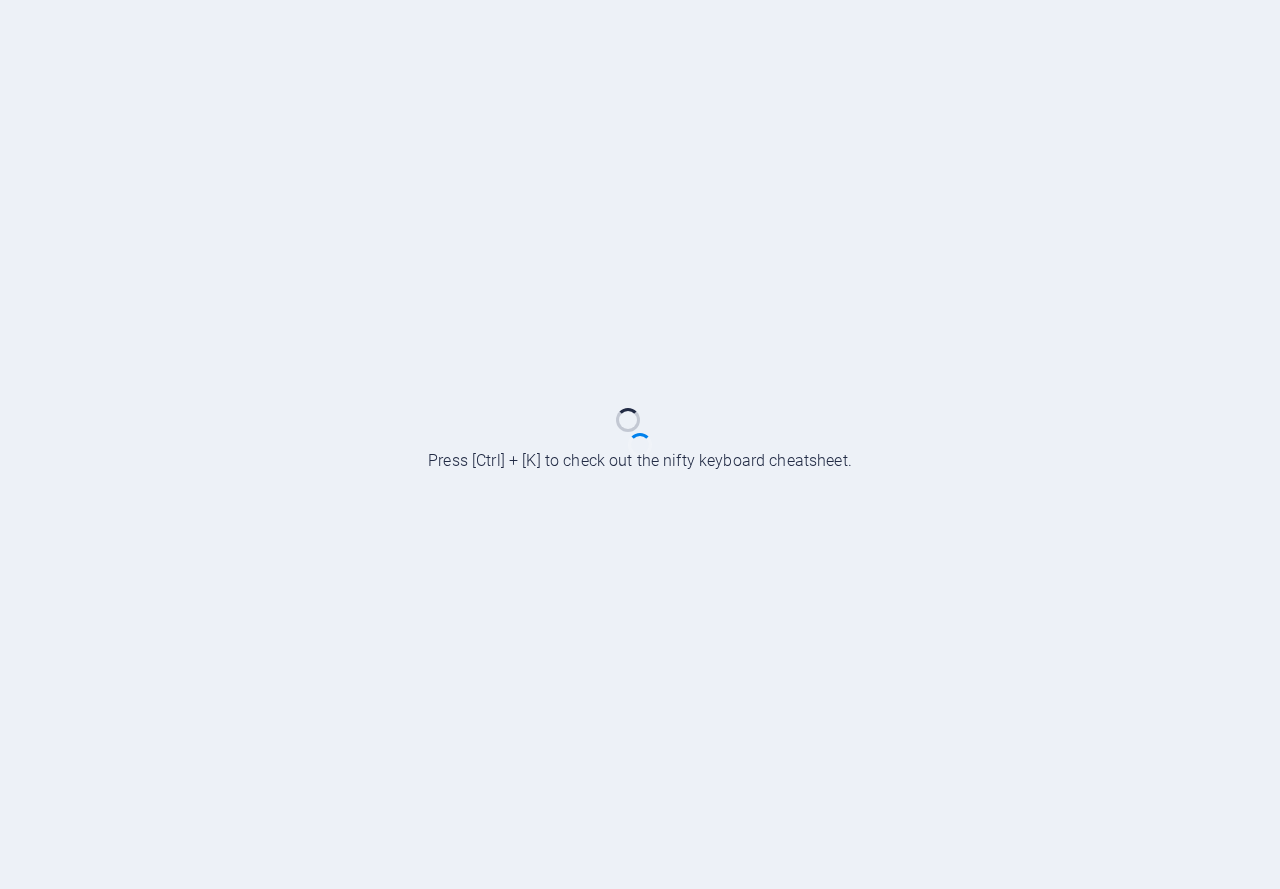 scroll, scrollTop: 0, scrollLeft: 0, axis: both 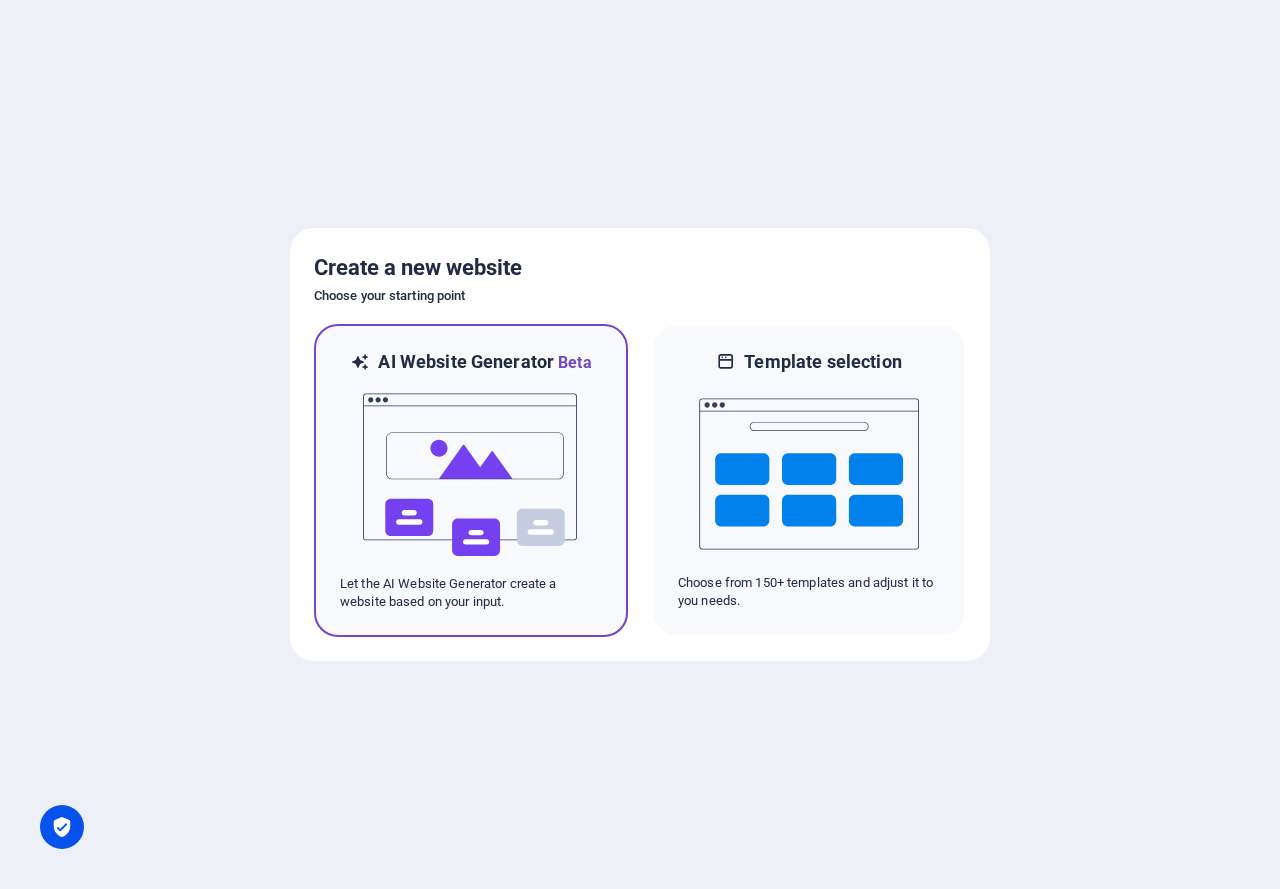 click at bounding box center [471, 475] 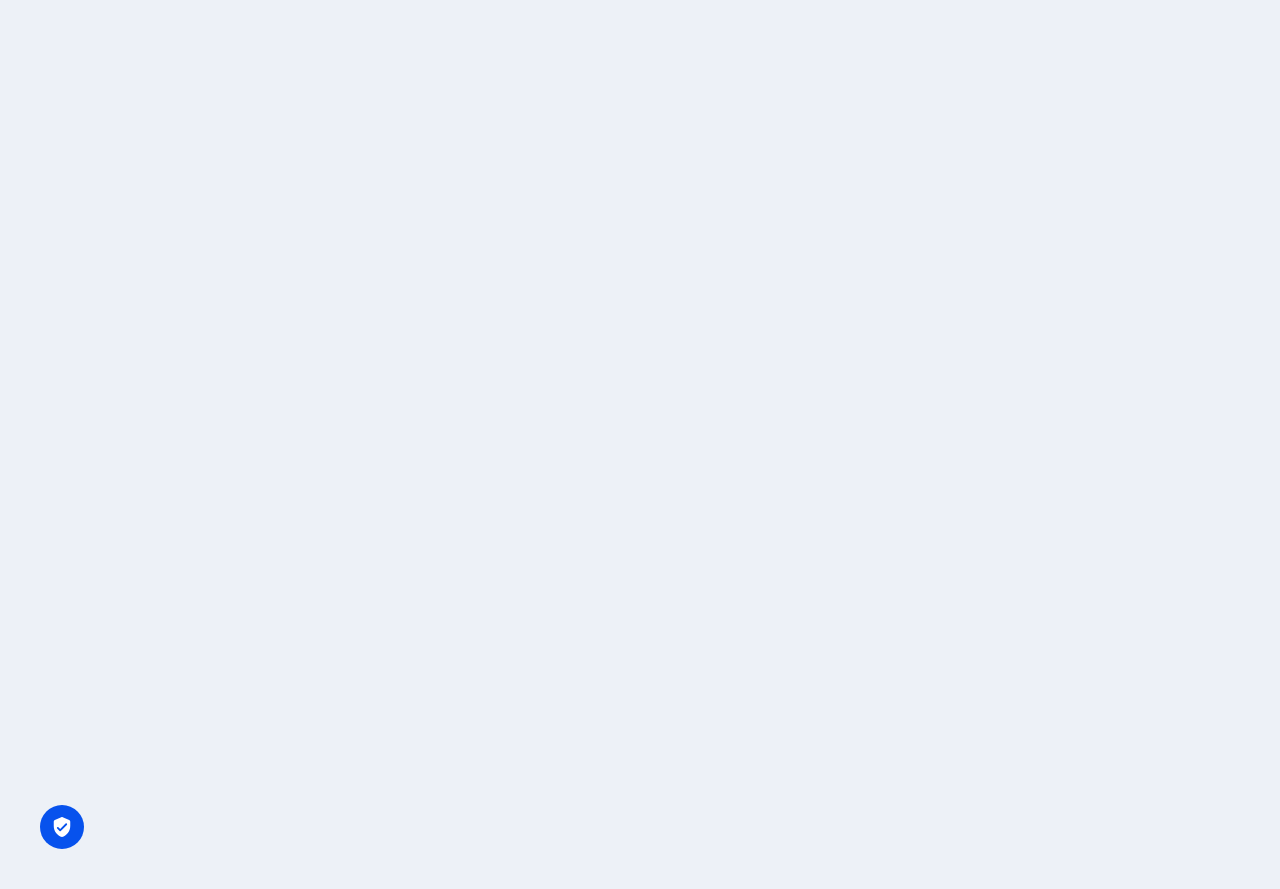 scroll, scrollTop: 0, scrollLeft: 0, axis: both 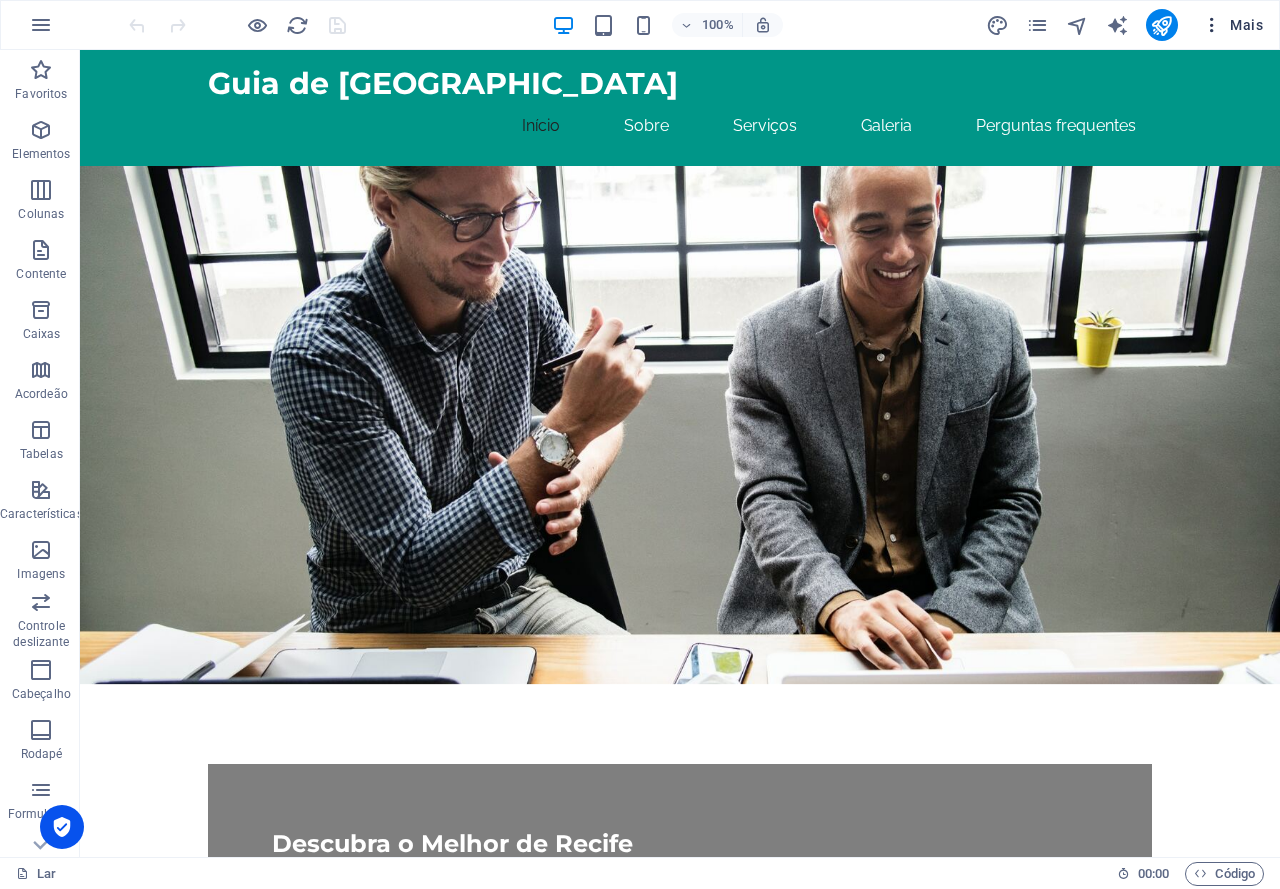 click on "Mais" at bounding box center [1246, 25] 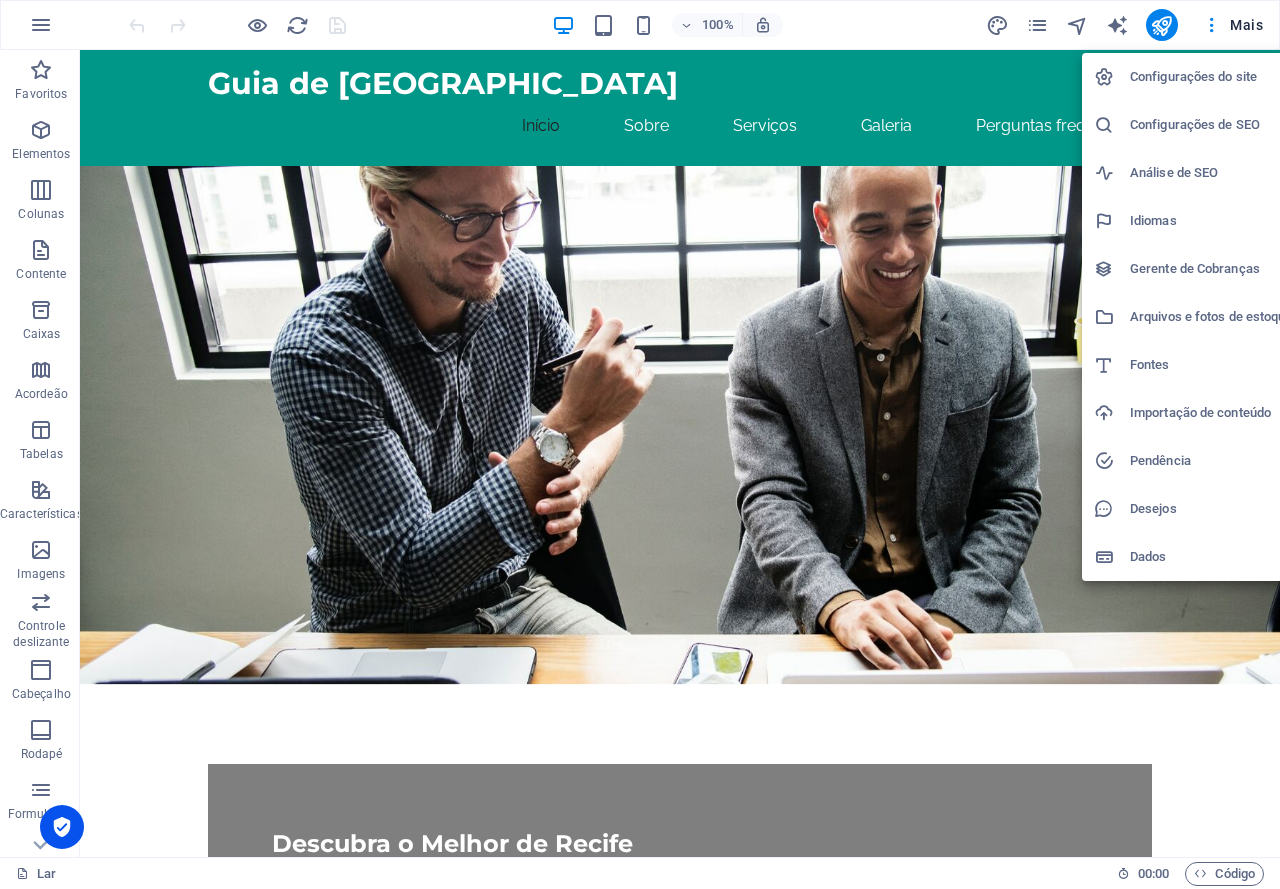 click on "Configurações do site" at bounding box center (1211, 77) 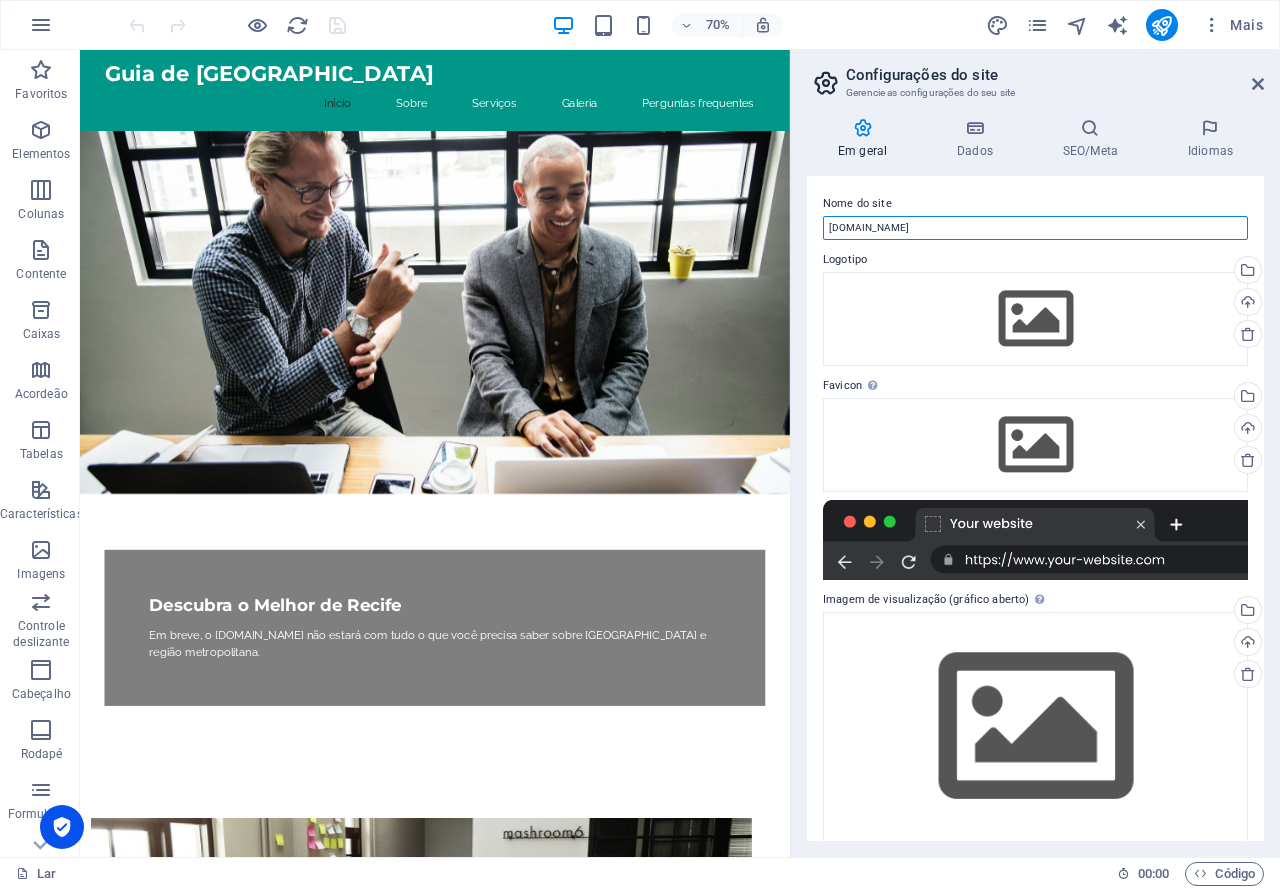 click on "guiaderecife.com" at bounding box center [1035, 228] 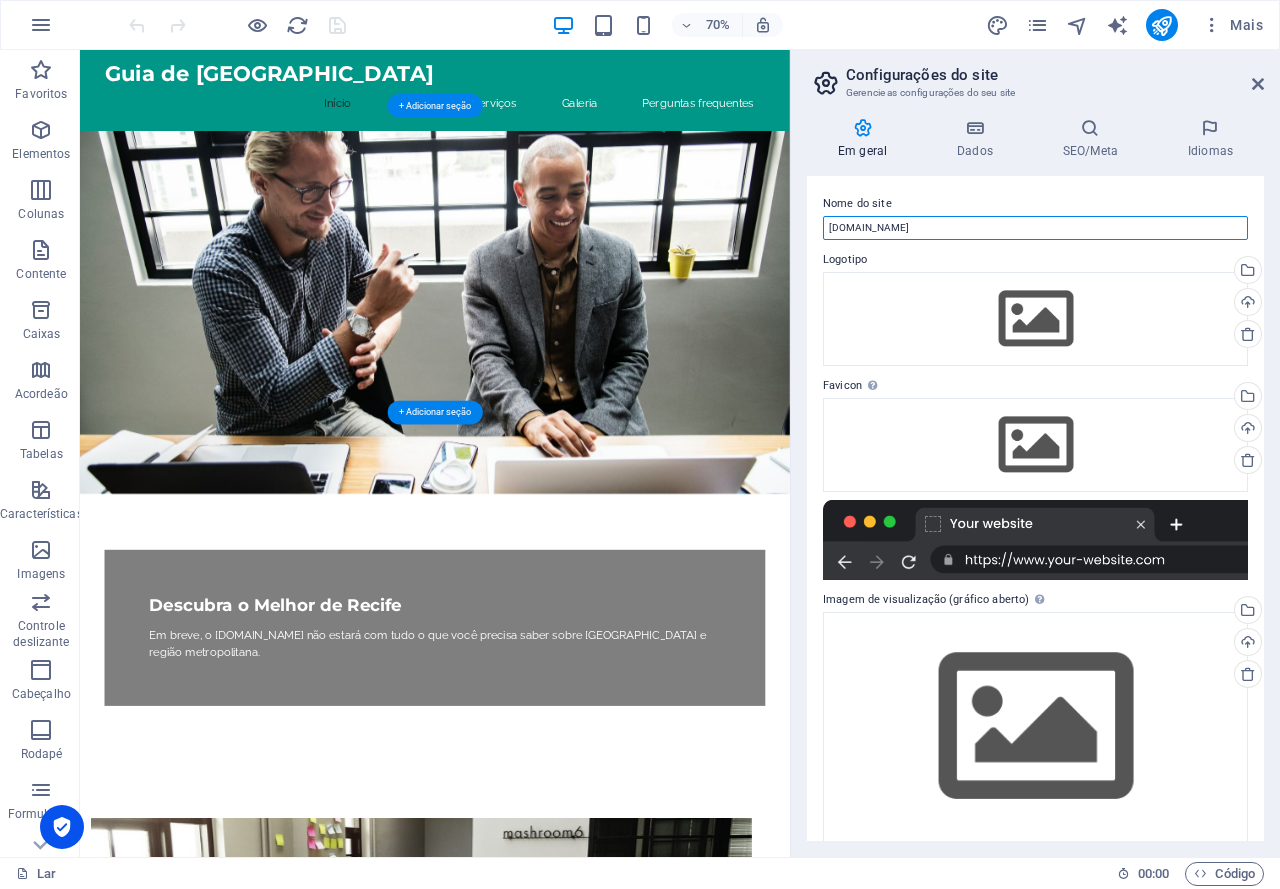 drag, startPoint x: 1018, startPoint y: 276, endPoint x: 1067, endPoint y: 348, distance: 87.0919 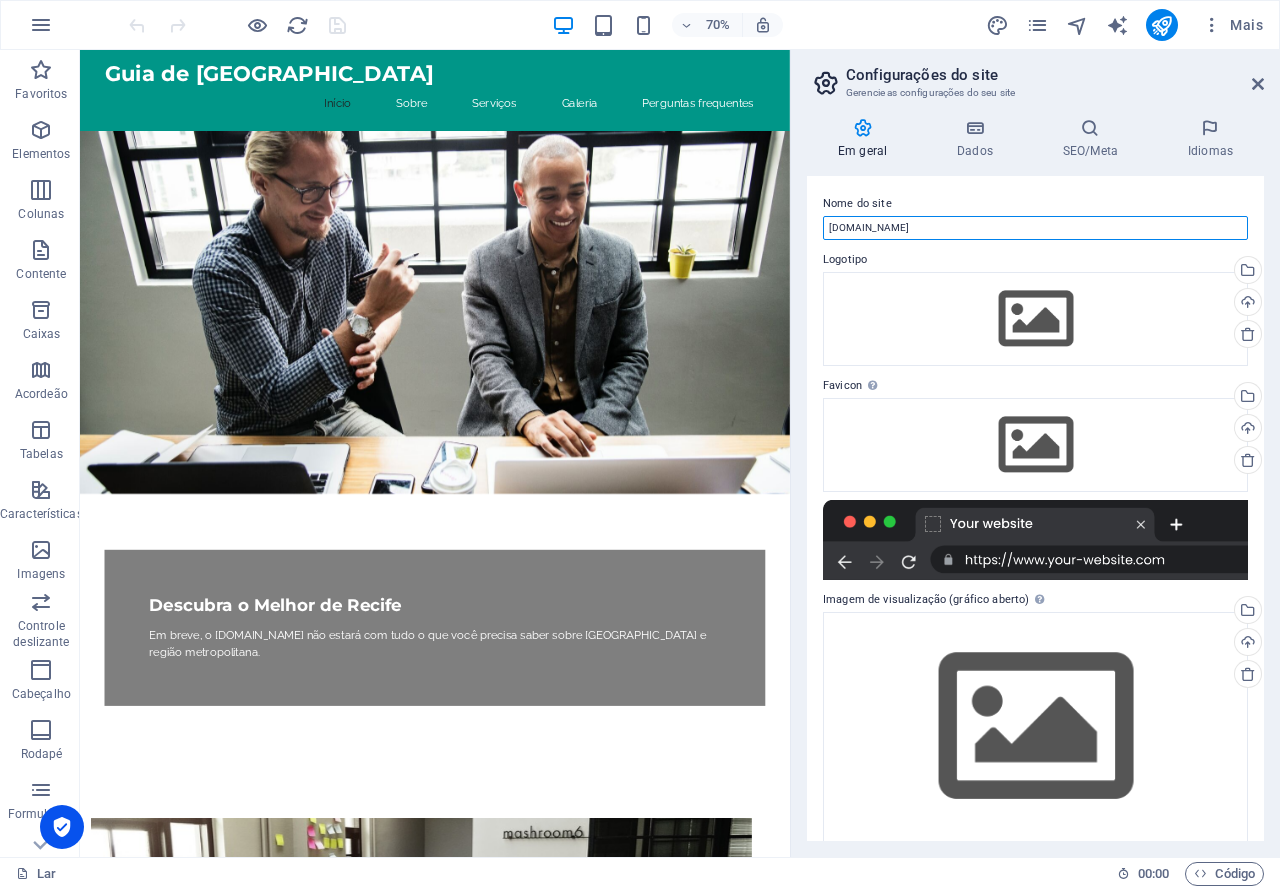 click on "guiaderecife.com" at bounding box center [1035, 228] 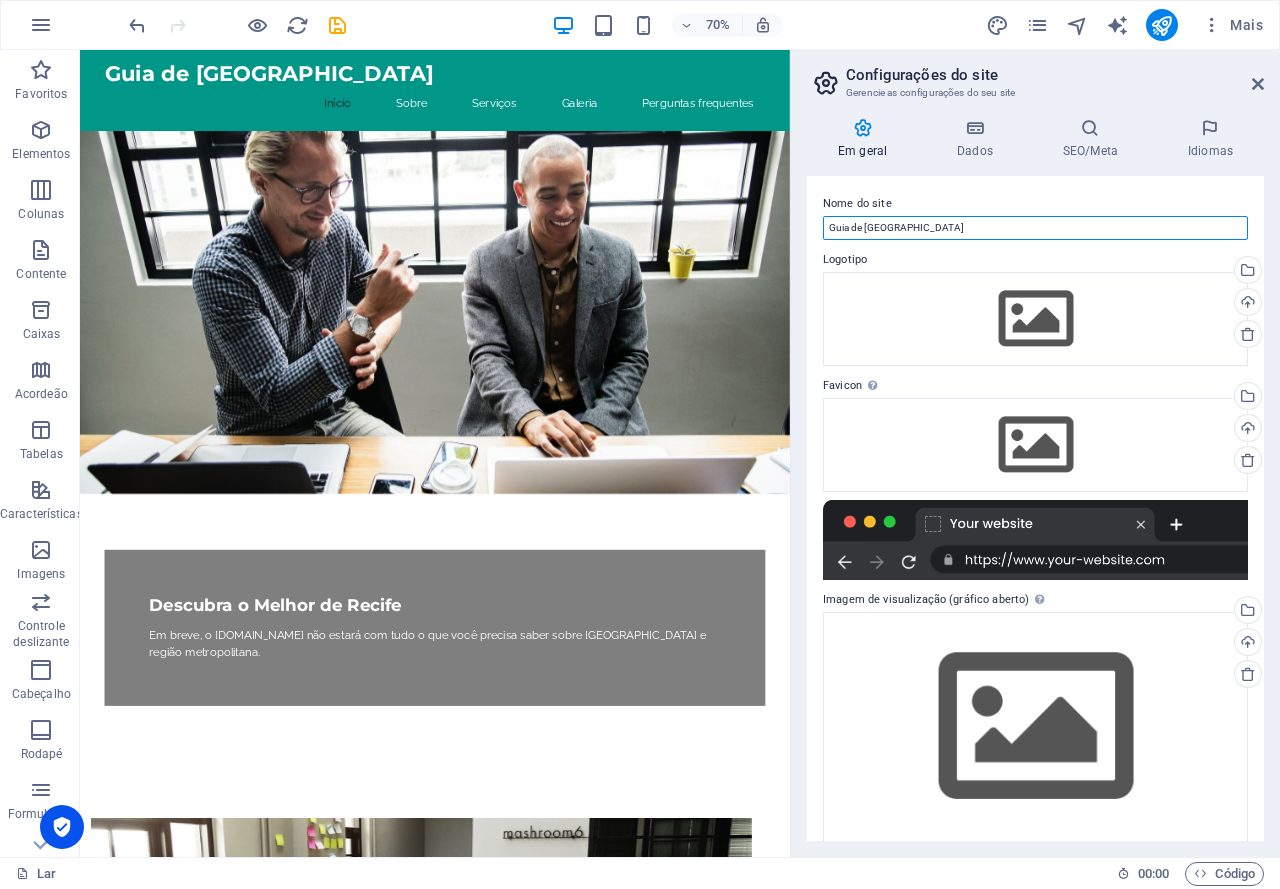 type on "Guia de [GEOGRAPHIC_DATA]" 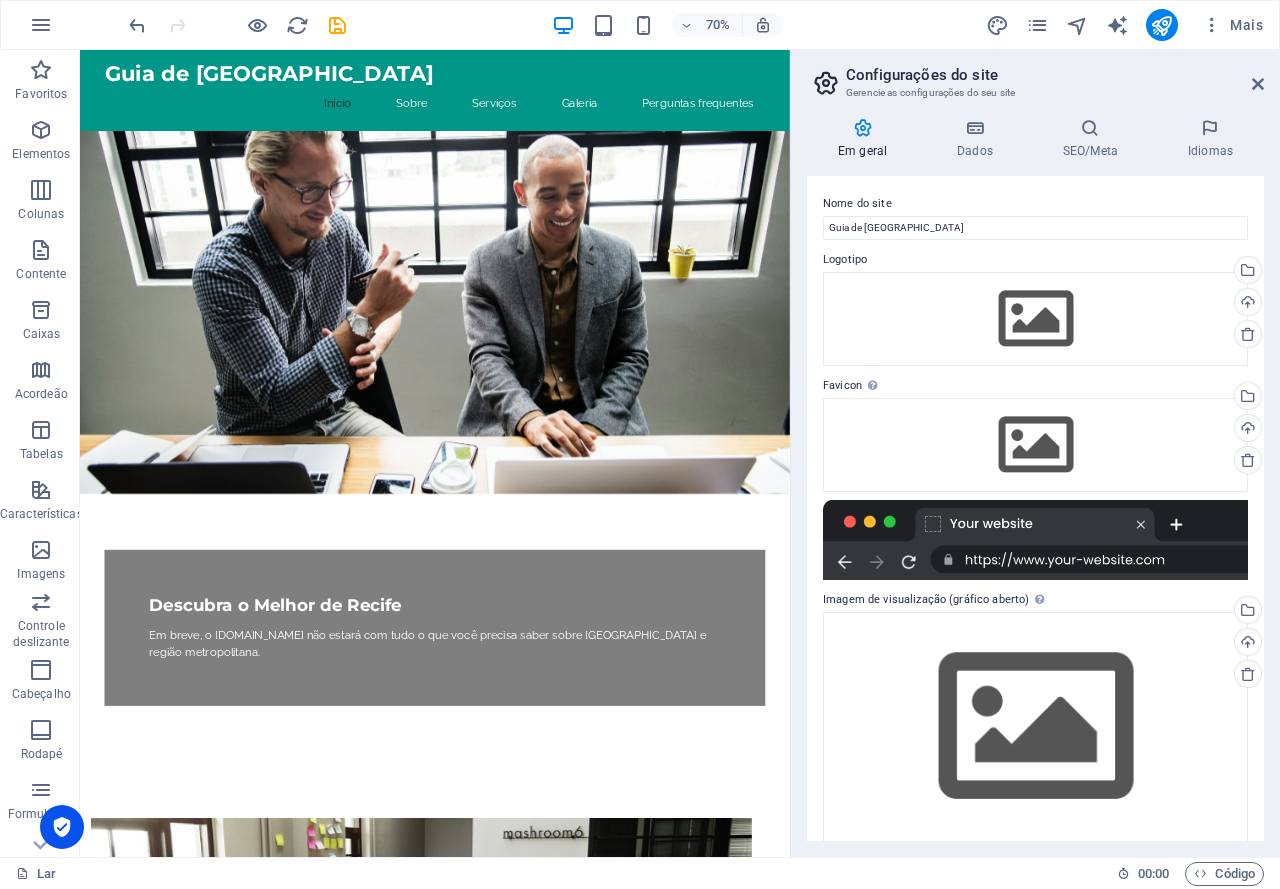 click on "Logotipo" at bounding box center [1035, 260] 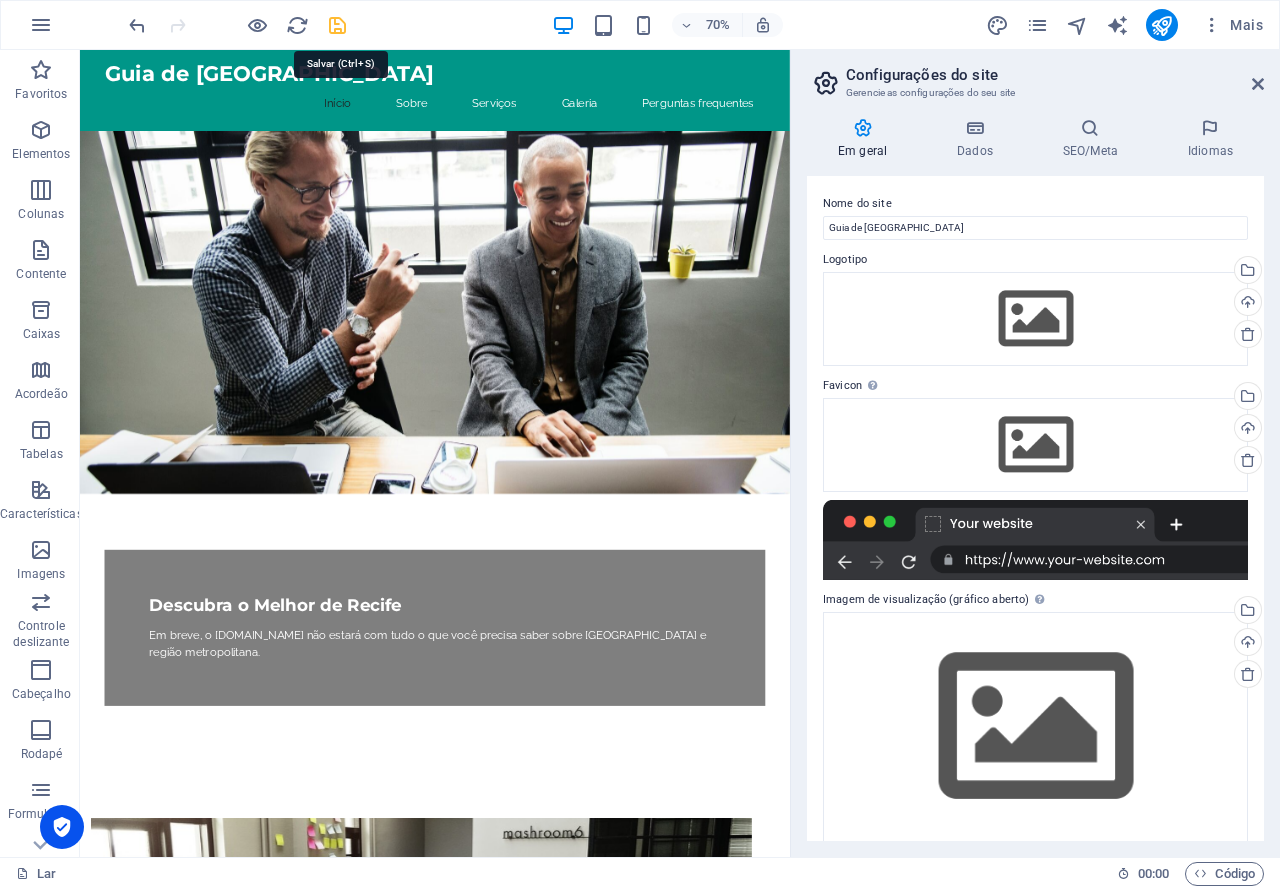 click at bounding box center [337, 25] 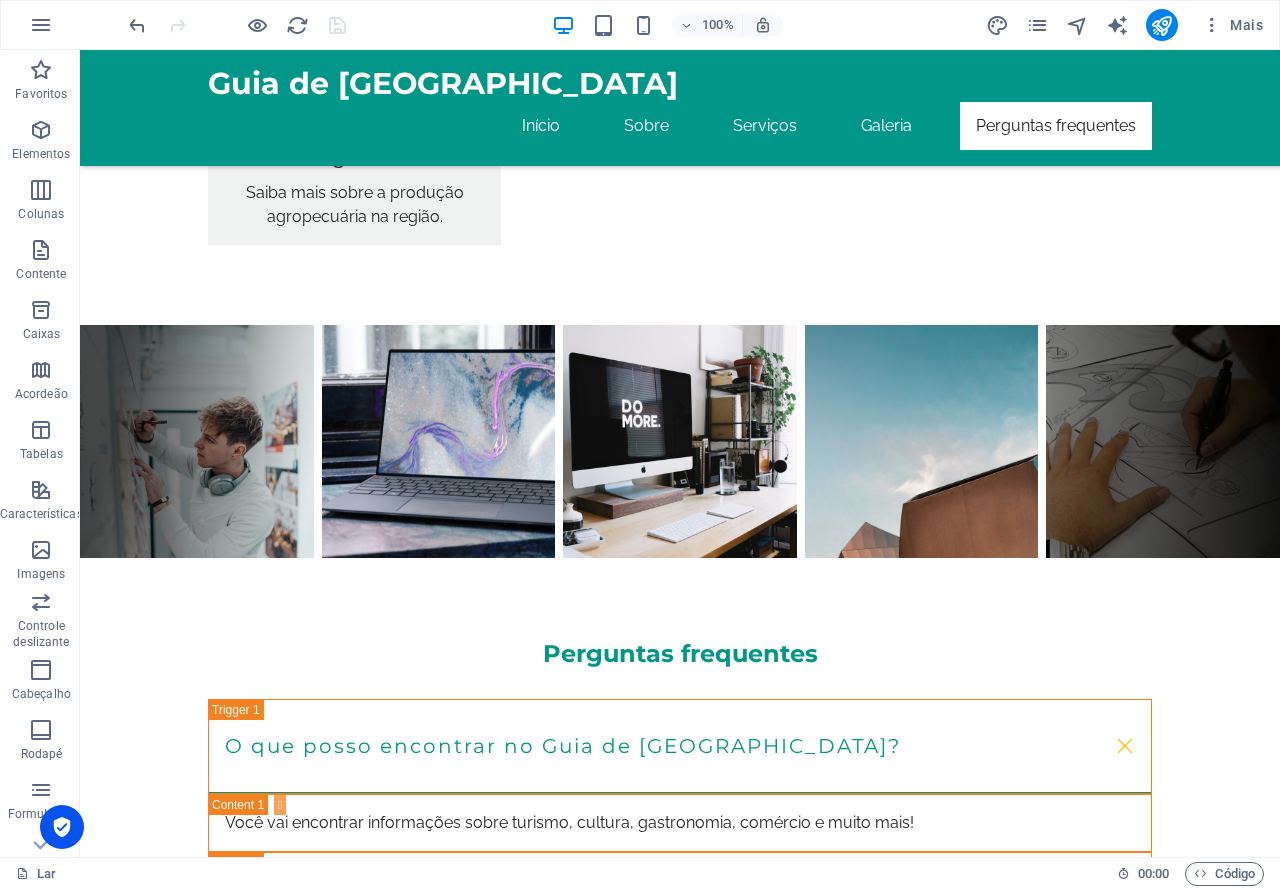 scroll, scrollTop: 3161, scrollLeft: 0, axis: vertical 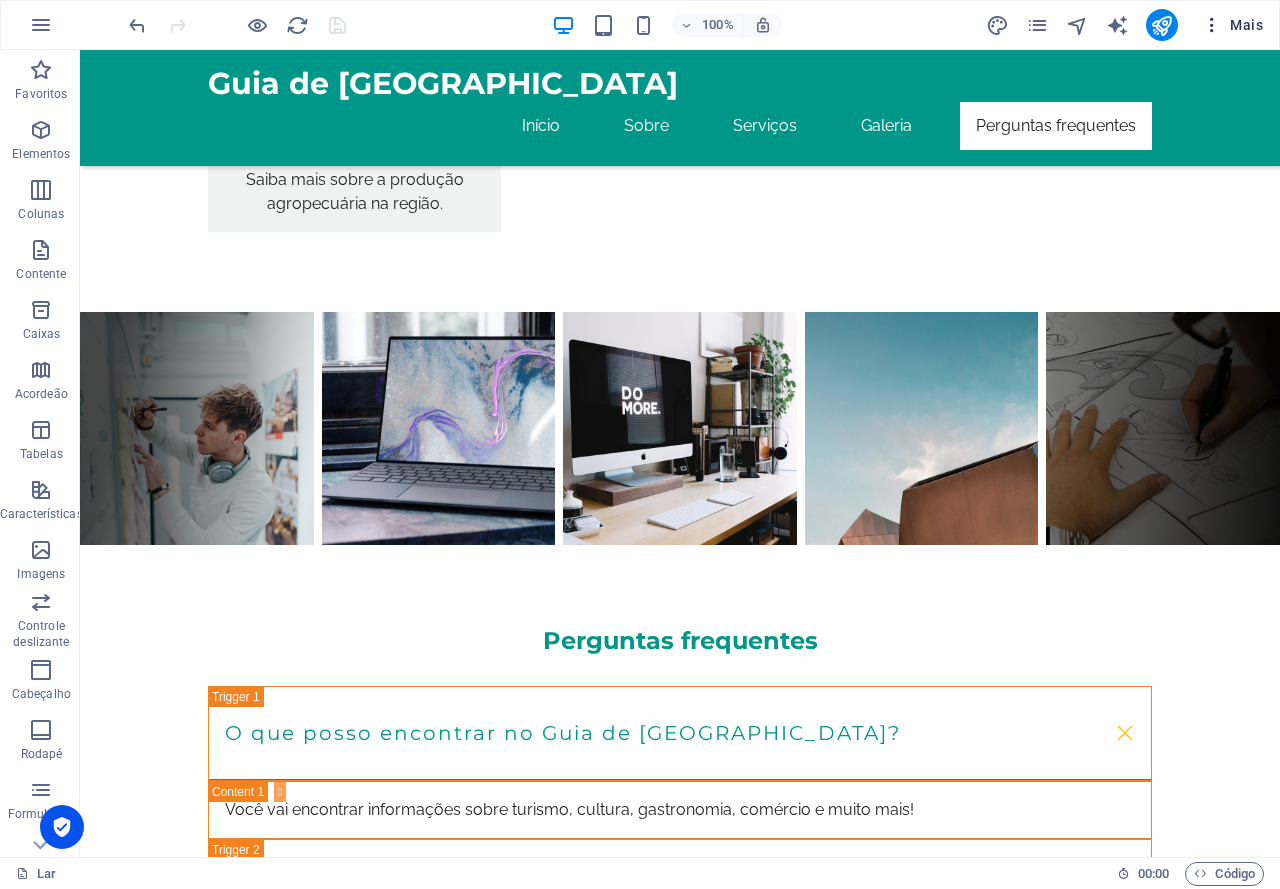 click on "Mais" at bounding box center [1246, 25] 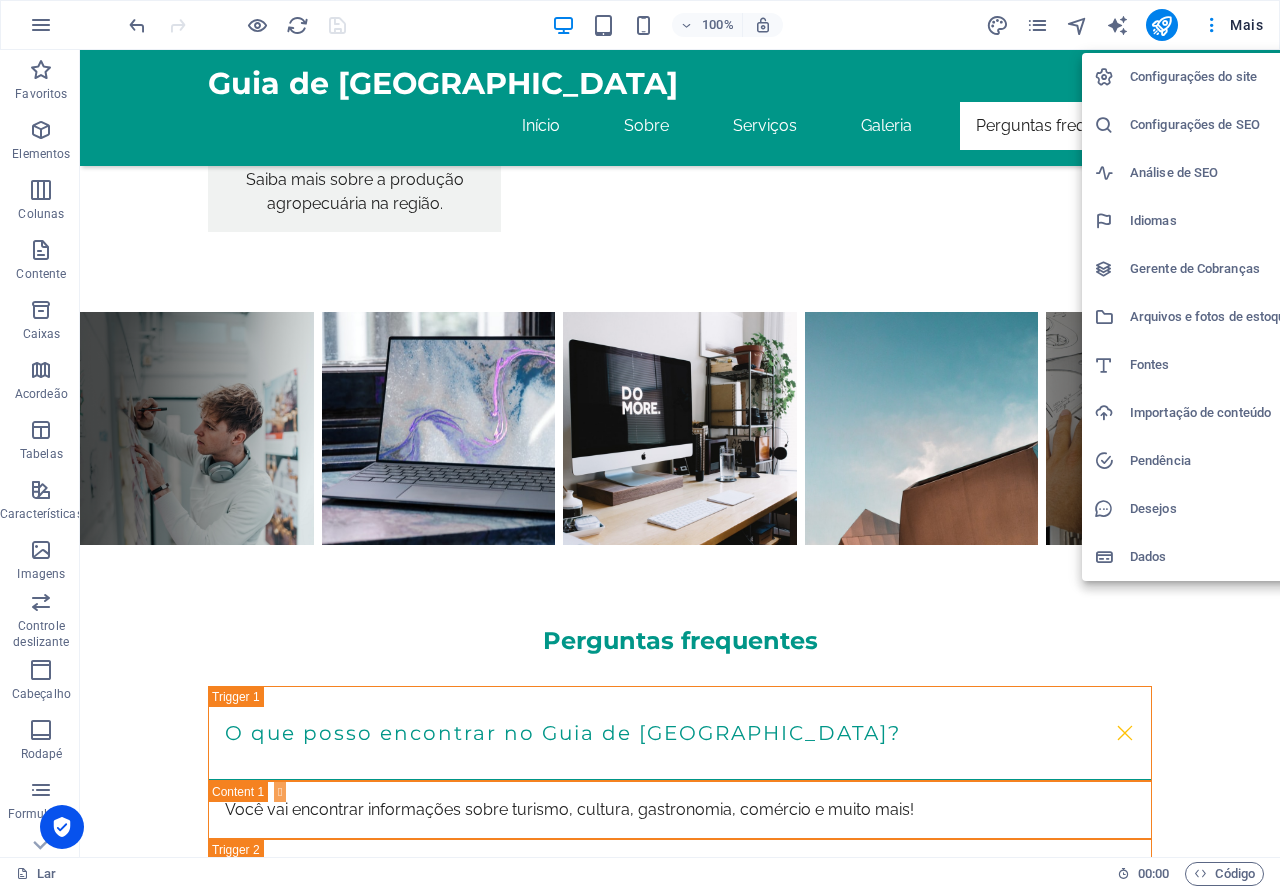 click on "Configurações de SEO" at bounding box center [1195, 124] 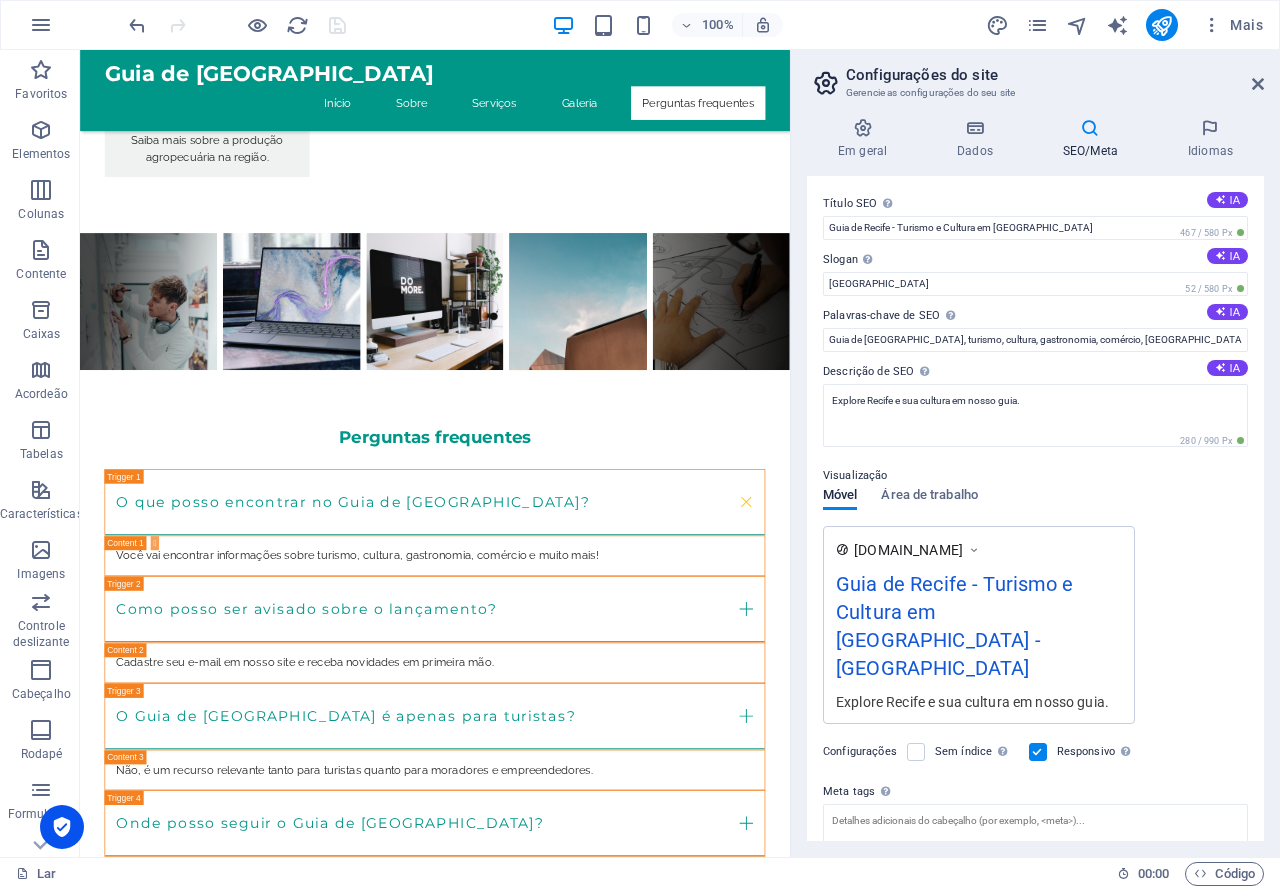 scroll, scrollTop: 2778, scrollLeft: 0, axis: vertical 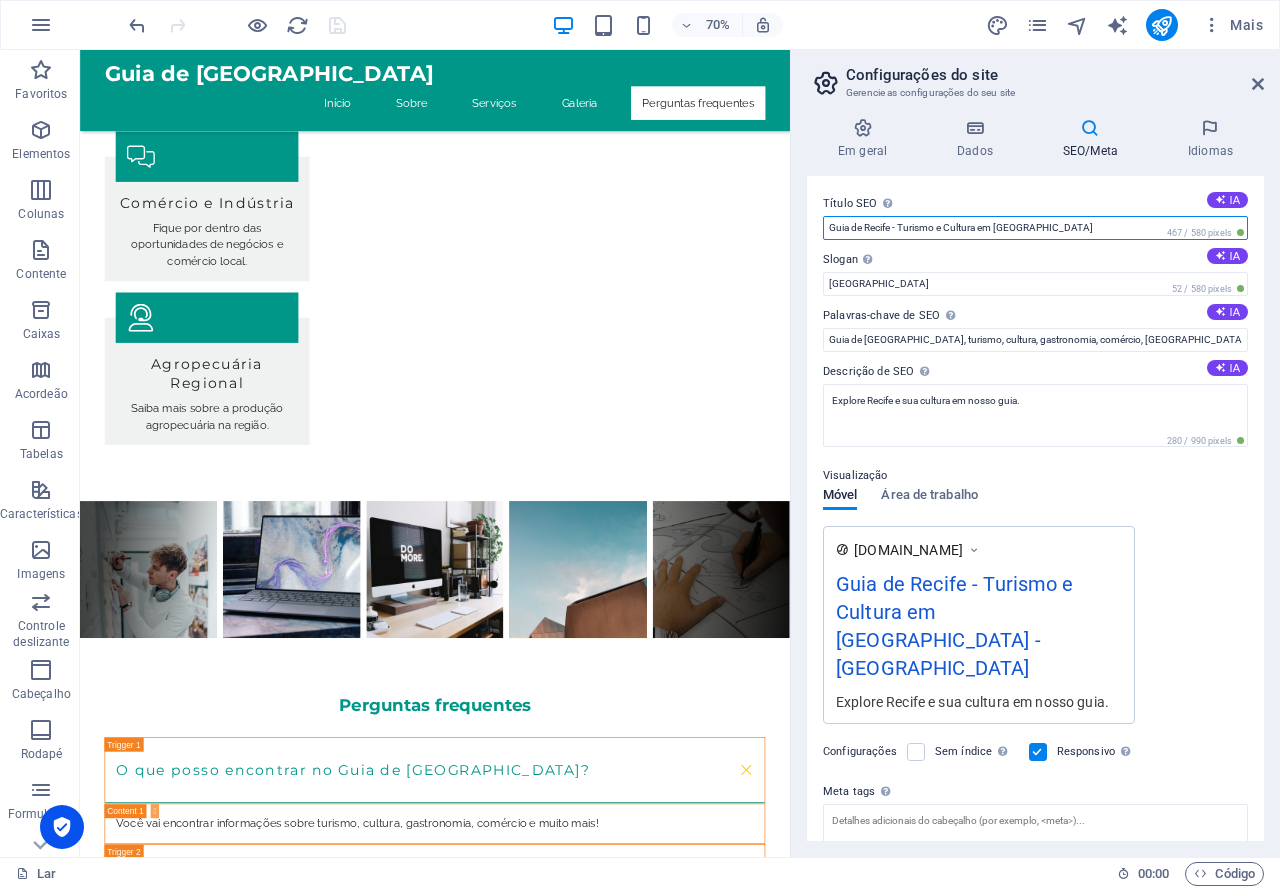 drag, startPoint x: 959, startPoint y: 233, endPoint x: 891, endPoint y: 235, distance: 68.0294 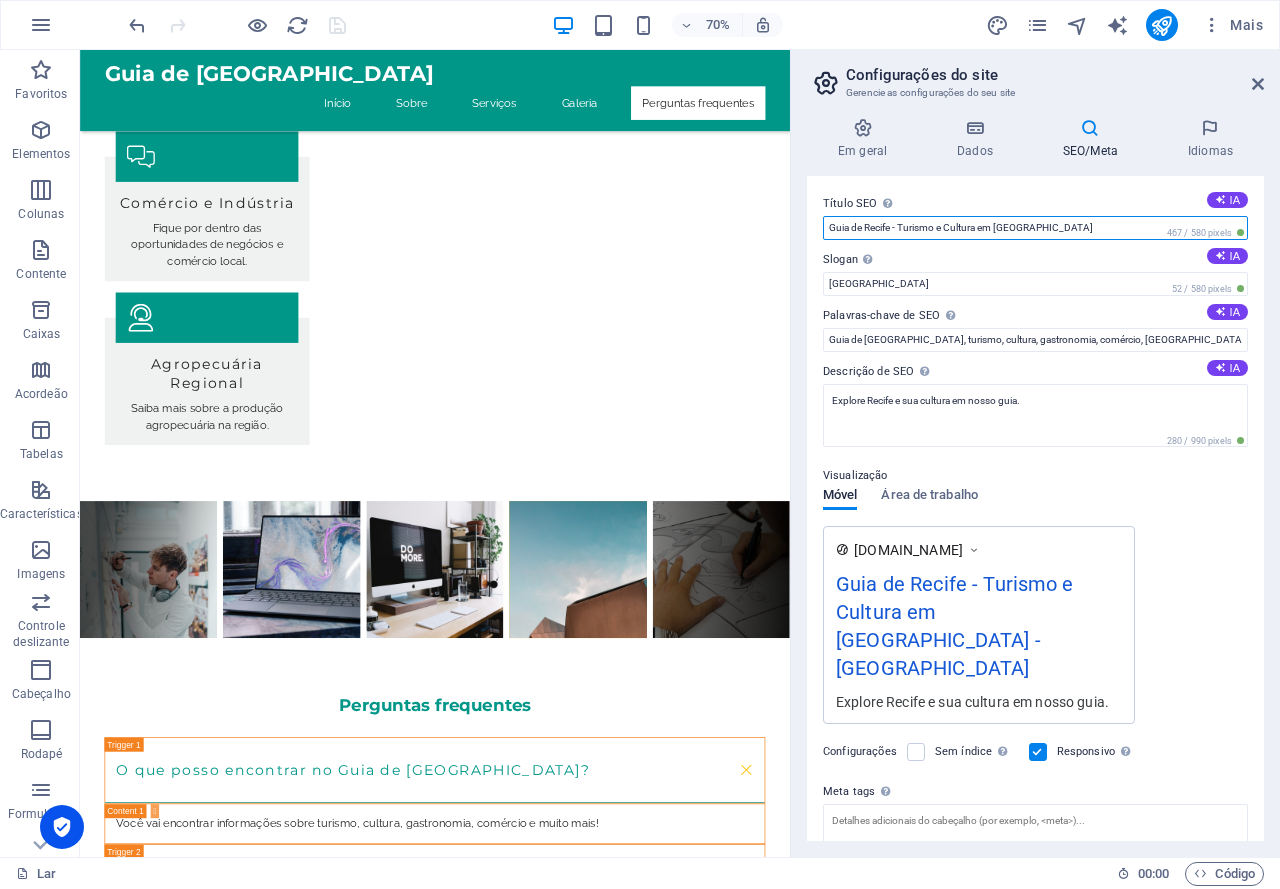 click on "Guia de Recife - Turismo e Cultura em Pernambuco" at bounding box center [1035, 228] 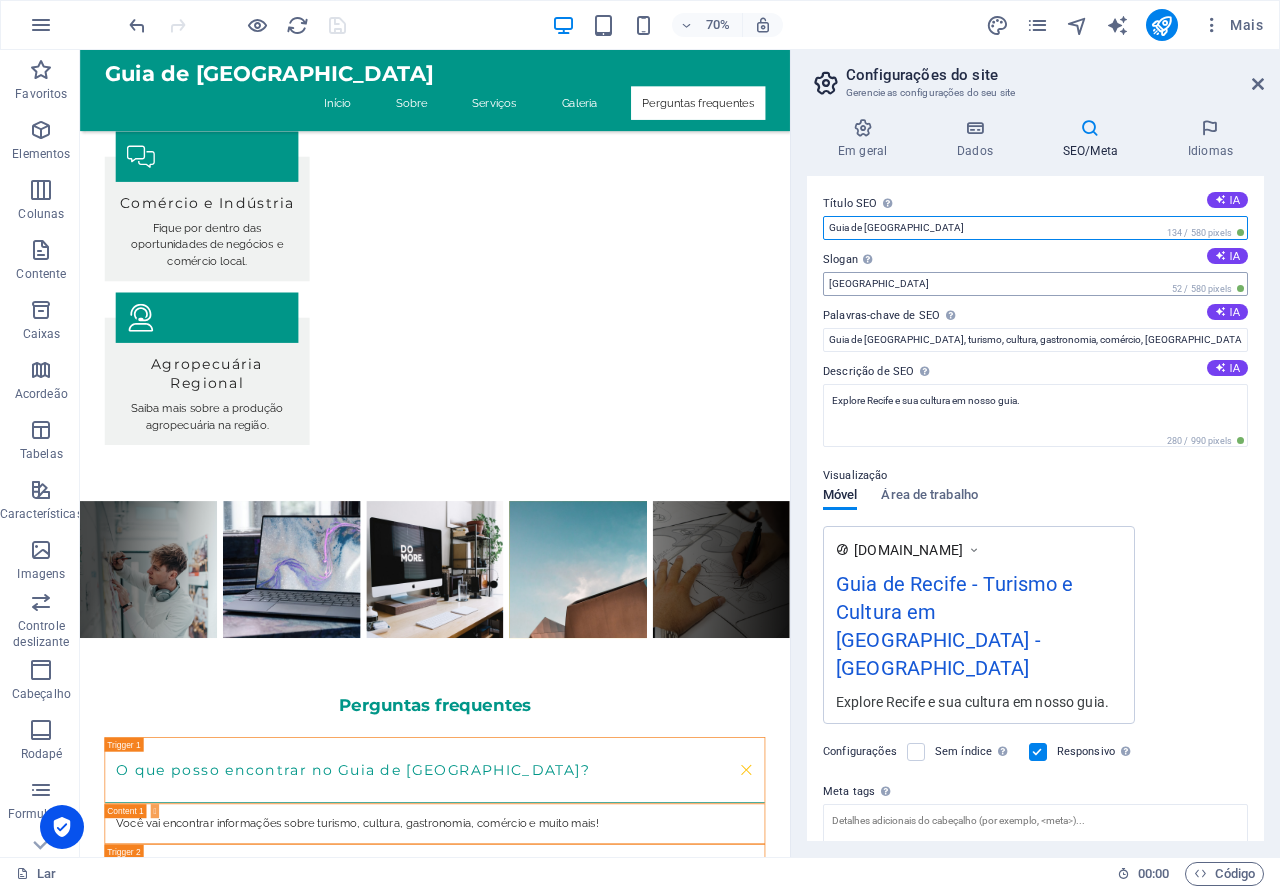 type on "Guia de [GEOGRAPHIC_DATA]" 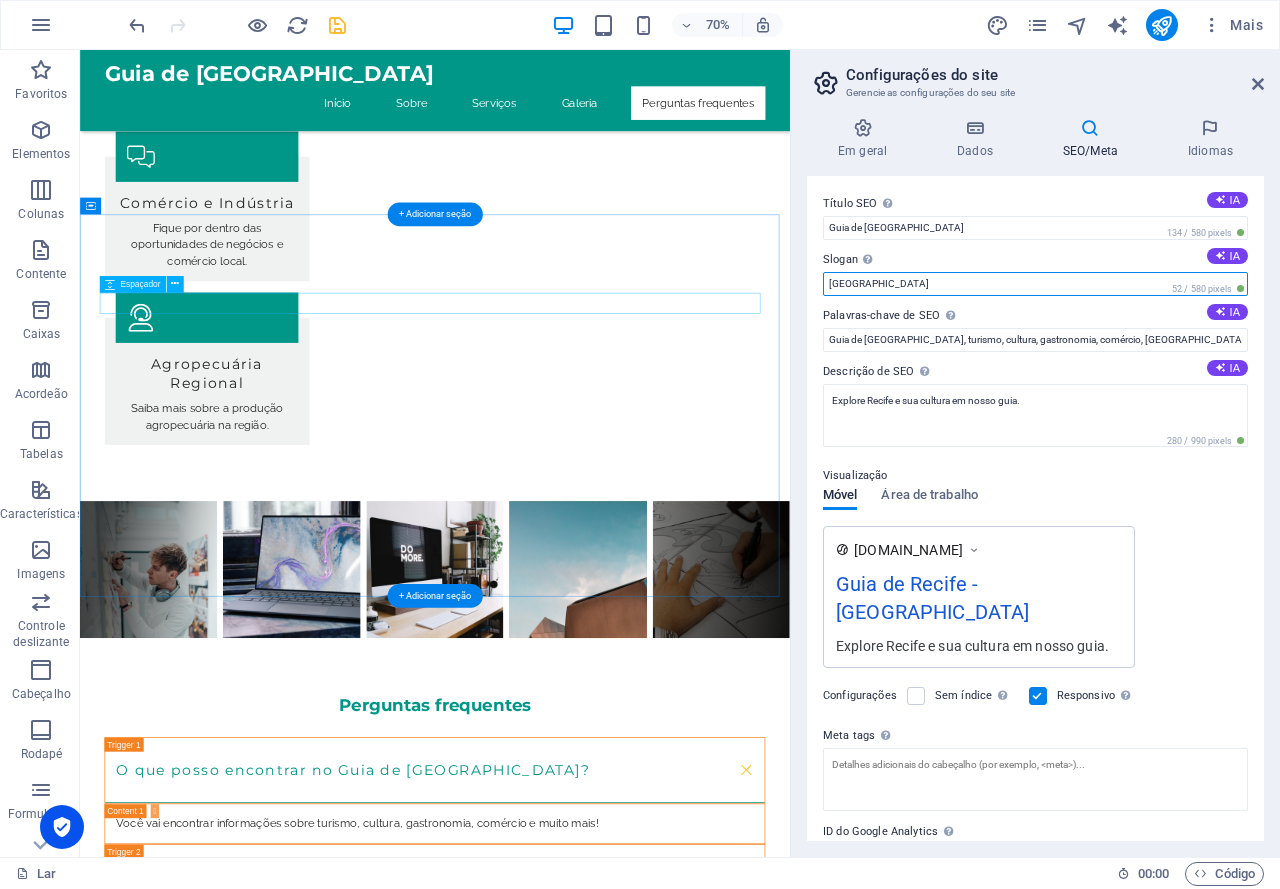 drag, startPoint x: 949, startPoint y: 342, endPoint x: 1037, endPoint y: 395, distance: 102.7278 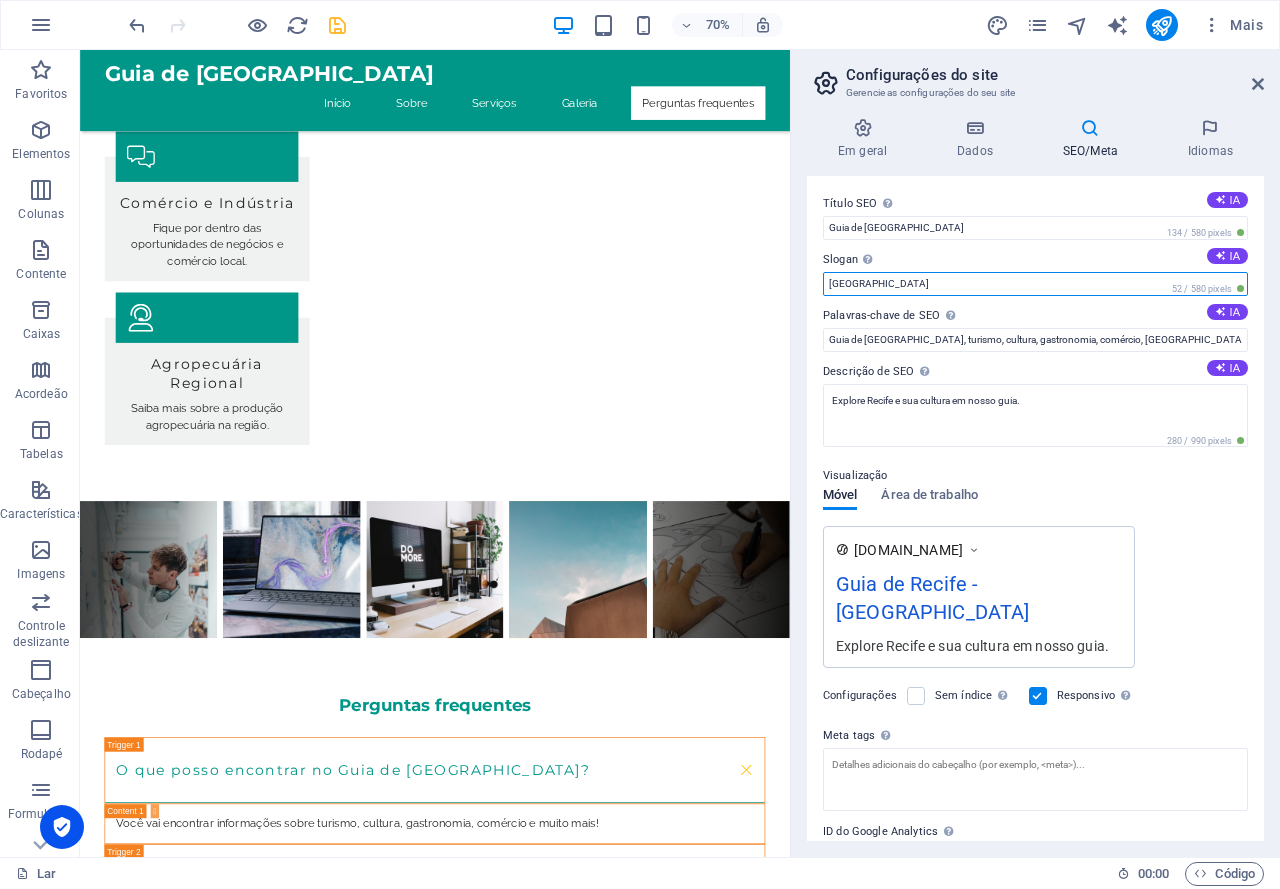drag, startPoint x: 879, startPoint y: 276, endPoint x: 792, endPoint y: 277, distance: 87.005745 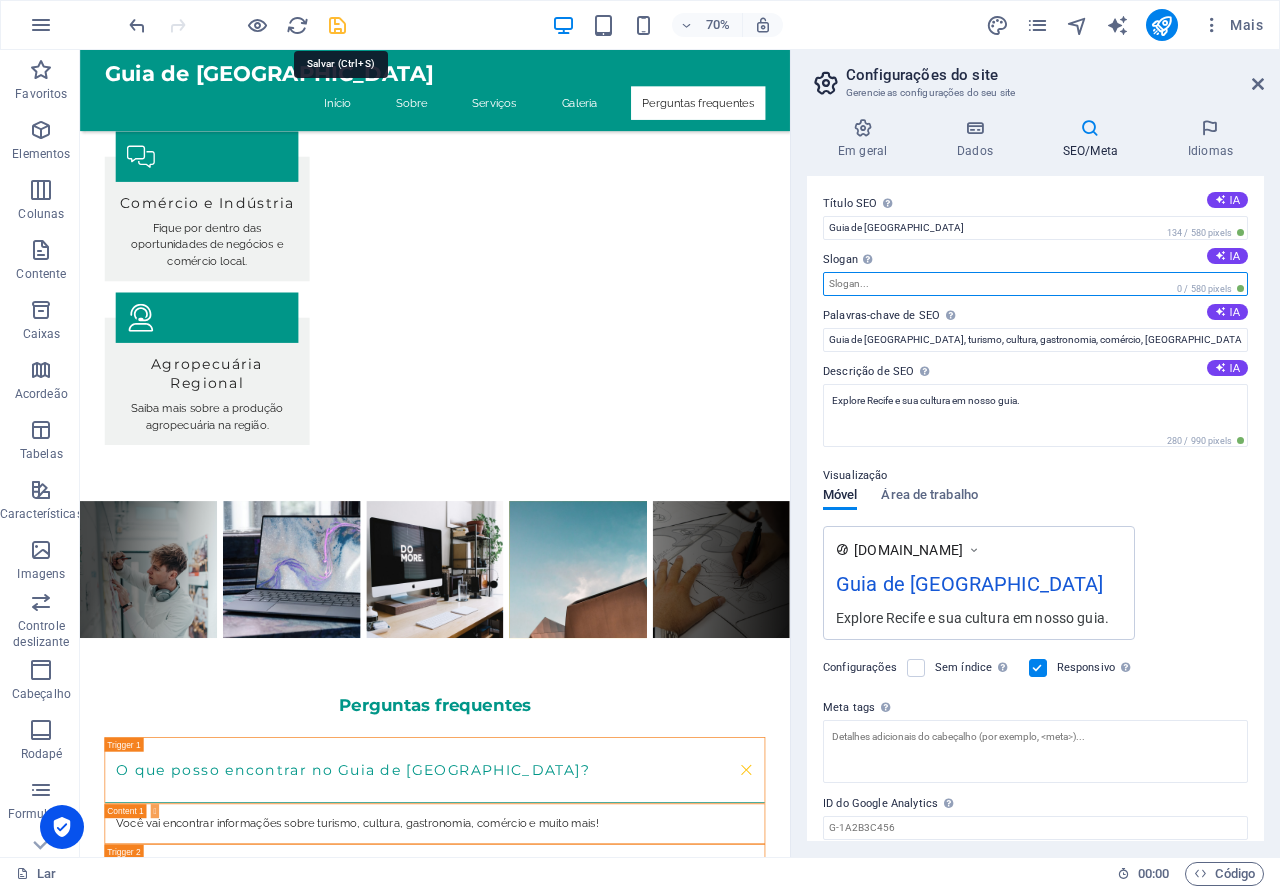 type 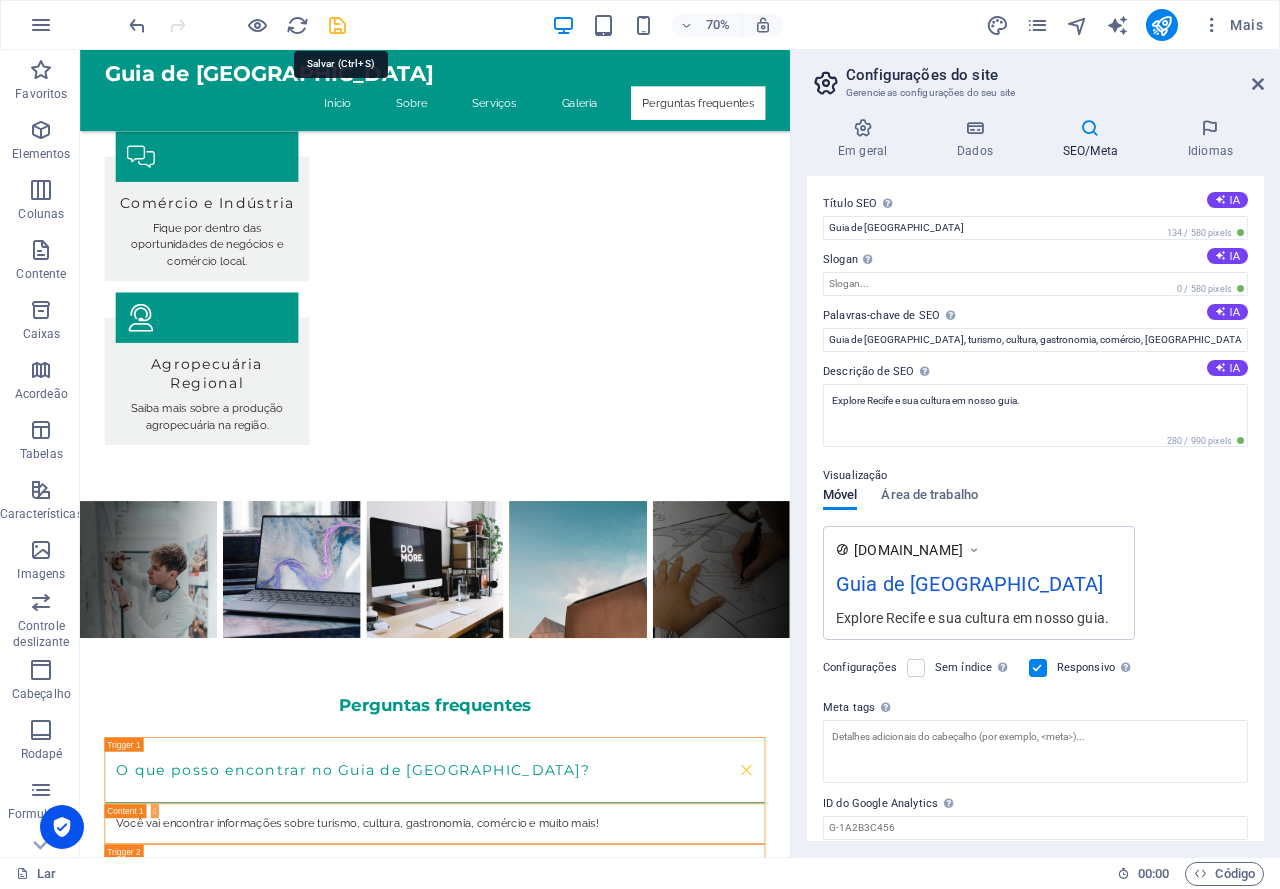click at bounding box center [337, 25] 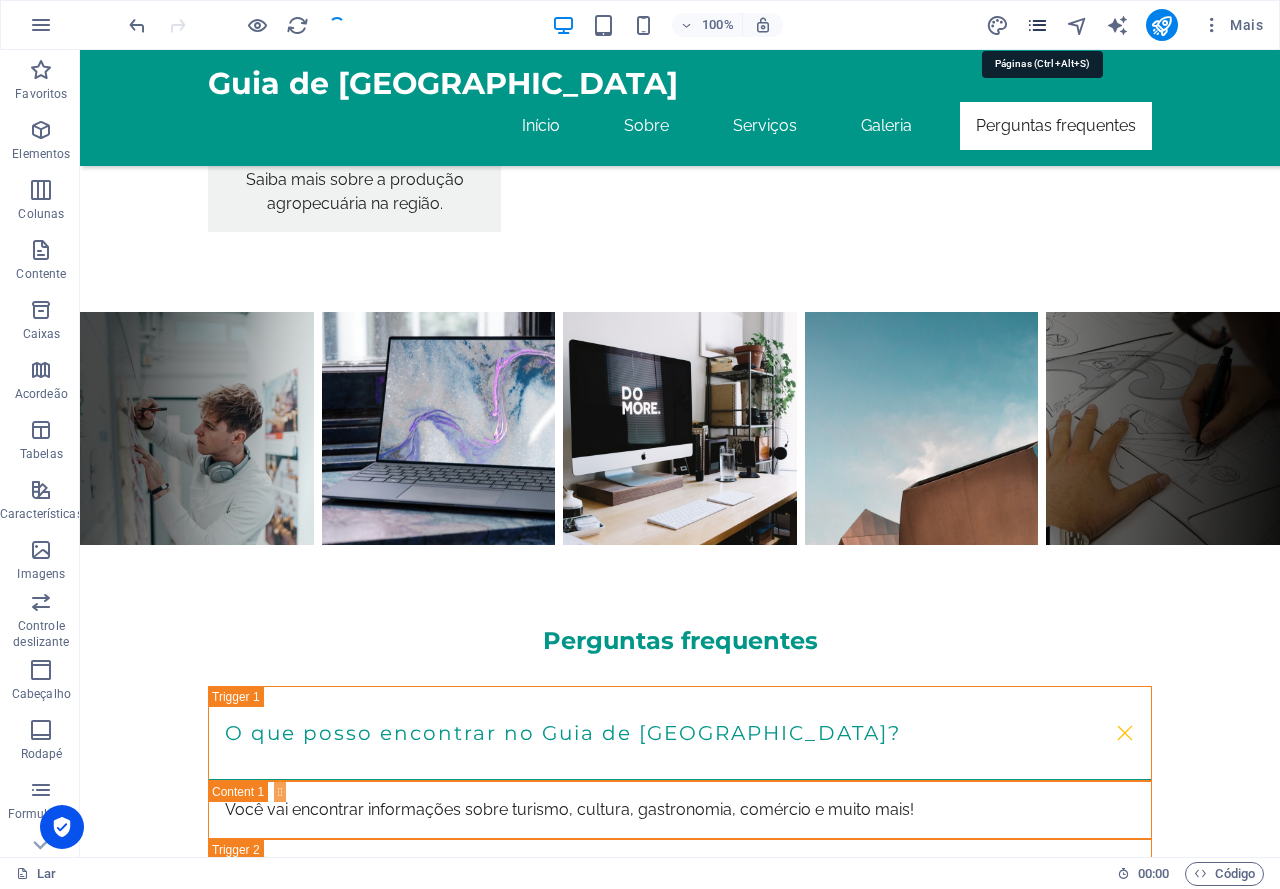 click at bounding box center (1037, 25) 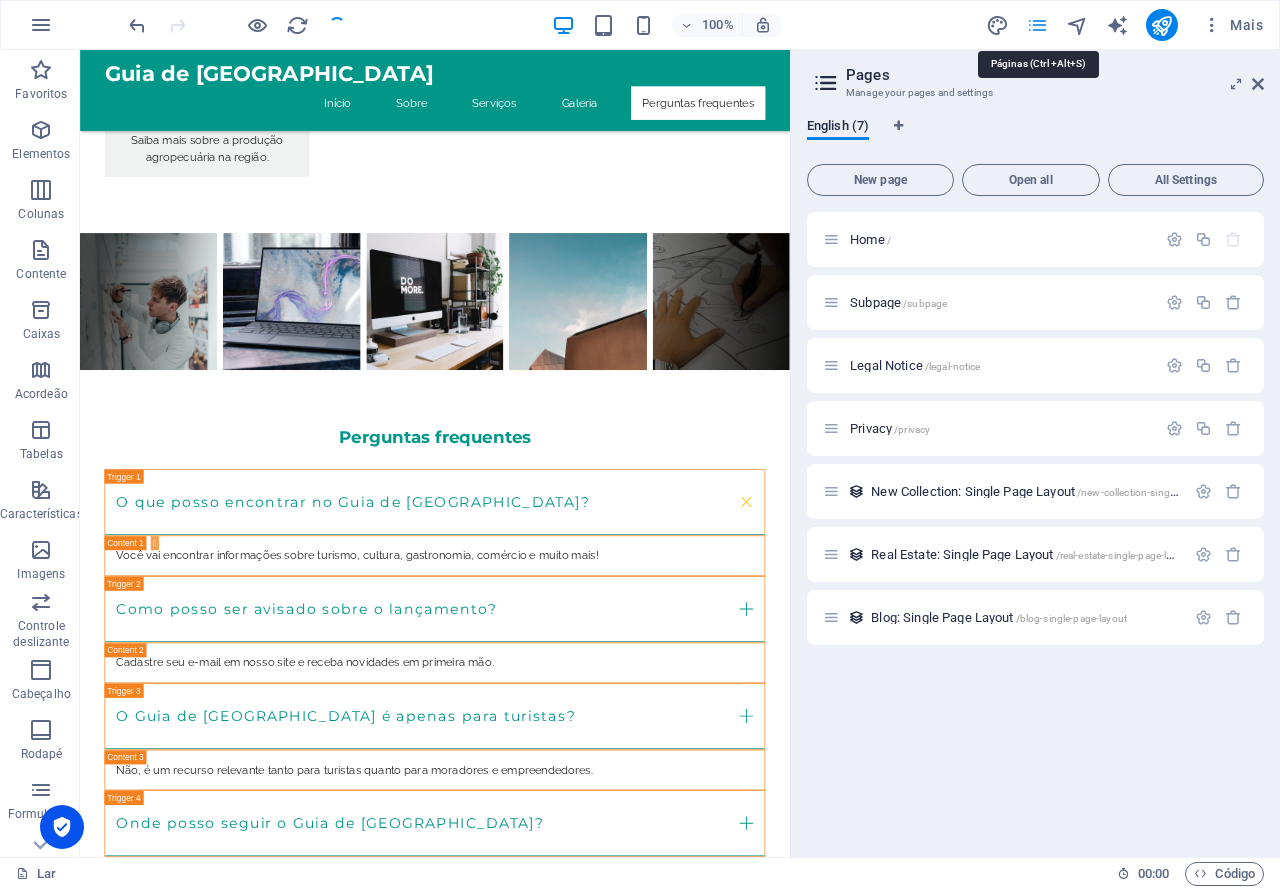 scroll, scrollTop: 2778, scrollLeft: 0, axis: vertical 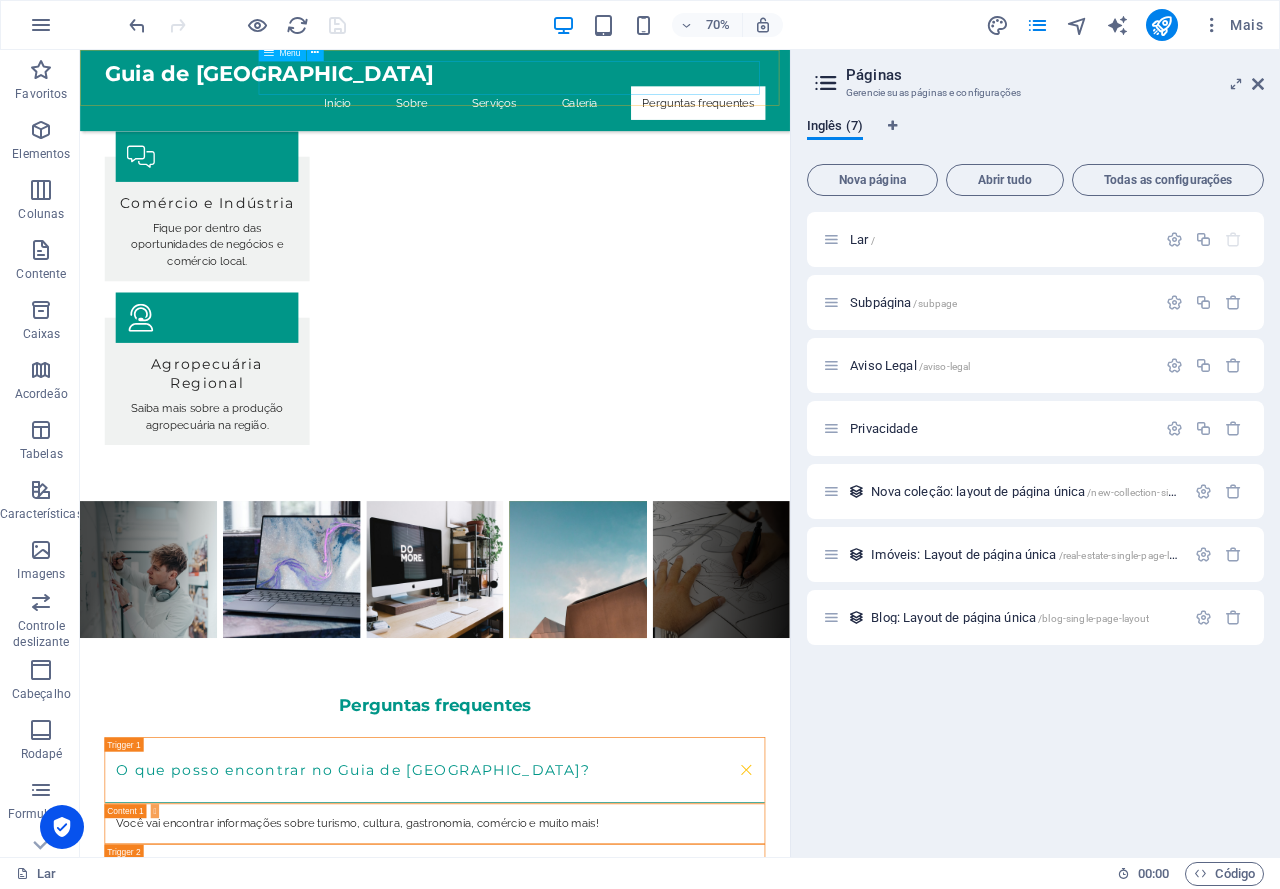 click on "Início Sobre Serviços Galeria Perguntas frequentes" at bounding box center [587, 126] 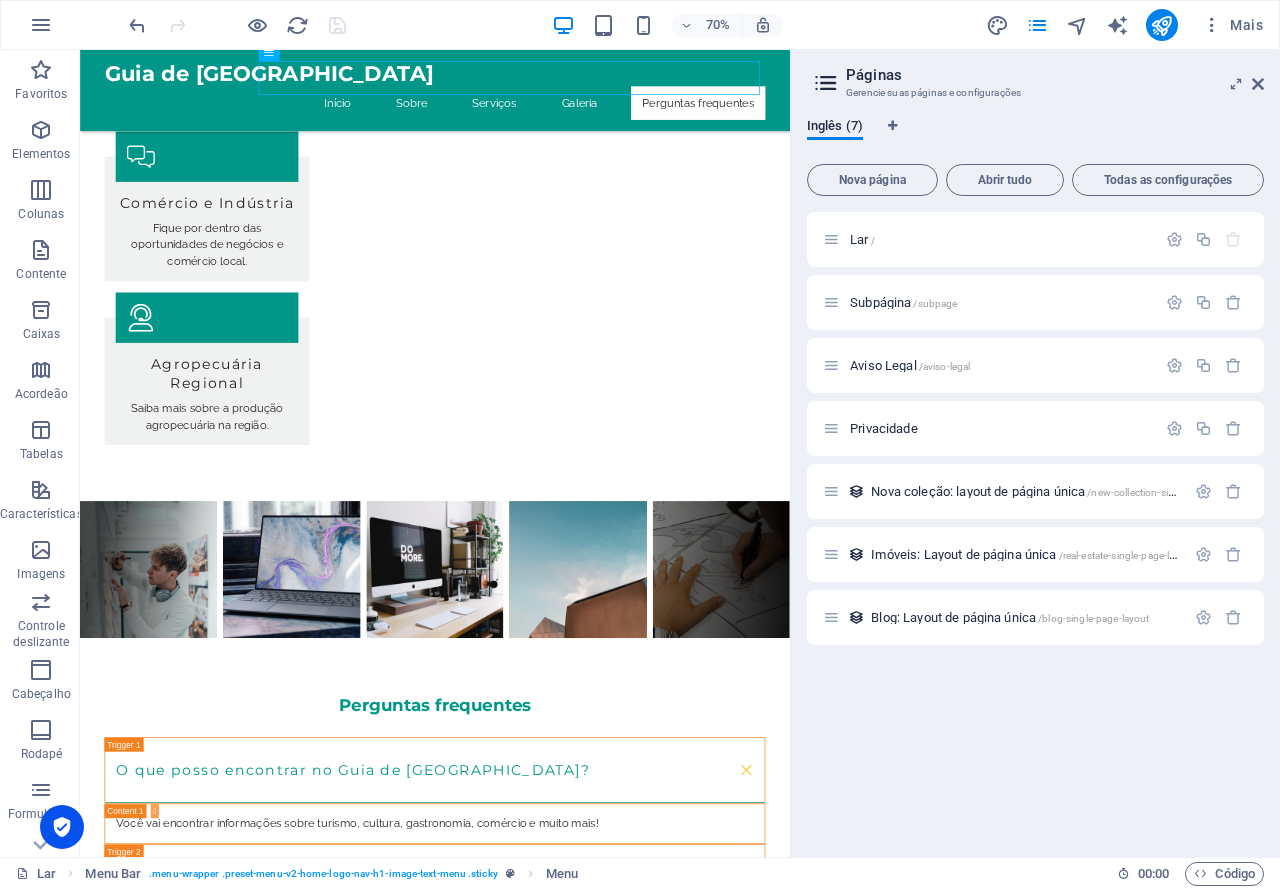 click on "Páginas Gerencie suas páginas e configurações Inglês (7) Nova página Abrir tudo Todas as configurações Lar  / Subpágina  /subpage Aviso Legal  /aviso-legal Privacidade ​ Nova coleção: layout de página única  /new-collection-single-page-layout Imóveis: Layout de página única  /real-estate-single-page-layout Blog: Layout de página única  /blog-single-page-layout" at bounding box center [1035, 453] 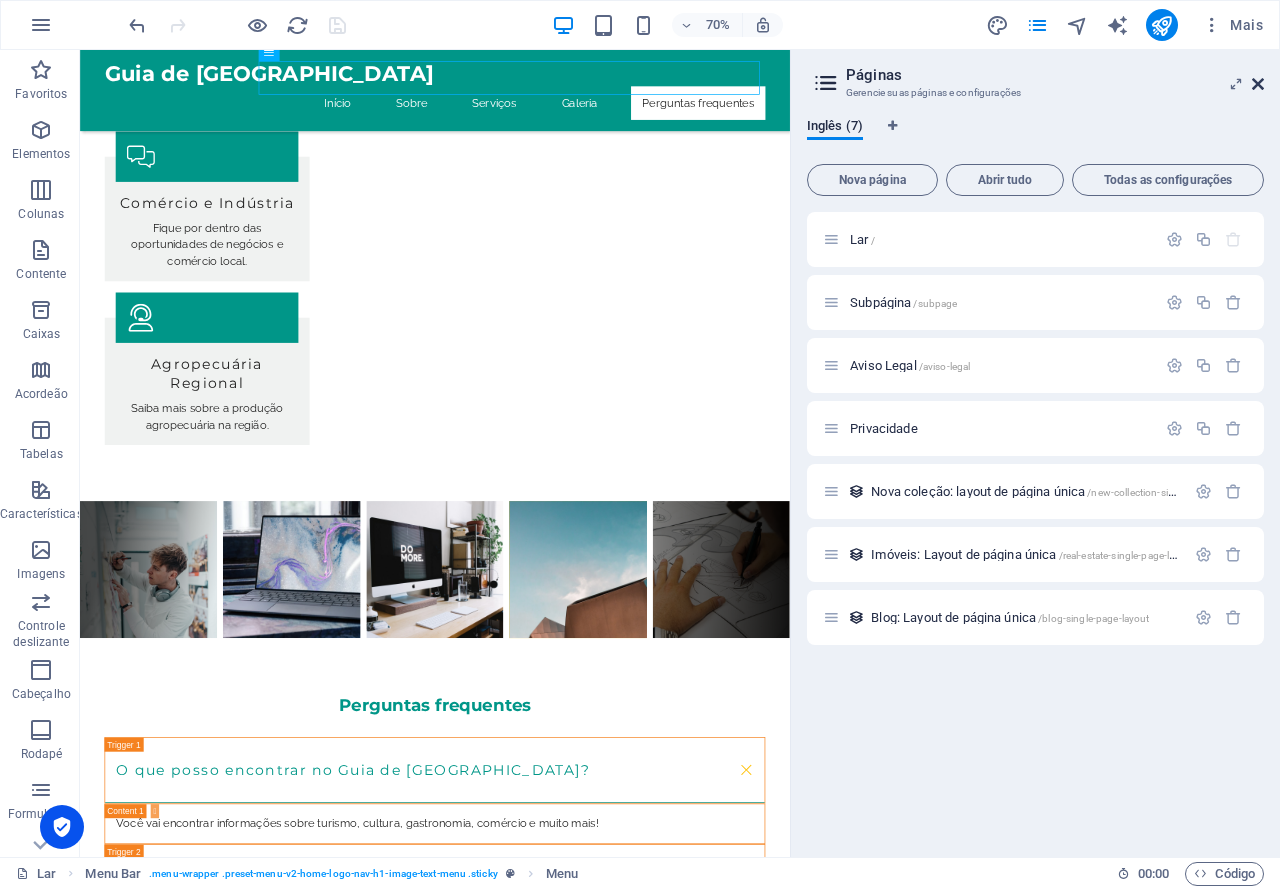 click at bounding box center [1258, 84] 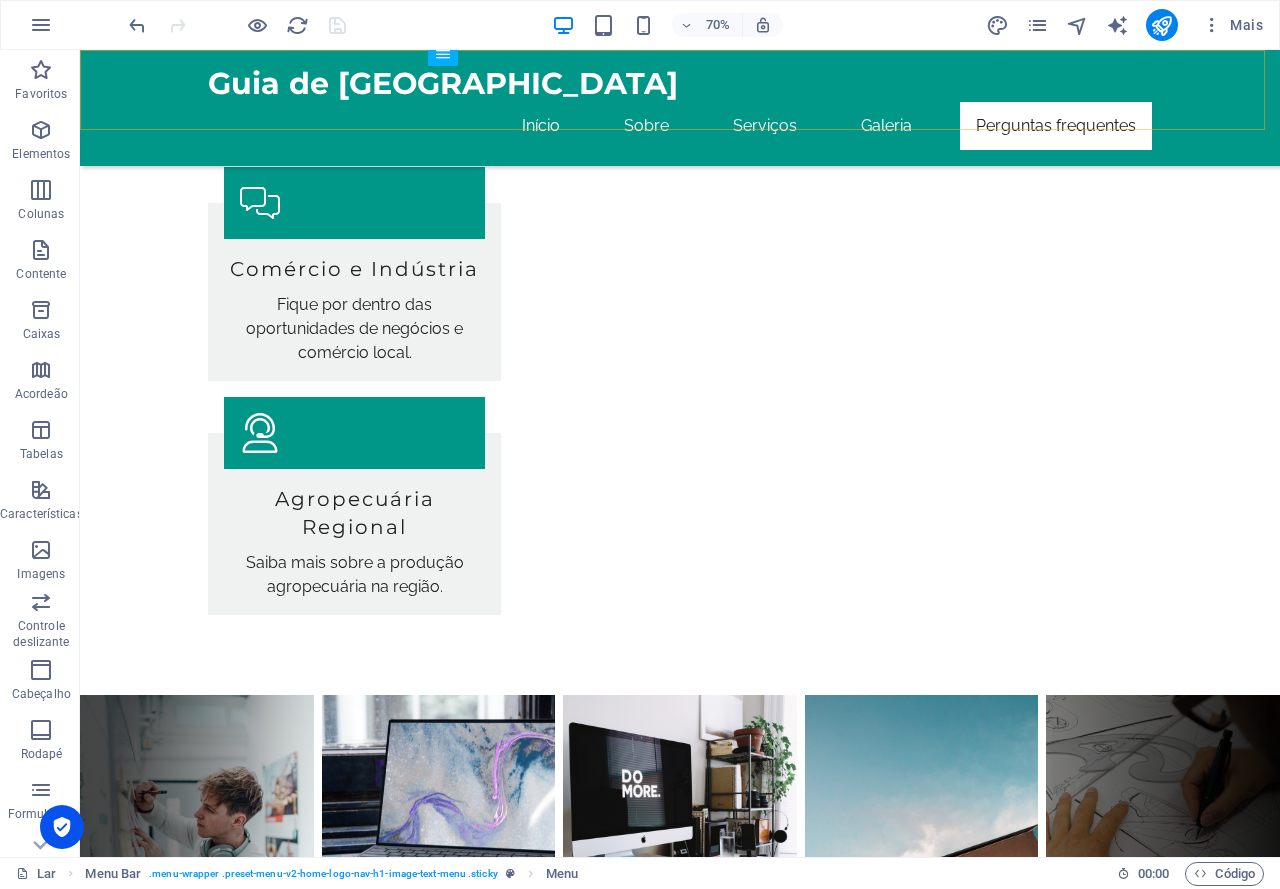 scroll, scrollTop: 3161, scrollLeft: 0, axis: vertical 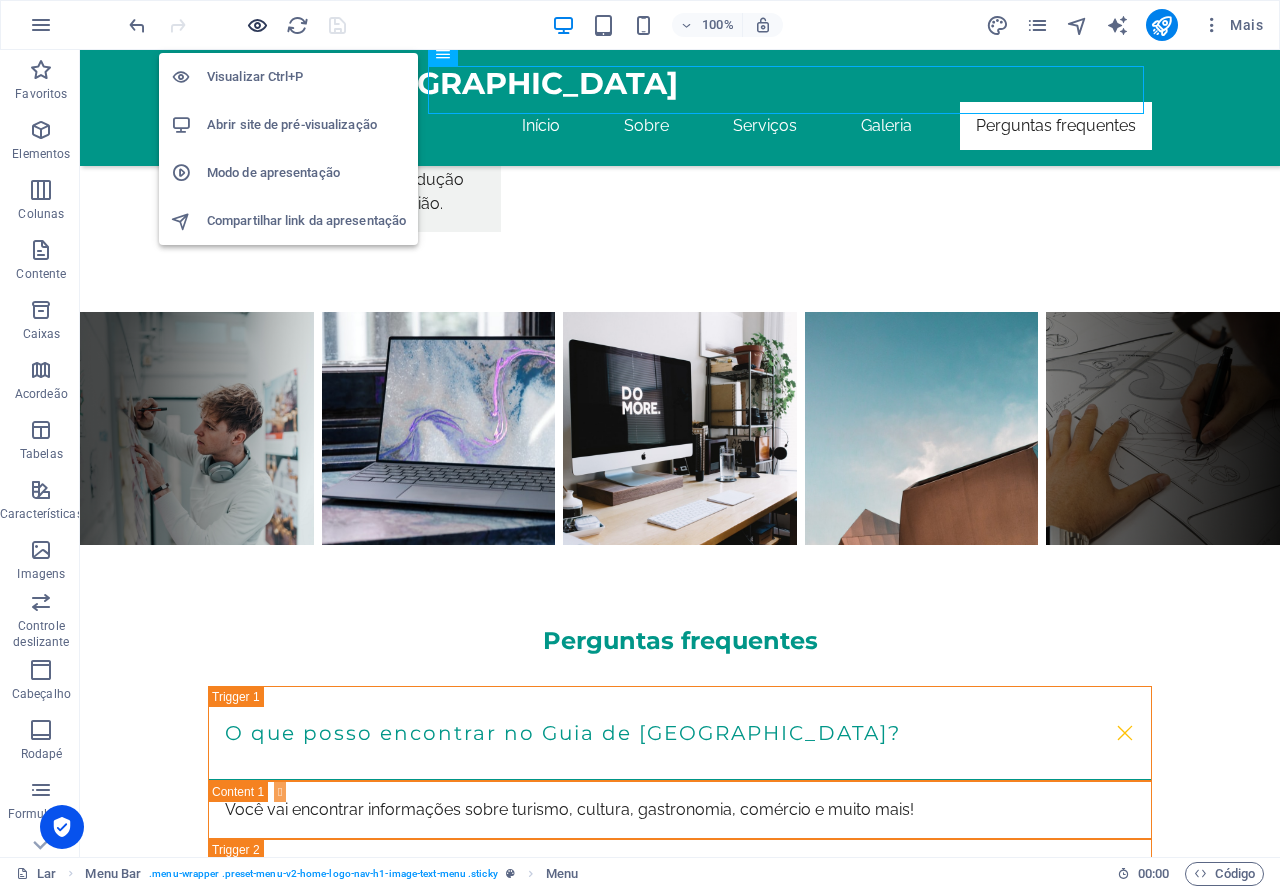 click at bounding box center [257, 25] 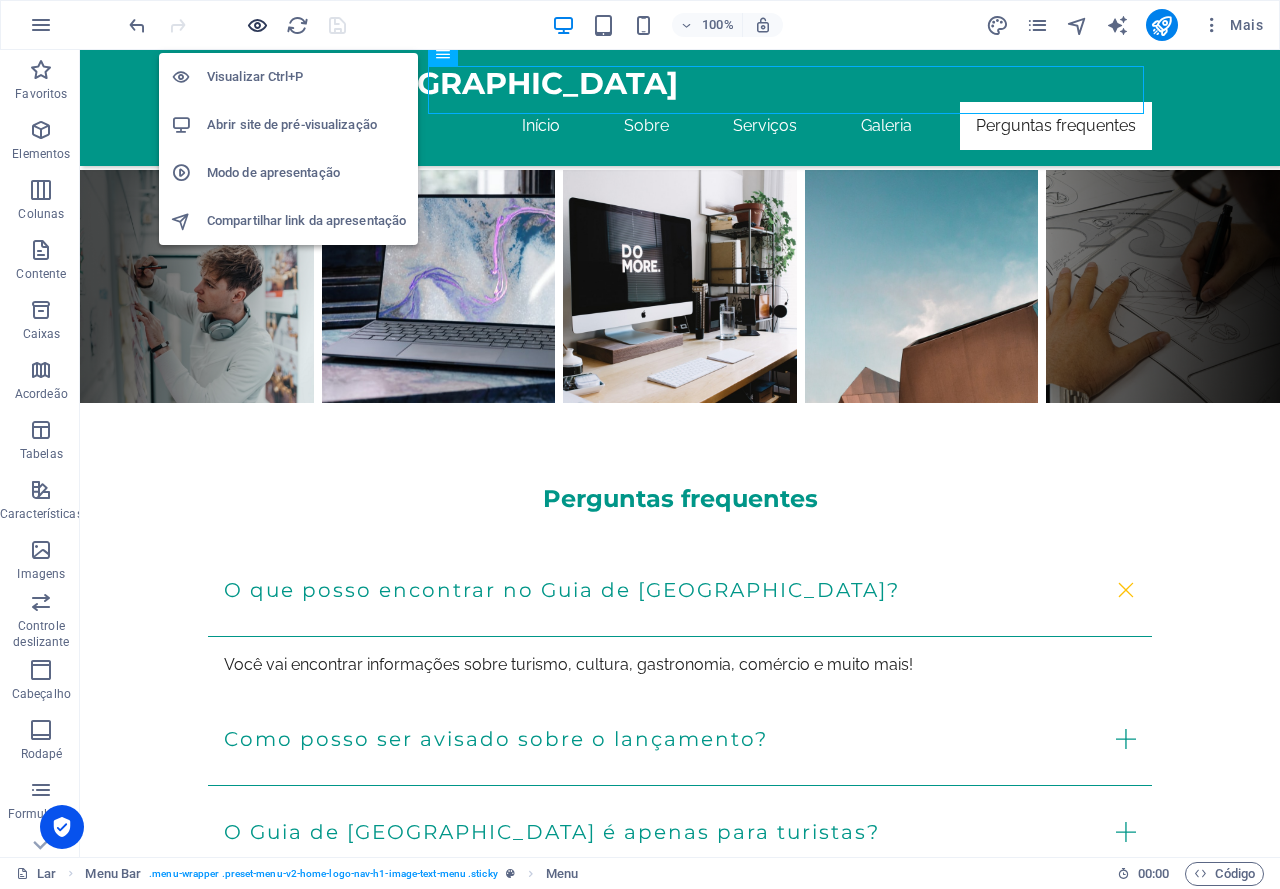 scroll, scrollTop: 2873, scrollLeft: 0, axis: vertical 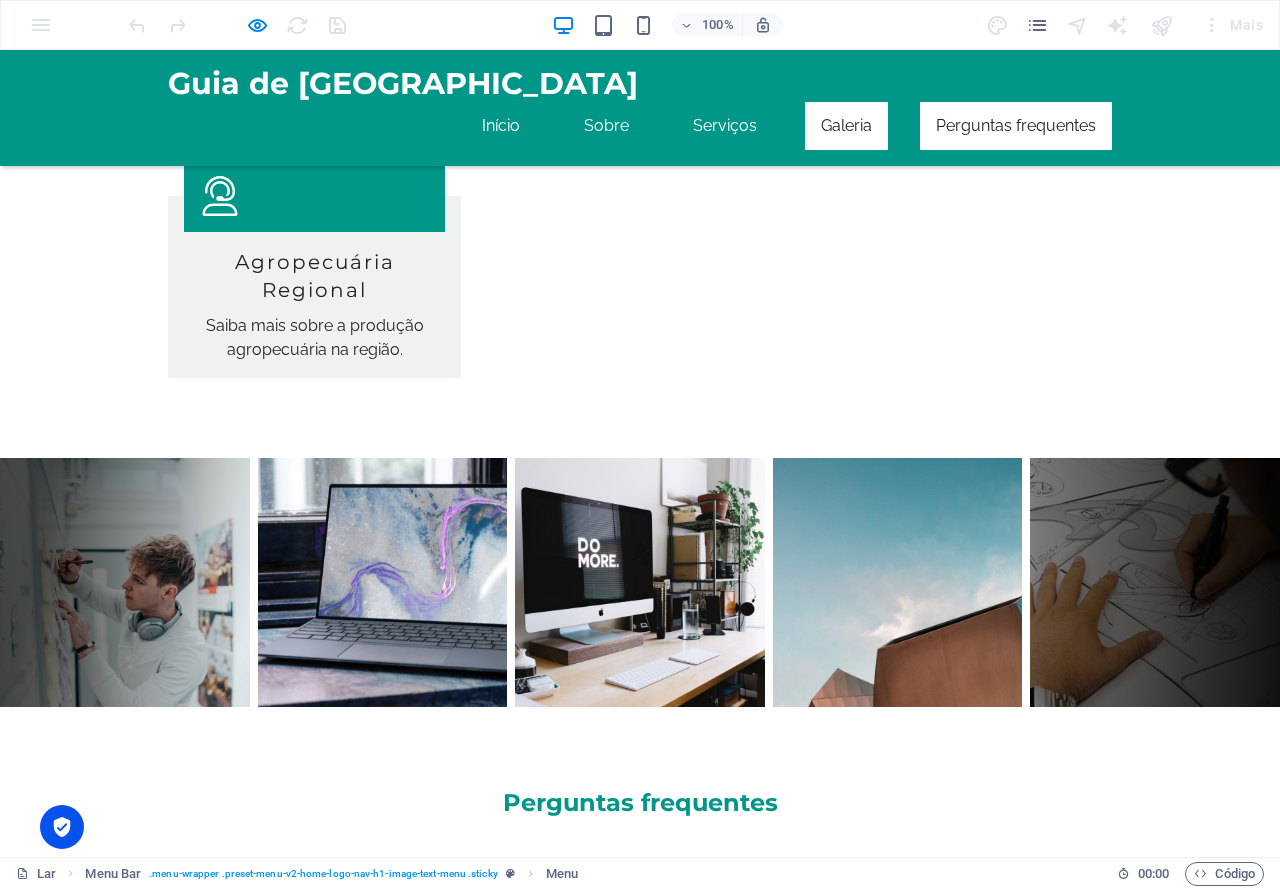click on "Galeria" at bounding box center (846, 125) 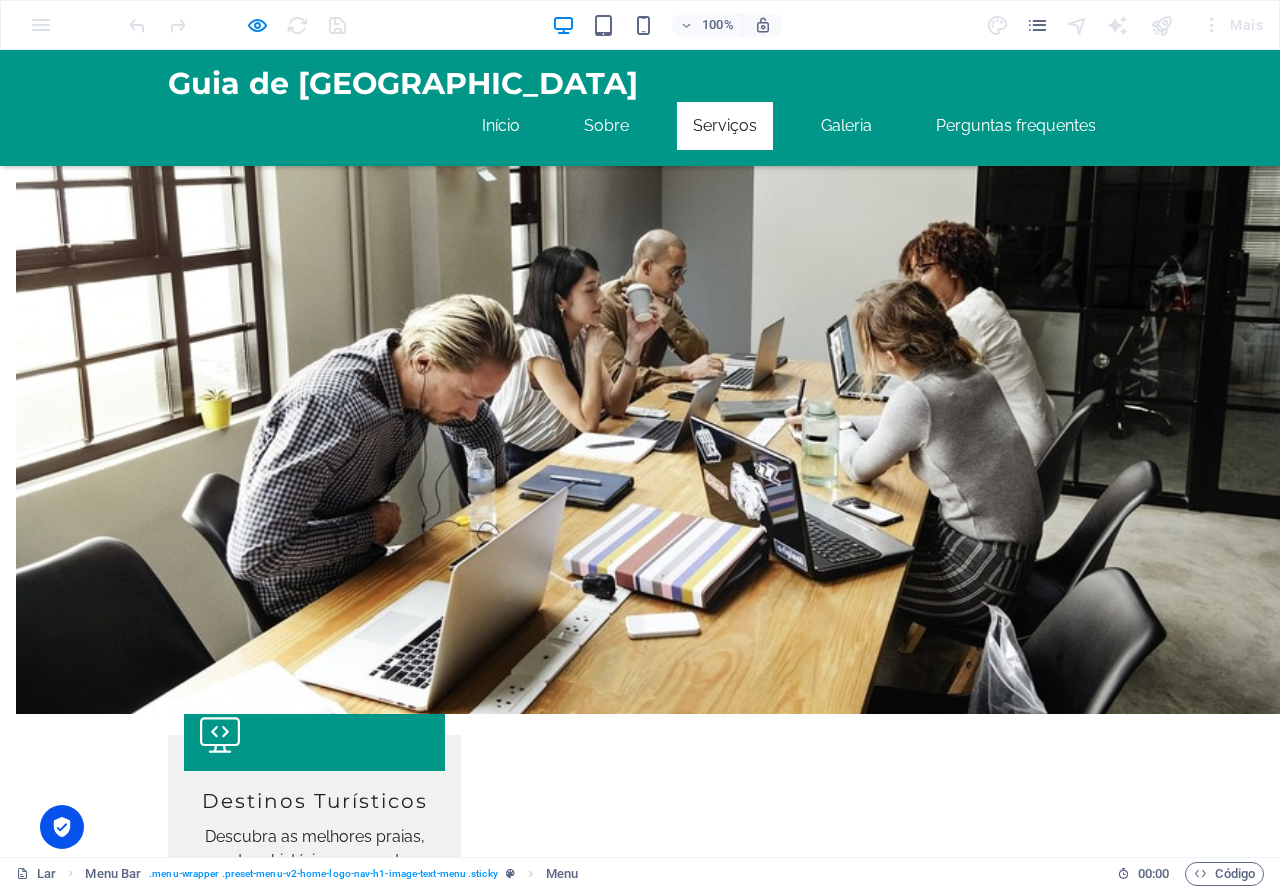 scroll, scrollTop: 1297, scrollLeft: 0, axis: vertical 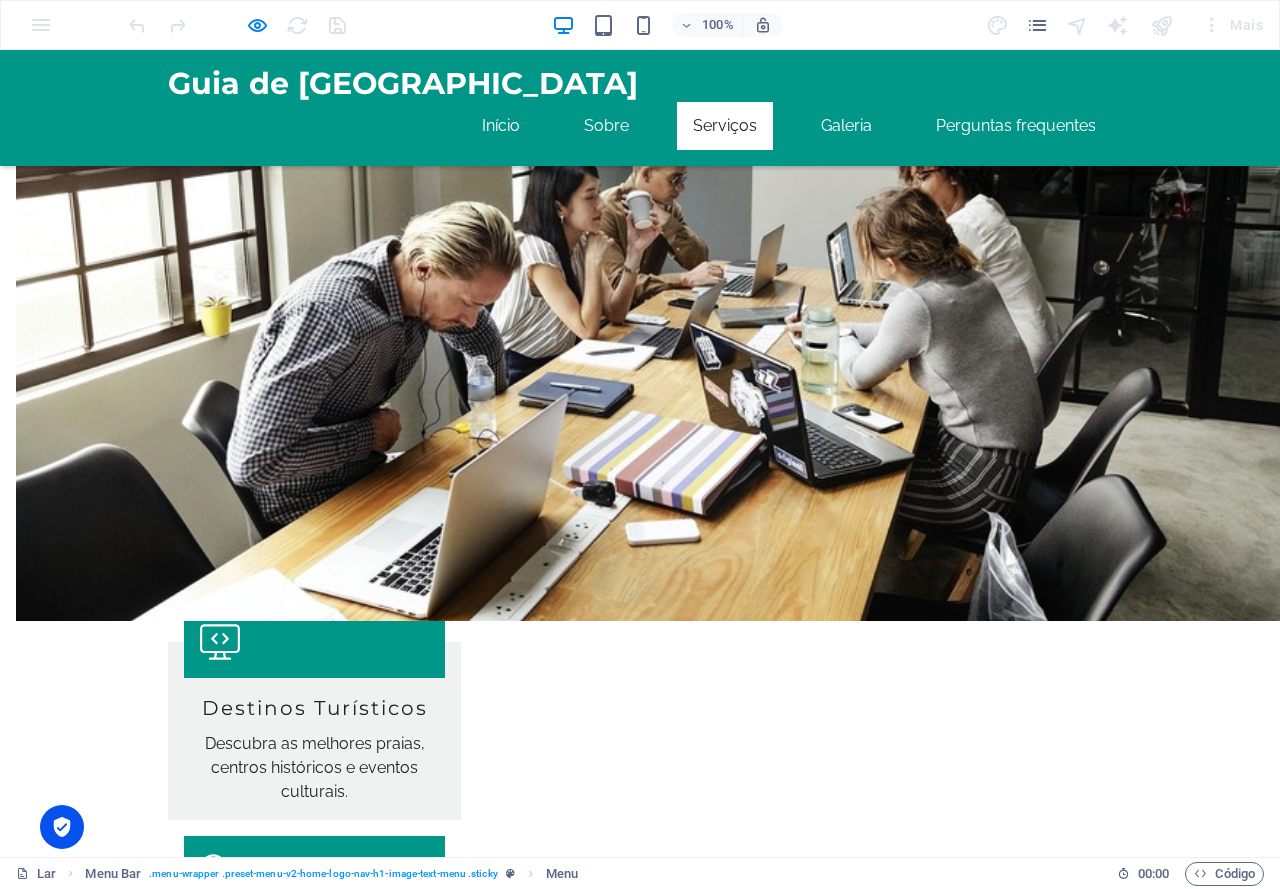 click at bounding box center [640, 2158] 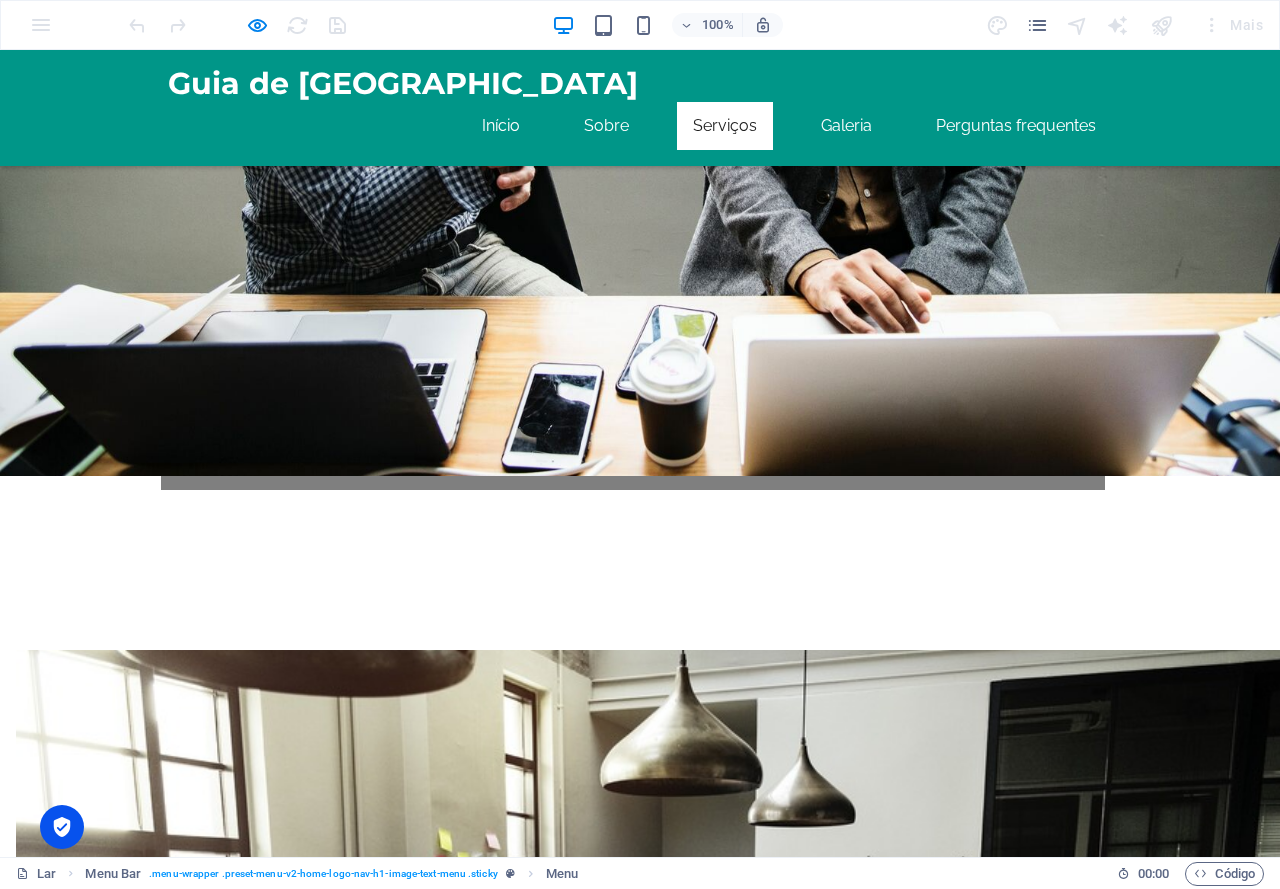 click at bounding box center (0, -418) 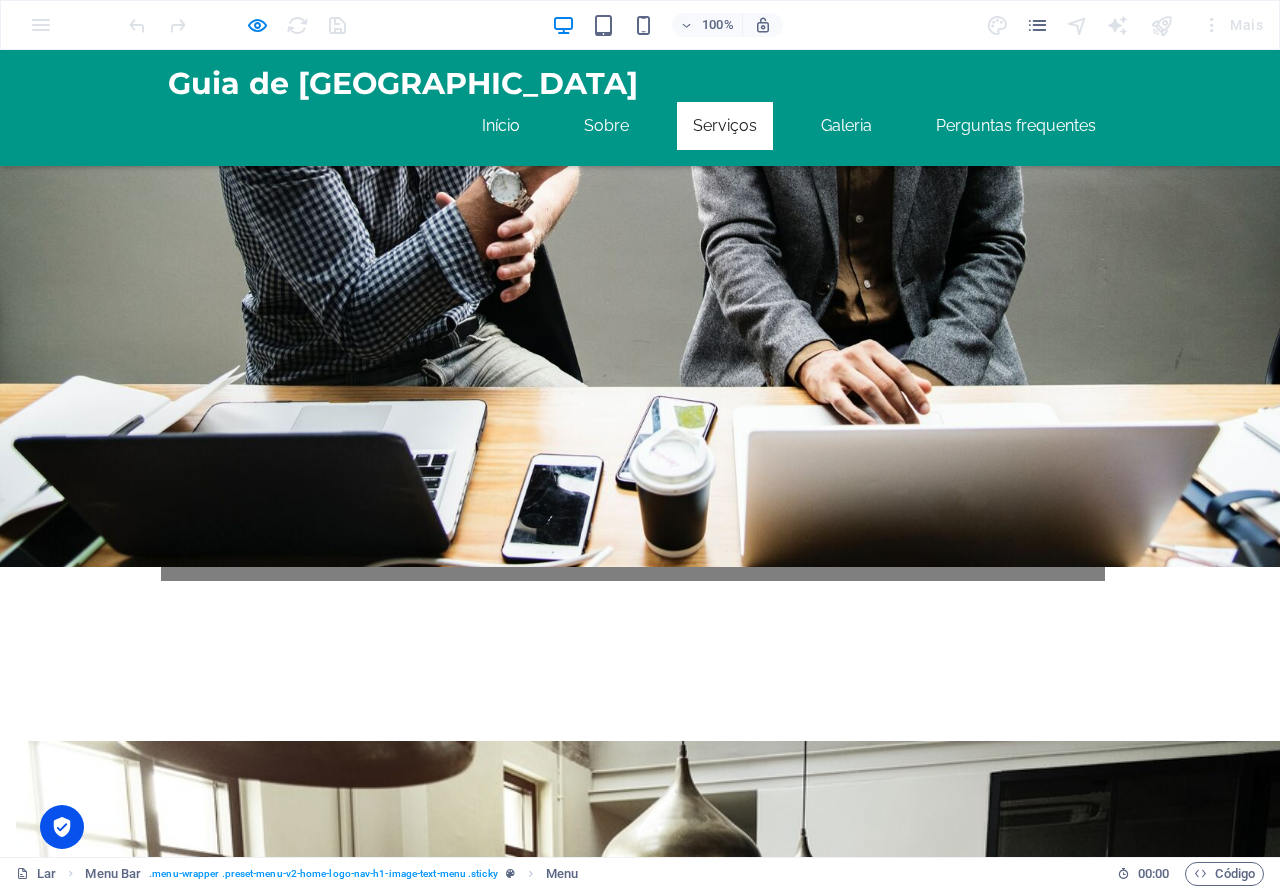 click at bounding box center (0, -327) 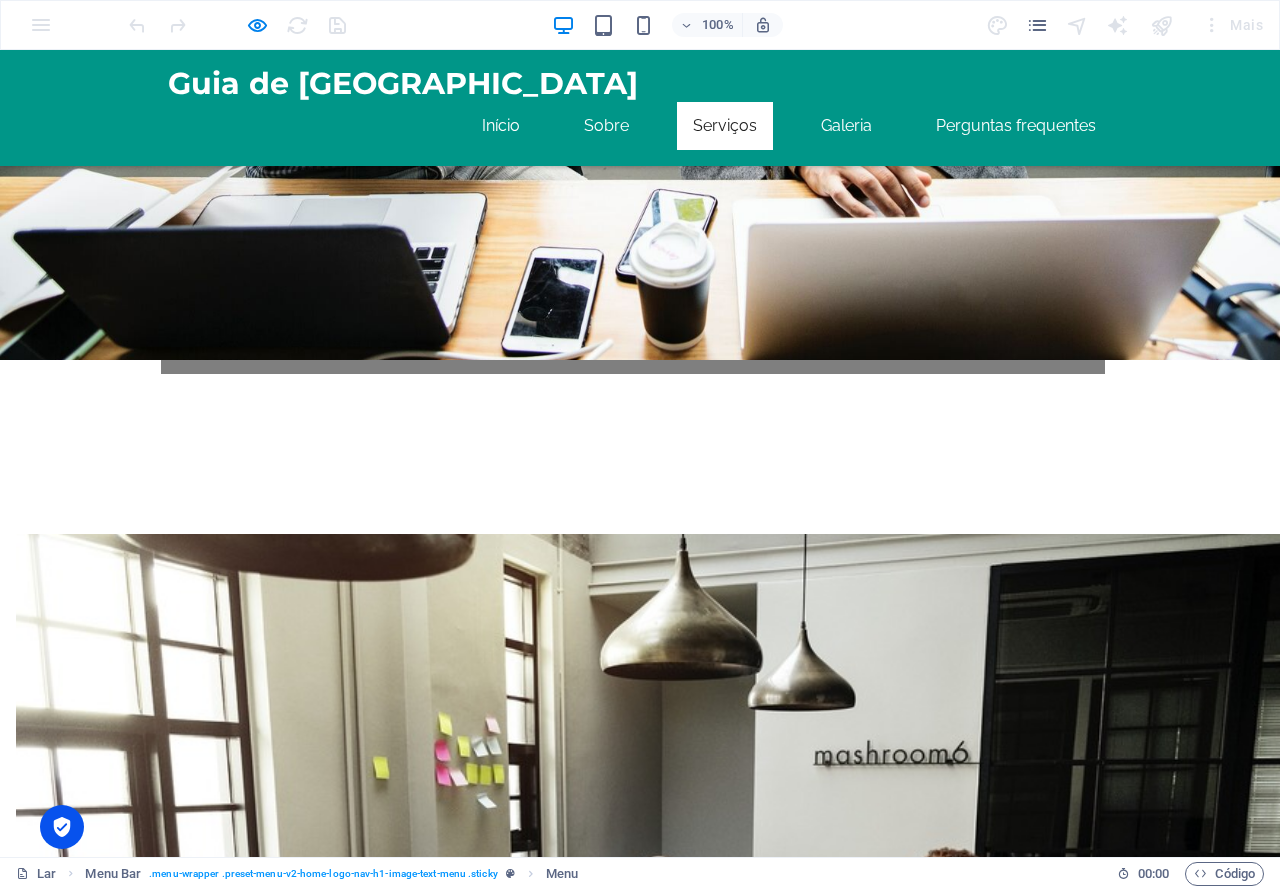 click at bounding box center (0, -534) 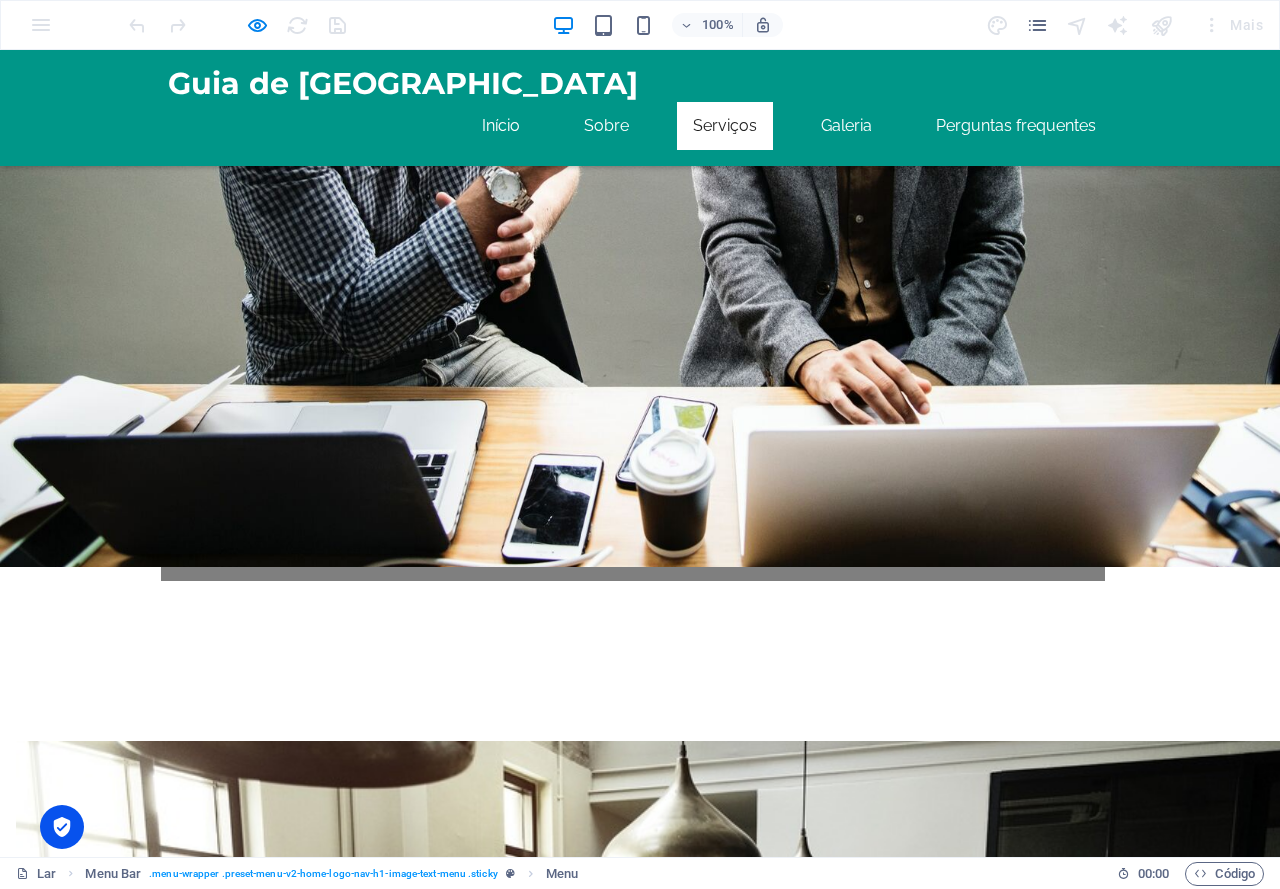 click at bounding box center (0, -327) 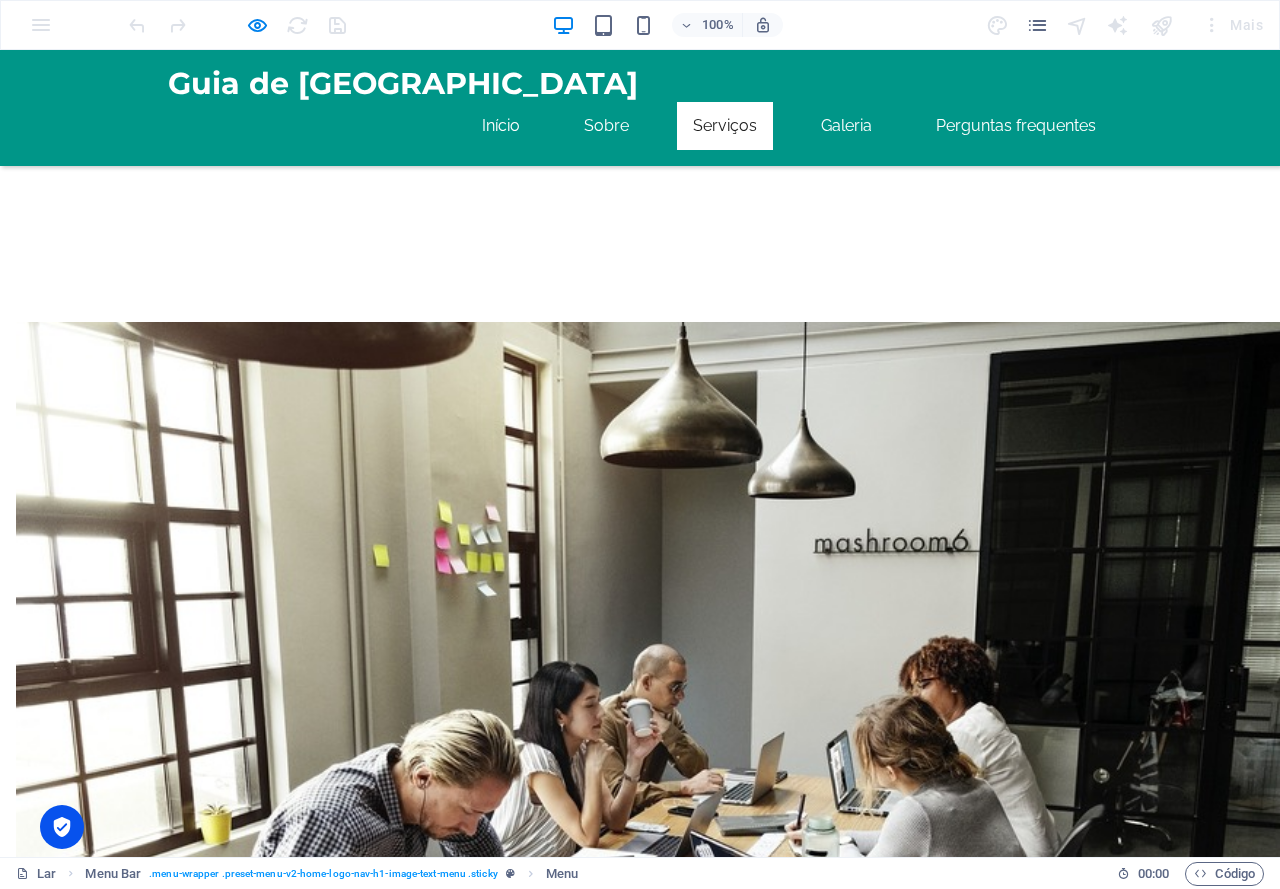click at bounding box center (0, -746) 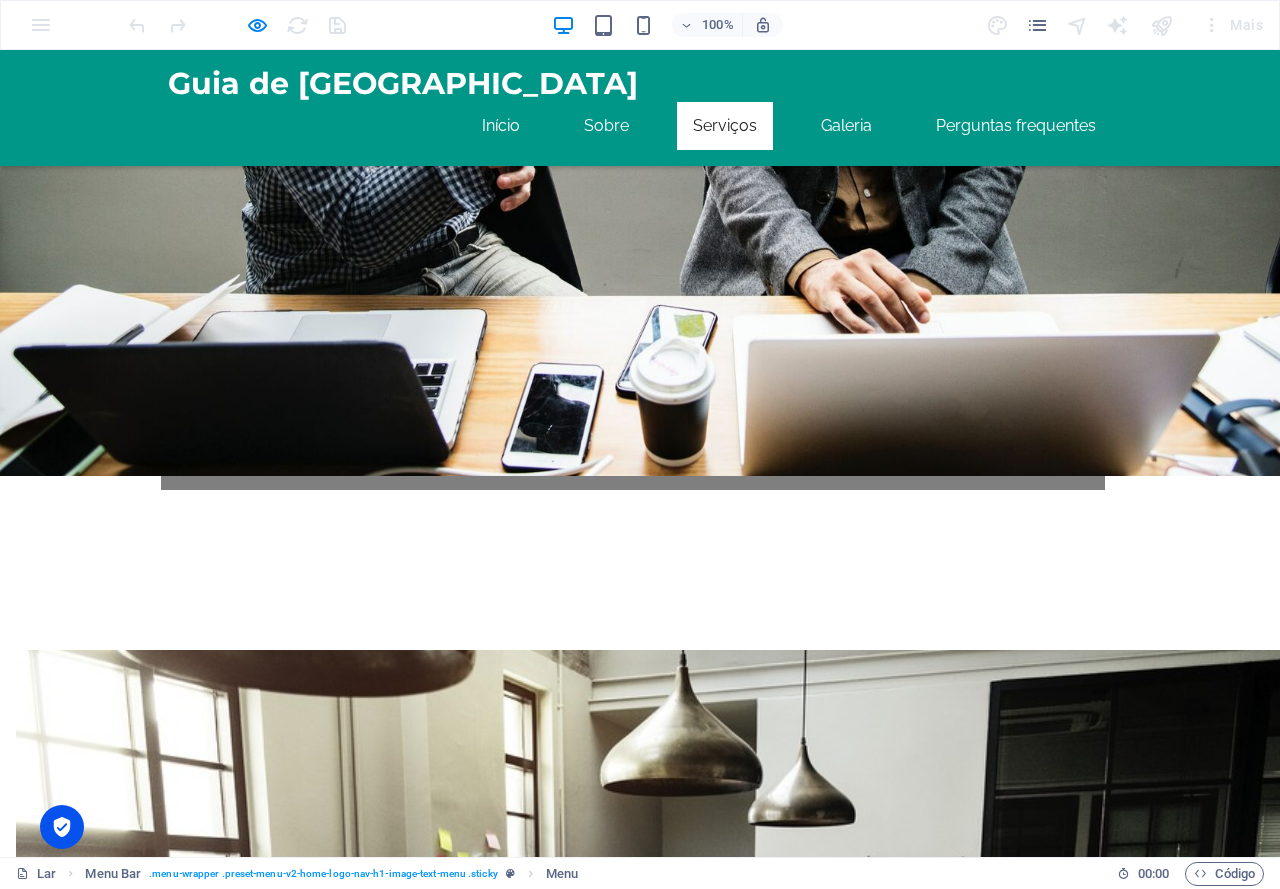 click on "×" at bounding box center [3, -1236] 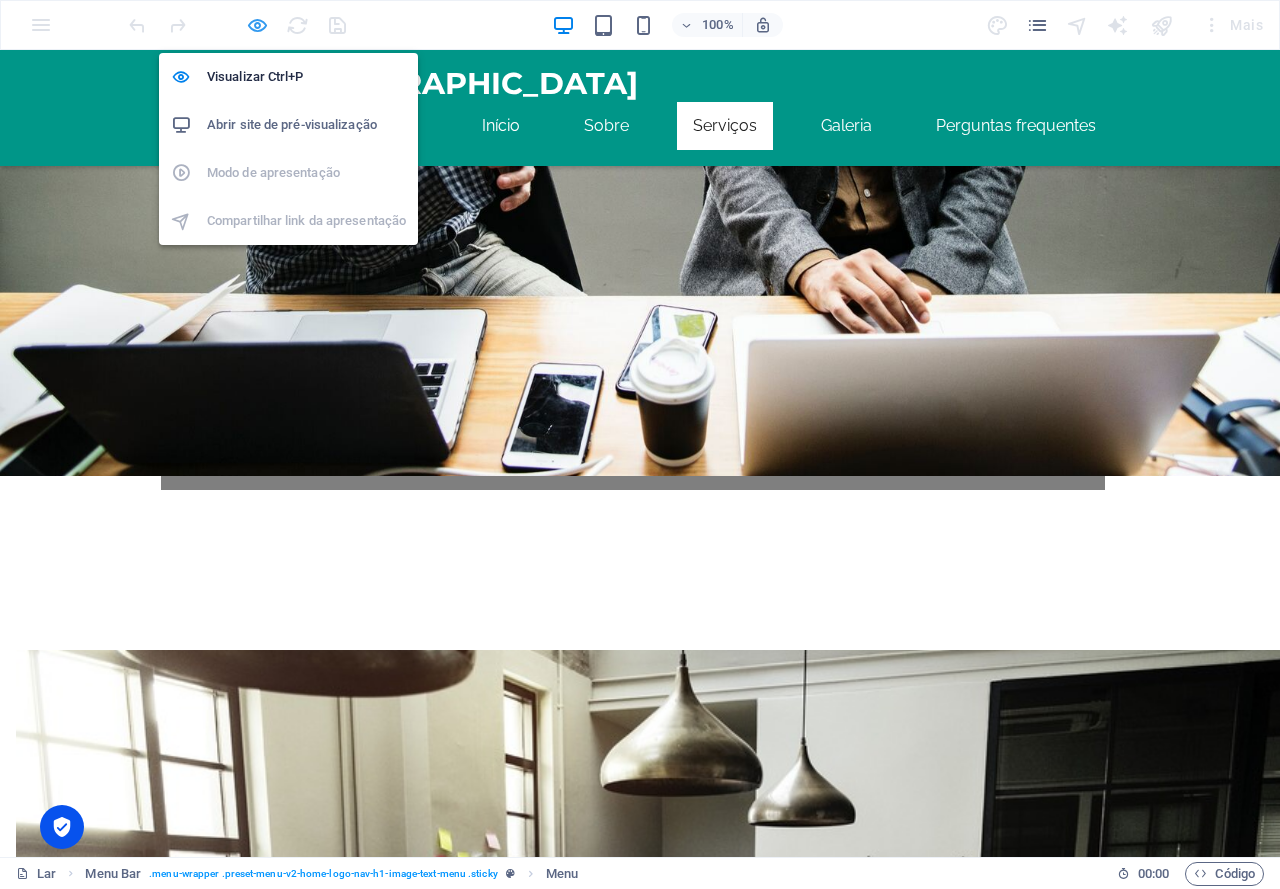 click at bounding box center (257, 25) 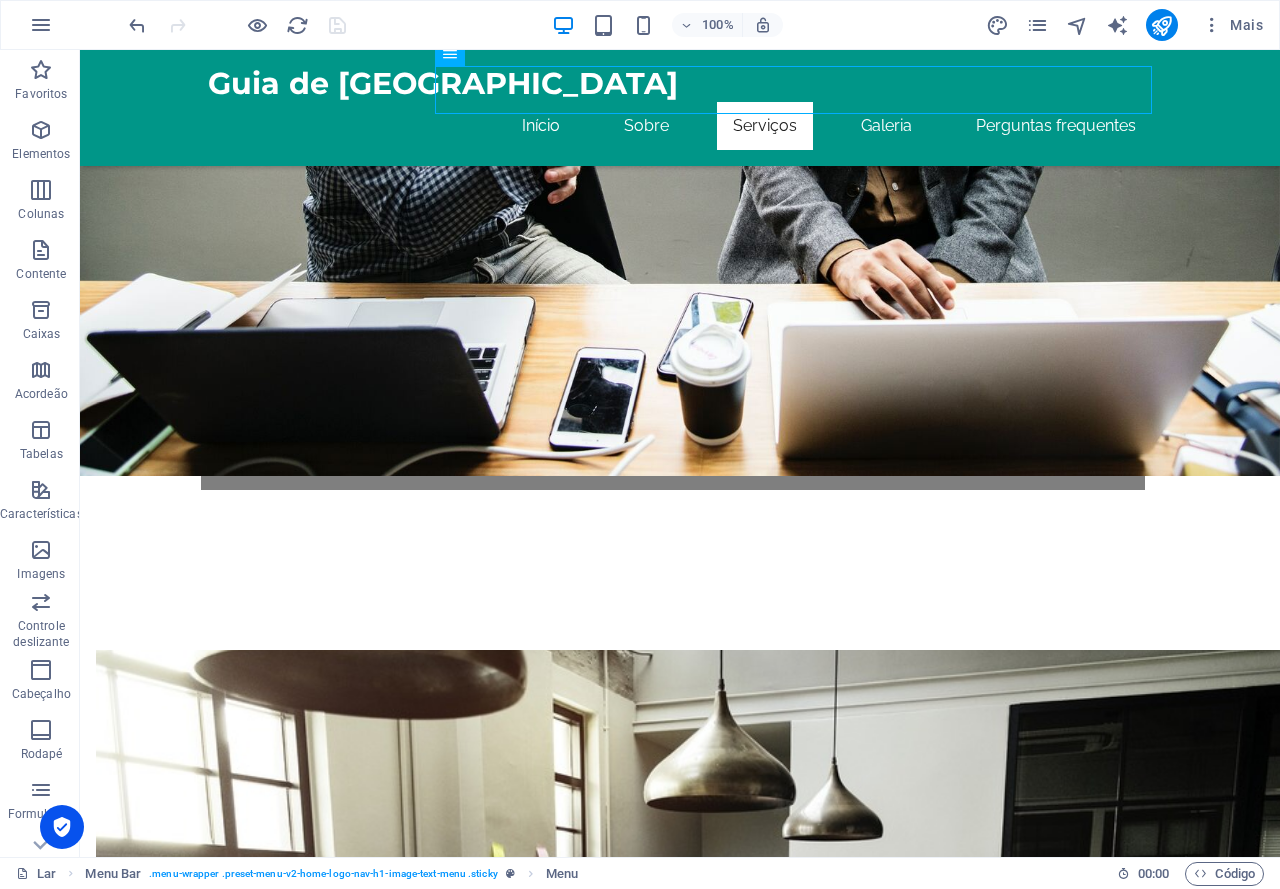 click on "×" at bounding box center (83, -1236) 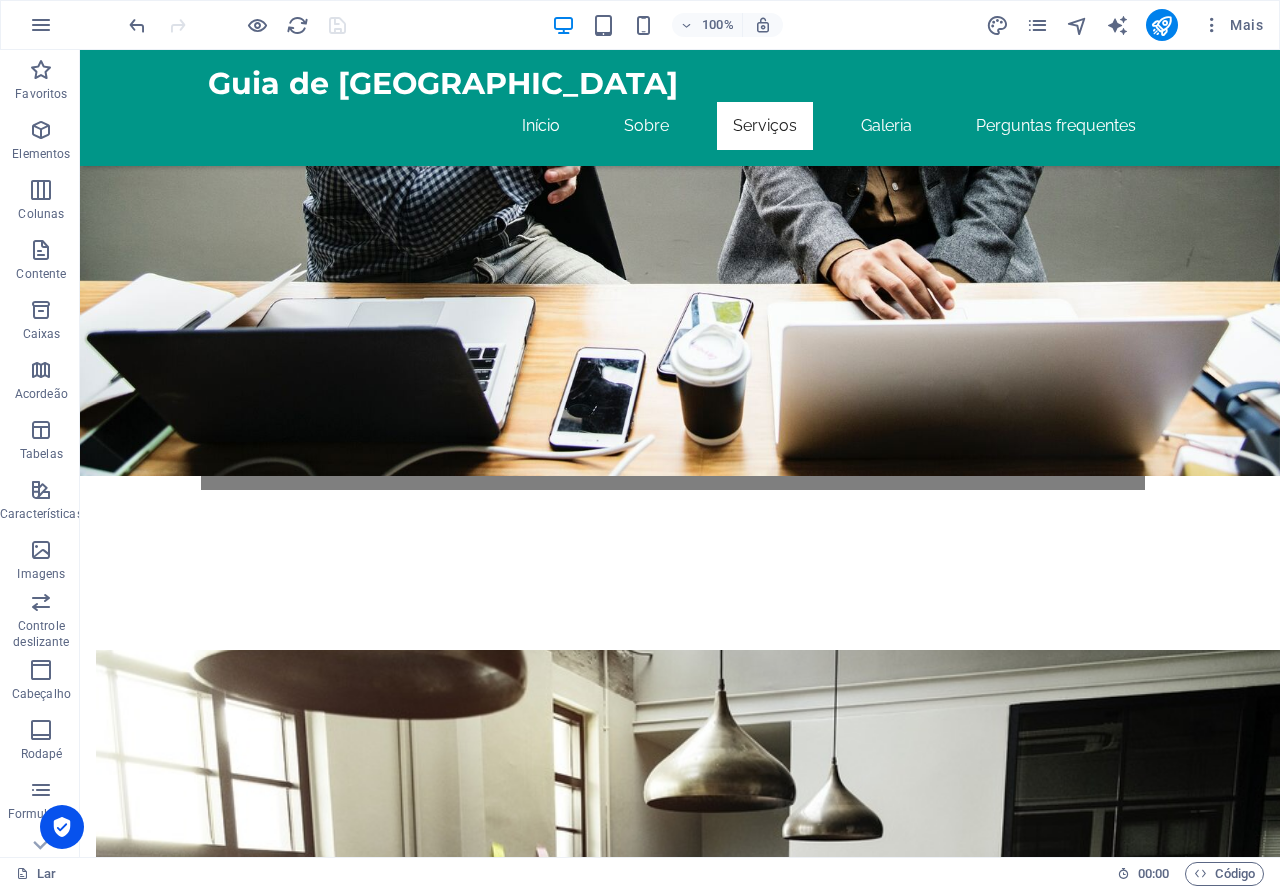 click on "× Rubrica 3/5 ..." at bounding box center [672, -829] 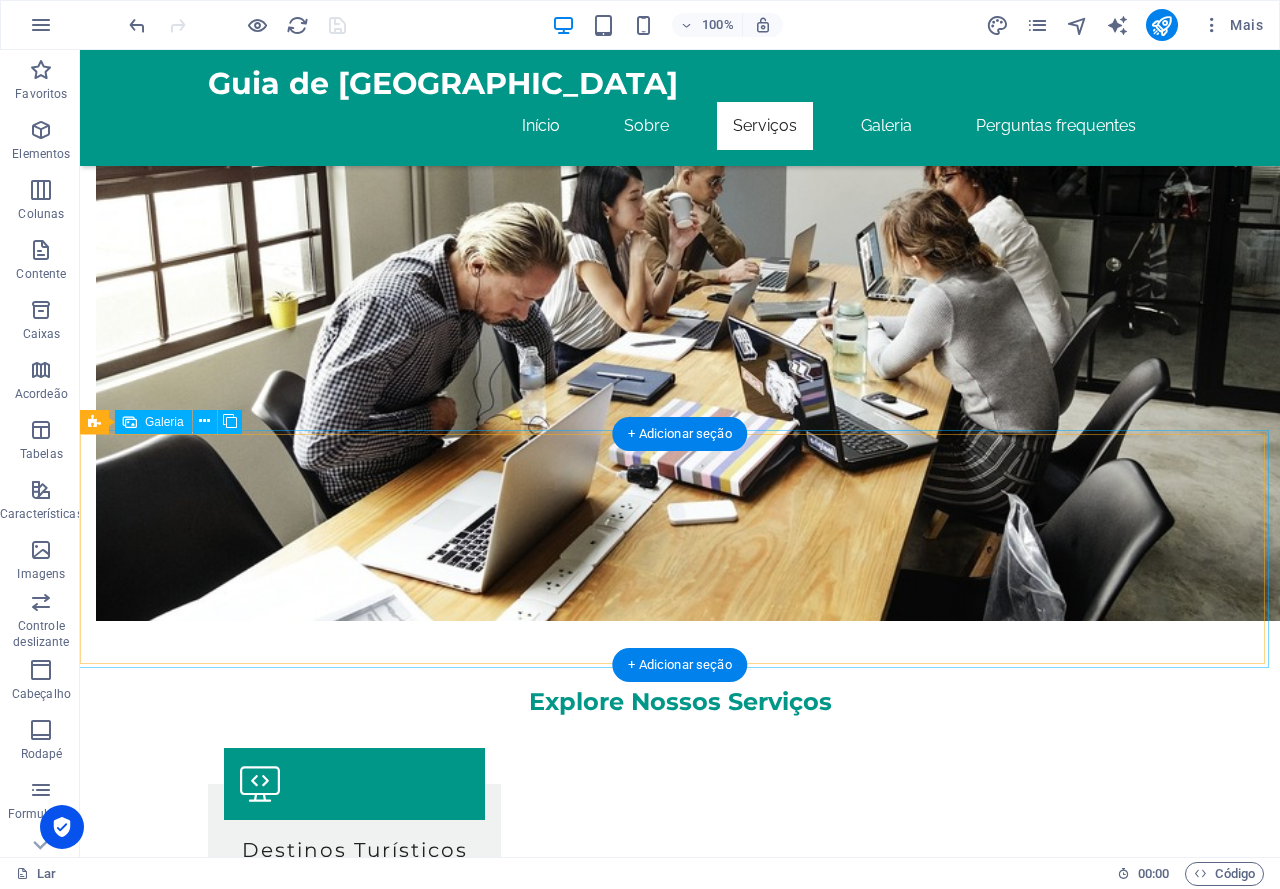 click at bounding box center (680, 2293) 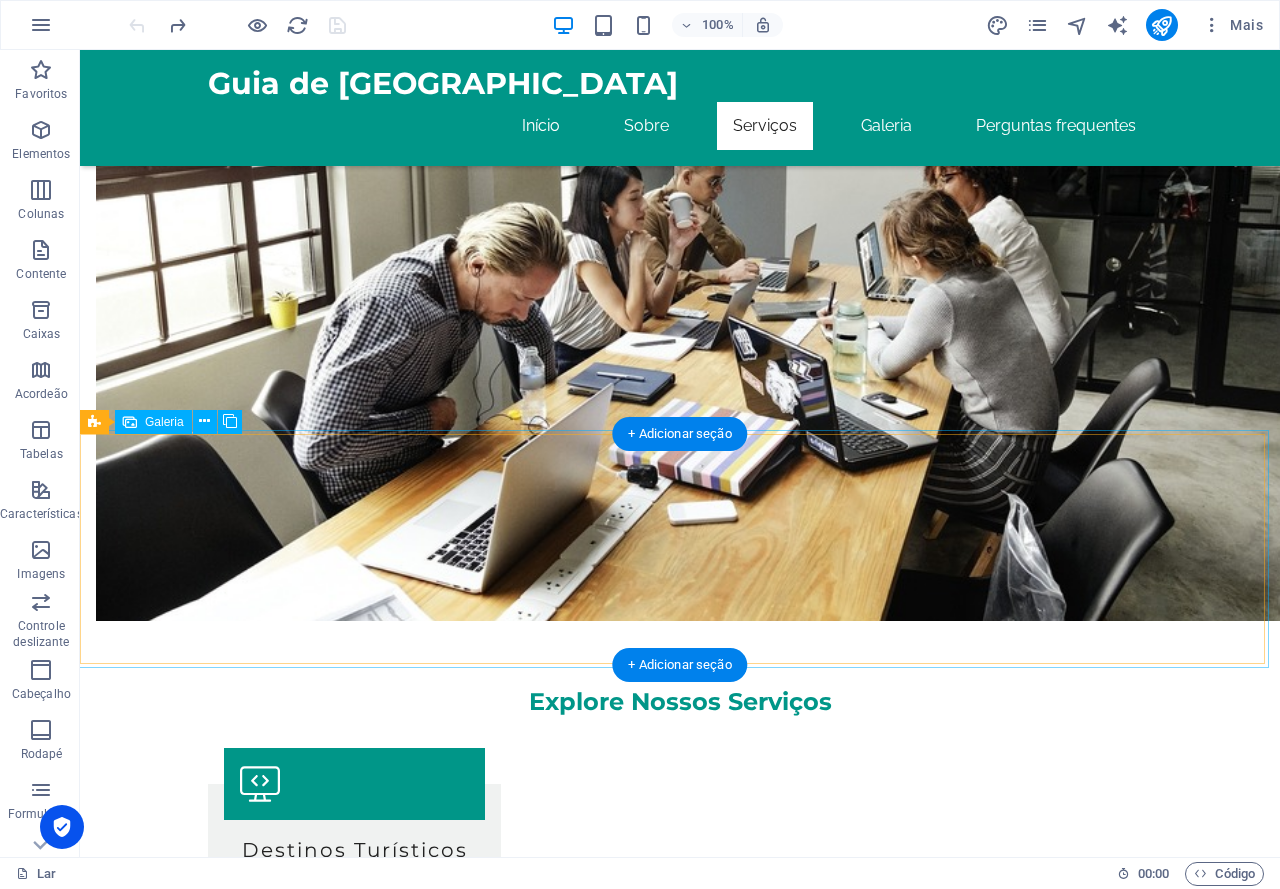 click at bounding box center (680, 2293) 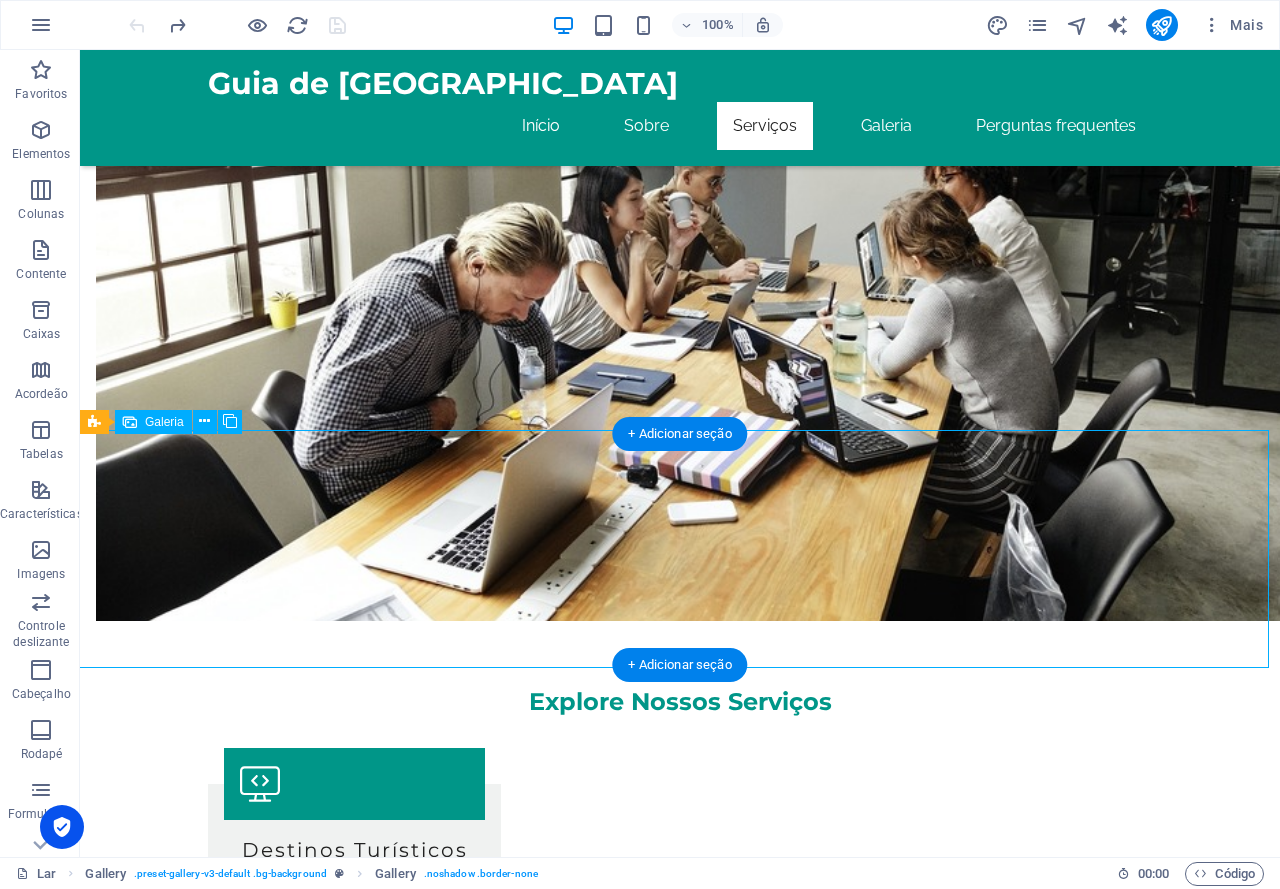 click at bounding box center [680, 2293] 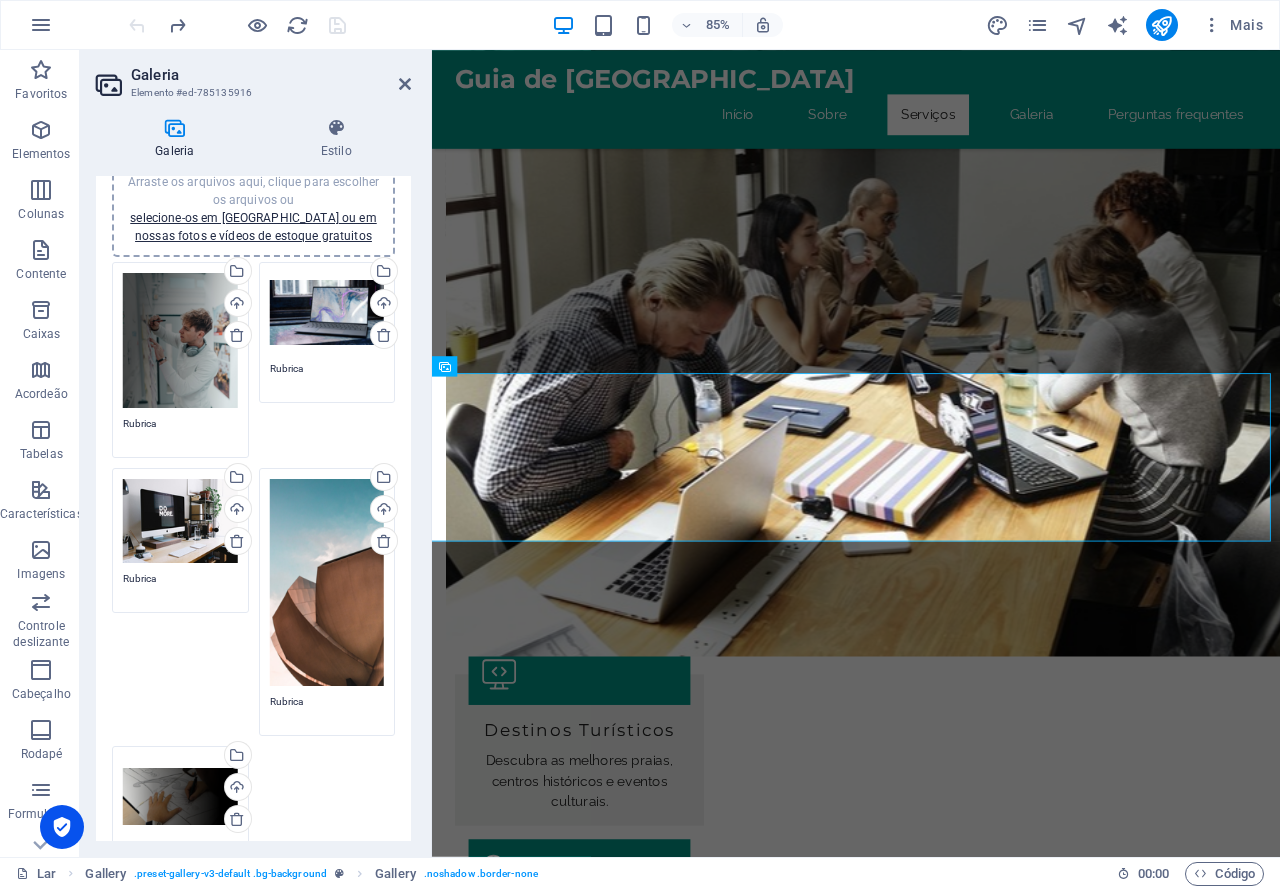 scroll, scrollTop: 100, scrollLeft: 0, axis: vertical 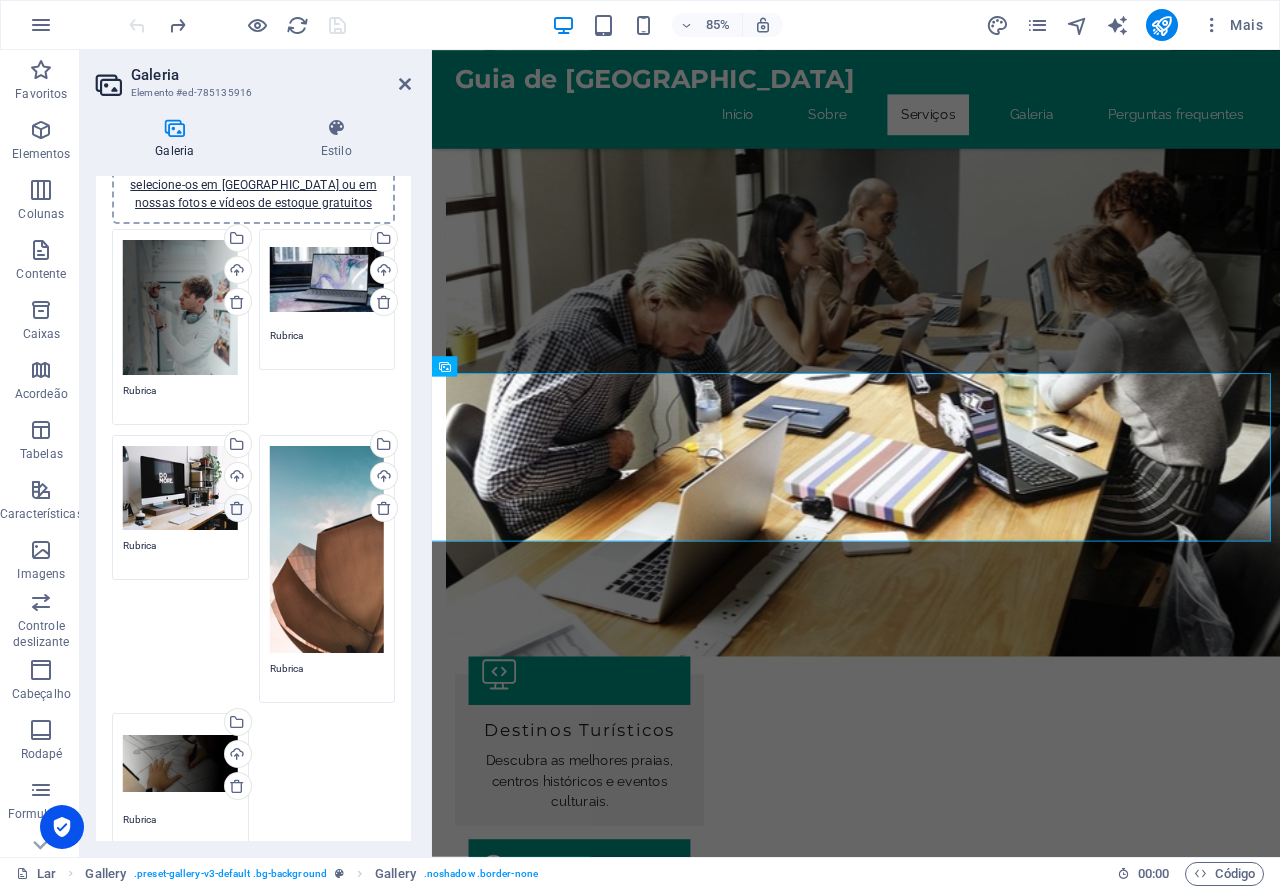 click at bounding box center [237, 508] 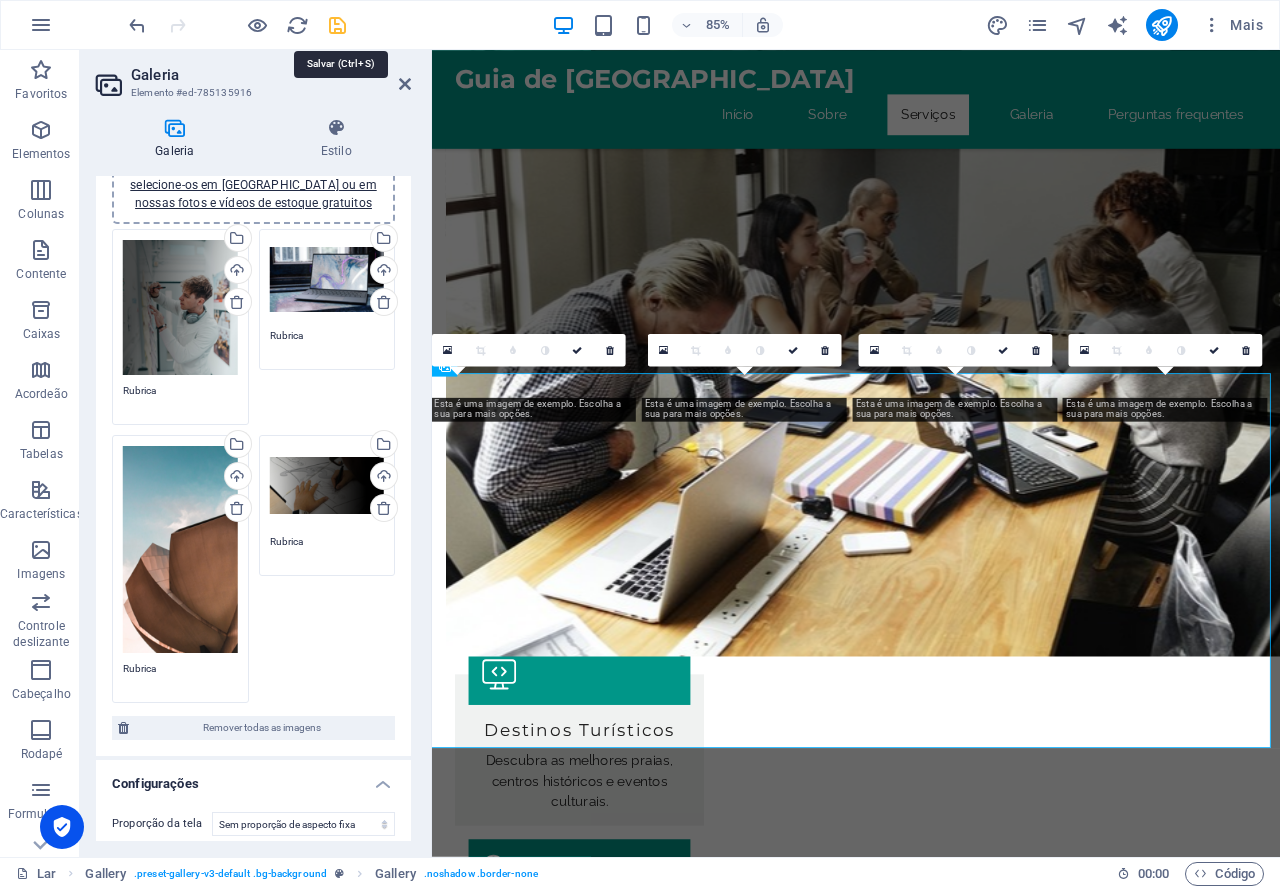 click at bounding box center [337, 25] 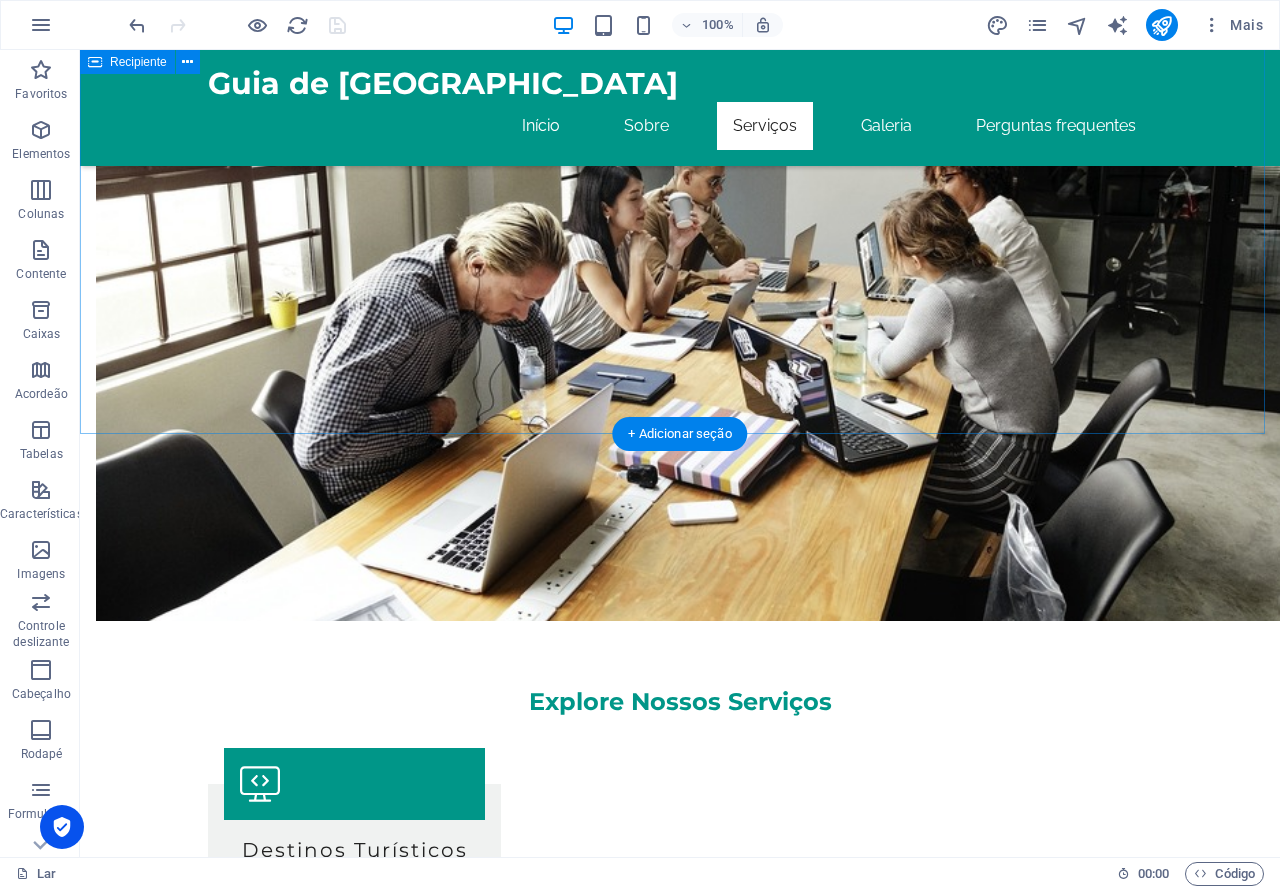 scroll, scrollTop: 1497, scrollLeft: 0, axis: vertical 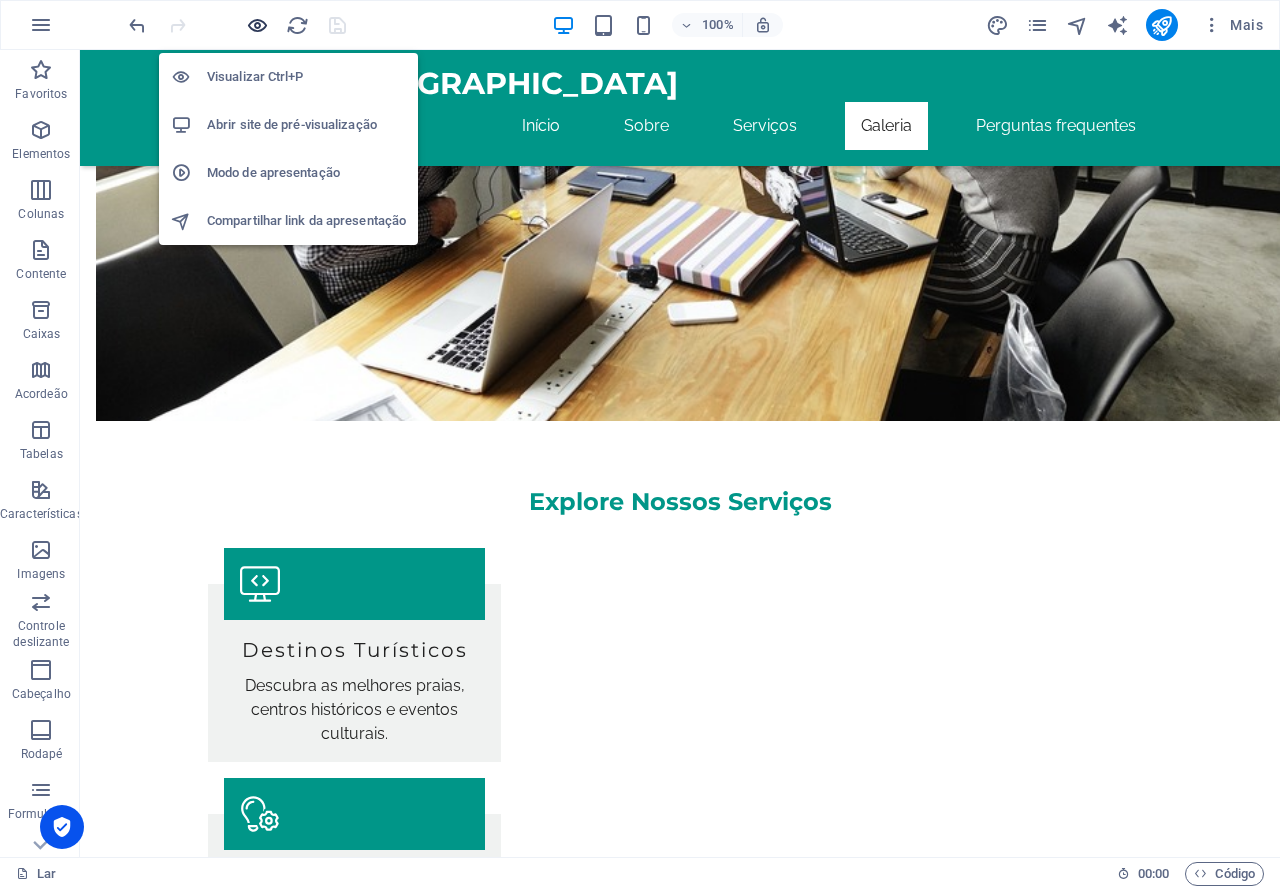 click at bounding box center (257, 25) 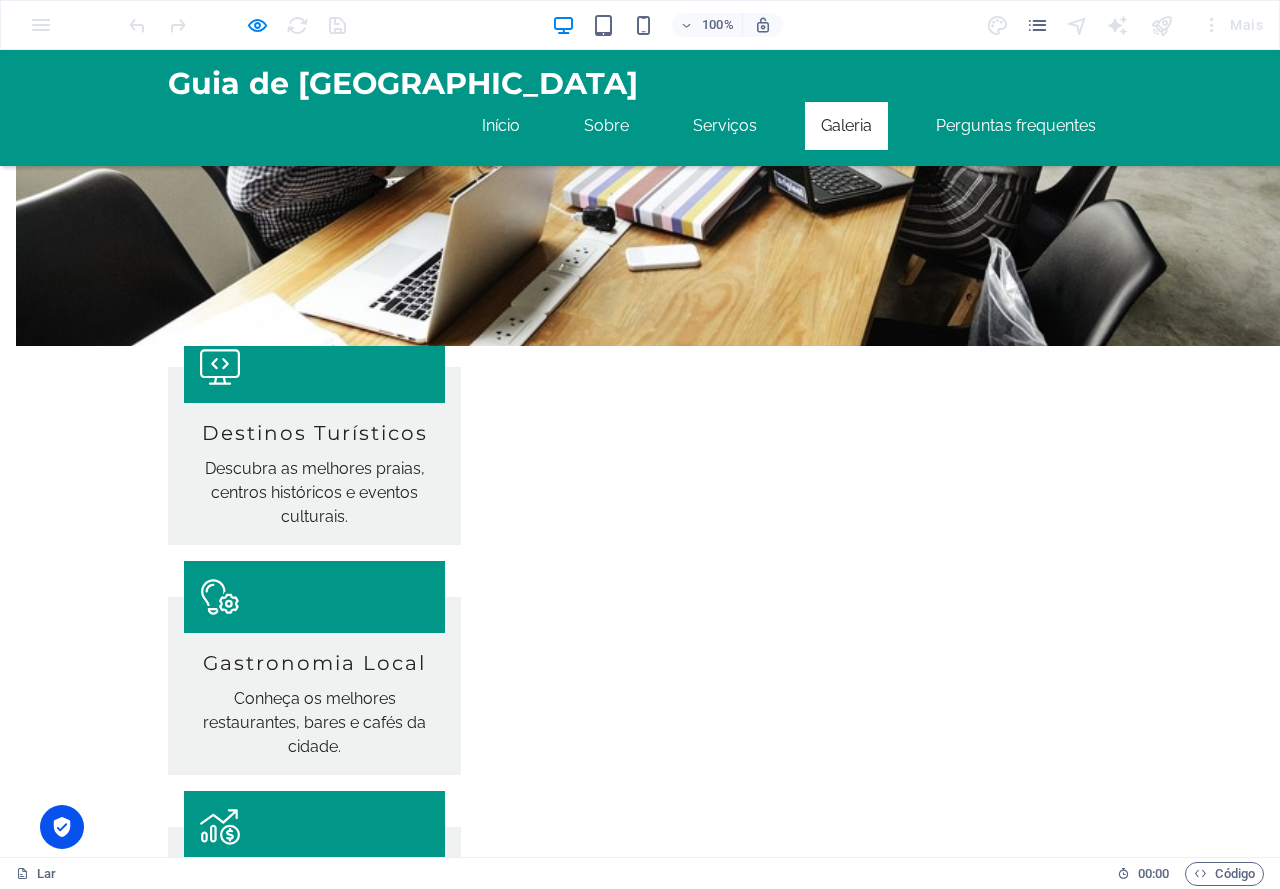 scroll, scrollTop: 1397, scrollLeft: 0, axis: vertical 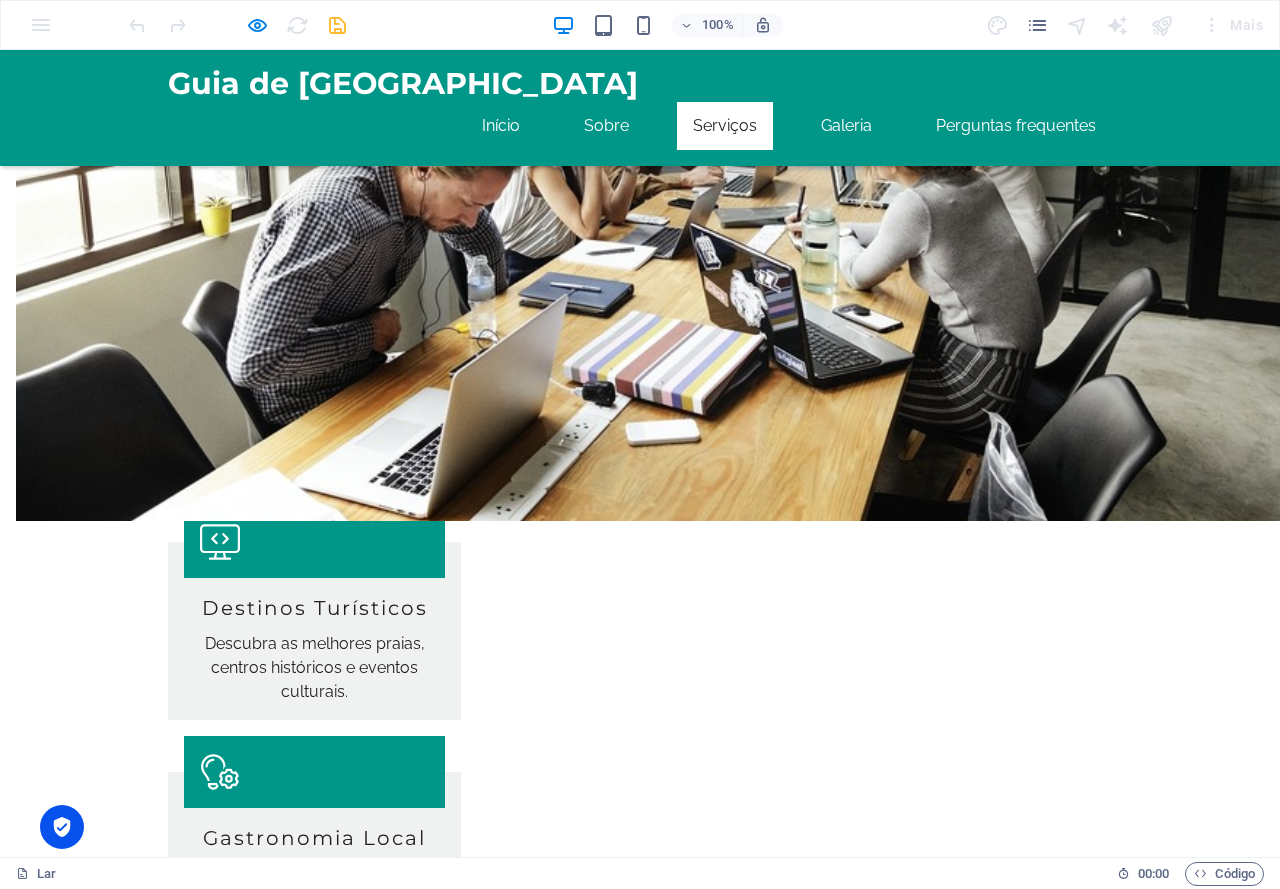 click on "Explore Nossos Serviços Destinos Turísticos Descubra as melhores praias, centros históricos e eventos culturais. Gastronomia Local Conheça os melhores restaurantes, bares e cafés da cidade. Opções de Hospedagem Encontre hotéis e pousadas que atendam a cada necessidade. Serviços Essenciais Acesse informações úteis para moradores e visitantes. Comércio e Indústria Fique por dentro das oportunidades de negócios e comércio local. Agropecuária Regional Saiba mais sobre a produção agropecuária na região." at bounding box center (640, 1148) 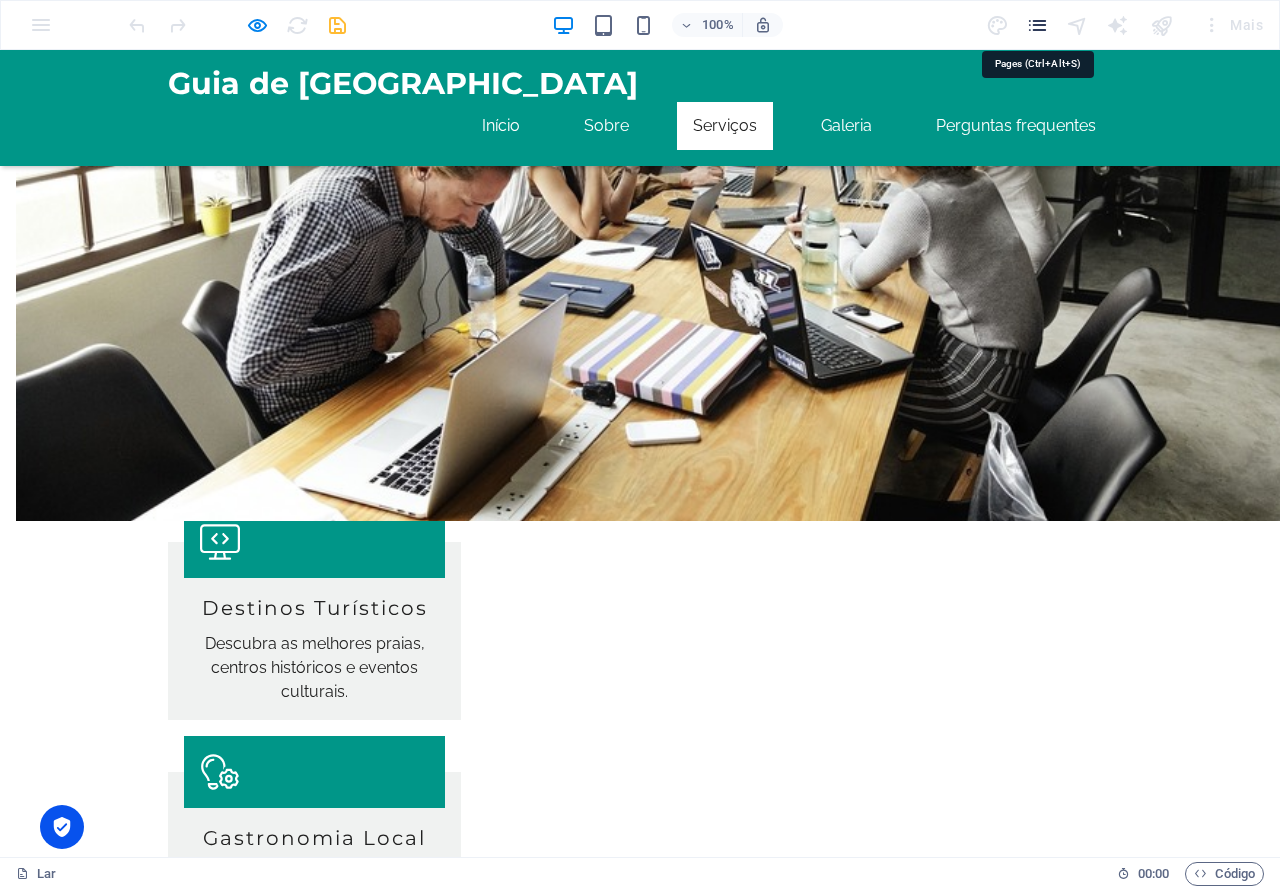 click at bounding box center (1037, 25) 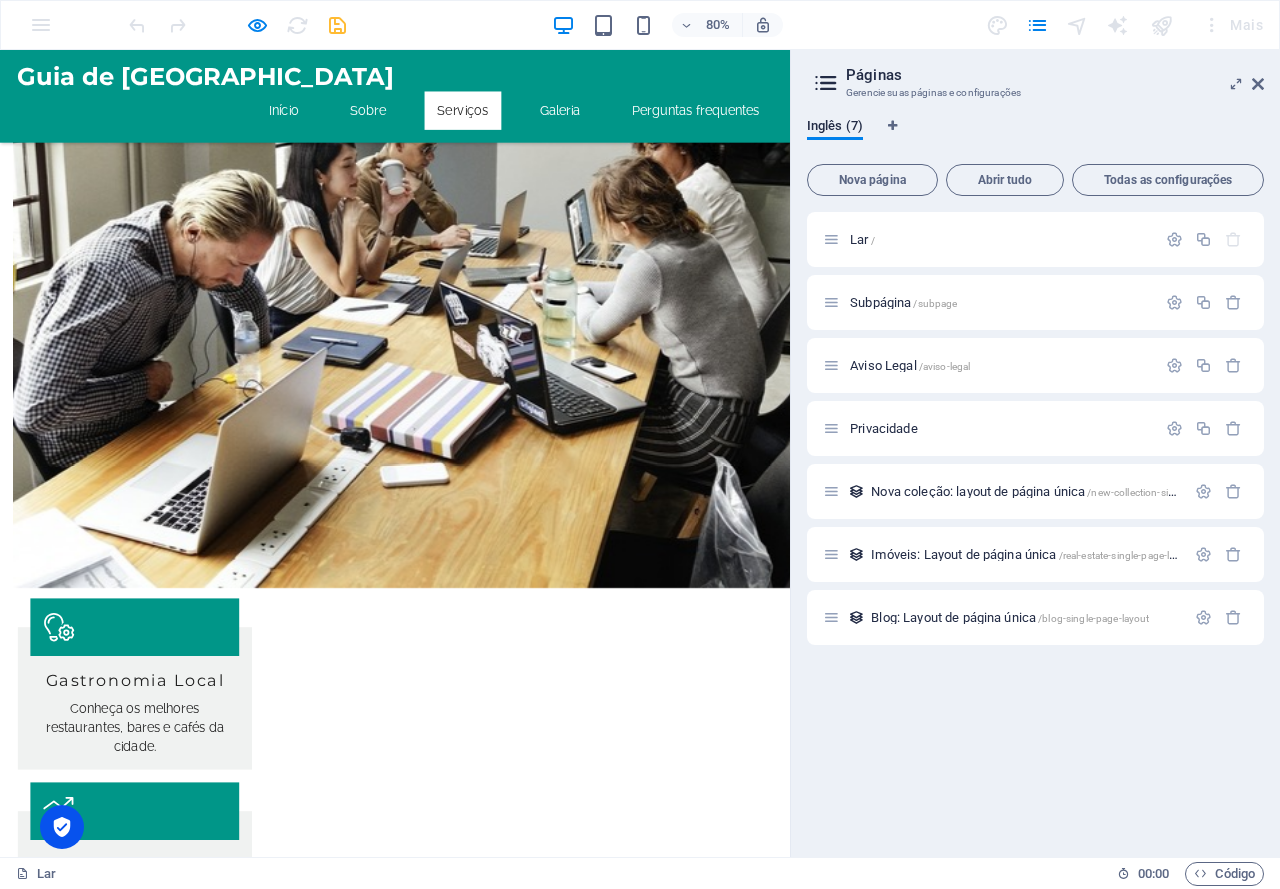 click on "Páginas Gerencie suas páginas e configurações Inglês (7) Nova página Abrir tudo Todas as configurações Lar  / Subpágina  /subpage Aviso Legal  /aviso-legal Privacidade ​ Nova coleção: layout de página única  /new-collection-single-page-layout Imóveis: Layout de página única  /real-estate-single-page-layout Blog: Layout de página única  /blog-single-page-layout" at bounding box center (1035, 453) 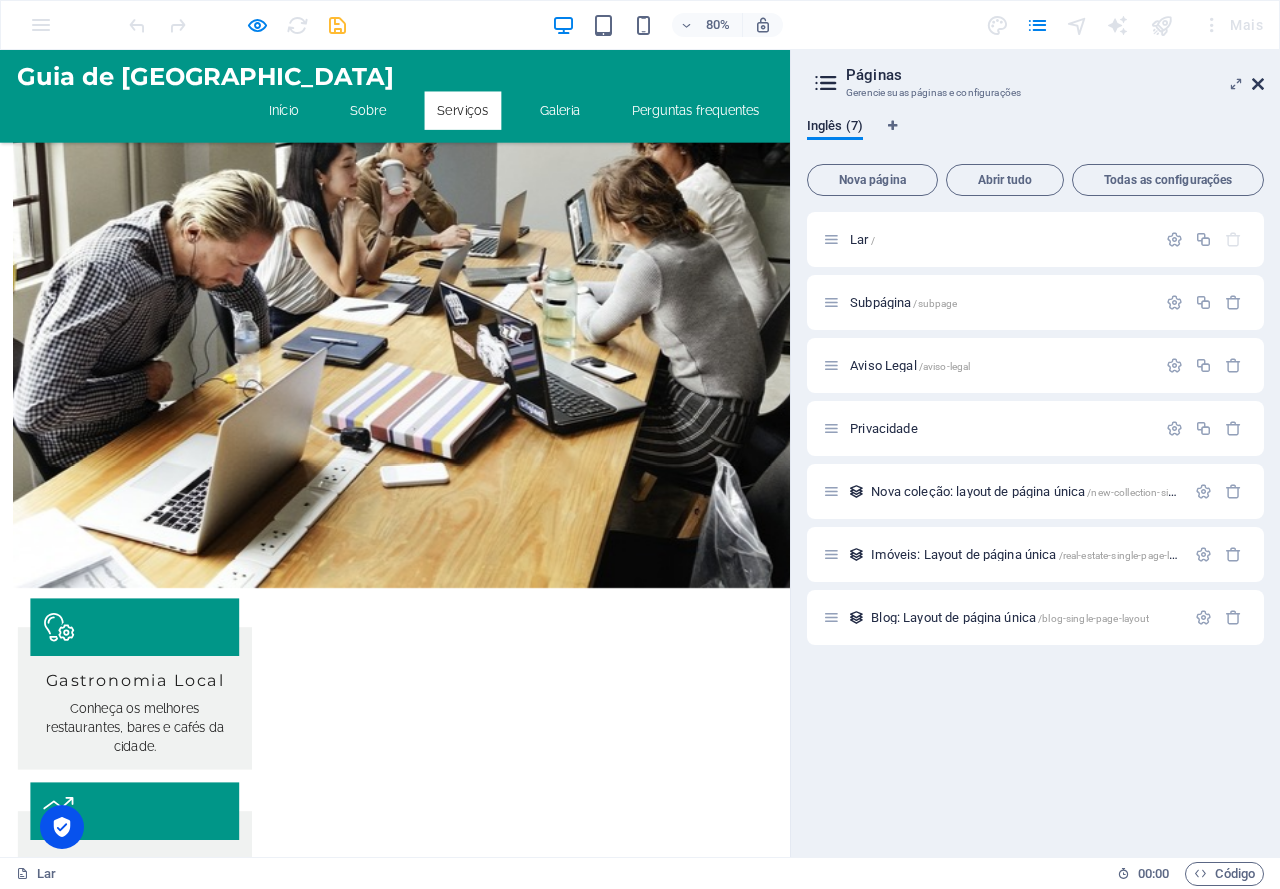 click at bounding box center (1258, 84) 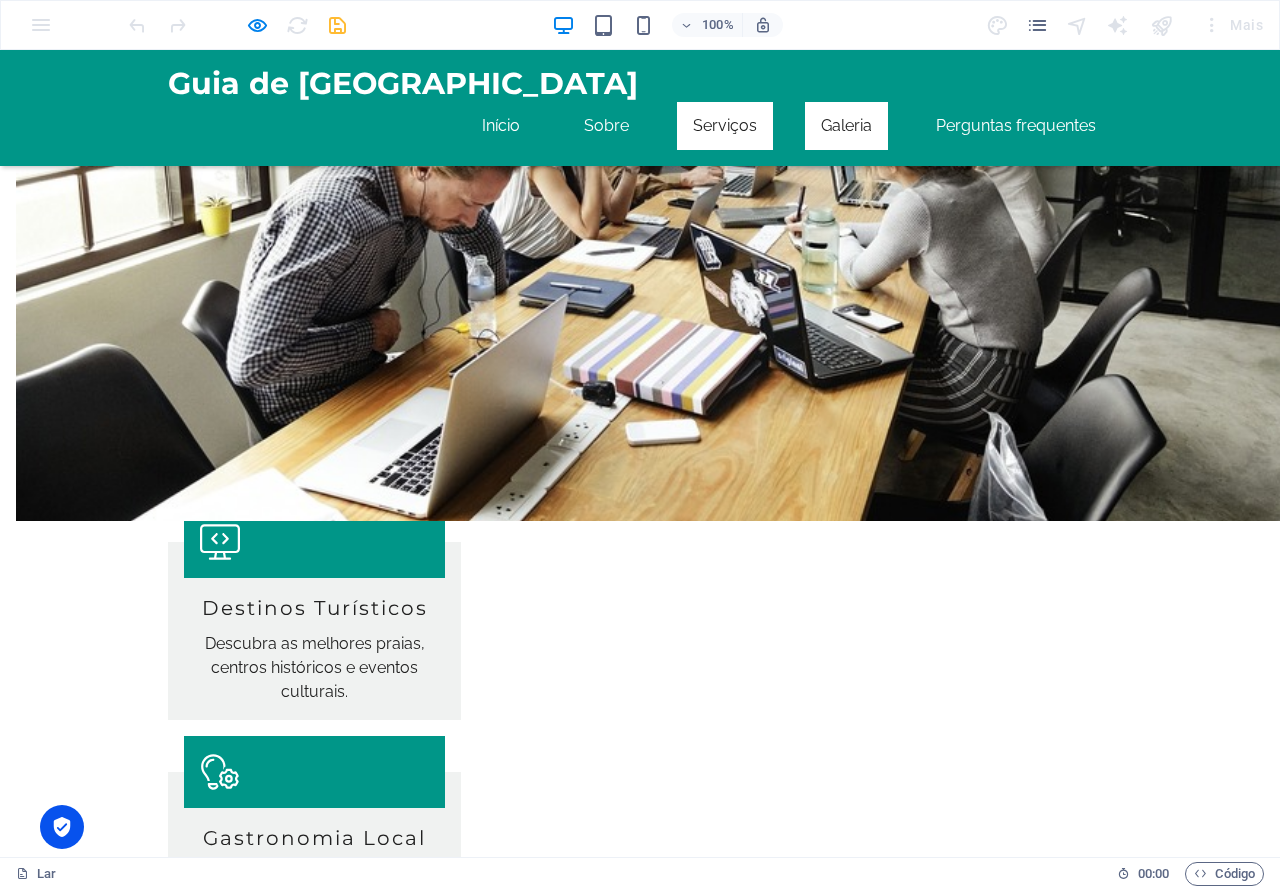 click on "Galeria" at bounding box center (846, 125) 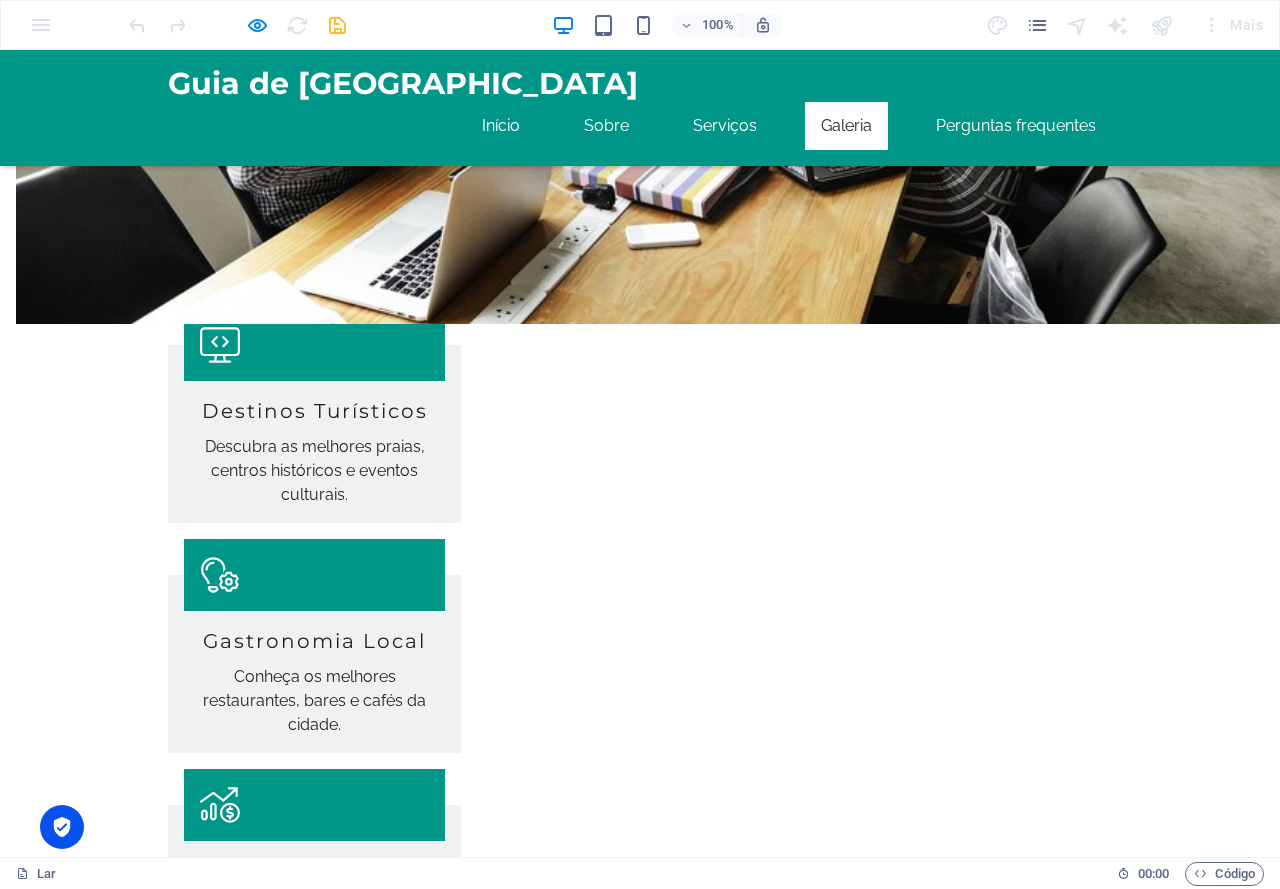 scroll, scrollTop: 1597, scrollLeft: 0, axis: vertical 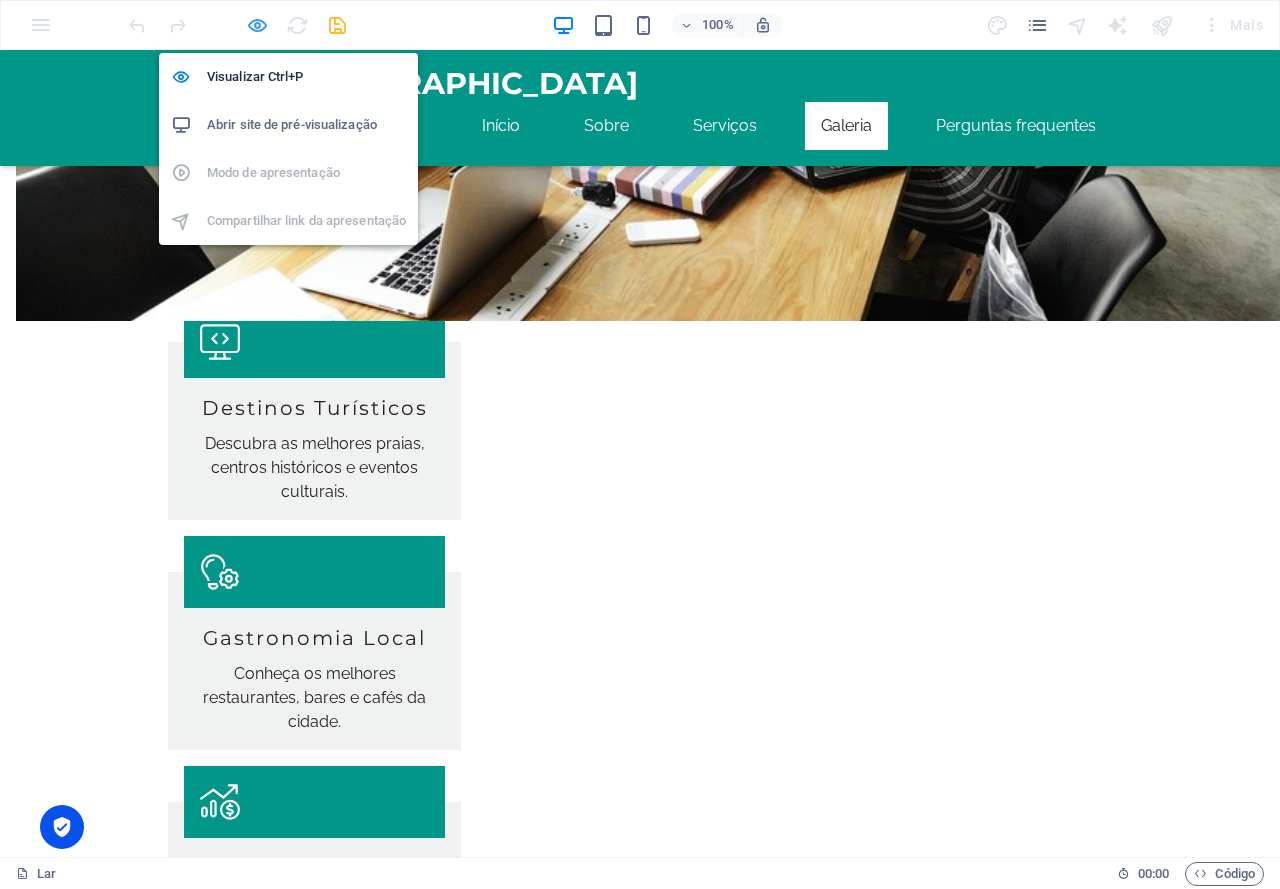 click at bounding box center (257, 25) 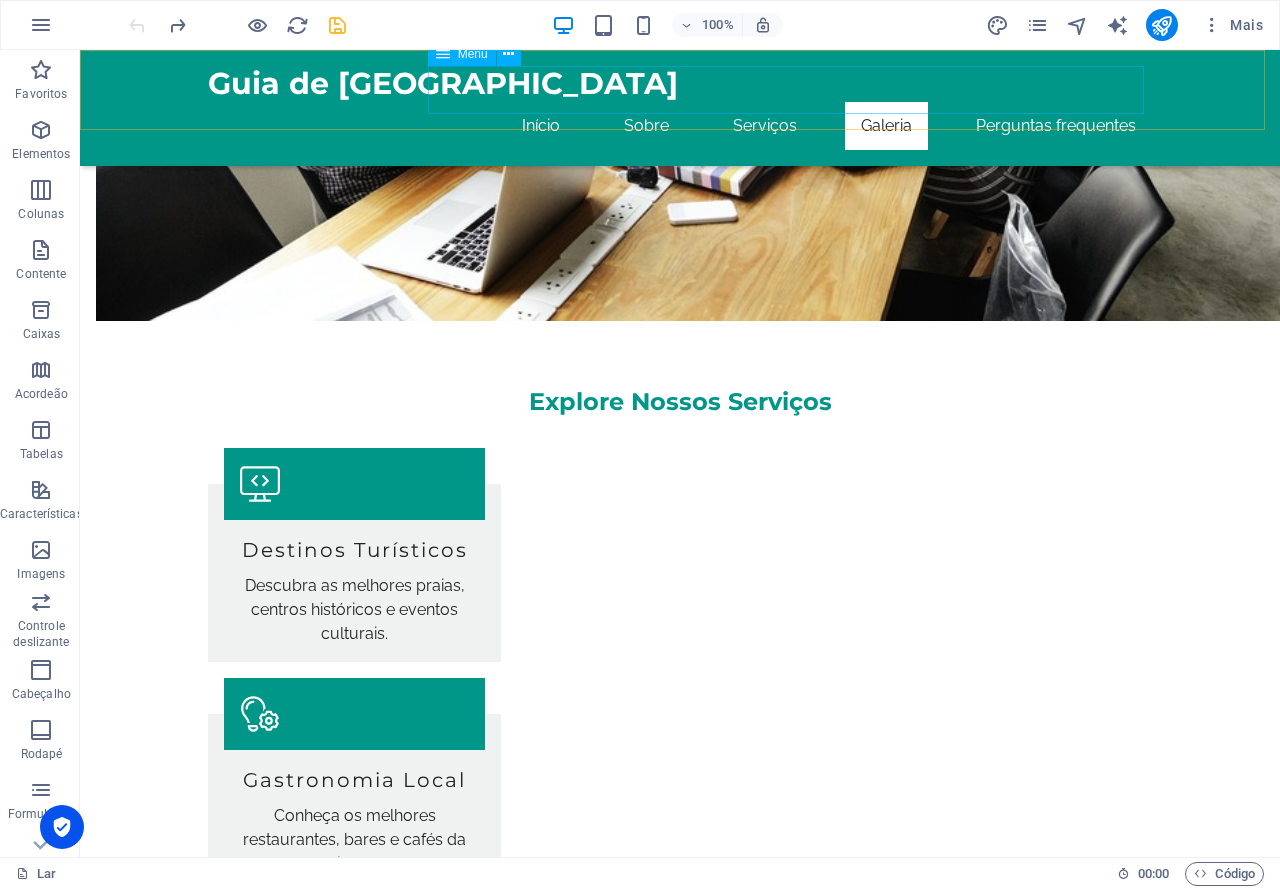 click on "Início Sobre Serviços Galeria Perguntas frequentes" at bounding box center (680, 126) 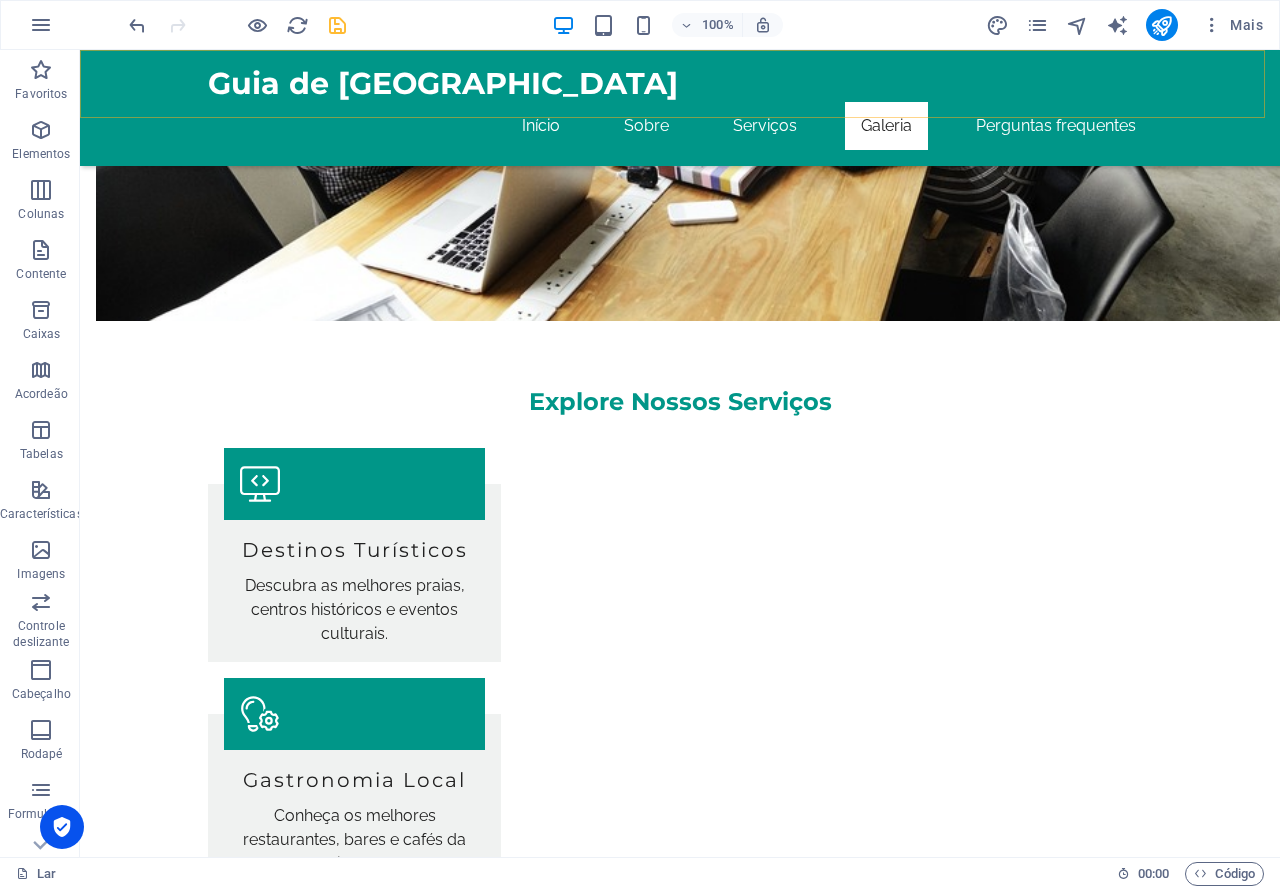 scroll, scrollTop: 1597, scrollLeft: 0, axis: vertical 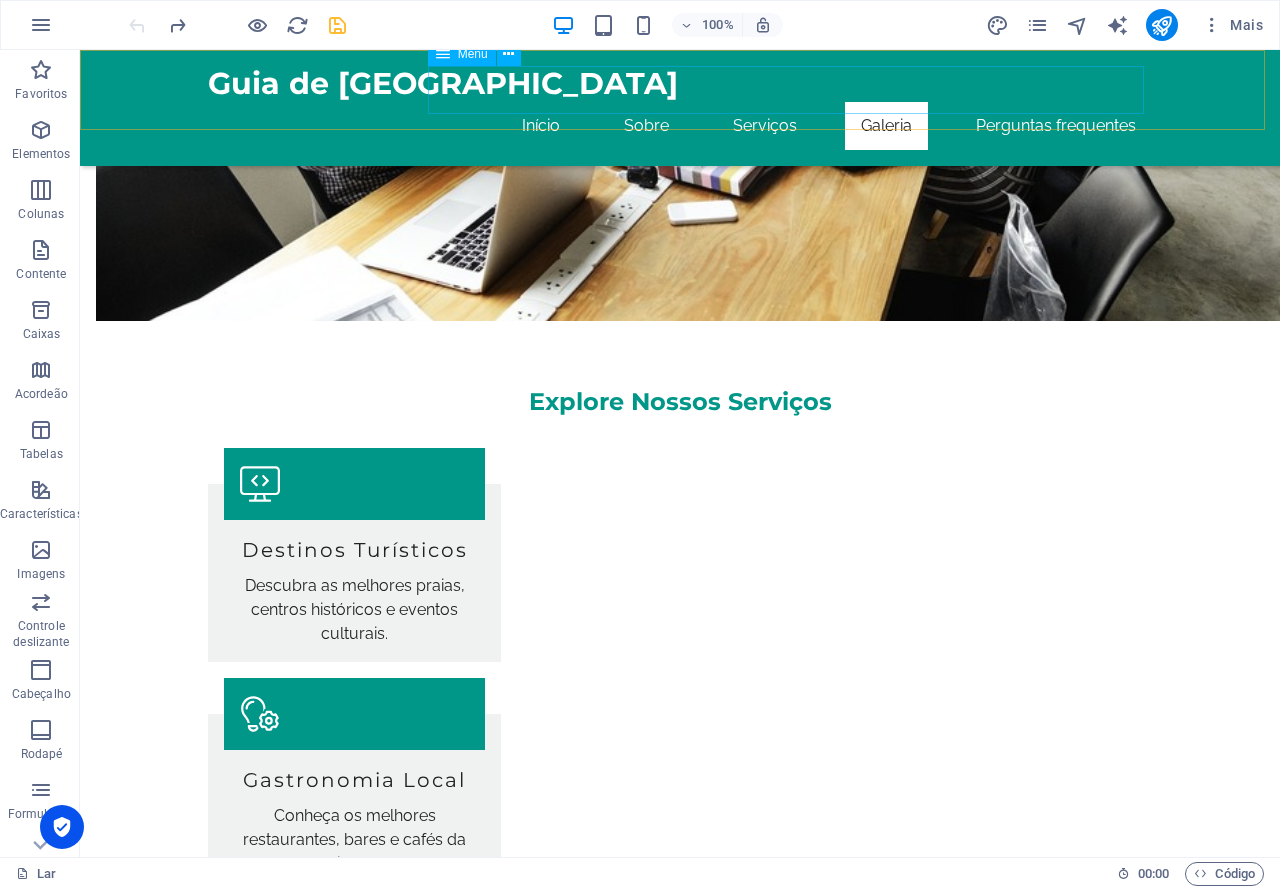 click on "Início Sobre Serviços Galeria Perguntas frequentes" at bounding box center (680, 126) 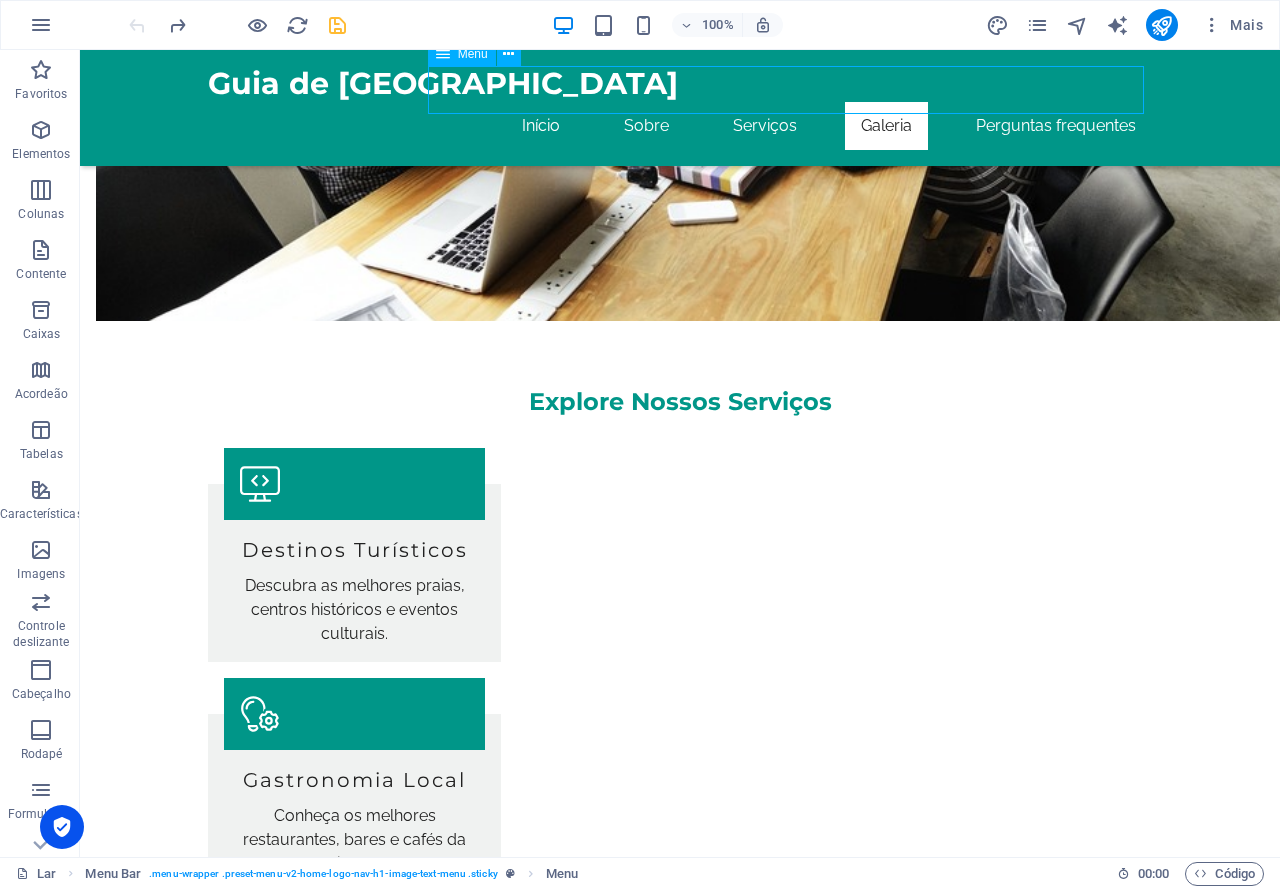 click on "Início Sobre Serviços Galeria Perguntas frequentes" at bounding box center [680, 126] 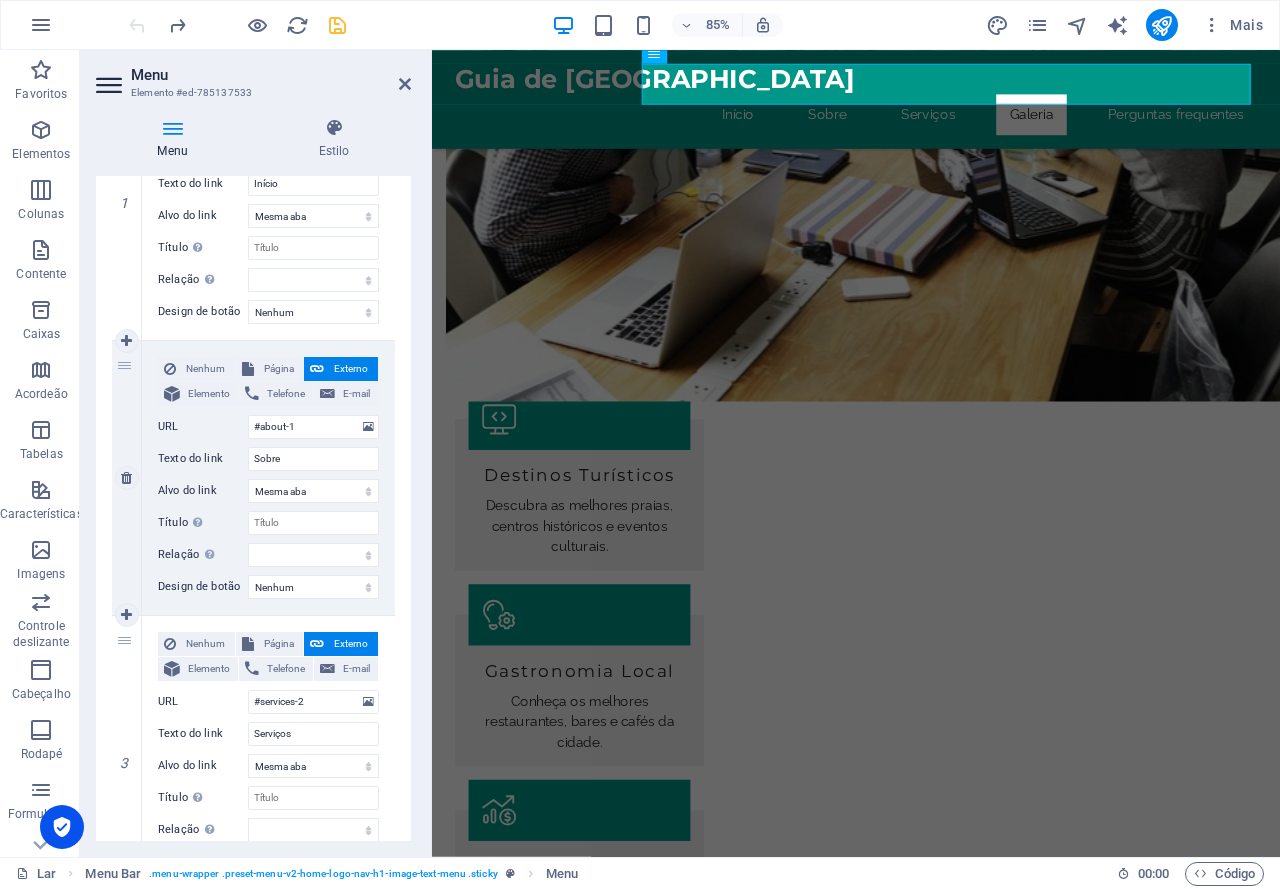 scroll, scrollTop: 700, scrollLeft: 0, axis: vertical 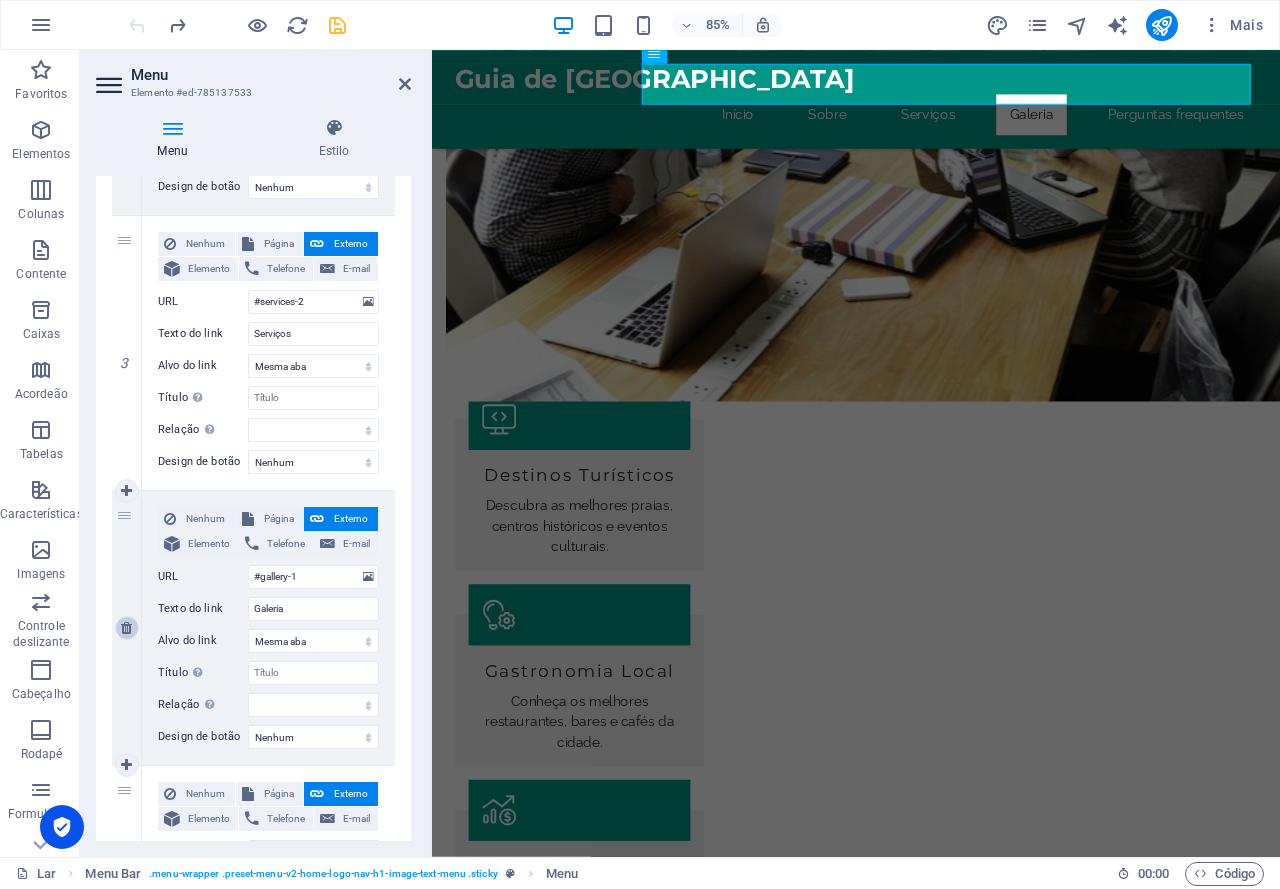 click at bounding box center [126, 628] 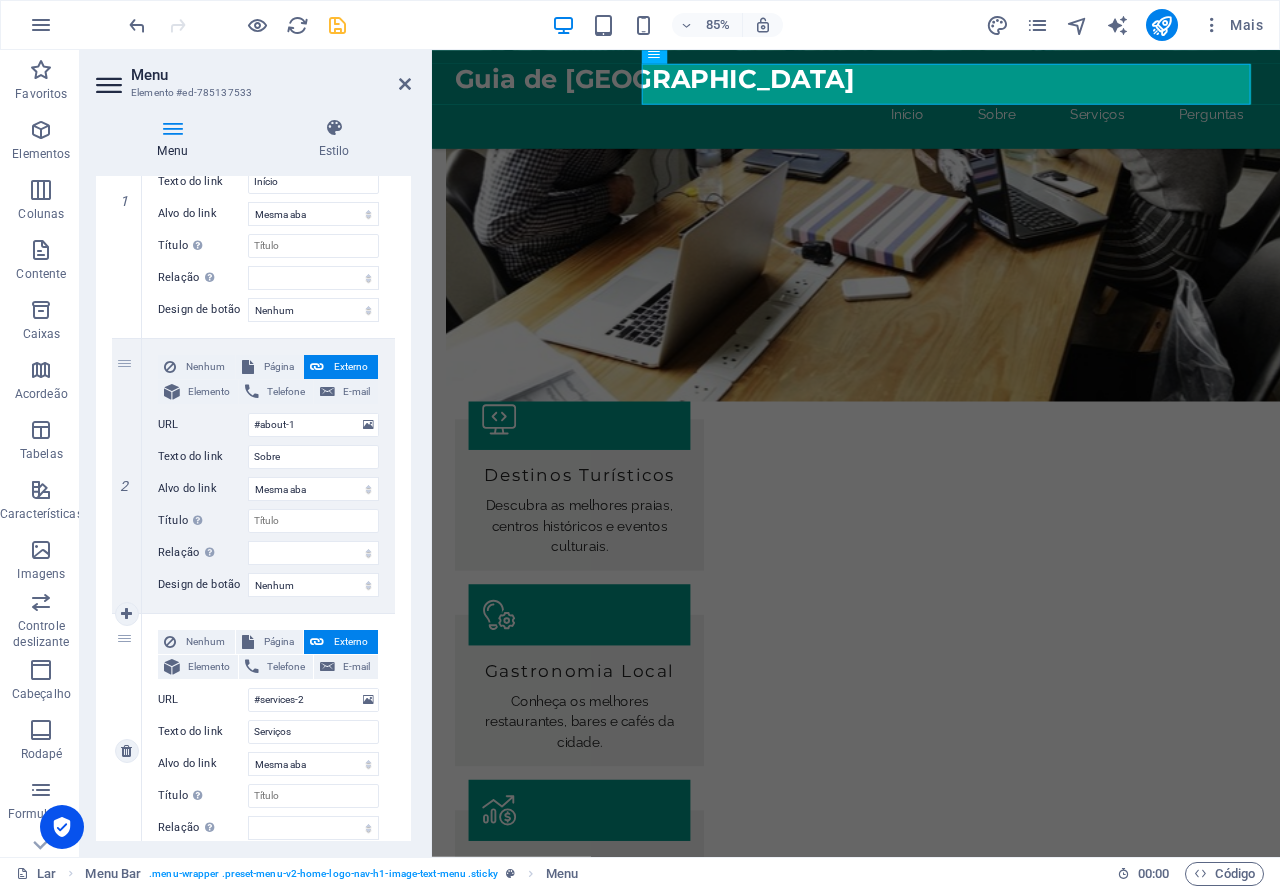 scroll, scrollTop: 295, scrollLeft: 0, axis: vertical 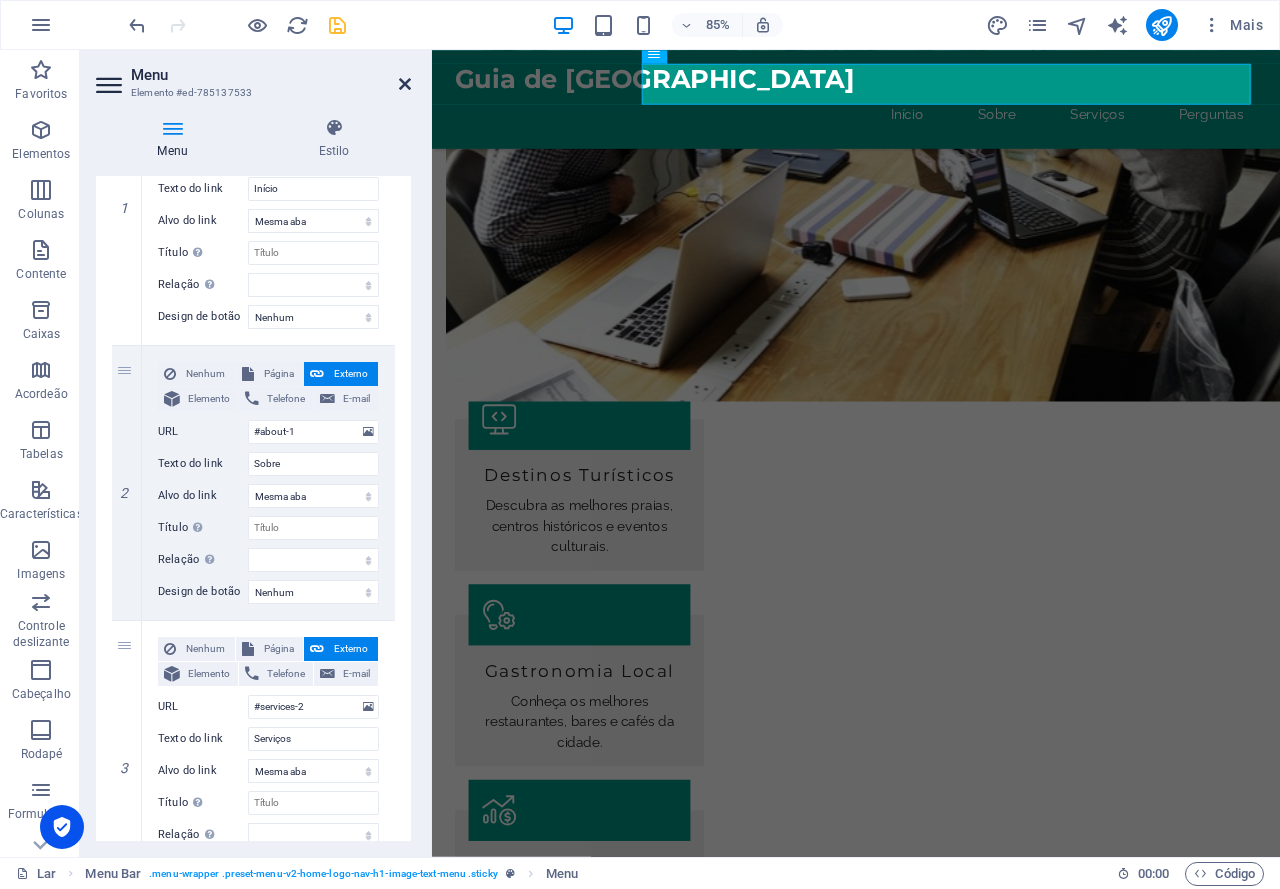 click at bounding box center (405, 84) 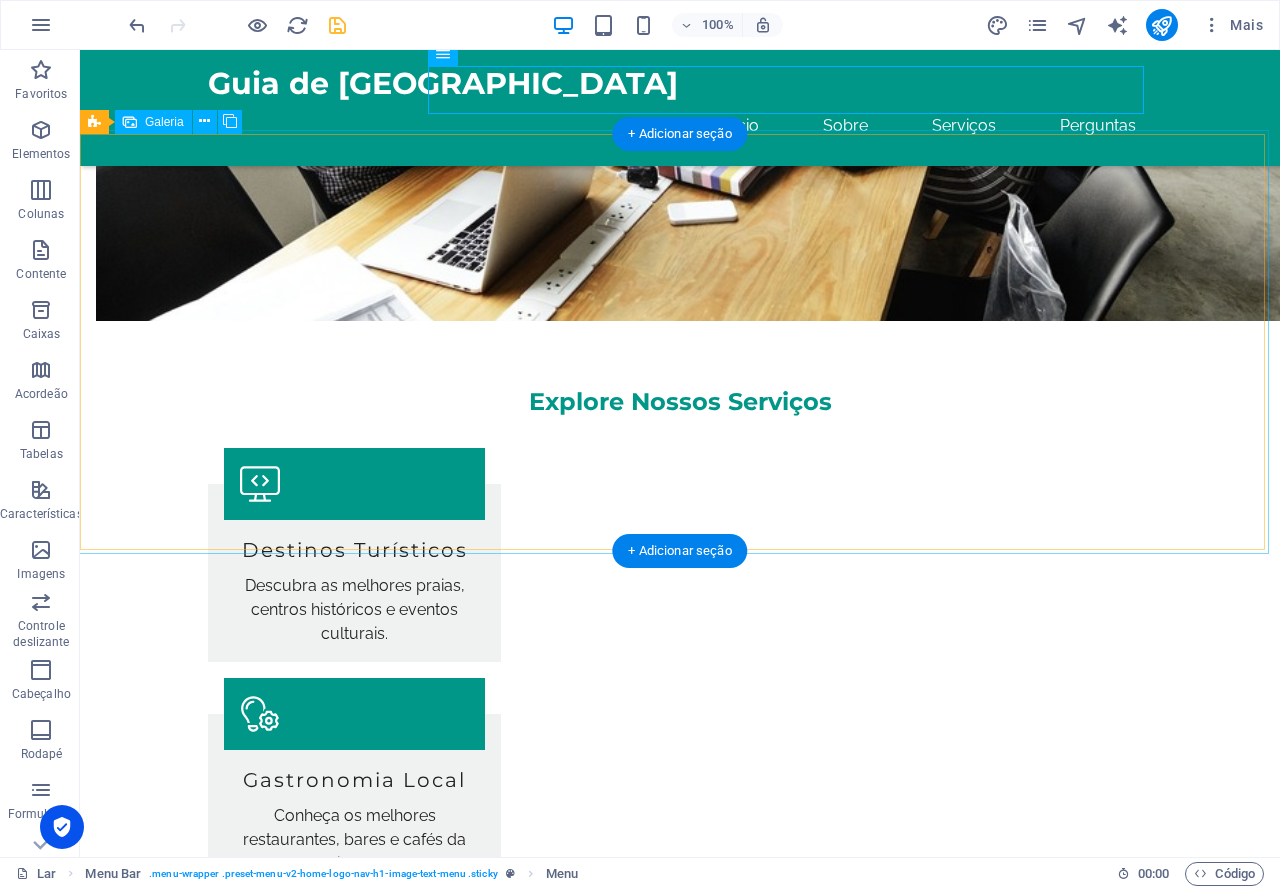 scroll, scrollTop: 1197, scrollLeft: 0, axis: vertical 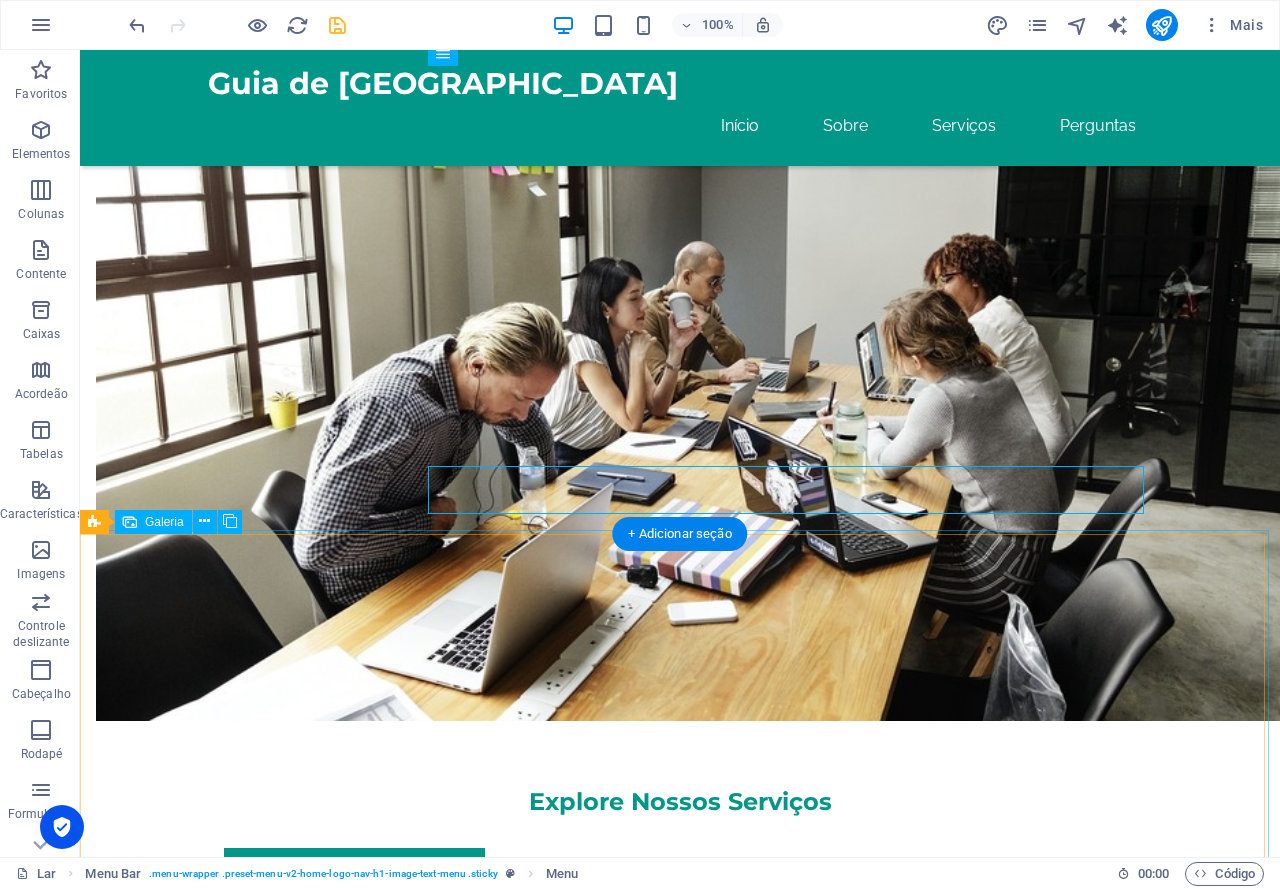 click at bounding box center [197, 2487] 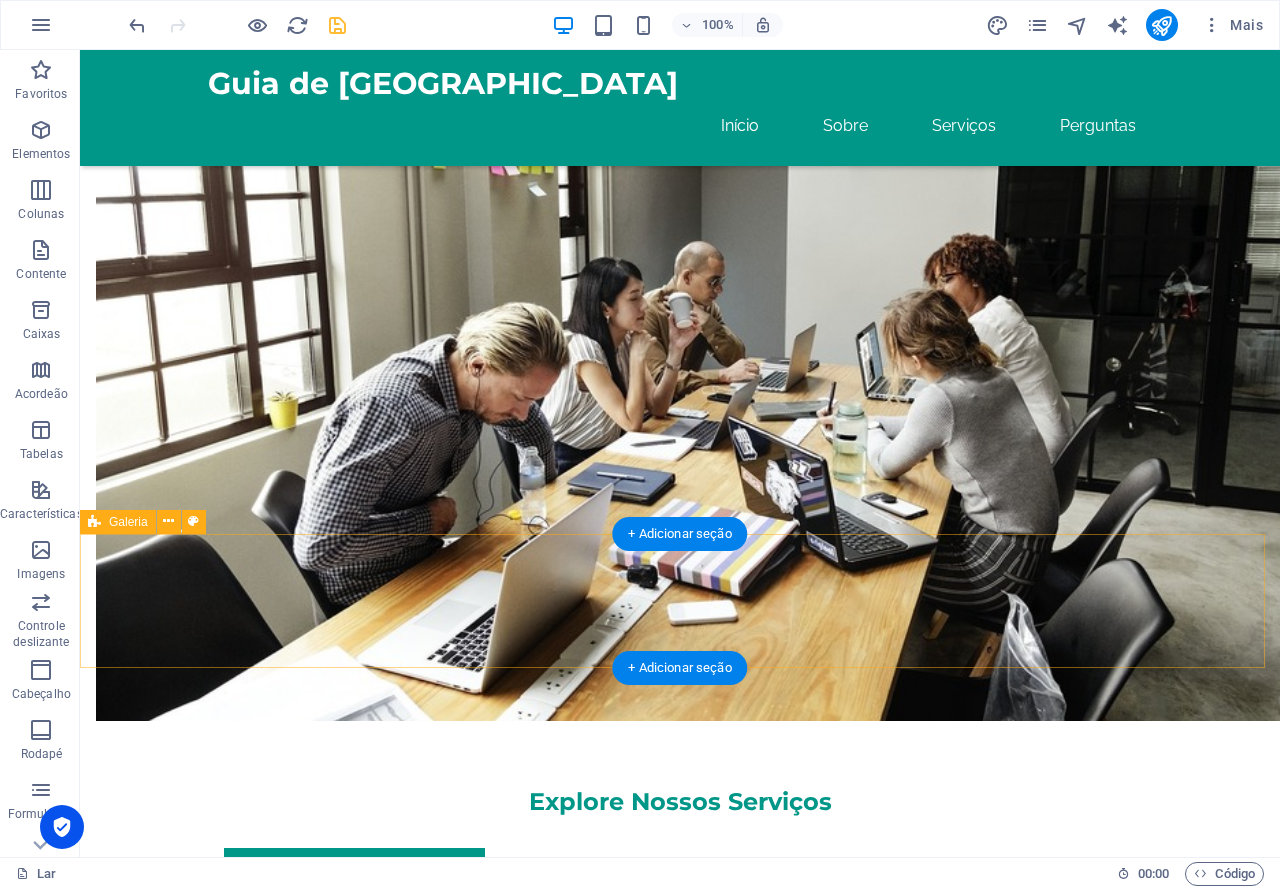 click on "Solte o conteúdo aqui ou  Adicionar elementos  Colar área de transferência" at bounding box center [680, 2343] 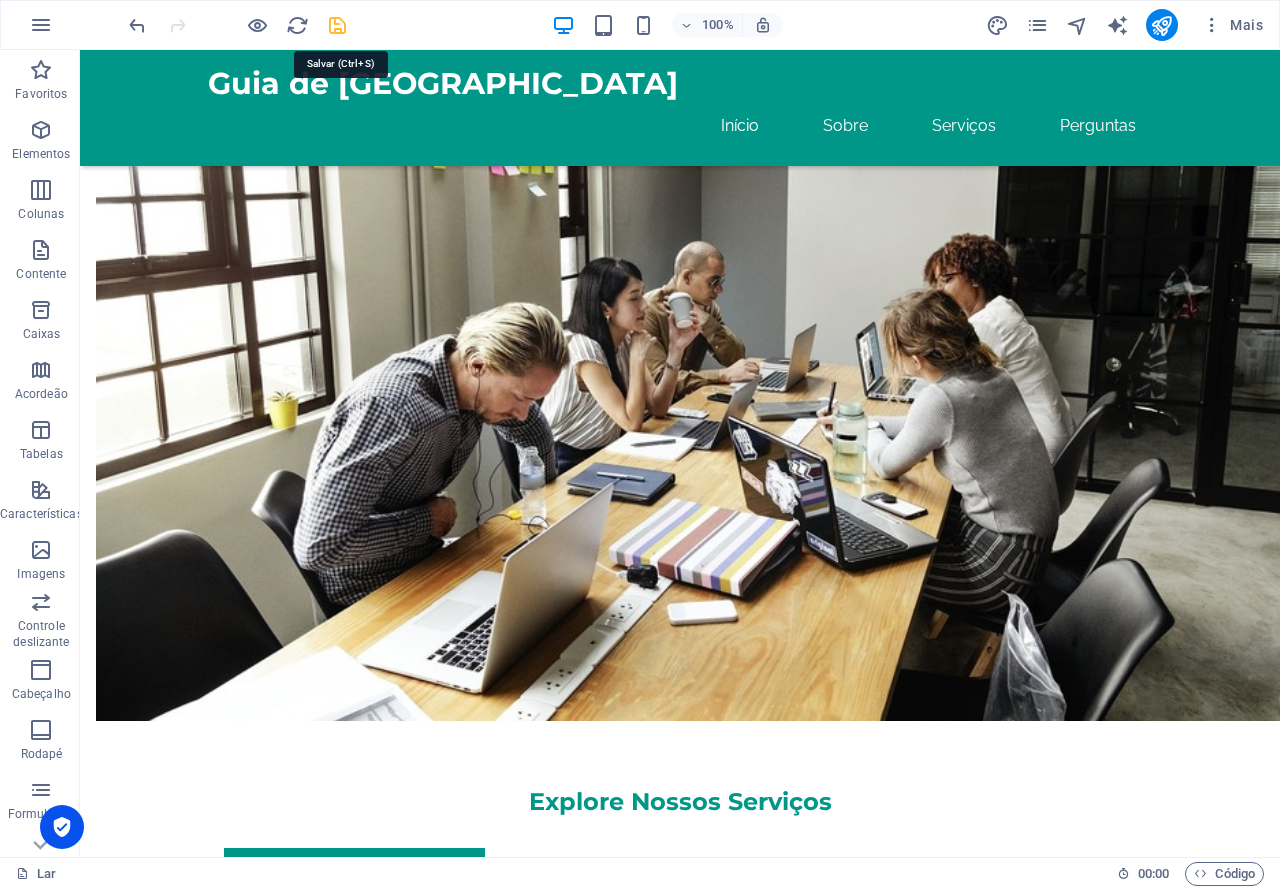 click at bounding box center (337, 25) 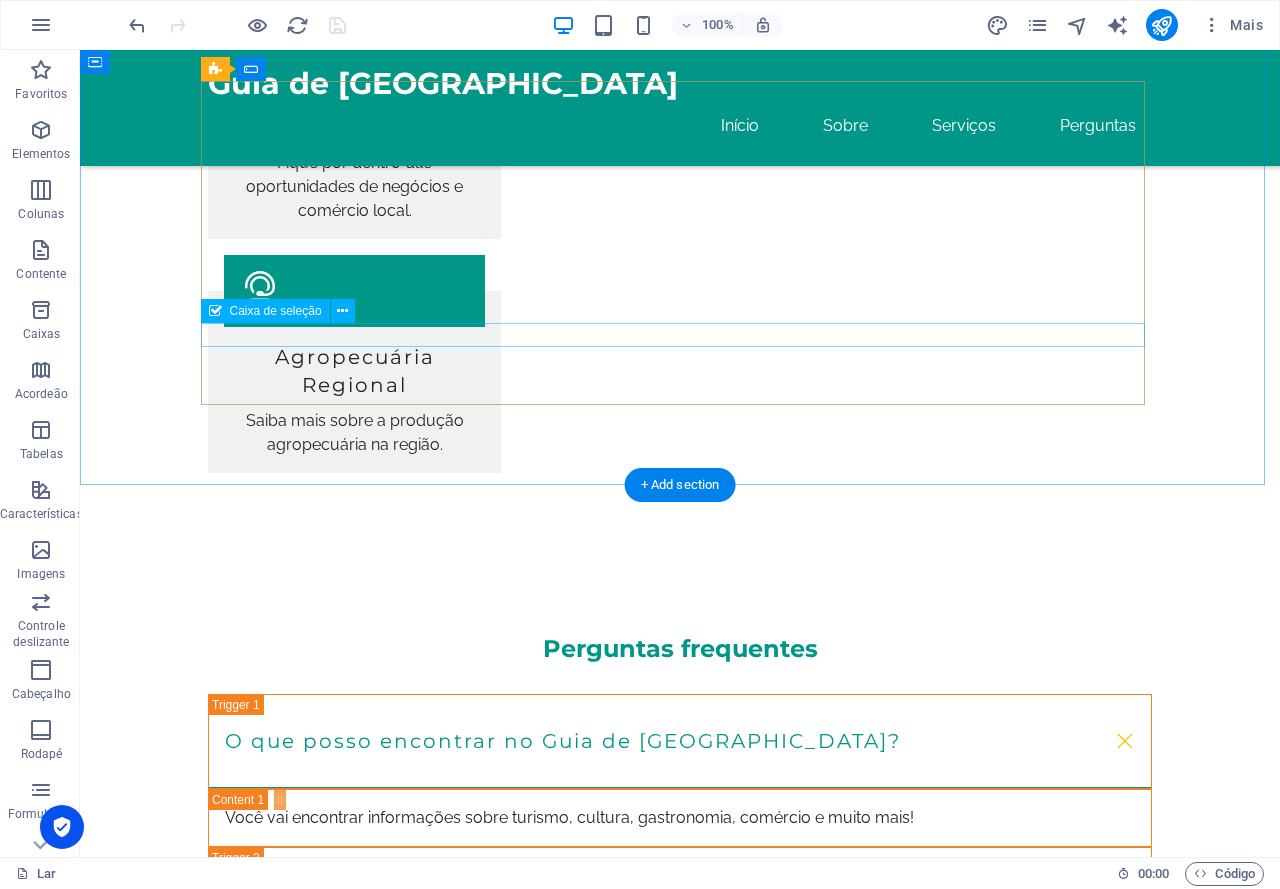 scroll, scrollTop: 2930, scrollLeft: 0, axis: vertical 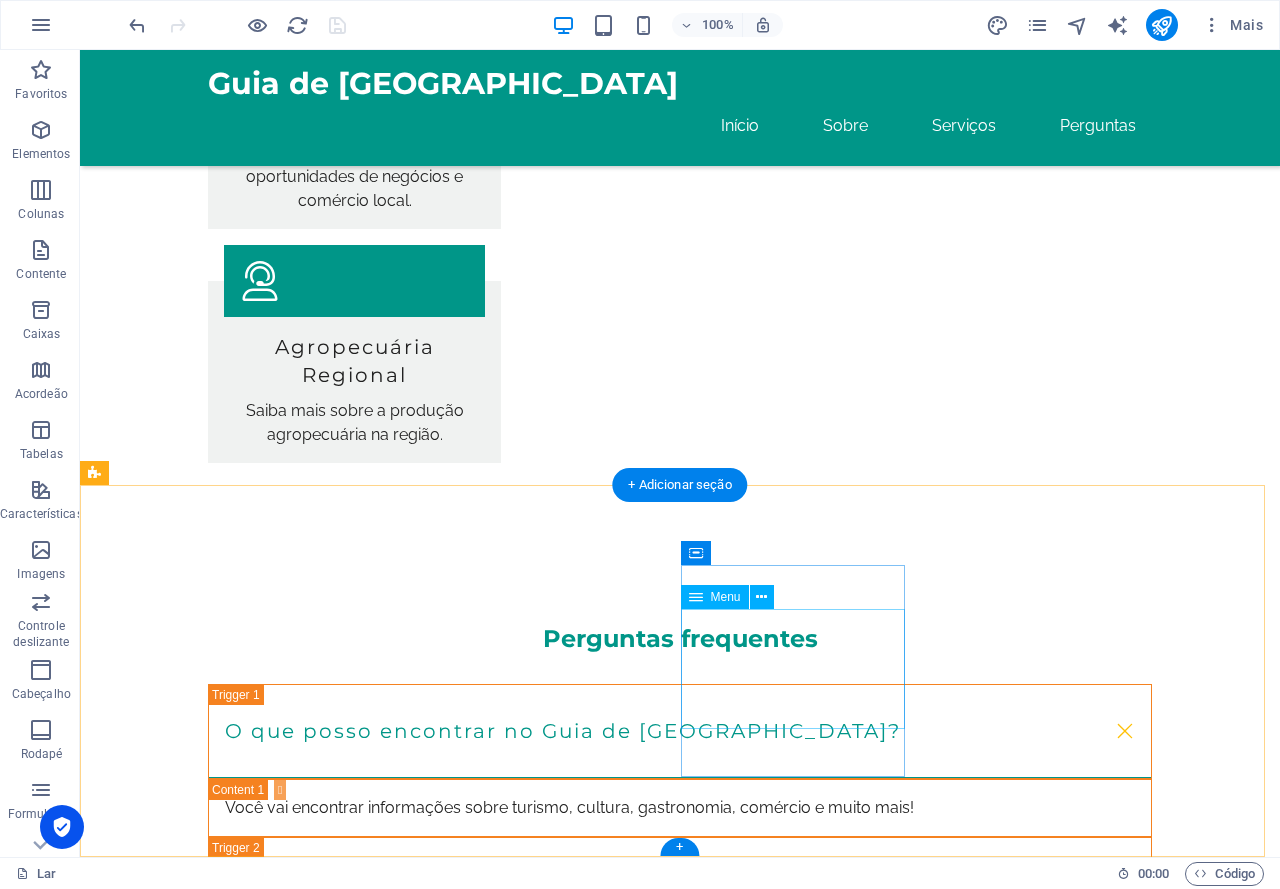 click on "Início Sobre Serviços Galeria Perguntas frequentes" at bounding box center (208, 2882) 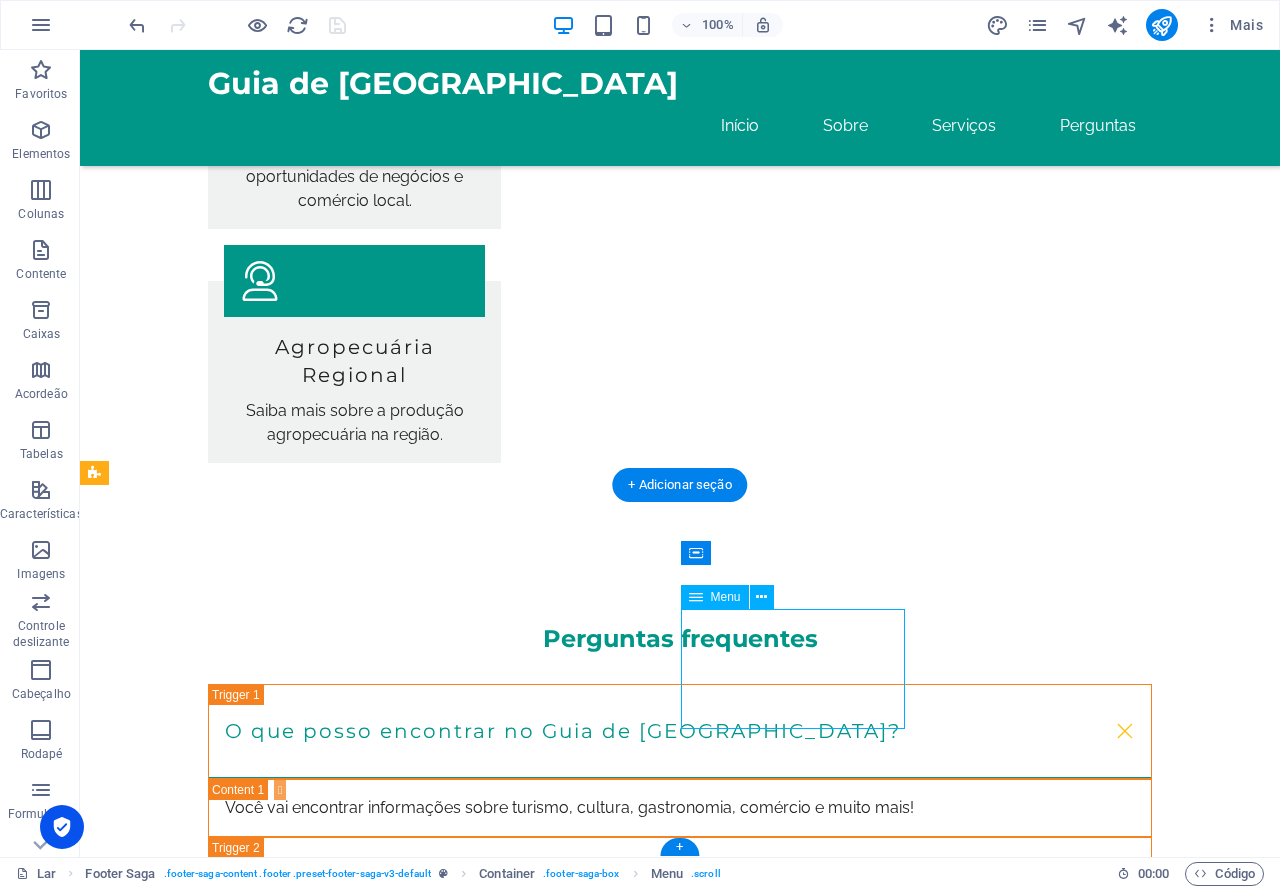 click on "Início Sobre Serviços Galeria Perguntas frequentes" at bounding box center (208, 2882) 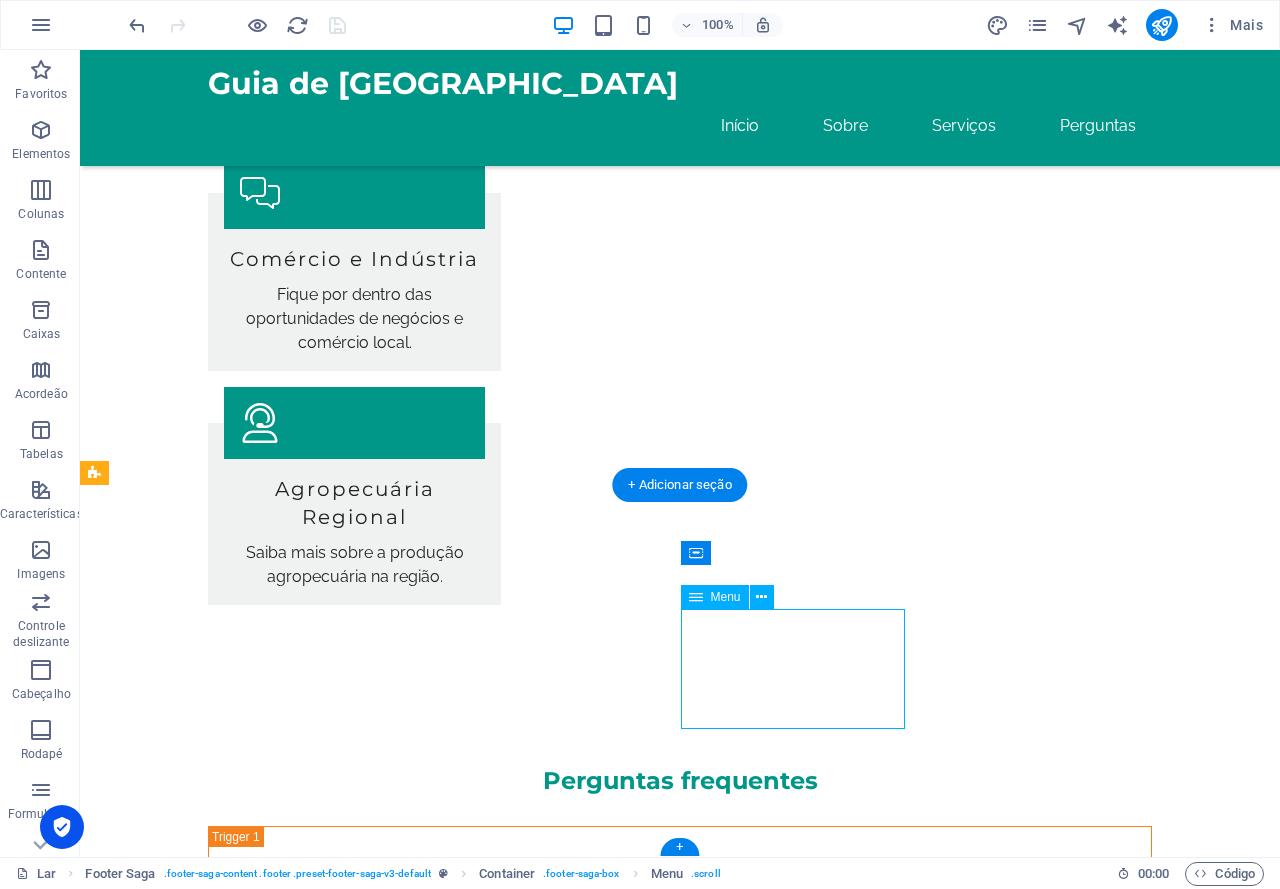 select 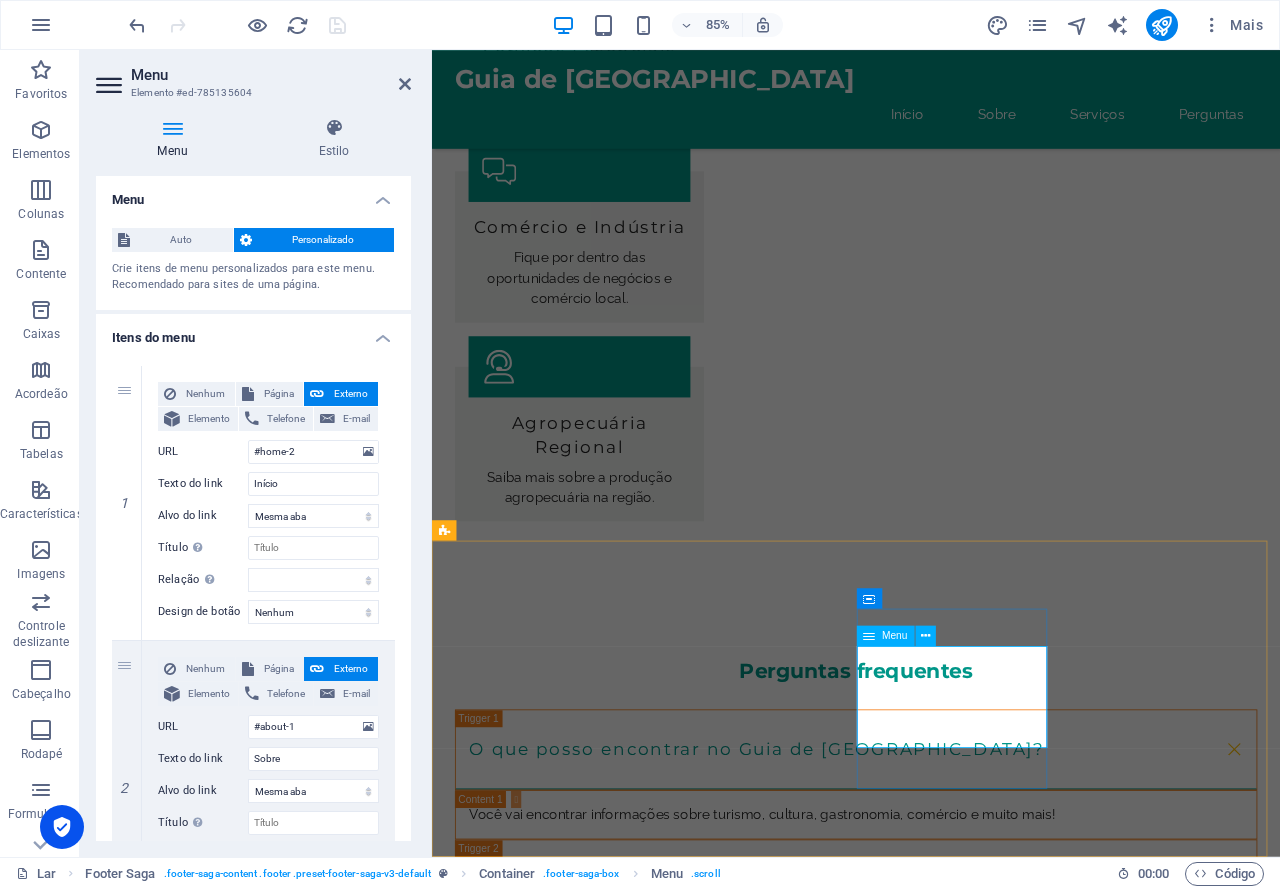 click on "Início Sobre Serviços Galeria Perguntas frequentes" at bounding box center [560, 3024] 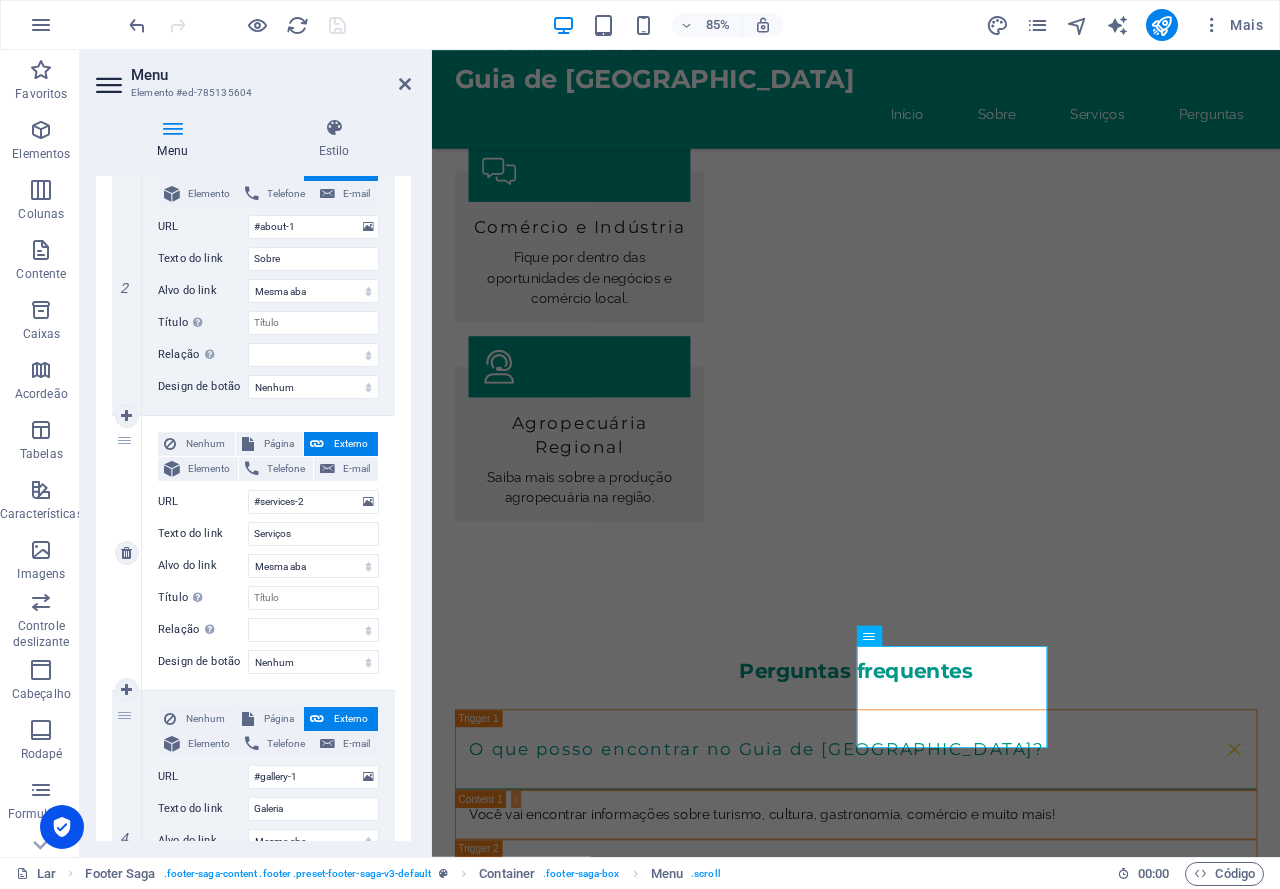 scroll, scrollTop: 600, scrollLeft: 0, axis: vertical 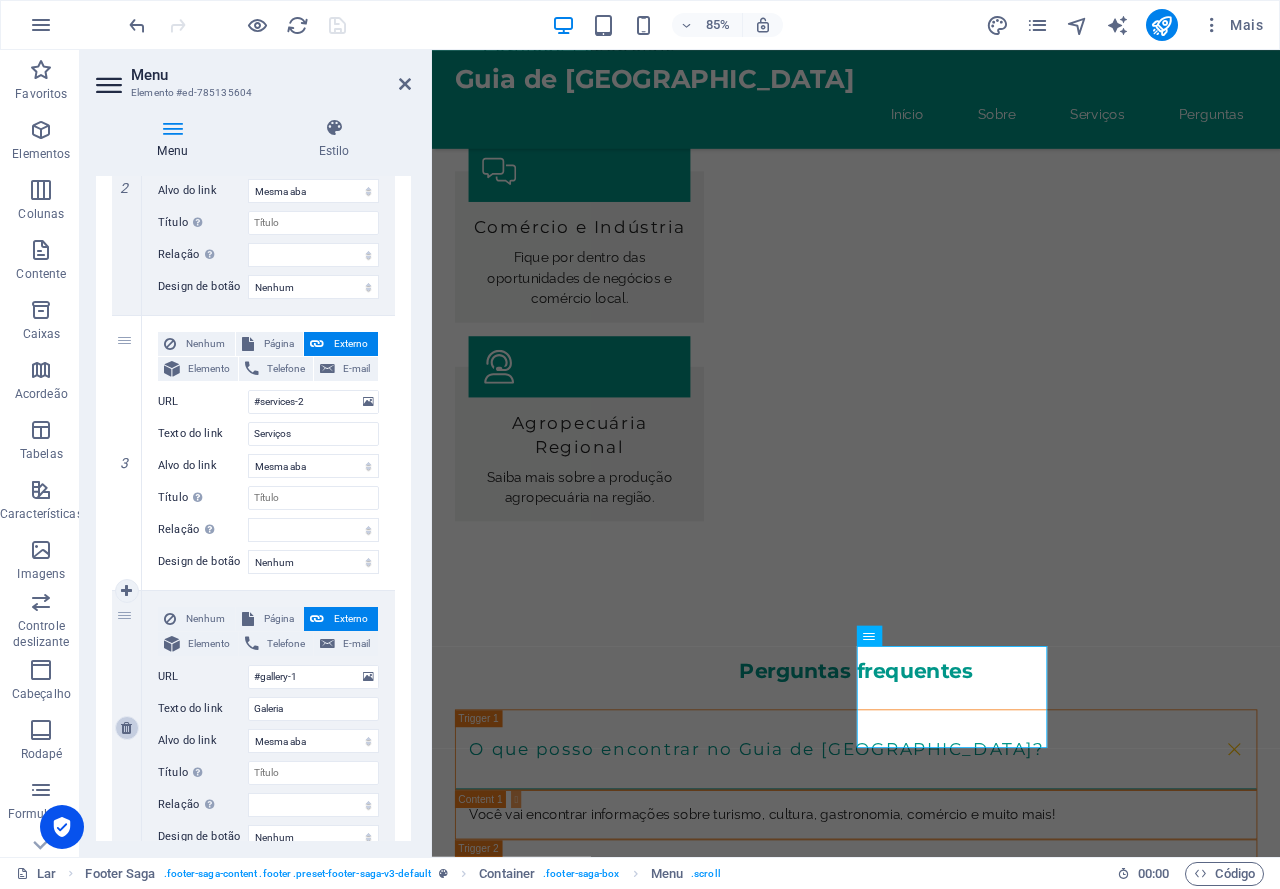 click at bounding box center (126, 728) 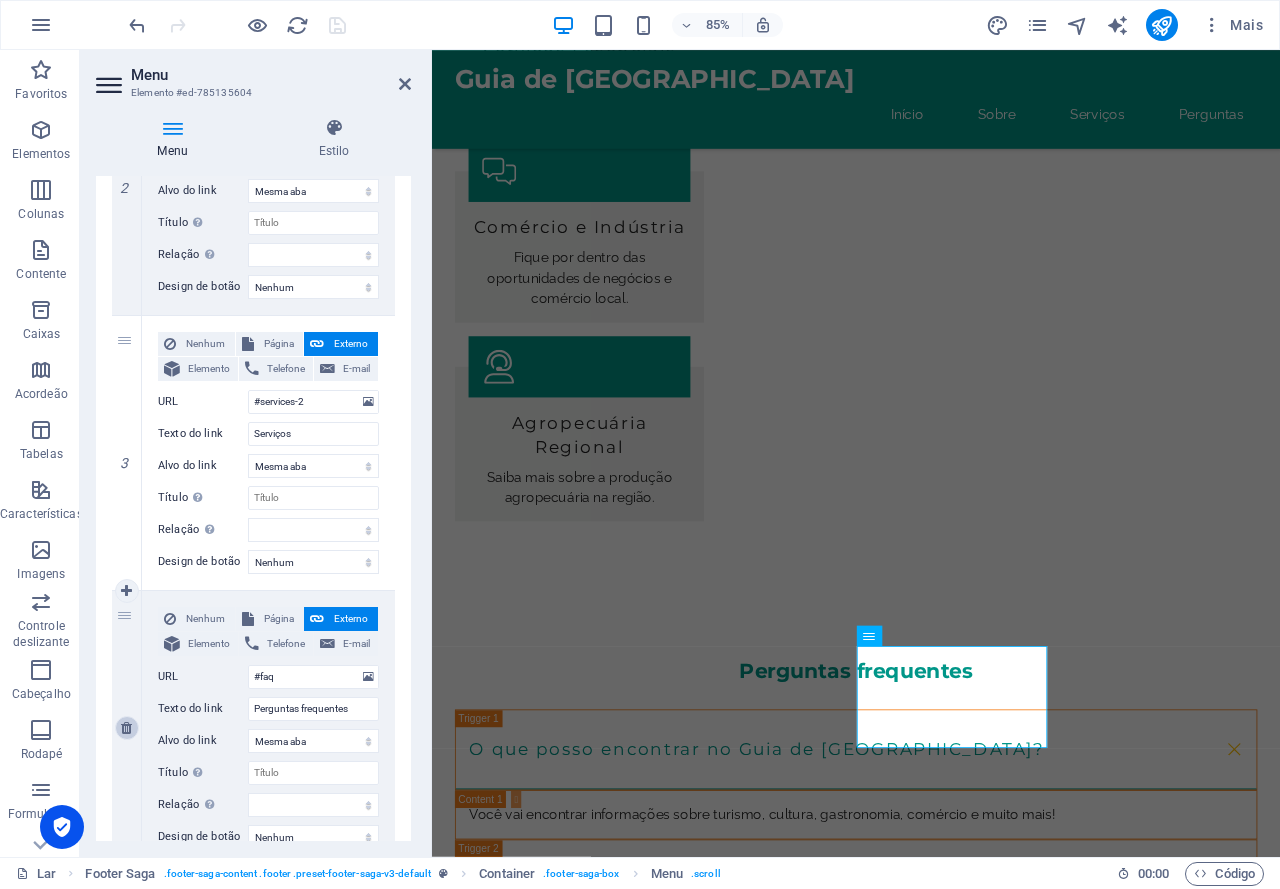 scroll, scrollTop: 2785, scrollLeft: 0, axis: vertical 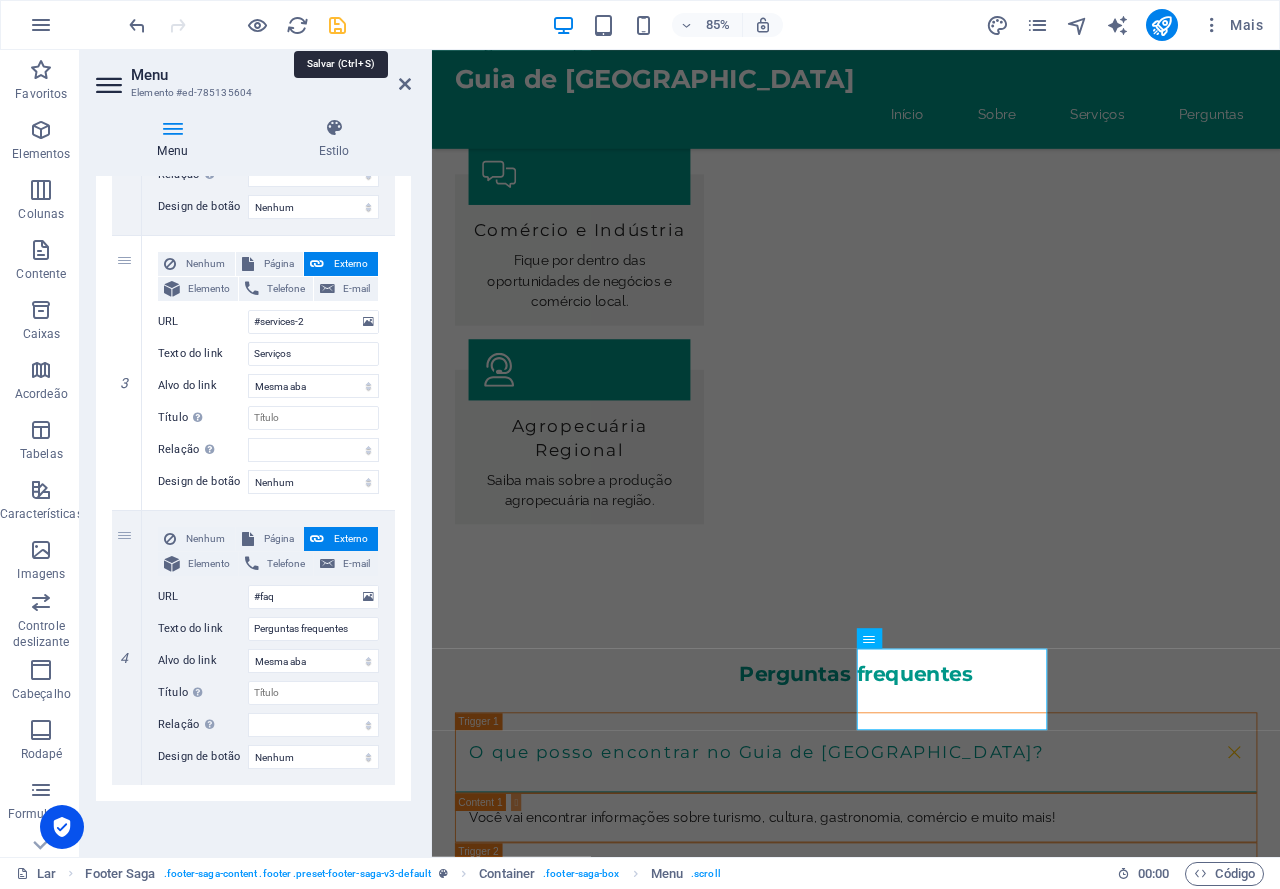 click at bounding box center [337, 25] 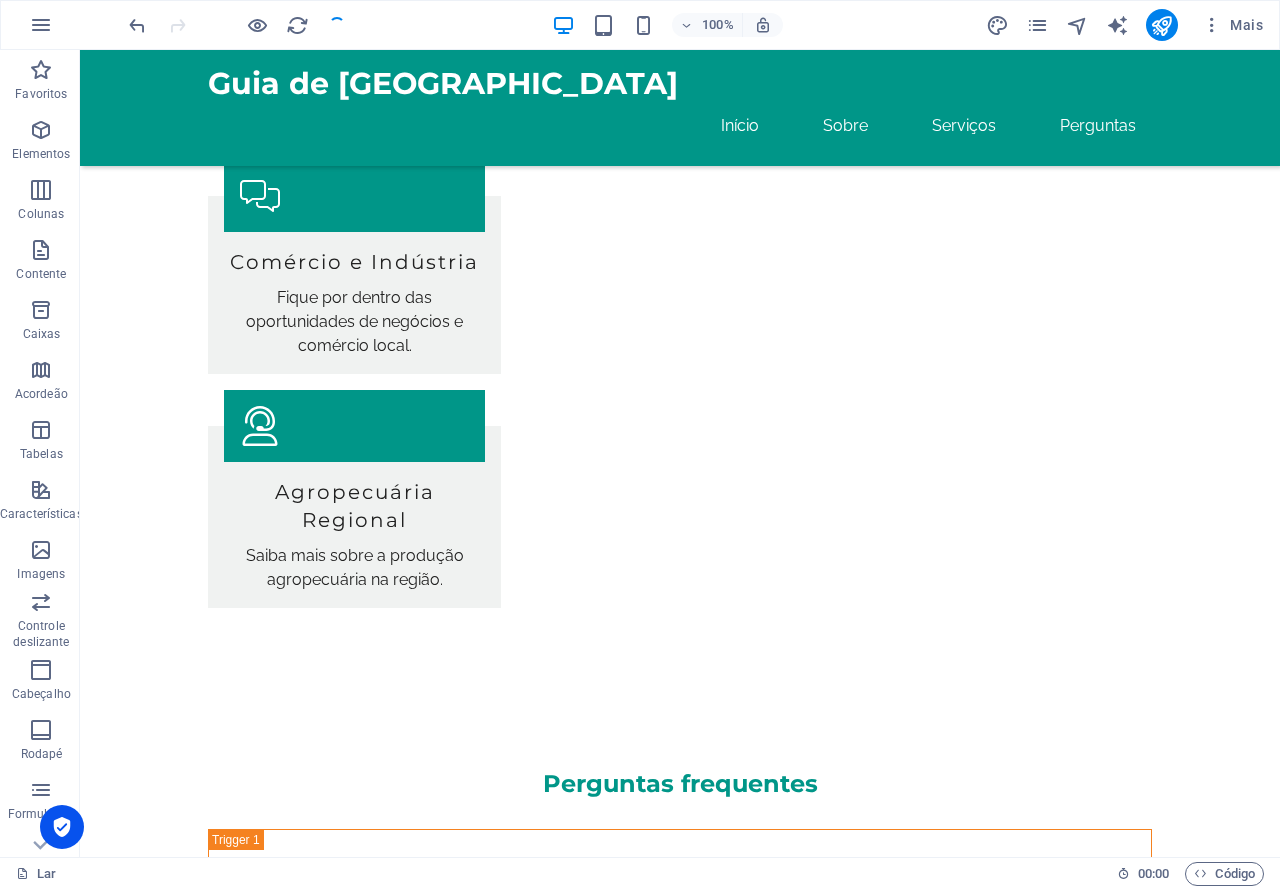 scroll, scrollTop: 2927, scrollLeft: 0, axis: vertical 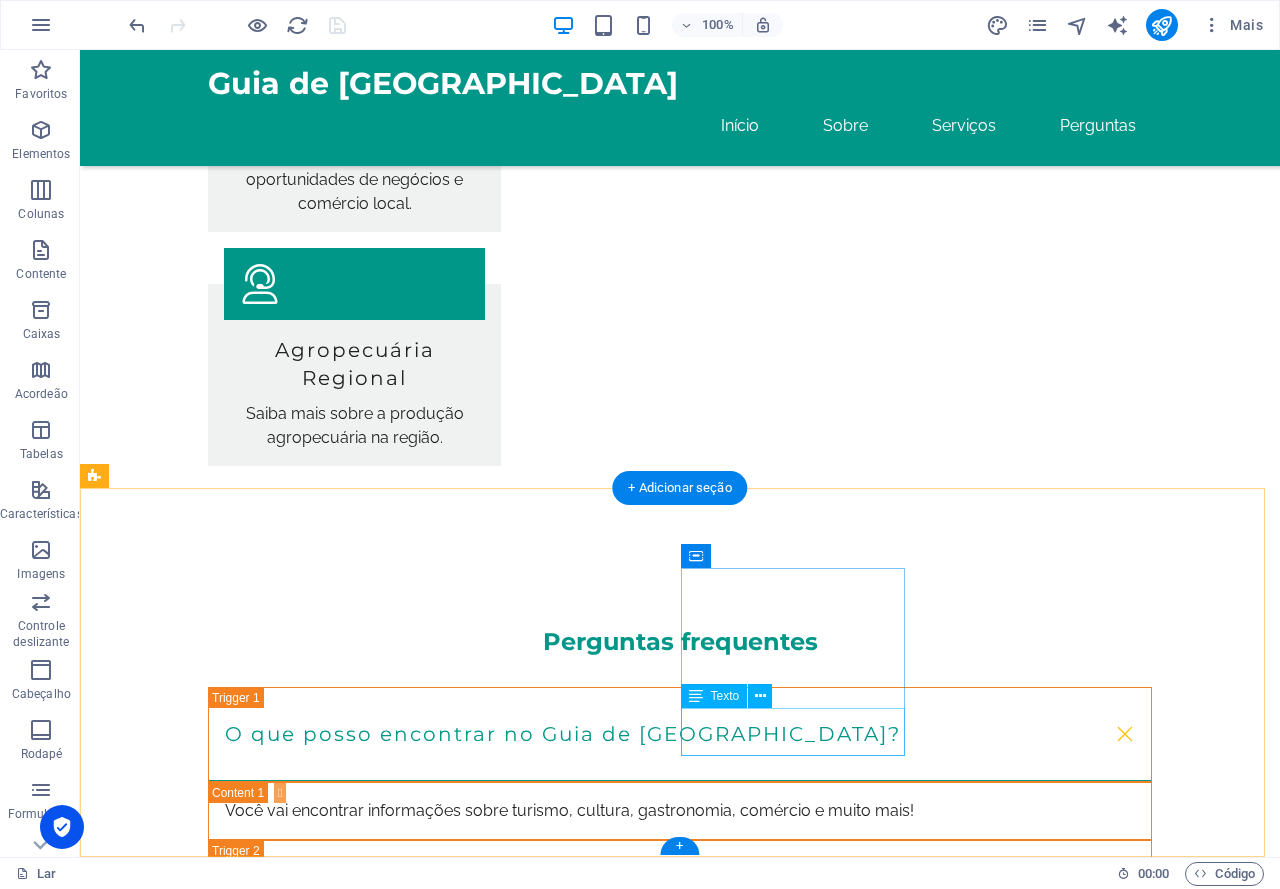 click on "Aviso Legal política de Privacidade" at bounding box center [208, 2945] 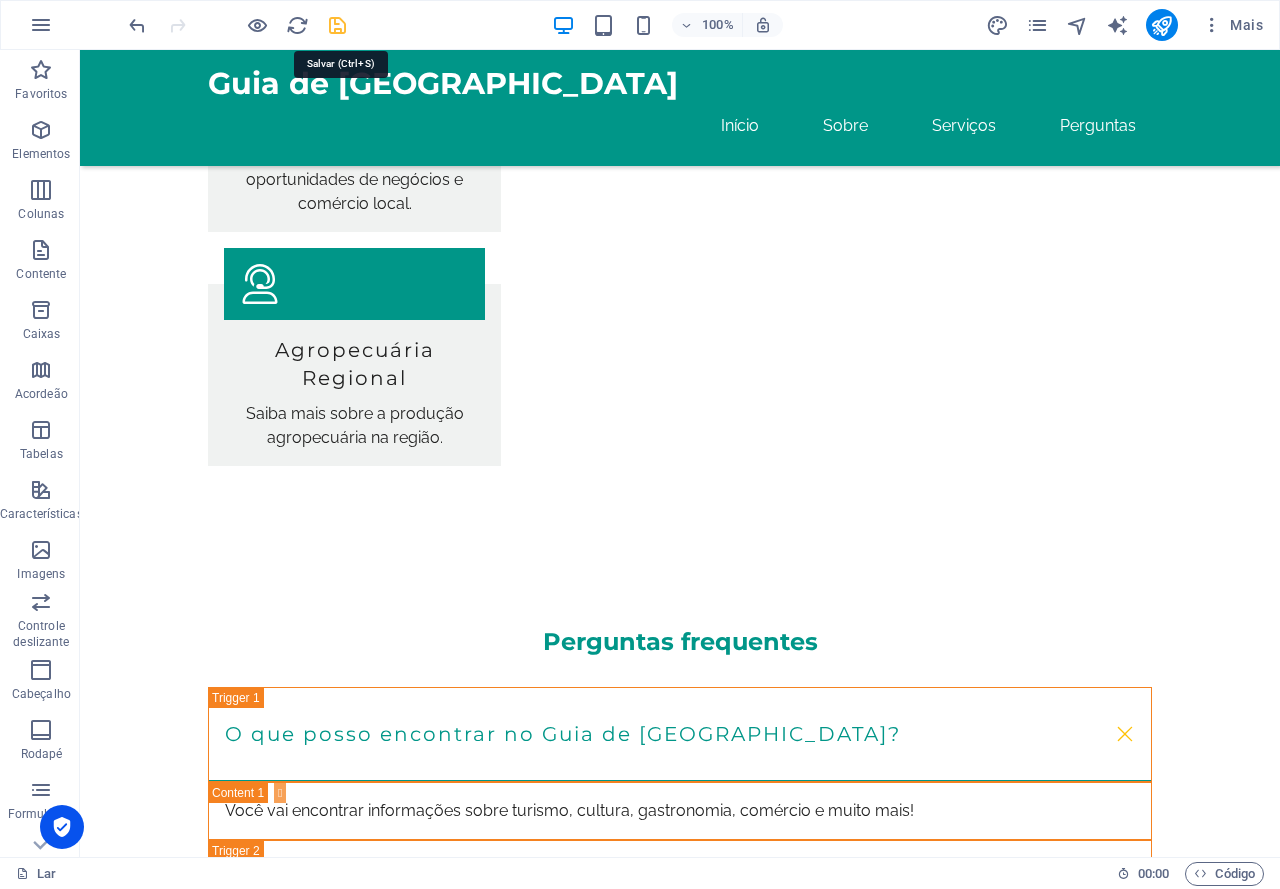 click at bounding box center (337, 25) 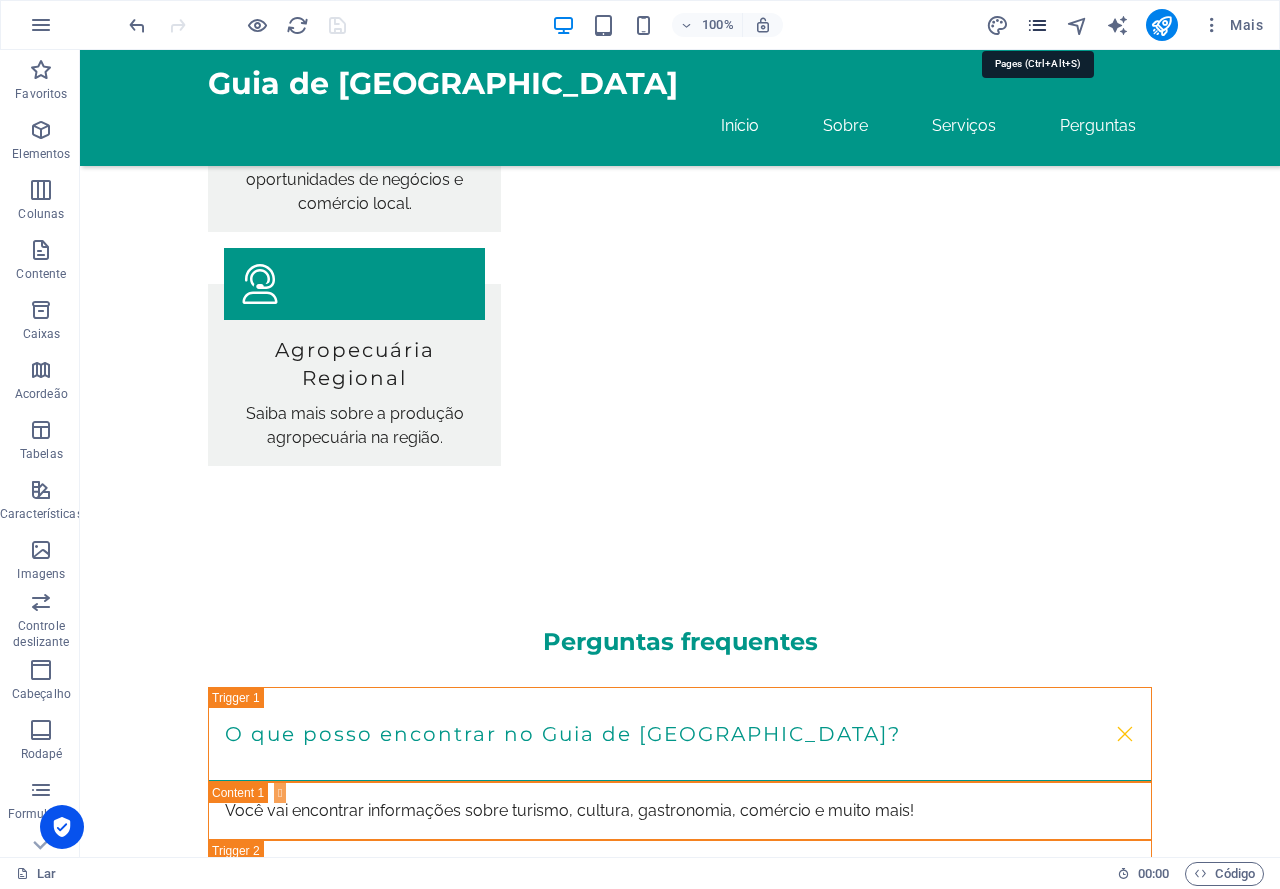 click at bounding box center (1037, 25) 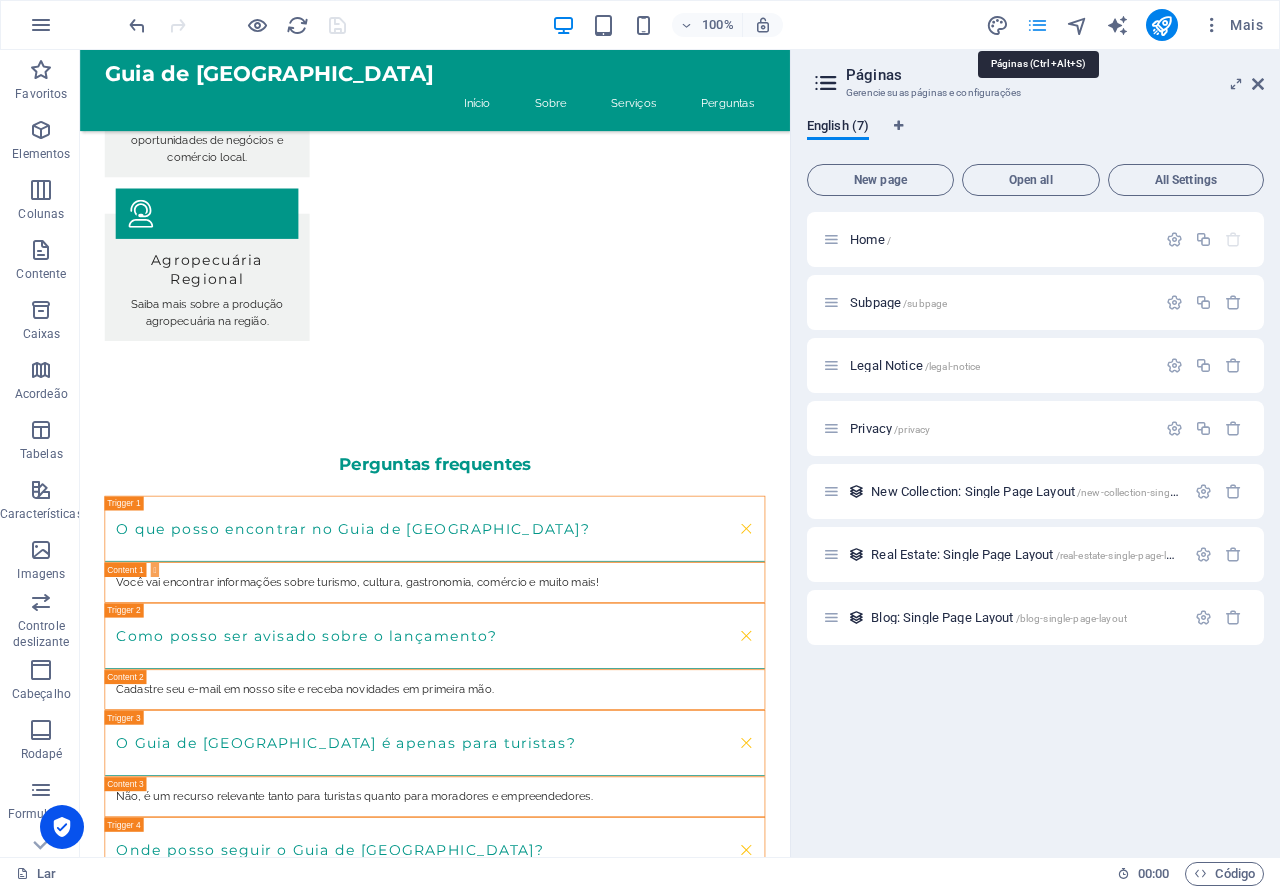 scroll, scrollTop: 2581, scrollLeft: 0, axis: vertical 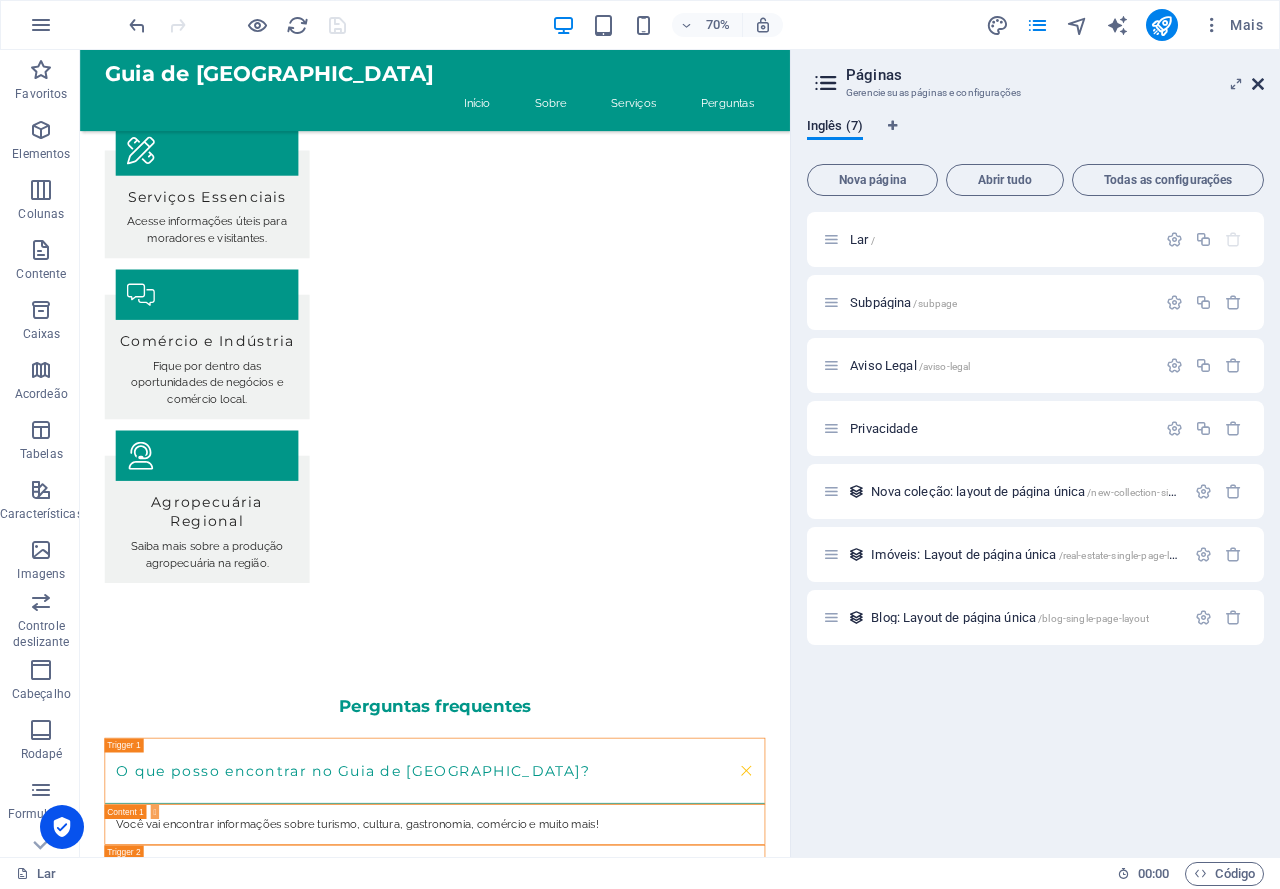 click at bounding box center [1258, 84] 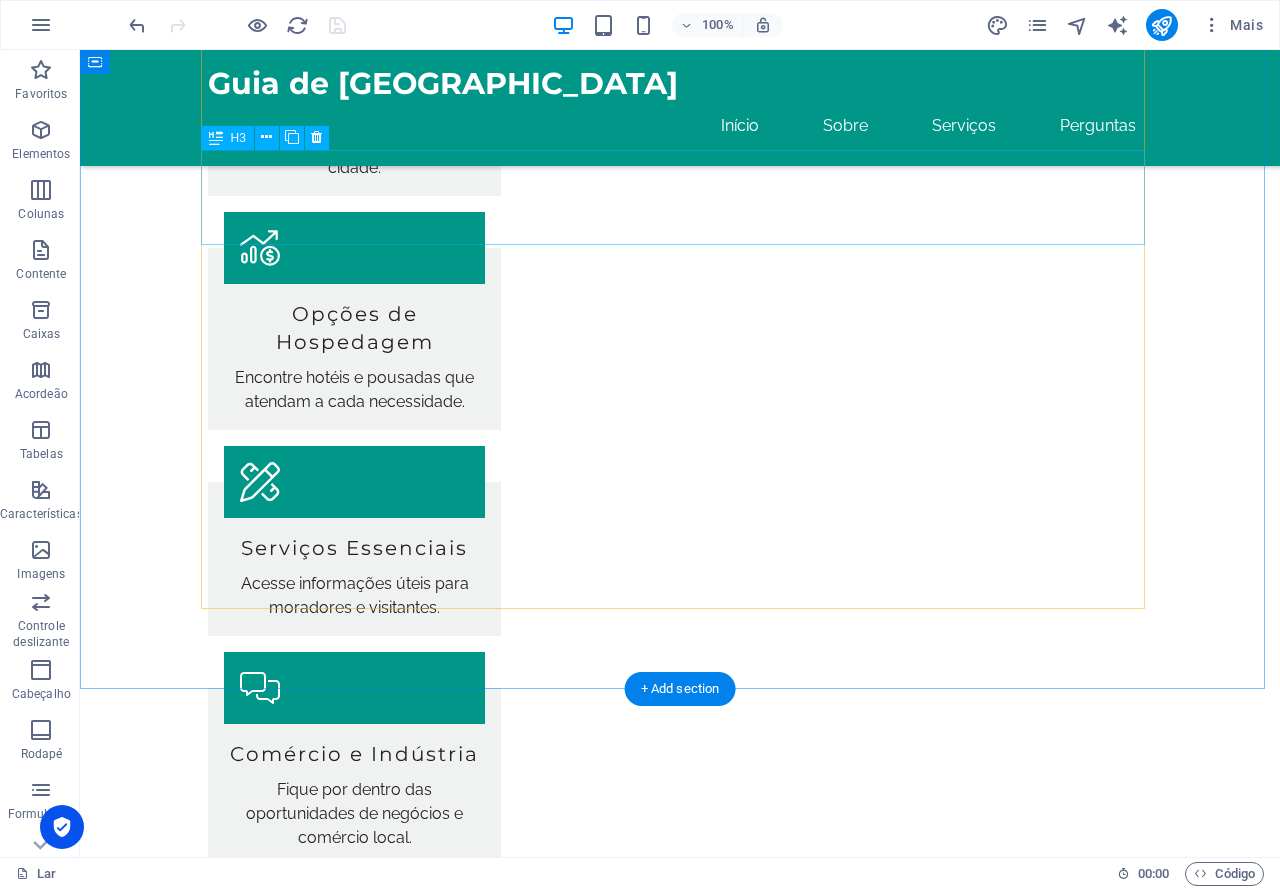 scroll, scrollTop: 1827, scrollLeft: 0, axis: vertical 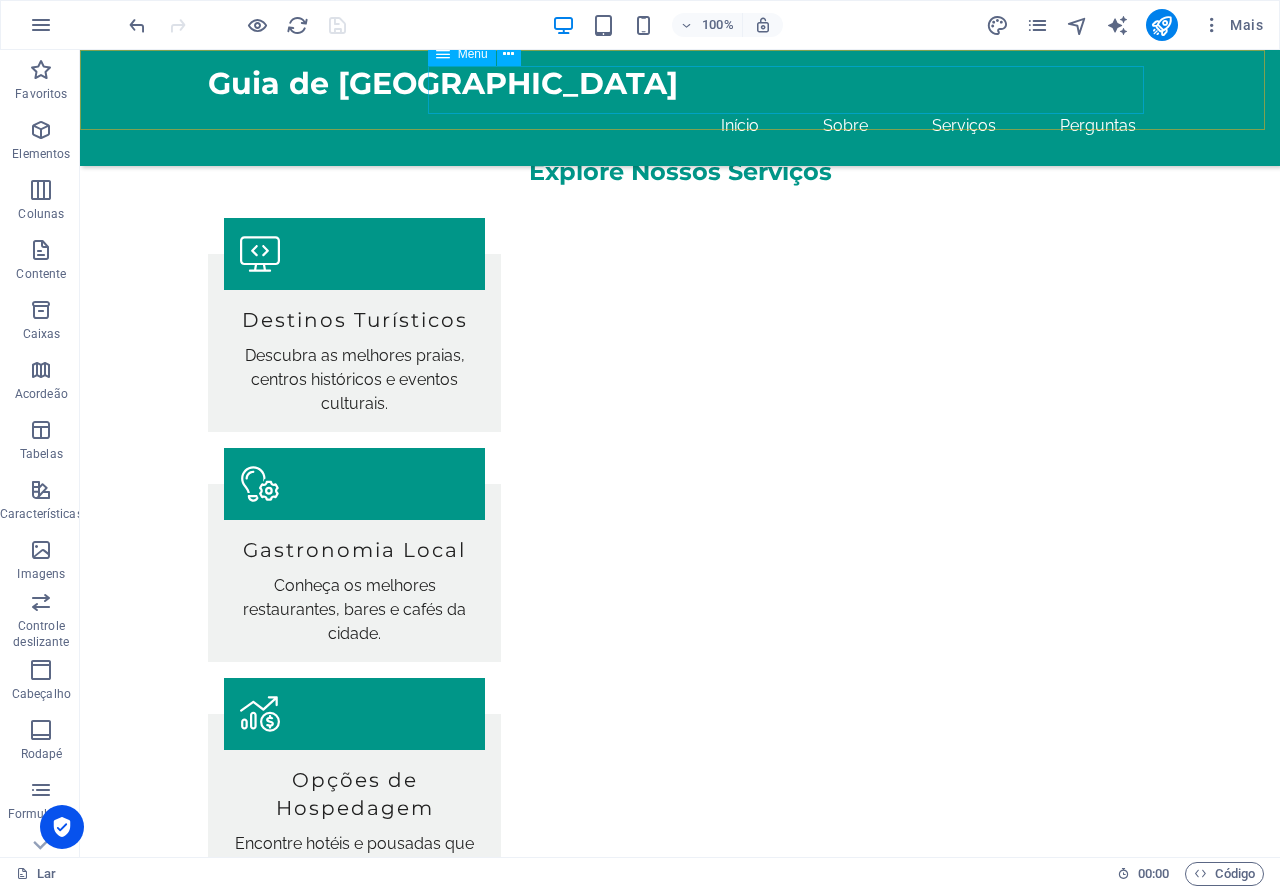 click on "Início Sobre Serviços Perguntas" at bounding box center [680, 126] 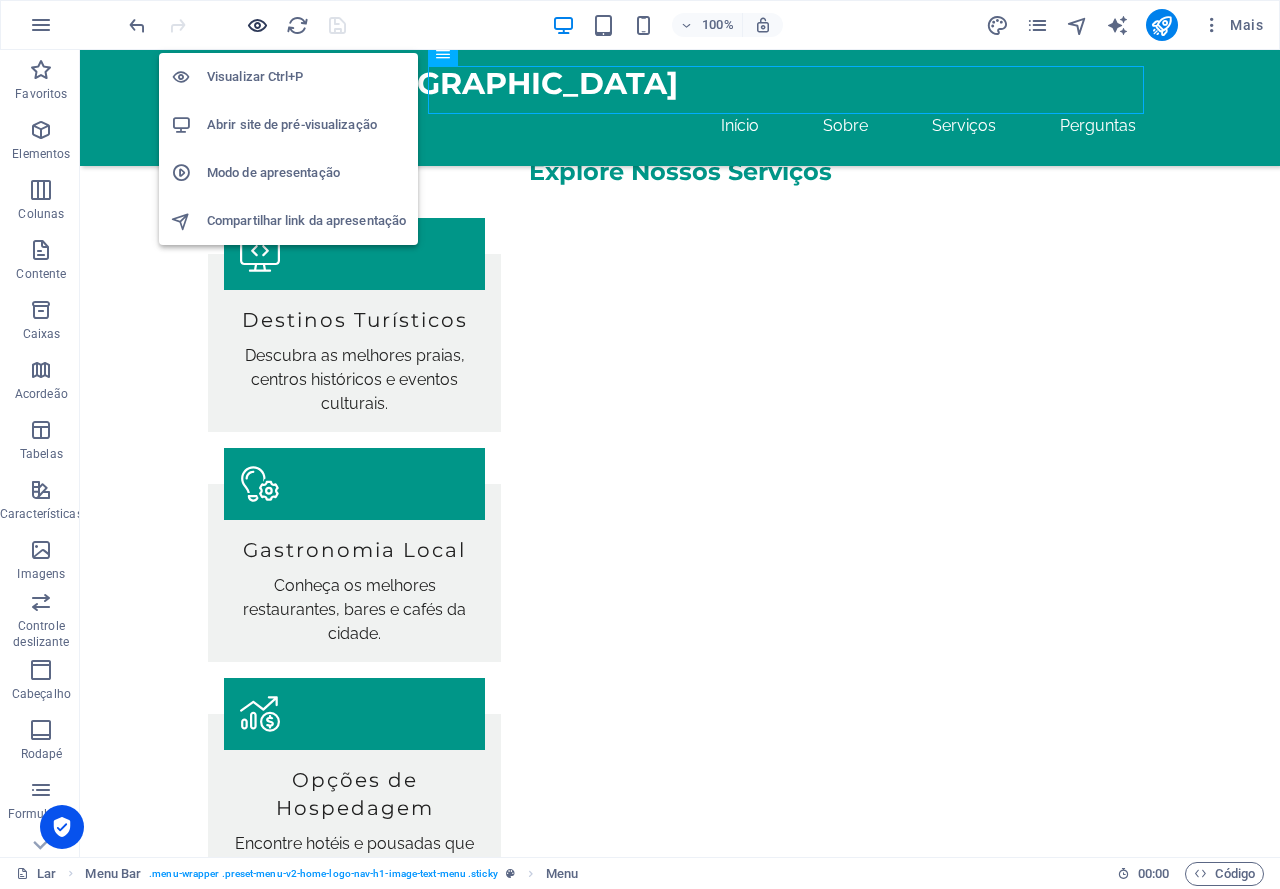 click at bounding box center [257, 25] 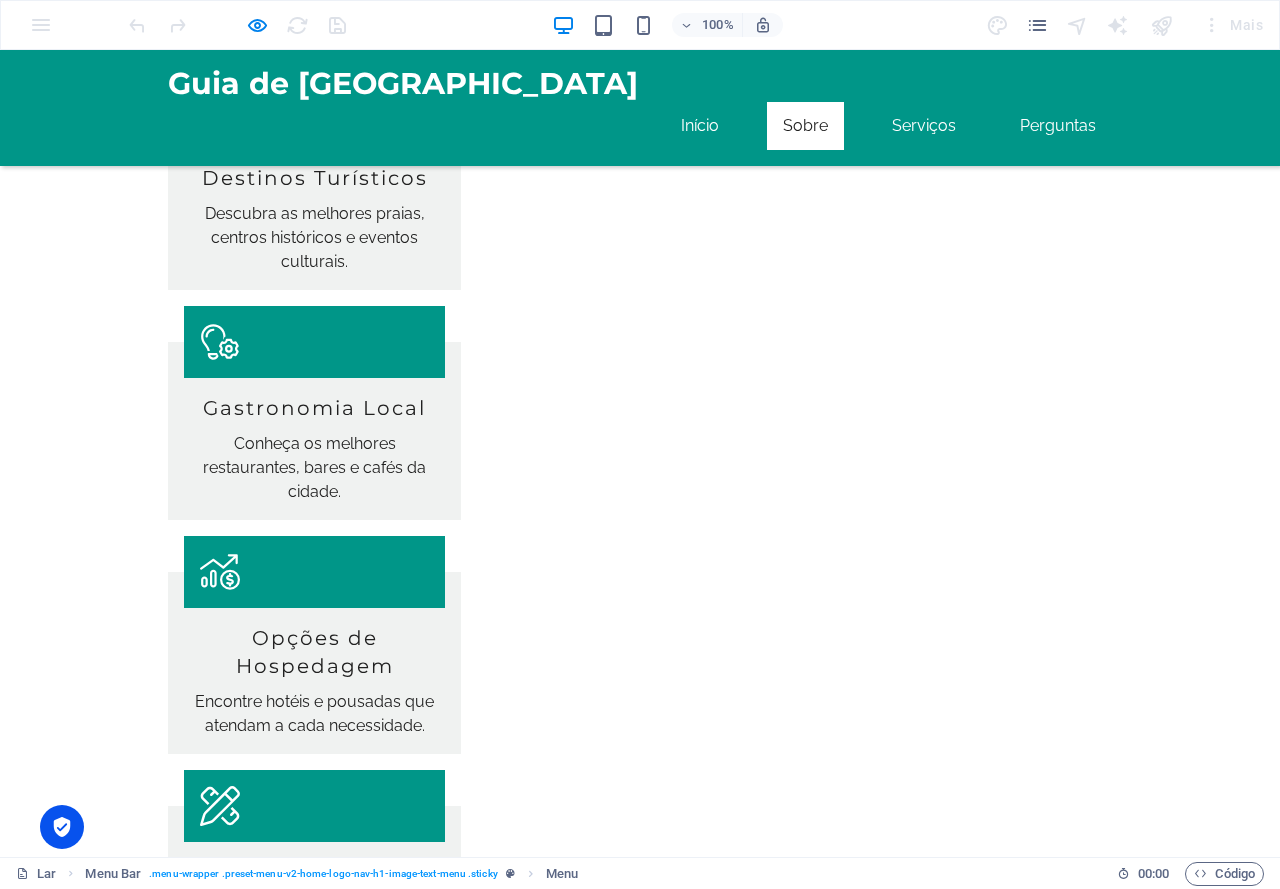 click on "Sobre" at bounding box center [805, 126] 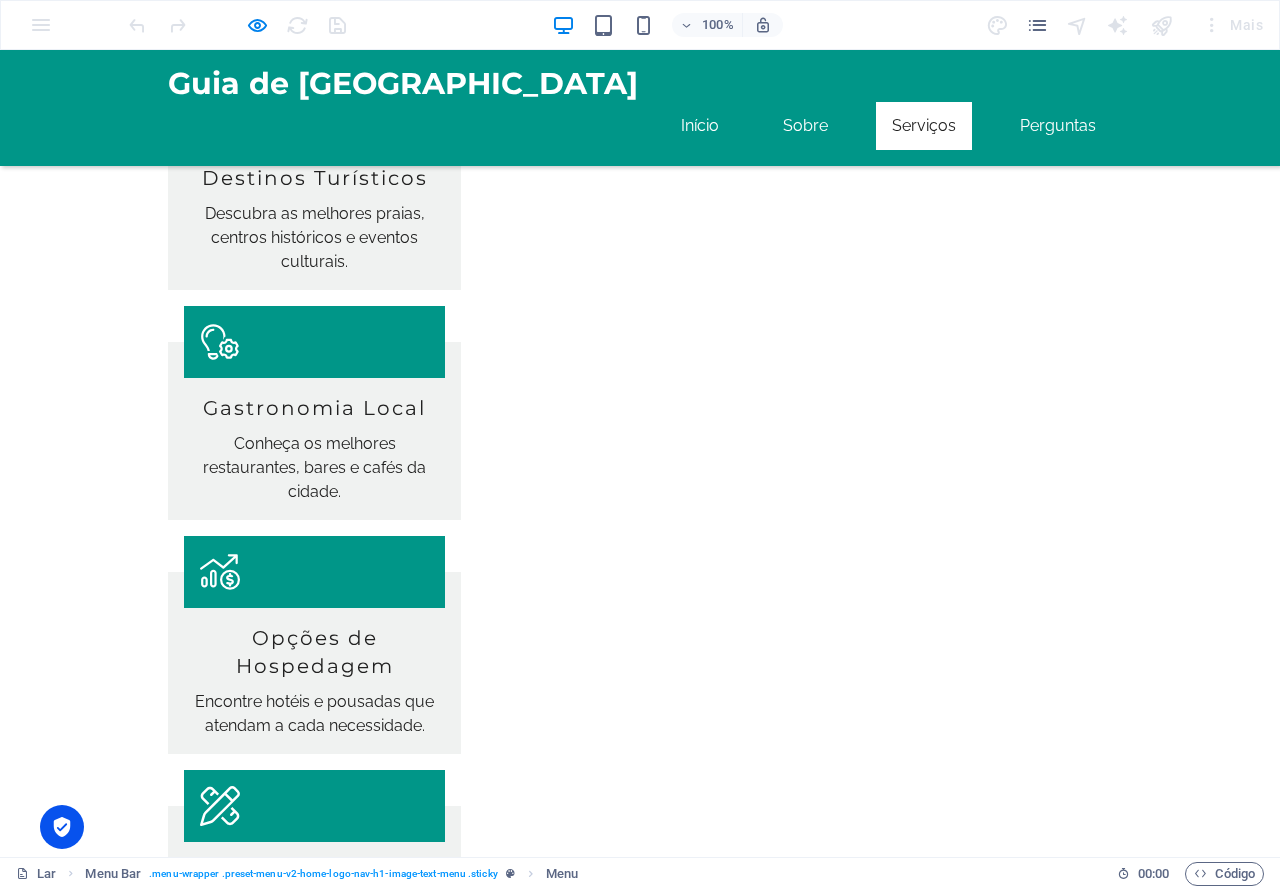 click on "Serviços" at bounding box center (924, 126) 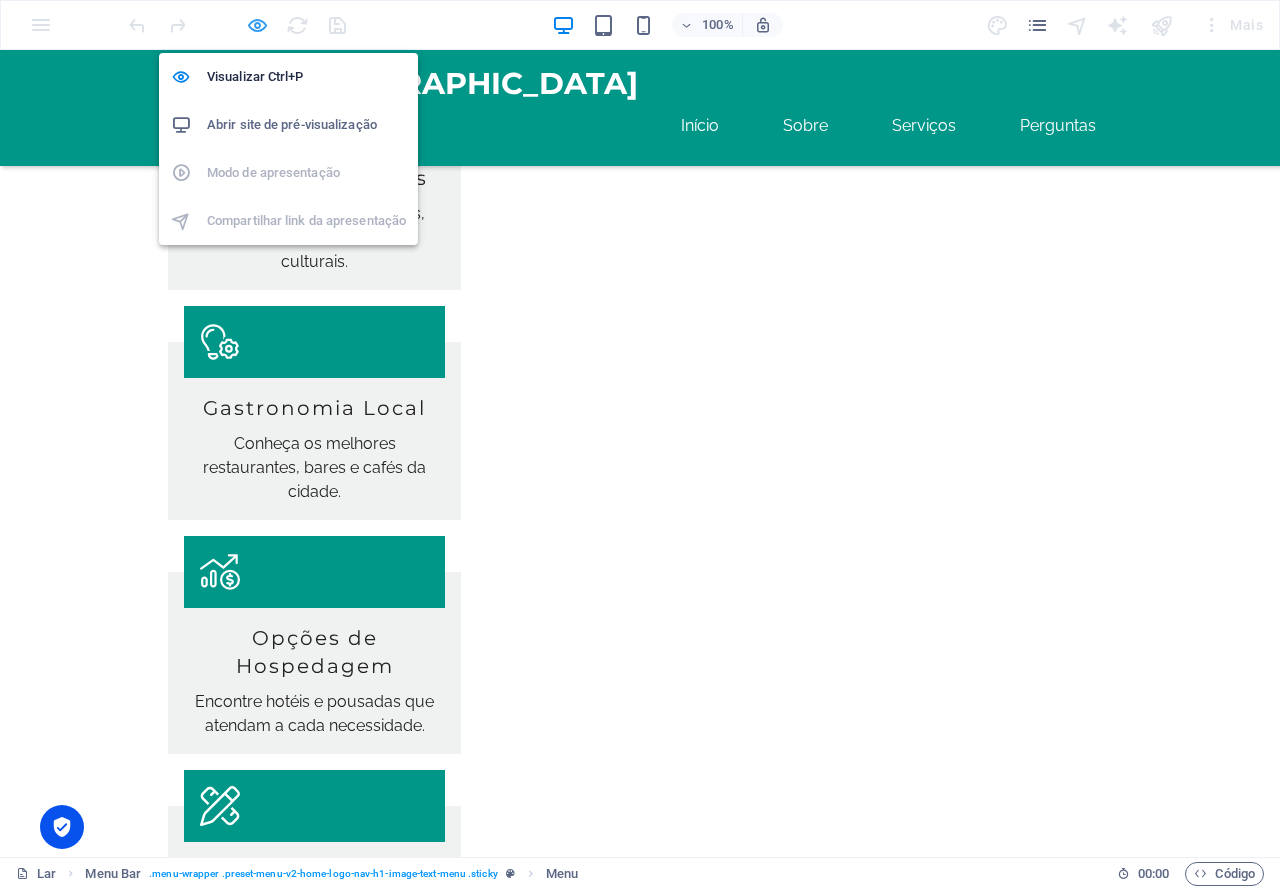 click at bounding box center (257, 25) 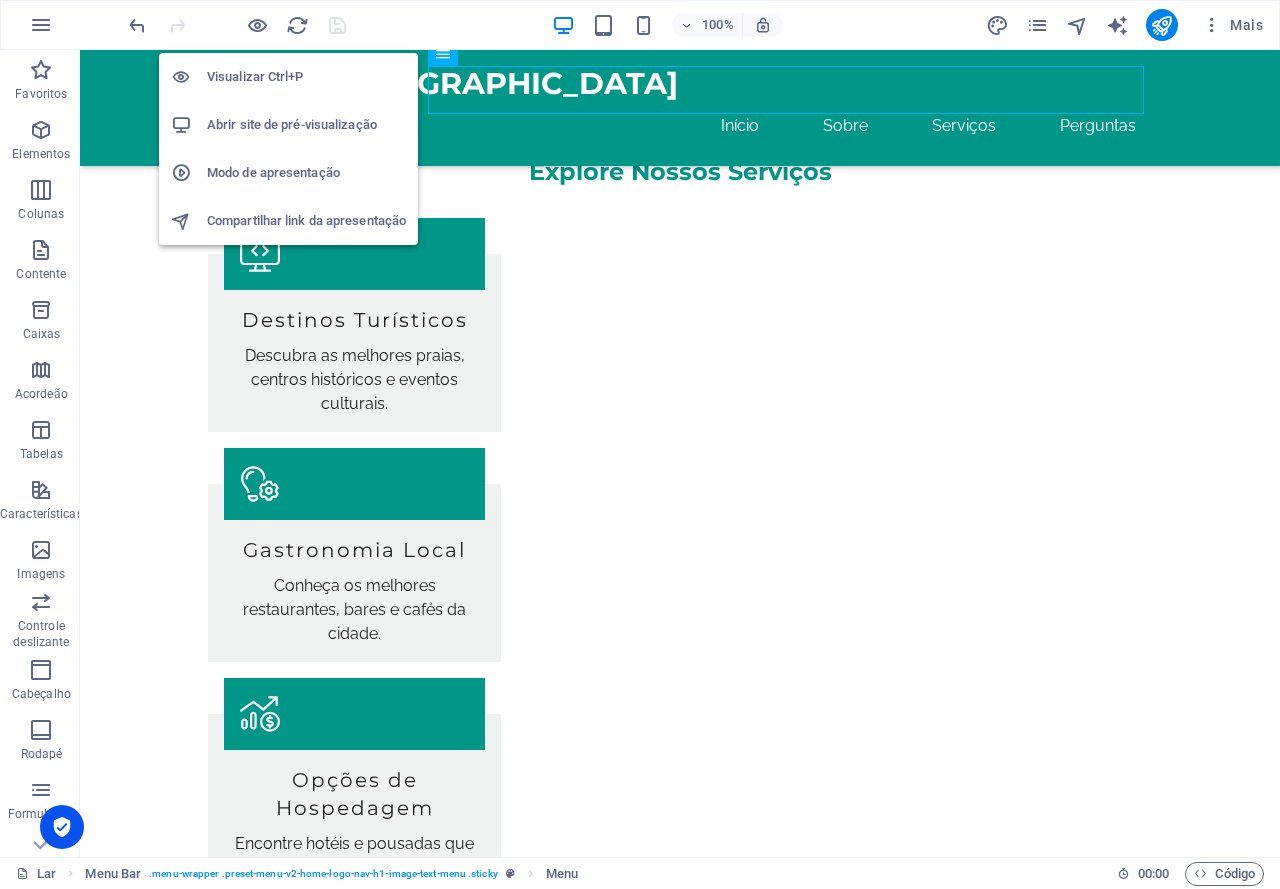 click on "Abrir site de pré-visualização" at bounding box center (288, 125) 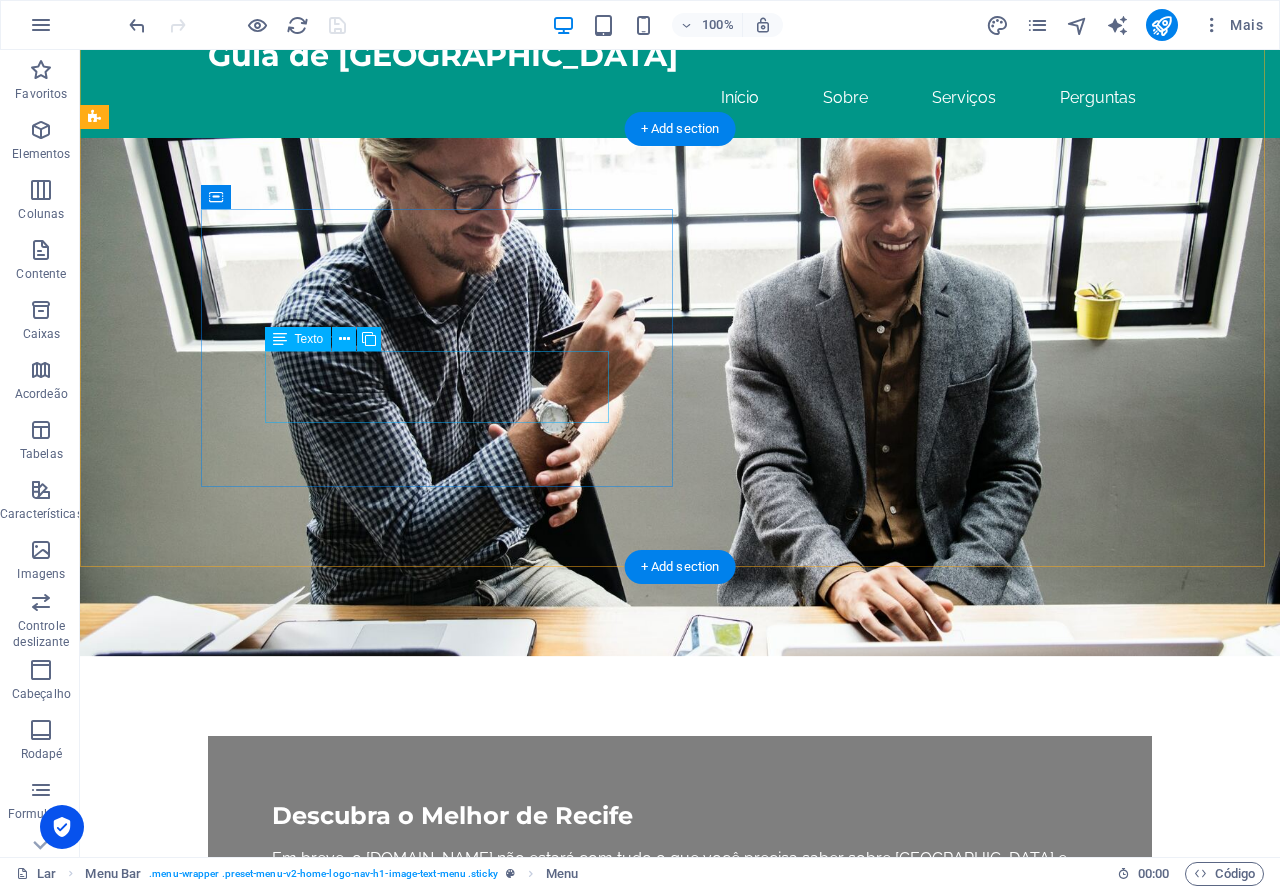 scroll, scrollTop: 0, scrollLeft: 0, axis: both 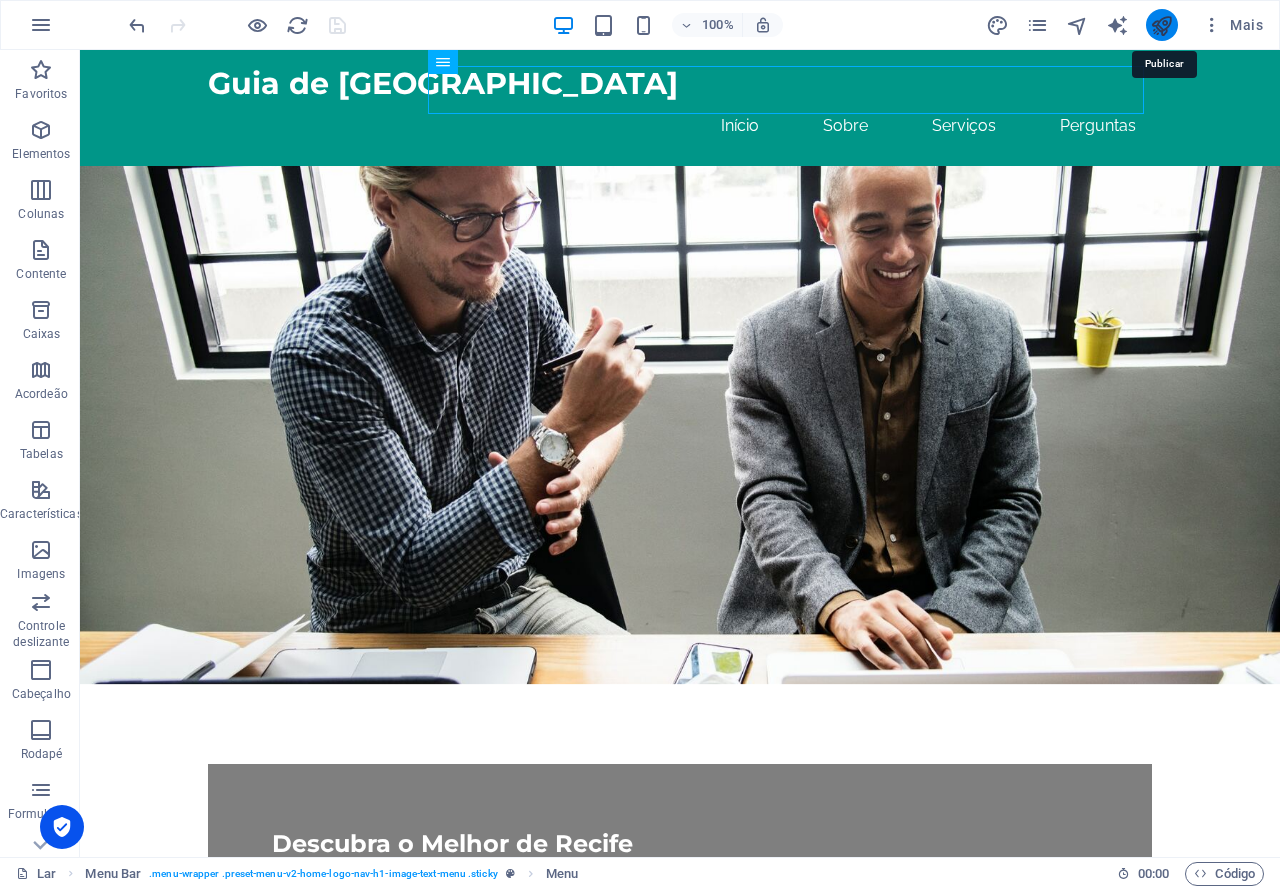 click at bounding box center [1161, 25] 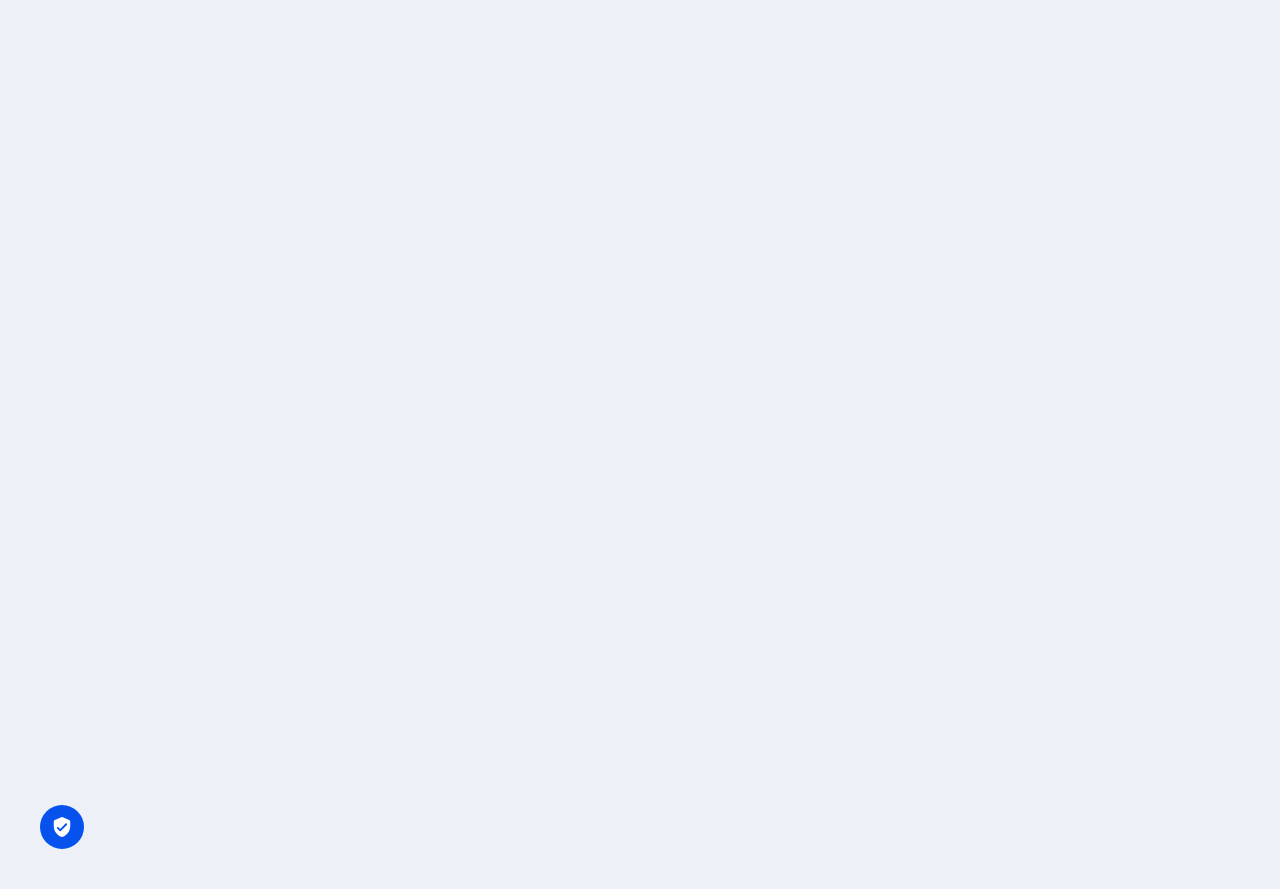 scroll, scrollTop: 0, scrollLeft: 0, axis: both 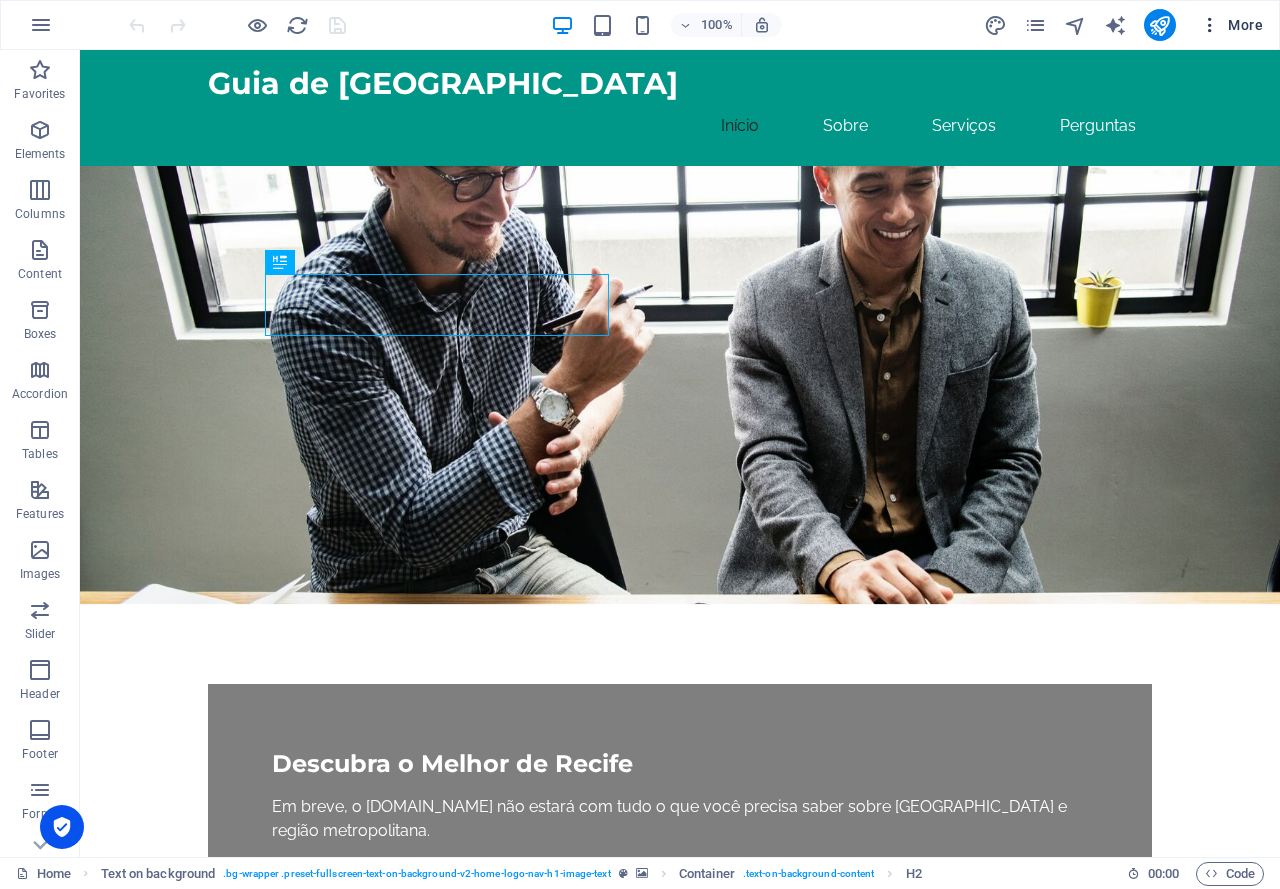click on "More" at bounding box center (1231, 25) 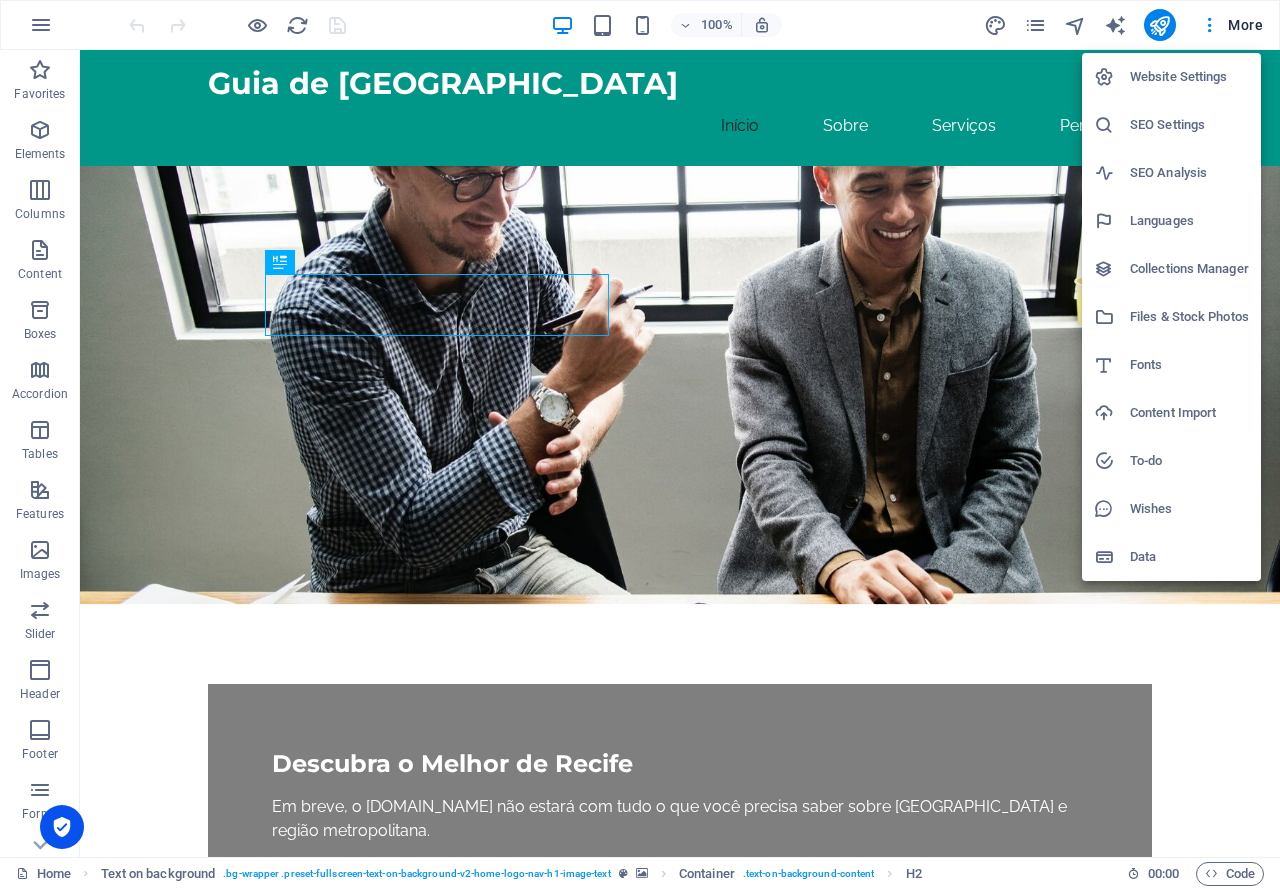 click at bounding box center (640, 444) 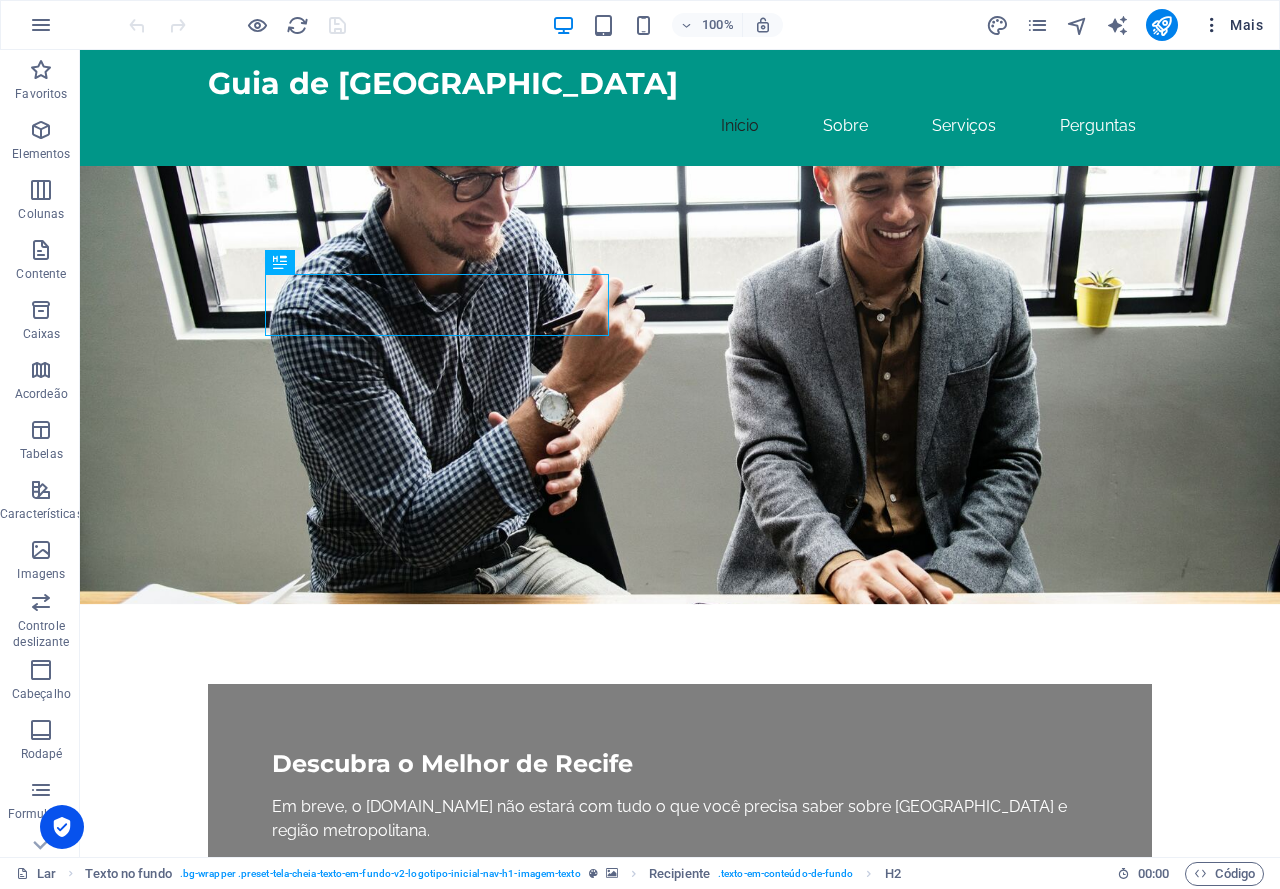 click on "Mais" at bounding box center [1246, 25] 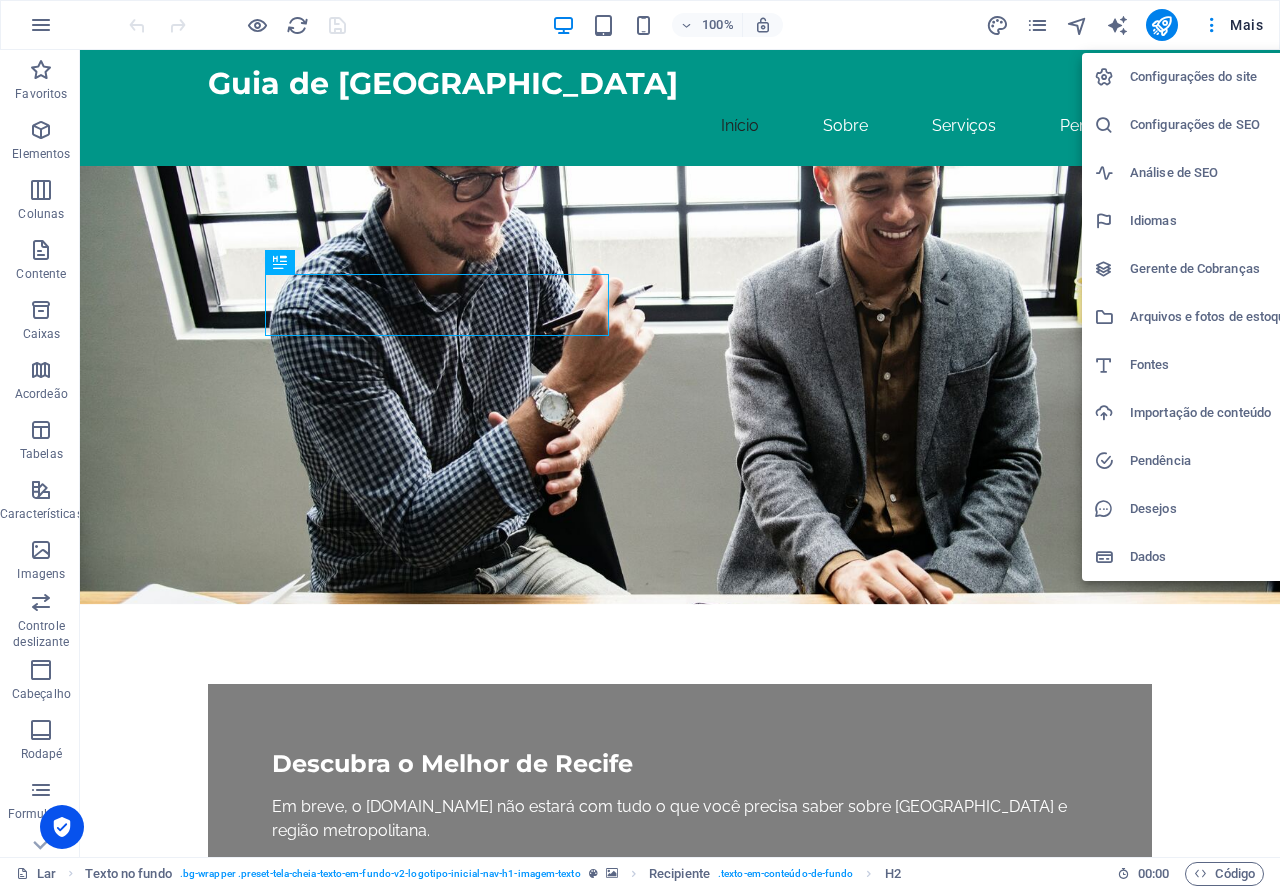 click on "Configurações de SEO" at bounding box center (1195, 124) 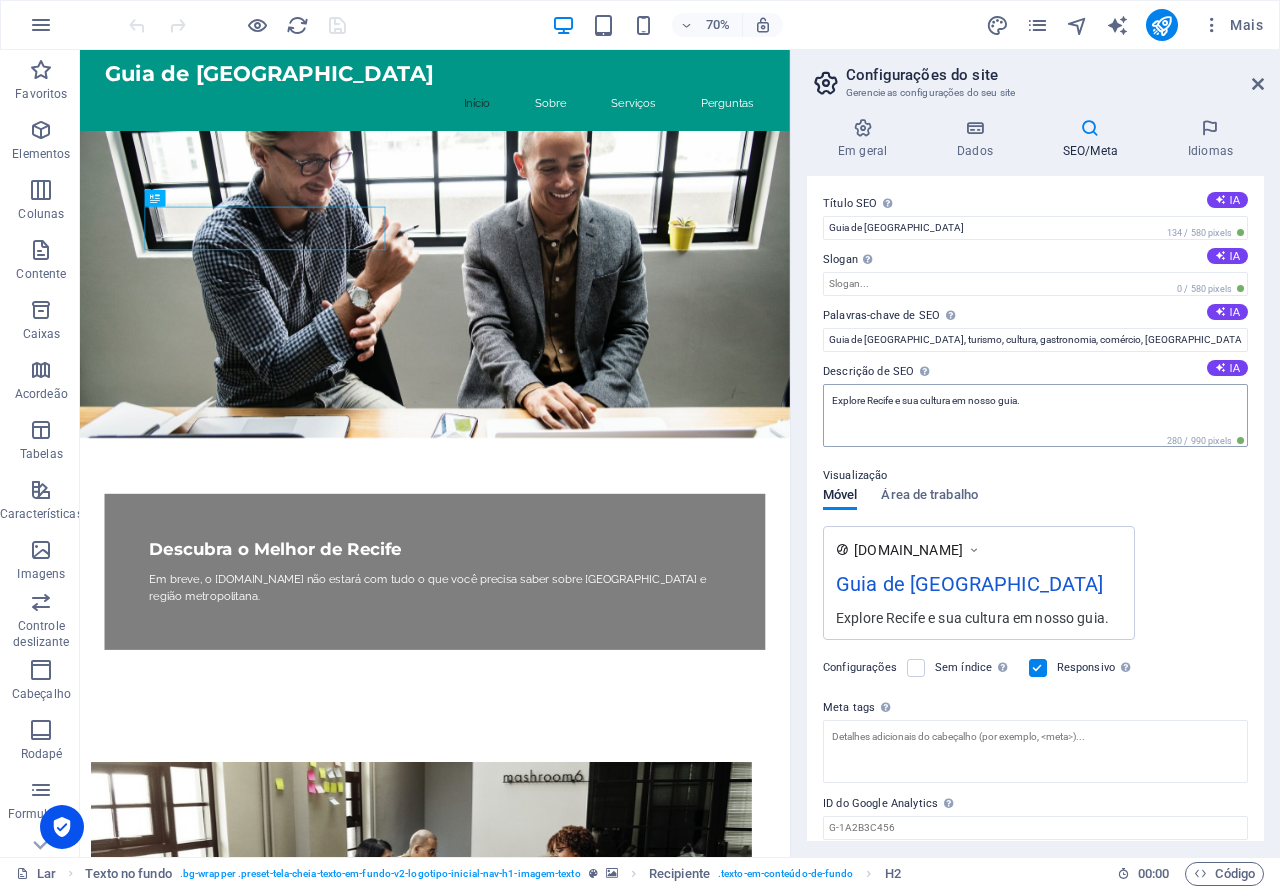 scroll, scrollTop: 71, scrollLeft: 0, axis: vertical 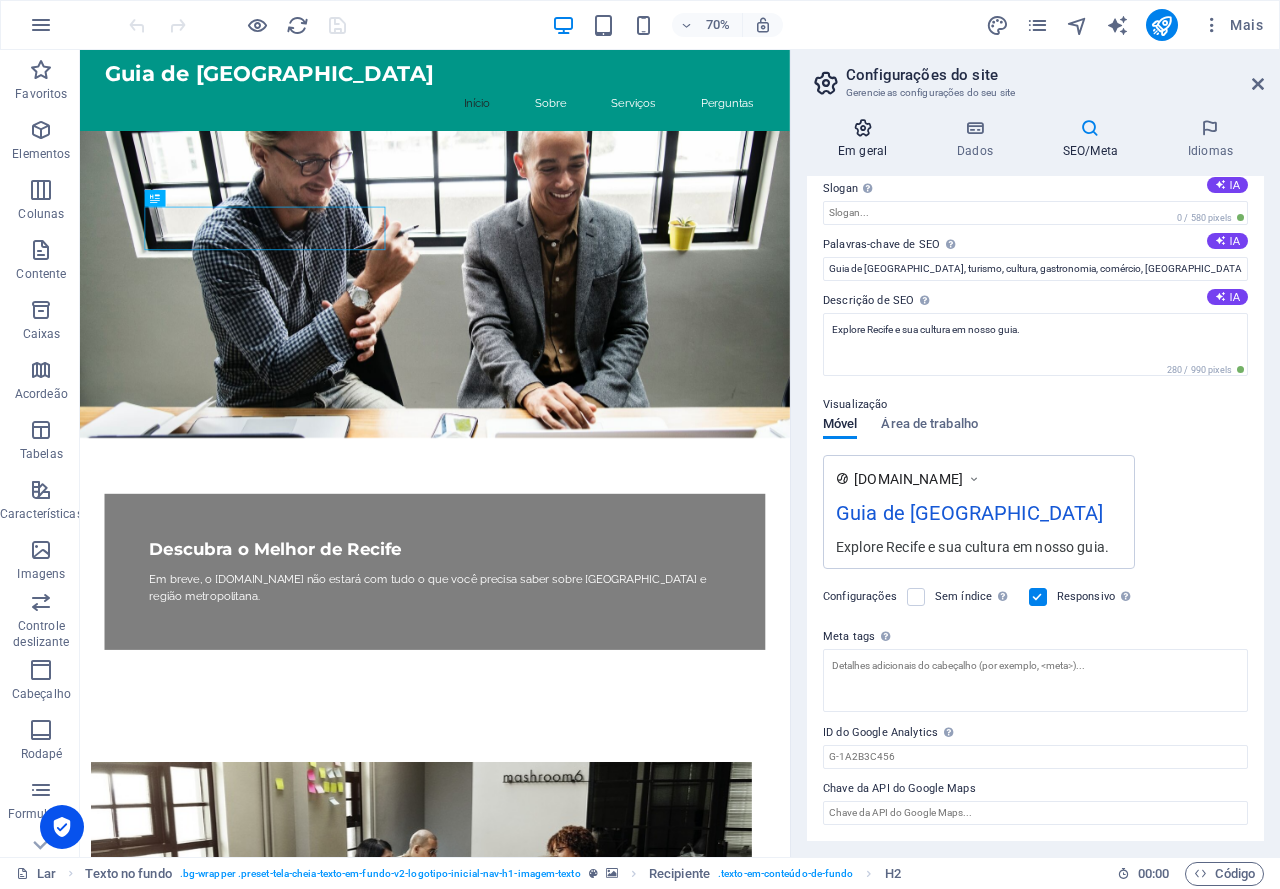 click on "Em geral" at bounding box center [862, 151] 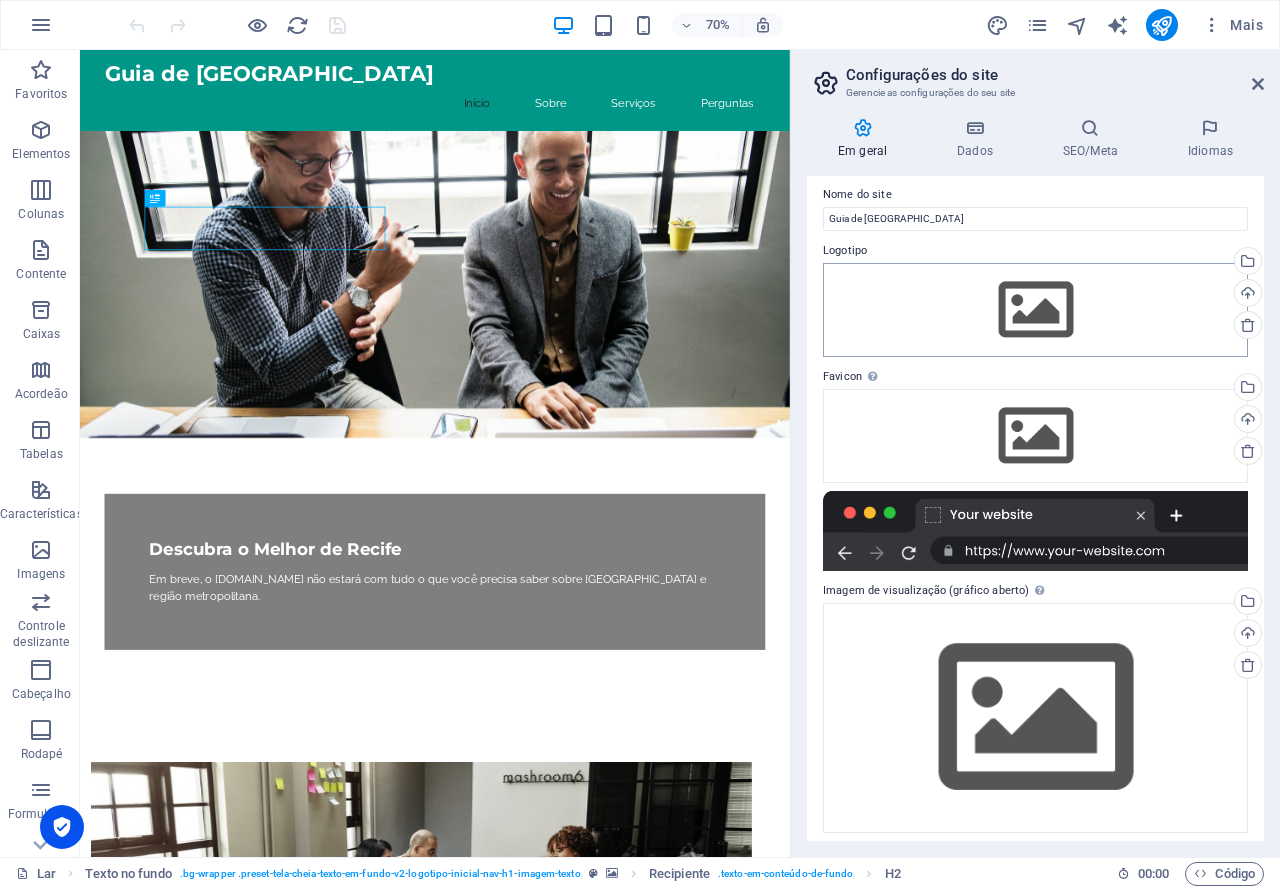 scroll, scrollTop: 17, scrollLeft: 0, axis: vertical 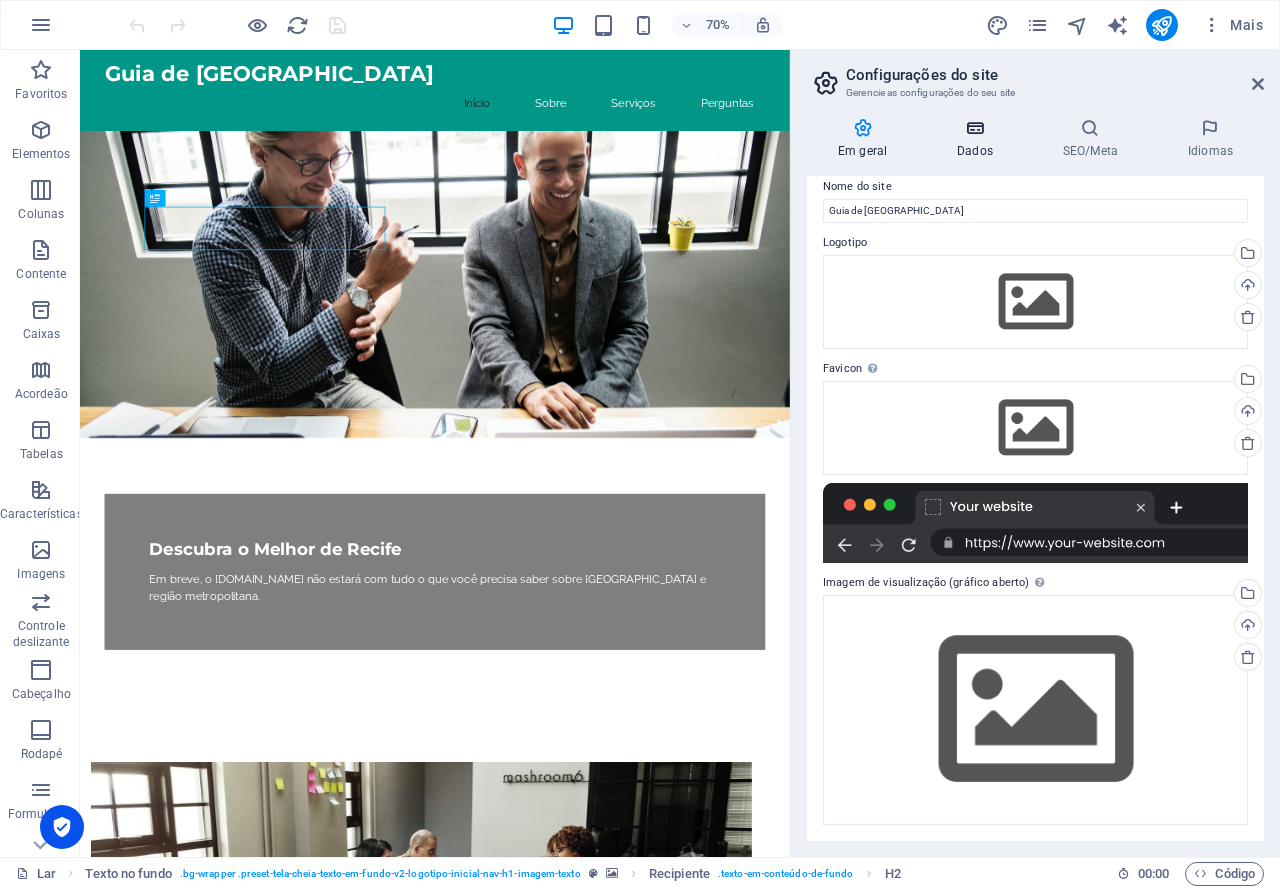click at bounding box center [975, 128] 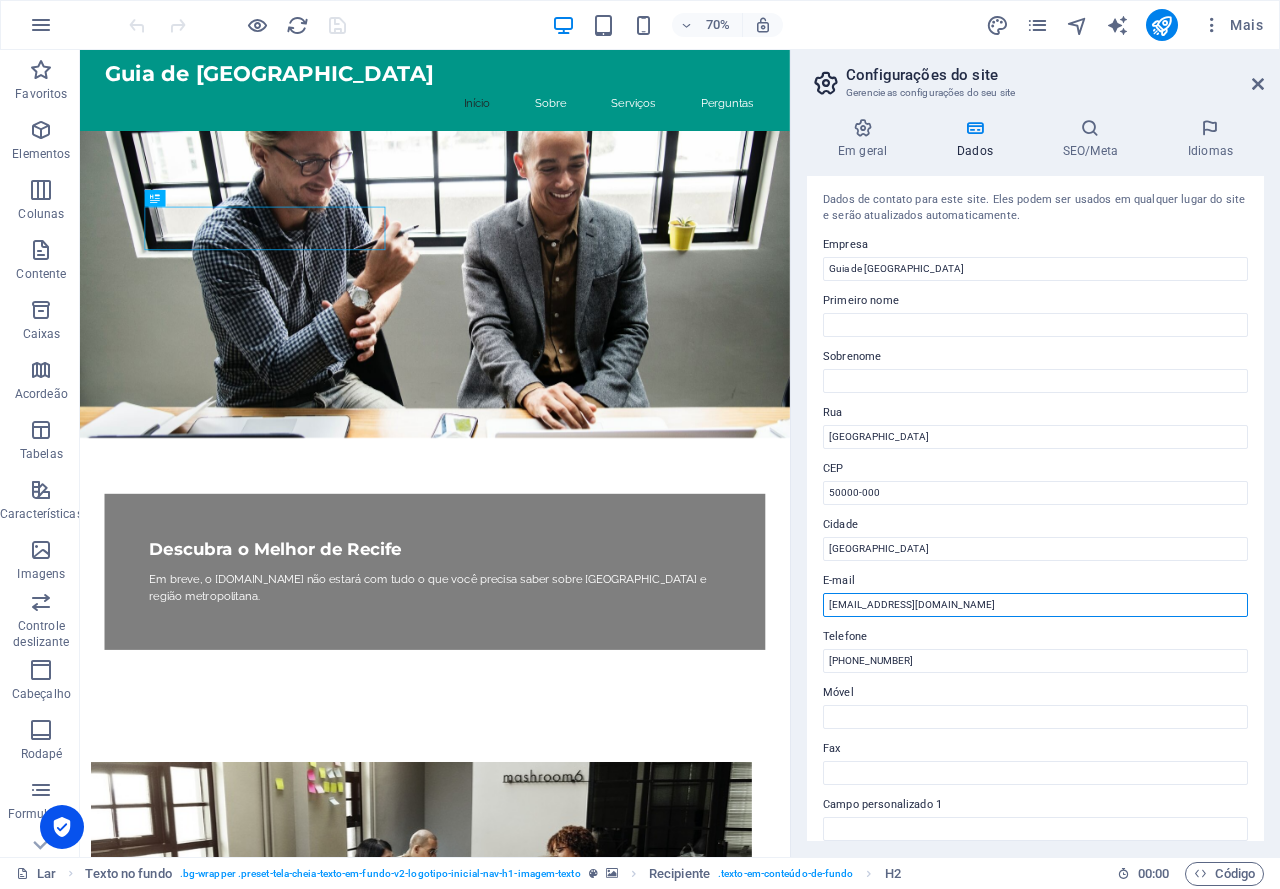 click on "contato@guiareife.com" at bounding box center (1035, 605) 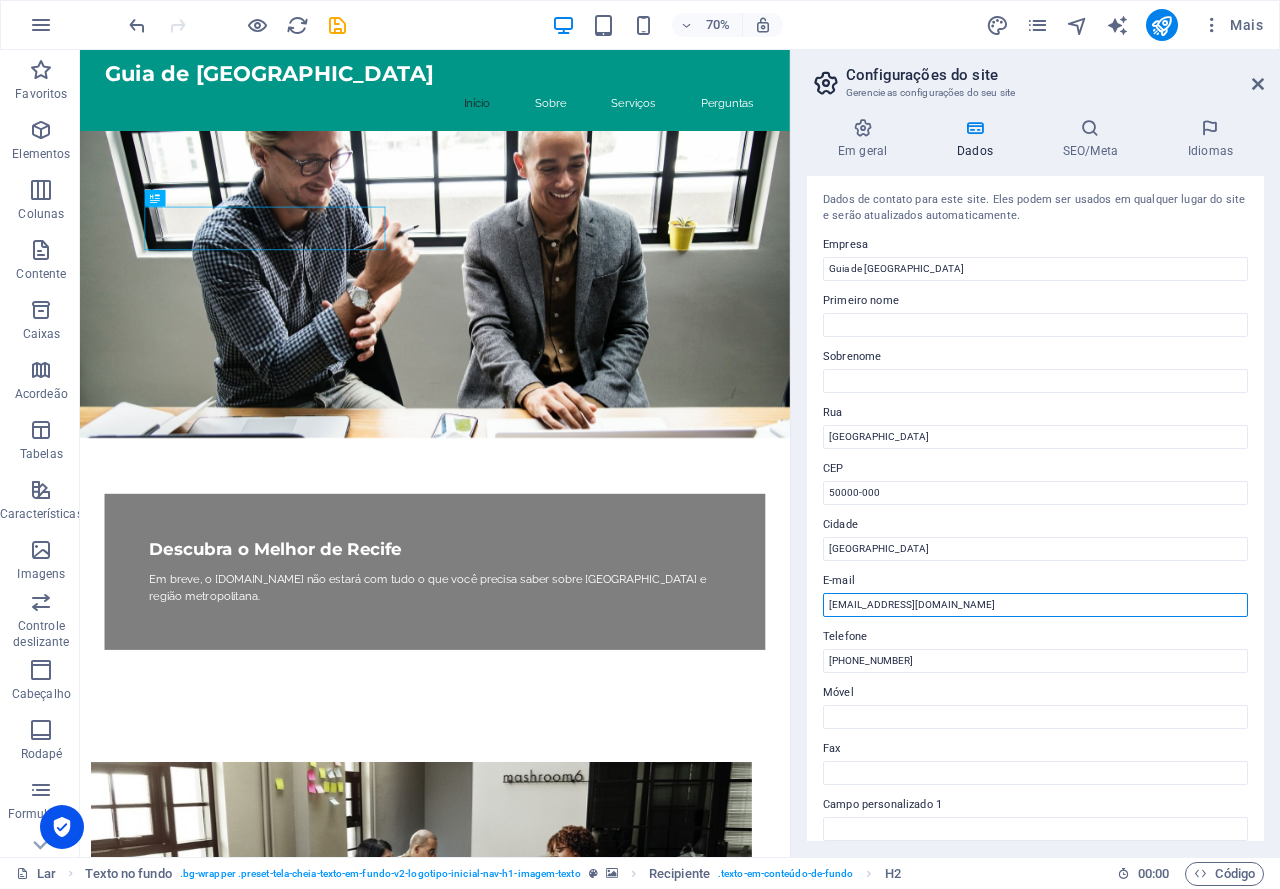 click on "[EMAIL_ADDRESS][DOMAIN_NAME]" at bounding box center (1035, 605) 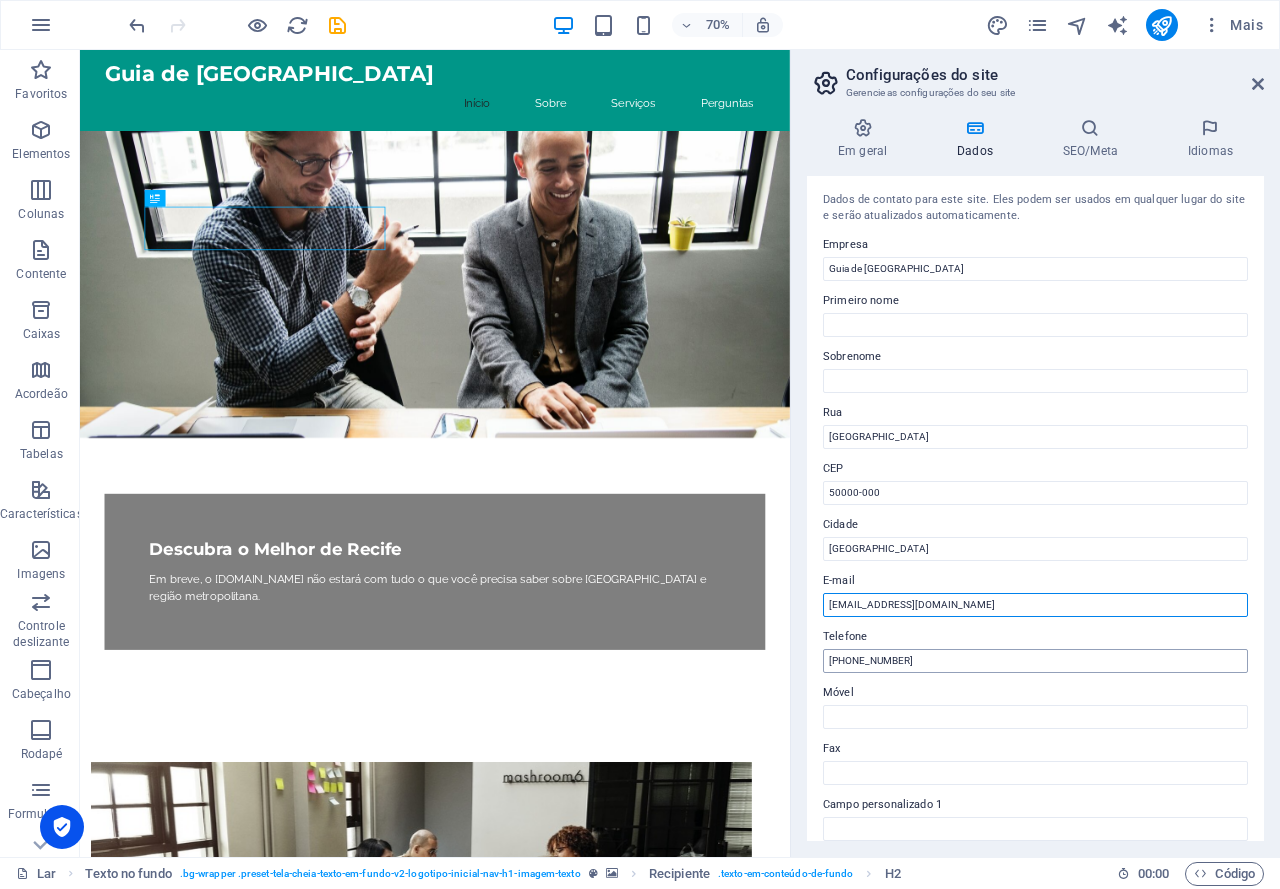 type on "[EMAIL_ADDRESS][DOMAIN_NAME]" 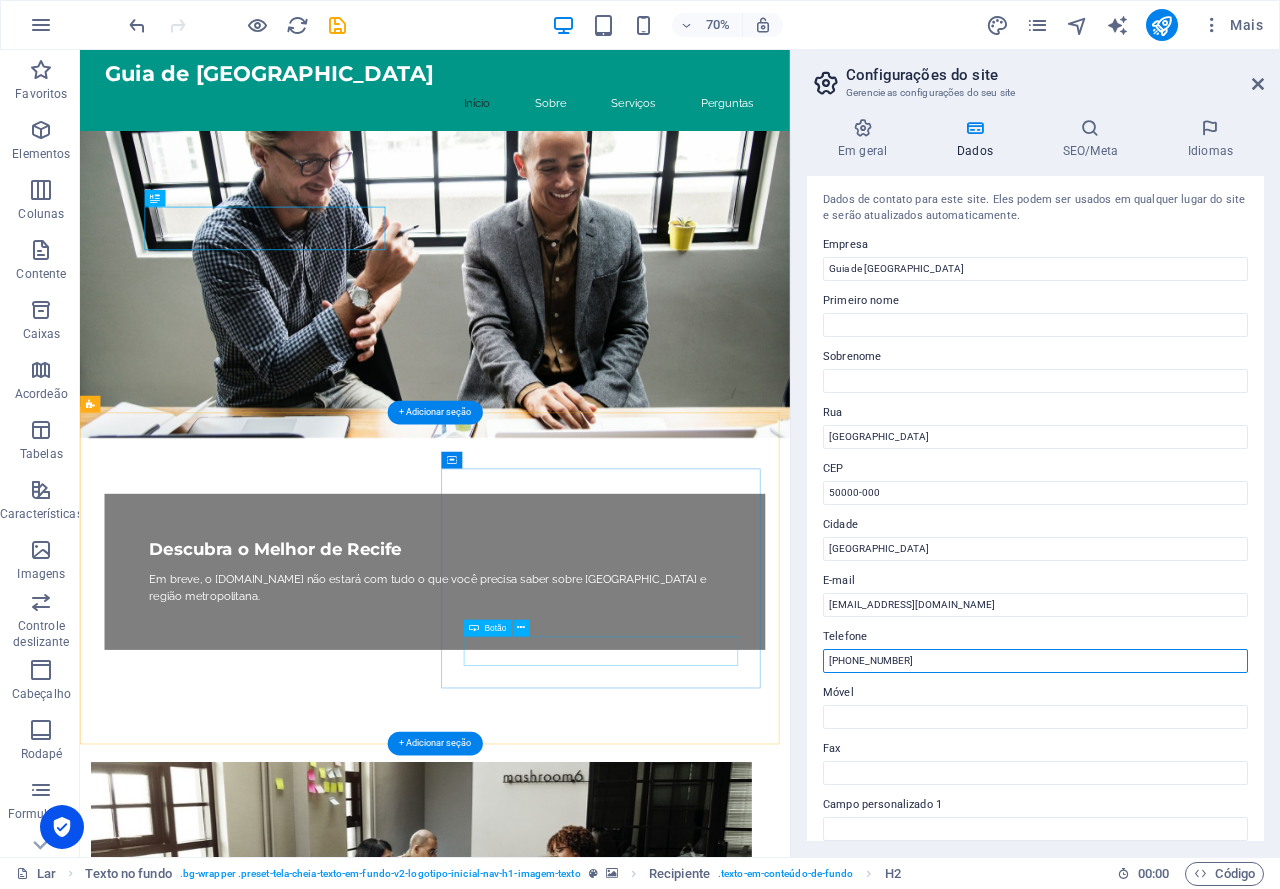drag, startPoint x: 1065, startPoint y: 703, endPoint x: 982, endPoint y: 912, distance: 224.87775 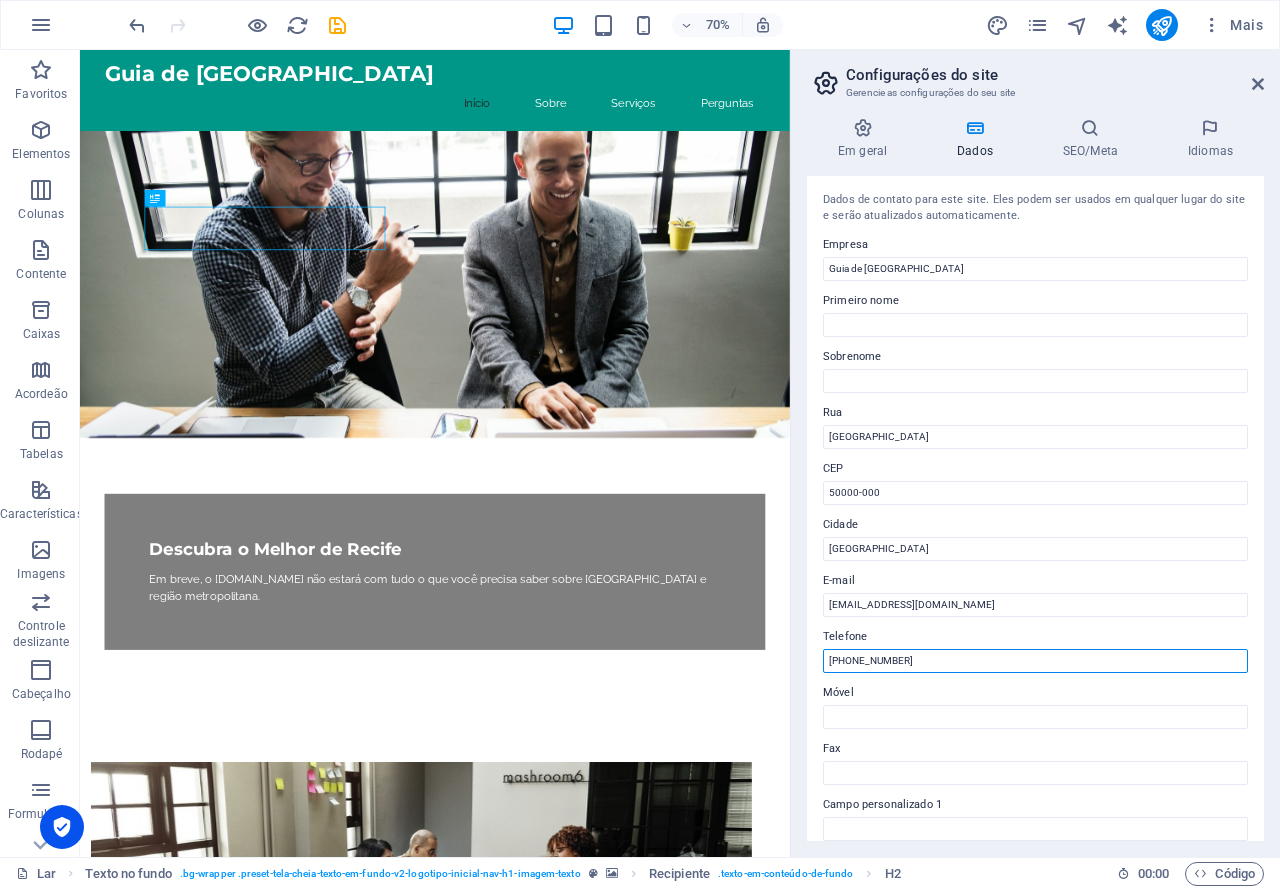 click on "+55 81 99999-9999" at bounding box center [1035, 661] 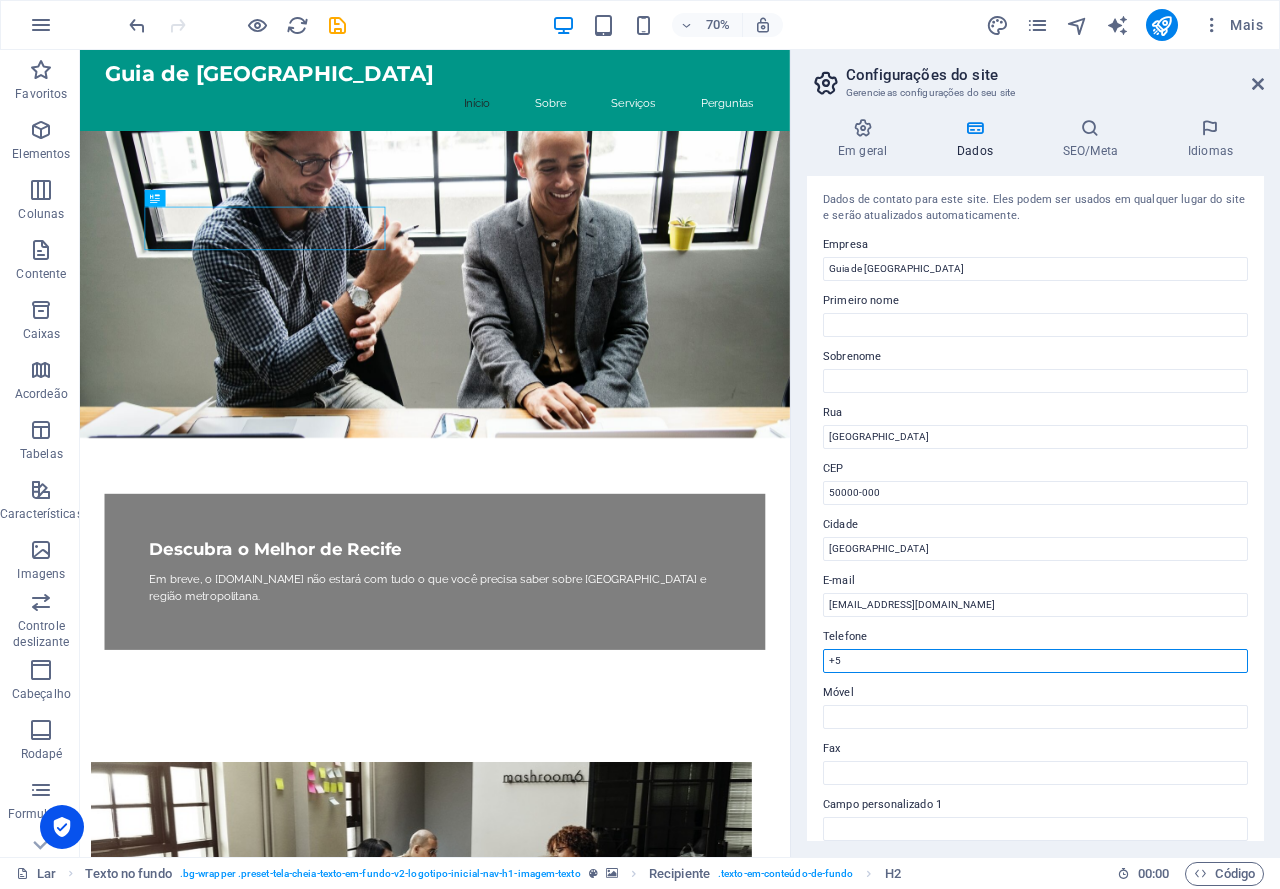type on "+" 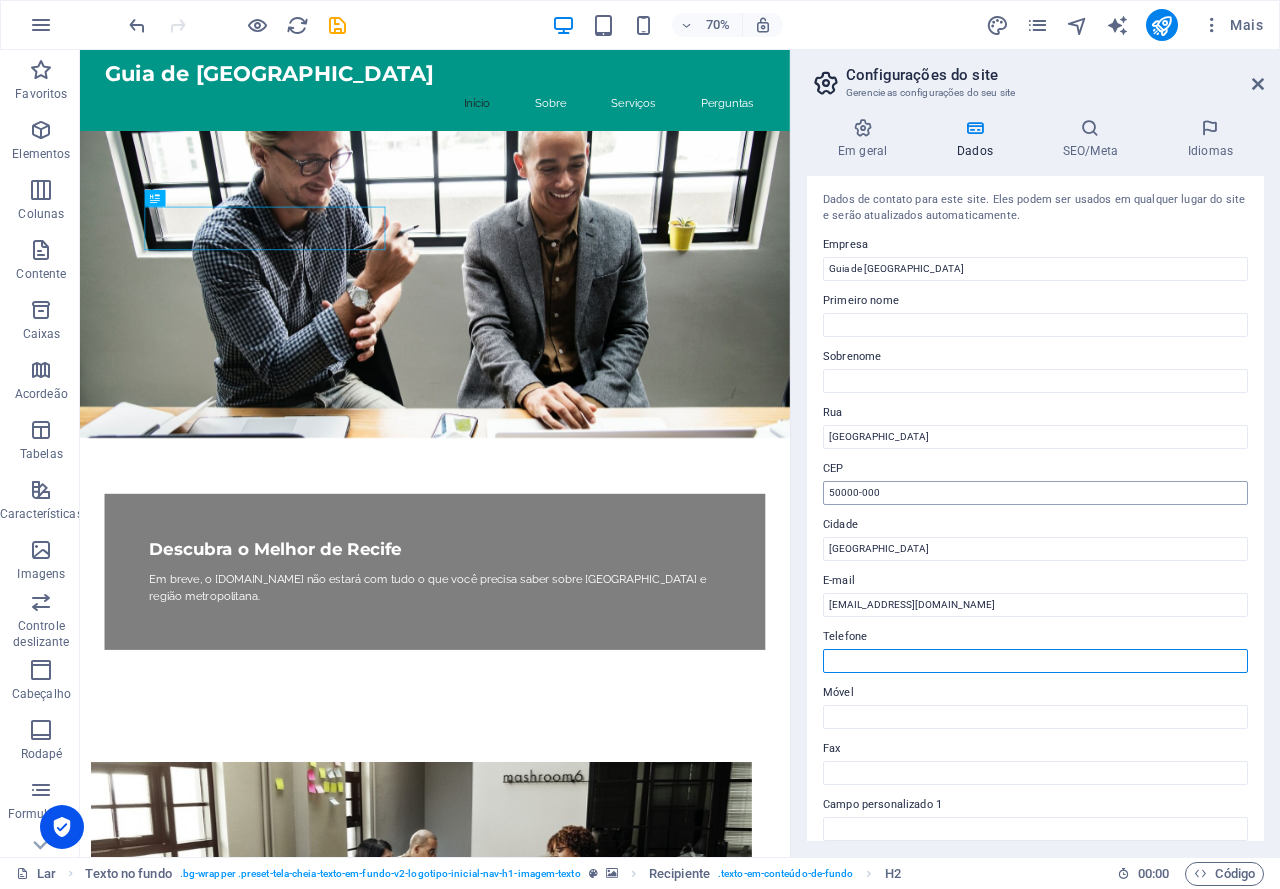 type 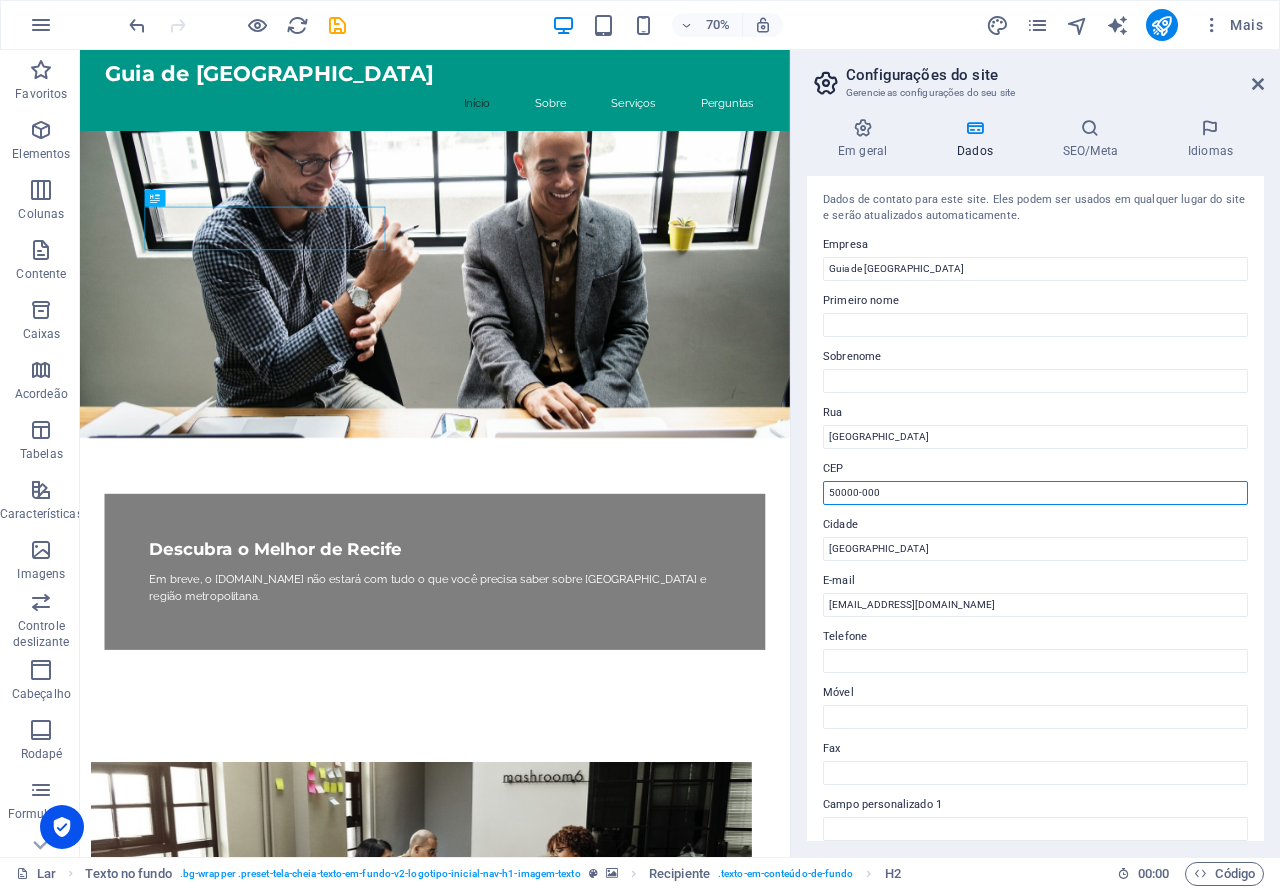 drag, startPoint x: 899, startPoint y: 489, endPoint x: 854, endPoint y: 488, distance: 45.01111 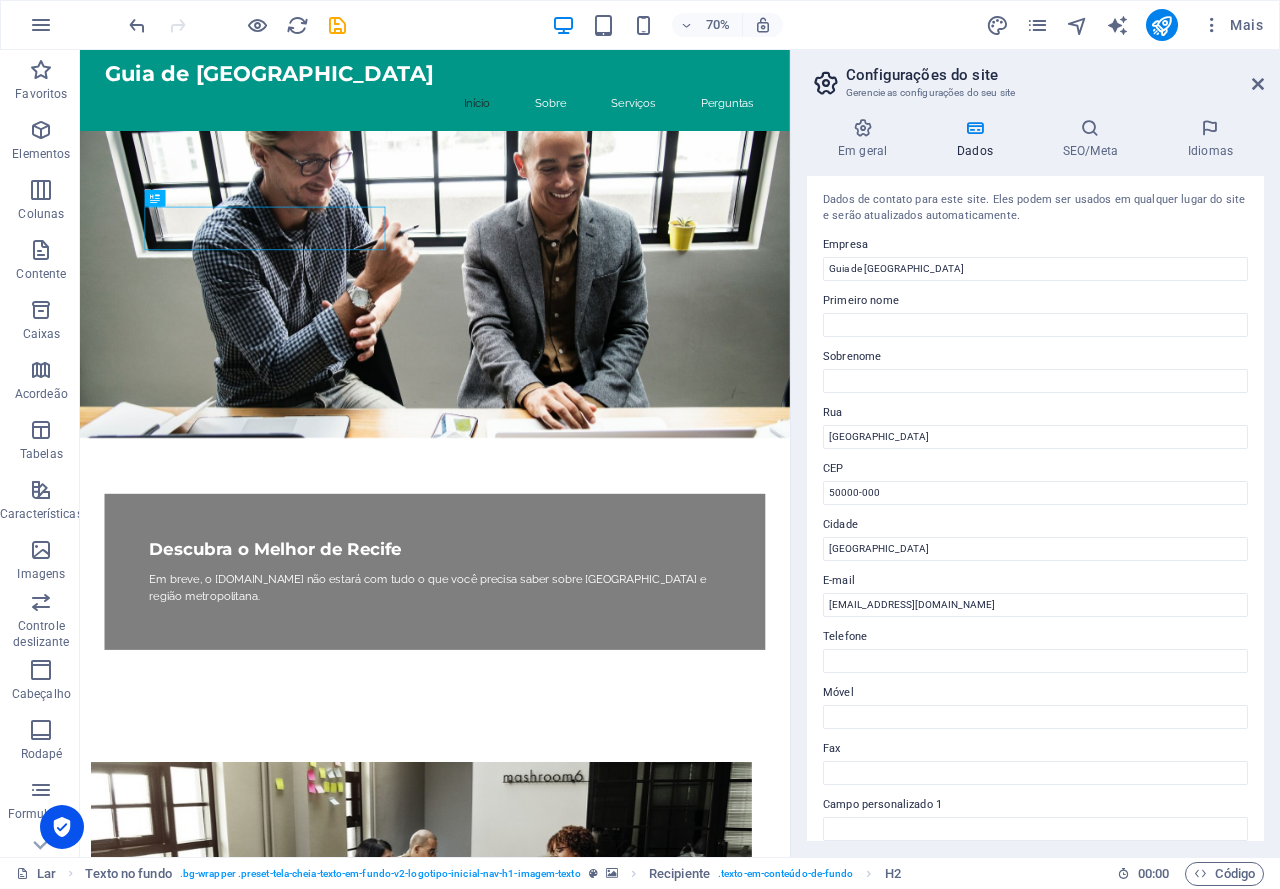 click on "CEP" at bounding box center [1035, 469] 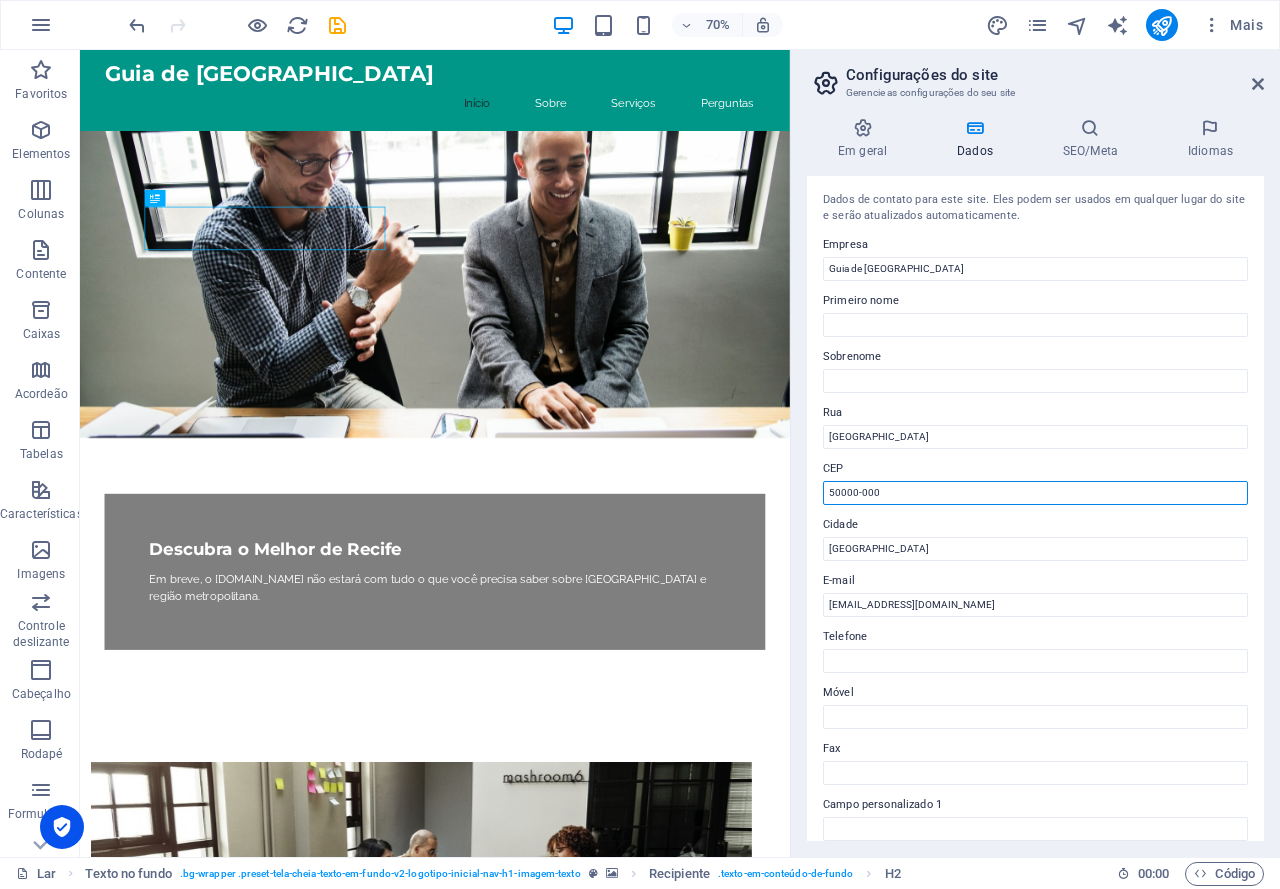 click on "50000-000" at bounding box center [1035, 493] 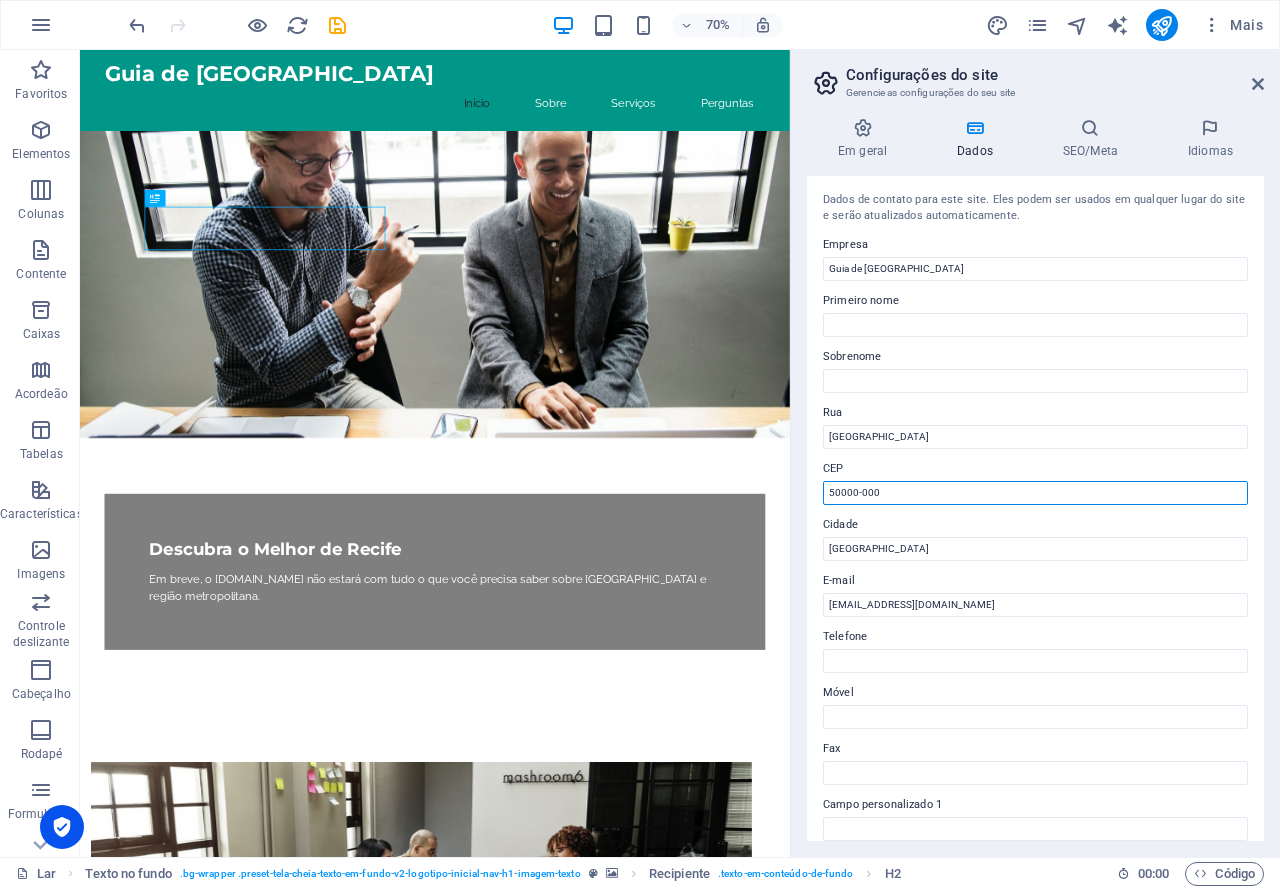 drag, startPoint x: 917, startPoint y: 488, endPoint x: 798, endPoint y: 469, distance: 120.50726 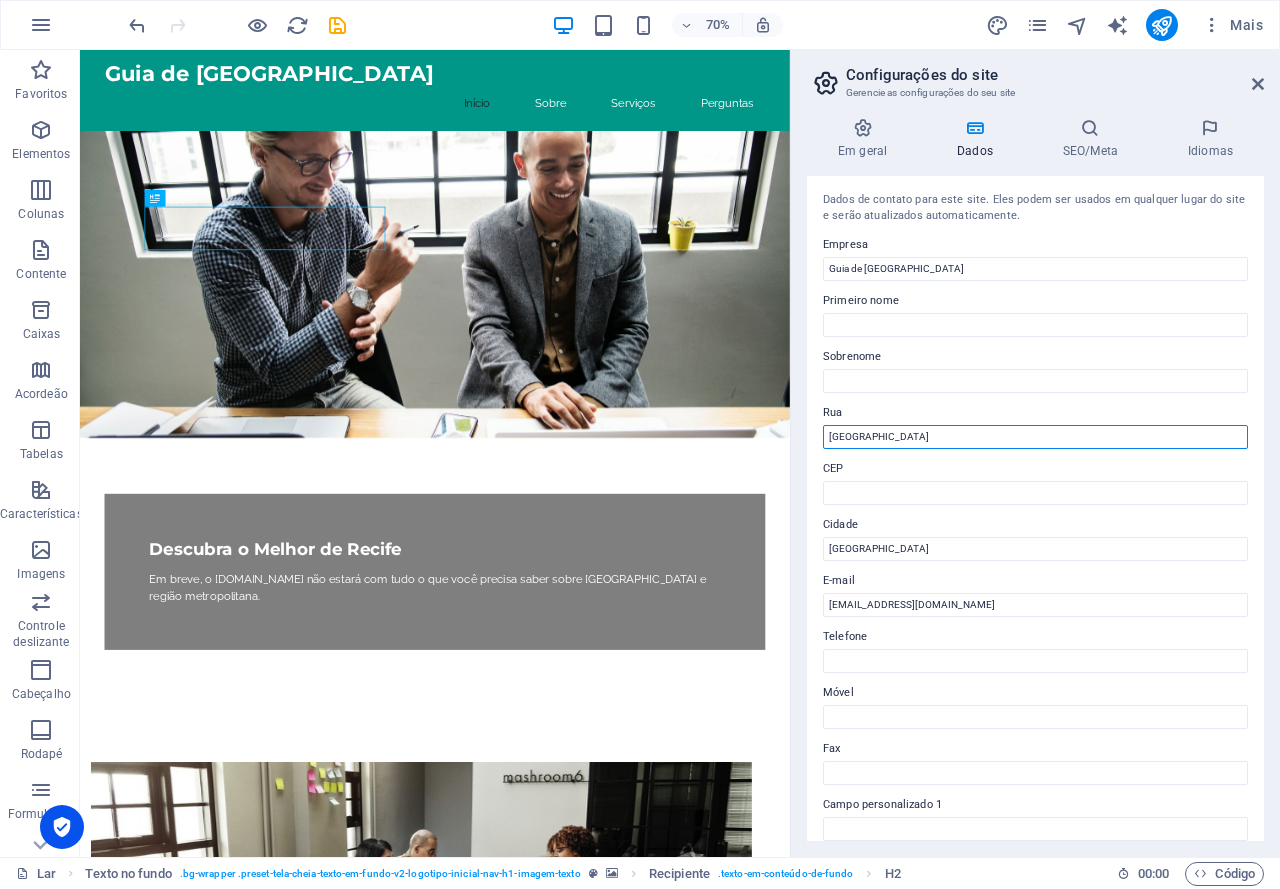 drag, startPoint x: 943, startPoint y: 432, endPoint x: 823, endPoint y: 432, distance: 120 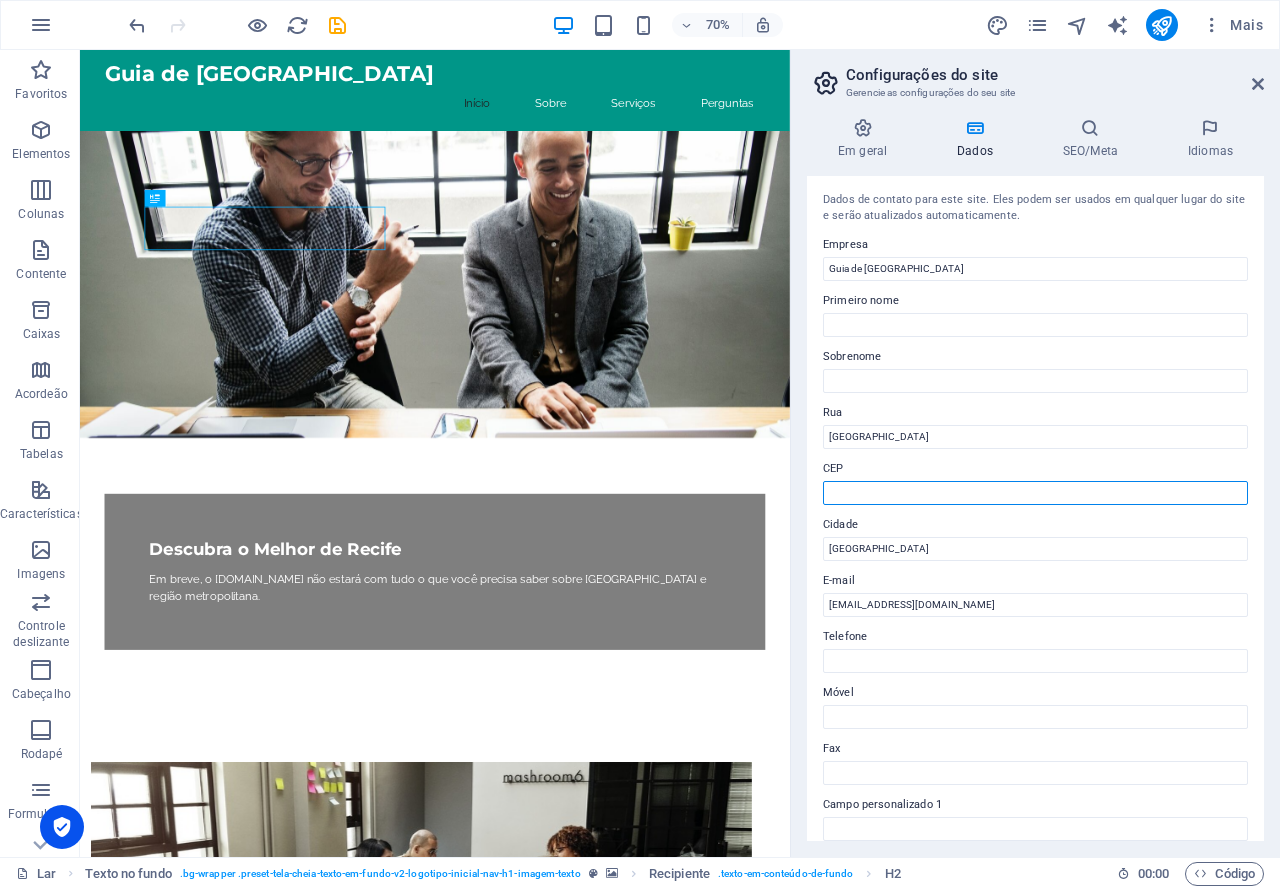 click on "CEP" at bounding box center [1035, 493] 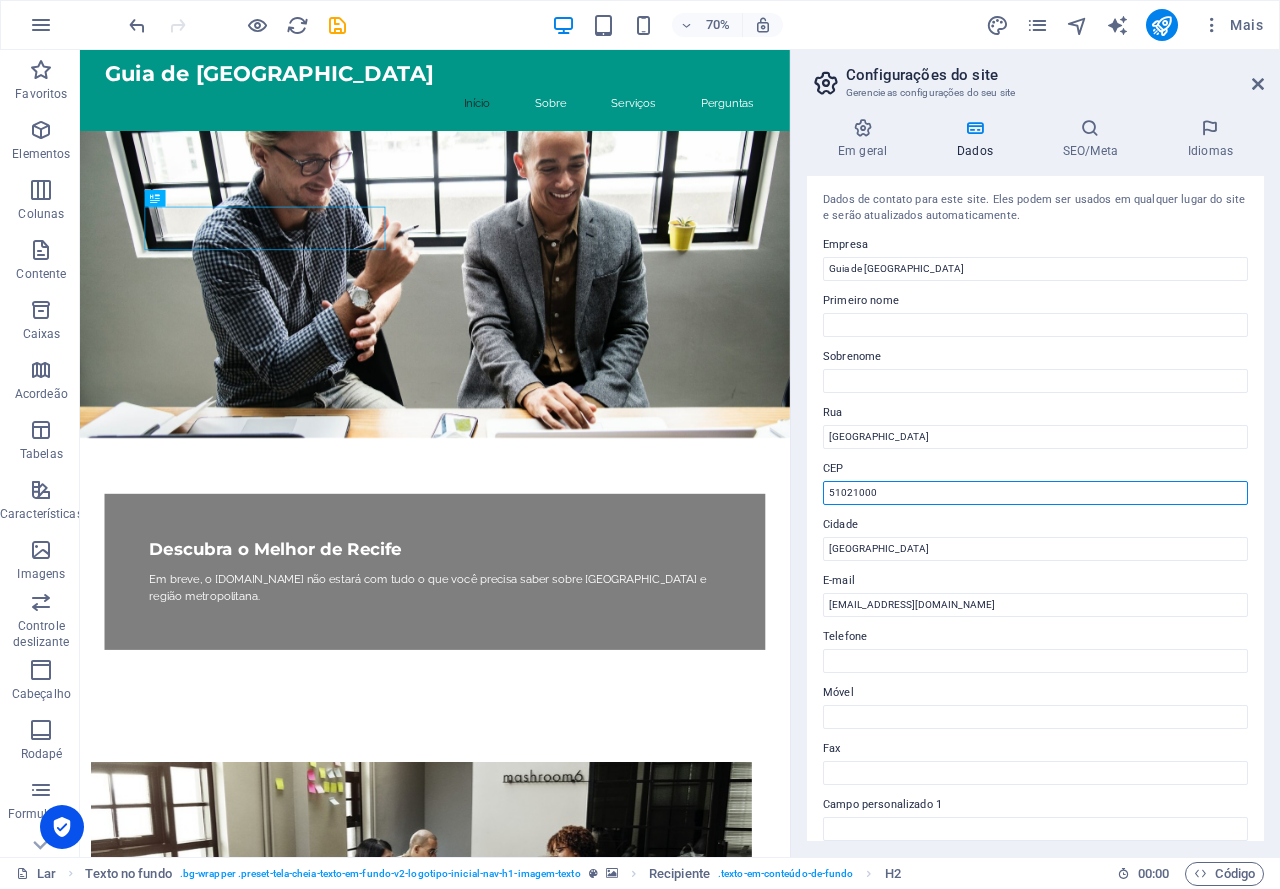 click on "51021000" at bounding box center [1035, 493] 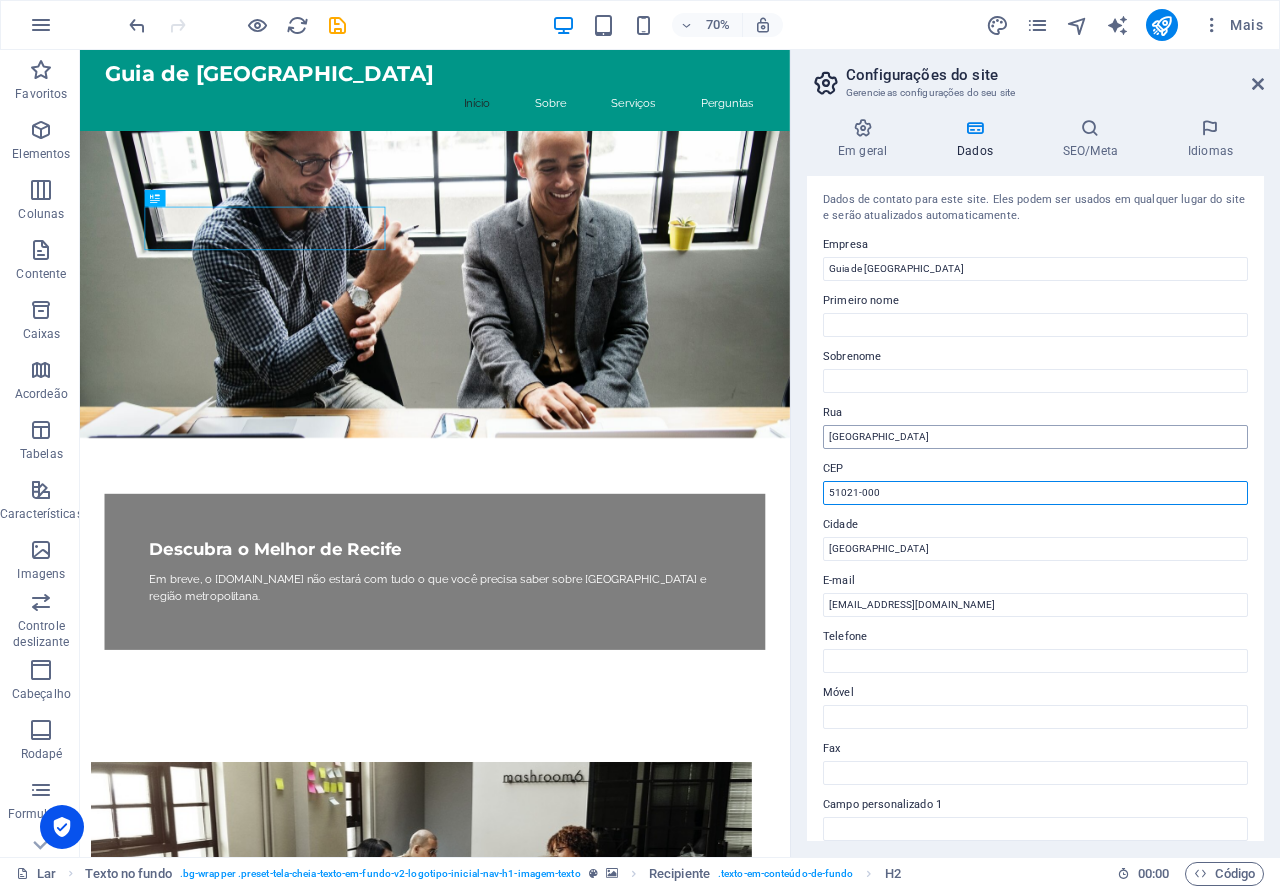 type on "51021-000" 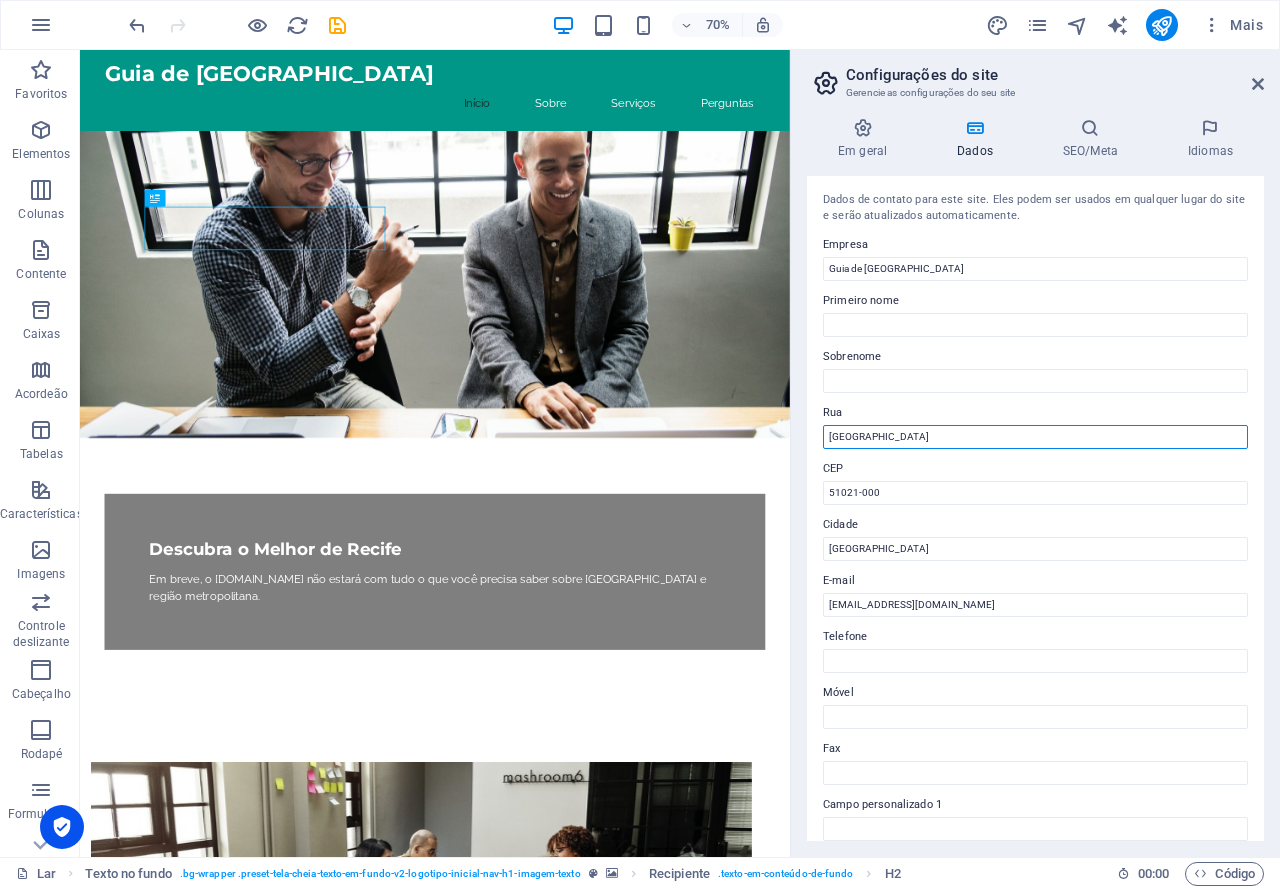 click on "Avenida Boa Viagem" at bounding box center (1035, 437) 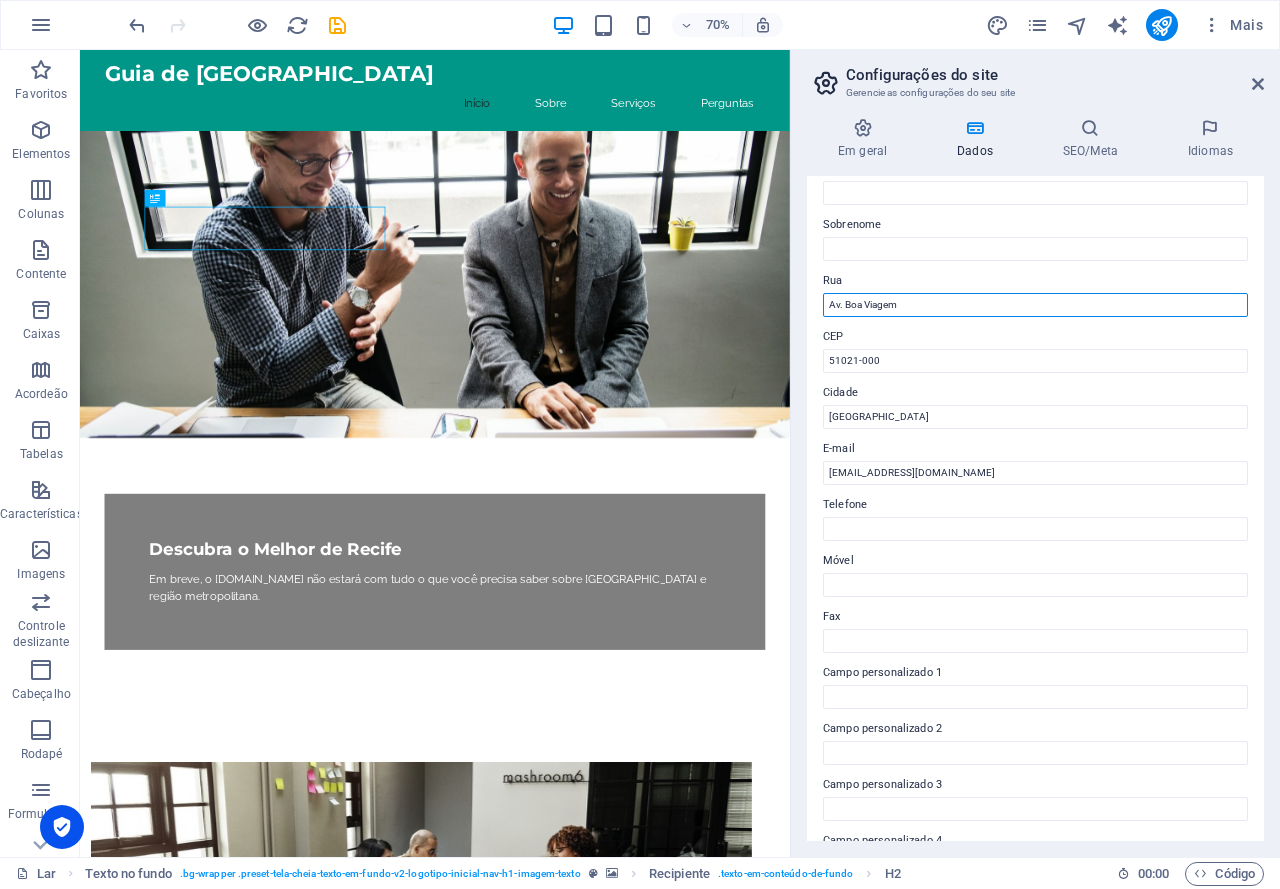 scroll, scrollTop: 296, scrollLeft: 0, axis: vertical 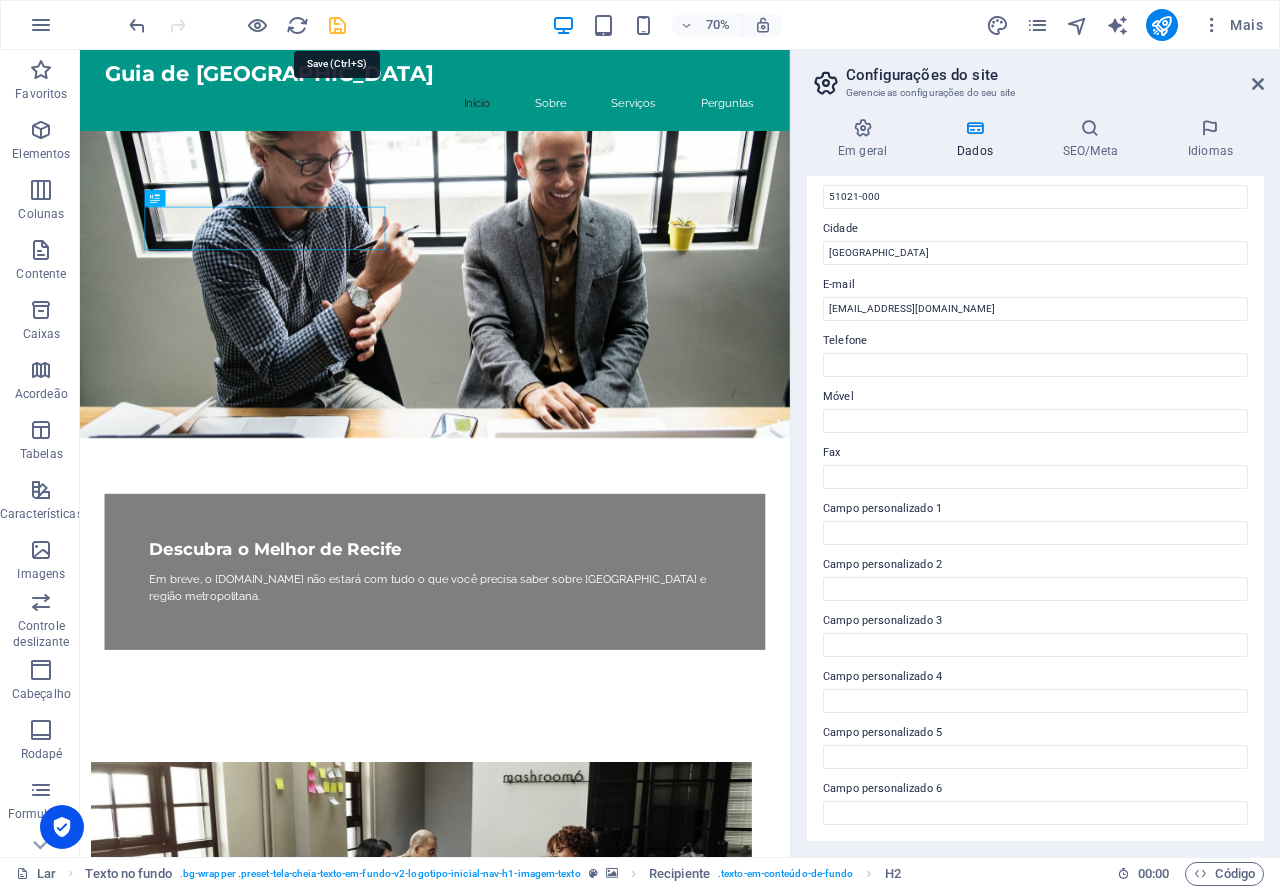 type on "Av. Boa Viagem" 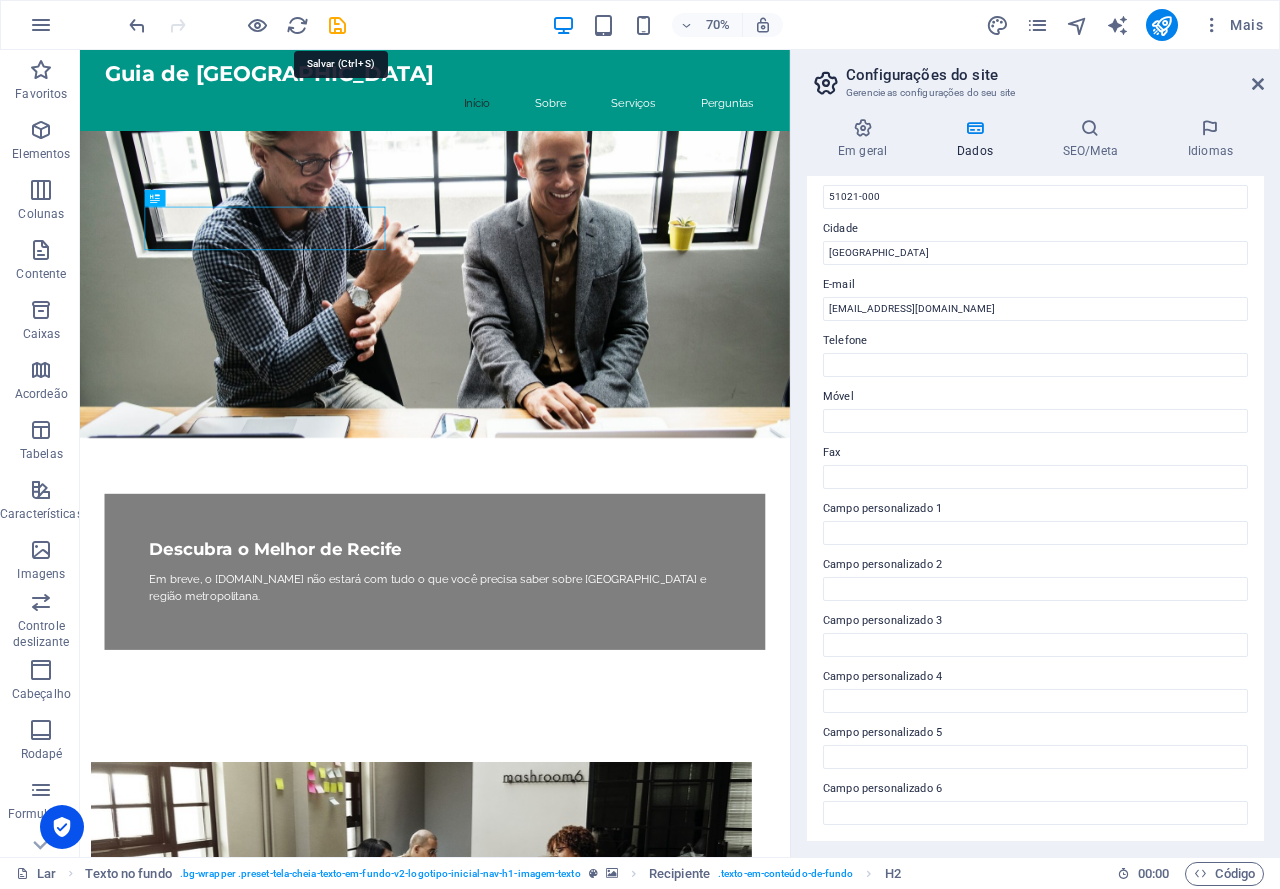 click at bounding box center [337, 25] 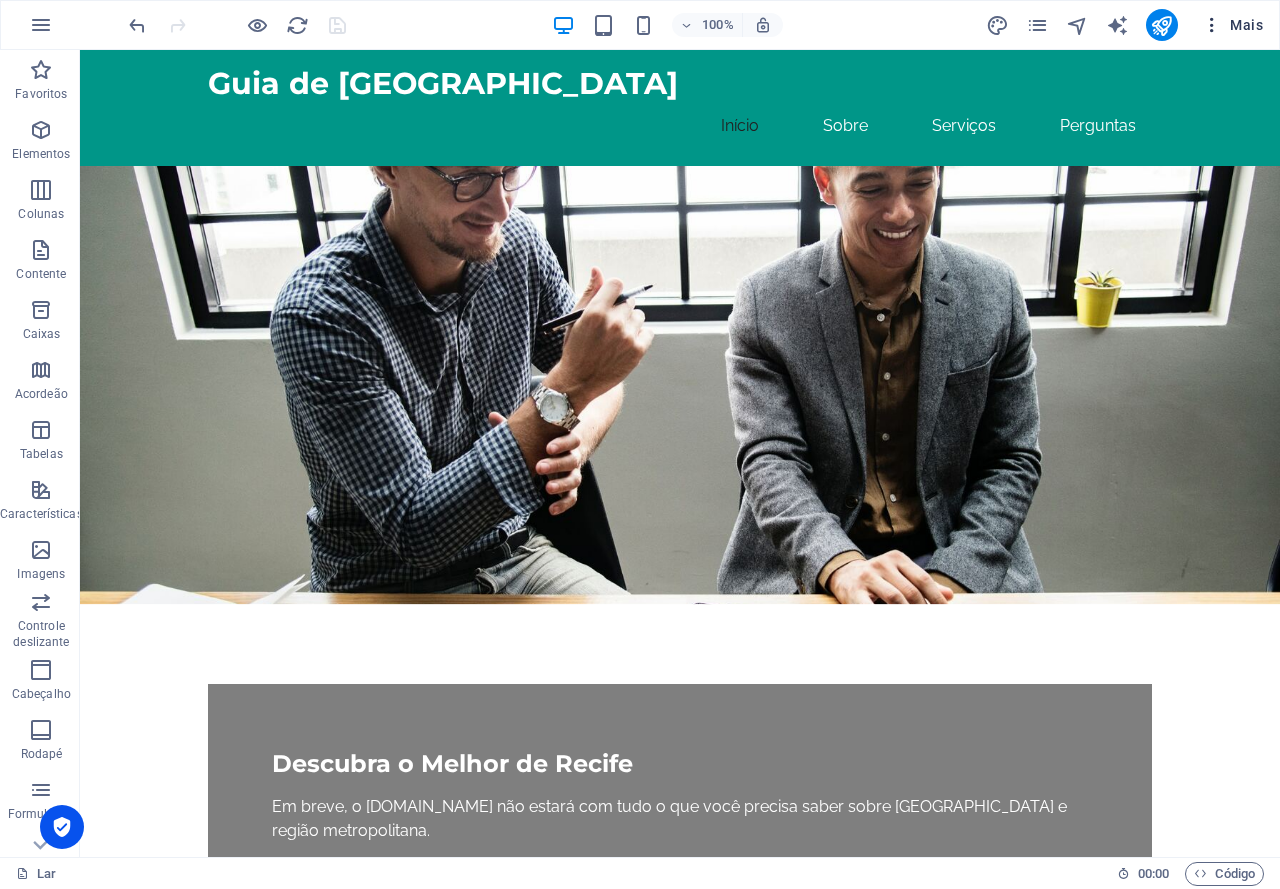 click on "Mais" at bounding box center (1246, 25) 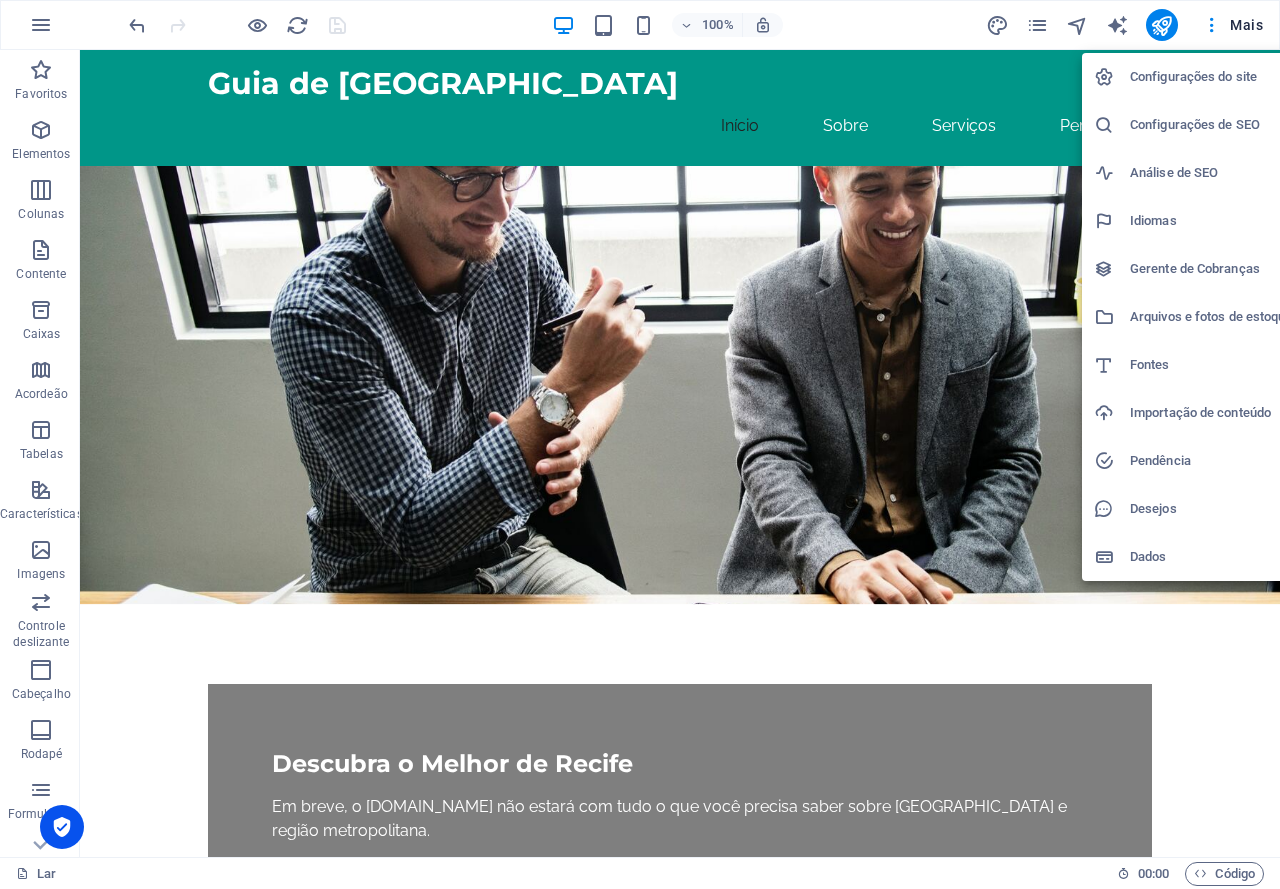 click on "Configurações do site" at bounding box center [1193, 76] 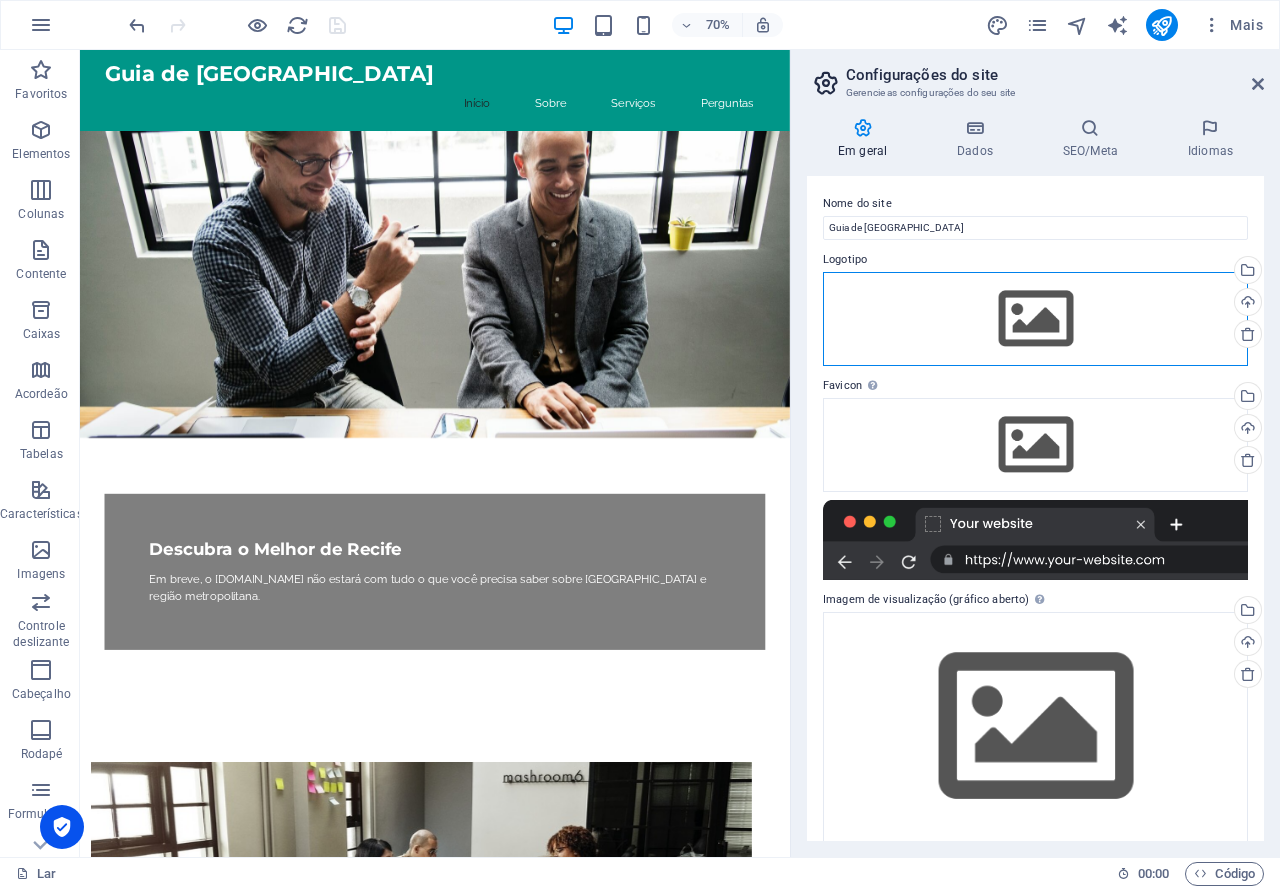 click on "Arraste os arquivos aqui, clique para escolher os arquivos ou  selecione-os em Arquivos ou em nossas fotos e vídeos de estoque gratuitos" at bounding box center (1035, 319) 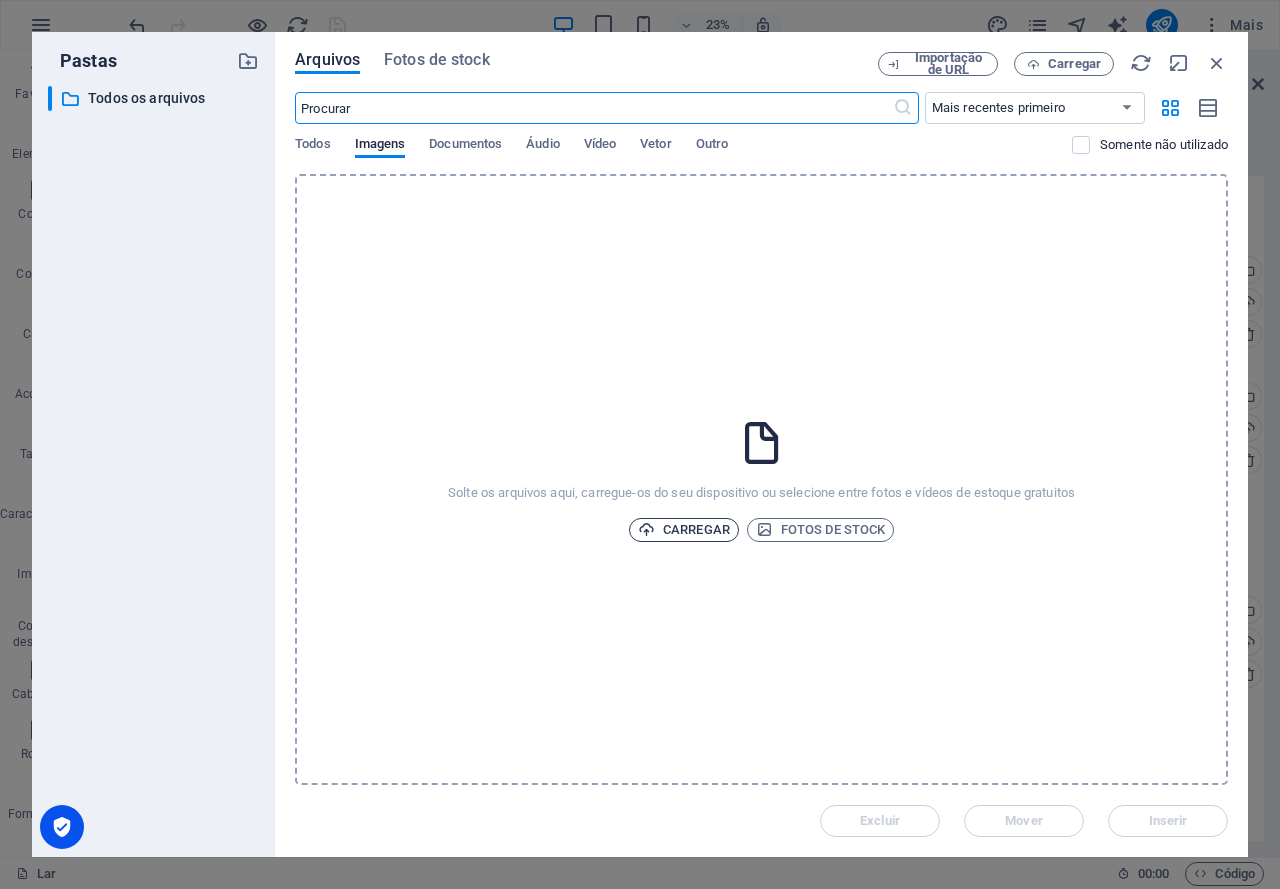 click on "Carregar" at bounding box center [696, 529] 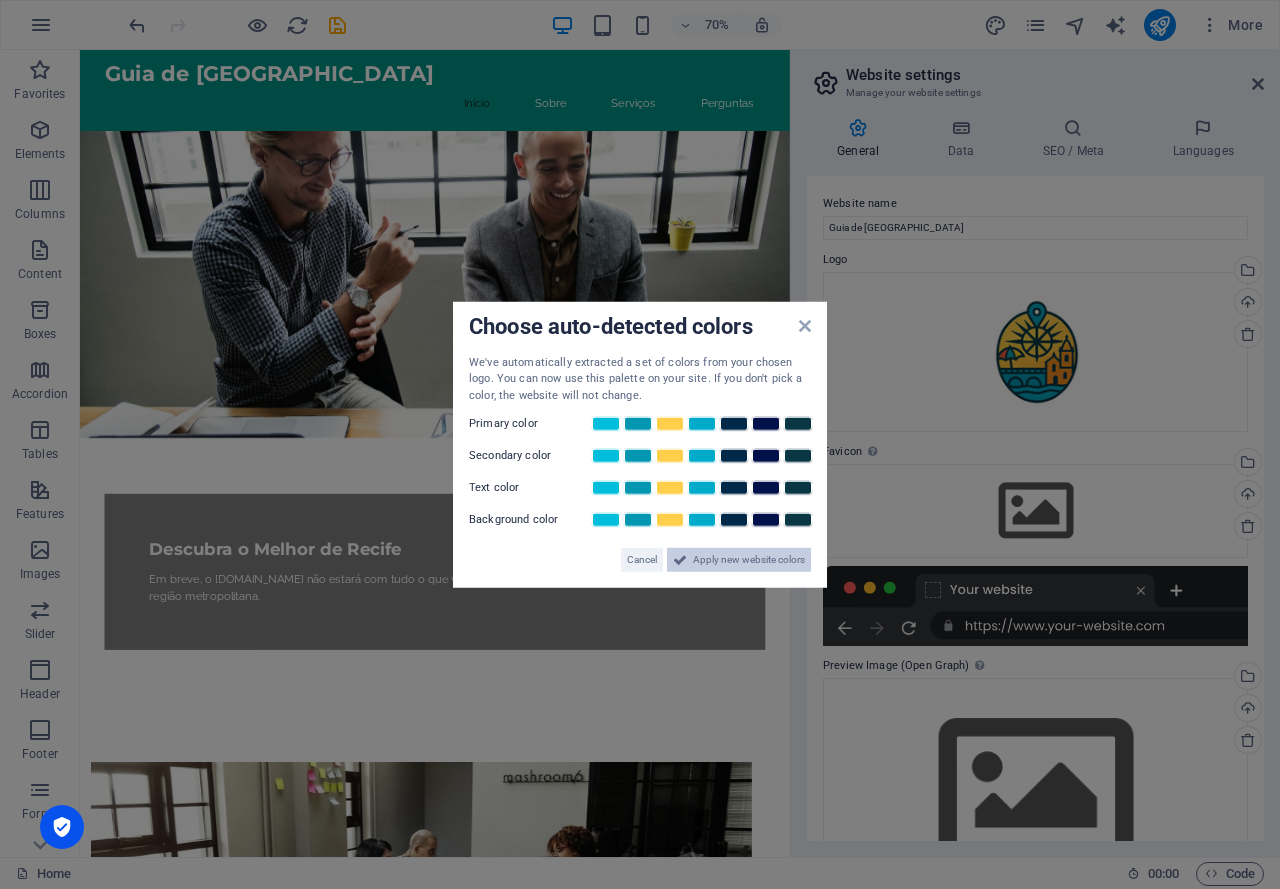click on "Apply new website colors" at bounding box center (749, 560) 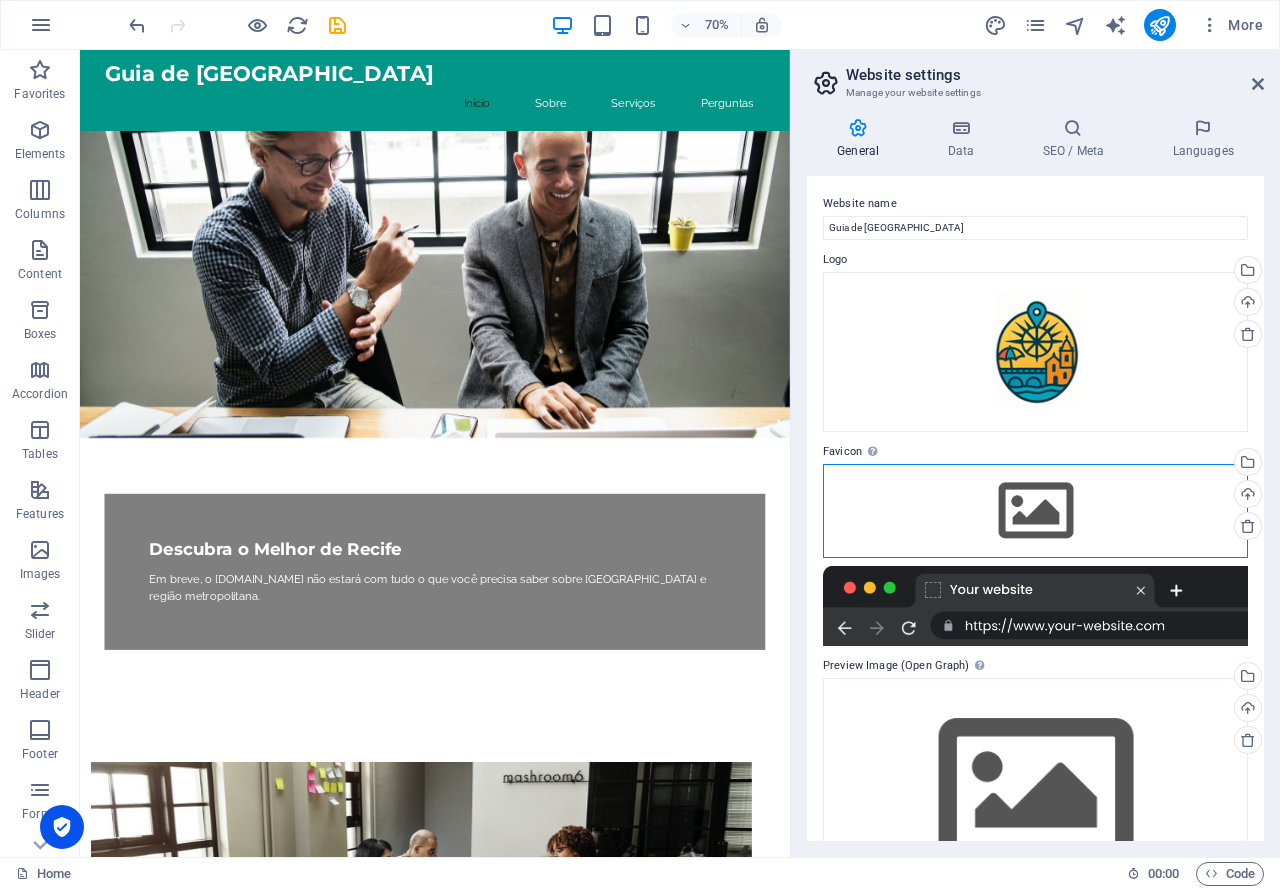 click on "Drag files here, click to choose files or select files from Files or our free stock photos & videos" at bounding box center [1035, 511] 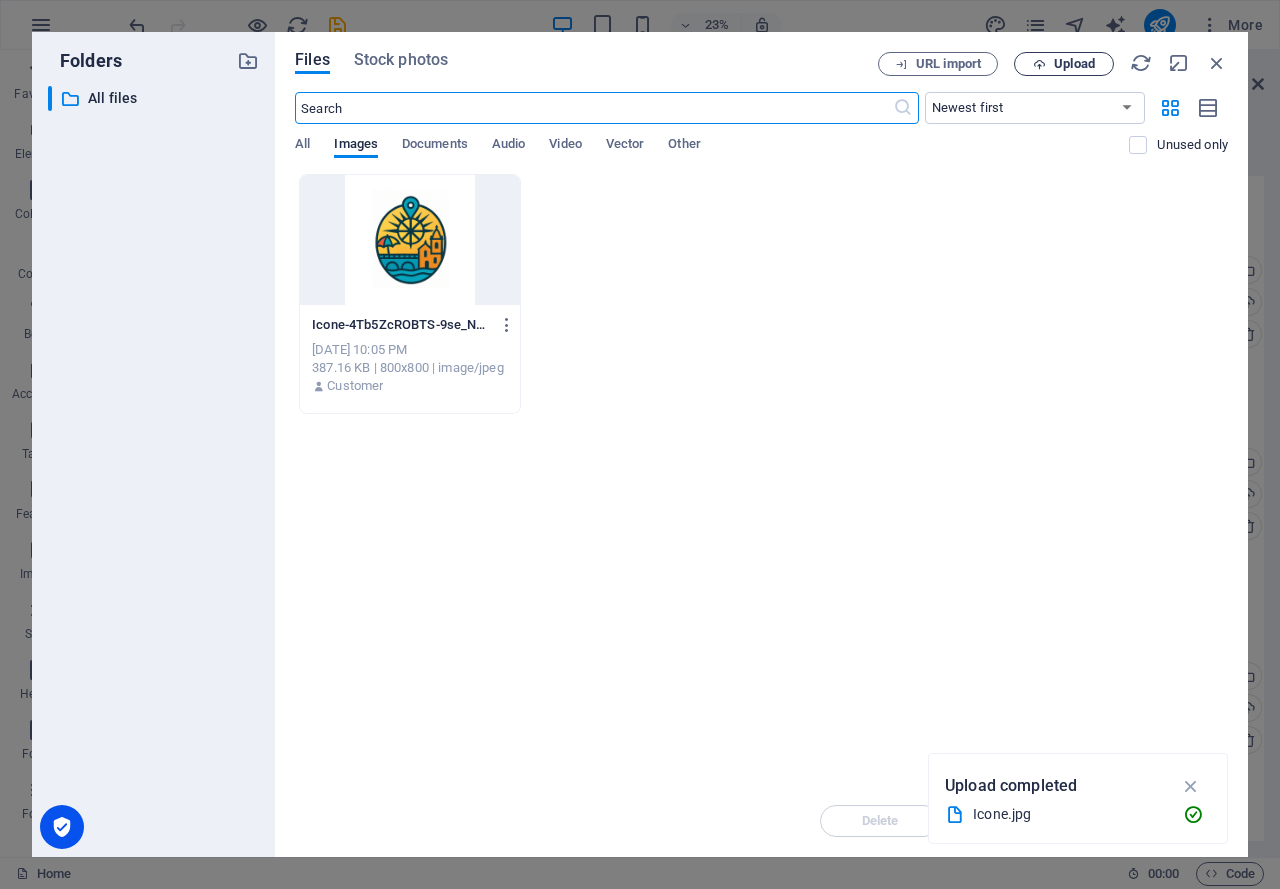 click on "Upload" at bounding box center (1074, 64) 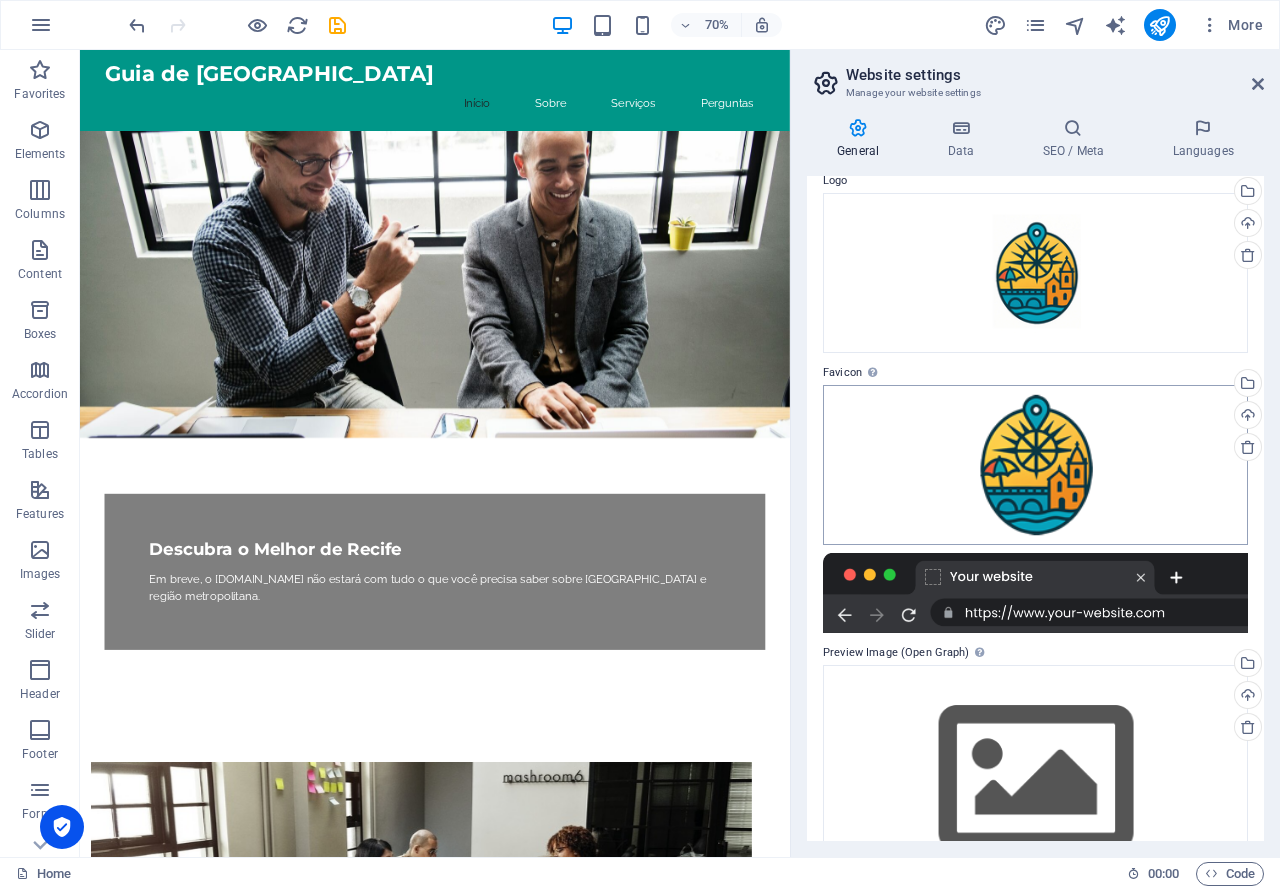 scroll, scrollTop: 148, scrollLeft: 0, axis: vertical 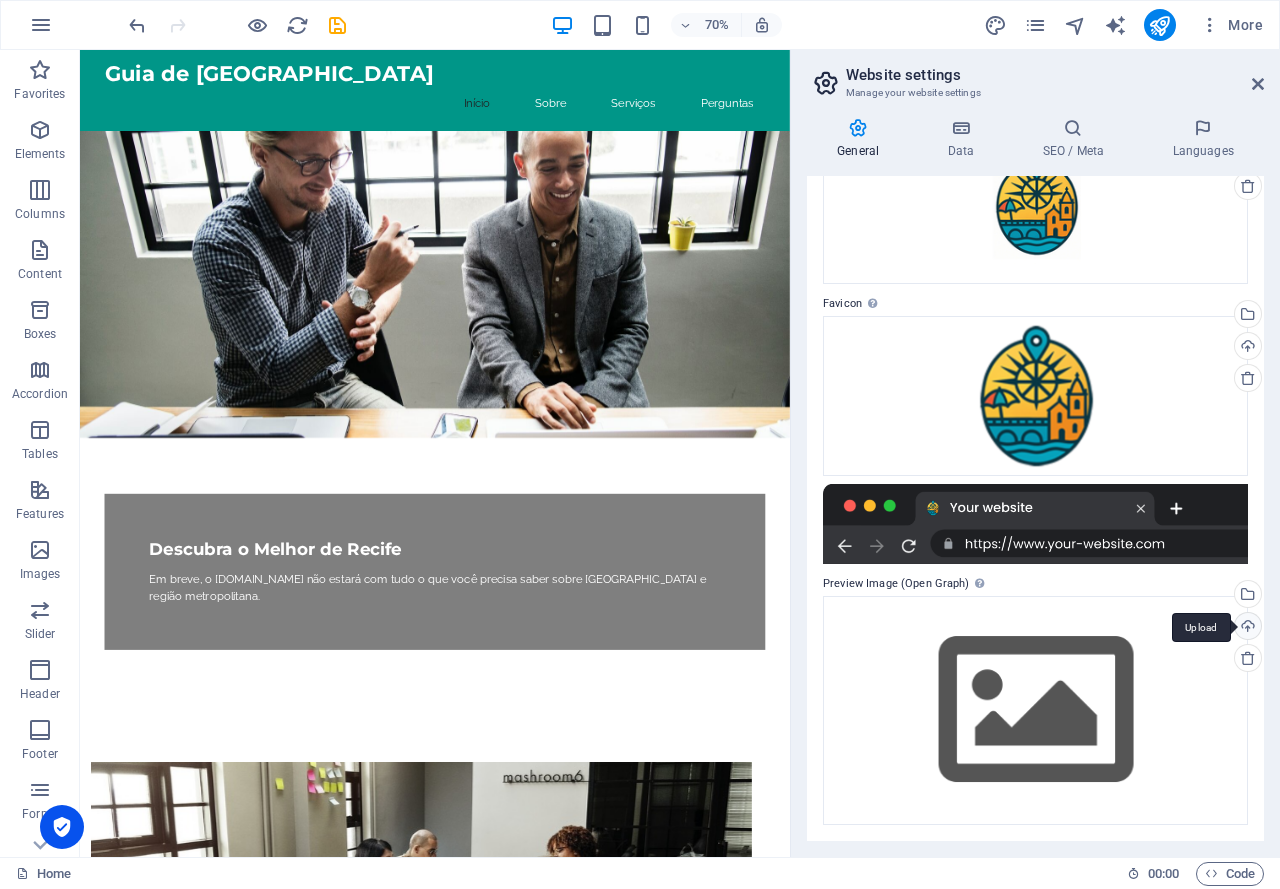 click on "Upload" at bounding box center [1246, 628] 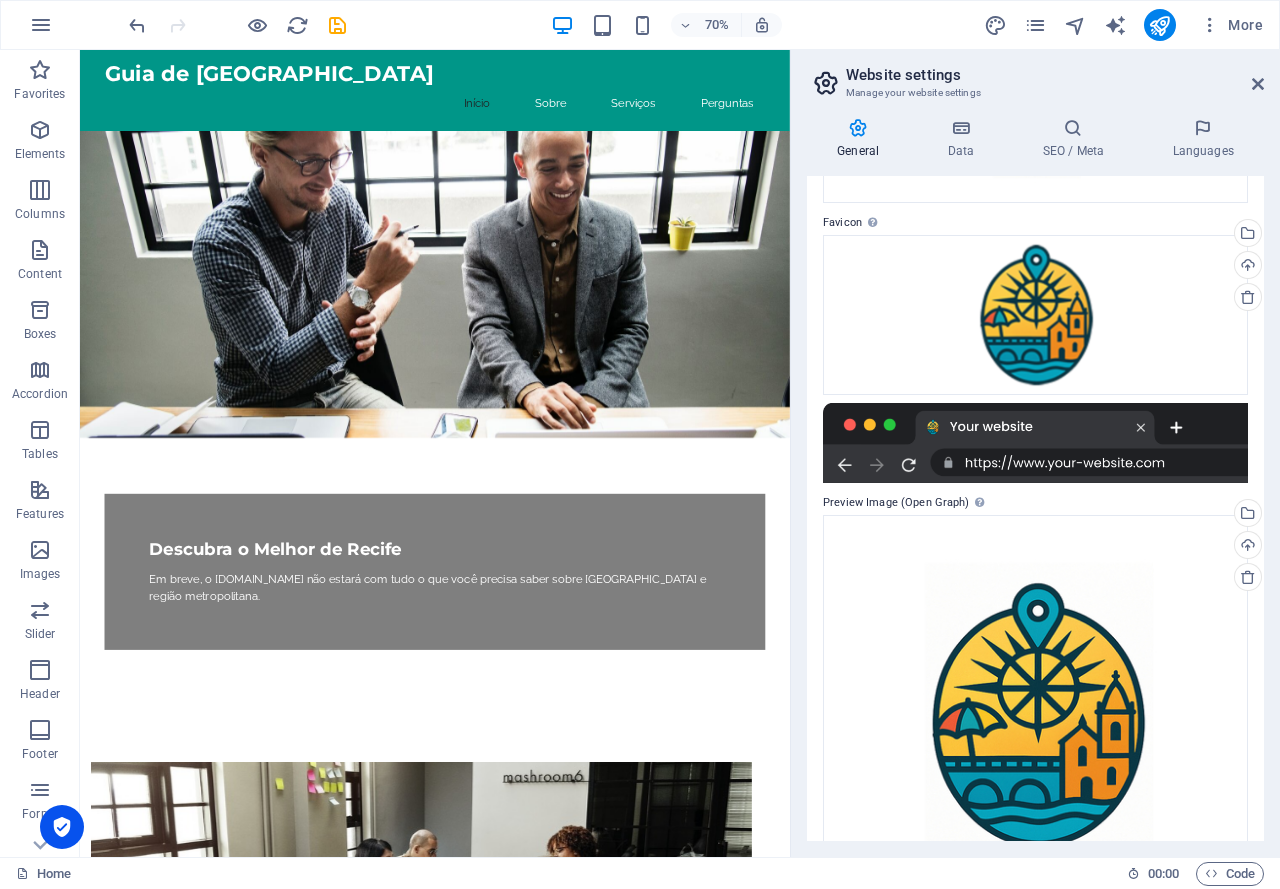 scroll, scrollTop: 319, scrollLeft: 0, axis: vertical 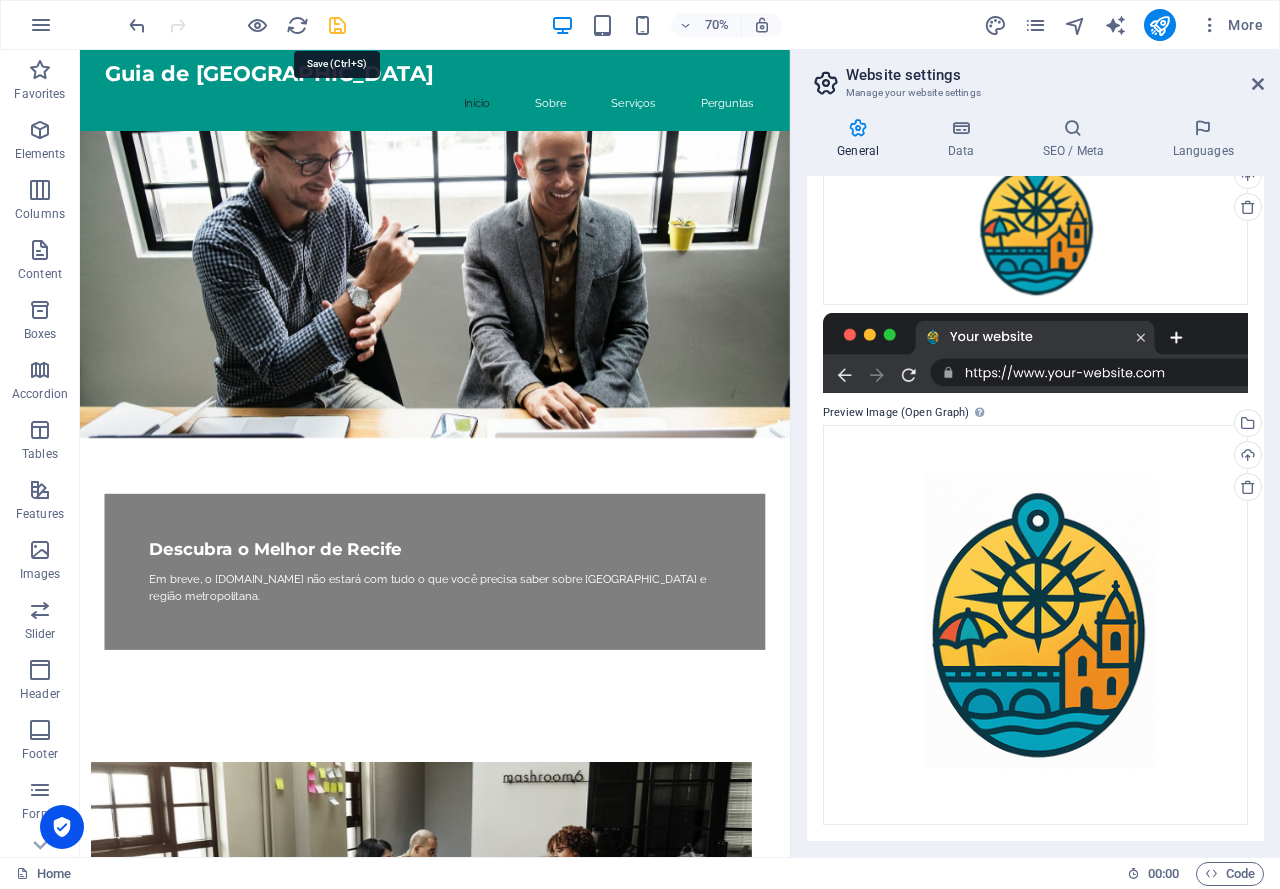 click at bounding box center [337, 25] 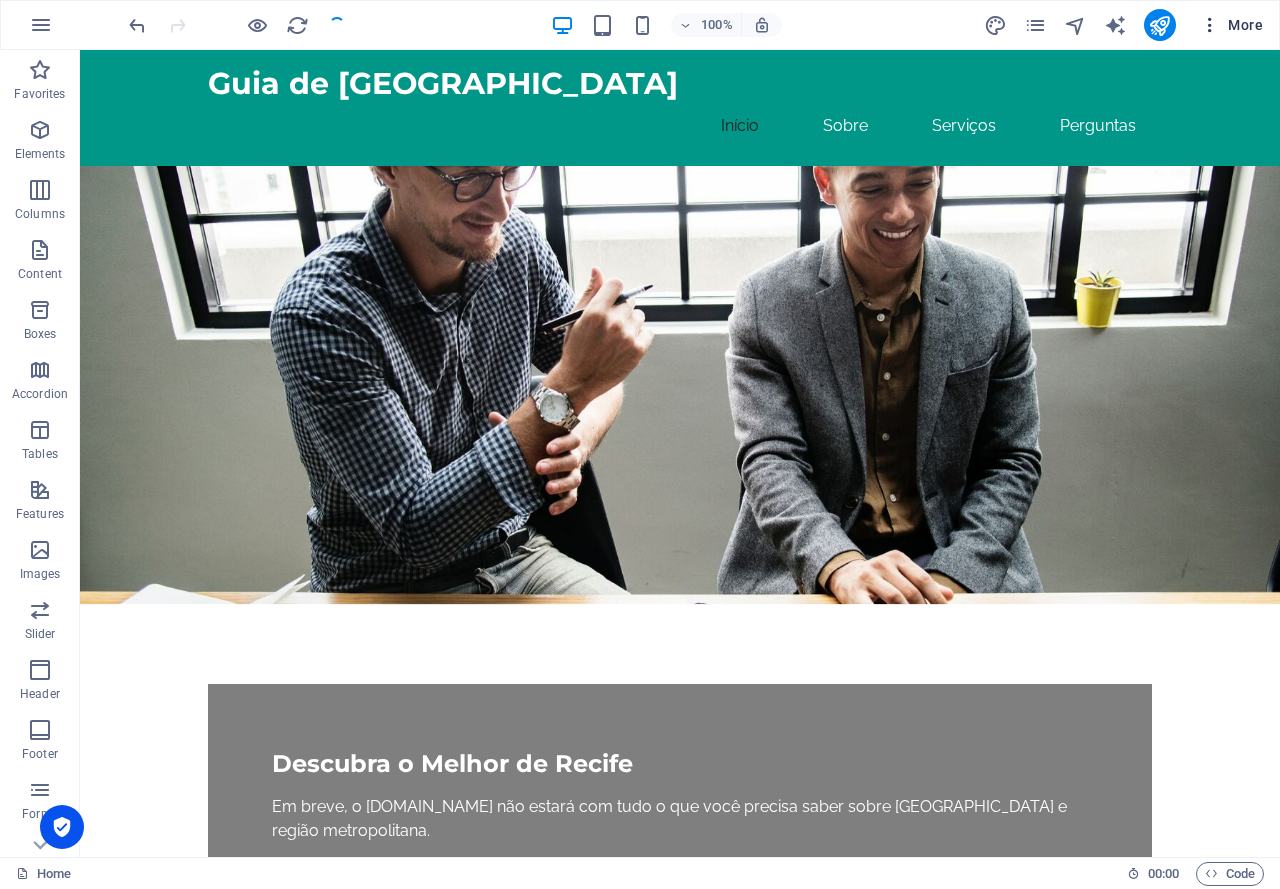 click on "More" at bounding box center (1231, 25) 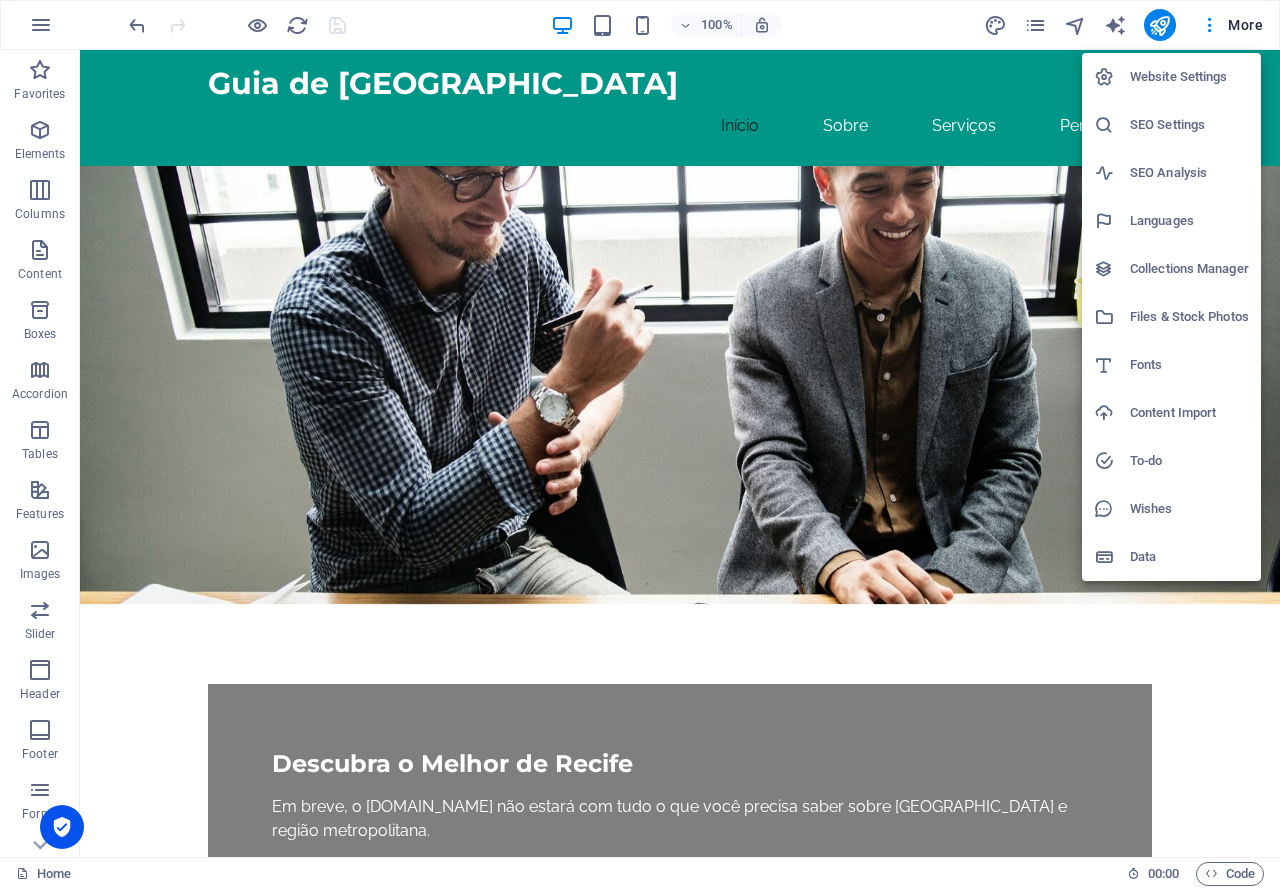 click on "Languages" at bounding box center [1189, 221] 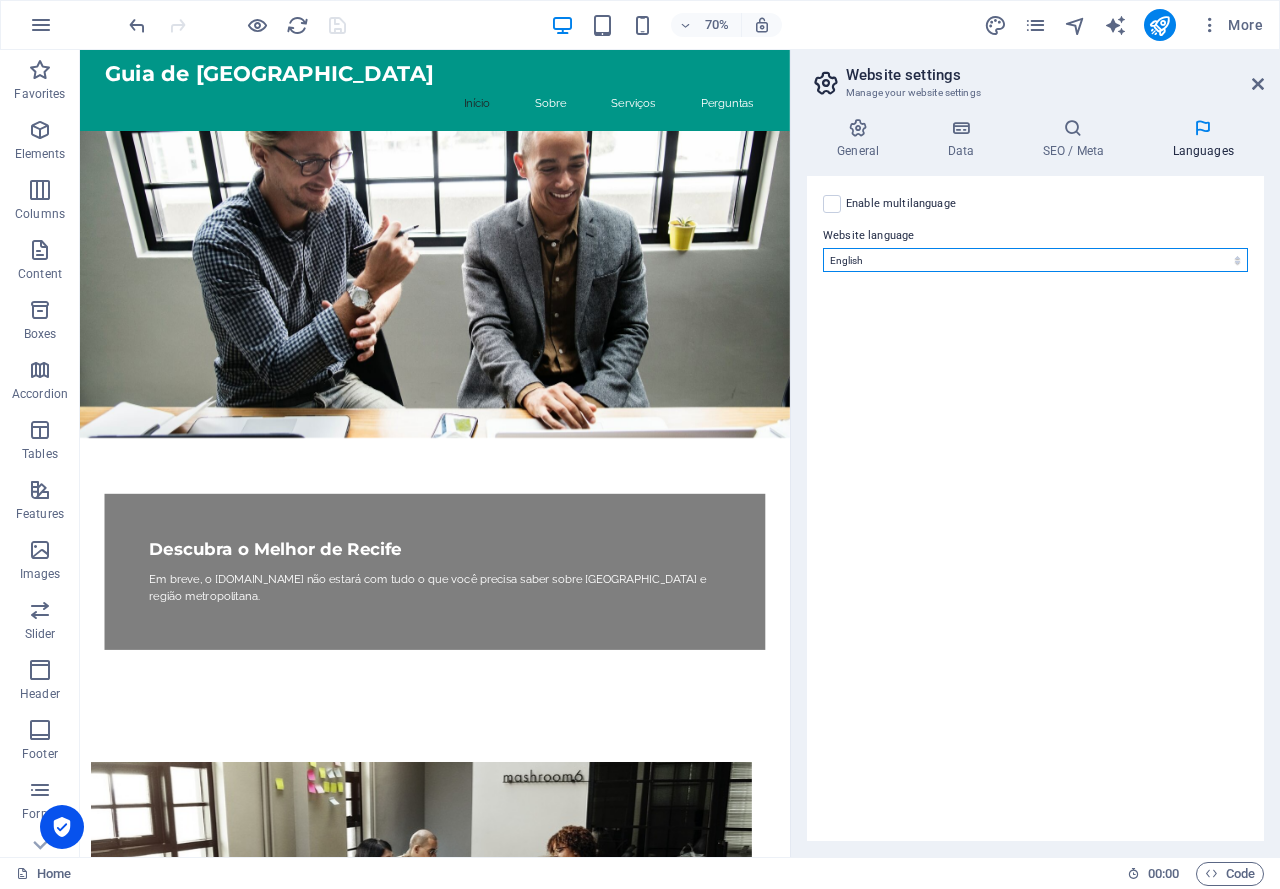 click on "Abkhazian Afar Afrikaans Akan Albanian Amharic Arabic Aragonese Armenian Assamese Avaric Avestan Aymara Azerbaijani Bambara Bashkir Basque Belarusian Bengali Bihari languages Bislama Bokmål Bosnian Breton Bulgarian Burmese Catalan Central Khmer Chamorro Chechen Chinese Church Slavic Chuvash Cornish Corsican Cree Croatian Czech Danish Dutch Dzongkha English Esperanto Estonian Ewe Faroese Farsi (Persian) Fijian Finnish French Fulah Gaelic Galician Ganda Georgian German Greek Greenlandic Guaraní Gujarati Haitian Creole Hausa Hebrew Herero Hindi Hiri Motu Hungarian Icelandic Ido Igbo Indonesian Interlingua Interlingue Inuktitut Inupiaq Irish Italian Japanese Javanese Kannada Kanuri Kashmiri Kazakh Kikuyu Kinyarwanda Komi Kongo Korean Kurdish Kwanyama Kyrgyz Lao Latin Latvian Limburgish Lingala Lithuanian Luba-Katanga Luxembourgish Macedonian Malagasy Malay Malayalam Maldivian Maltese Manx Maori Marathi Marshallese Mongolian Nauru Navajo Ndonga Nepali North Ndebele Northern Sami Norwegian Norwegian Nynorsk Nuosu" at bounding box center (1035, 260) 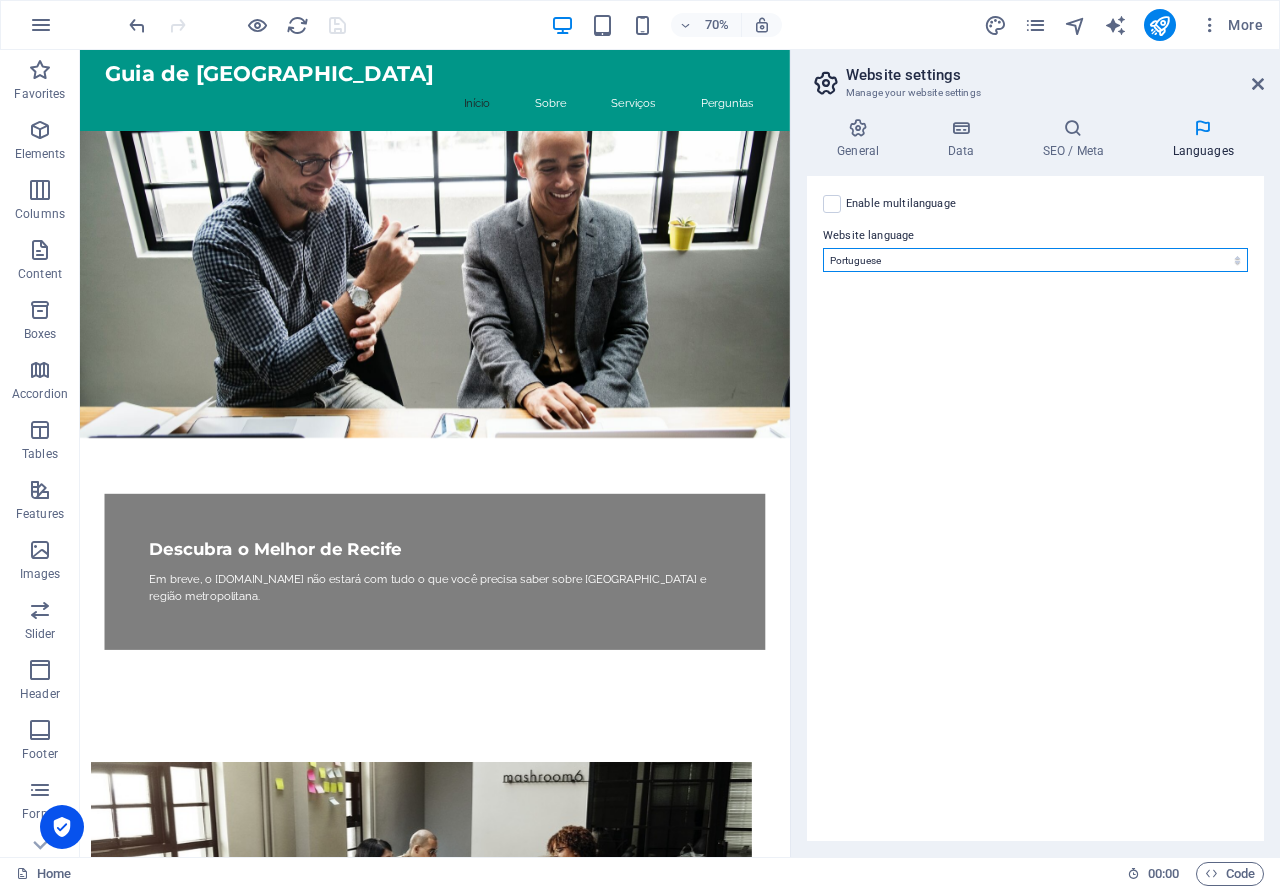 click on "Abkhazian Afar Afrikaans Akan Albanian Amharic Arabic Aragonese Armenian Assamese Avaric Avestan Aymara Azerbaijani Bambara Bashkir Basque Belarusian Bengali Bihari languages Bislama Bokmål Bosnian Breton Bulgarian Burmese Catalan Central Khmer Chamorro Chechen Chinese Church Slavic Chuvash Cornish Corsican Cree Croatian Czech Danish Dutch Dzongkha English Esperanto Estonian Ewe Faroese Farsi (Persian) Fijian Finnish French Fulah Gaelic Galician Ganda Georgian German Greek Greenlandic Guaraní Gujarati Haitian Creole Hausa Hebrew Herero Hindi Hiri Motu Hungarian Icelandic Ido Igbo Indonesian Interlingua Interlingue Inuktitut Inupiaq Irish Italian Japanese Javanese Kannada Kanuri Kashmiri Kazakh Kikuyu Kinyarwanda Komi Kongo Korean Kurdish Kwanyama Kyrgyz Lao Latin Latvian Limburgish Lingala Lithuanian Luba-Katanga Luxembourgish Macedonian Malagasy Malay Malayalam Maldivian Maltese Manx Maori Marathi Marshallese Mongolian Nauru Navajo Ndonga Nepali North Ndebele Northern Sami Norwegian Norwegian Nynorsk Nuosu" at bounding box center (1035, 260) 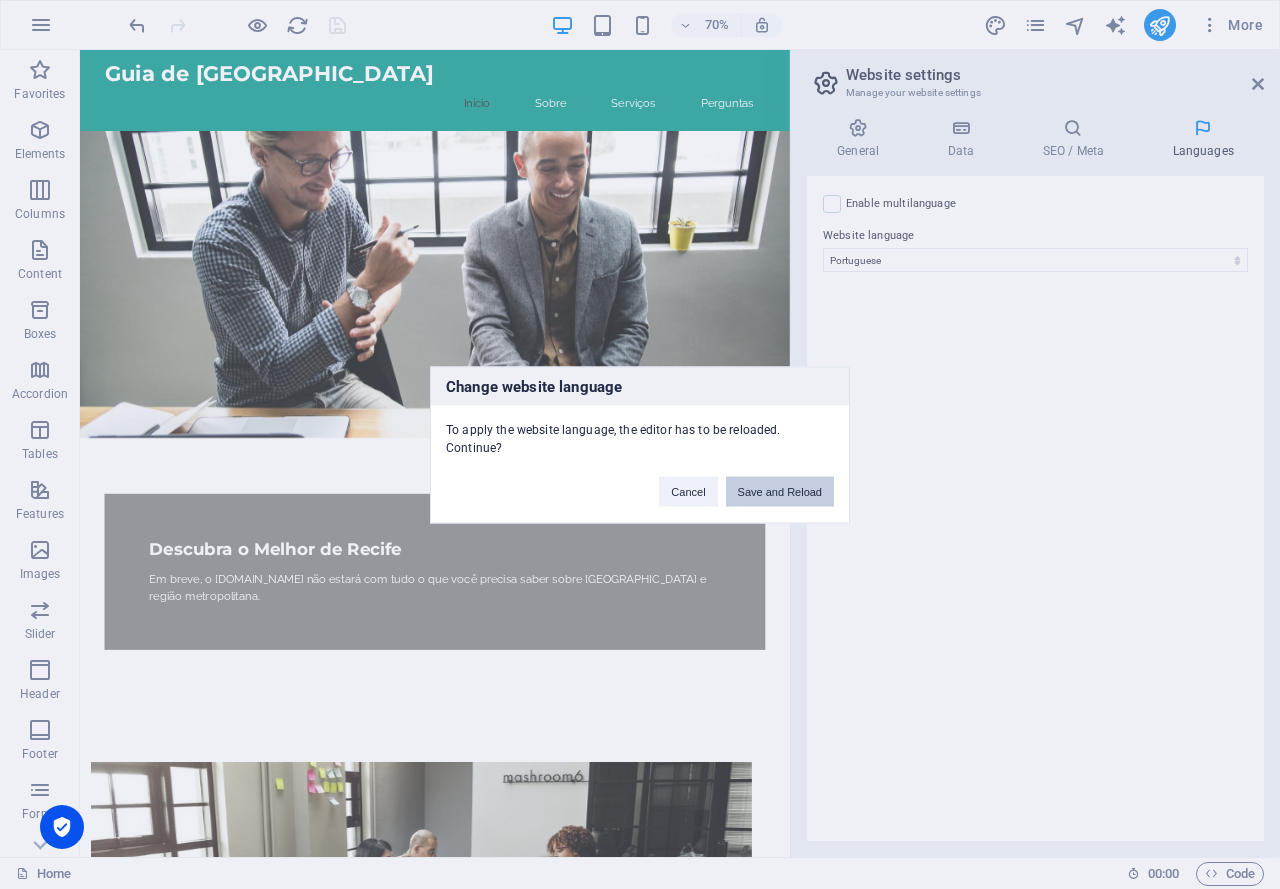 click on "Save and Reload" at bounding box center (780, 491) 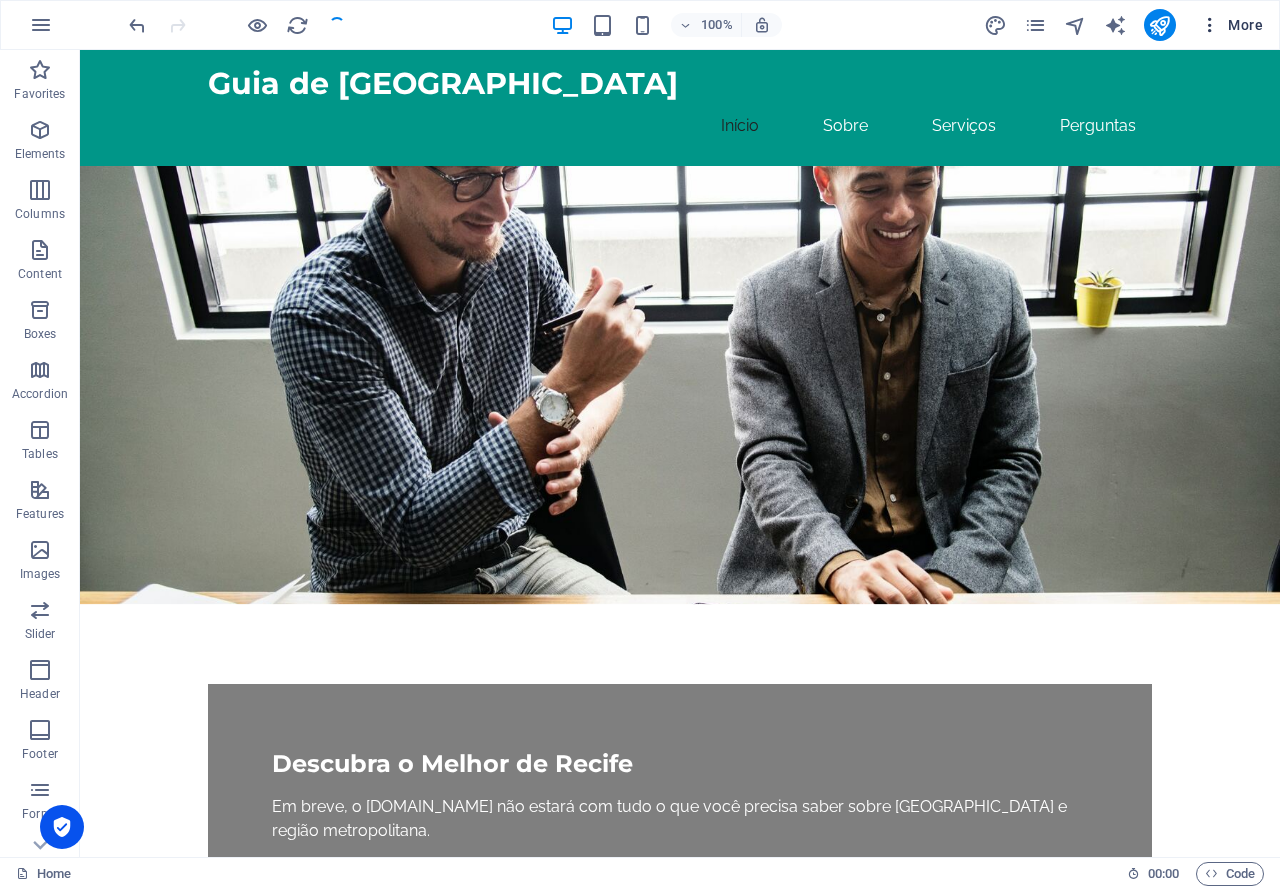 click on "More" at bounding box center (1231, 25) 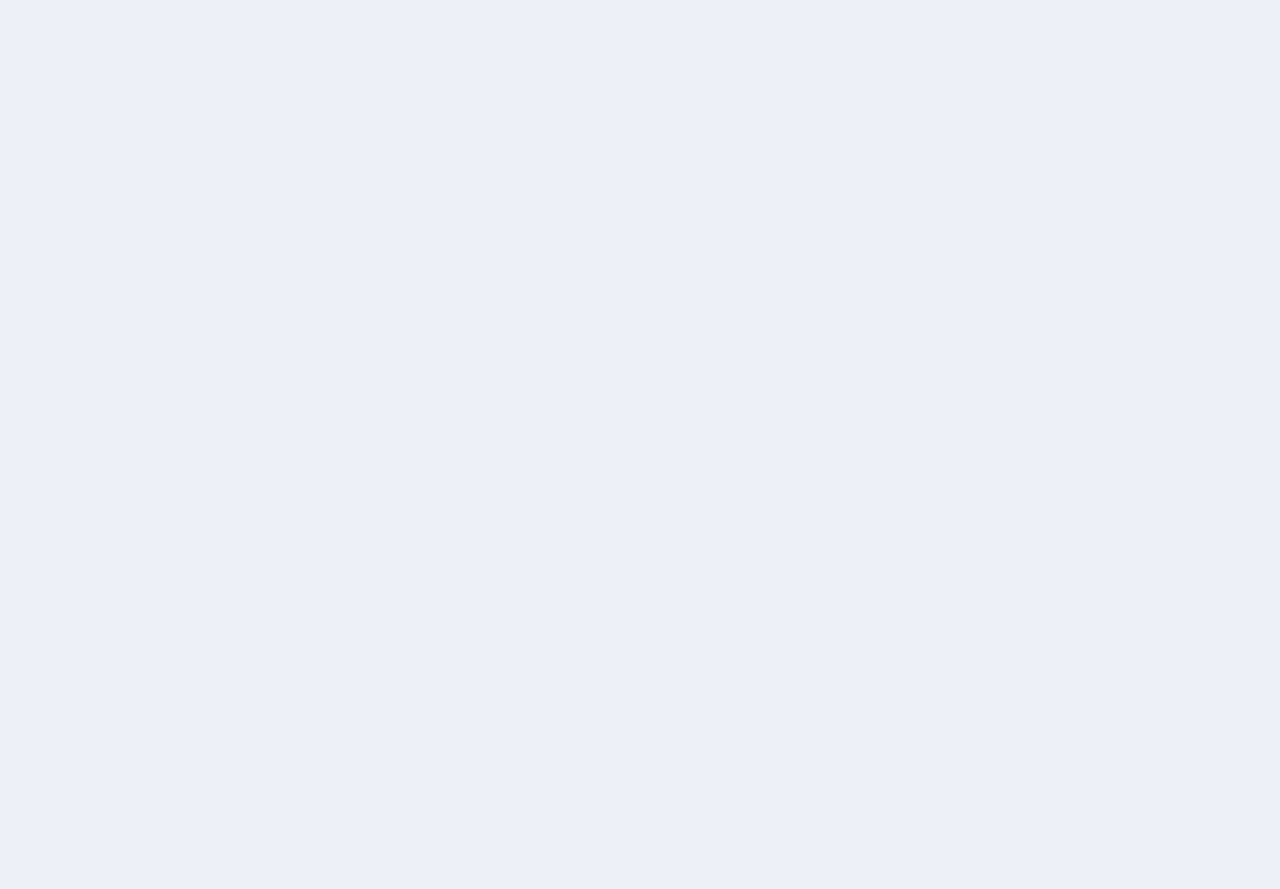 scroll, scrollTop: 0, scrollLeft: 0, axis: both 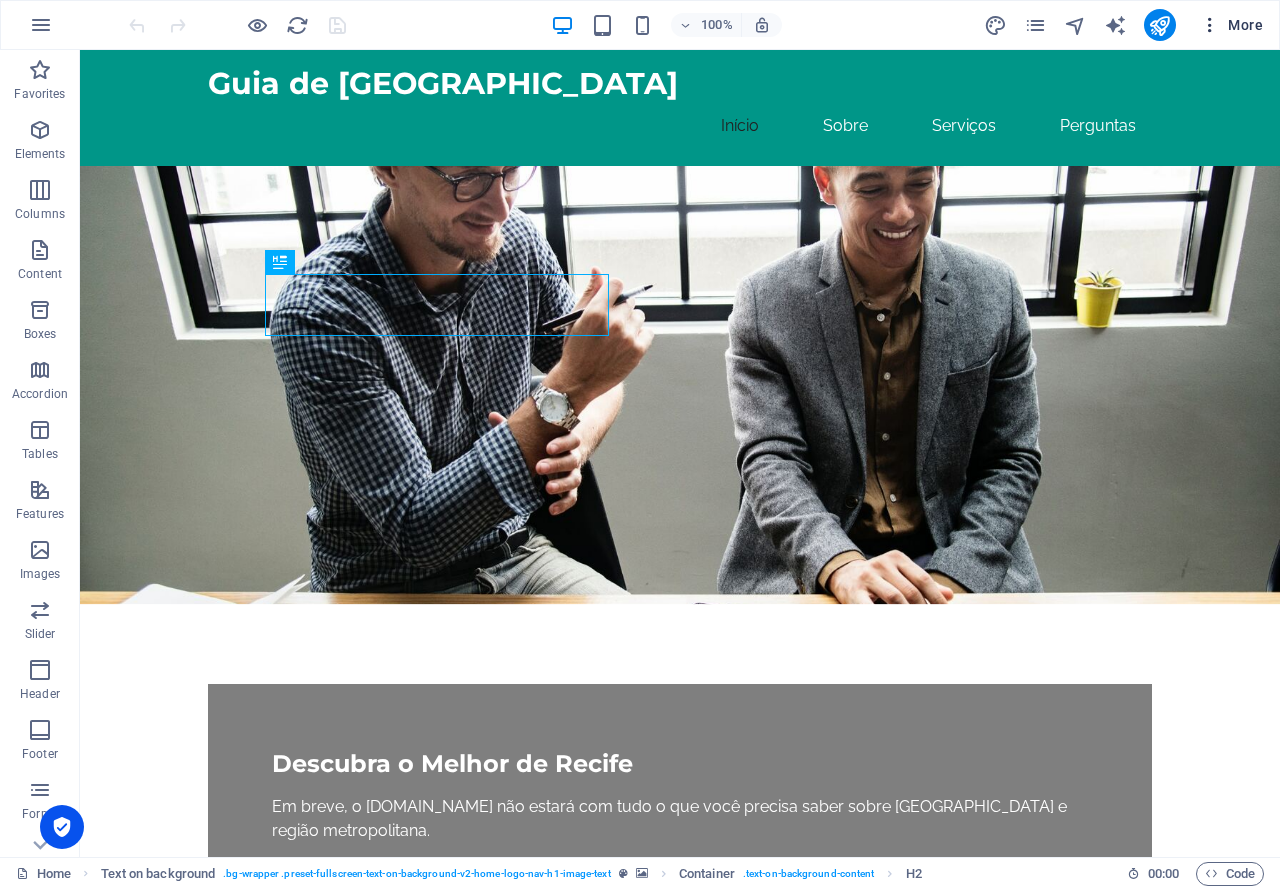 click on "More" at bounding box center [1231, 25] 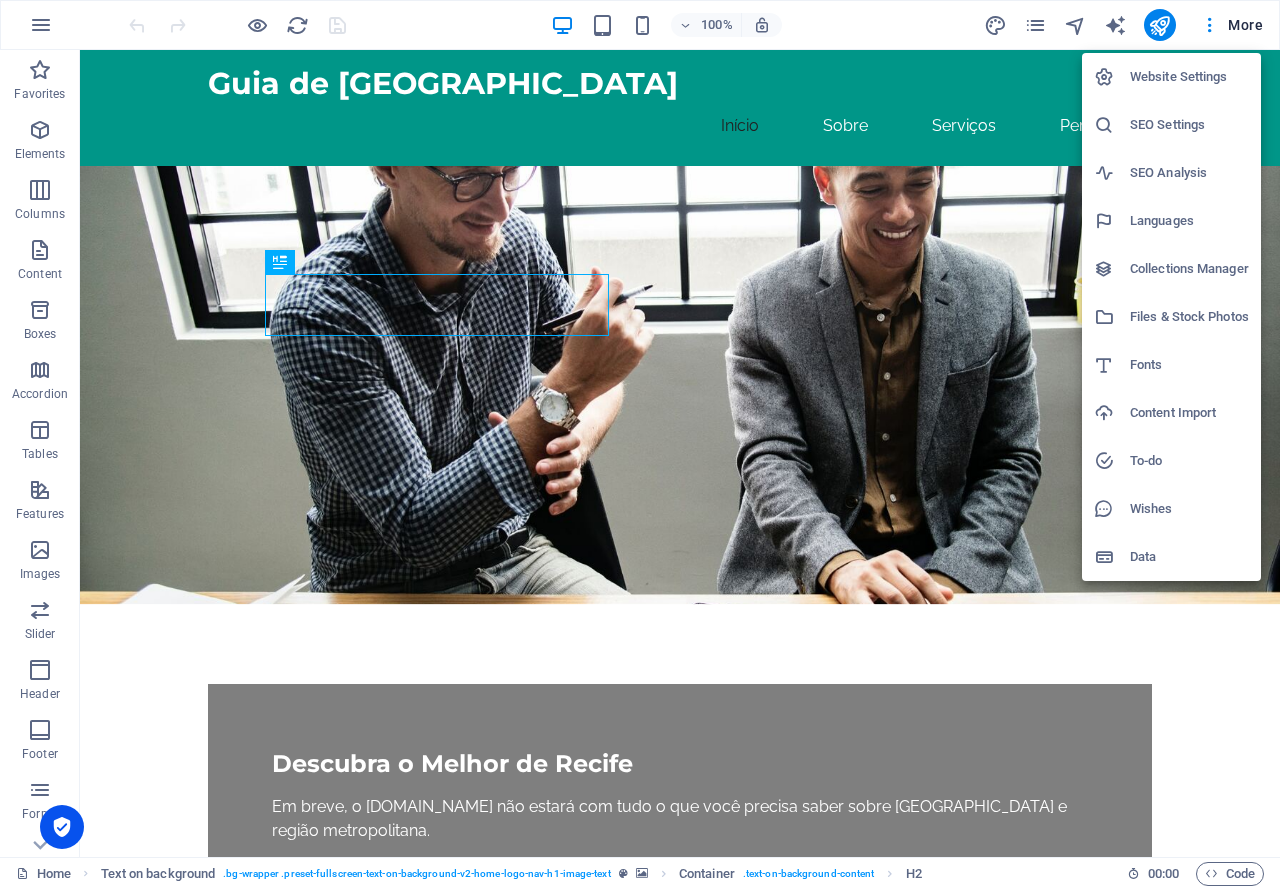 click on "Languages" at bounding box center (1189, 221) 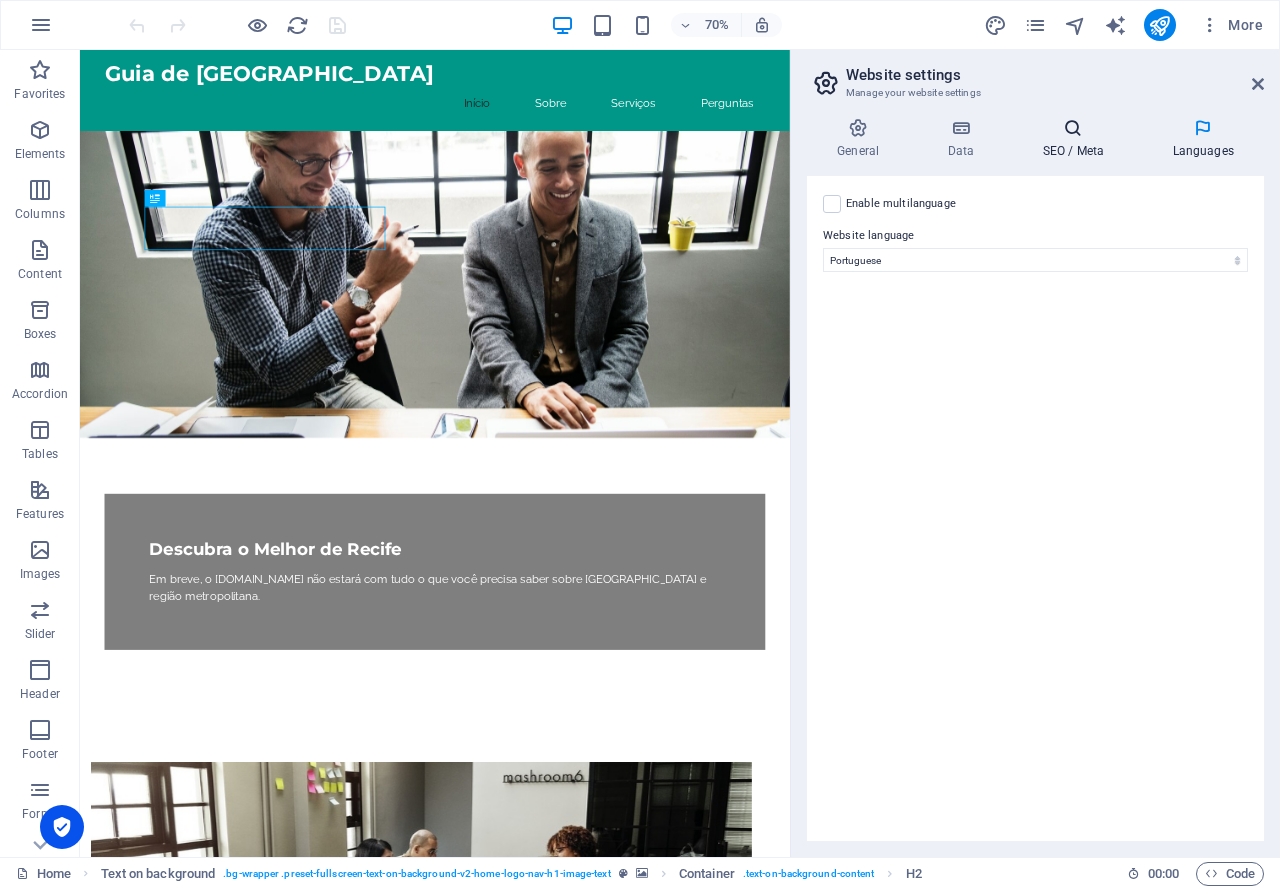 click on "SEO / Meta" at bounding box center (1077, 139) 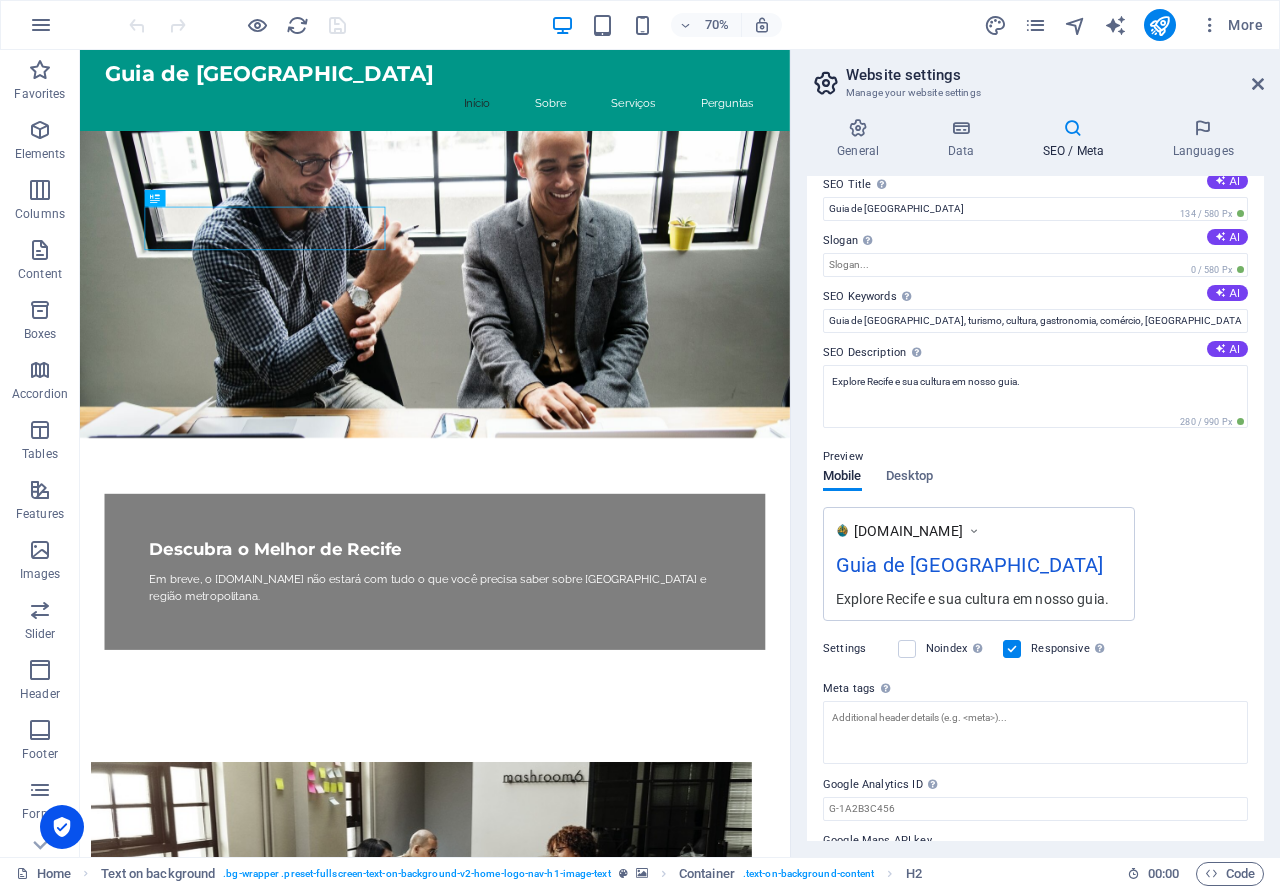 scroll, scrollTop: 0, scrollLeft: 0, axis: both 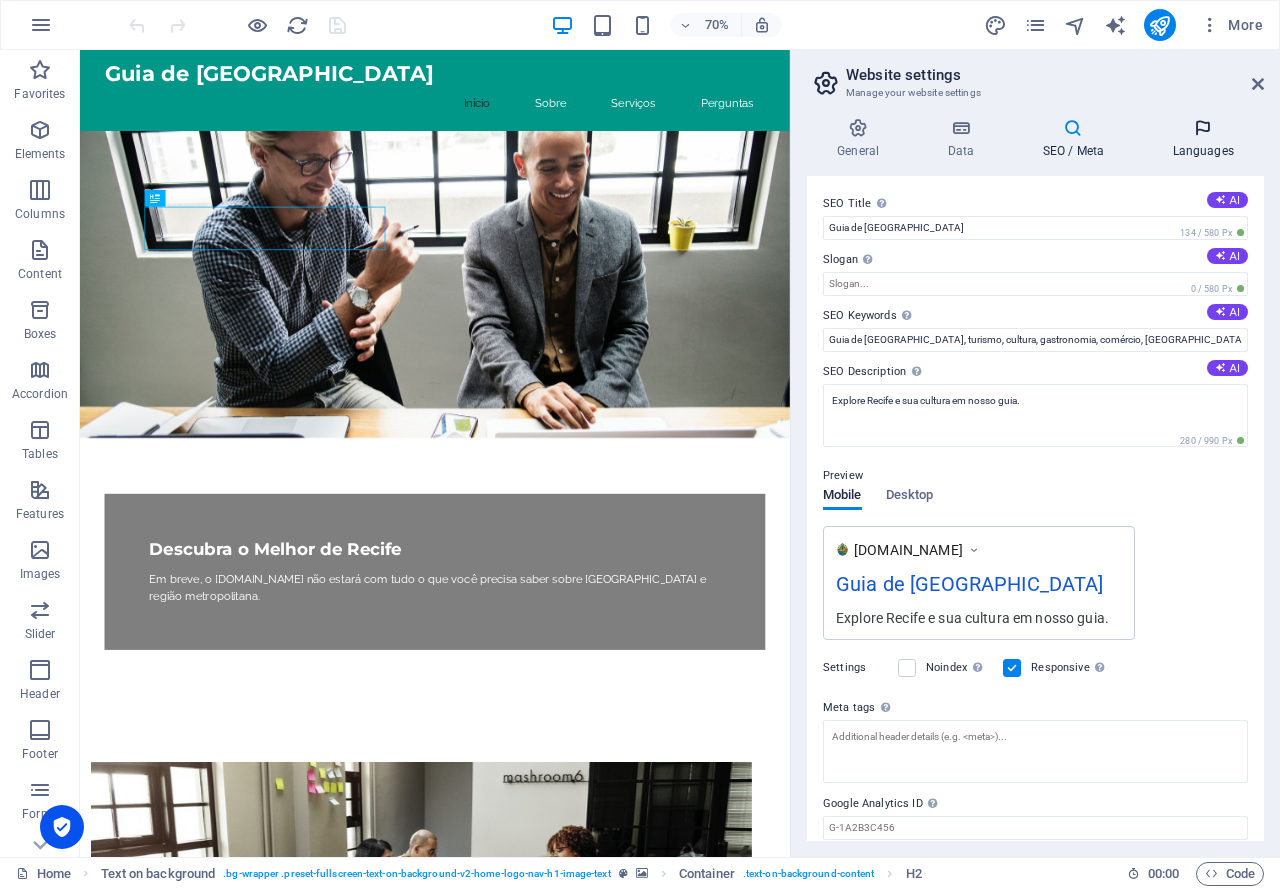 click on "Languages" at bounding box center (1203, 139) 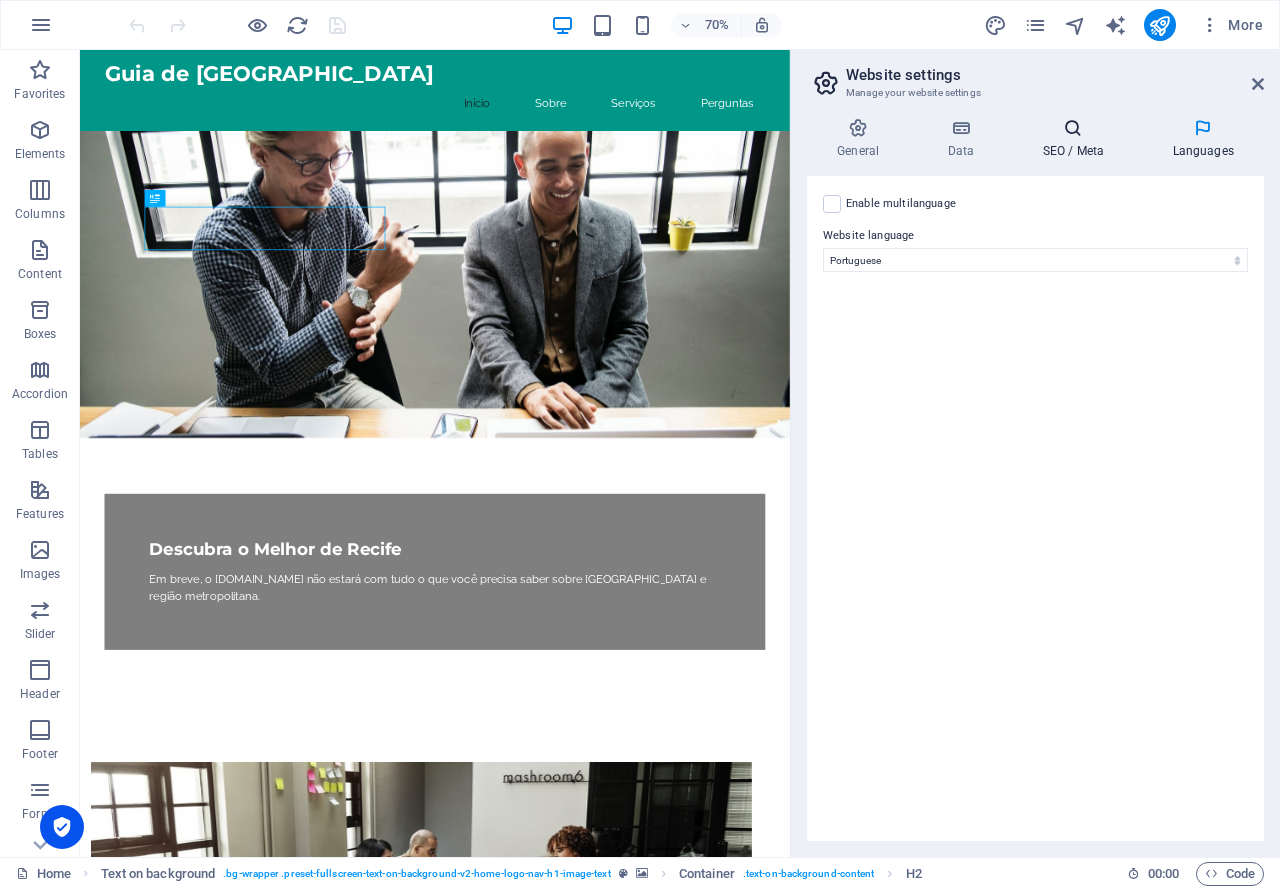 click on "SEO / Meta" at bounding box center (1077, 139) 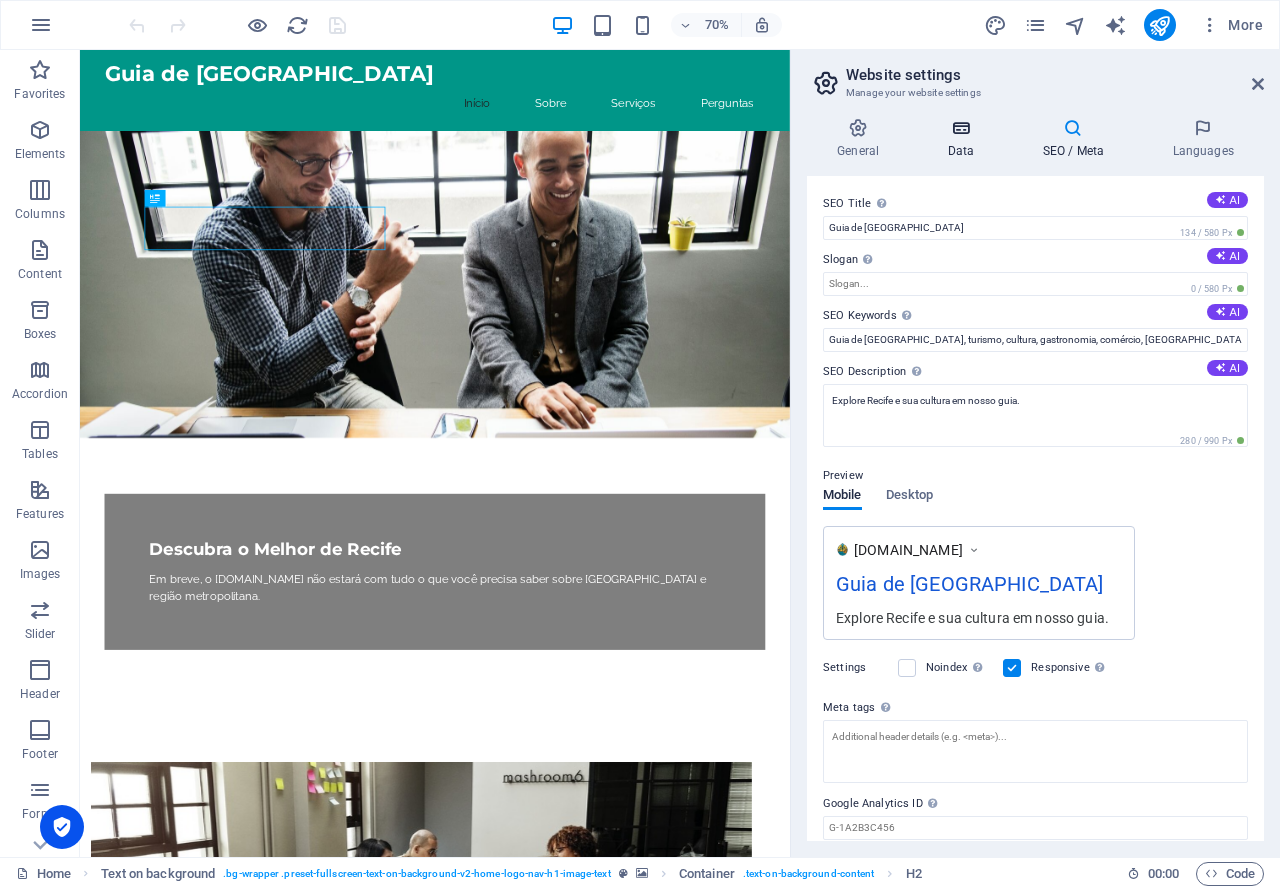 click on "Data" at bounding box center (964, 139) 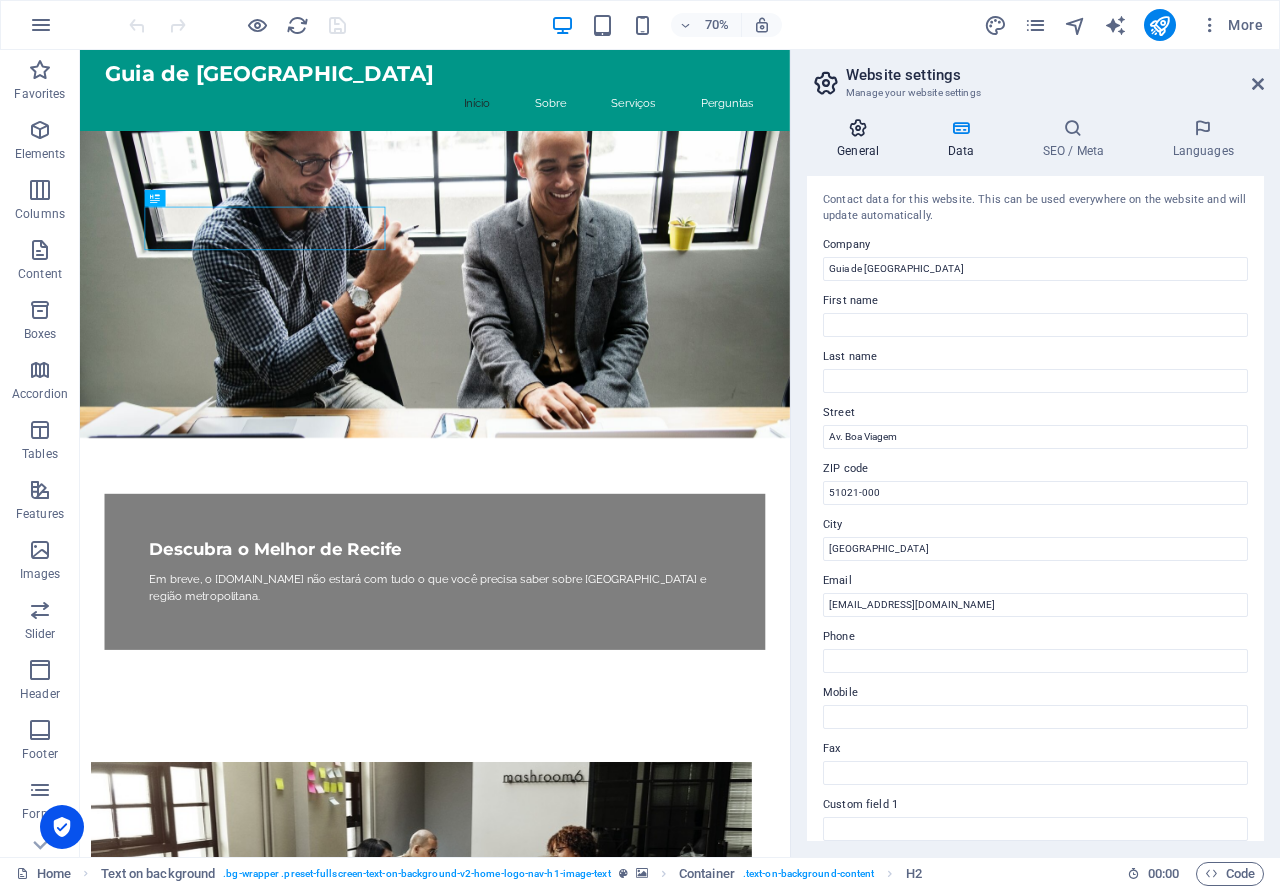 click on "General" at bounding box center (862, 139) 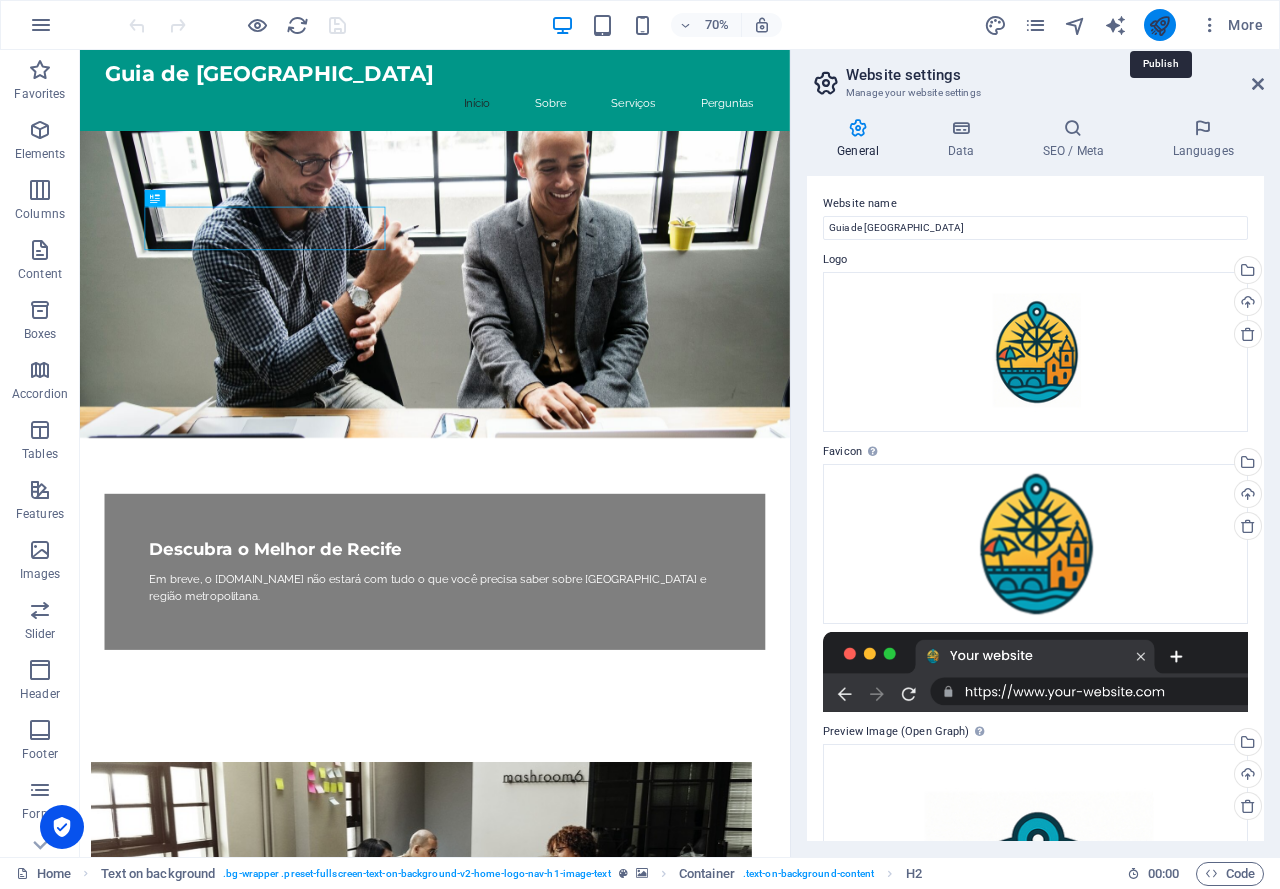 click at bounding box center [1159, 25] 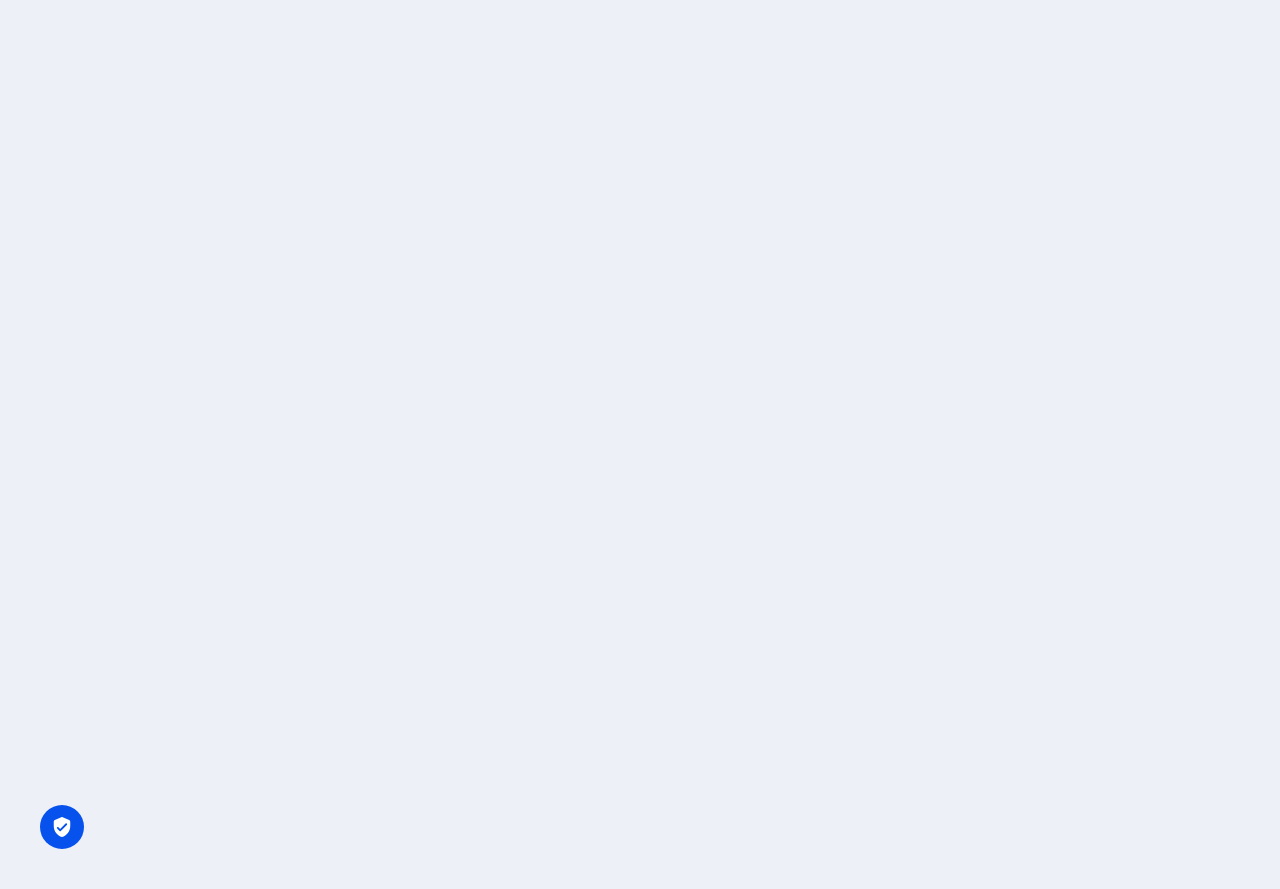 scroll, scrollTop: 0, scrollLeft: 0, axis: both 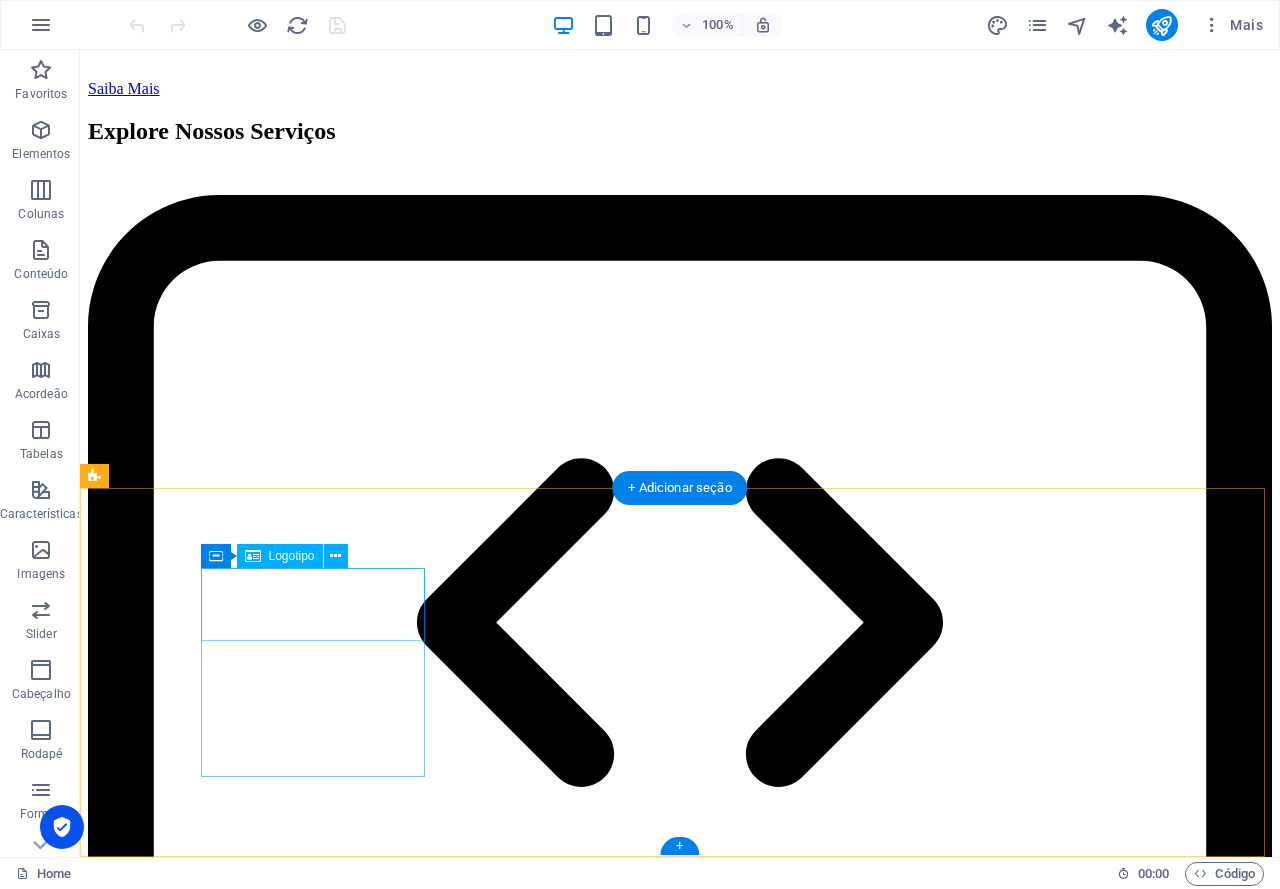 click on "Guia de [GEOGRAPHIC_DATA]" at bounding box center [680, 8727] 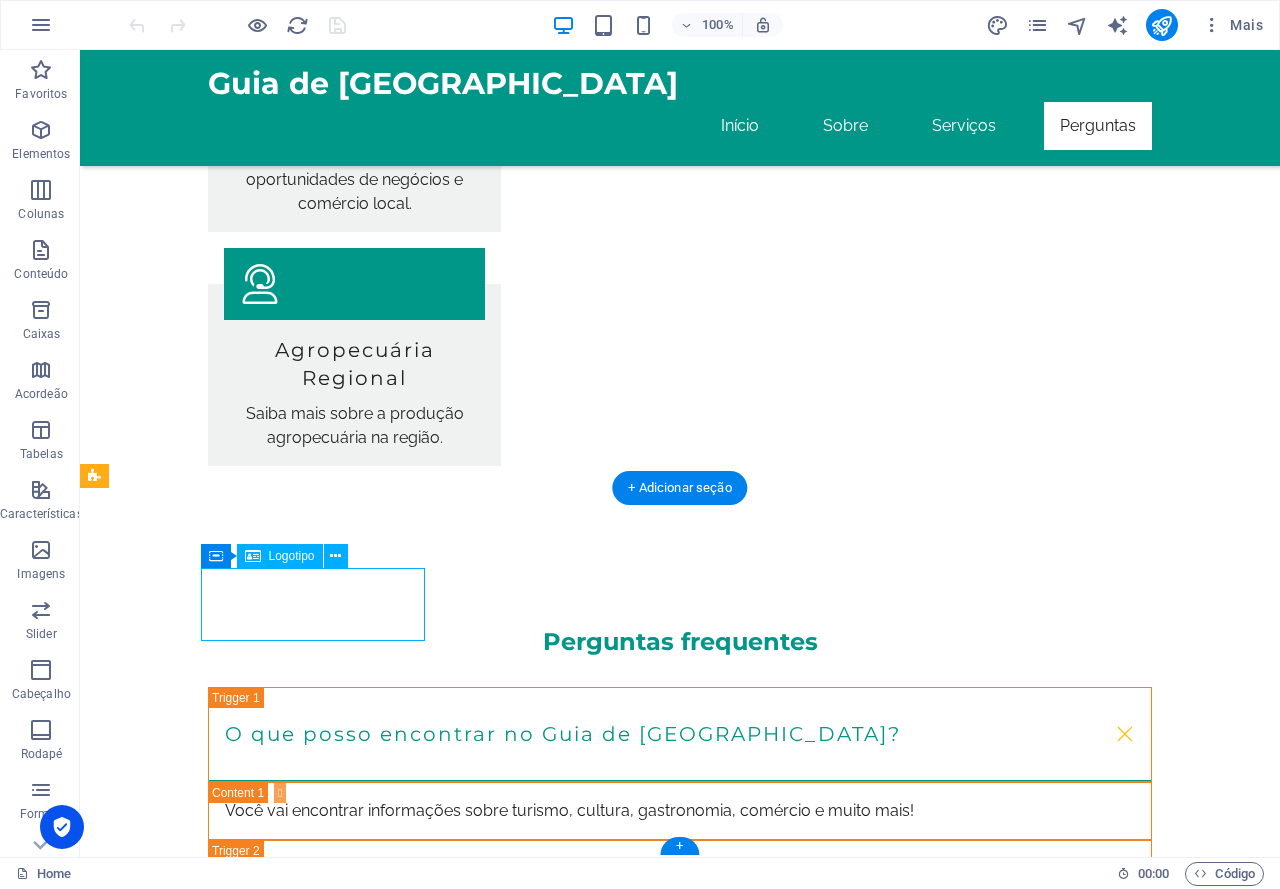 click on "Guia de [GEOGRAPHIC_DATA]" at bounding box center (208, 2357) 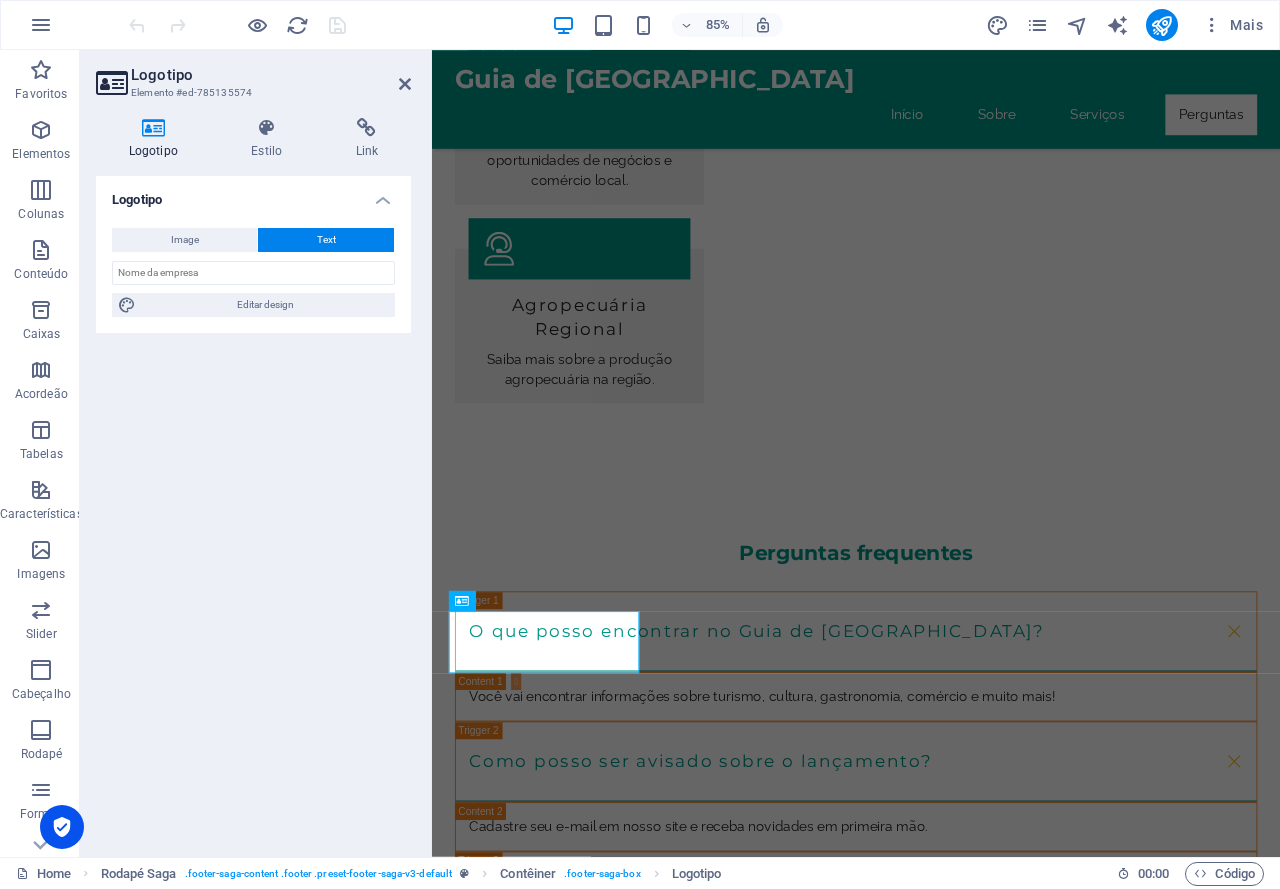 scroll, scrollTop: 2785, scrollLeft: 0, axis: vertical 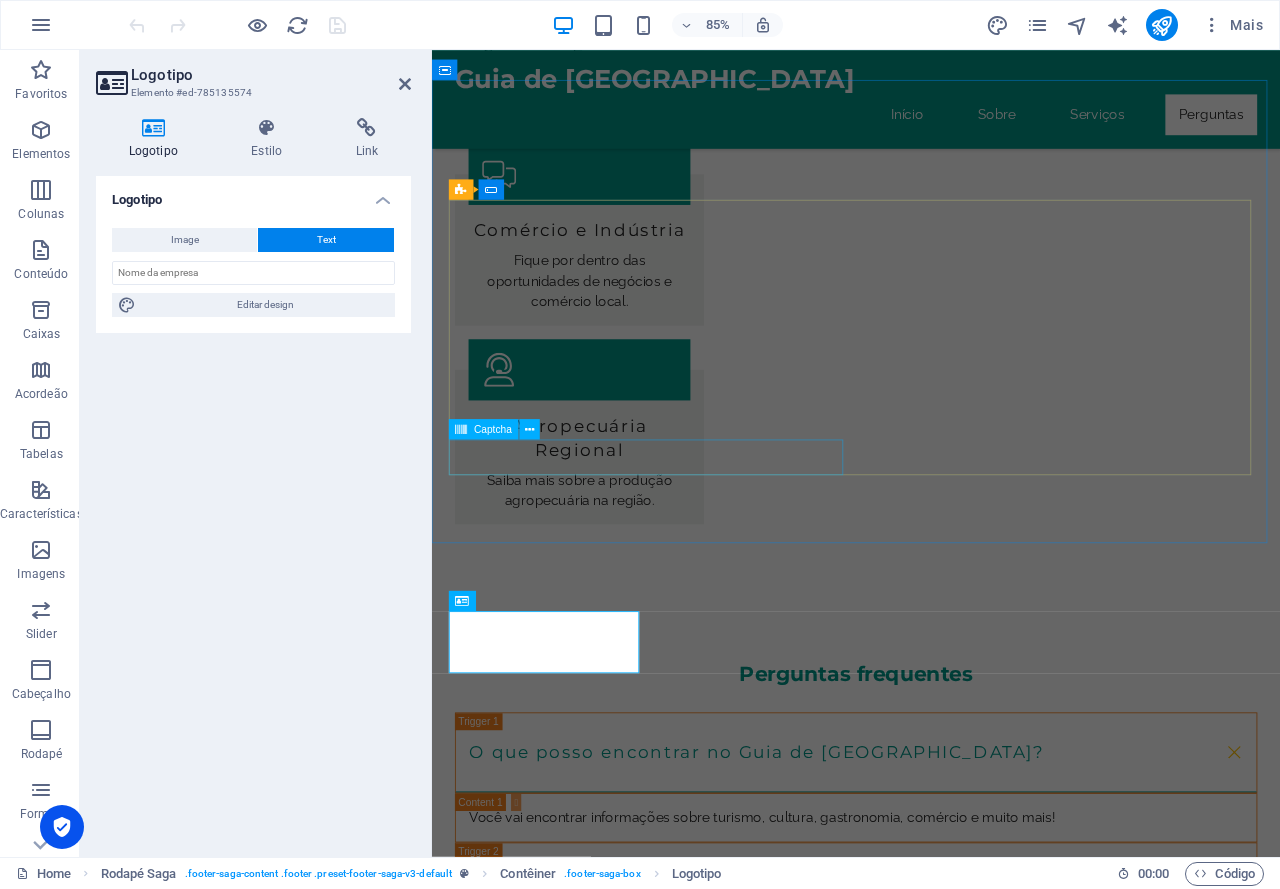 click on "Ilegível? Regenerar" at bounding box center (691, 2282) 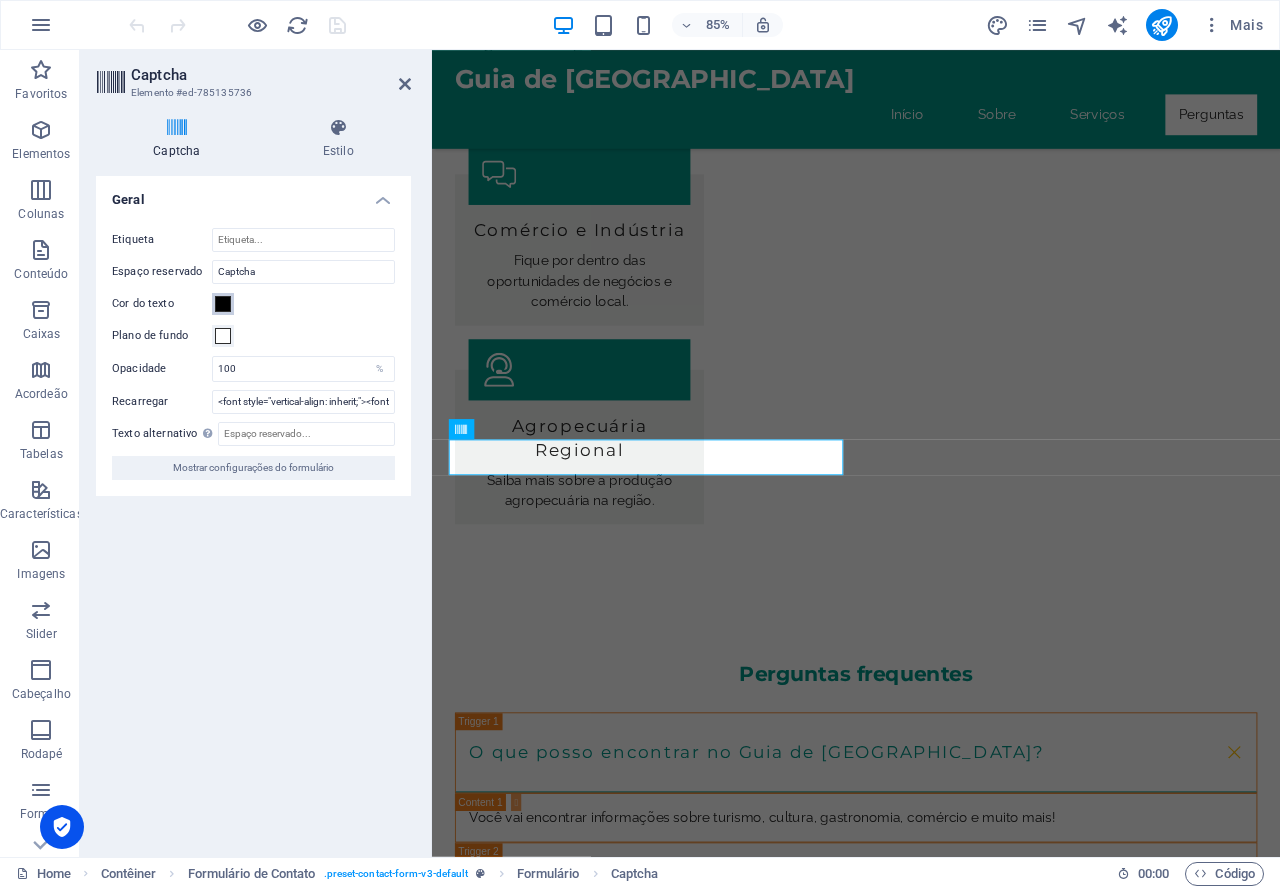 click at bounding box center (223, 304) 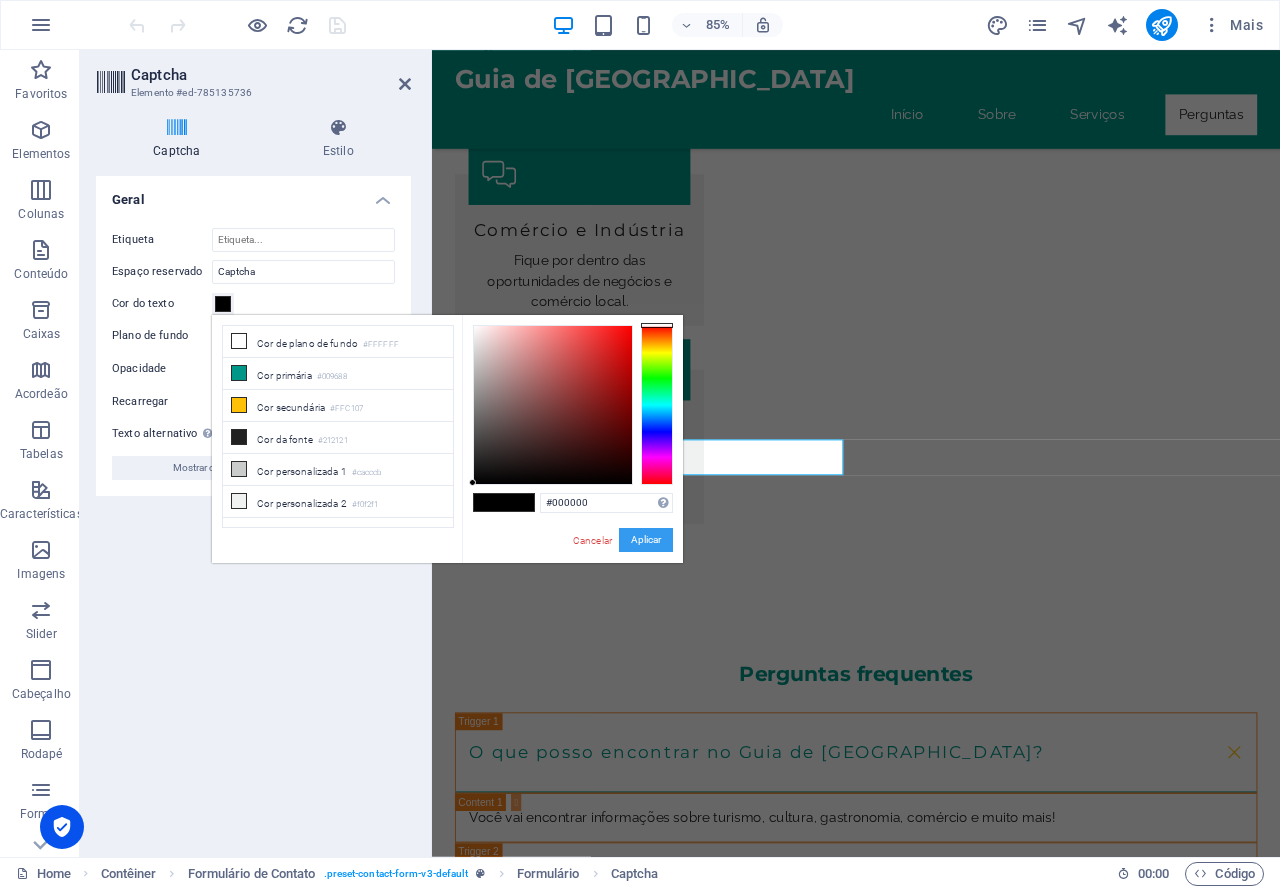 click on "Aplicar" at bounding box center [646, 540] 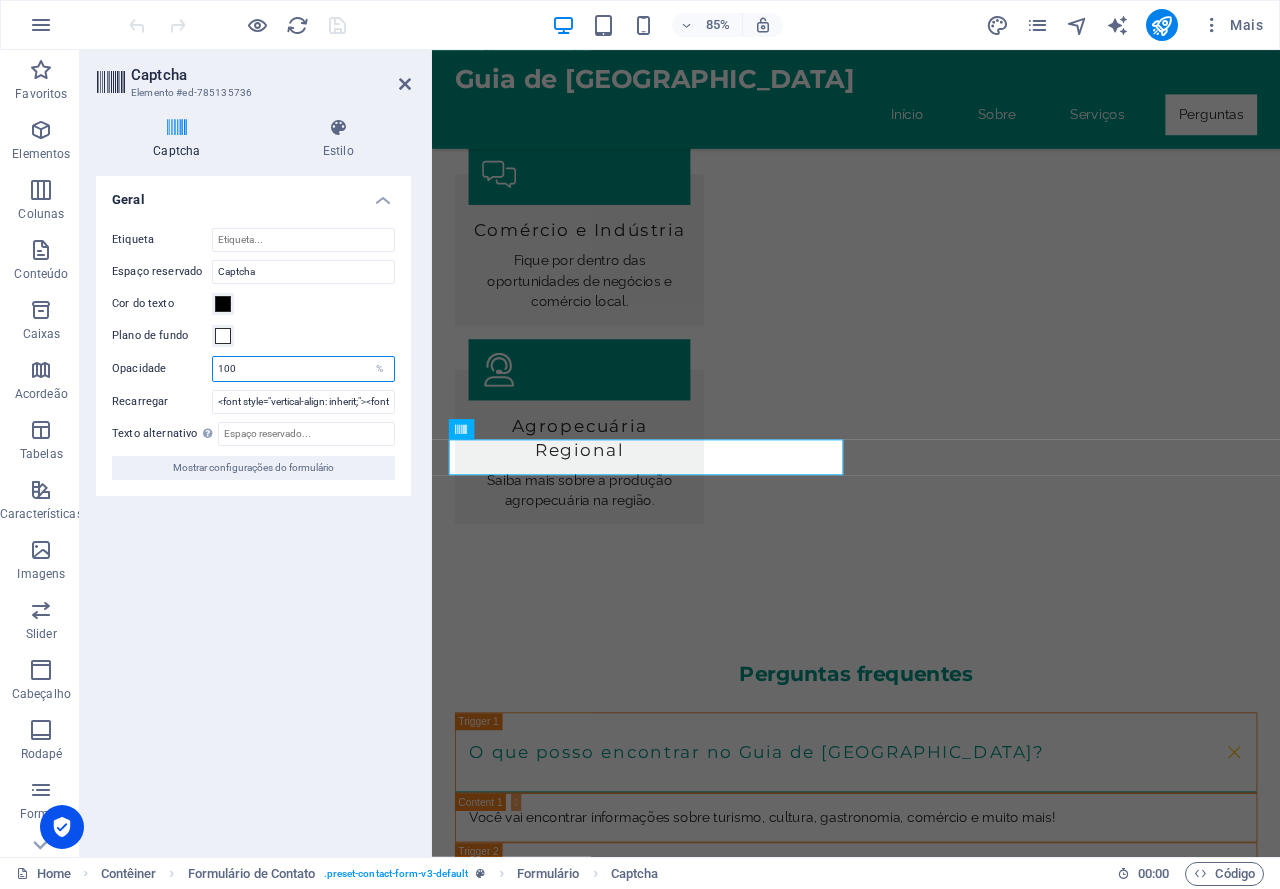 click on "100" at bounding box center (303, 369) 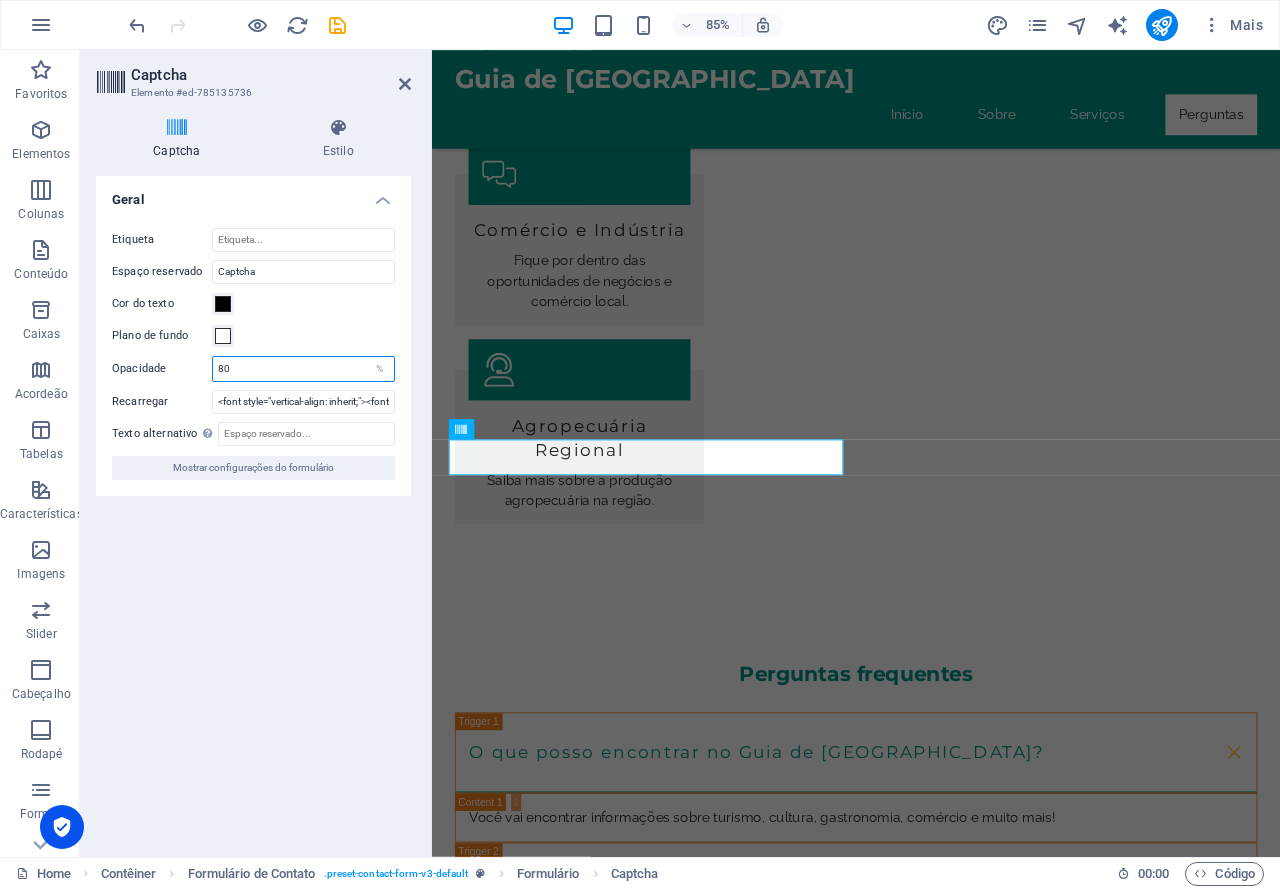 drag, startPoint x: 245, startPoint y: 375, endPoint x: 190, endPoint y: 378, distance: 55.081757 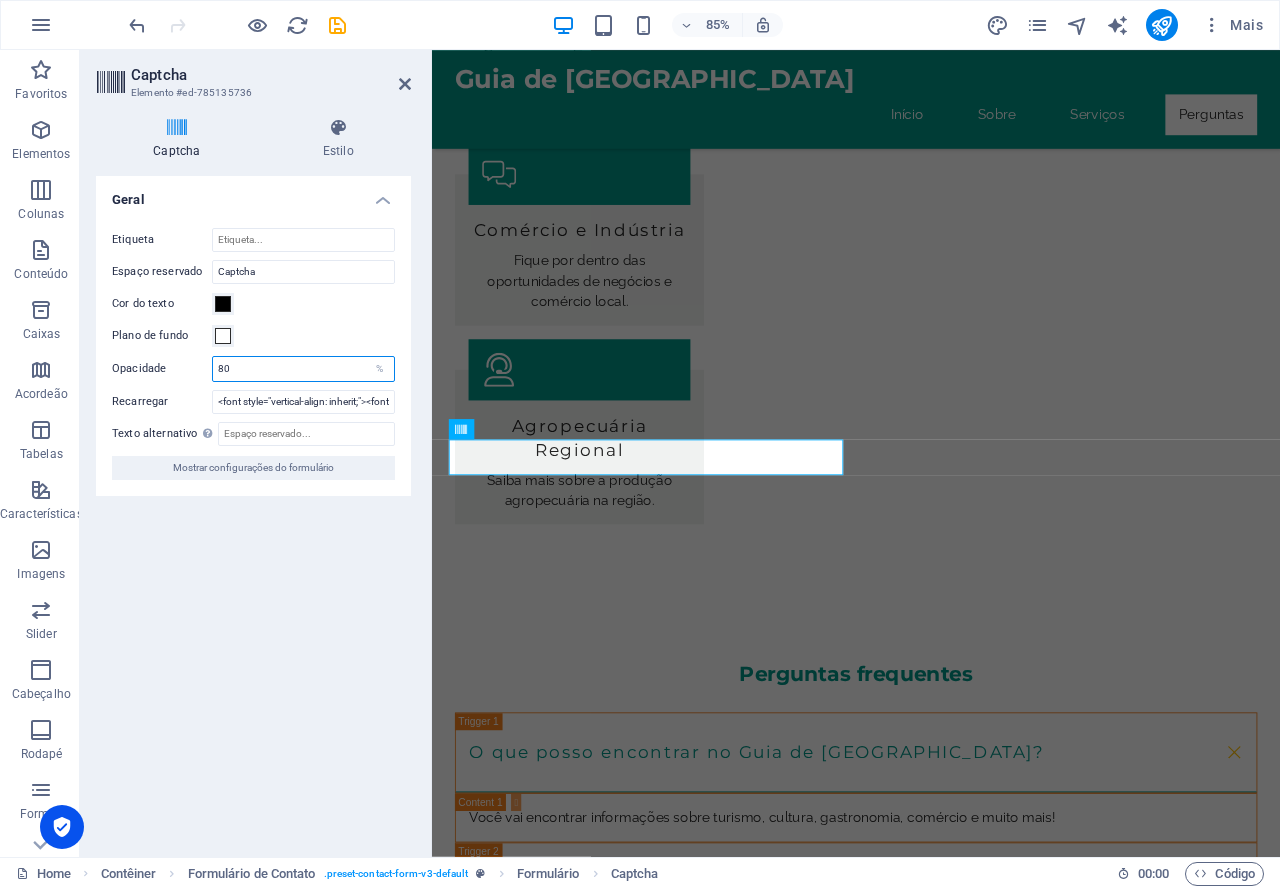 click on "Opacidade 80  %" at bounding box center (253, 369) 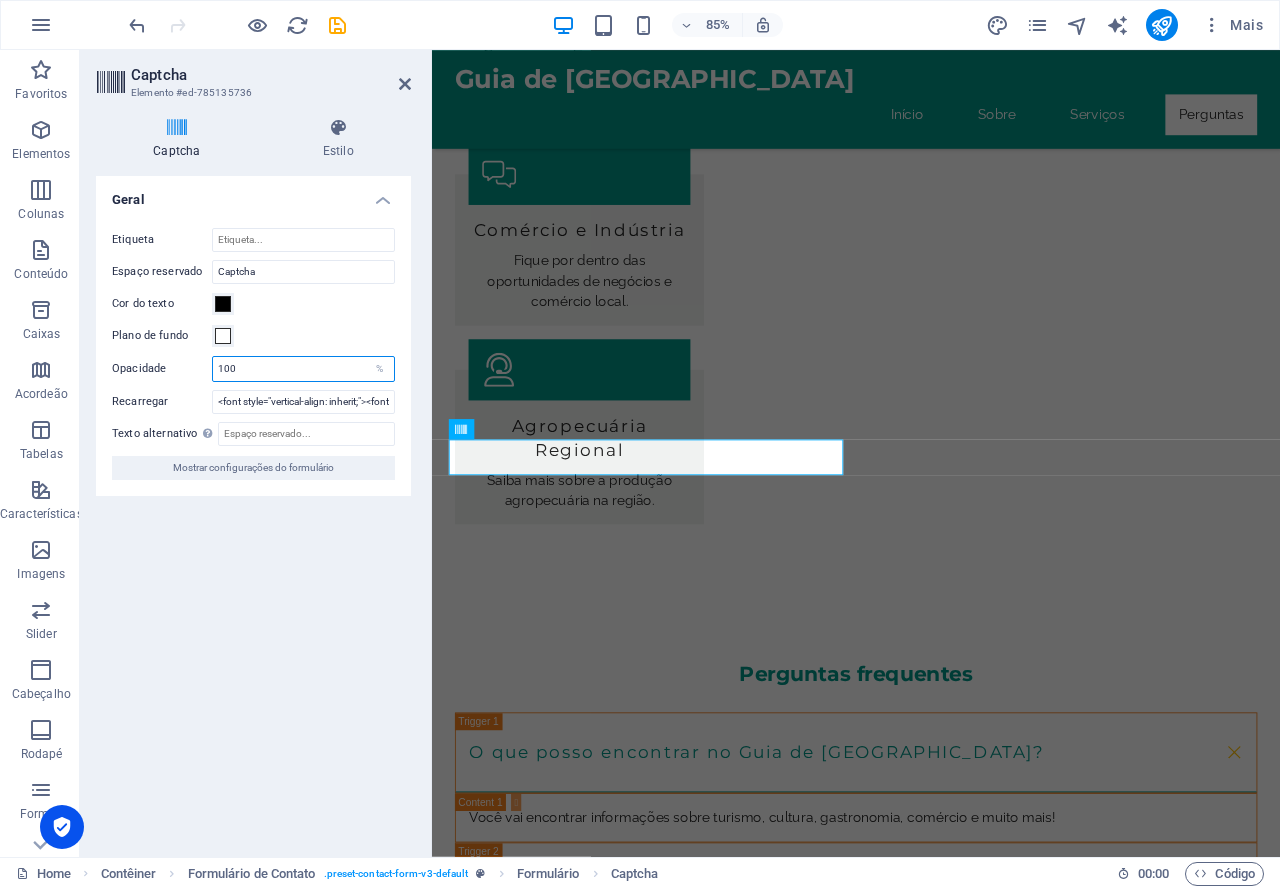type on "100" 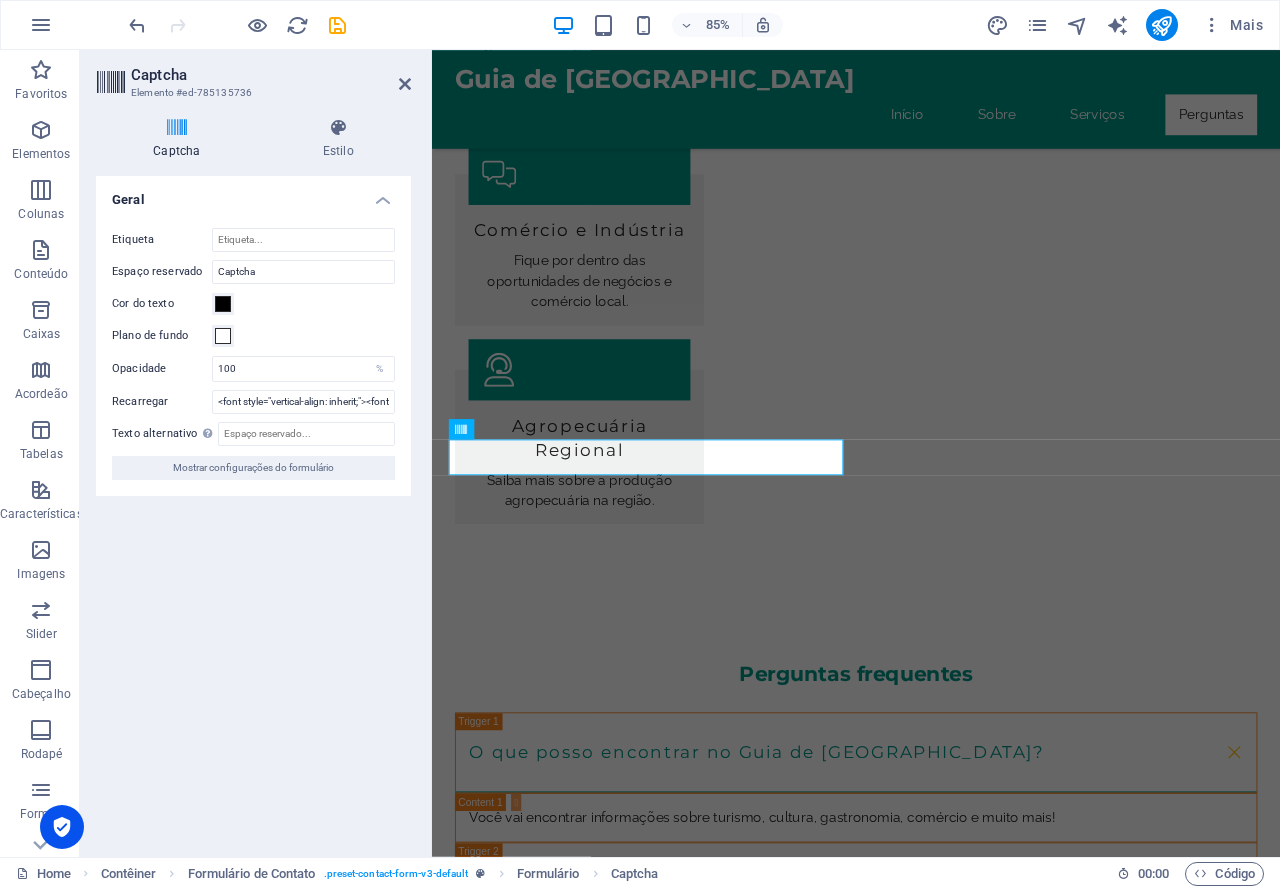 click on "Plano de fundo" at bounding box center [253, 336] 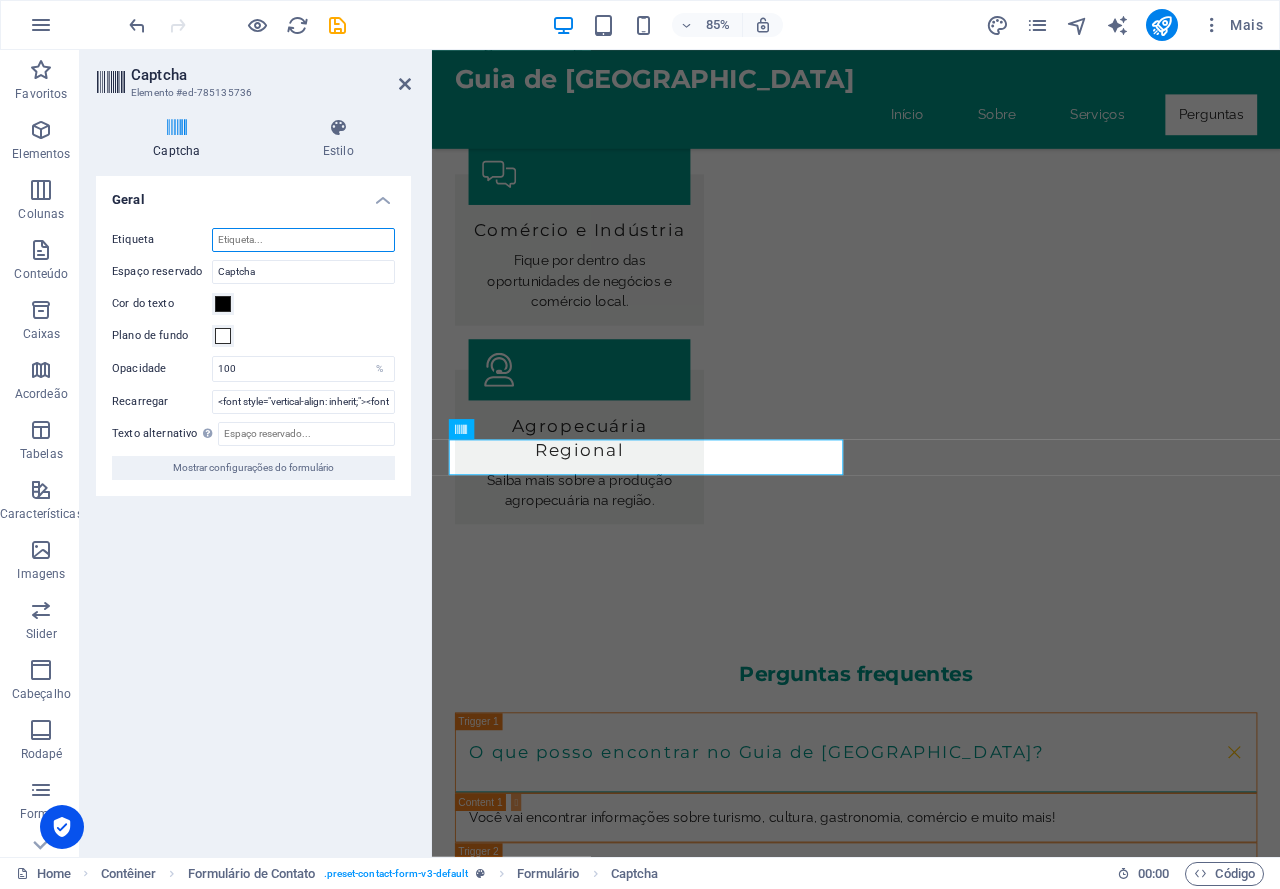 click on "Etiqueta" at bounding box center [303, 240] 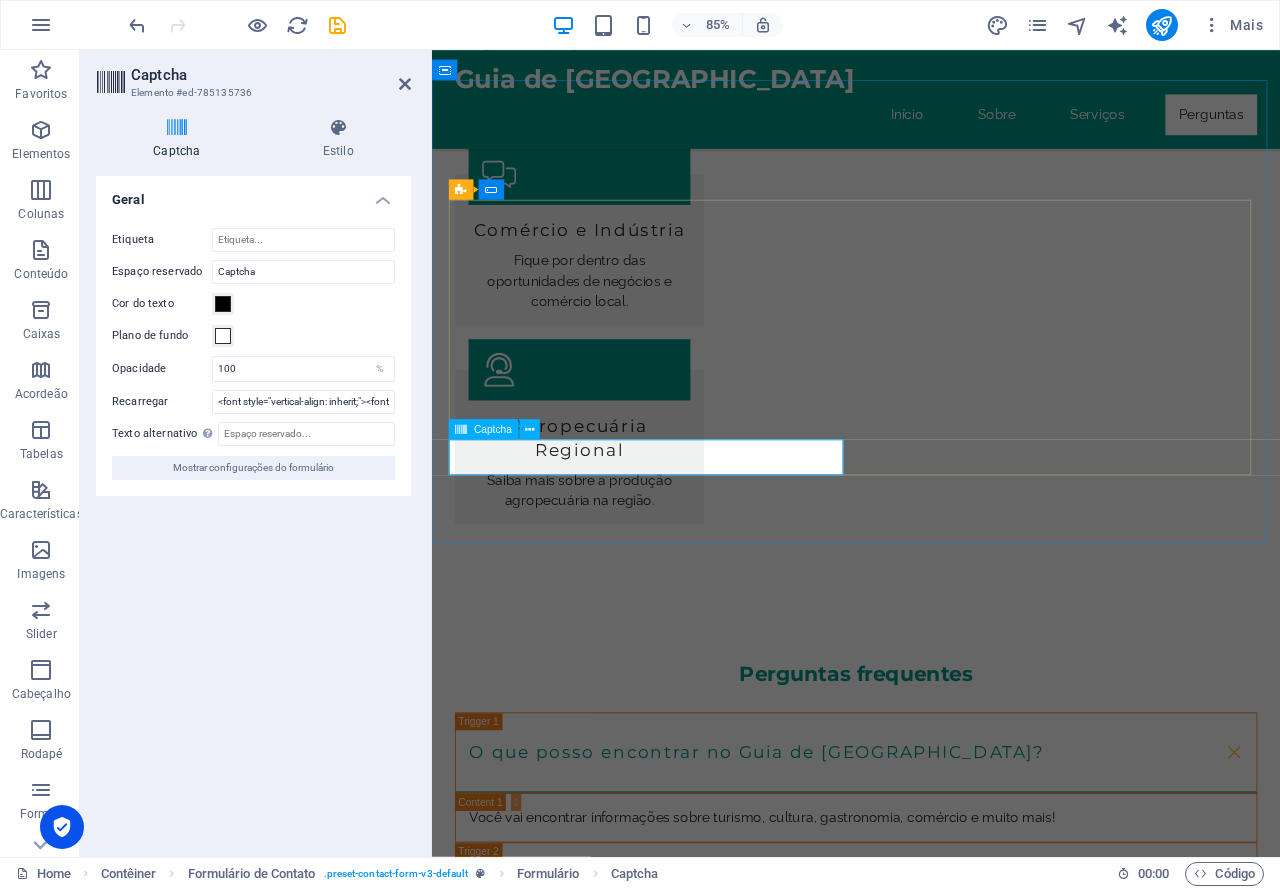 click at bounding box center [649, 2282] 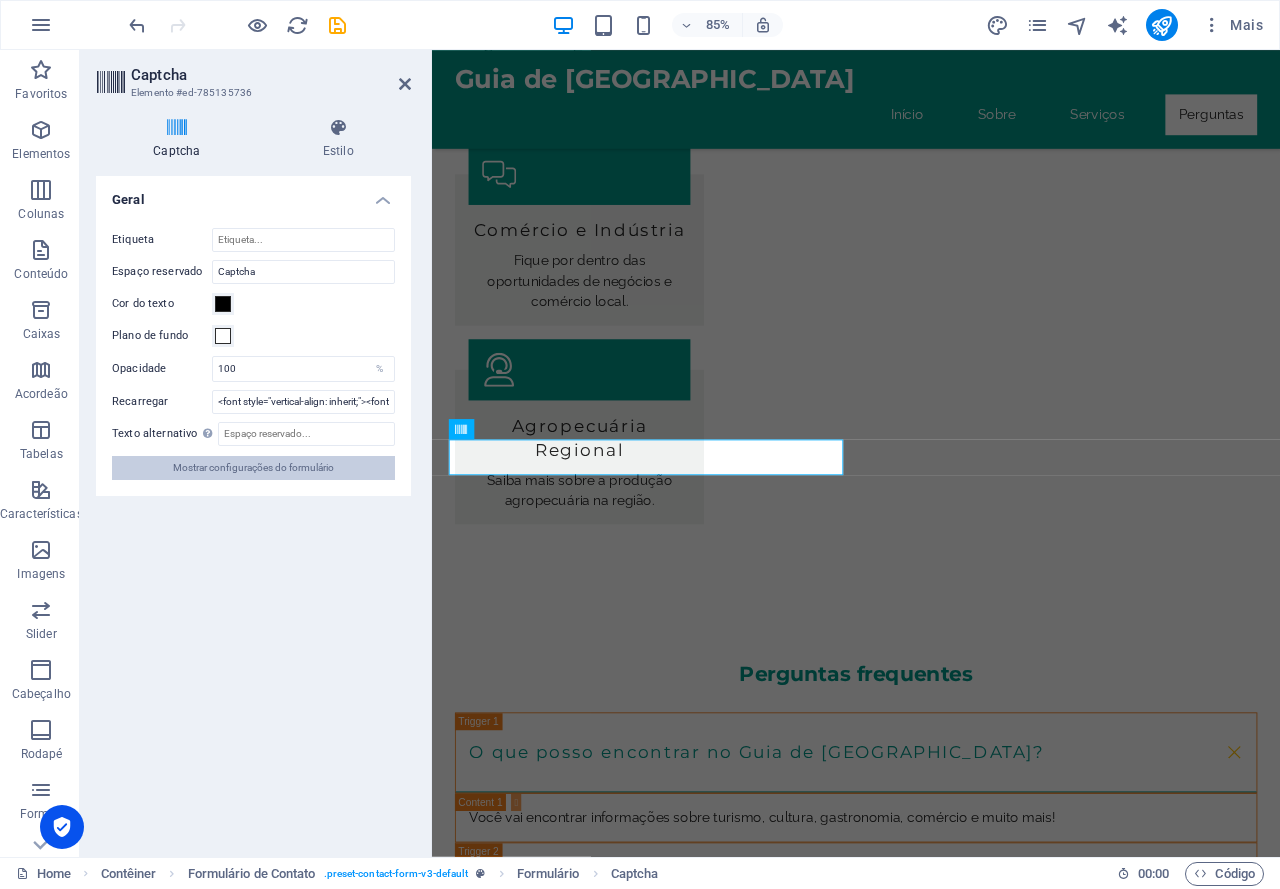click on "Mostrar configurações do formulário" at bounding box center (253, 468) 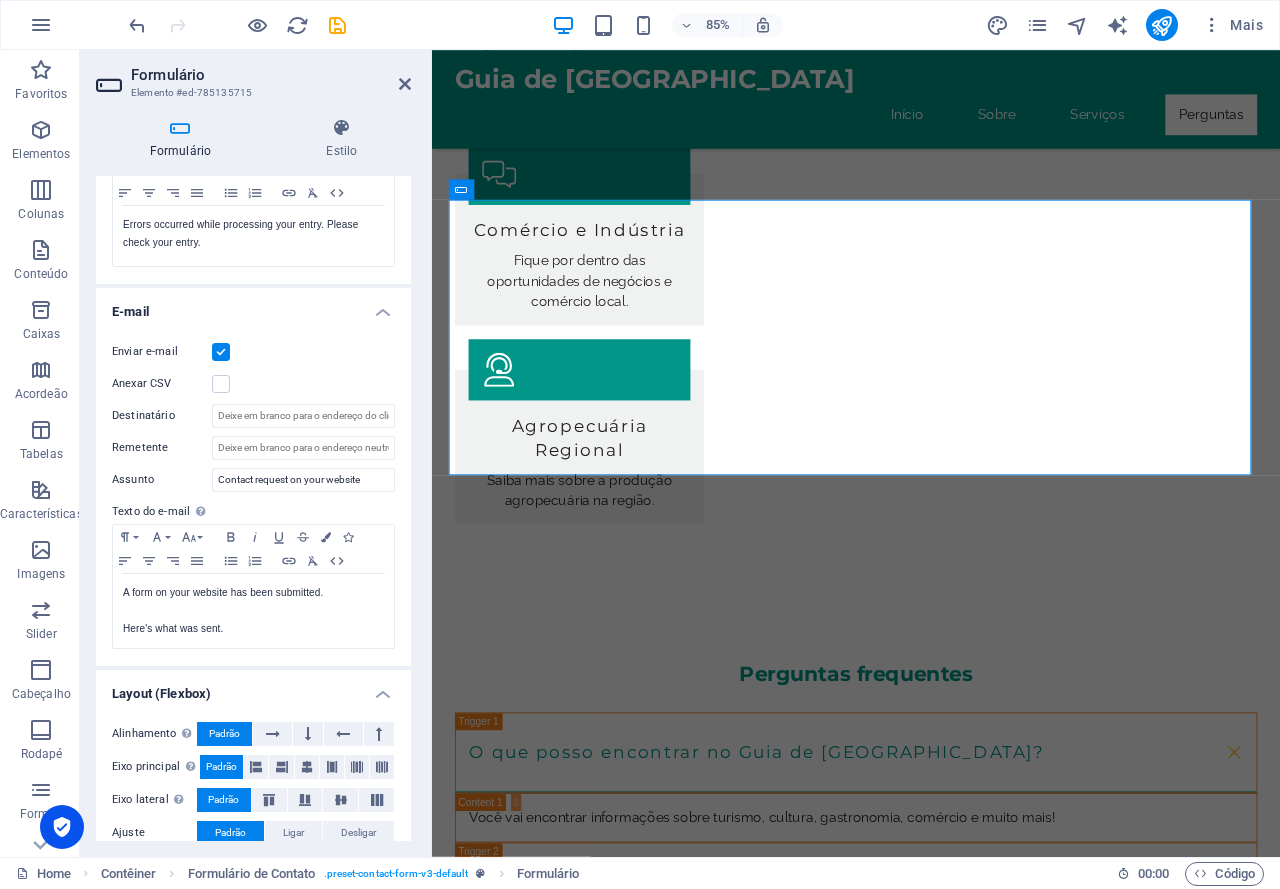scroll, scrollTop: 454, scrollLeft: 0, axis: vertical 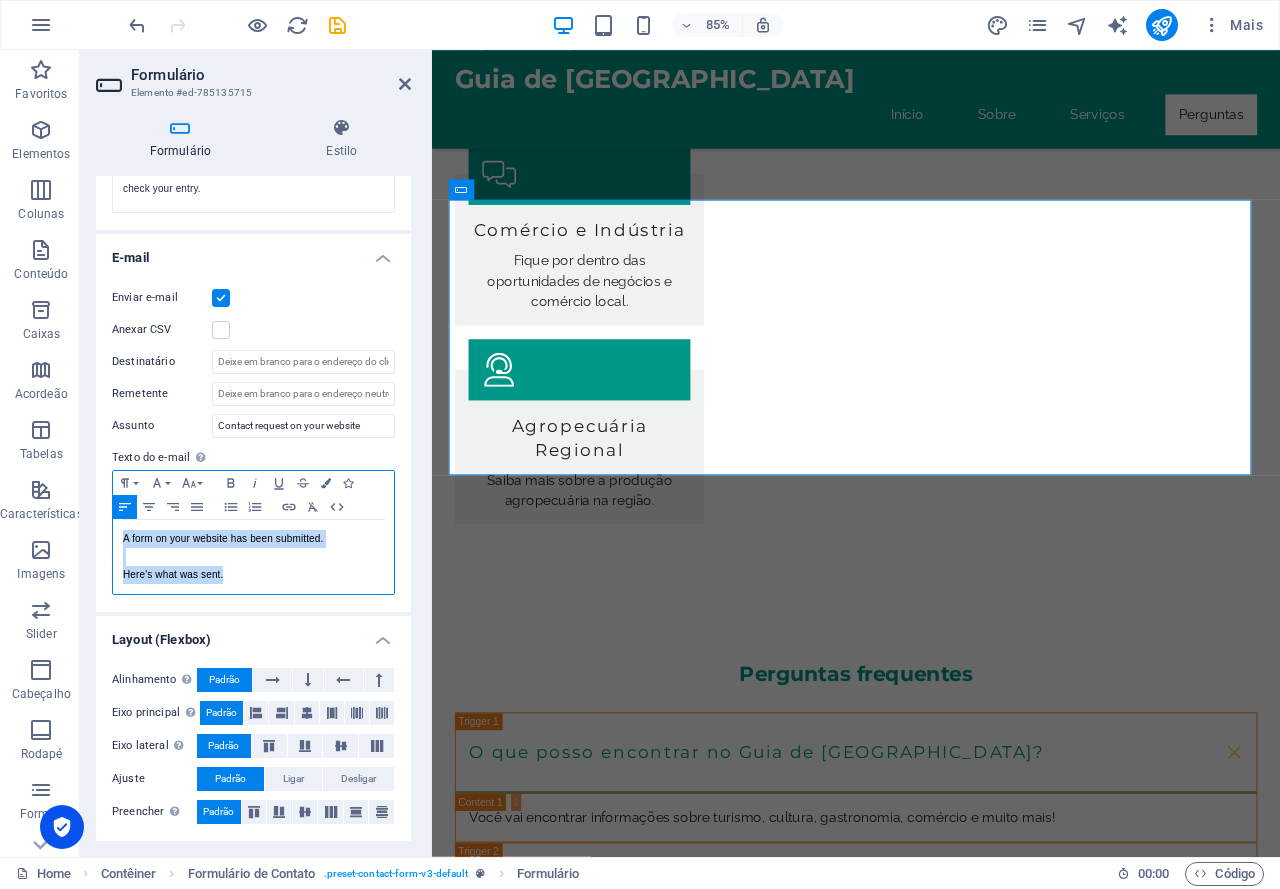 drag, startPoint x: 234, startPoint y: 582, endPoint x: 99, endPoint y: 533, distance: 143.61755 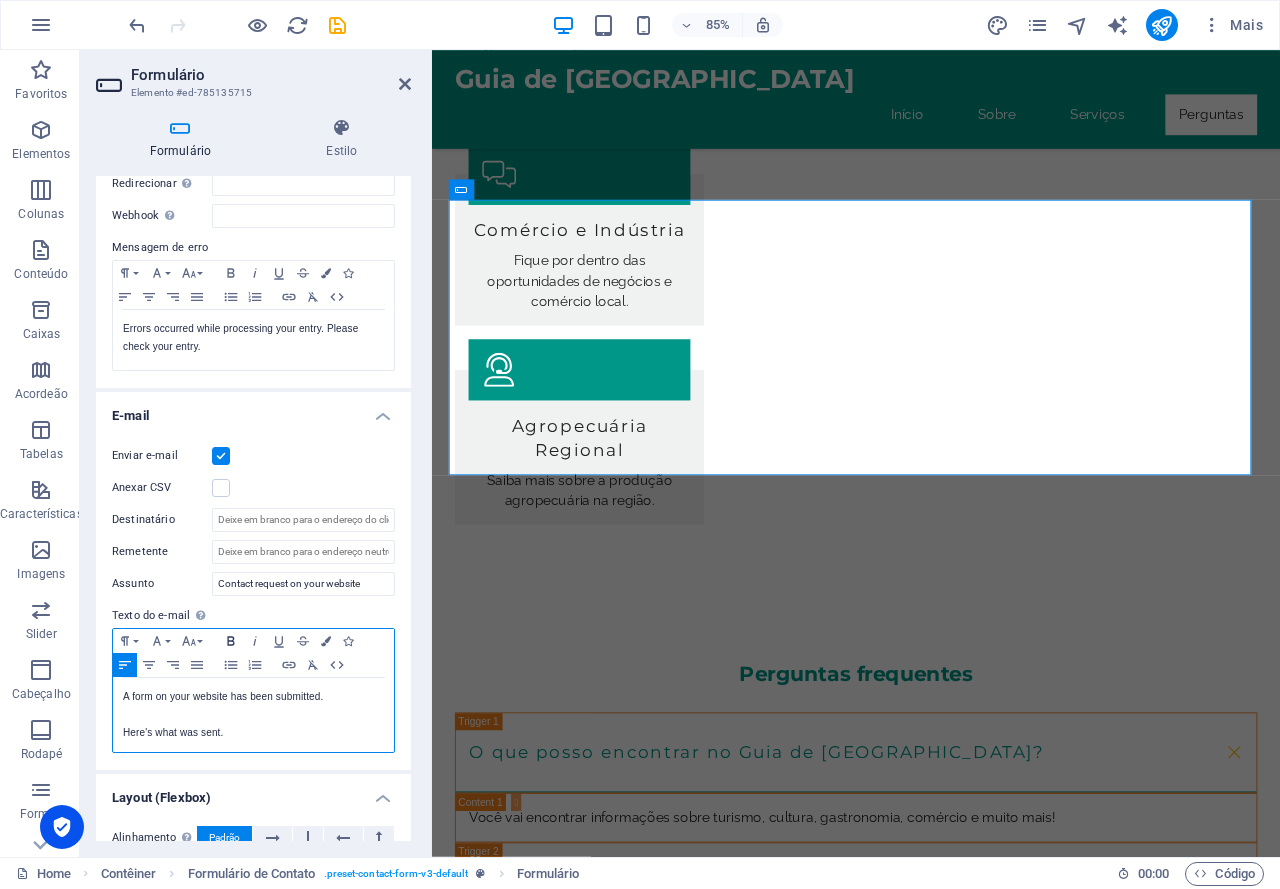 scroll, scrollTop: 454, scrollLeft: 0, axis: vertical 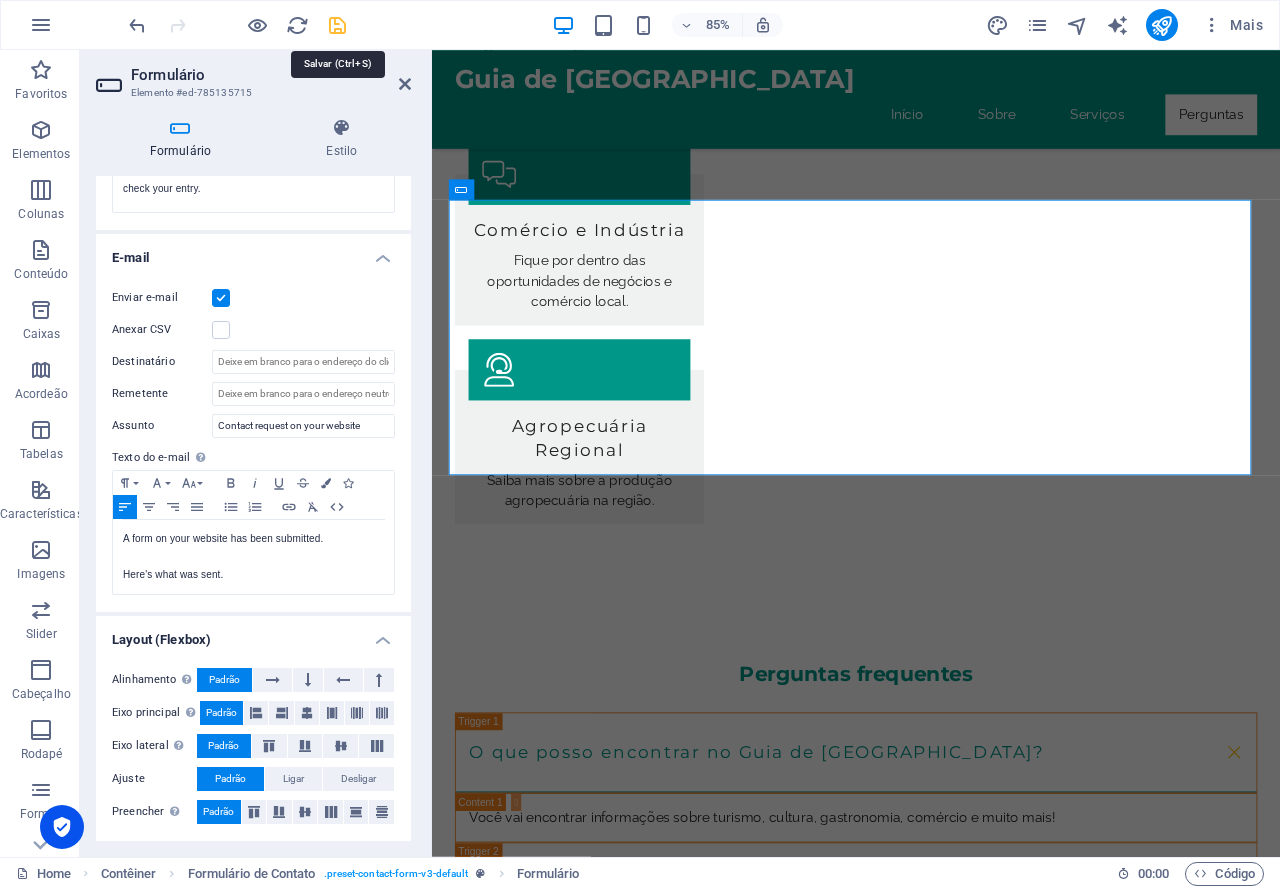 click at bounding box center [337, 25] 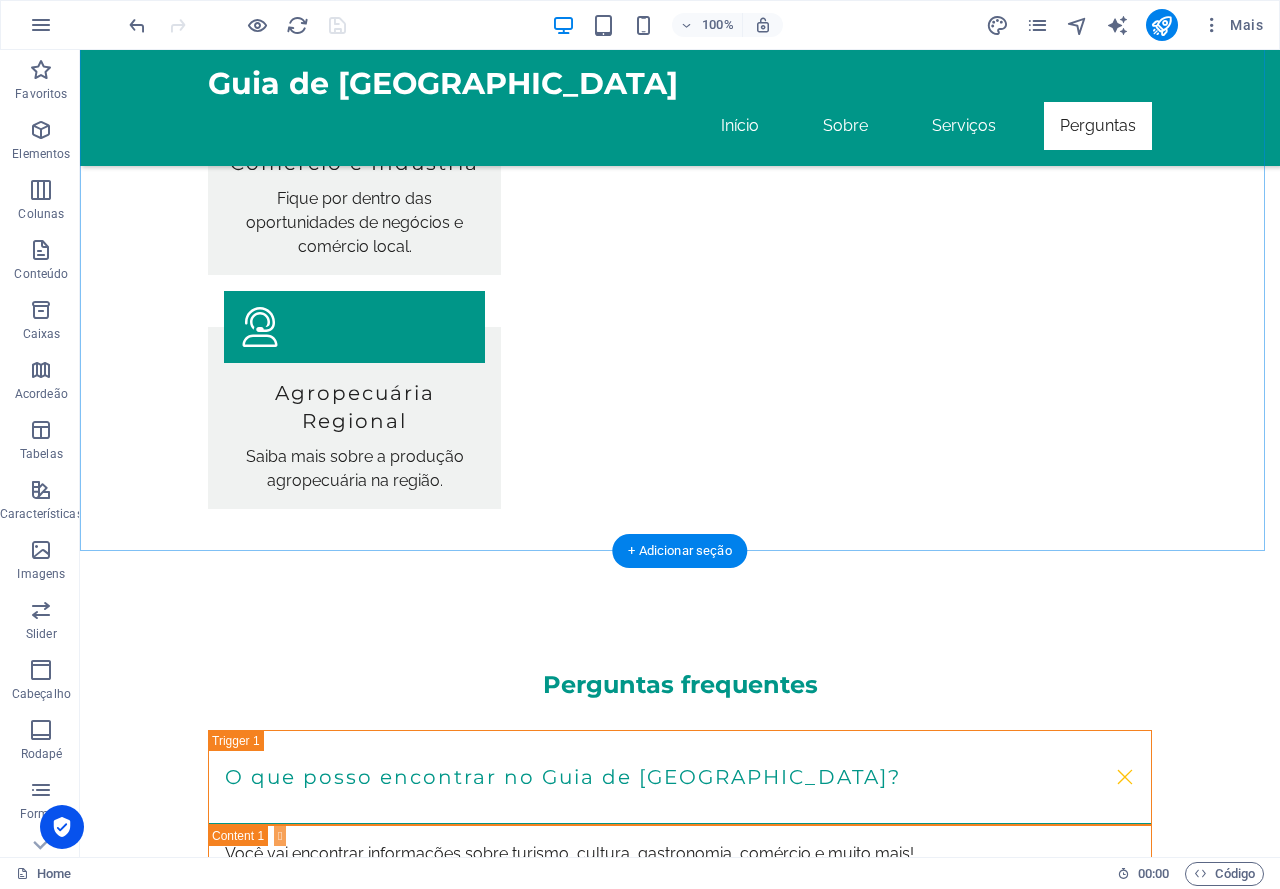 scroll, scrollTop: 2927, scrollLeft: 0, axis: vertical 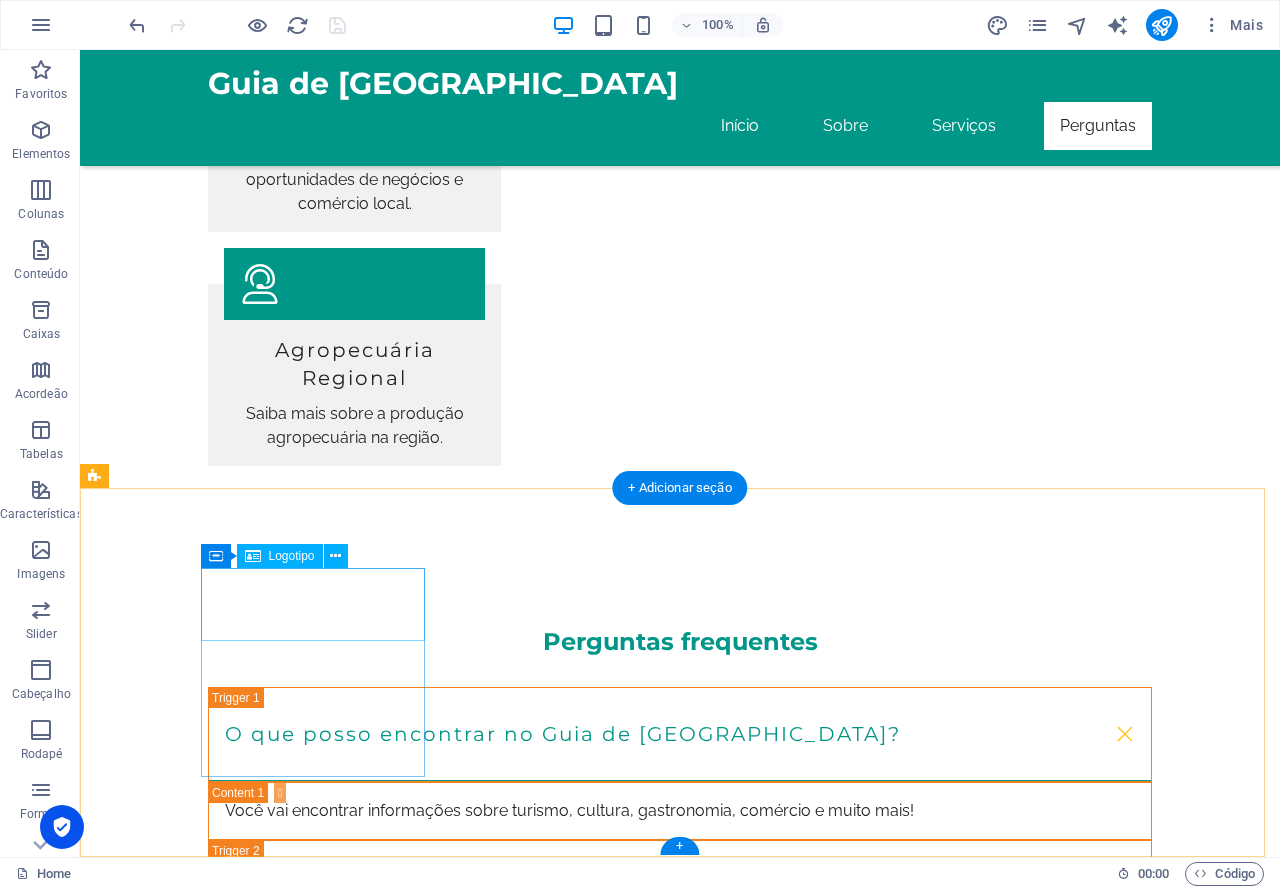 click on "Guia de [GEOGRAPHIC_DATA]" at bounding box center (208, 2357) 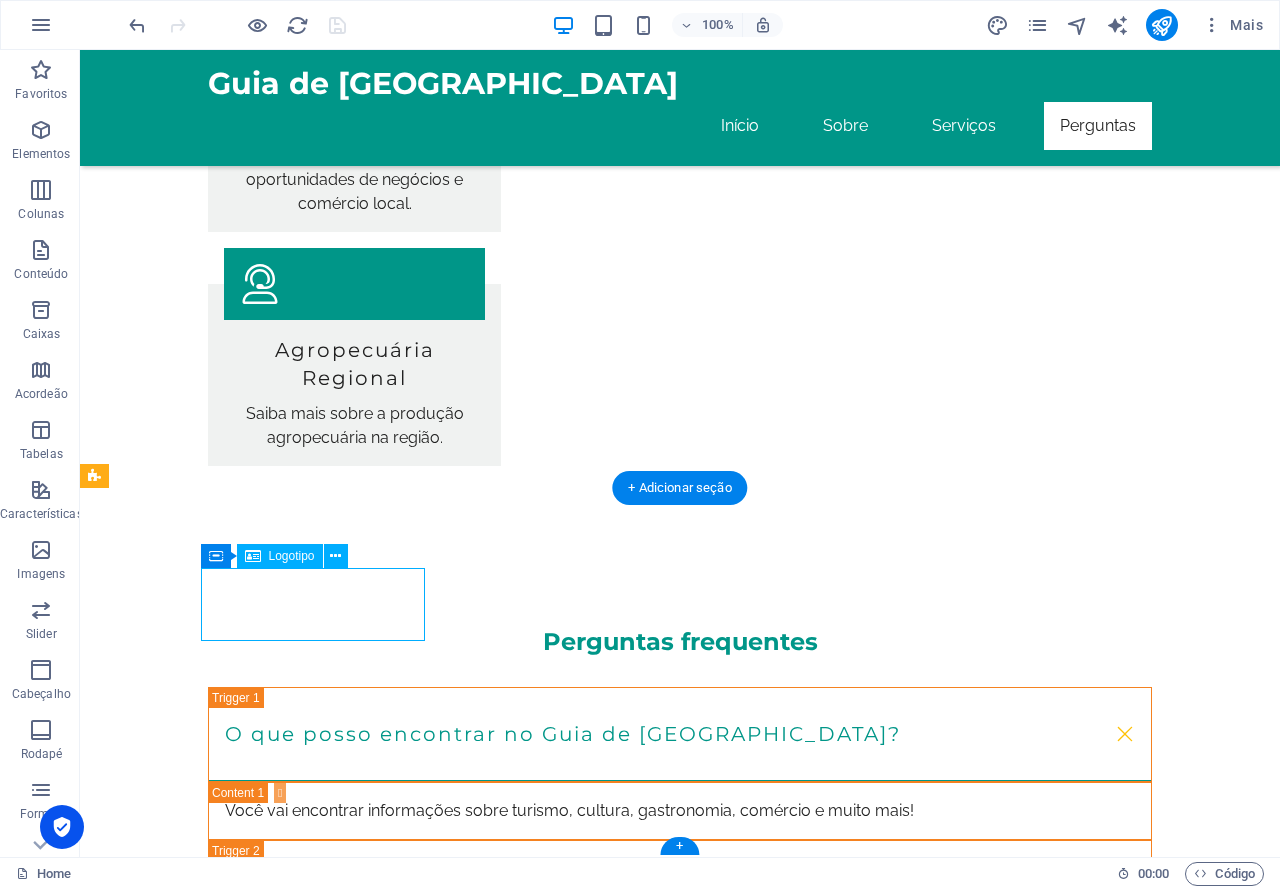 click on "Guia de [GEOGRAPHIC_DATA]" at bounding box center (208, 2357) 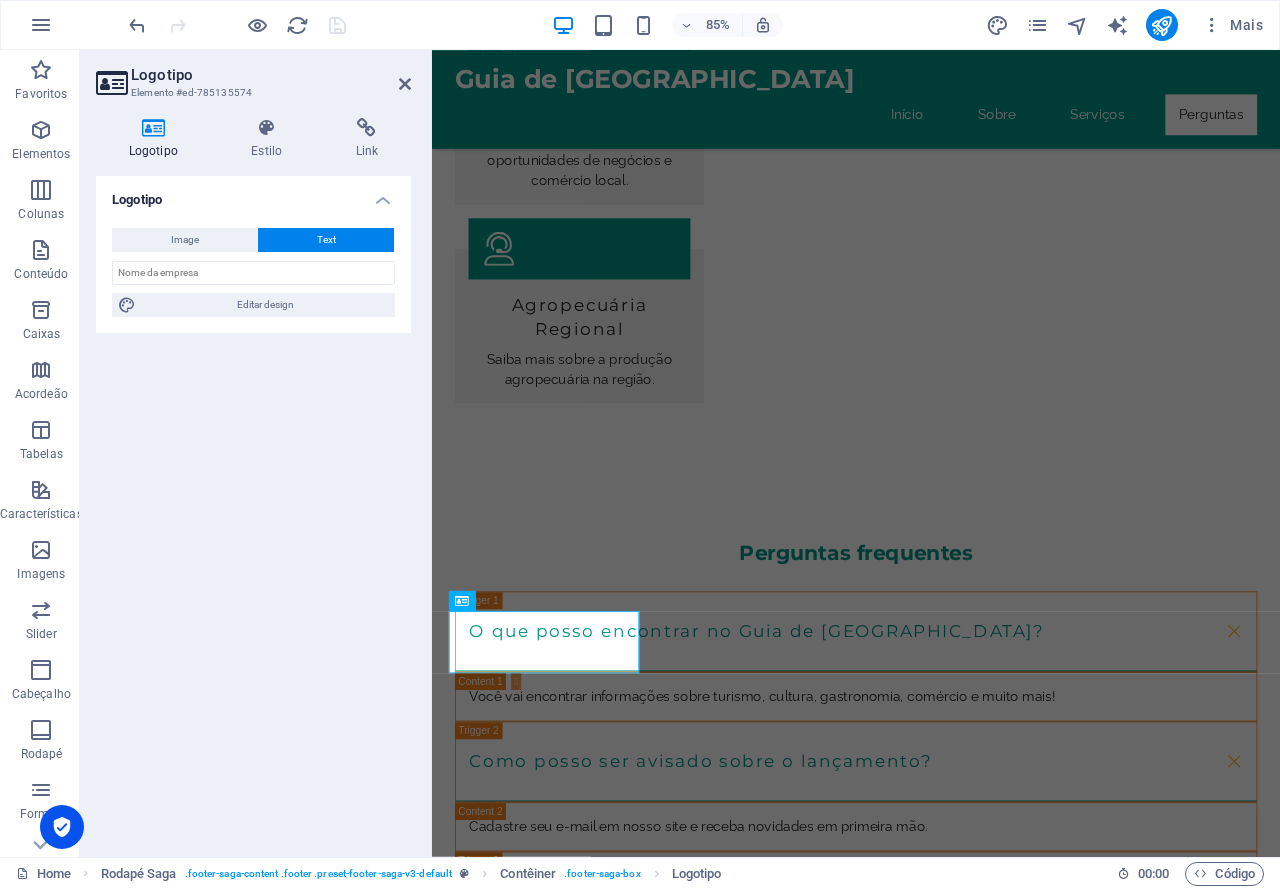 scroll, scrollTop: 2785, scrollLeft: 0, axis: vertical 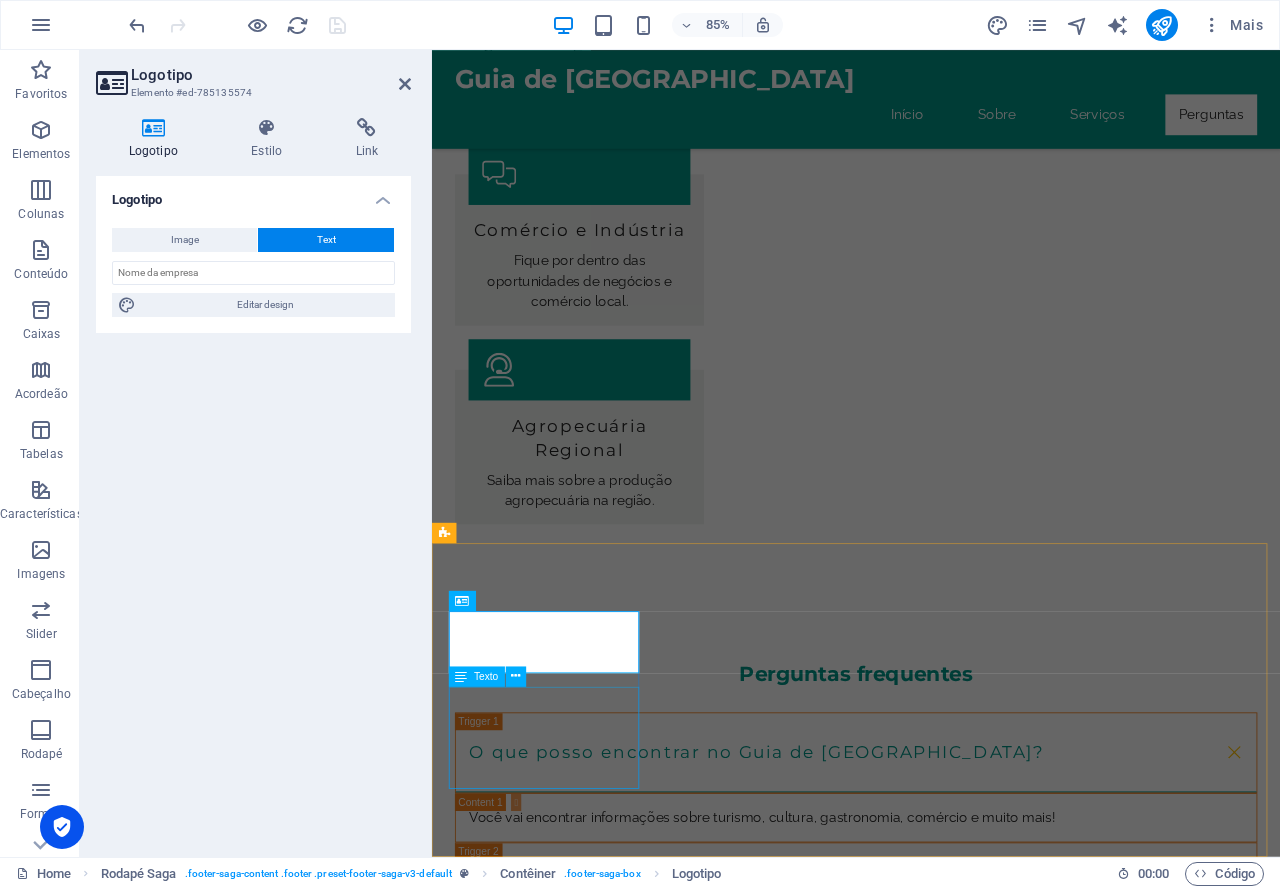 click on "Guia de [GEOGRAPHIC_DATA] - Tudo sobre turismo e cultura na Capital [GEOGRAPHIC_DATA]. Para mais informações, entre em contato!" at bounding box center (560, 2623) 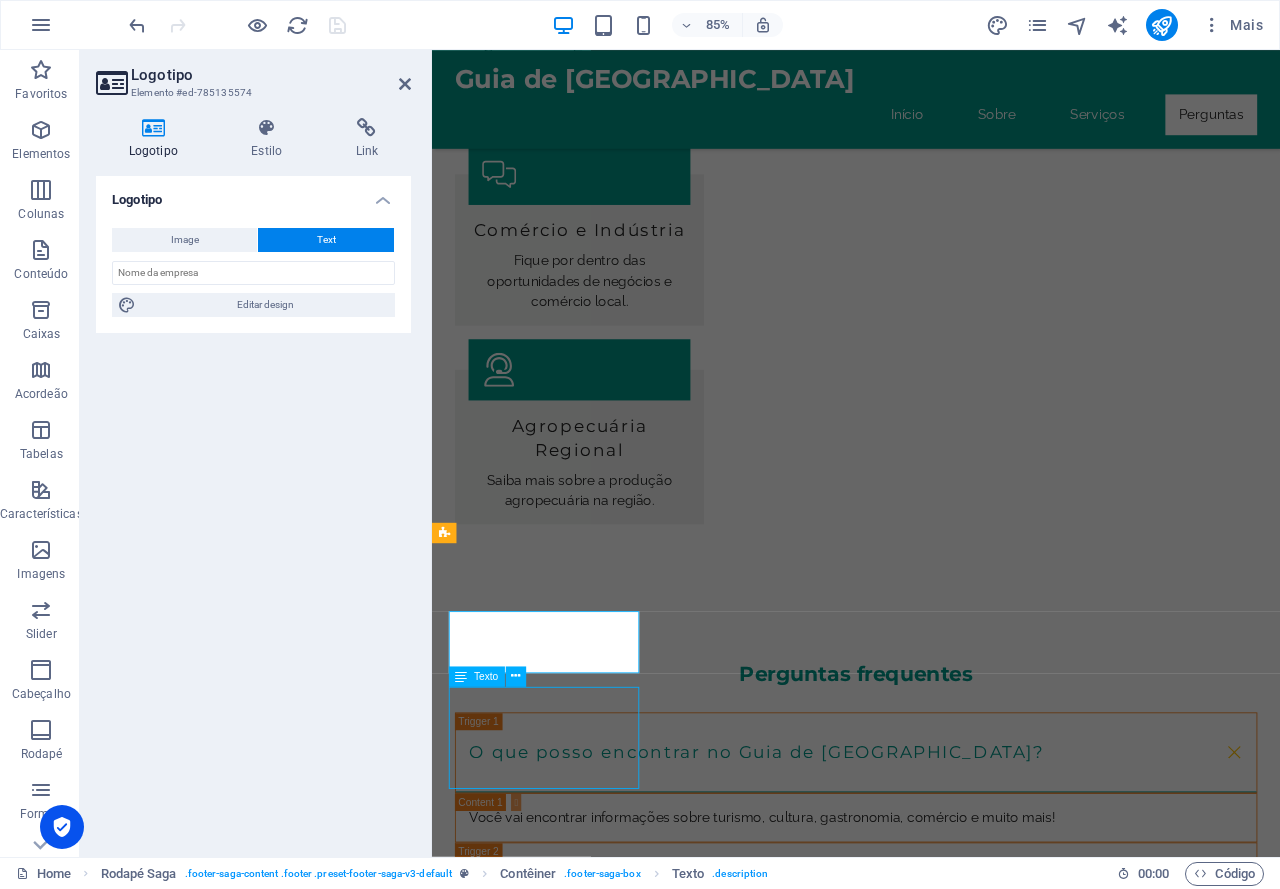 scroll, scrollTop: 2927, scrollLeft: 0, axis: vertical 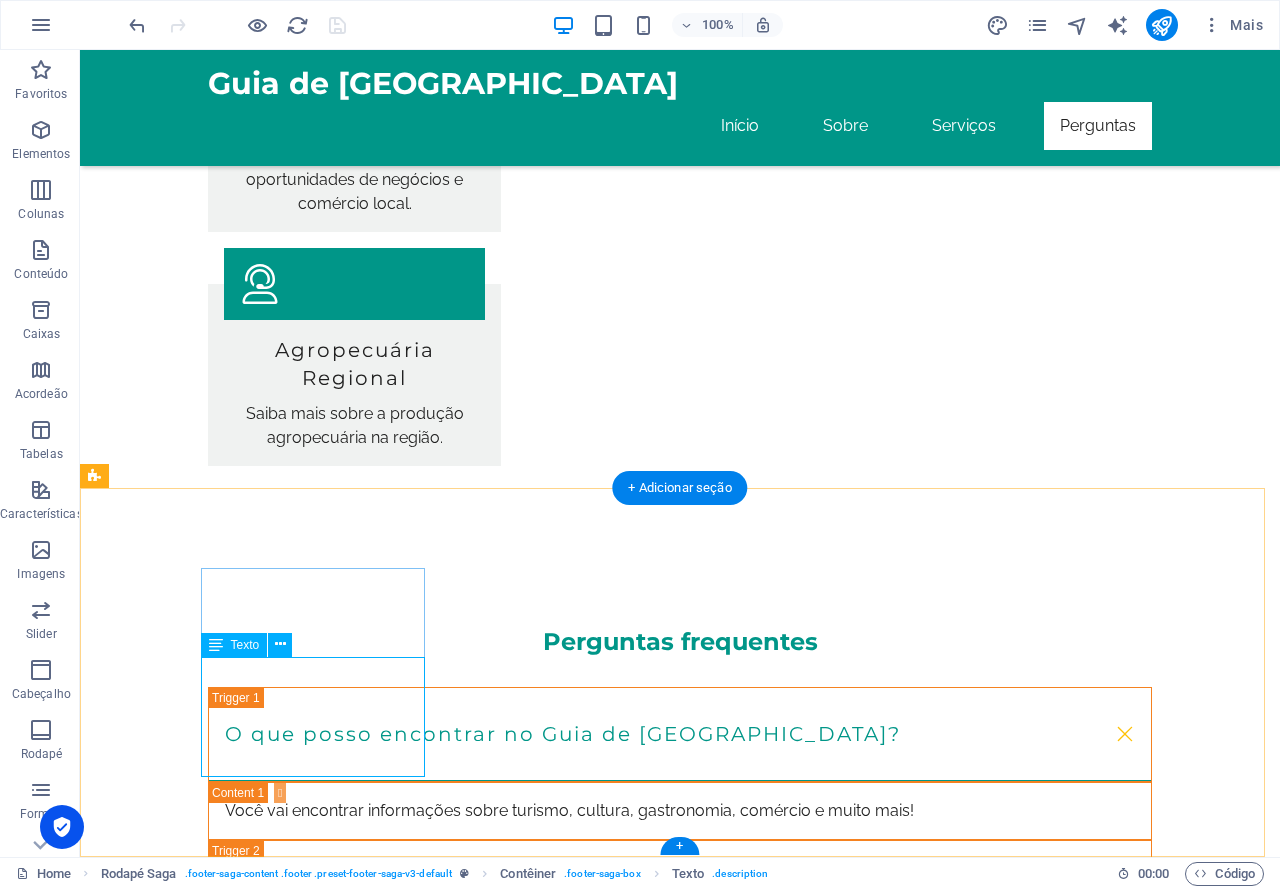 click on "Guia de [GEOGRAPHIC_DATA] - Tudo sobre turismo e cultura na Capital [GEOGRAPHIC_DATA]. Para mais informações, entre em contato!" at bounding box center [208, 2481] 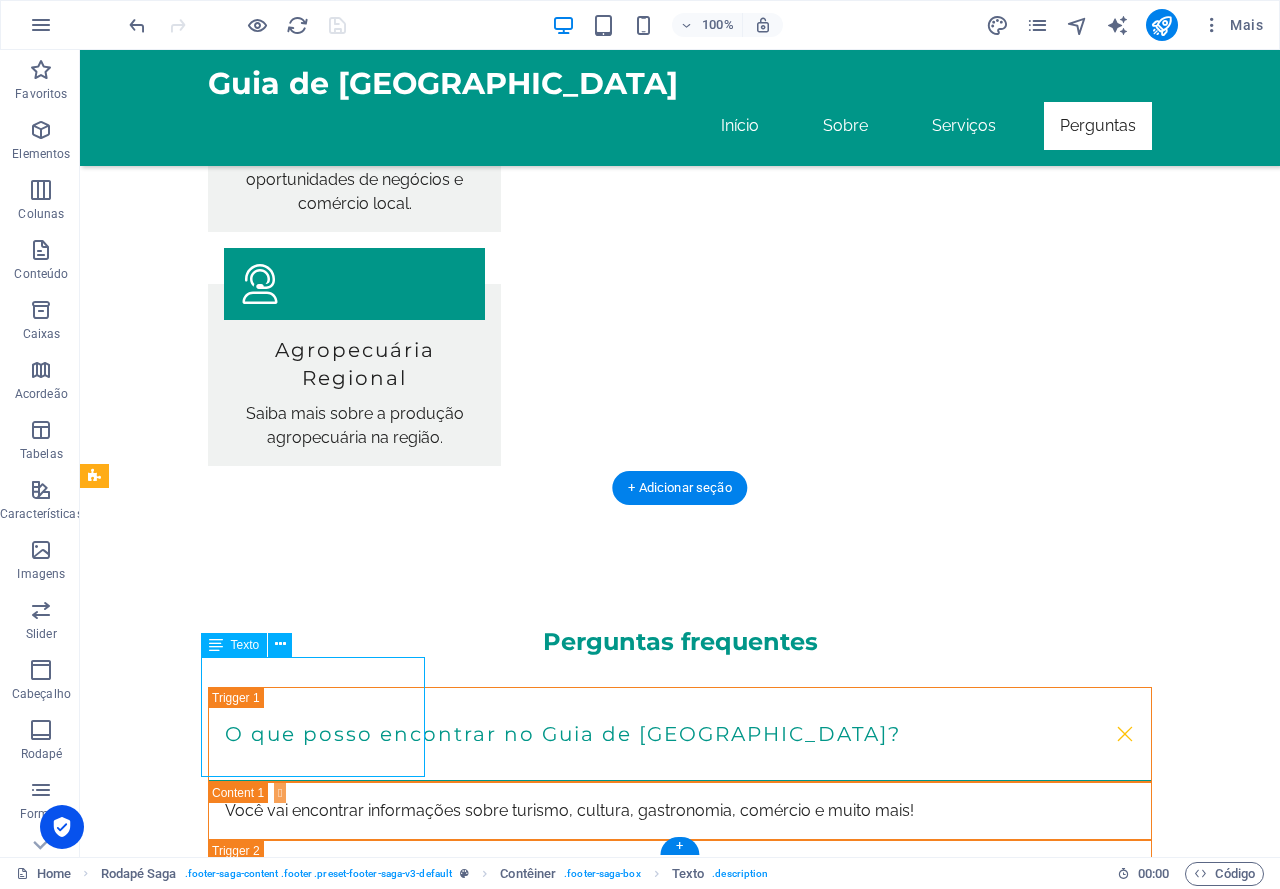 click on "Guia de [GEOGRAPHIC_DATA] - Tudo sobre turismo e cultura na Capital [GEOGRAPHIC_DATA]. Para mais informações, entre em contato!" at bounding box center [208, 2481] 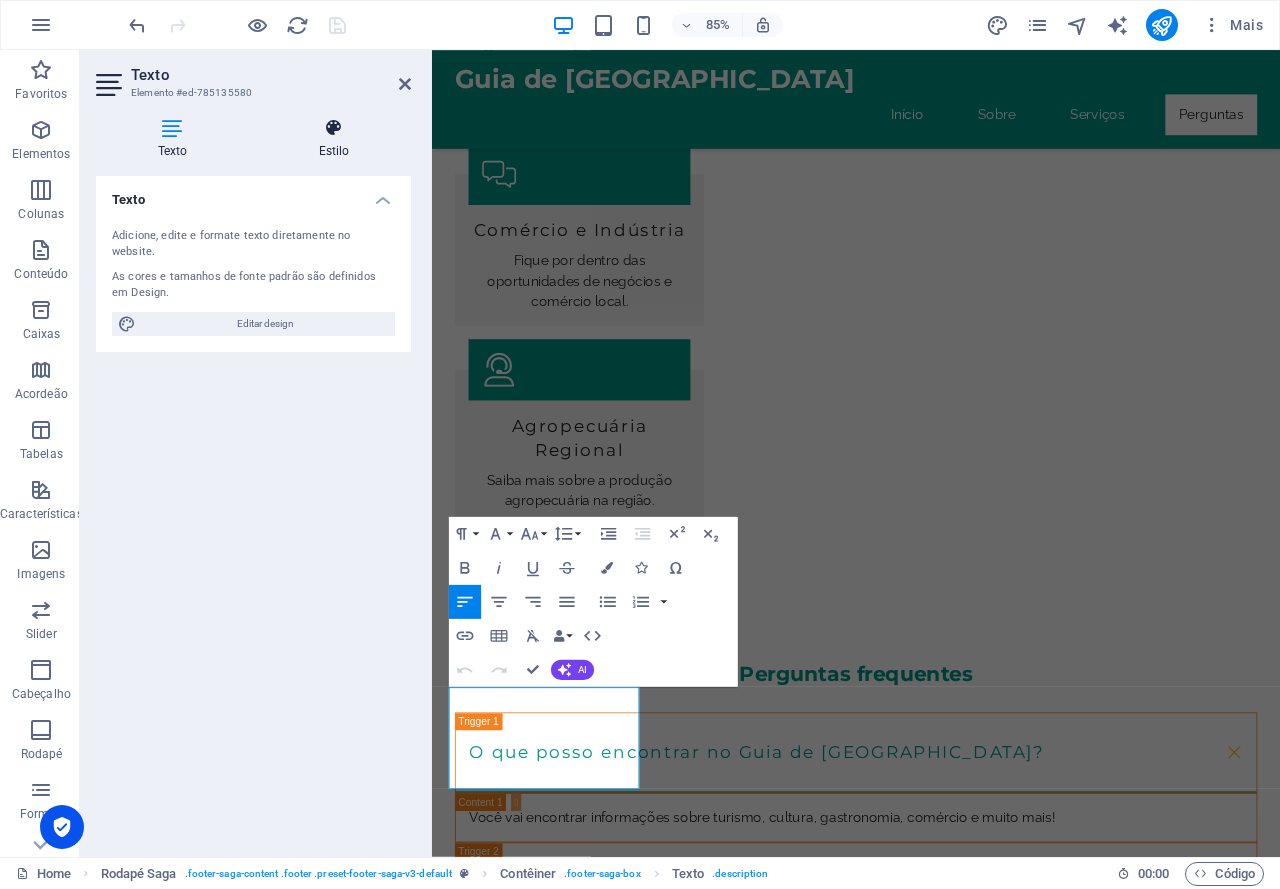 click on "Estilo" at bounding box center (334, 139) 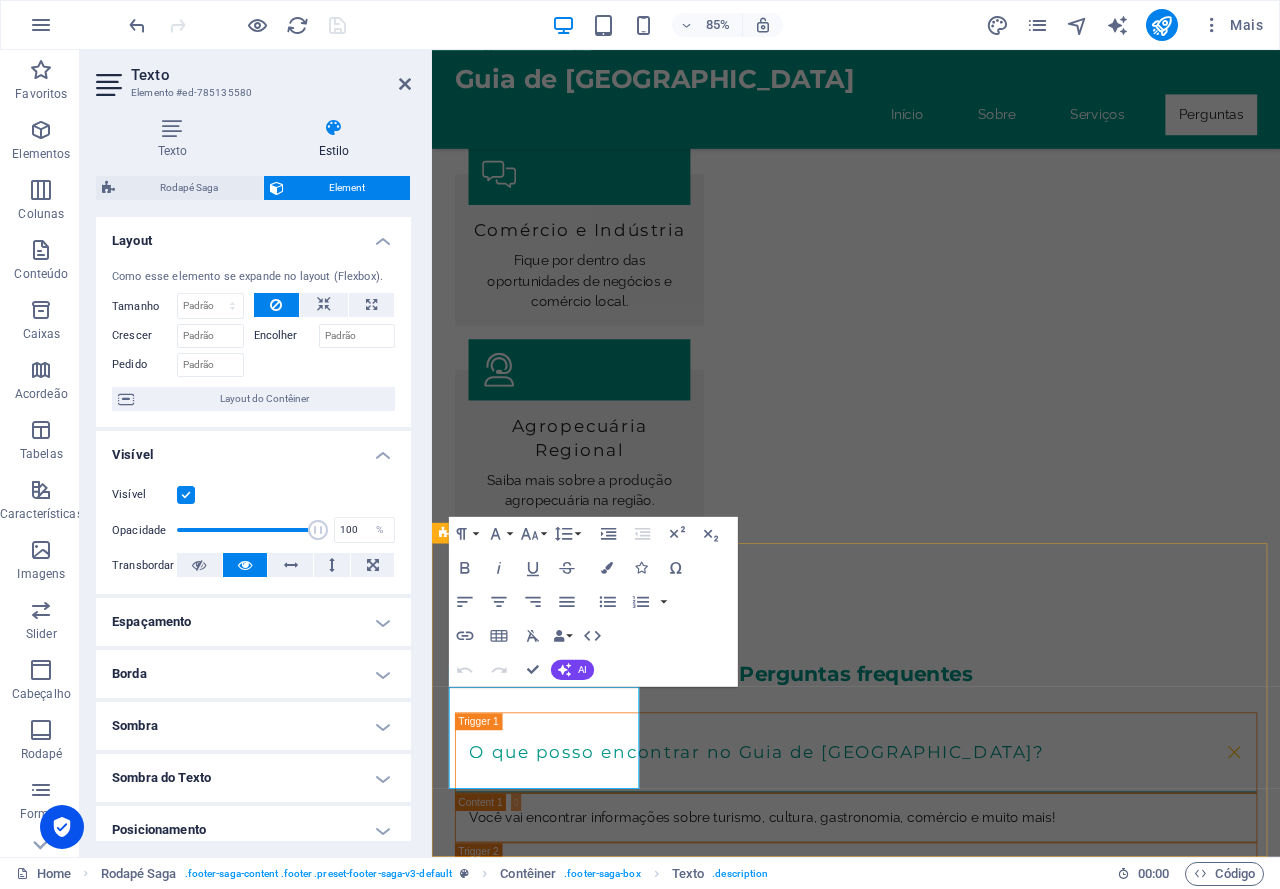 click on "Guia de Recife Guia de Recife - Tudo sobre turismo e cultura na Capital Pernambucana. Para mais informações, entre em contato! Contato Av. Boa Viagem 51021-000   Recife Telefone:  Móvel: E-mail:  contato@guiarecife.com Navegação Início Sobre Serviços Perguntas Mídias sociais Facebook X Instagram" at bounding box center (931, 2861) 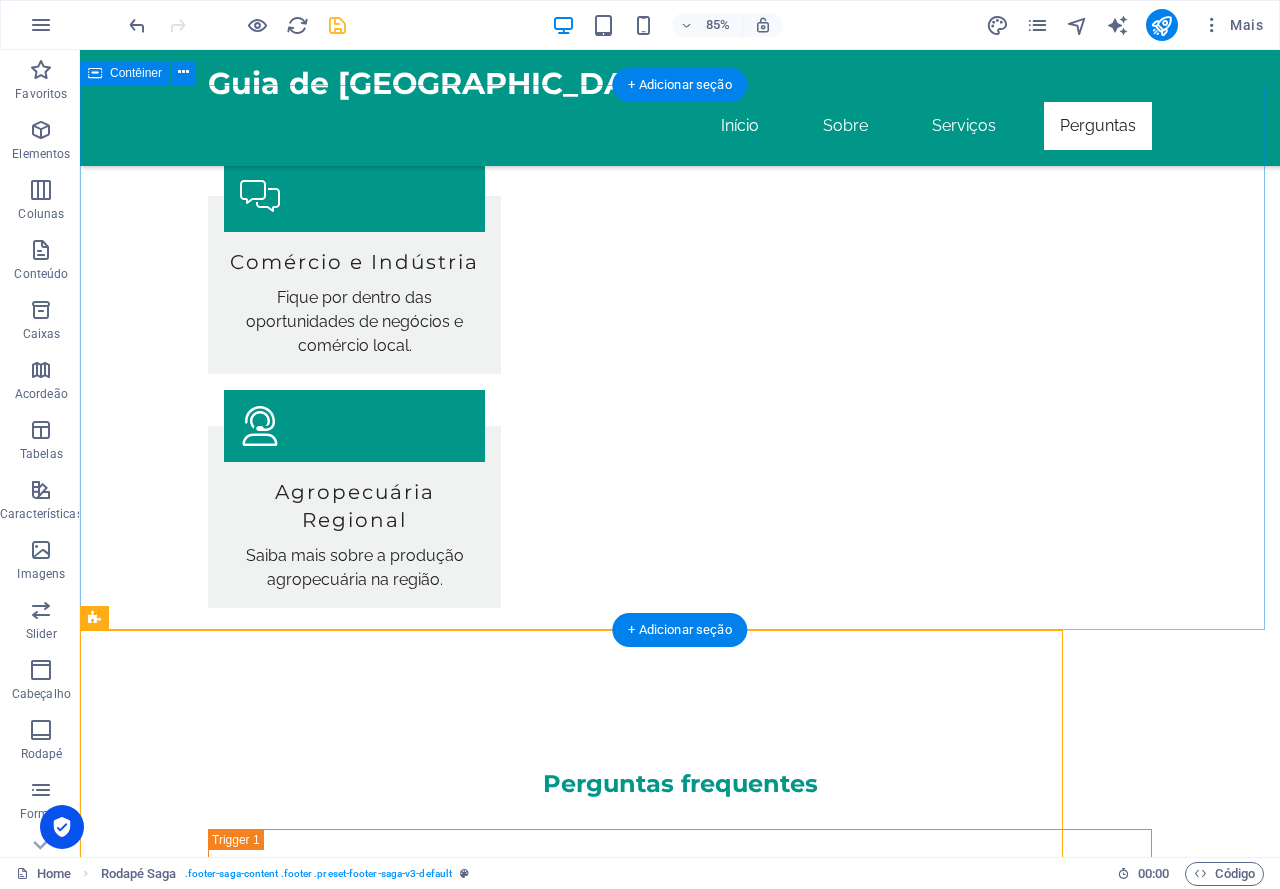 click on "Entre em Contato   Li e entendi a política de privacidade. Ilegível? Regenerar Quero ser avisado!" at bounding box center (680, 2105) 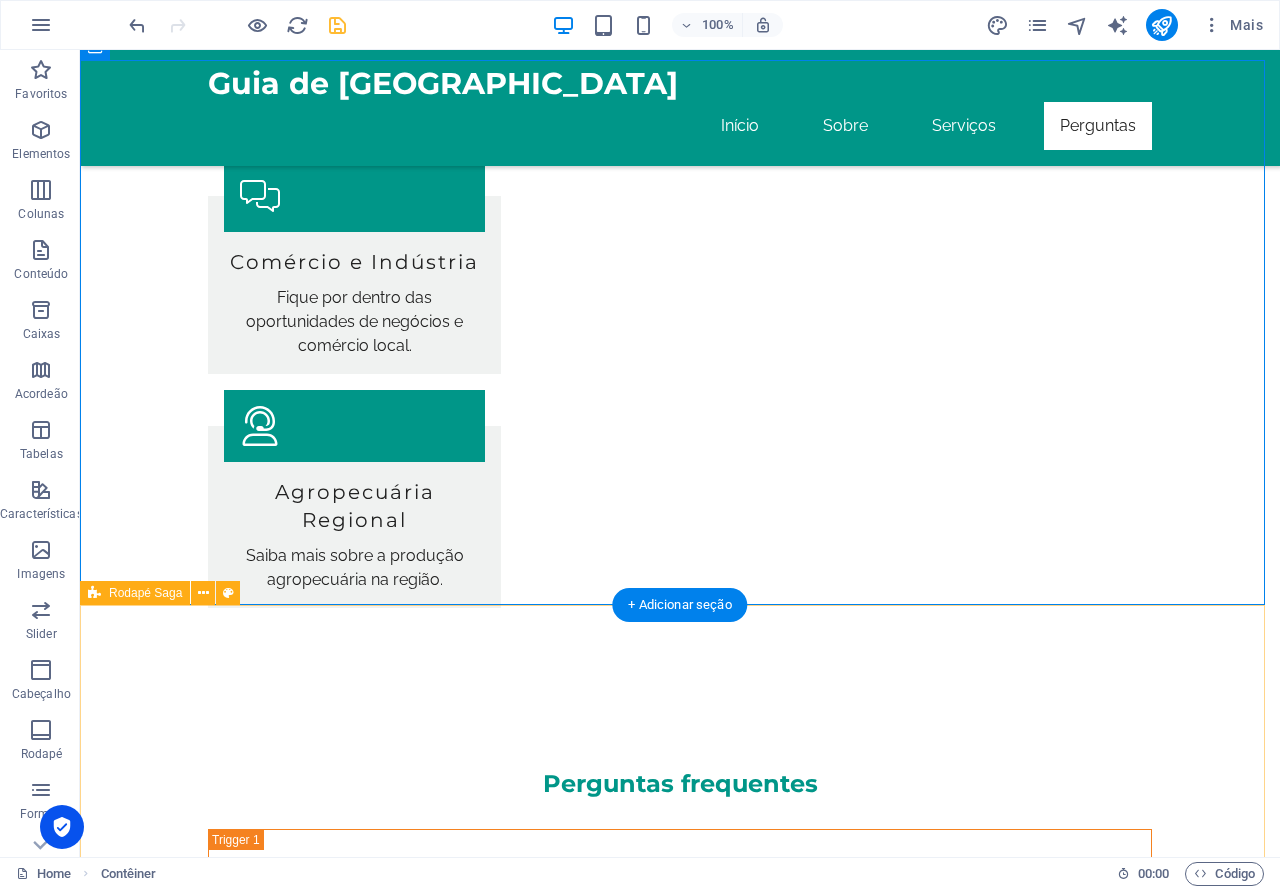 scroll, scrollTop: 2927, scrollLeft: 0, axis: vertical 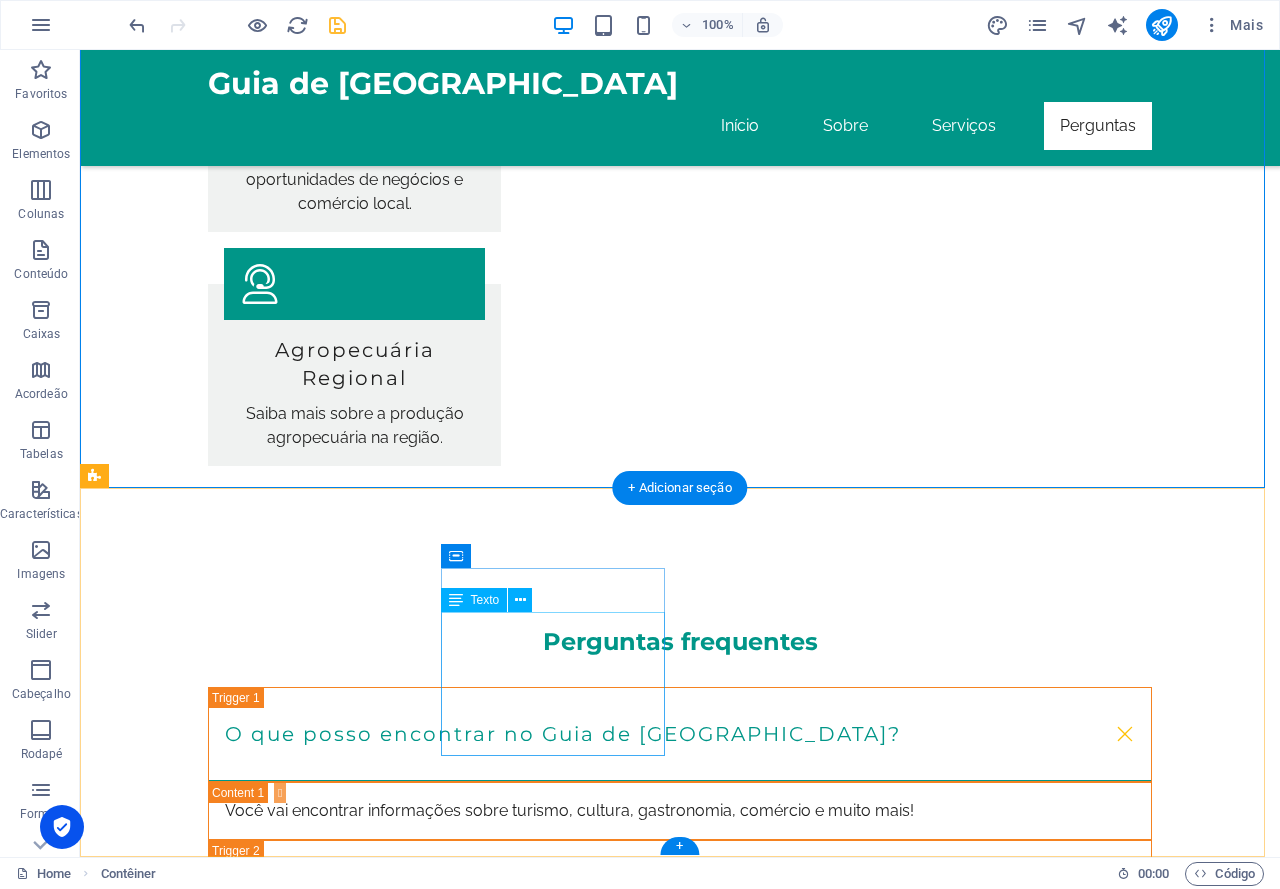 click on "Av. Boa Viagem 51021-000   Recife Telefone:  Móvel: E-mail:  contato@guiarecife.com" at bounding box center [208, 2689] 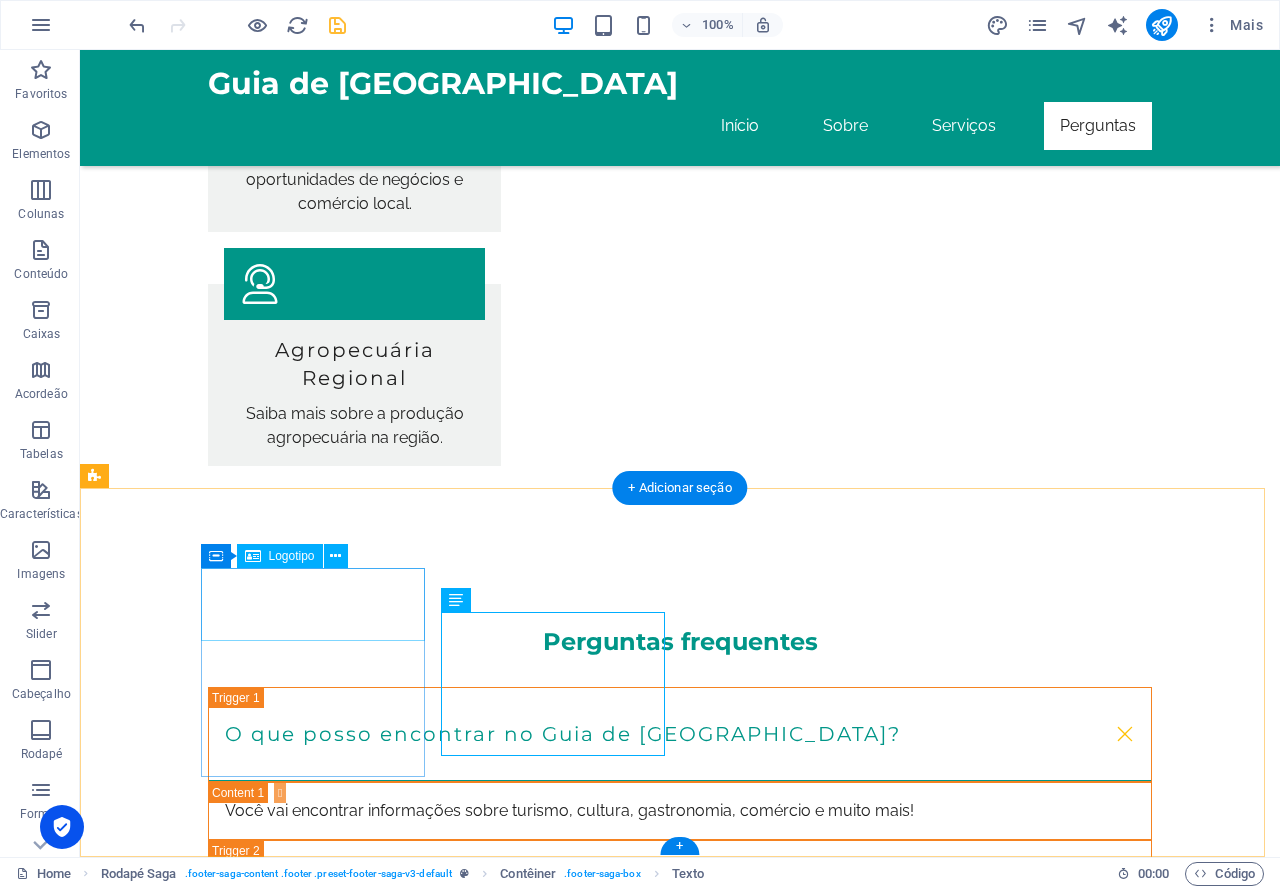 click on "Guia de [GEOGRAPHIC_DATA]" at bounding box center [208, 2357] 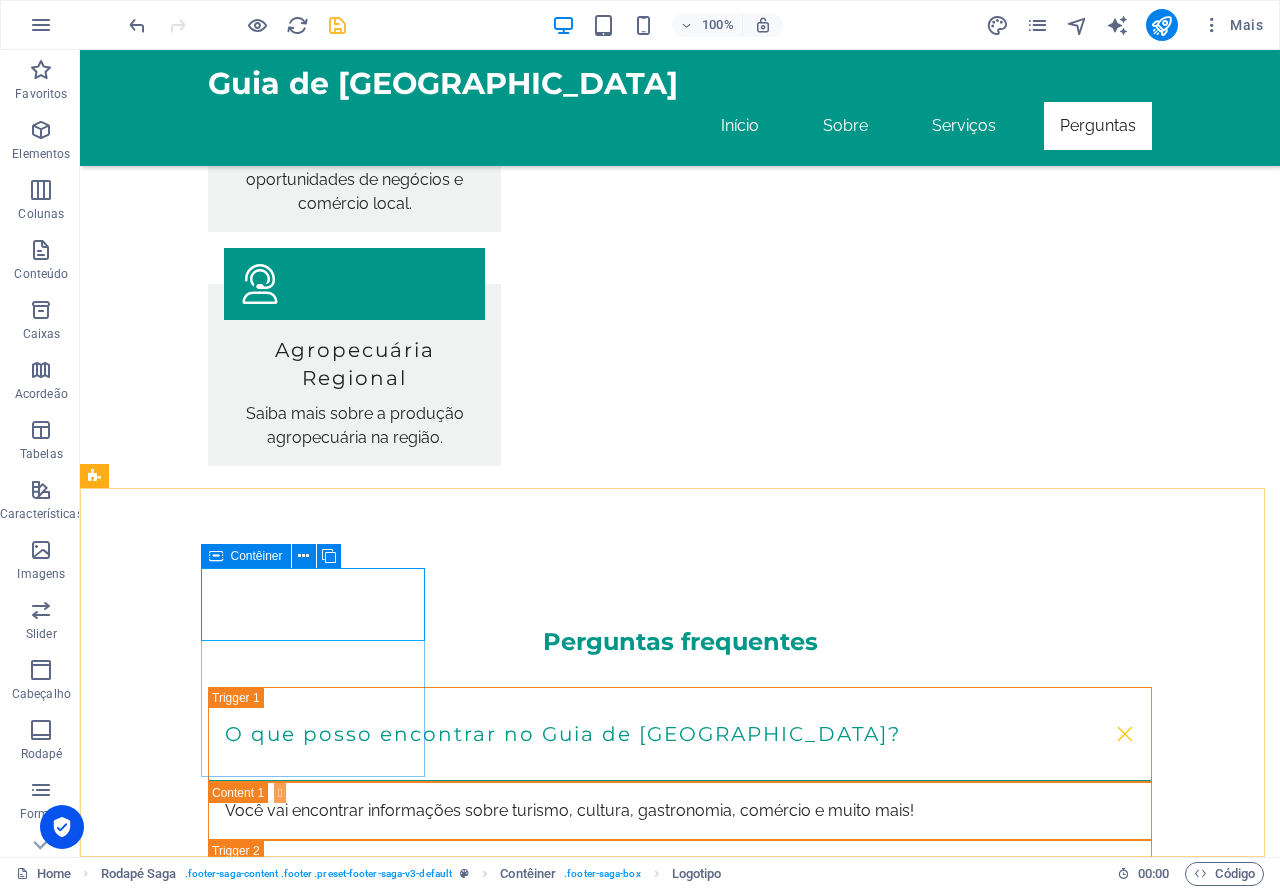 click on "Contêiner" at bounding box center (257, 556) 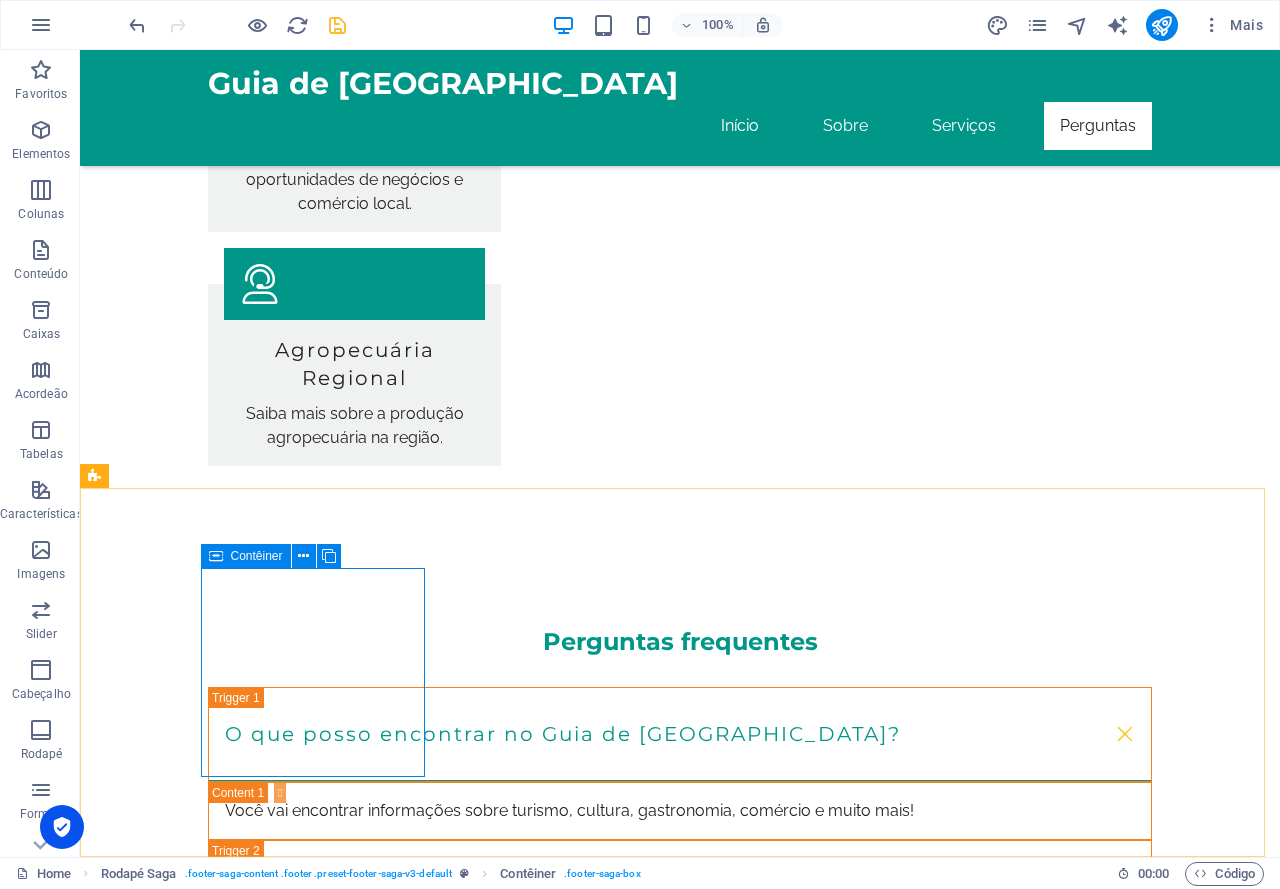 click at bounding box center [216, 556] 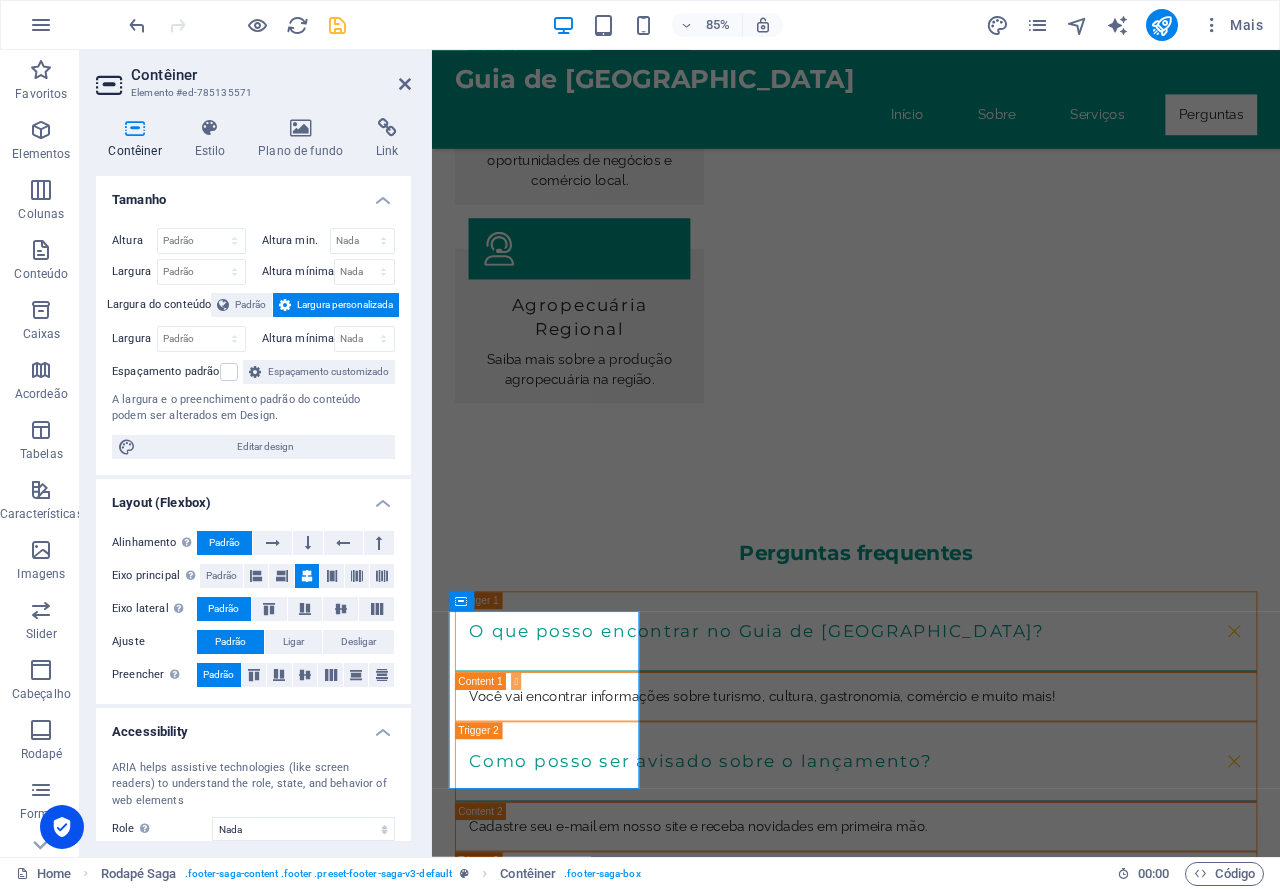 scroll, scrollTop: 2785, scrollLeft: 0, axis: vertical 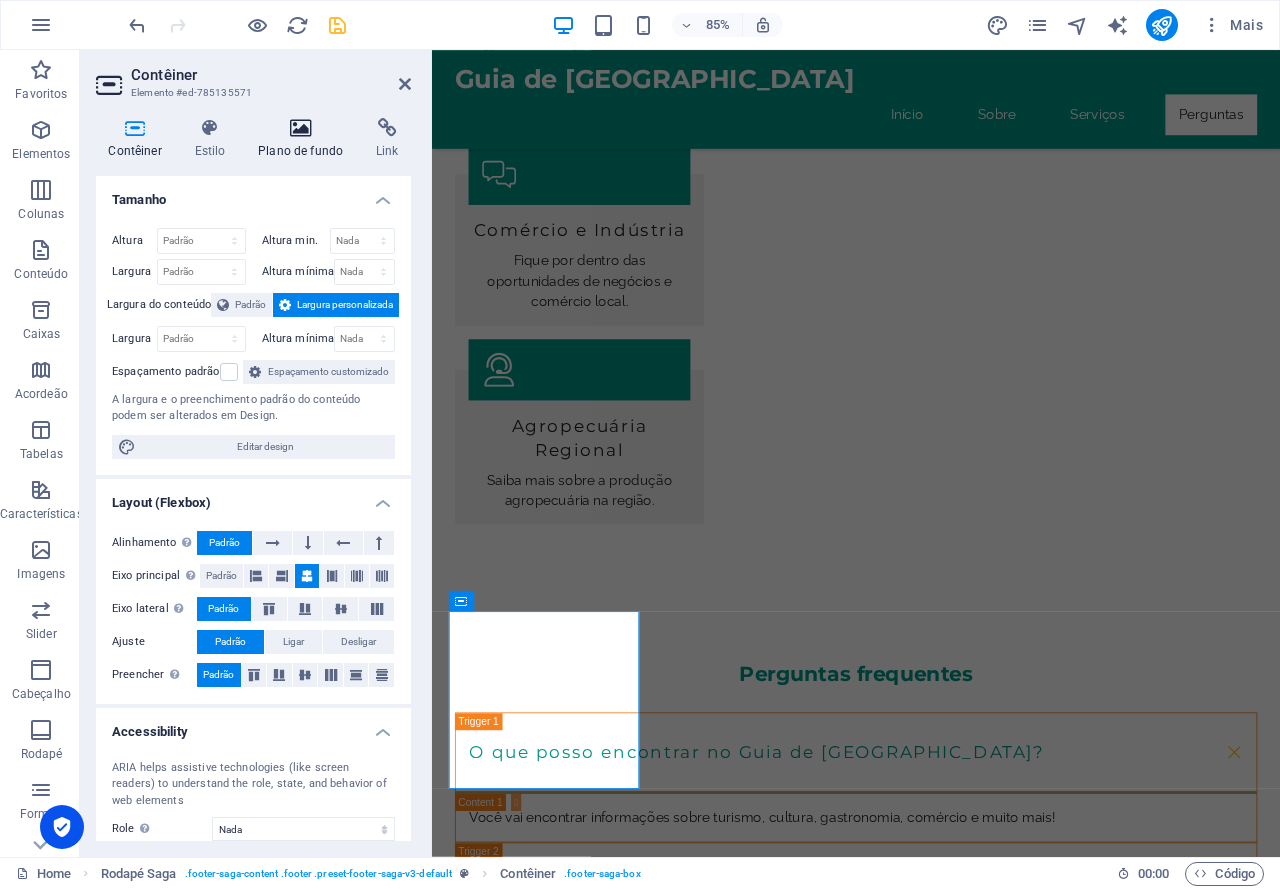 click on "Plano de fundo" at bounding box center (305, 139) 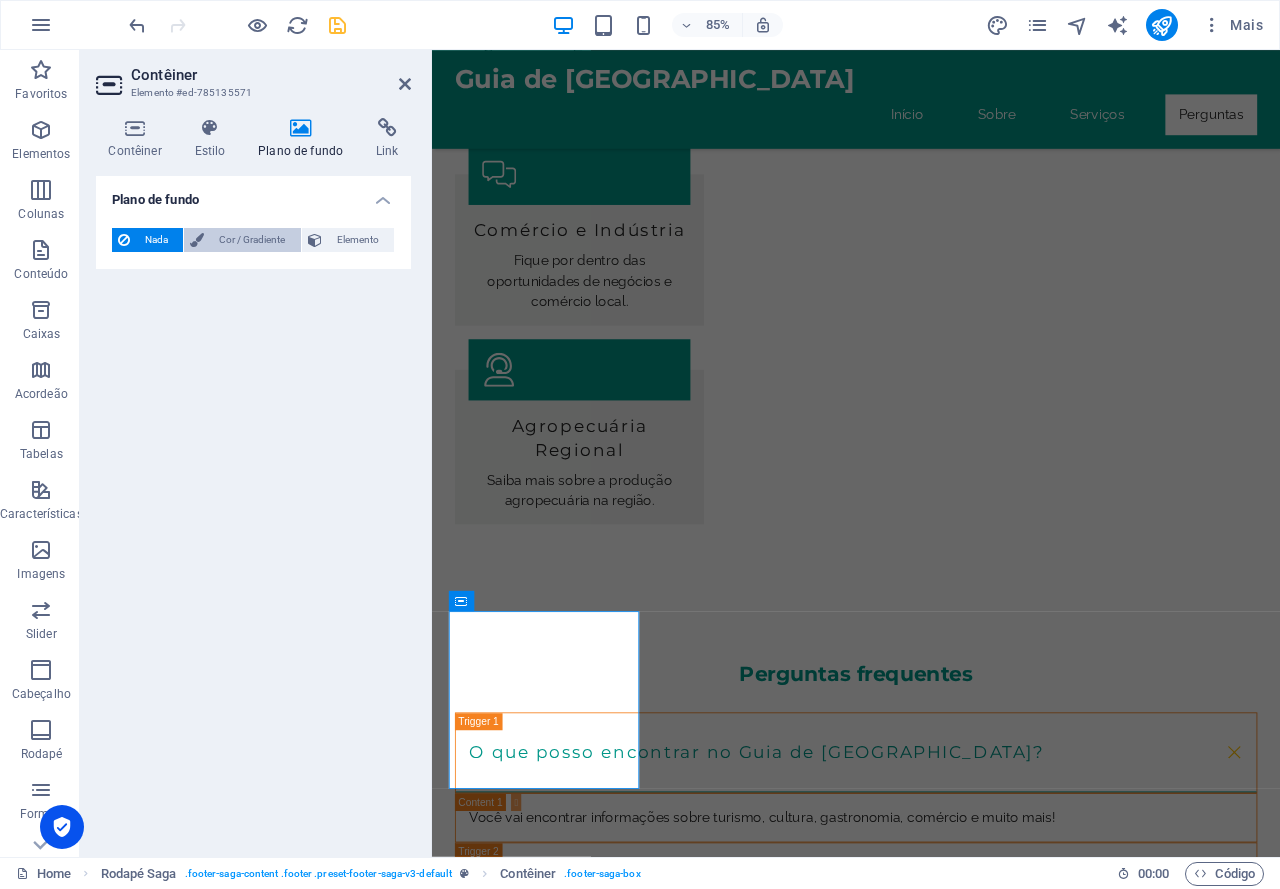 click on "Cor / Gradiente" at bounding box center (252, 240) 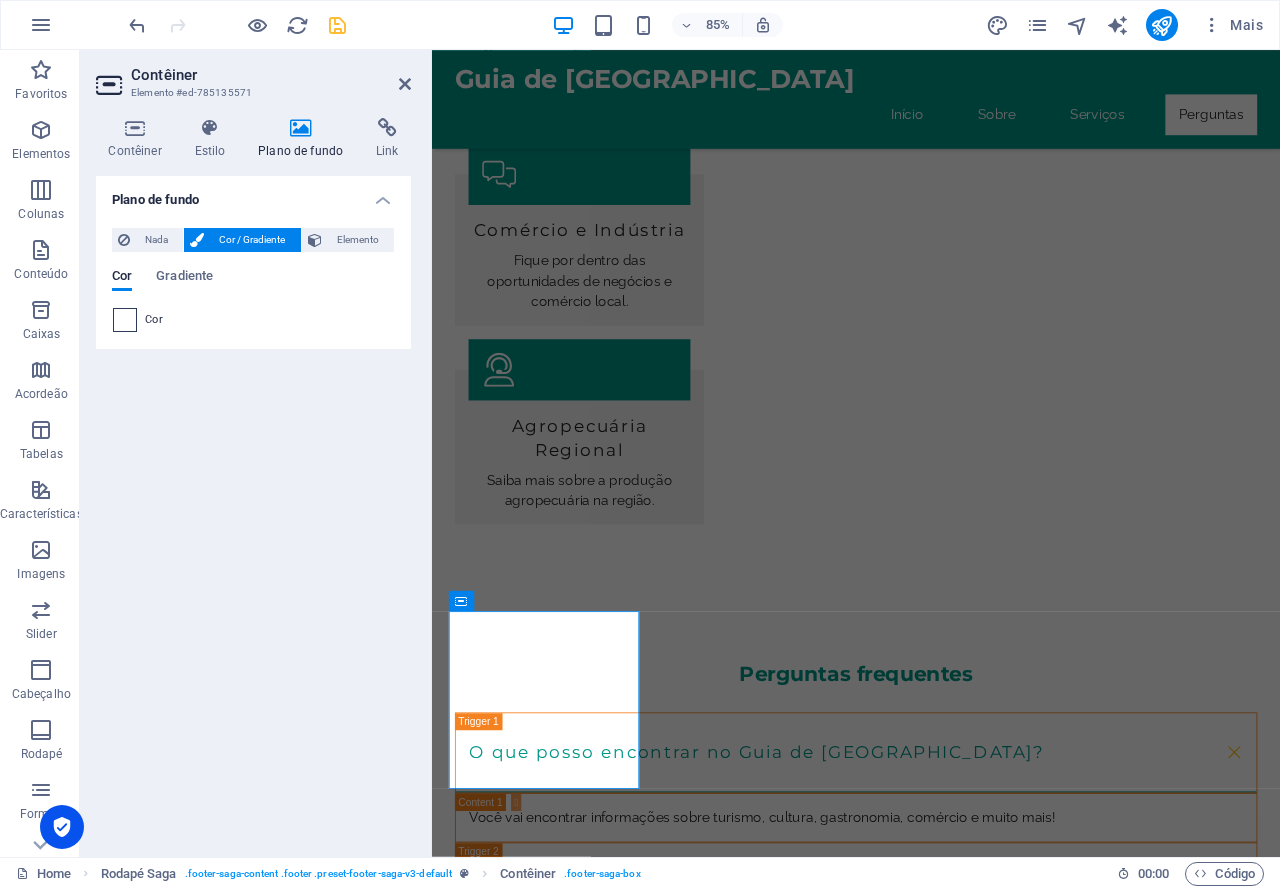 click at bounding box center (125, 320) 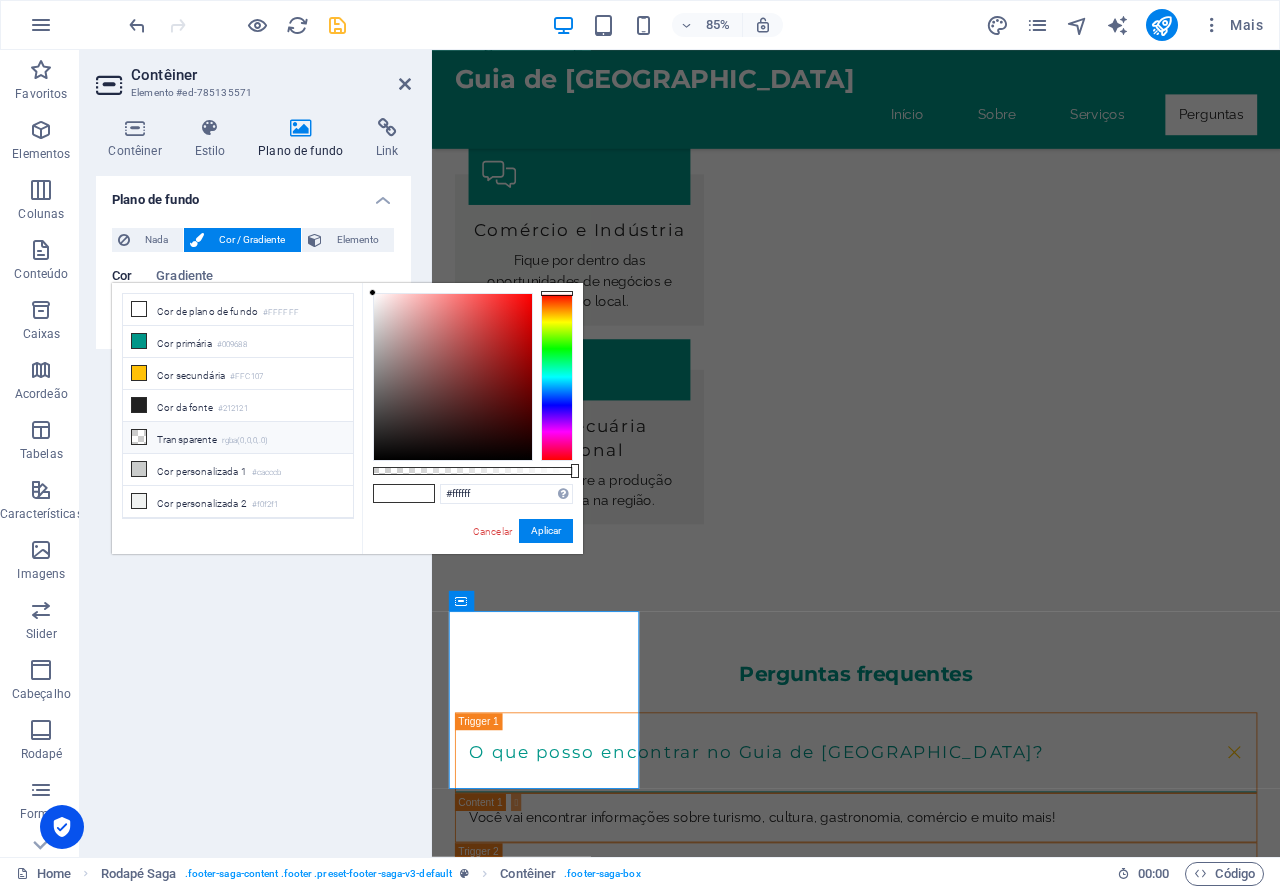 click on "Transparente
rgba(0,0,0,.0)" at bounding box center [238, 438] 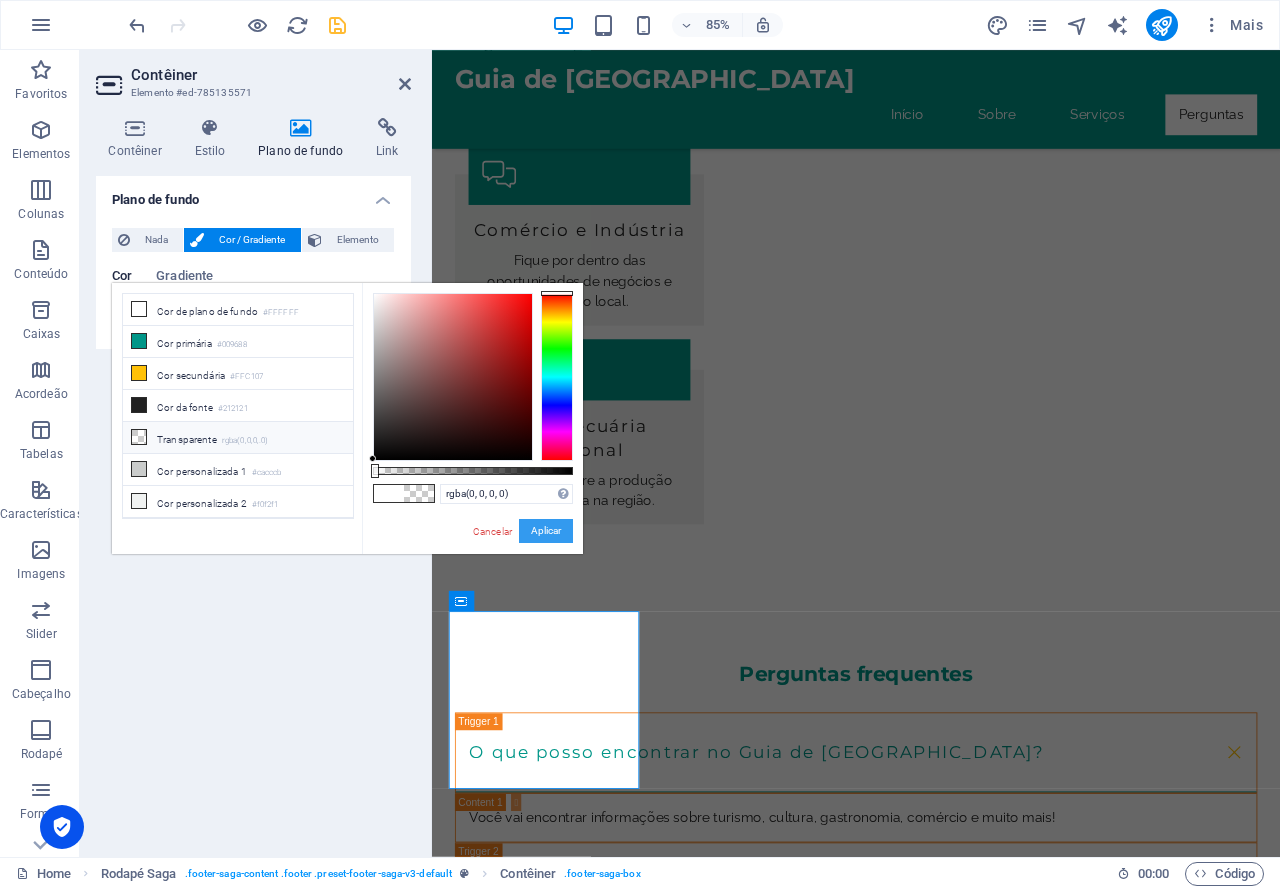 click on "Aplicar" at bounding box center [546, 531] 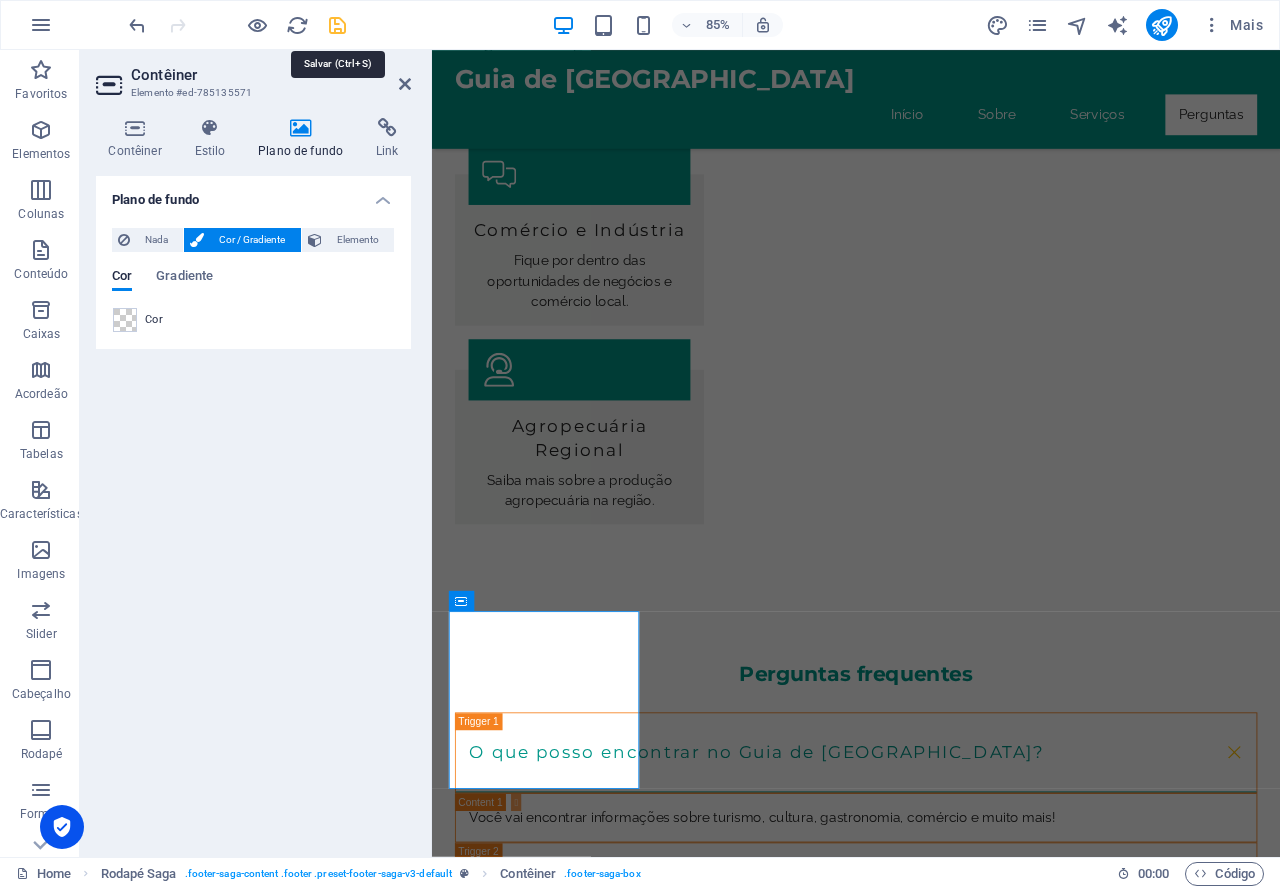 click at bounding box center [337, 25] 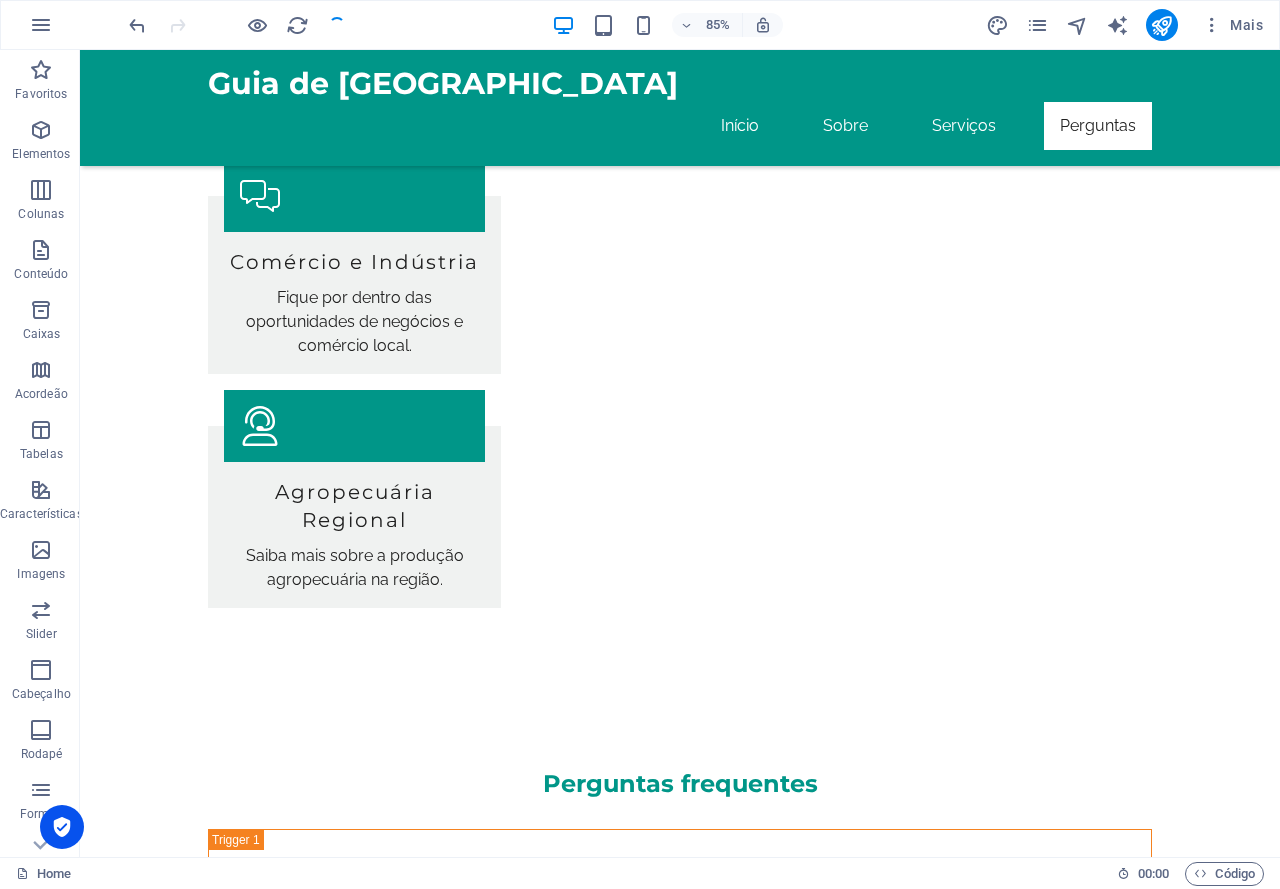 scroll, scrollTop: 2927, scrollLeft: 0, axis: vertical 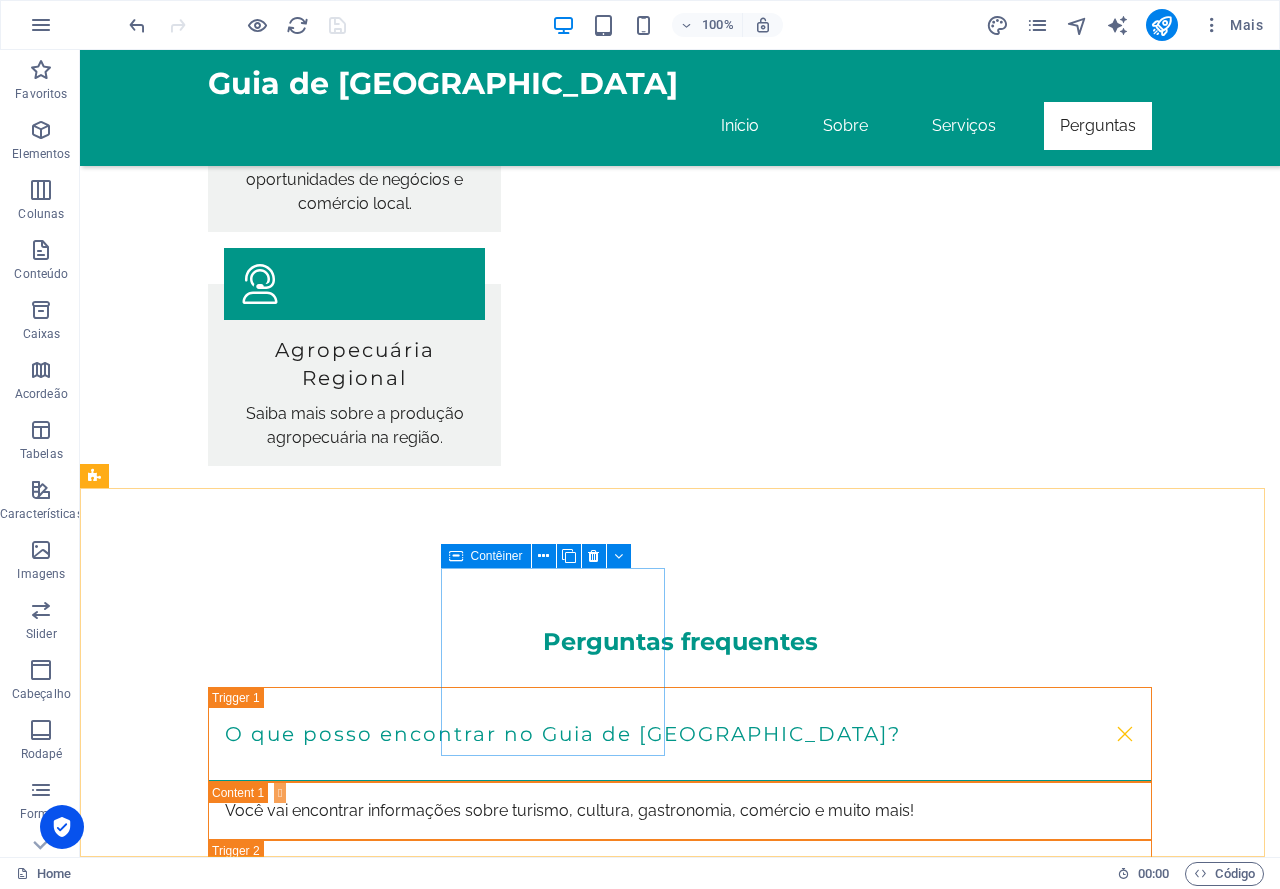 click at bounding box center [456, 556] 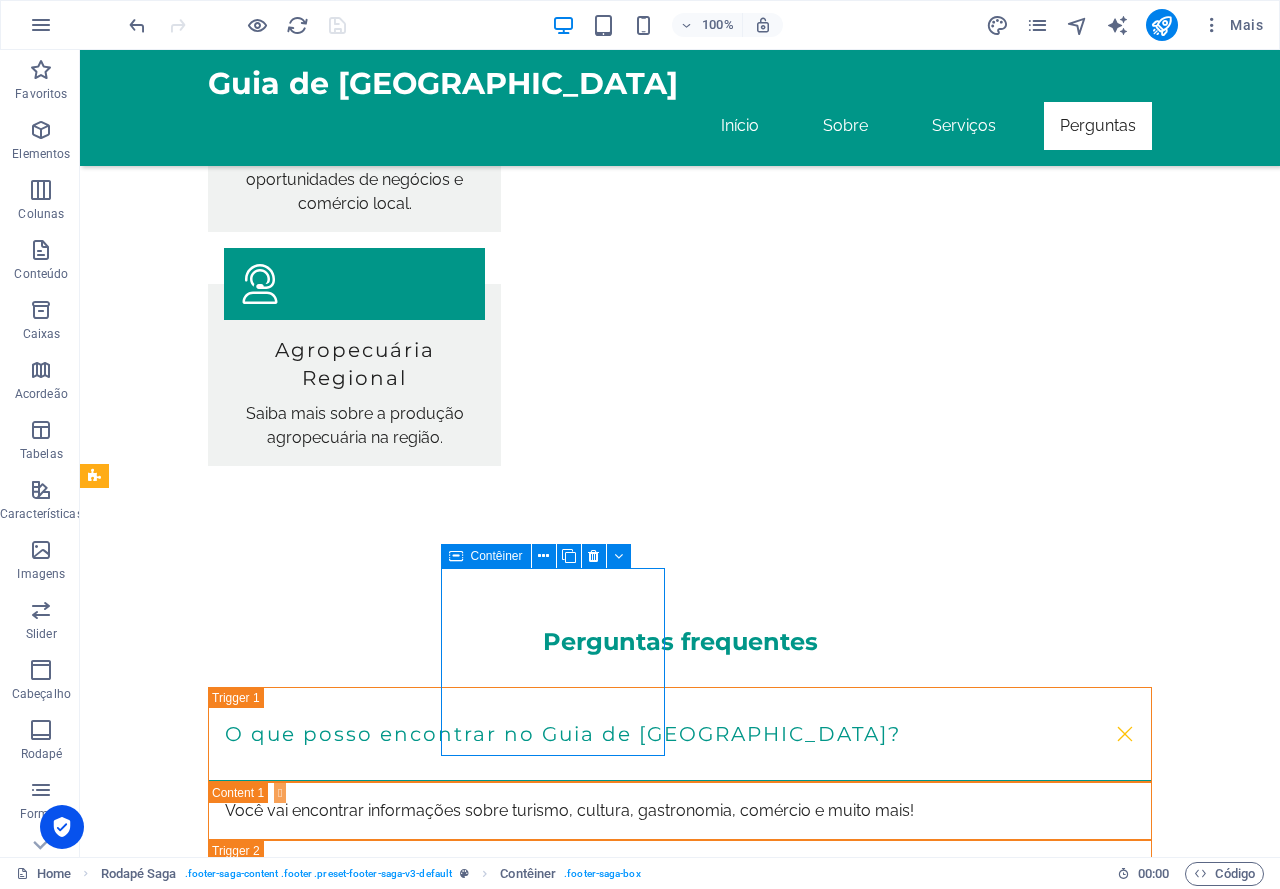click on "Contêiner" at bounding box center (486, 556) 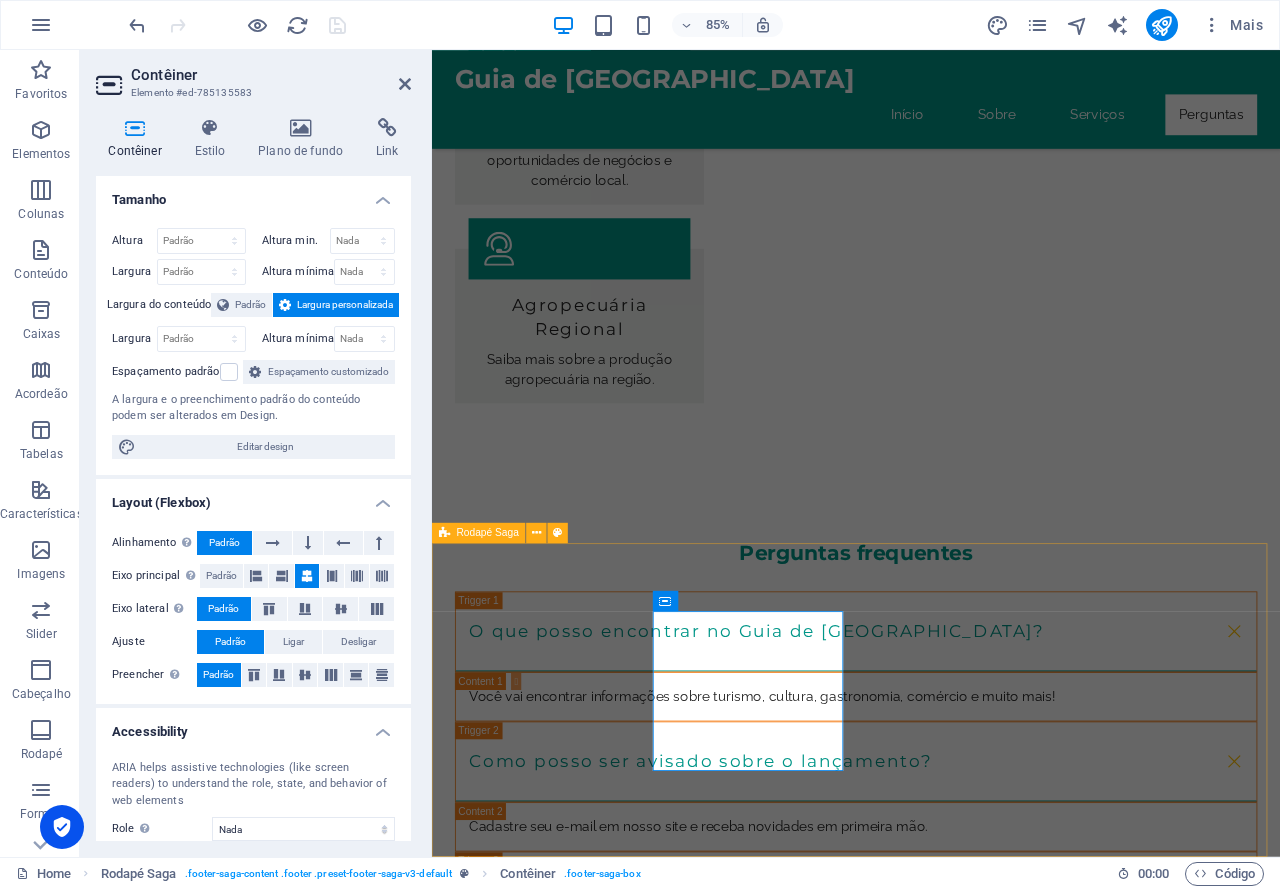 scroll, scrollTop: 2785, scrollLeft: 0, axis: vertical 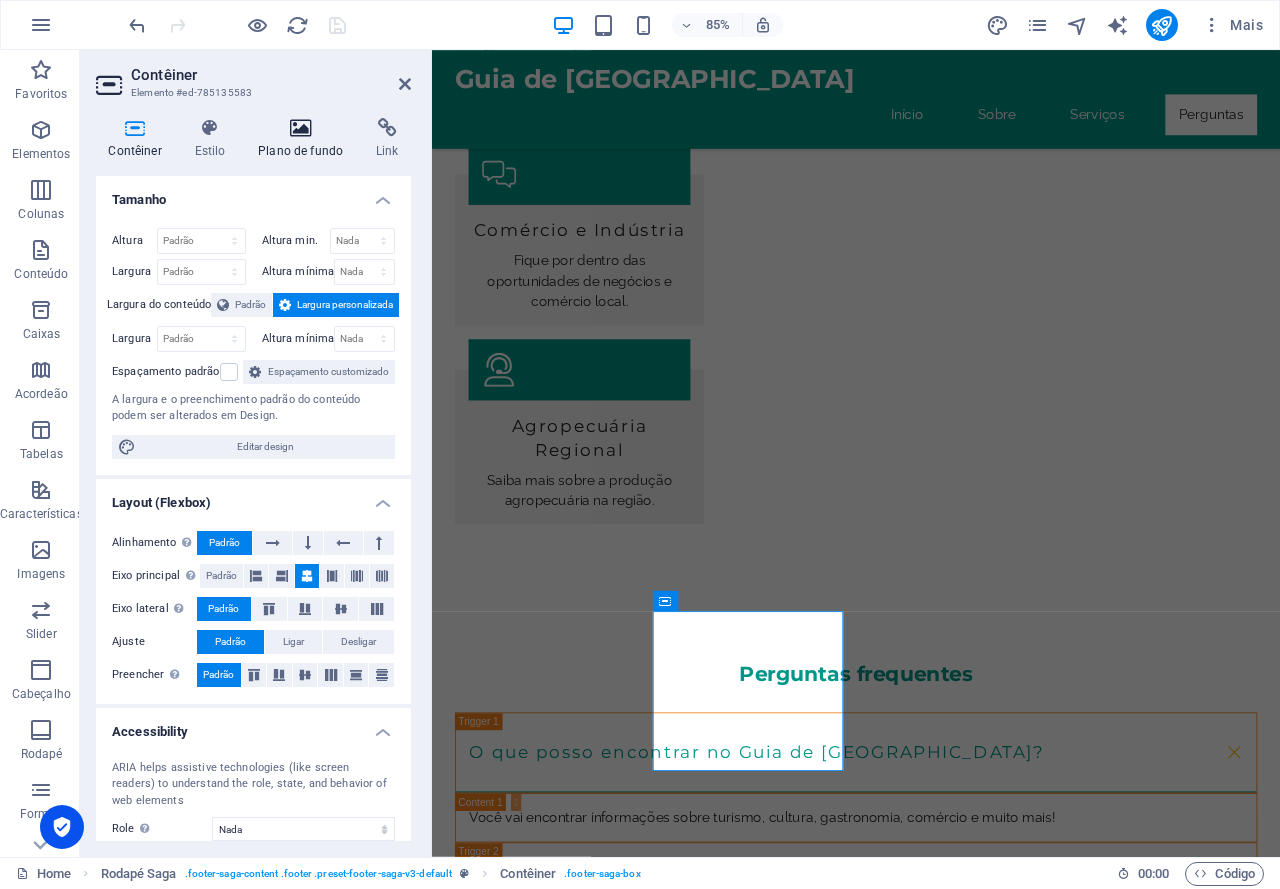 click at bounding box center [301, 128] 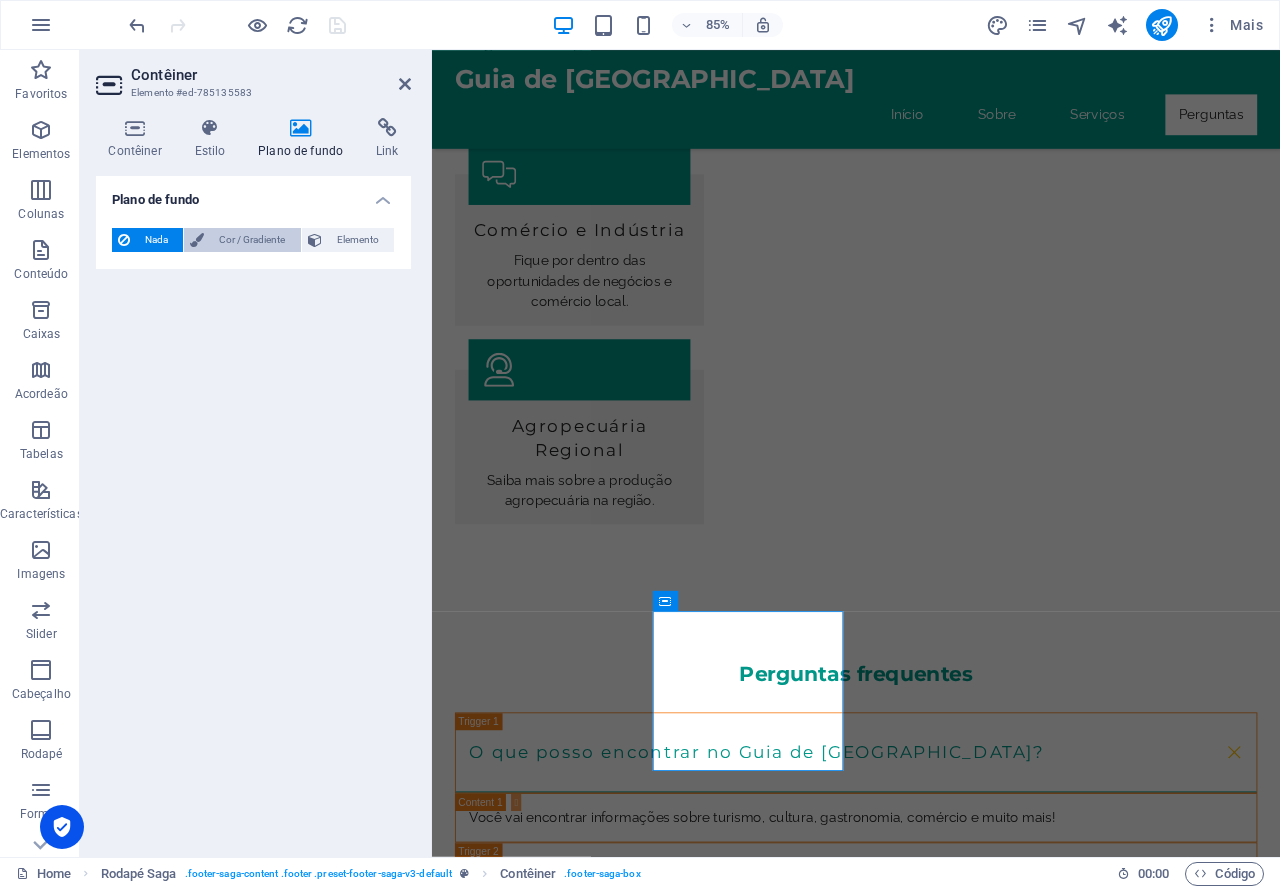 click on "Cor / Gradiente" at bounding box center (252, 240) 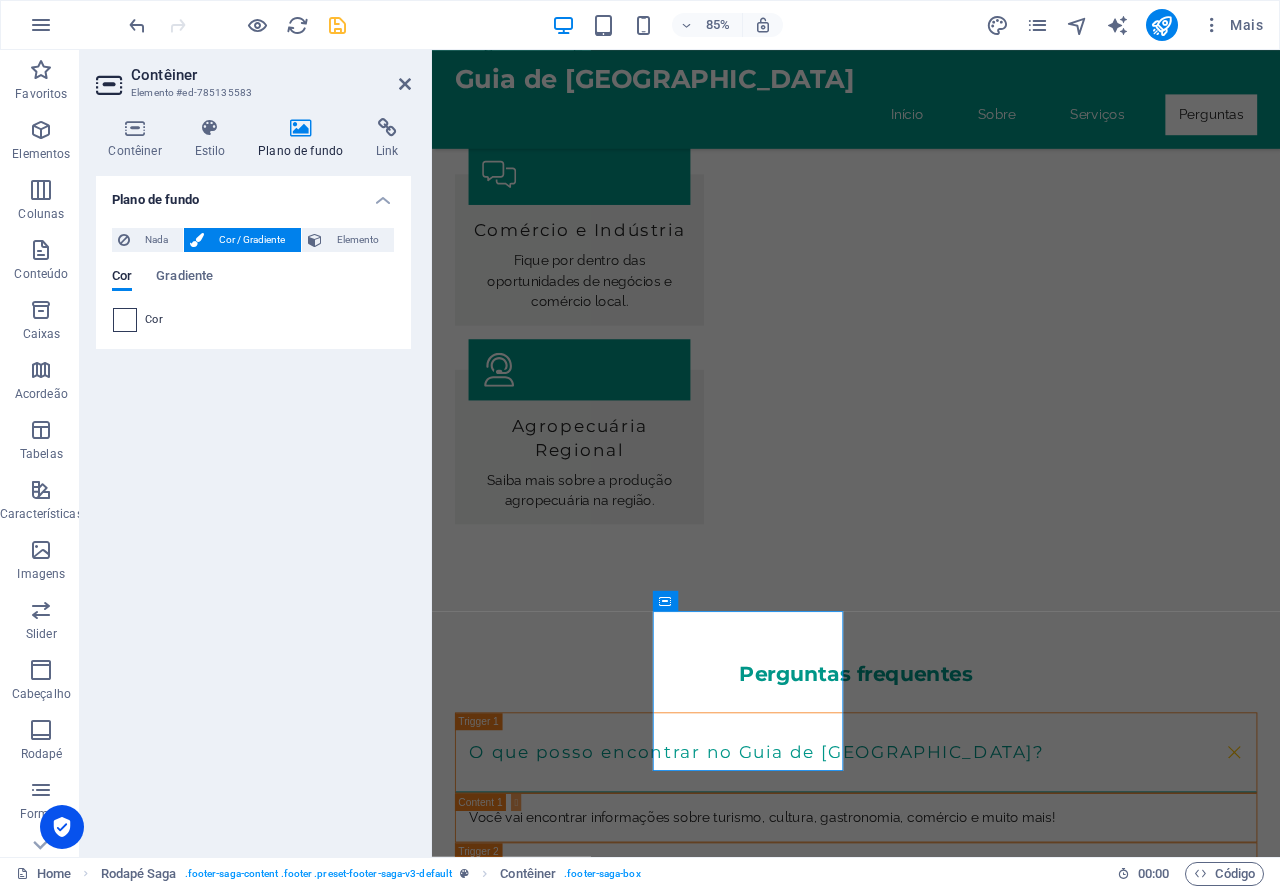 click at bounding box center [125, 320] 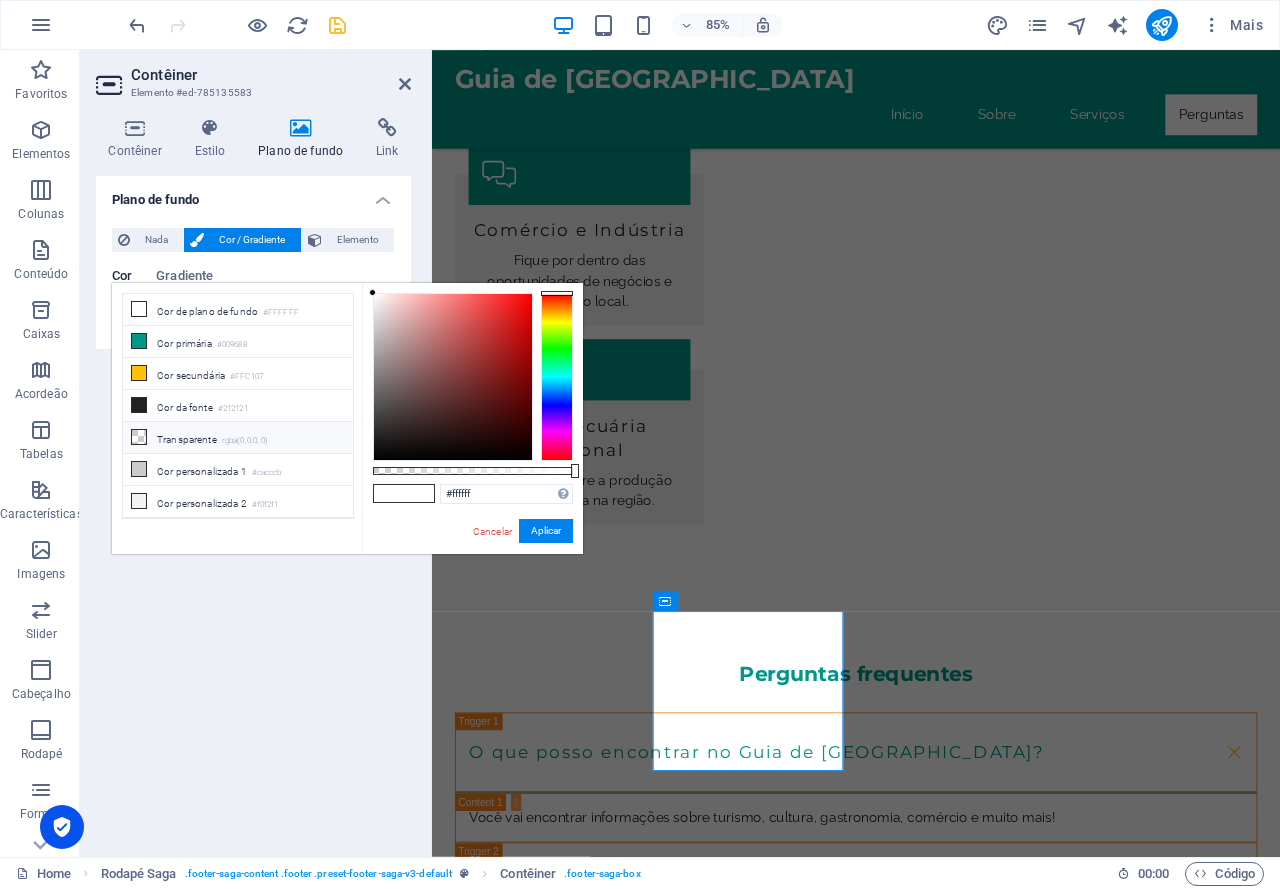 click on "Transparente
rgba(0,0,0,.0)" at bounding box center (238, 438) 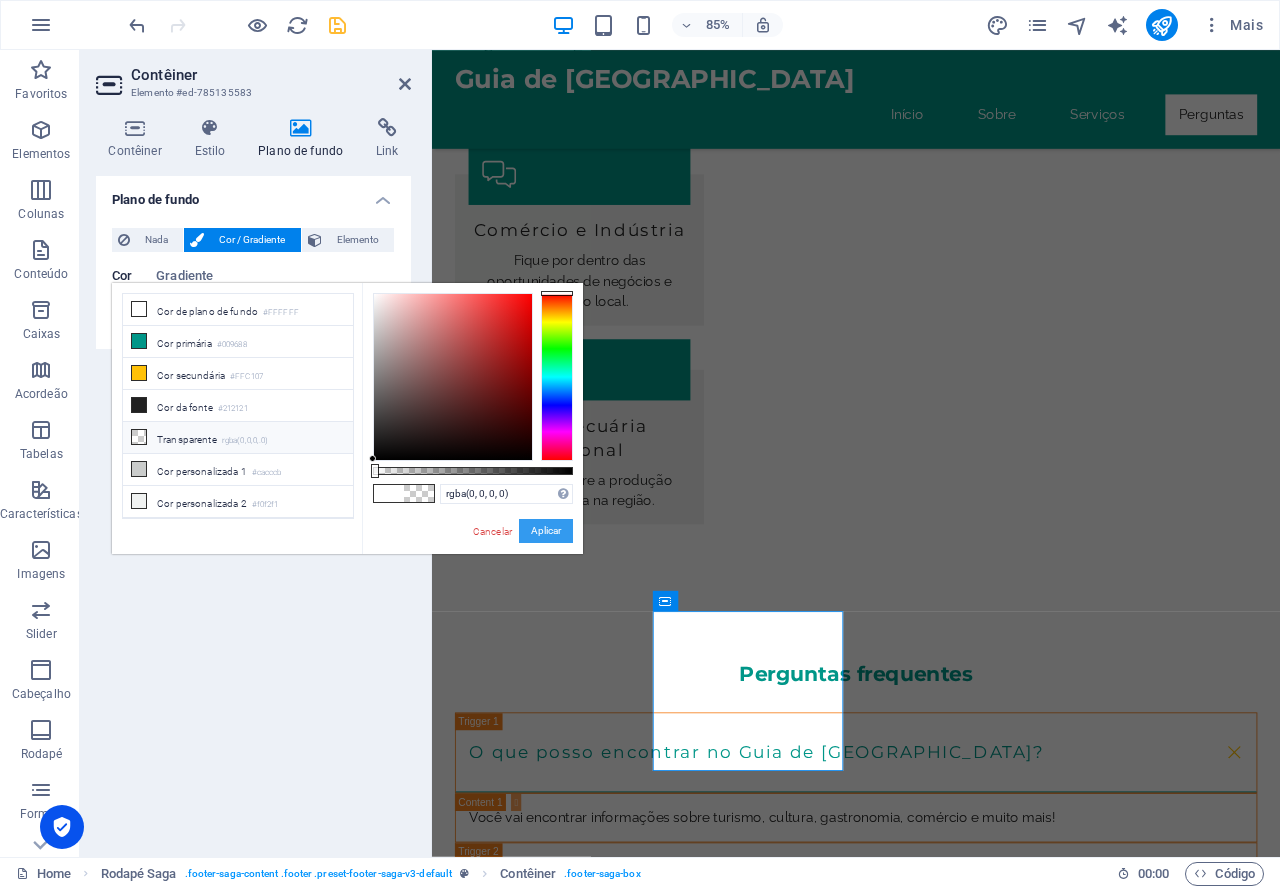 drag, startPoint x: 548, startPoint y: 518, endPoint x: 135, endPoint y: 550, distance: 414.23785 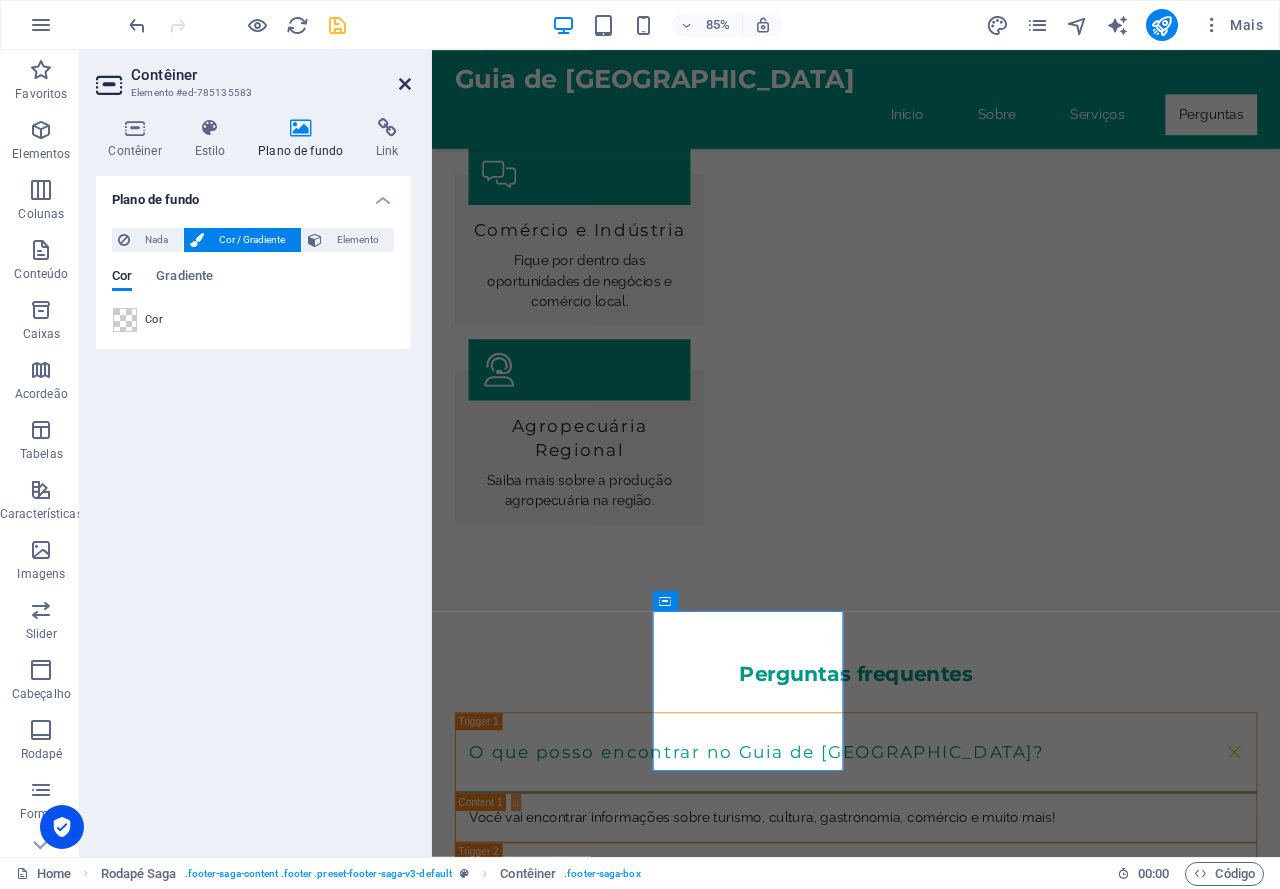 click at bounding box center (405, 84) 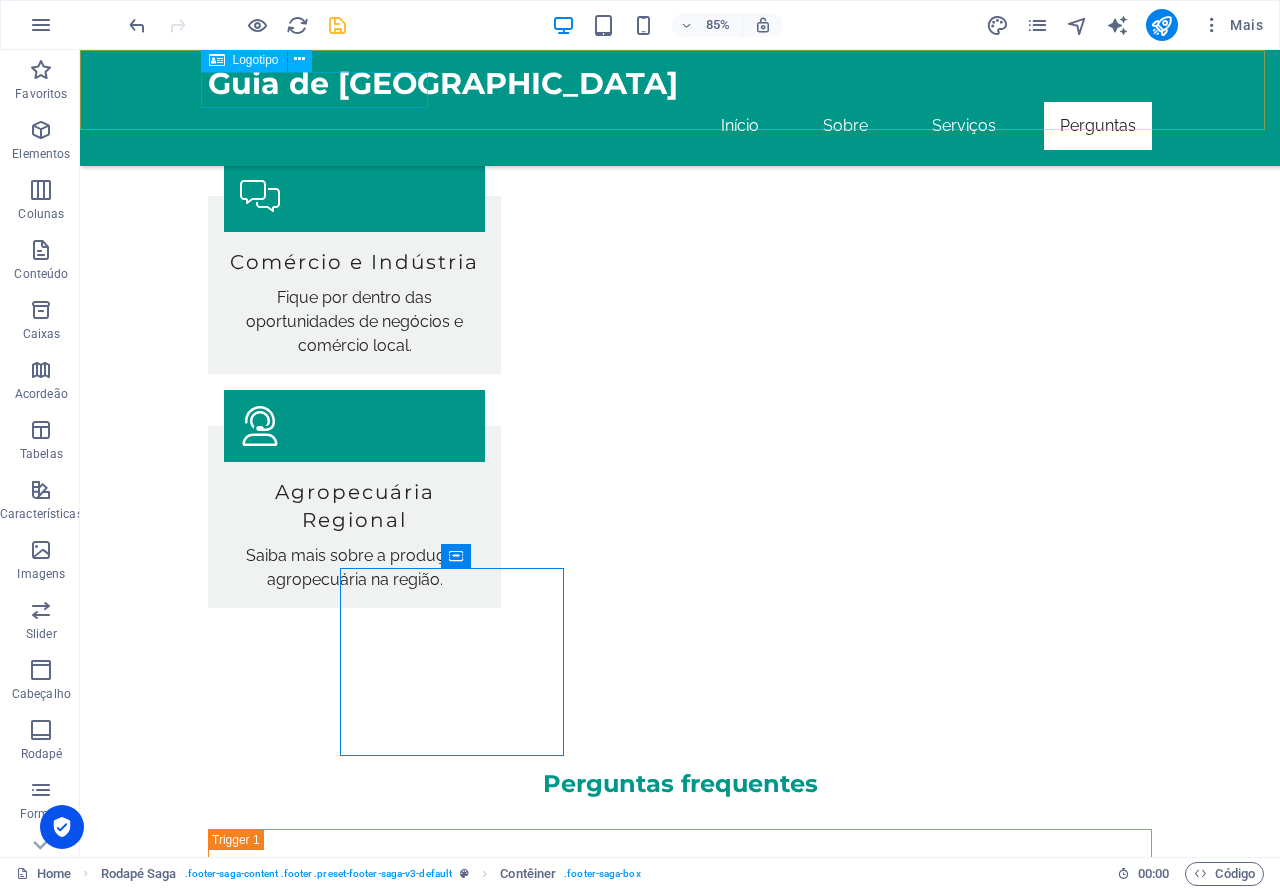 scroll, scrollTop: 2927, scrollLeft: 0, axis: vertical 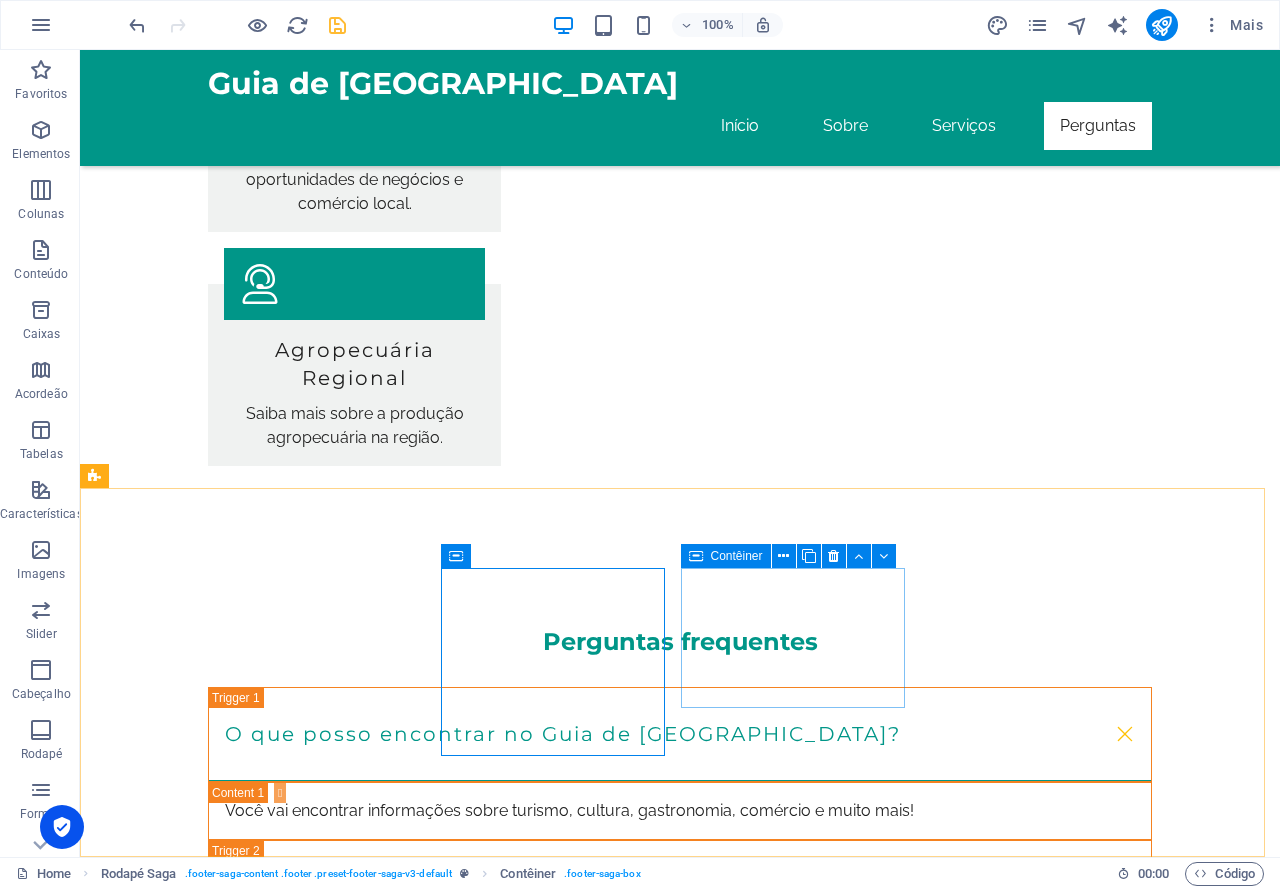 click at bounding box center (696, 556) 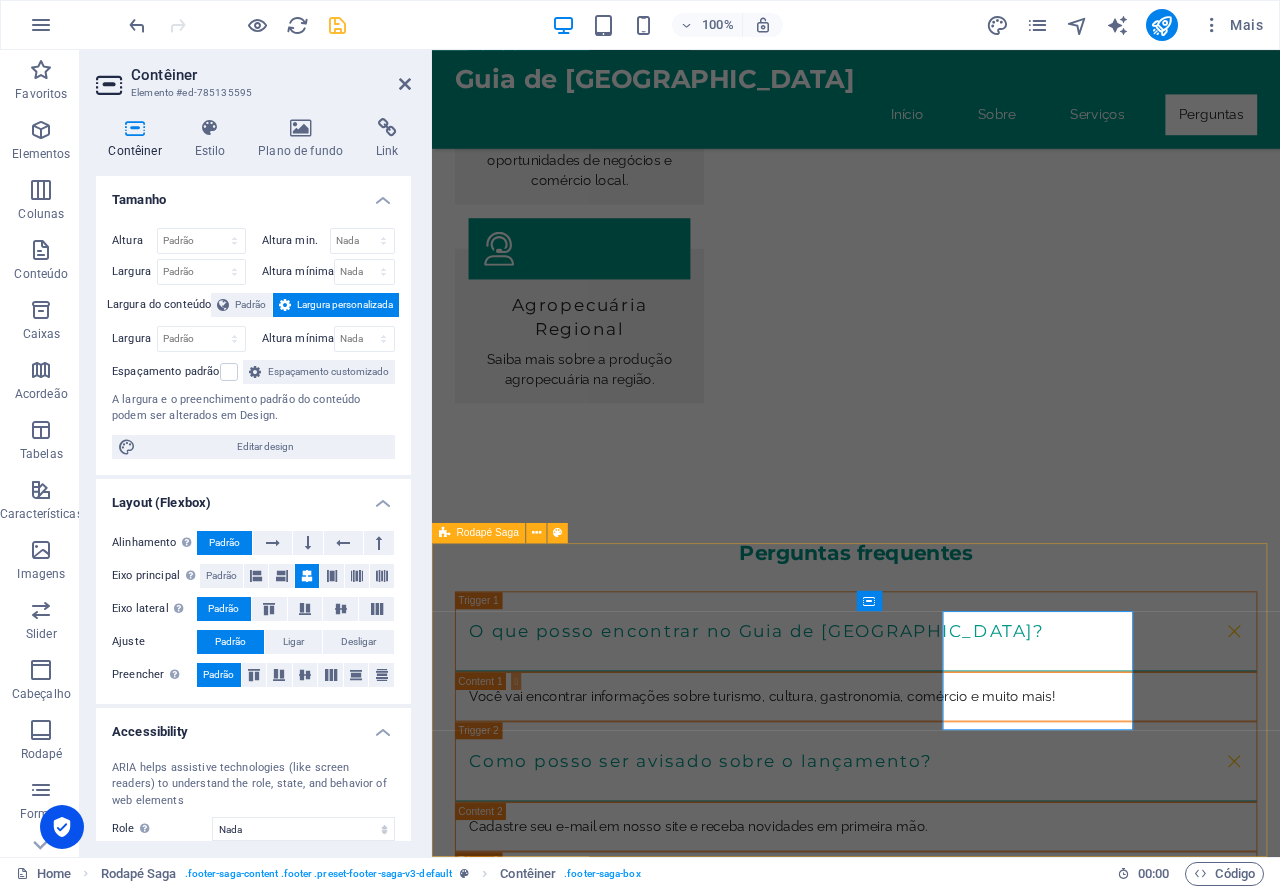 scroll, scrollTop: 2785, scrollLeft: 0, axis: vertical 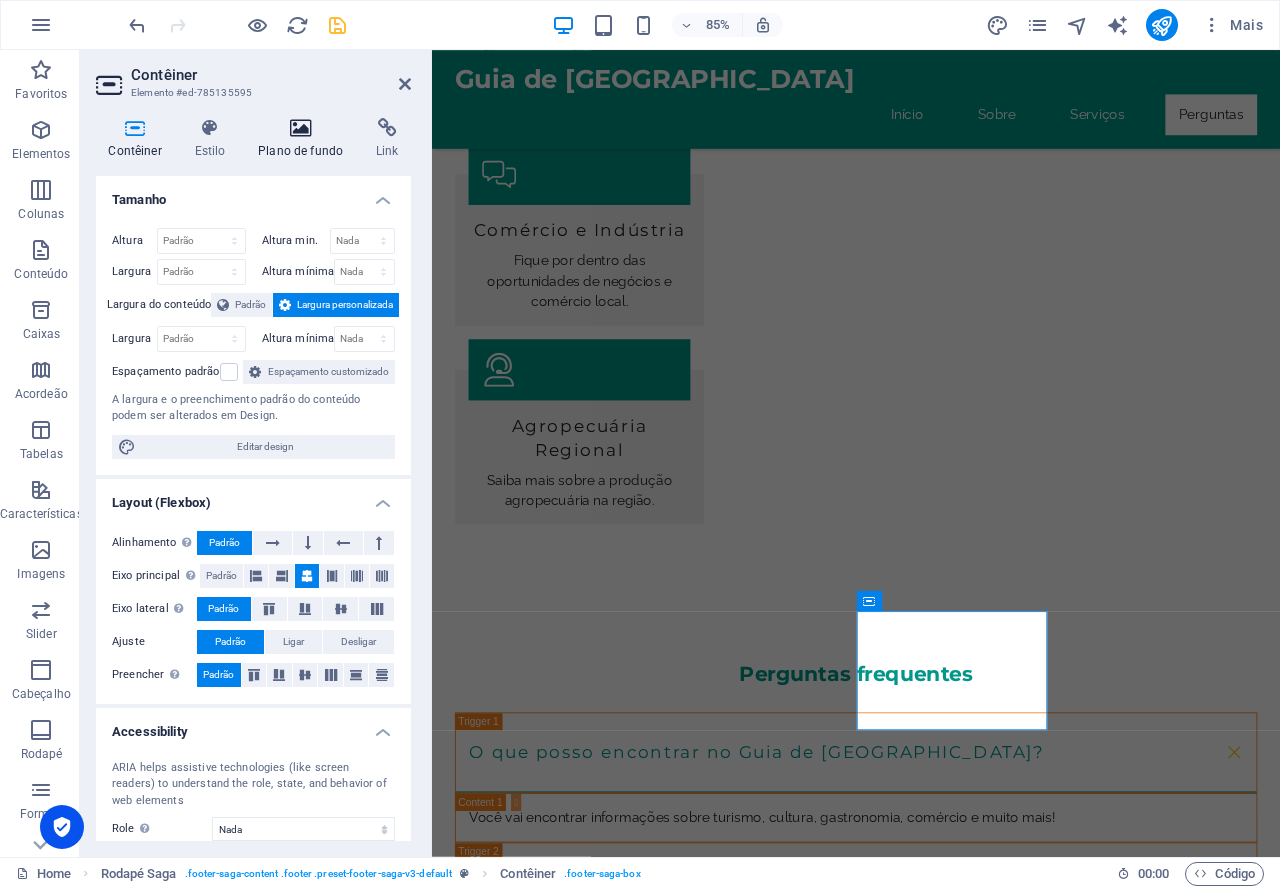 click on "Plano de fundo" at bounding box center (305, 139) 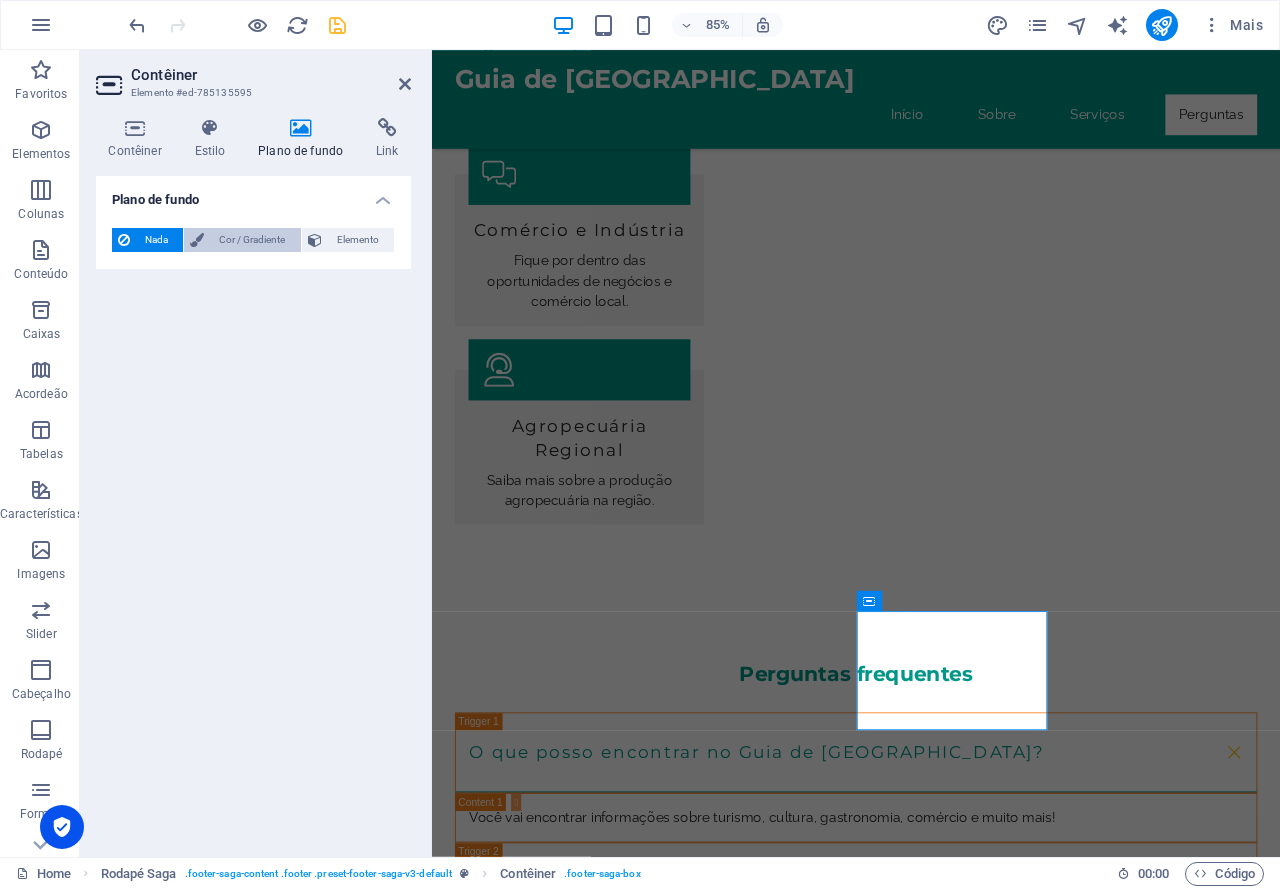 click on "Cor / Gradiente" at bounding box center (252, 240) 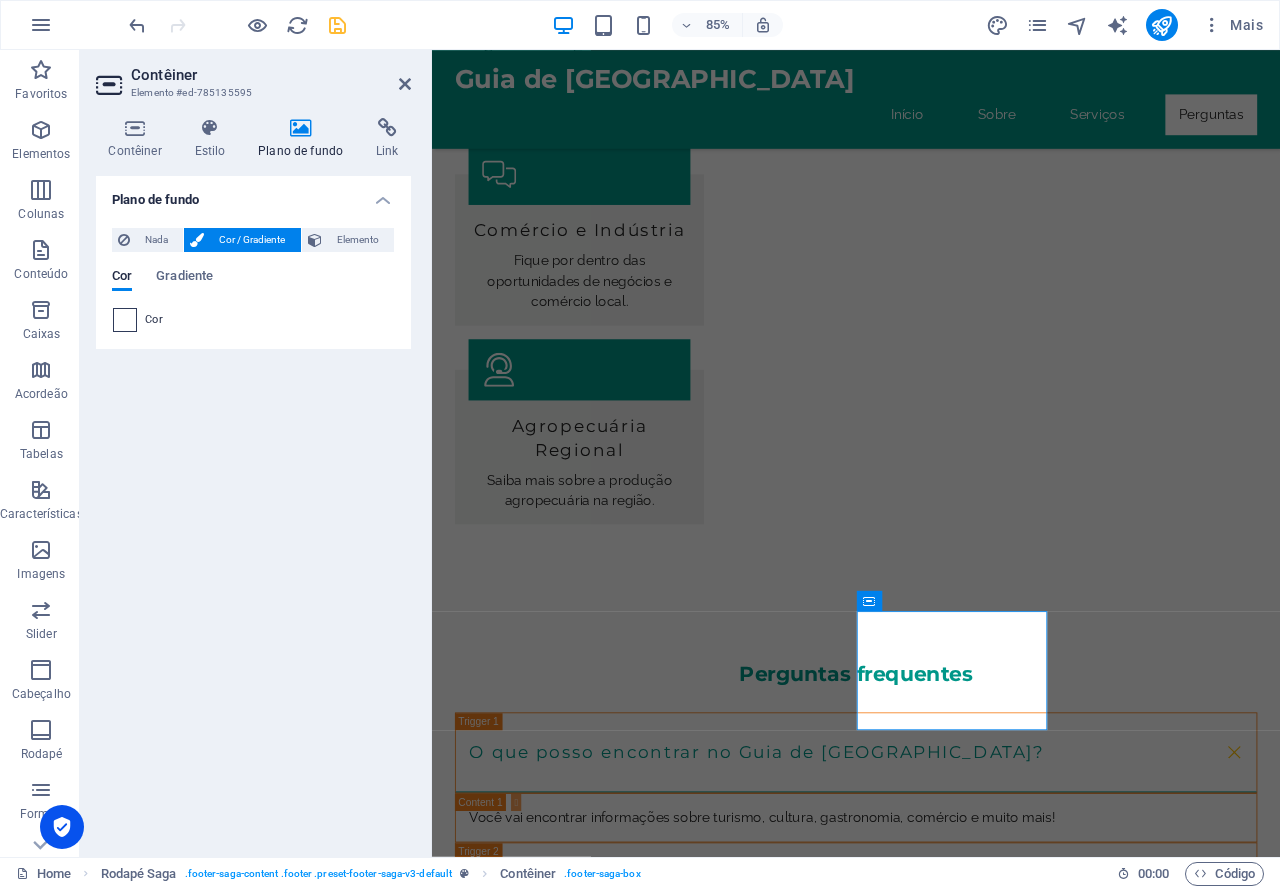 click at bounding box center [125, 320] 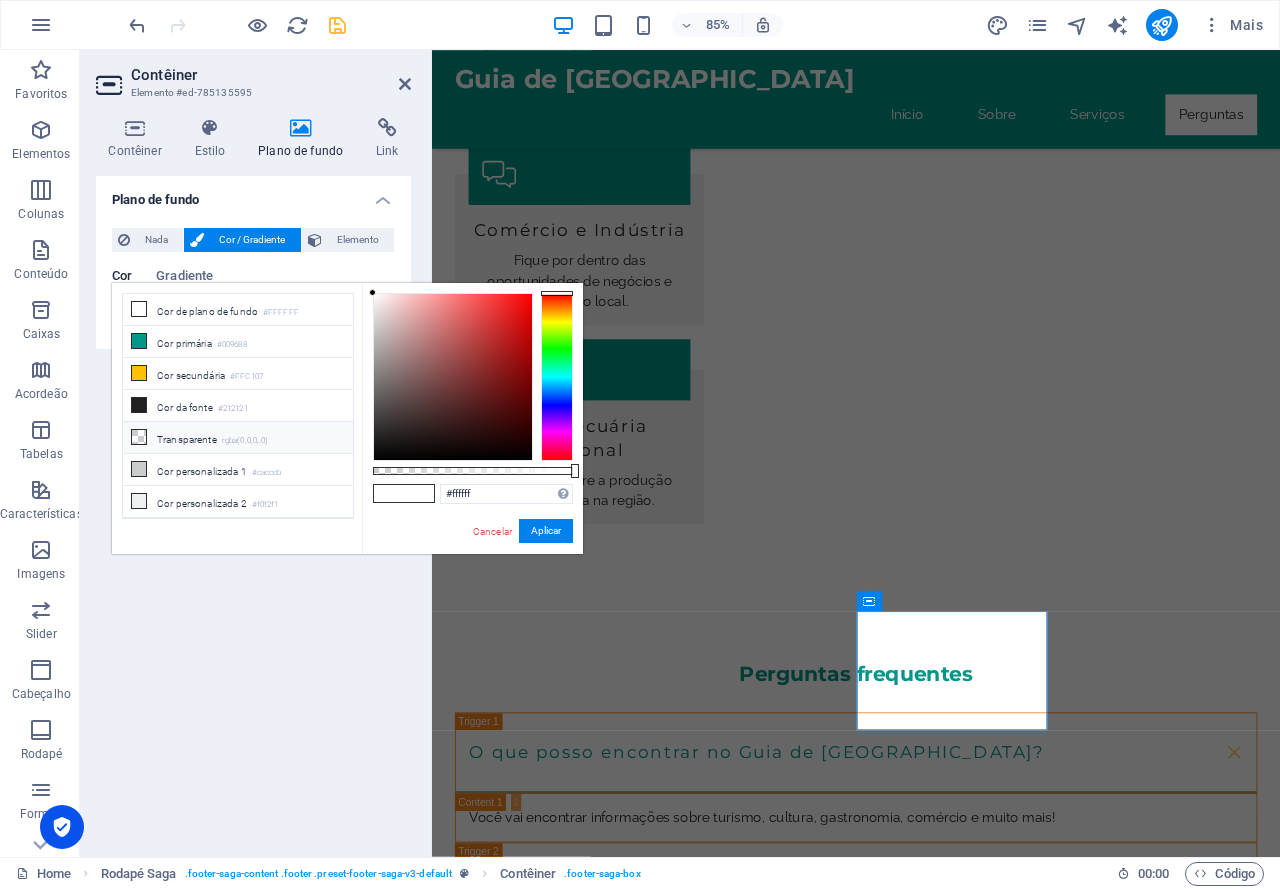 click on "Transparente
rgba(0,0,0,.0)" at bounding box center [238, 438] 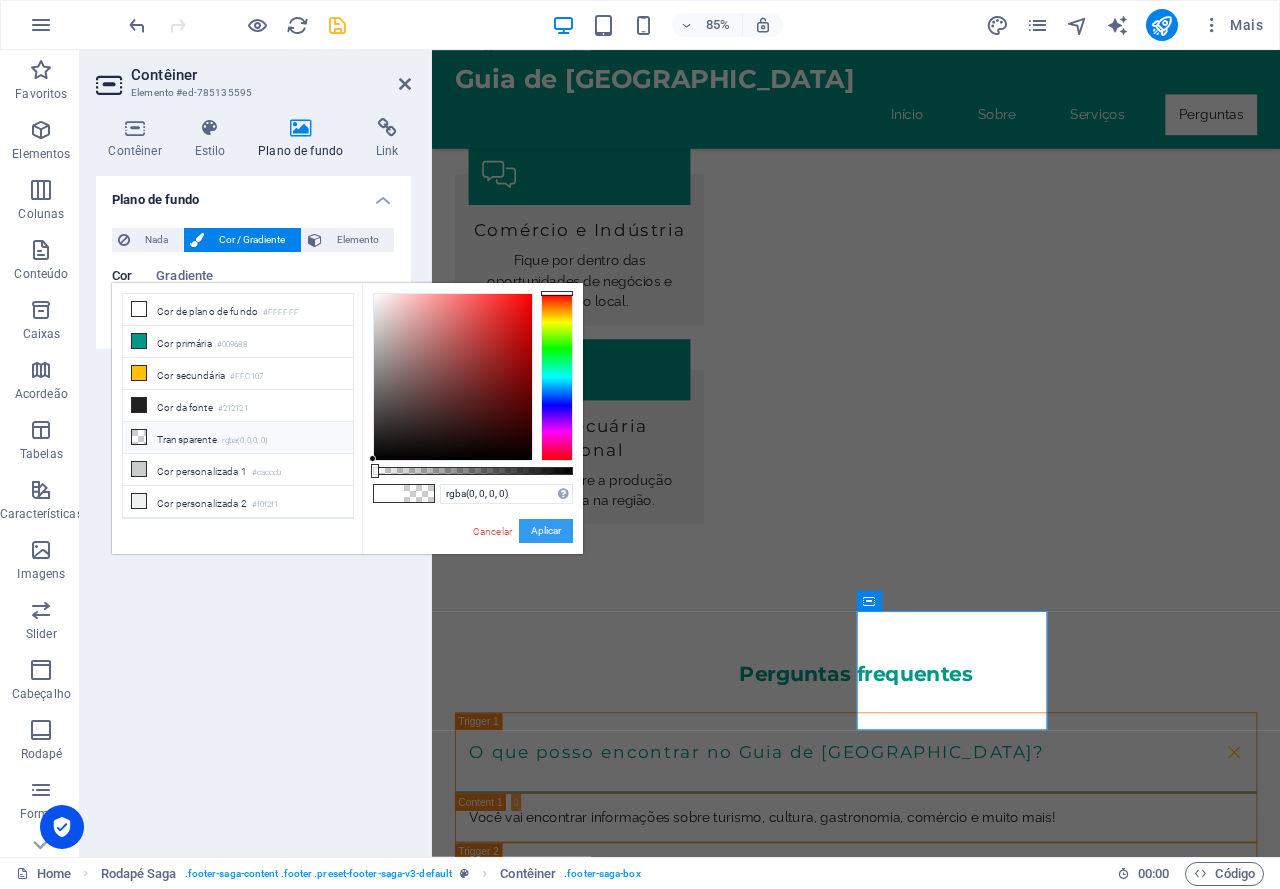 click on "Aplicar" at bounding box center [546, 531] 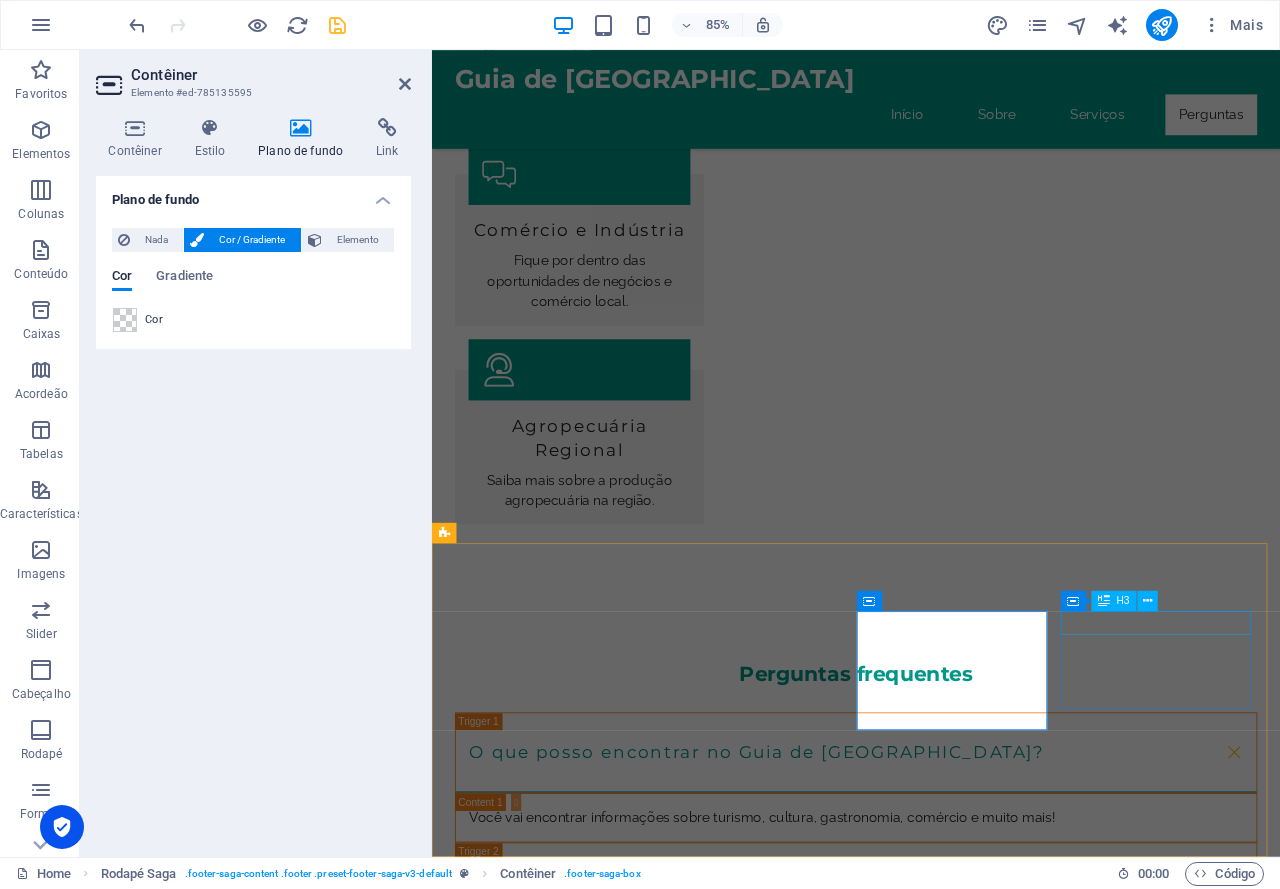 click on "Mídias sociais" at bounding box center [560, 3085] 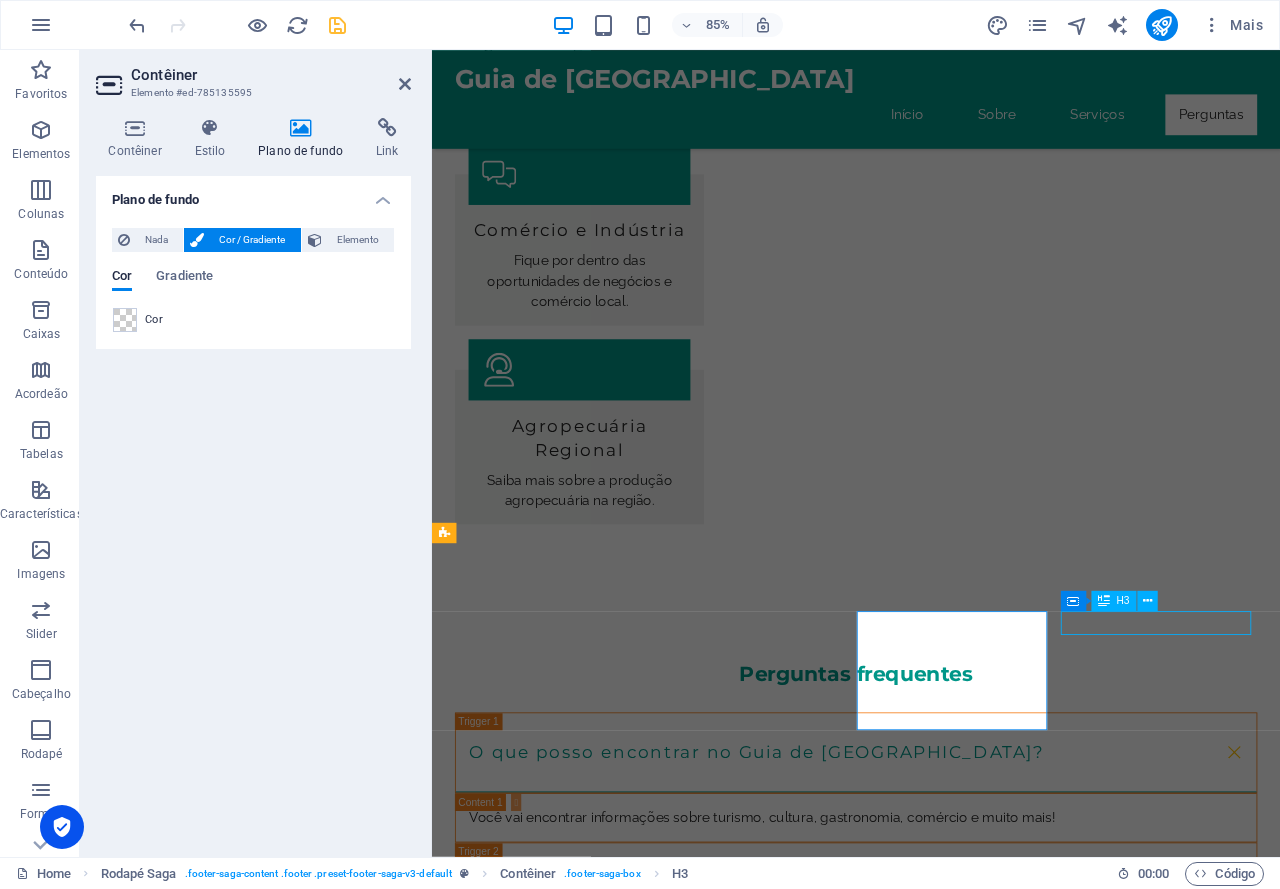 scroll, scrollTop: 2927, scrollLeft: 0, axis: vertical 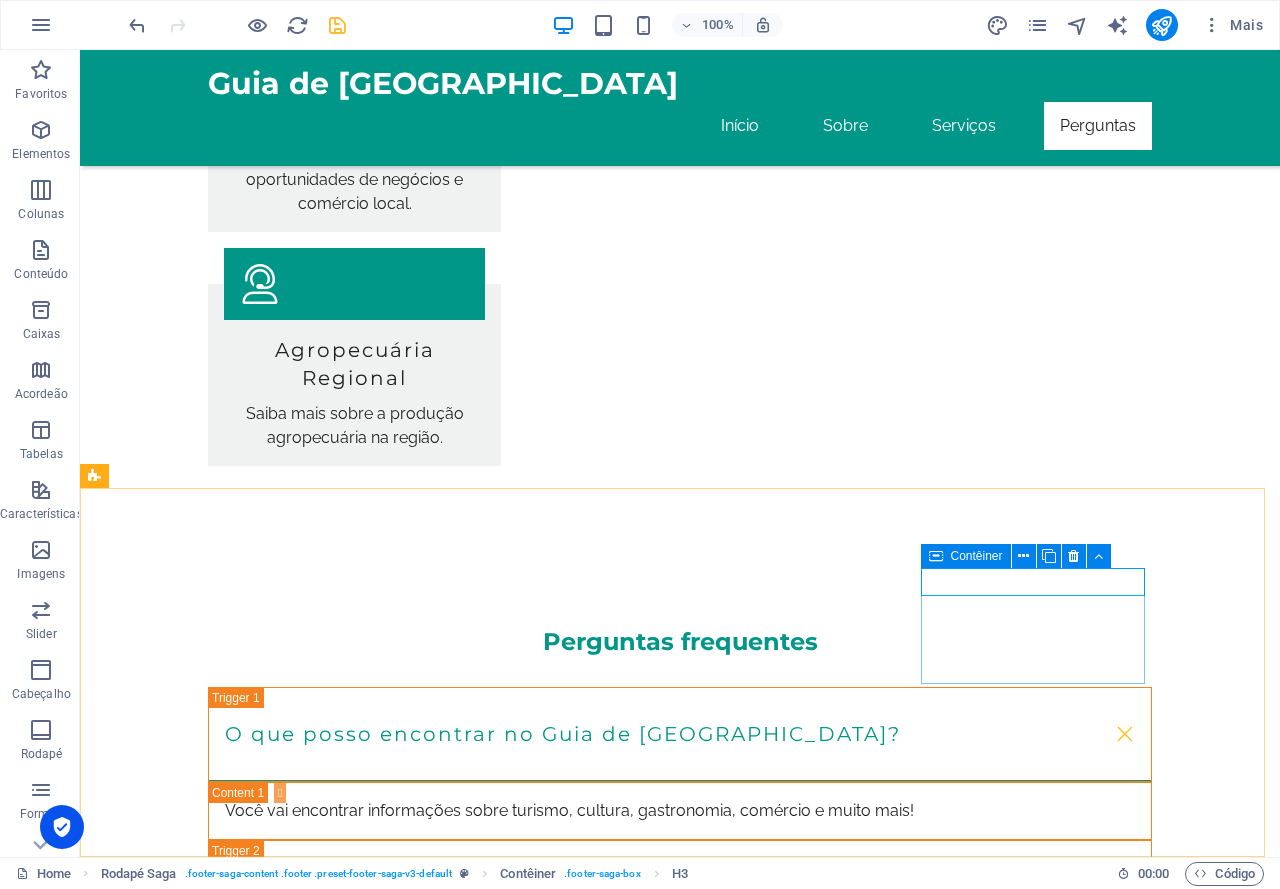 click at bounding box center (936, 556) 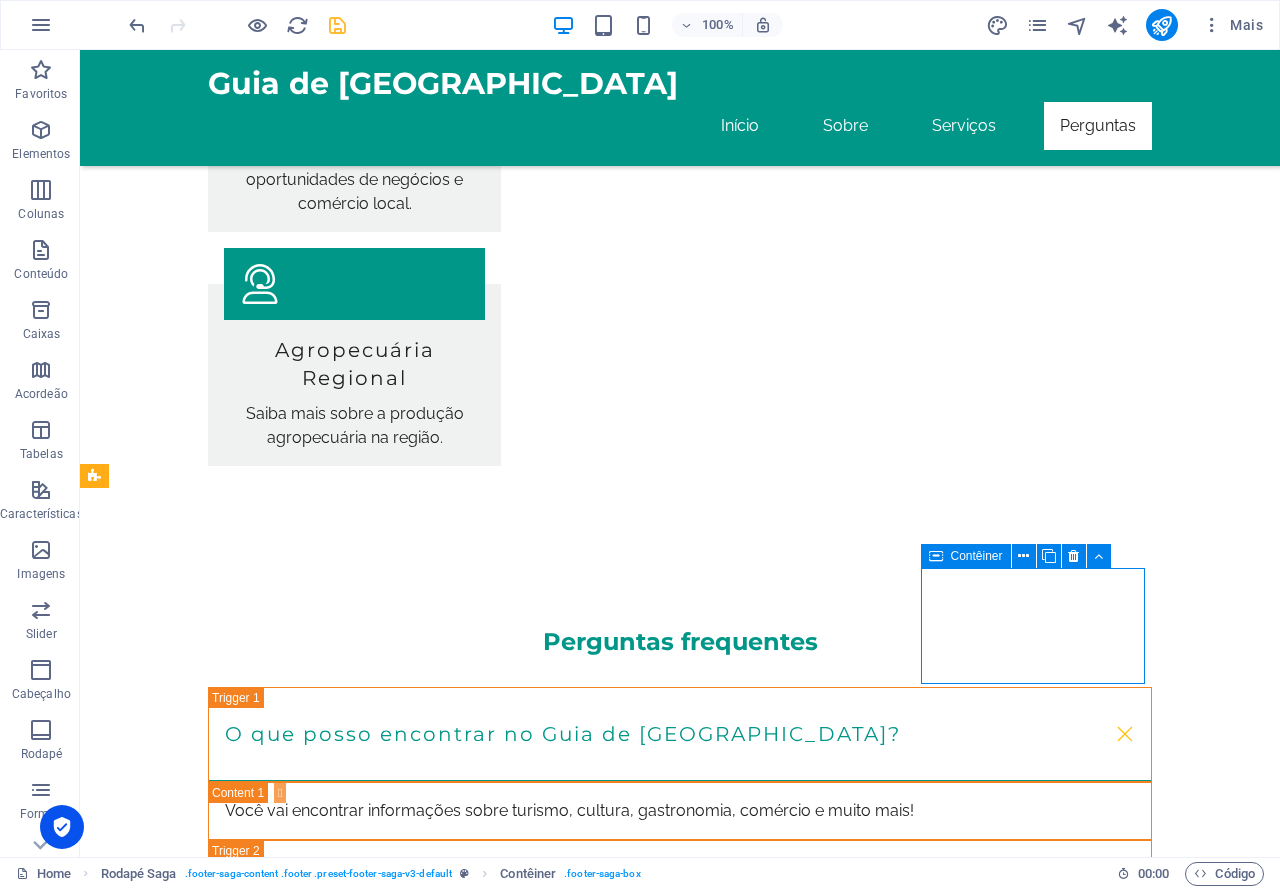 drag, startPoint x: 941, startPoint y: 553, endPoint x: 232, endPoint y: 489, distance: 711.8827 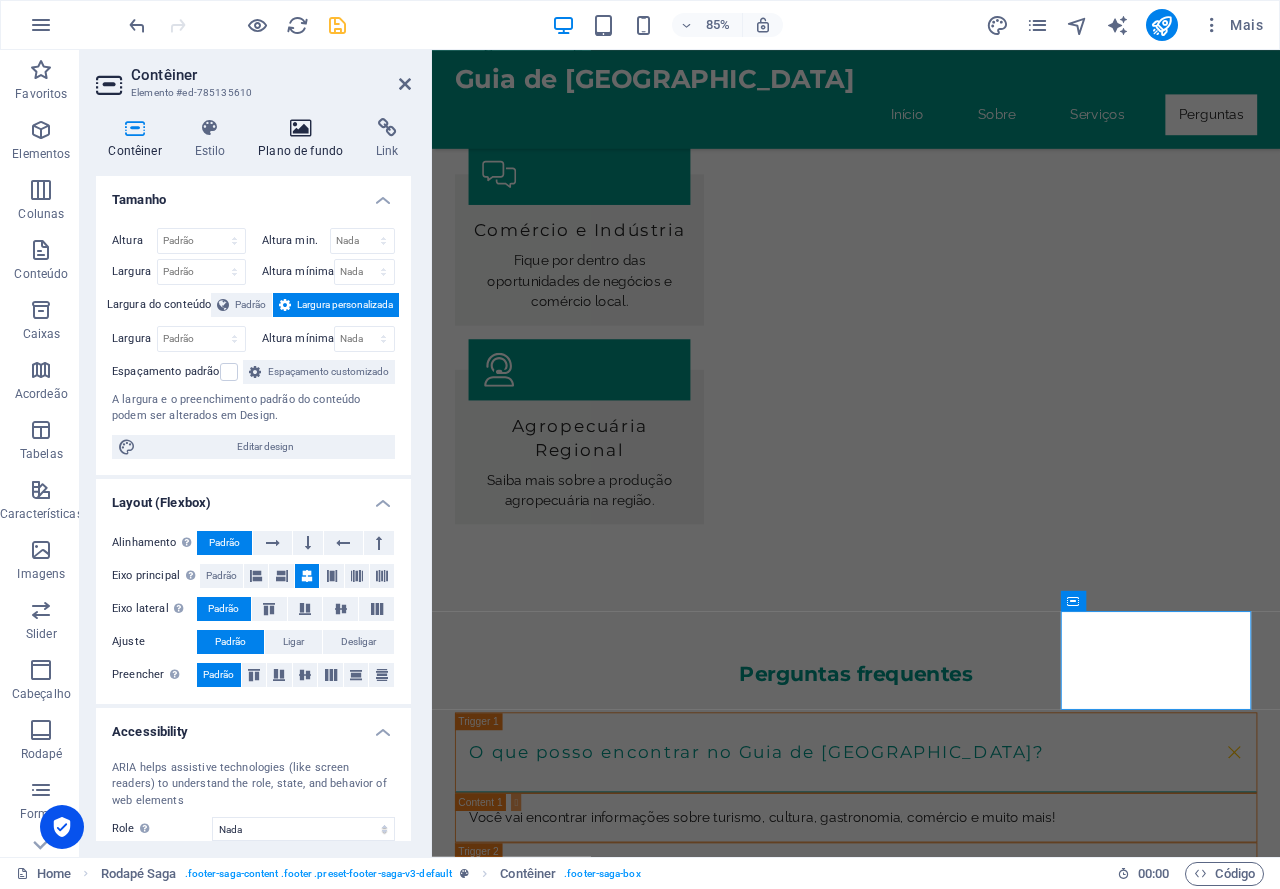 click on "Plano de fundo" at bounding box center [305, 139] 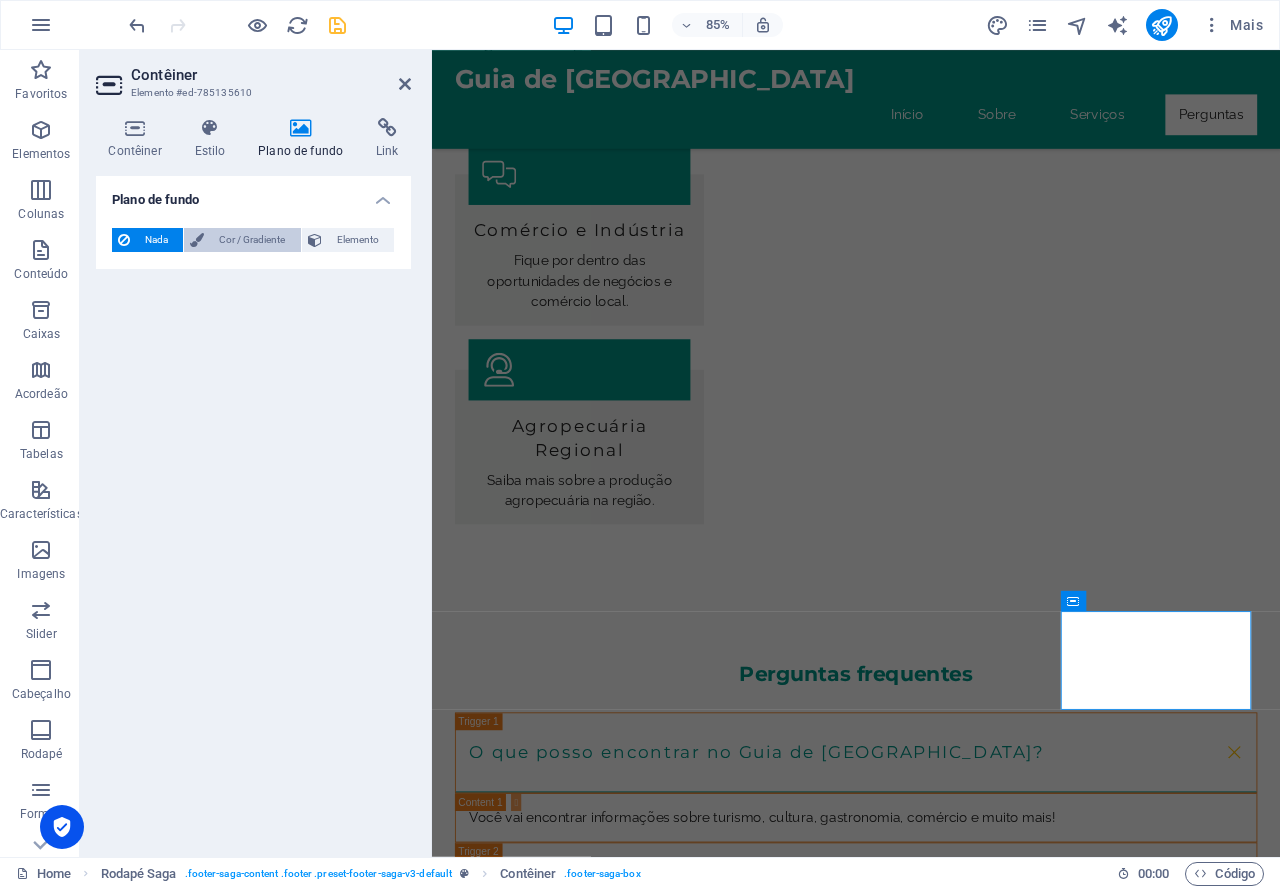 click on "Cor / Gradiente" at bounding box center (252, 240) 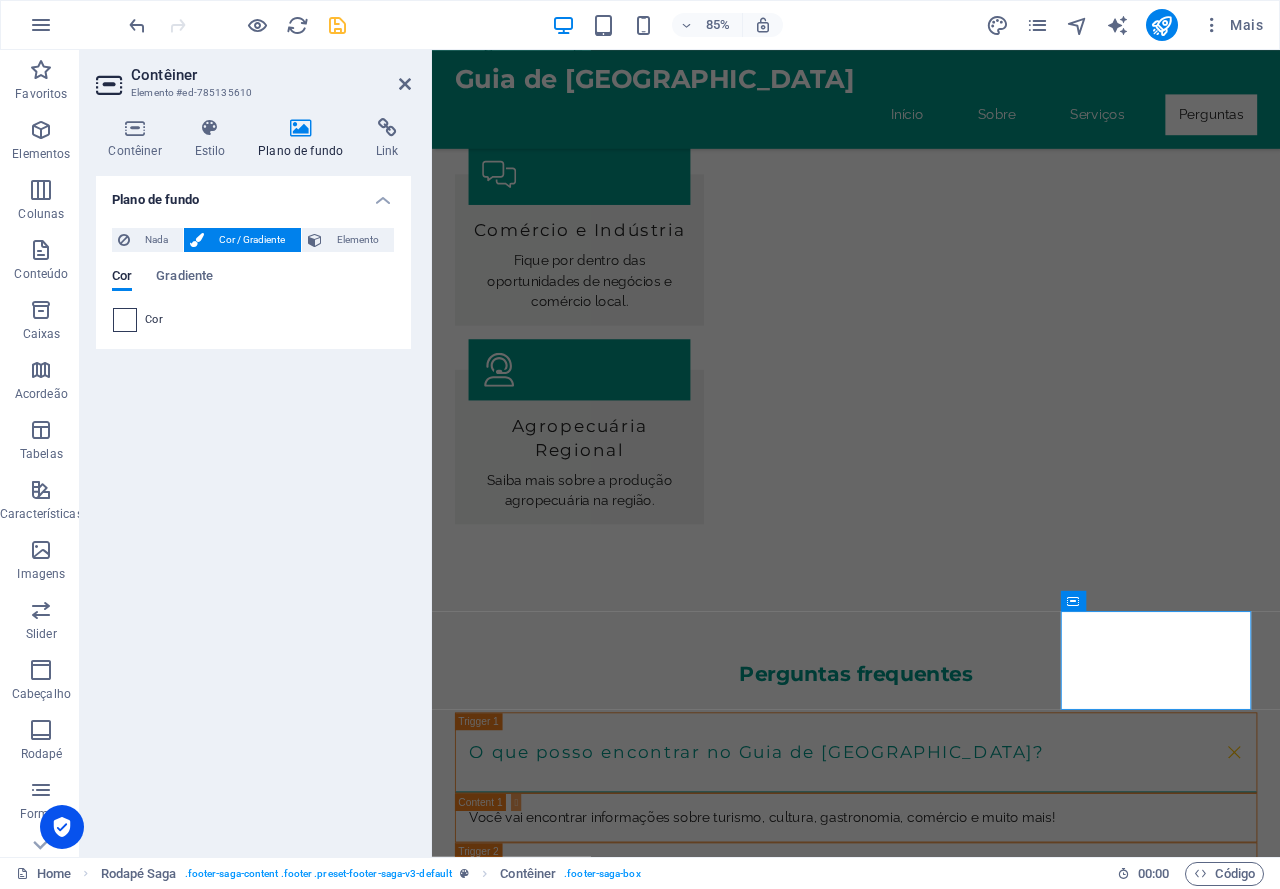 click at bounding box center [125, 320] 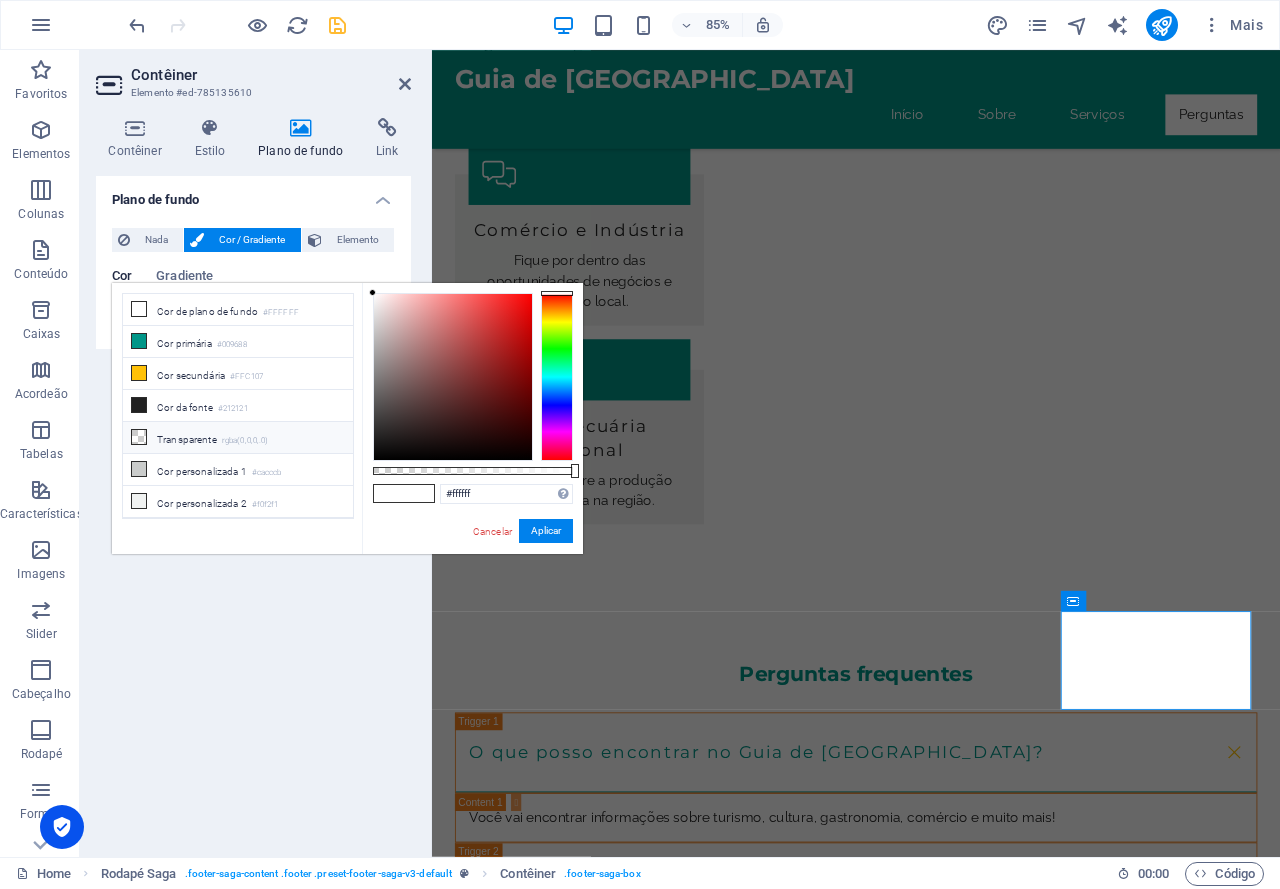 click on "Transparente
rgba(0,0,0,.0)" at bounding box center [238, 438] 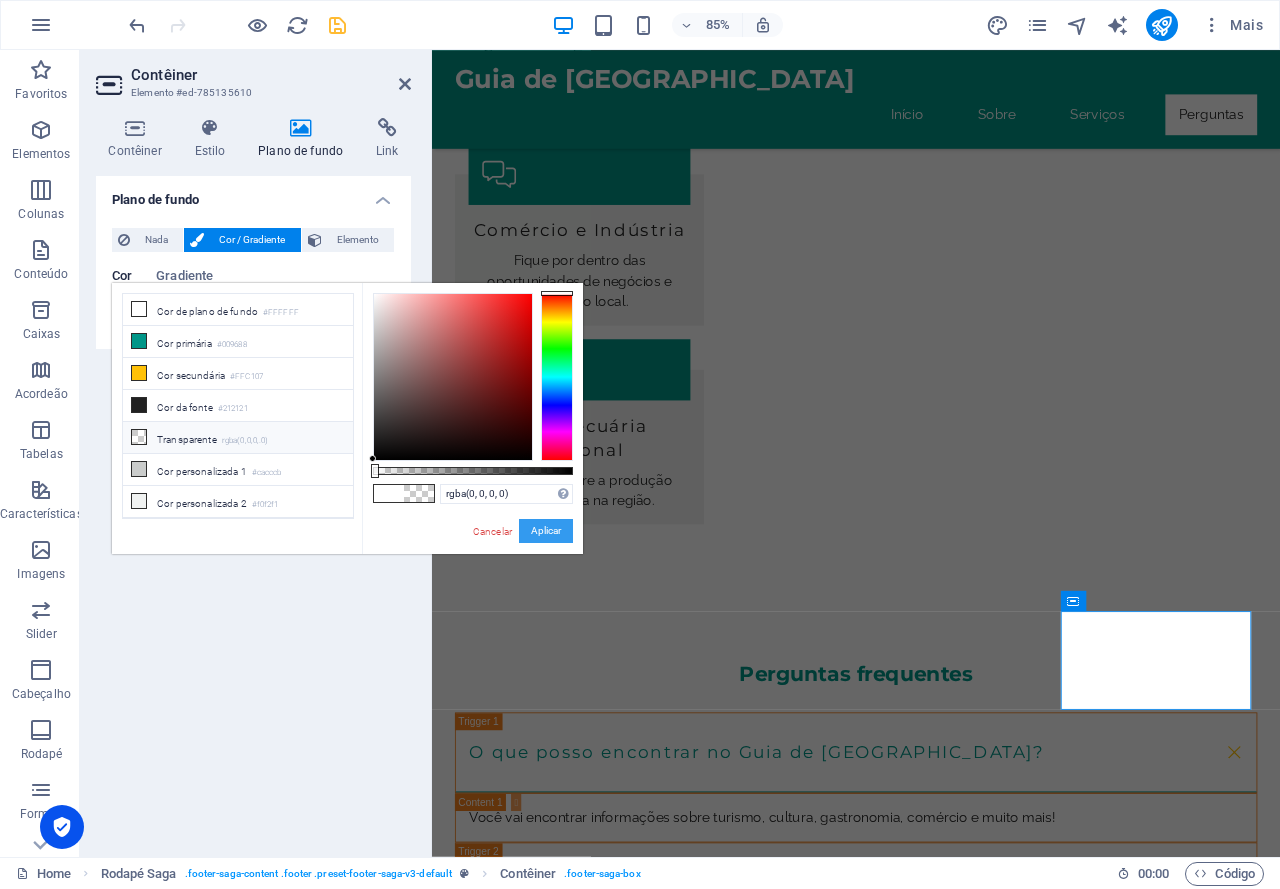 click on "Aplicar" at bounding box center [546, 531] 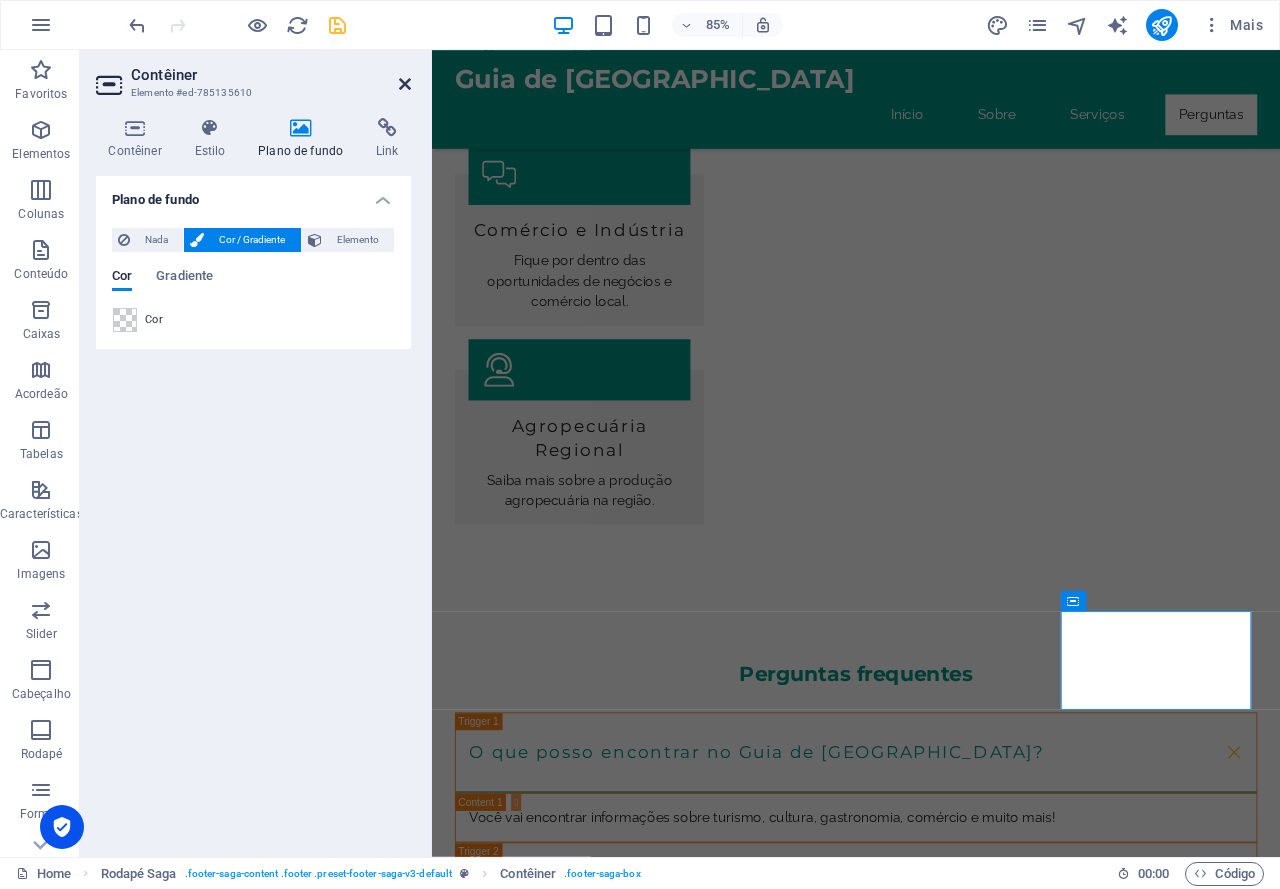 click at bounding box center (405, 84) 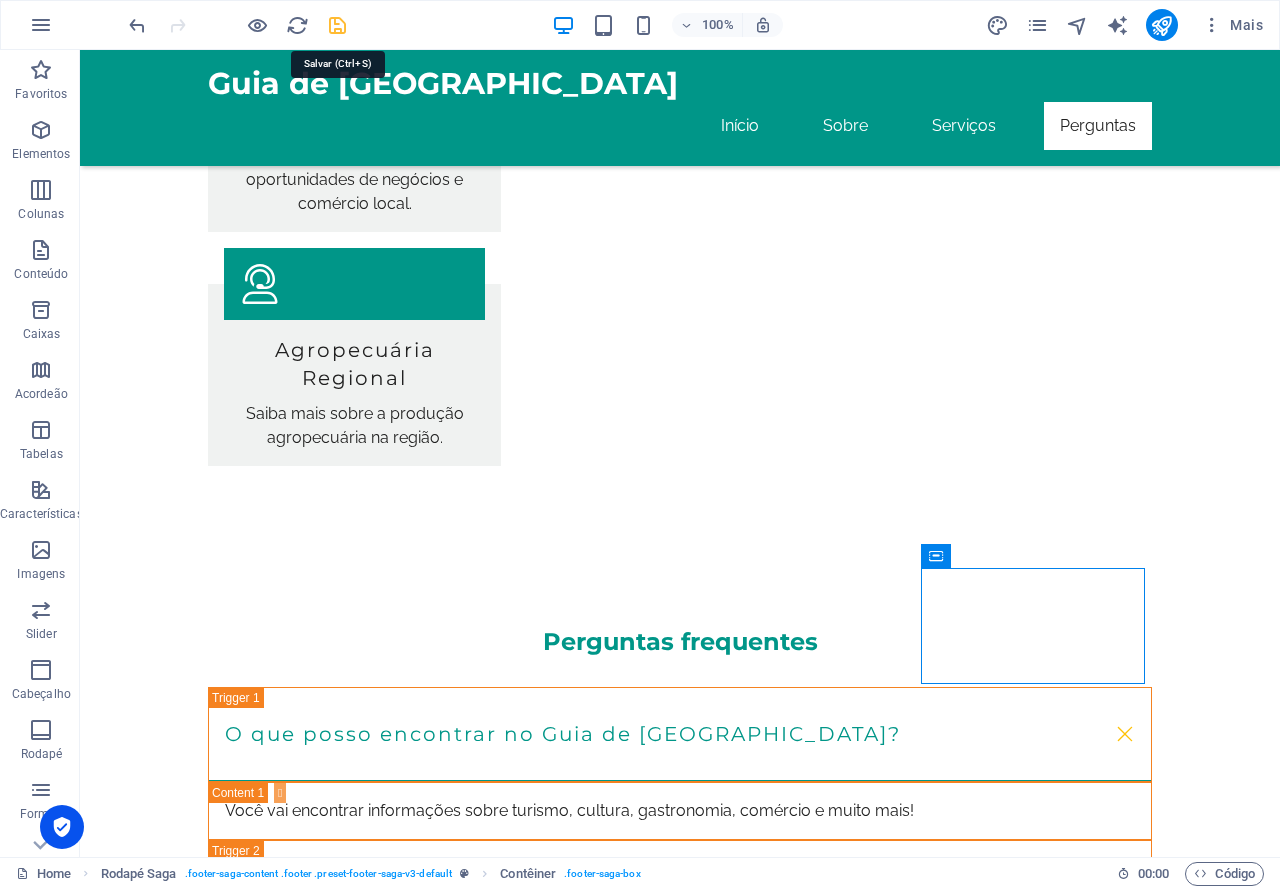 click at bounding box center [337, 25] 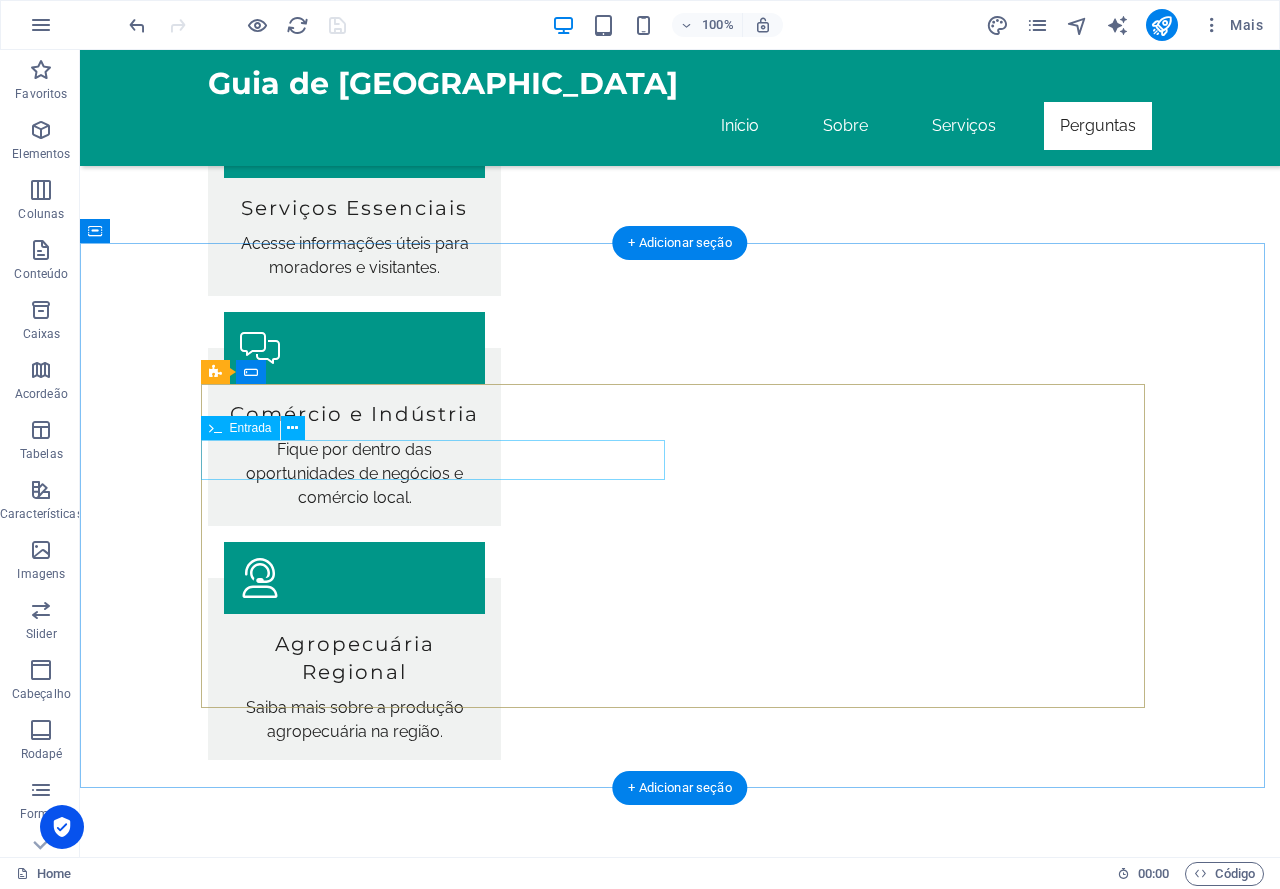 scroll, scrollTop: 2627, scrollLeft: 0, axis: vertical 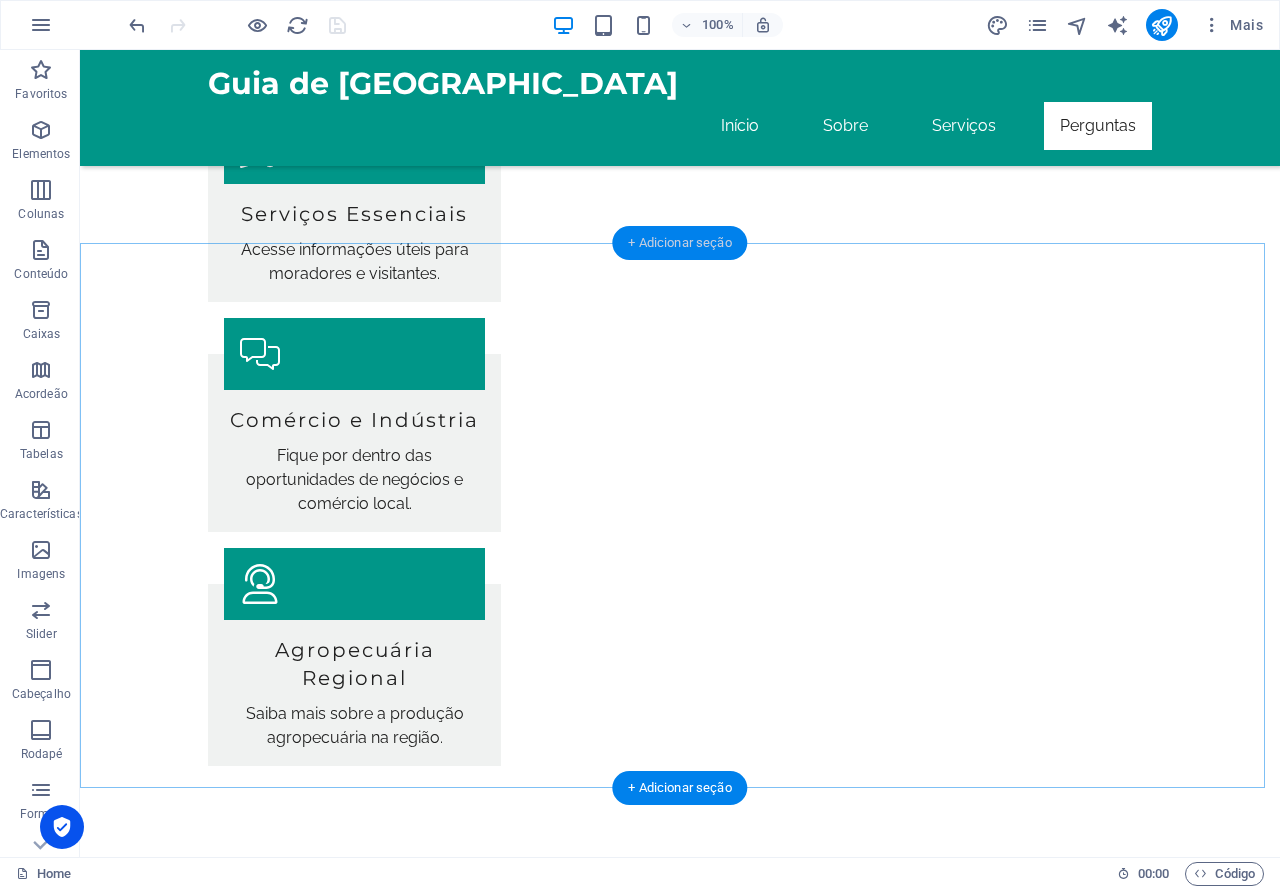click on "+ Adicionar seção" at bounding box center (679, 243) 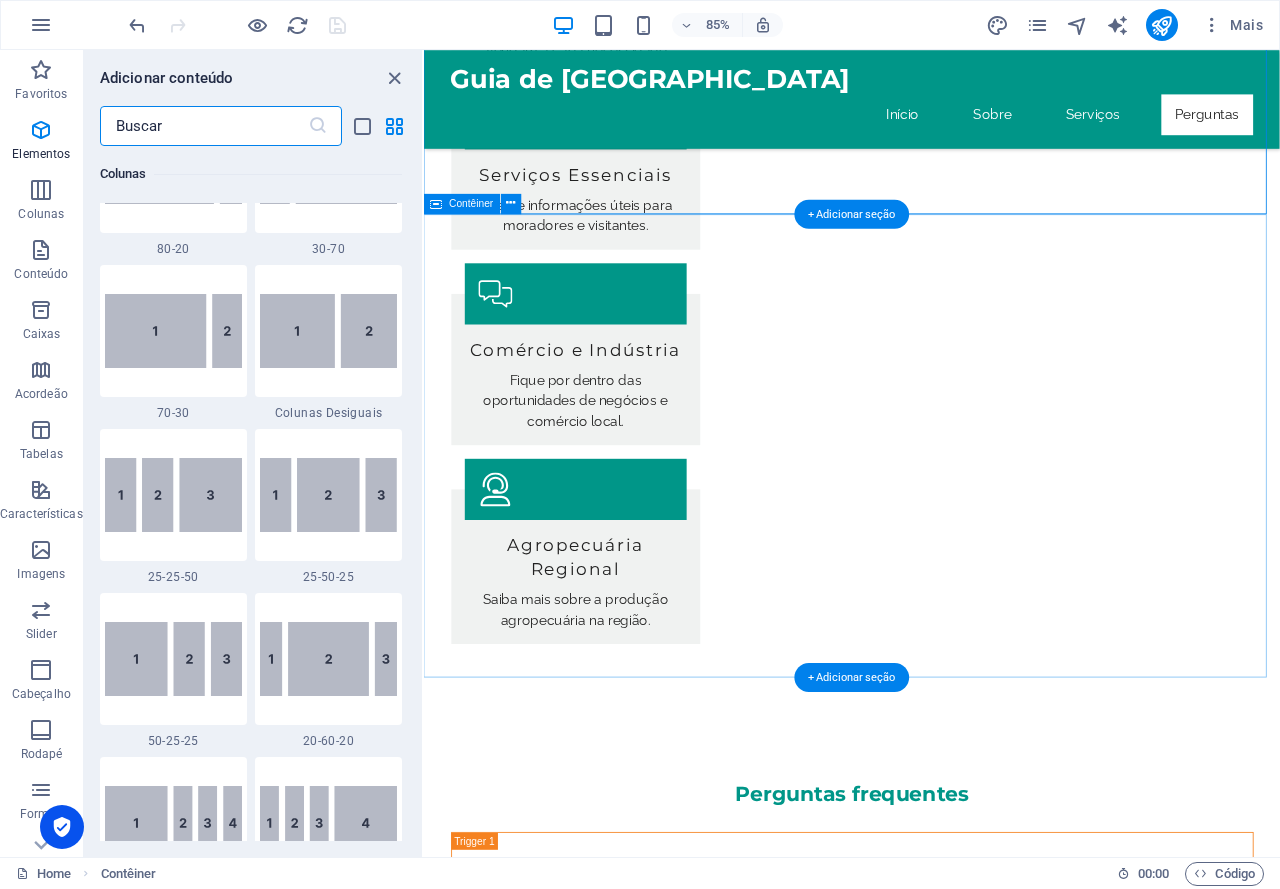 scroll, scrollTop: 3499, scrollLeft: 0, axis: vertical 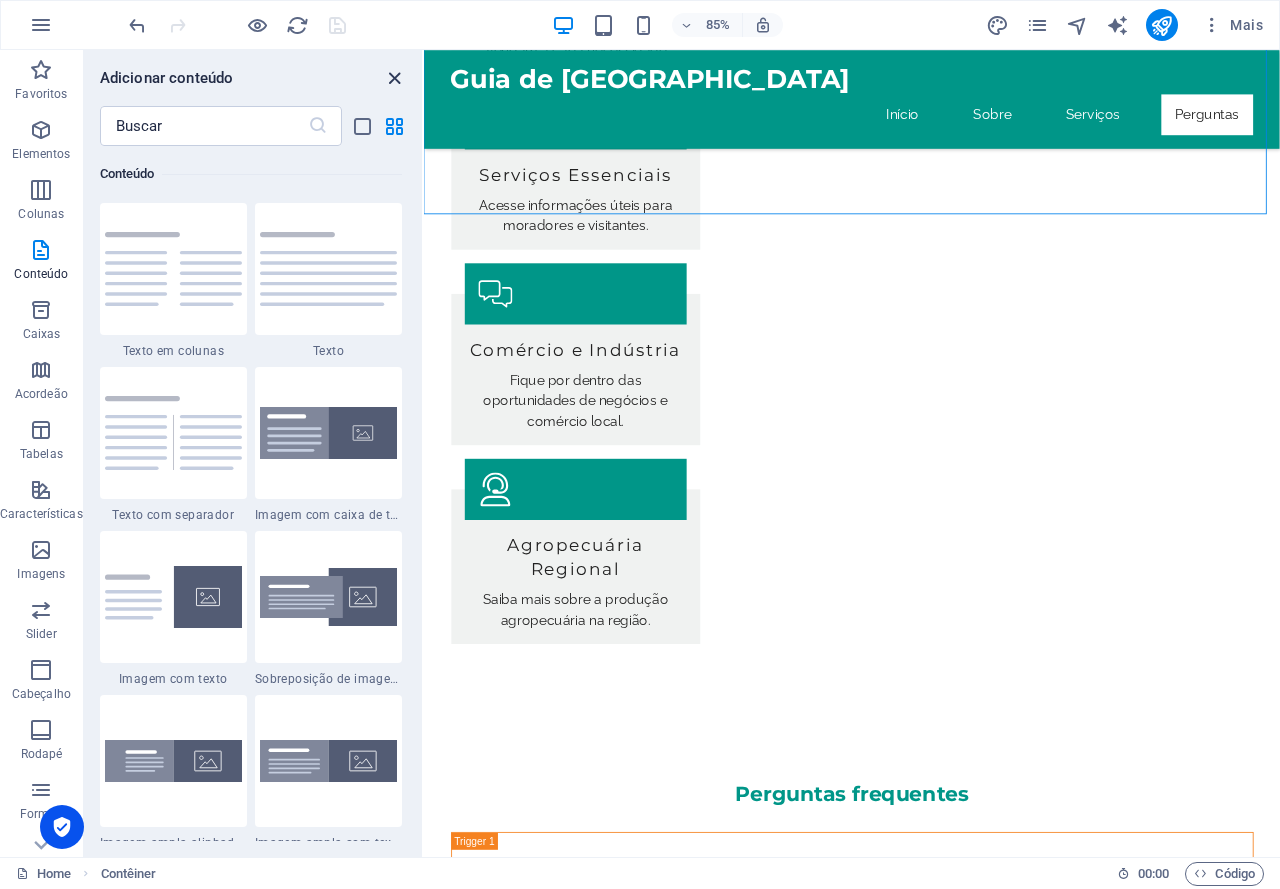 drag, startPoint x: 404, startPoint y: 75, endPoint x: 322, endPoint y: 57, distance: 83.95237 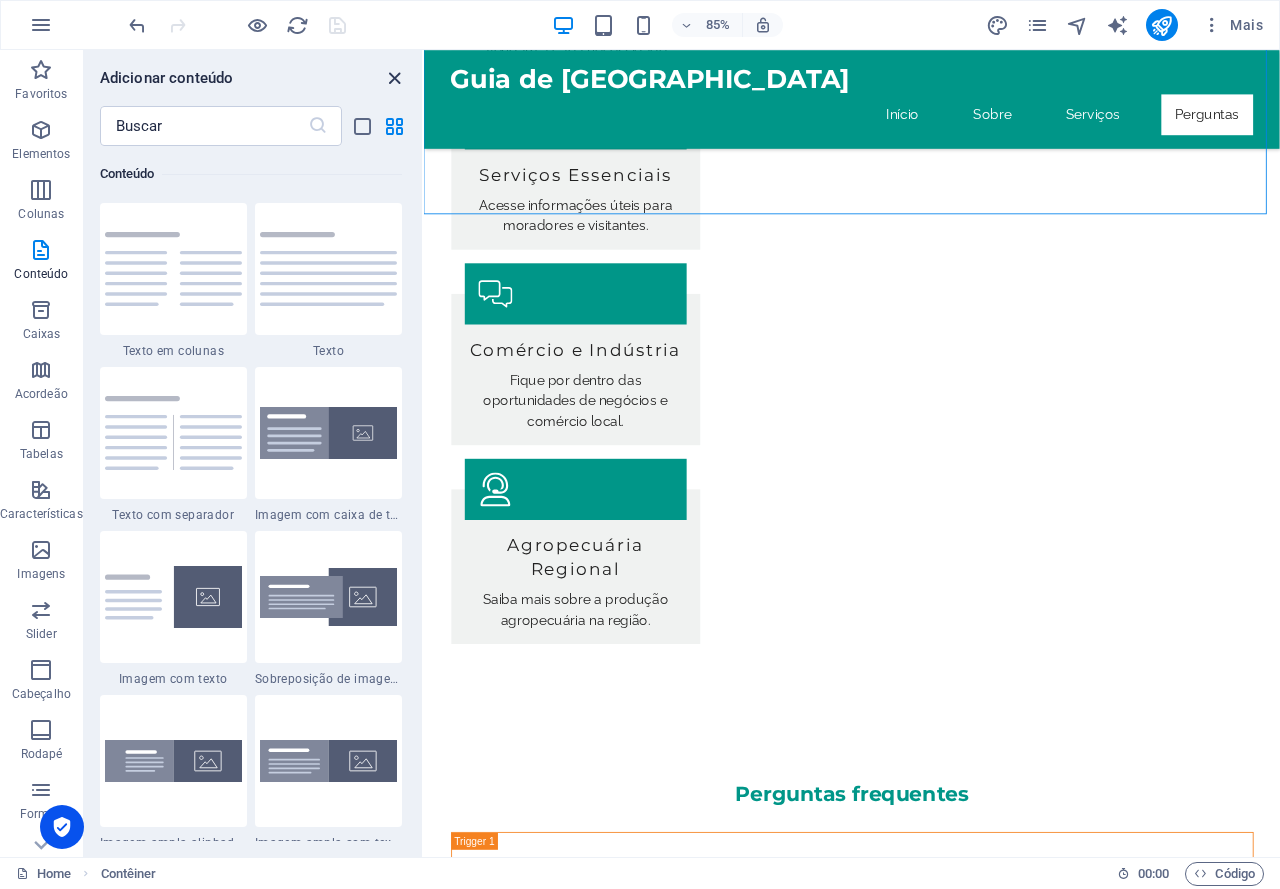 click at bounding box center (394, 78) 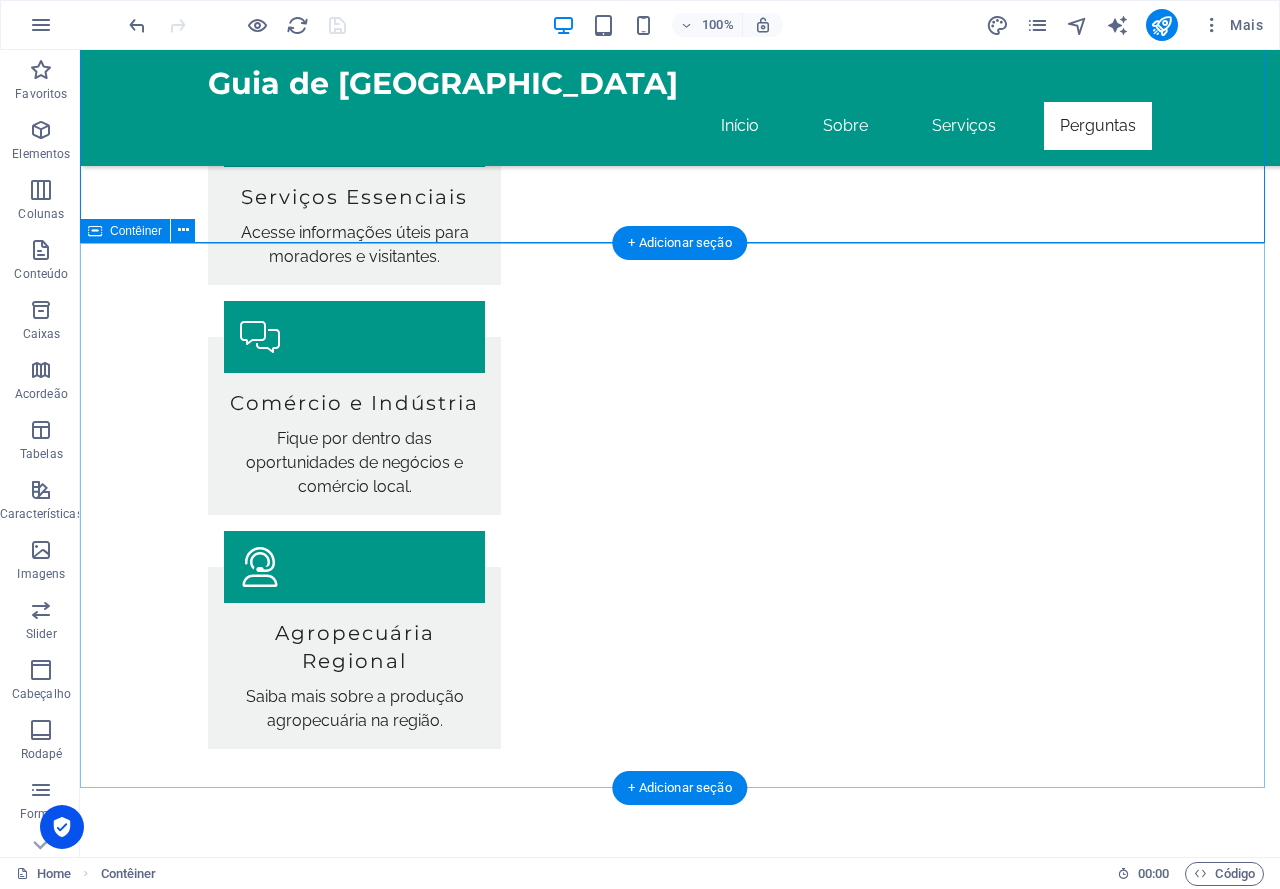 click on "Entre em Contato   Li e entendi a política de privacidade. Ilegível? Regenerar Quero ser avisado!" at bounding box center [680, 2246] 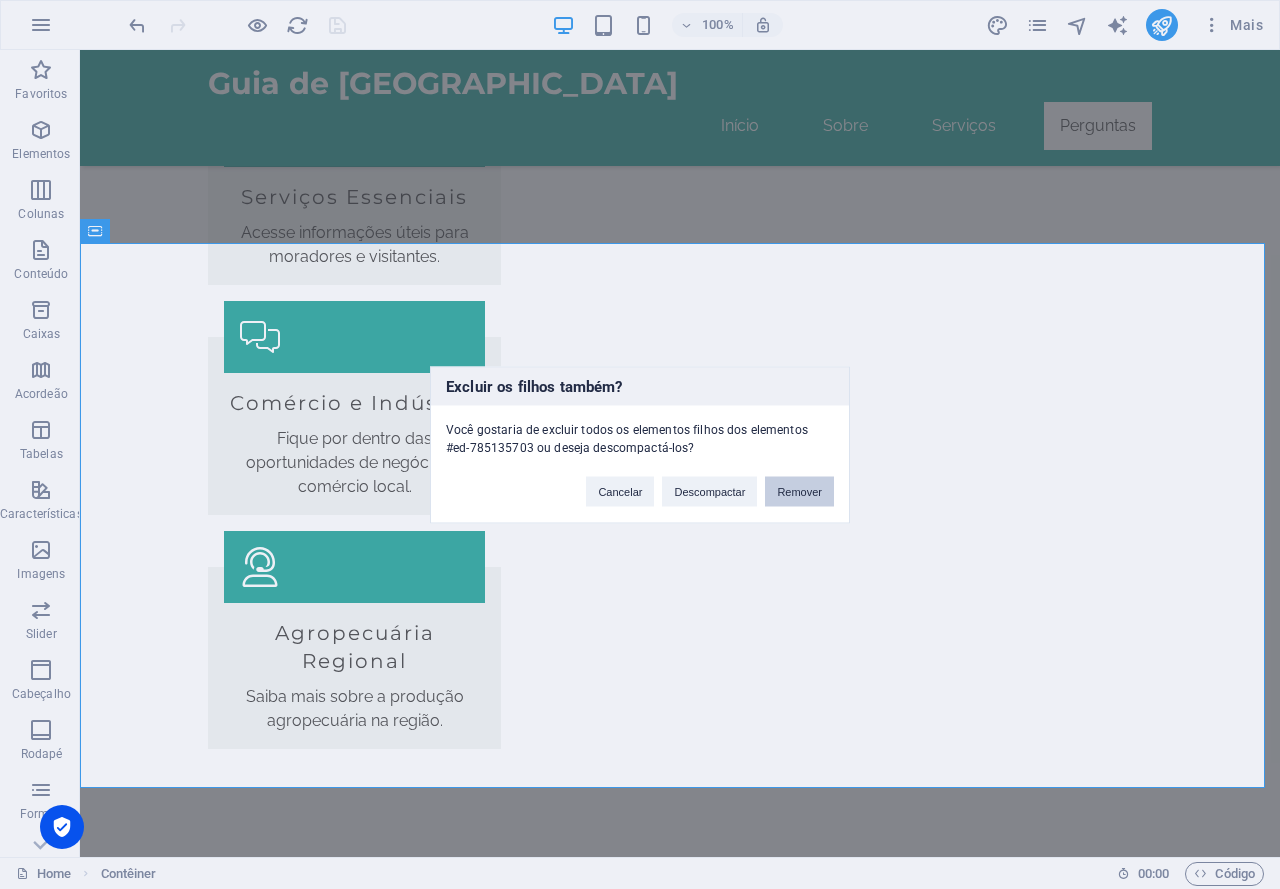 type 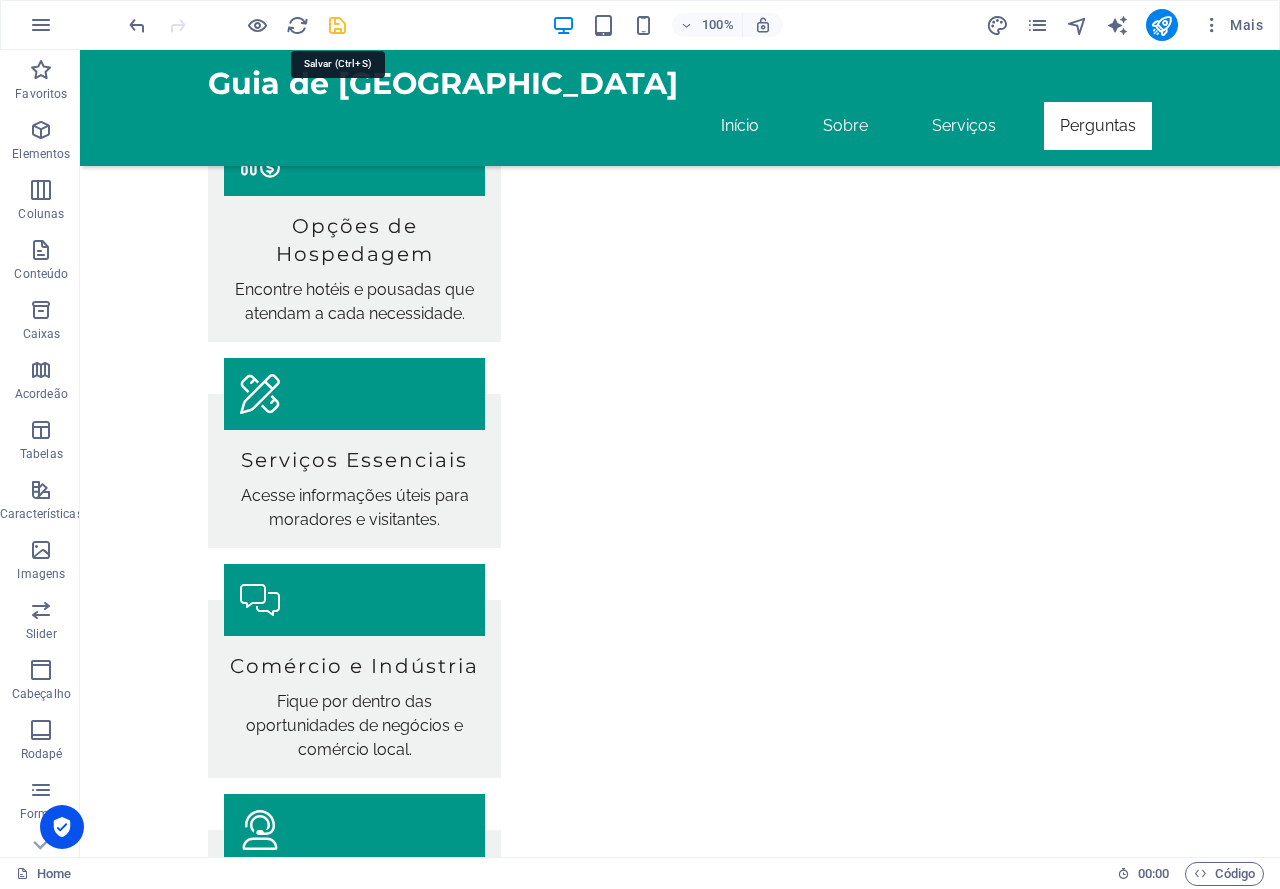 click at bounding box center (337, 25) 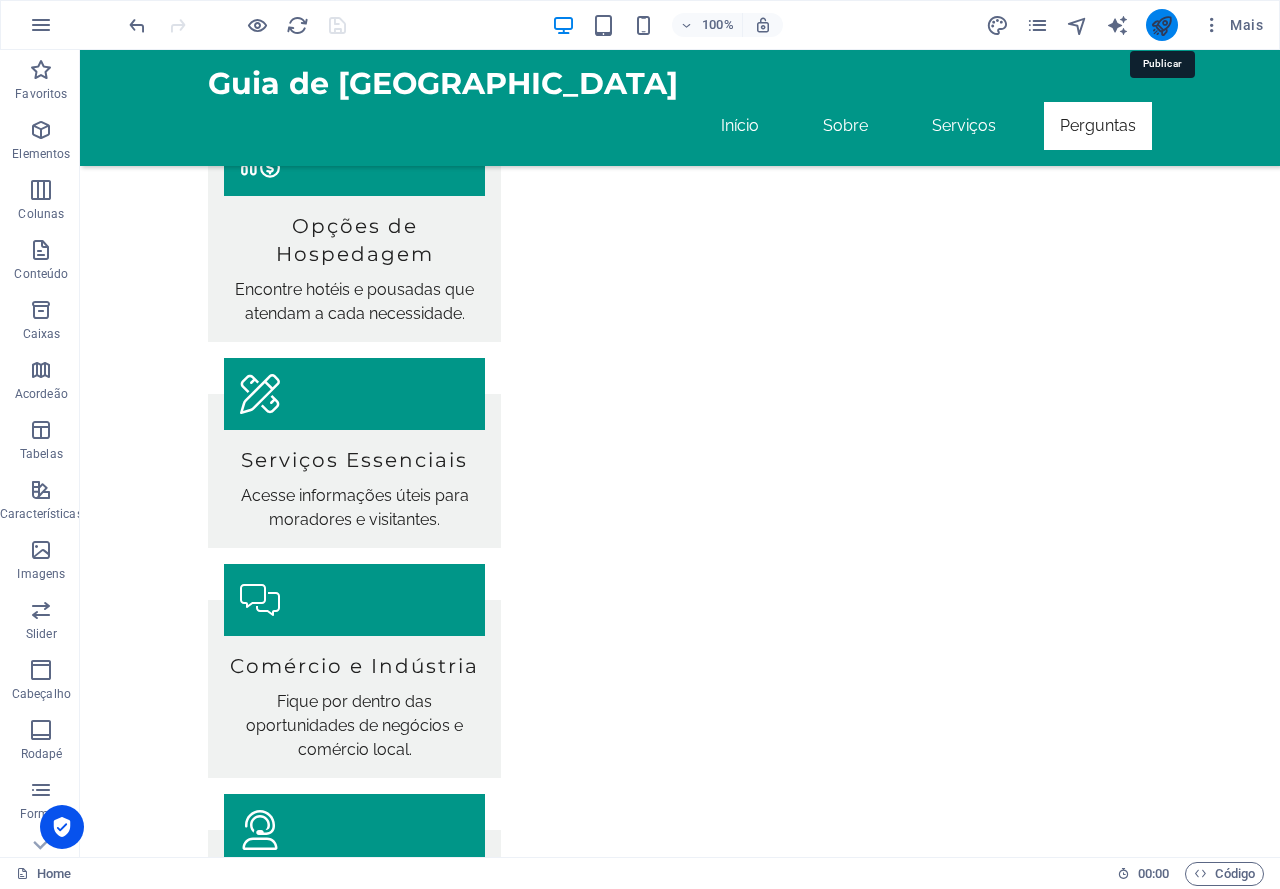 click at bounding box center (1161, 25) 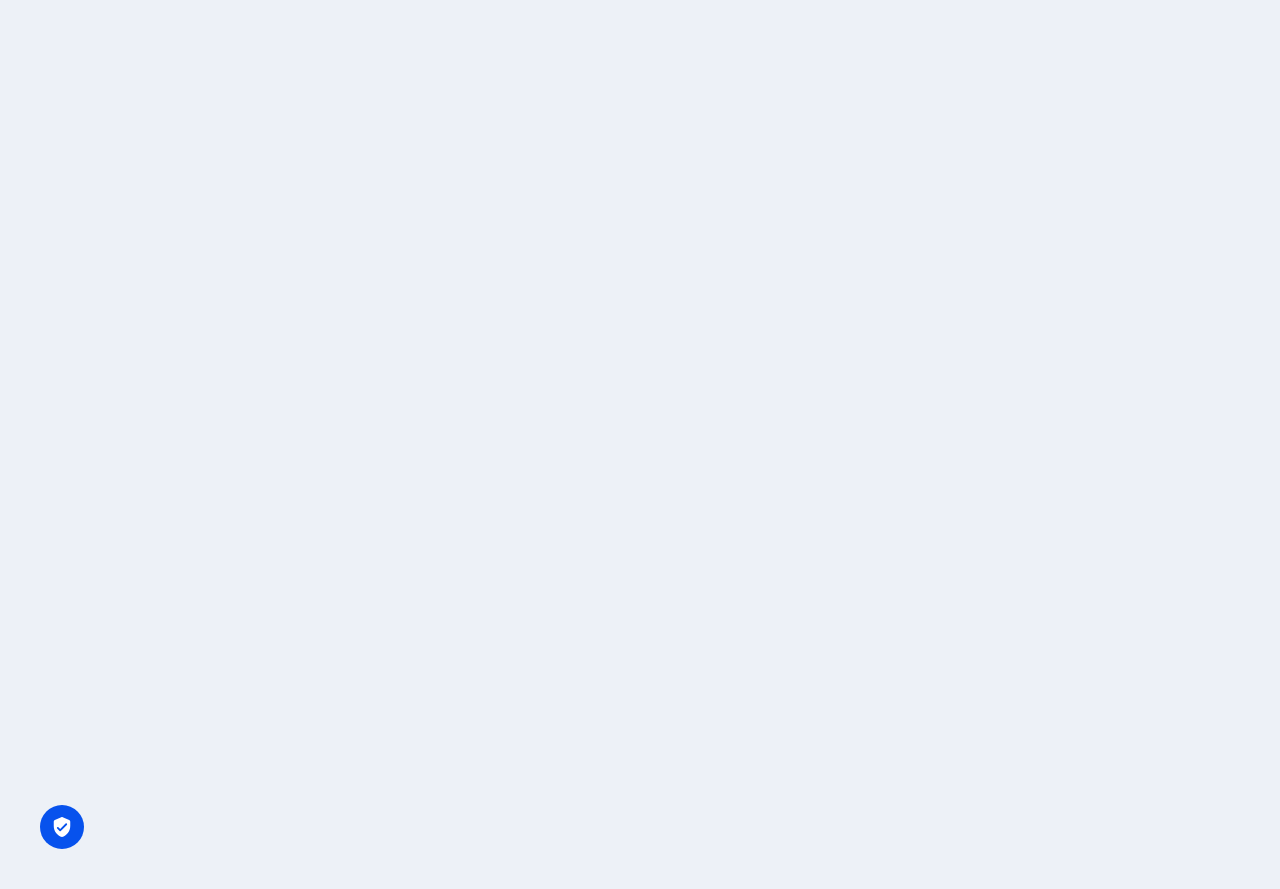 scroll, scrollTop: 0, scrollLeft: 0, axis: both 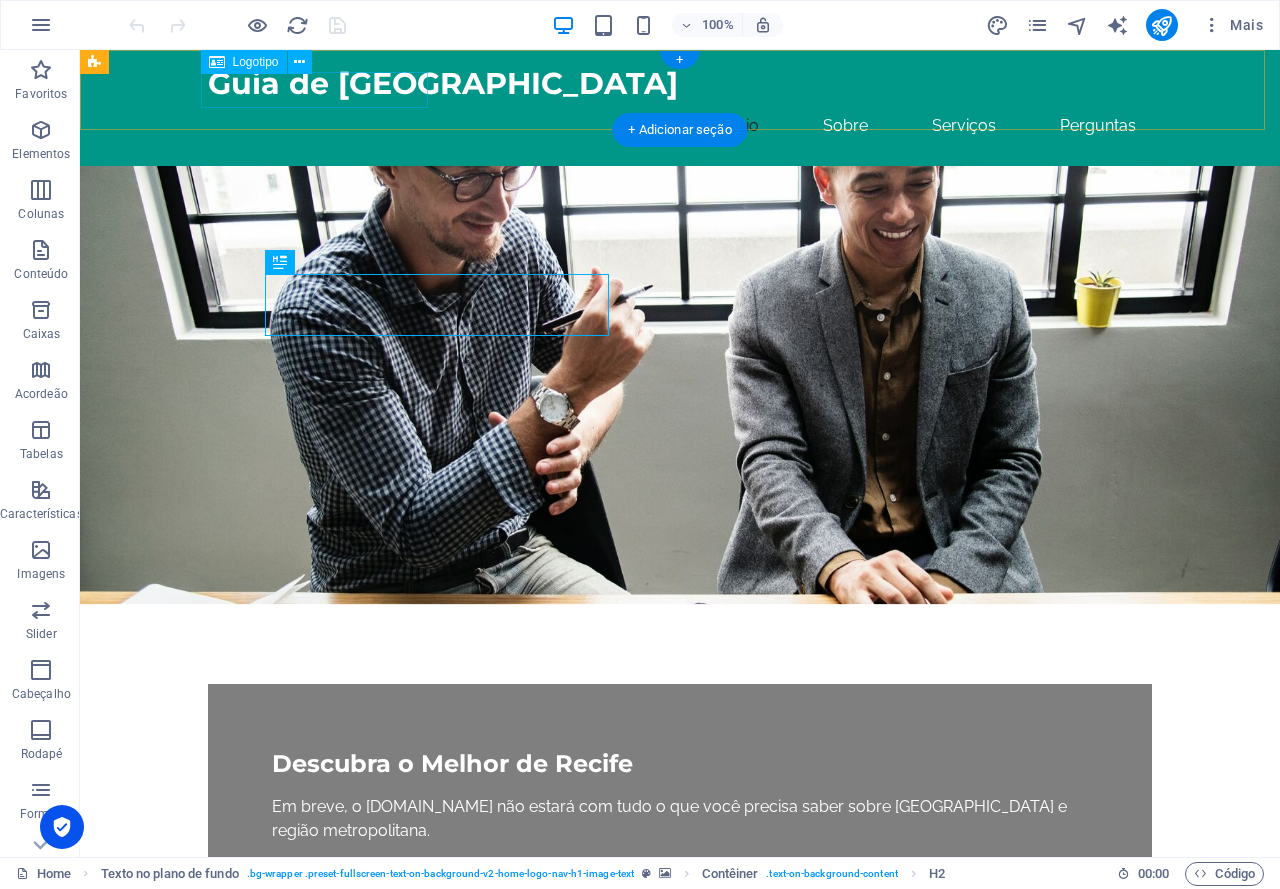 click on "Guia de [GEOGRAPHIC_DATA]" at bounding box center (680, 84) 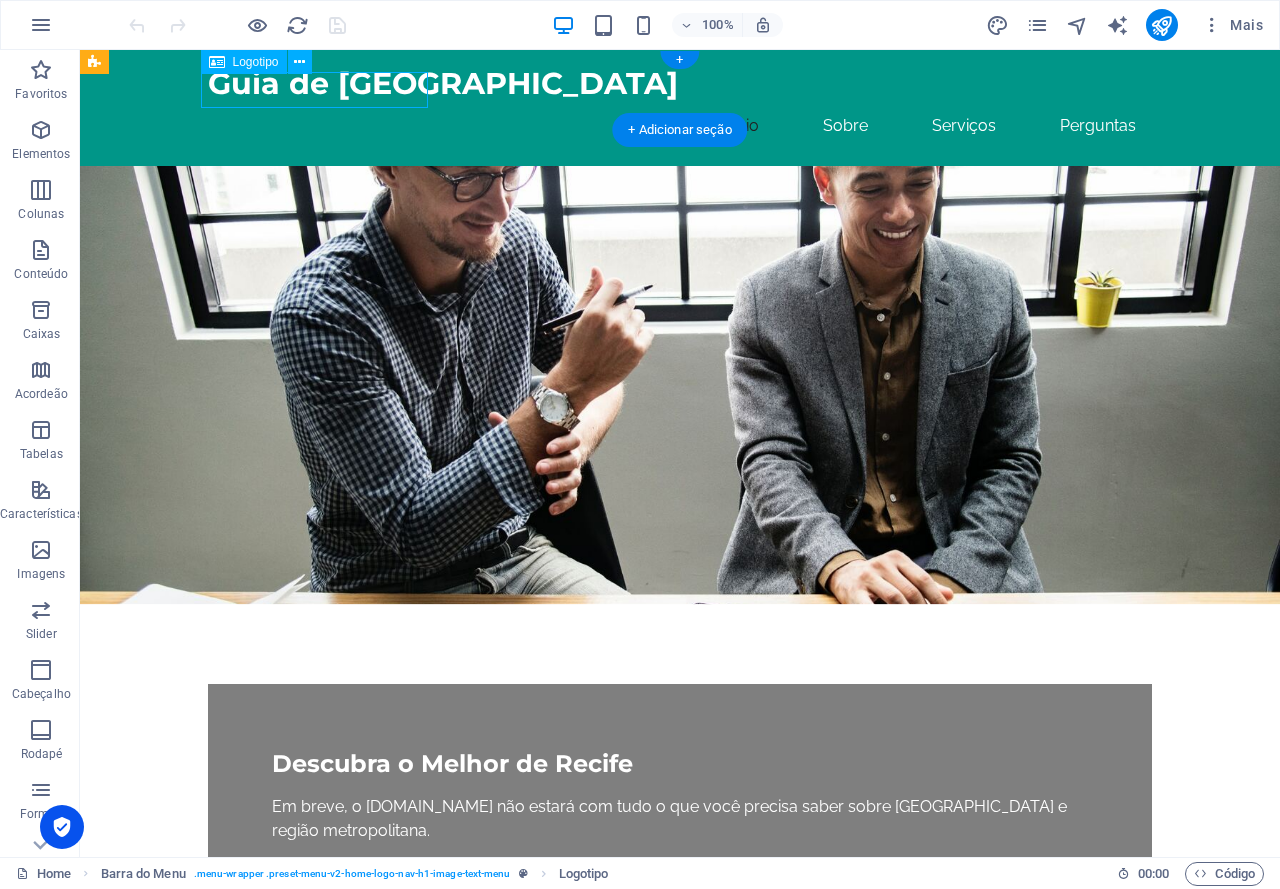 click on "Guia de [GEOGRAPHIC_DATA]" at bounding box center [680, 84] 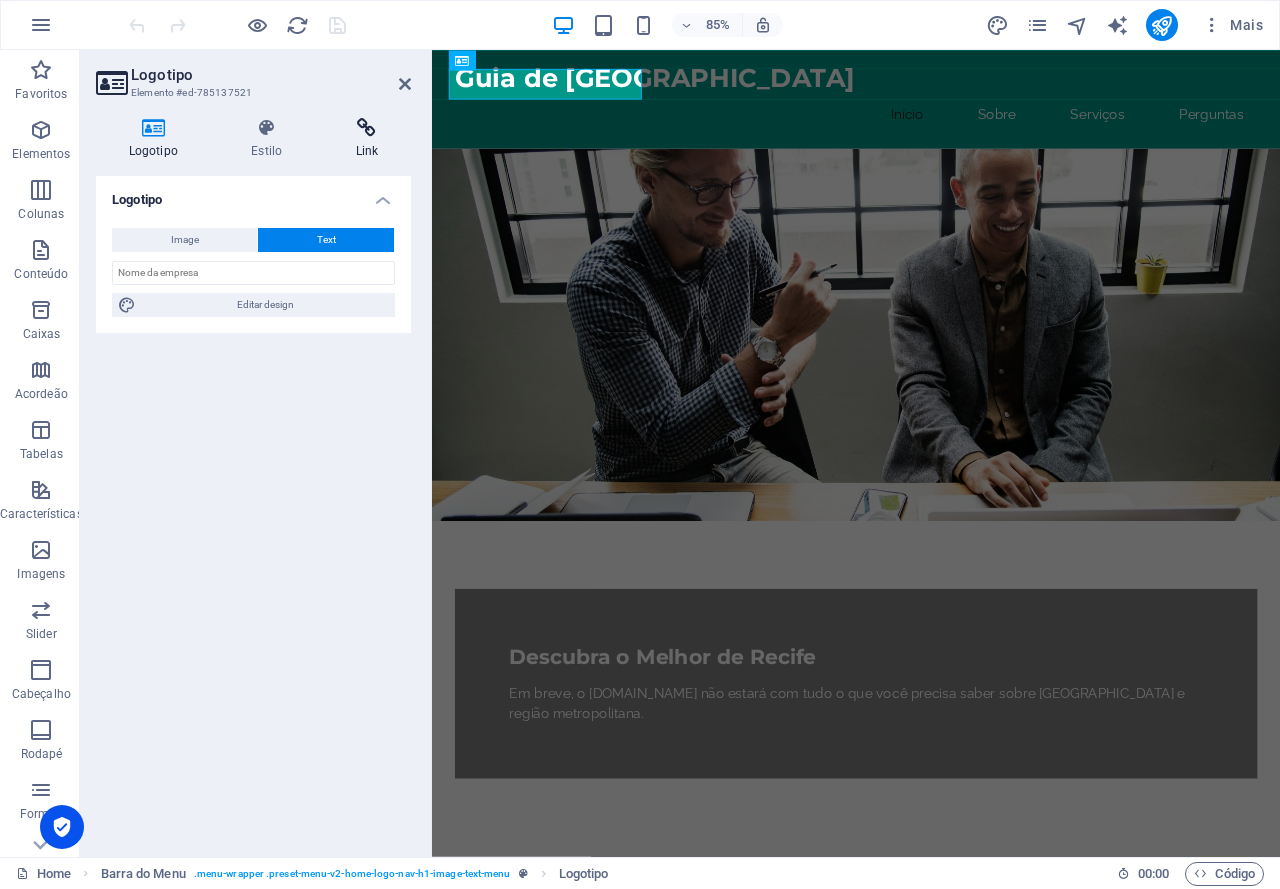 click on "Link" at bounding box center [367, 139] 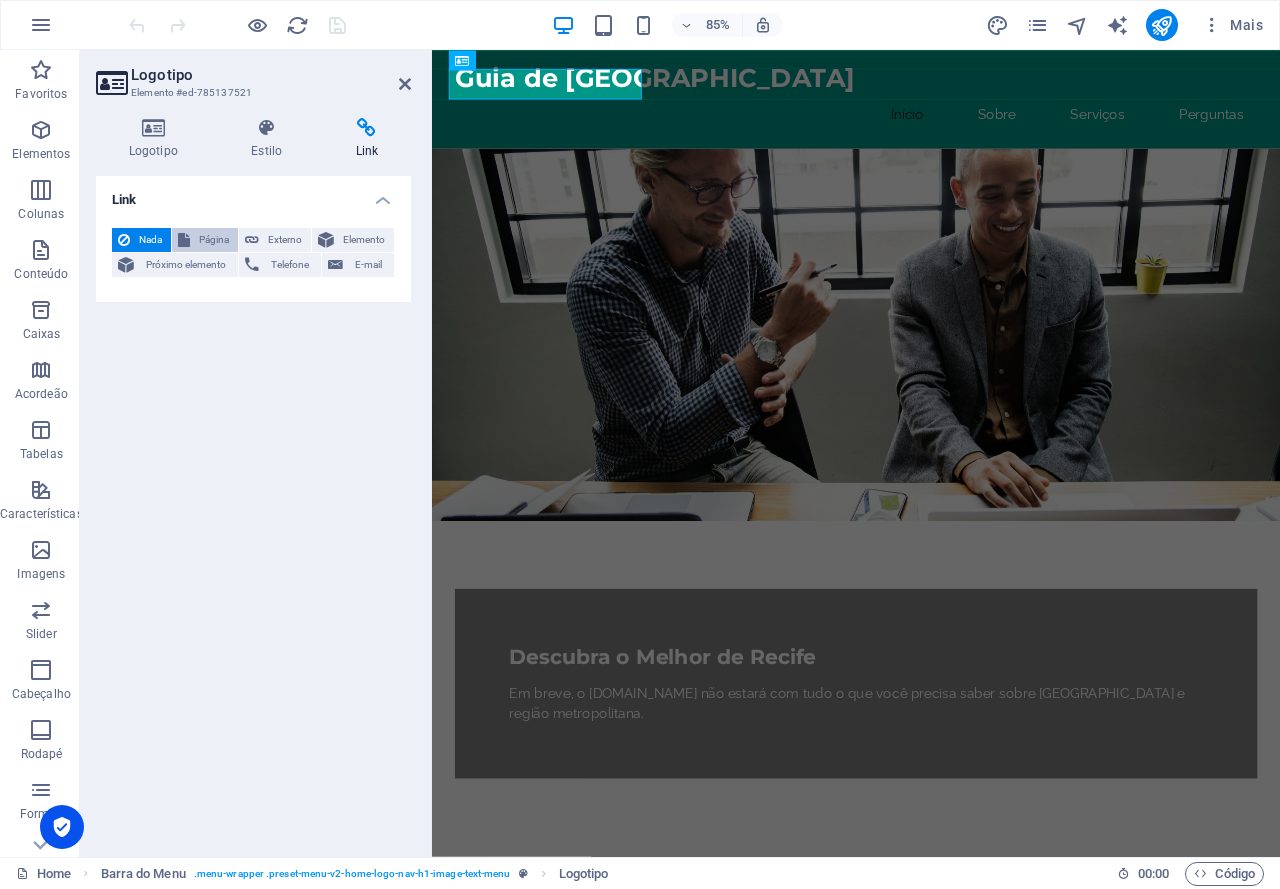click on "Página" at bounding box center [214, 240] 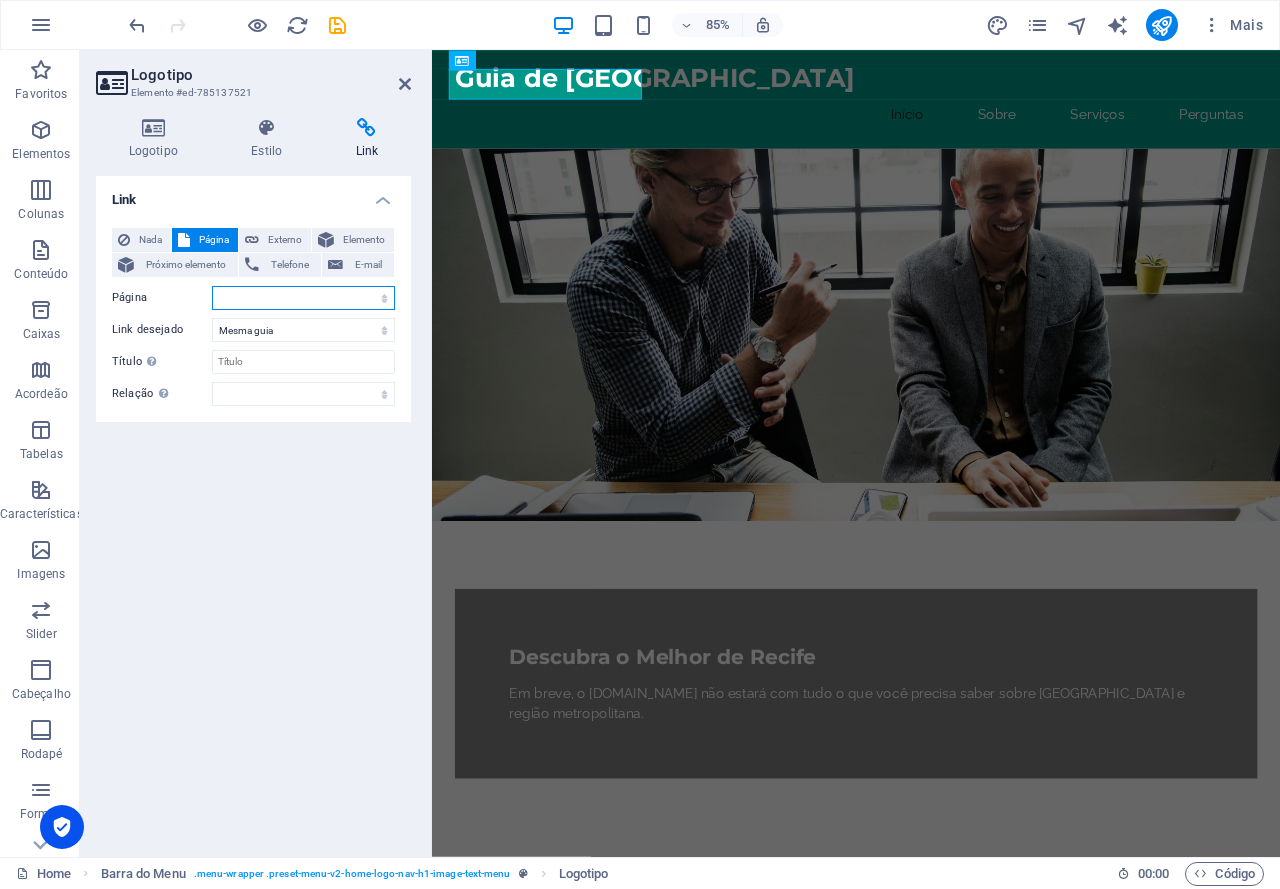 click on "Home Subpage Legal Notice Privacy" at bounding box center (303, 298) 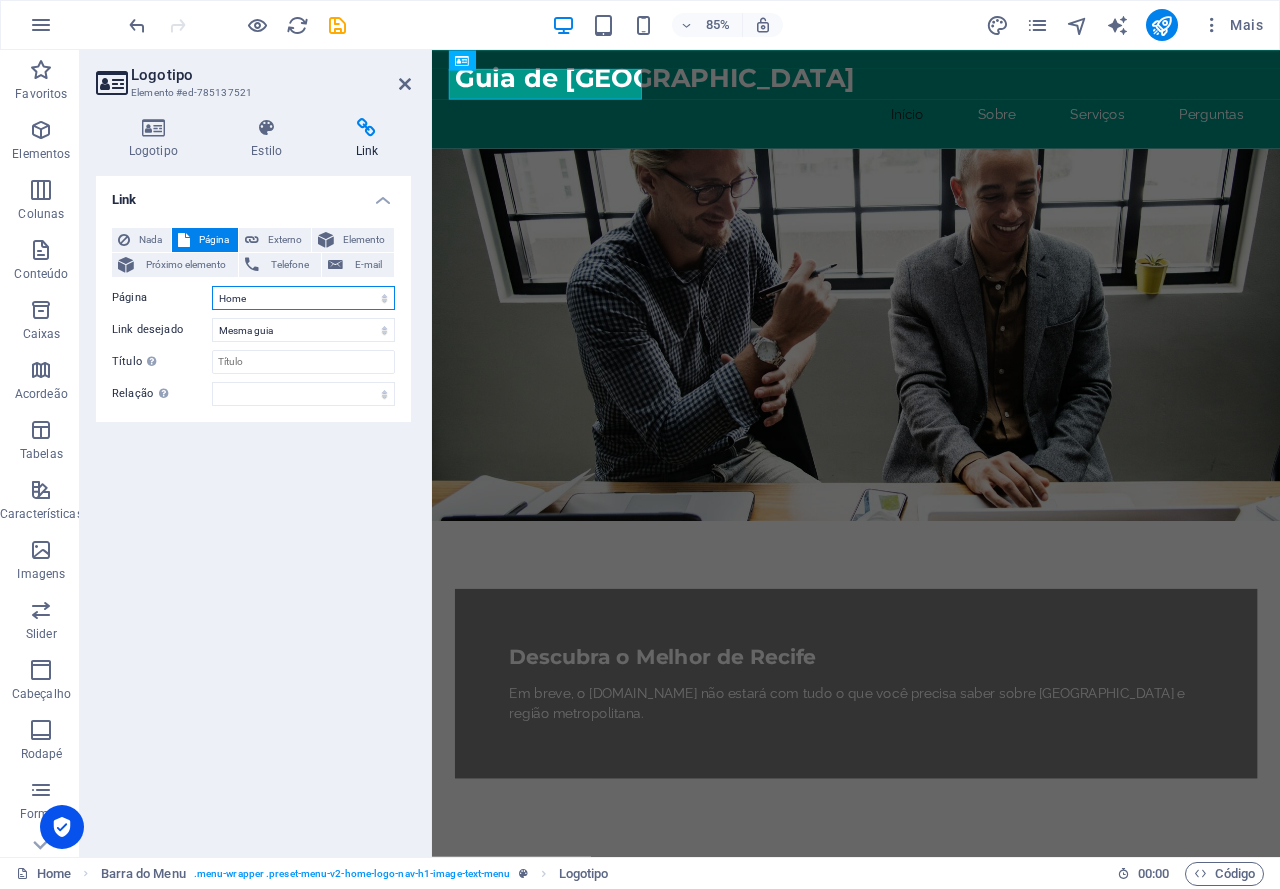 click on "Home Subpage Legal Notice Privacy" at bounding box center [303, 298] 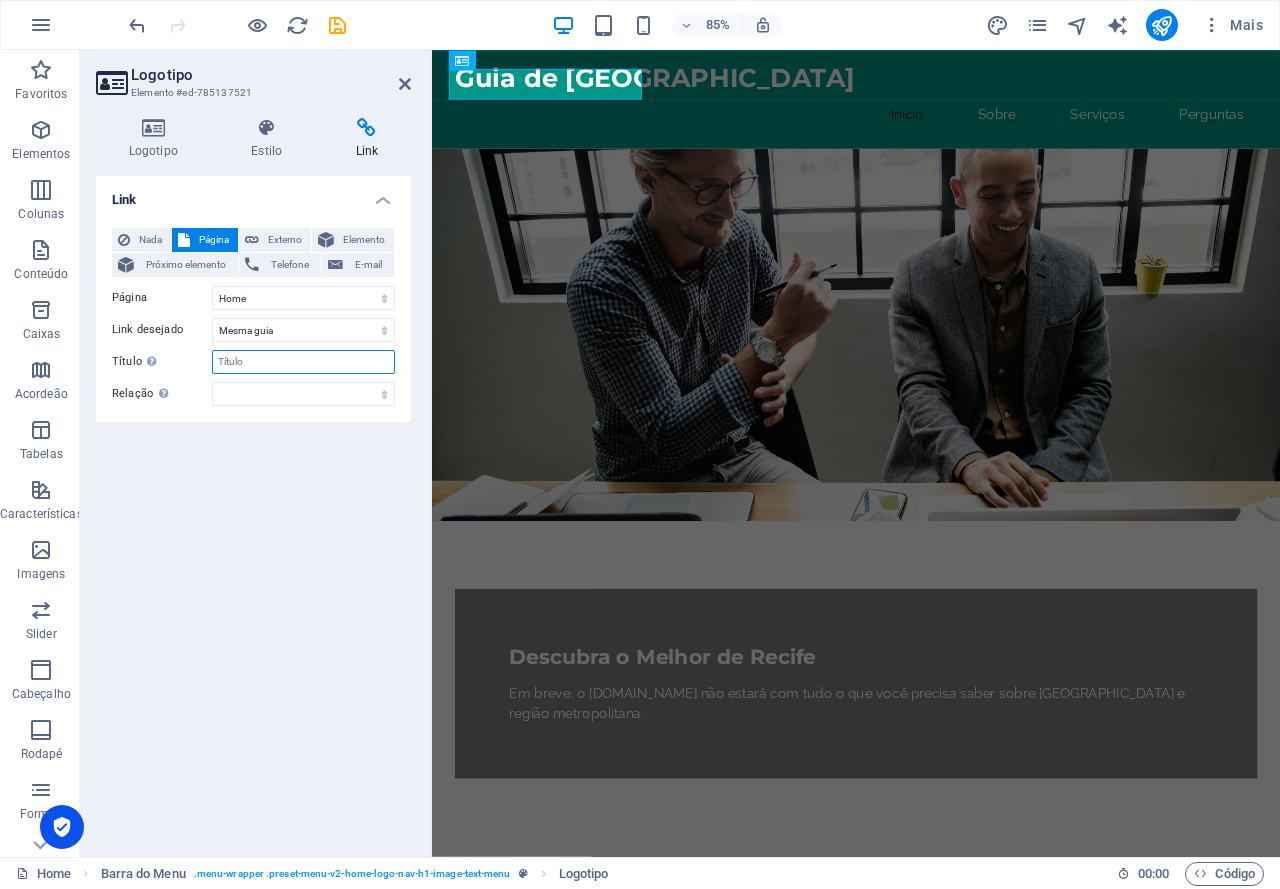 click on "Título A descrição adicional do link não deve ser igual ao texto do link. O título é geralmente mostrado como um texto de dica de ferramenta quando o mouse se move sobre o elemento. Deixe em branco se tiver dúvidas." at bounding box center [303, 362] 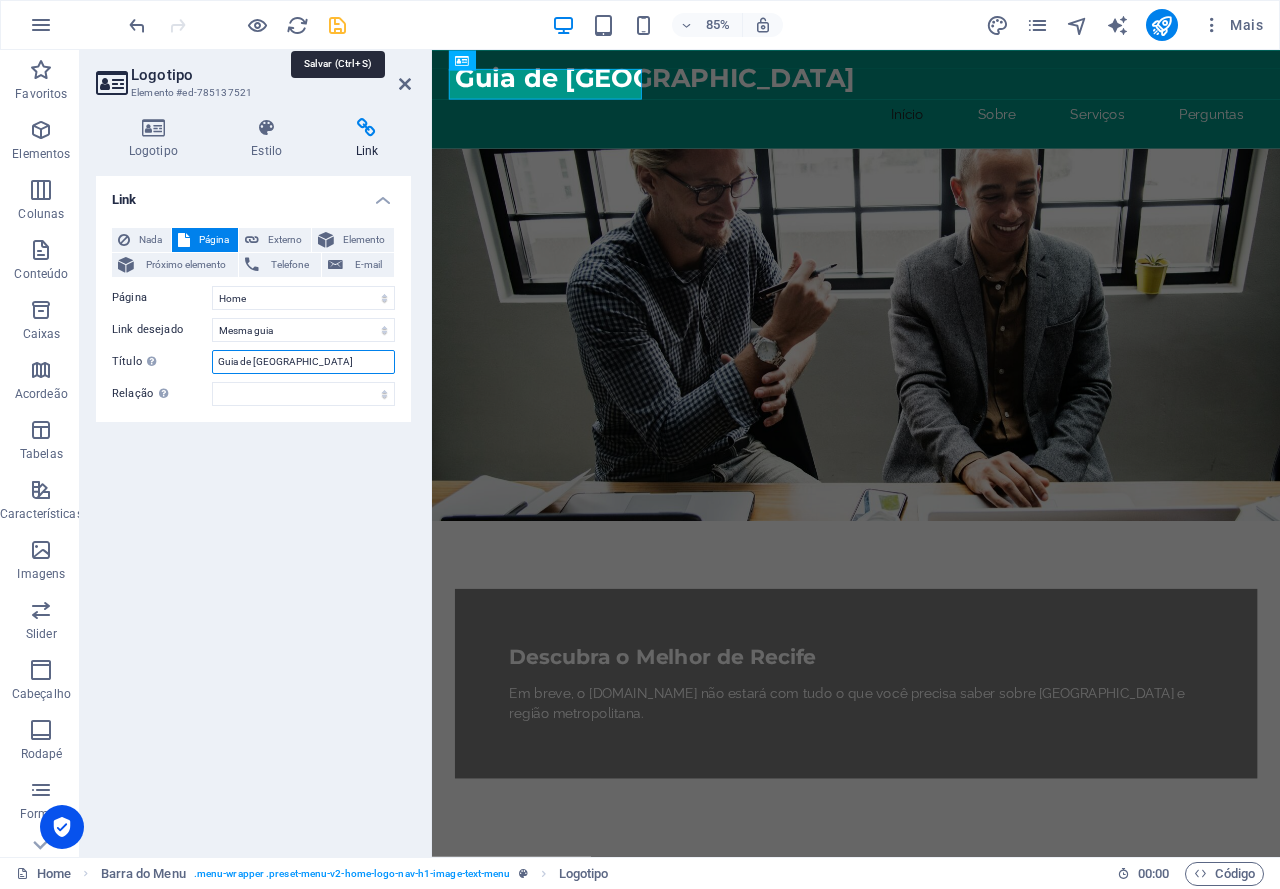 type on "Guia de [GEOGRAPHIC_DATA]" 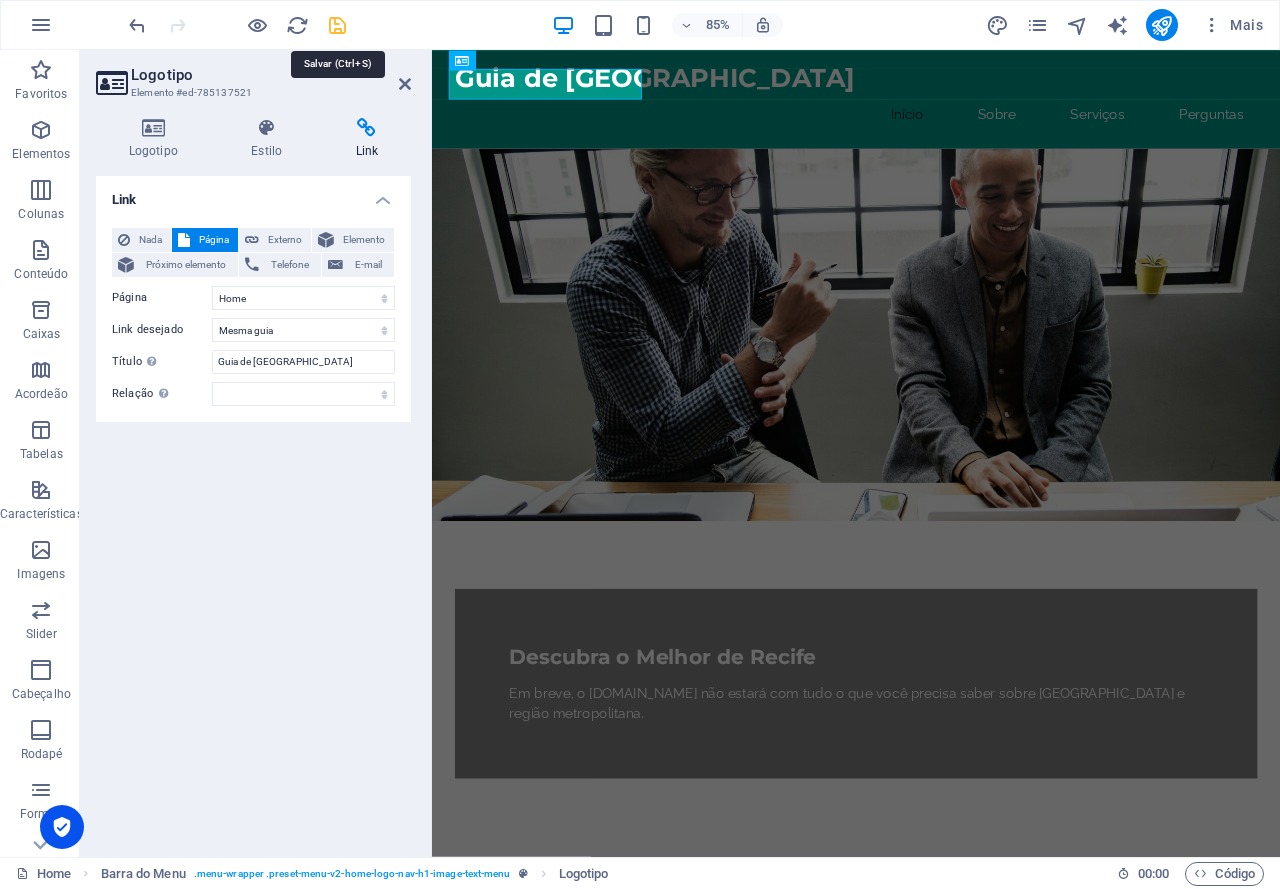 click at bounding box center [337, 25] 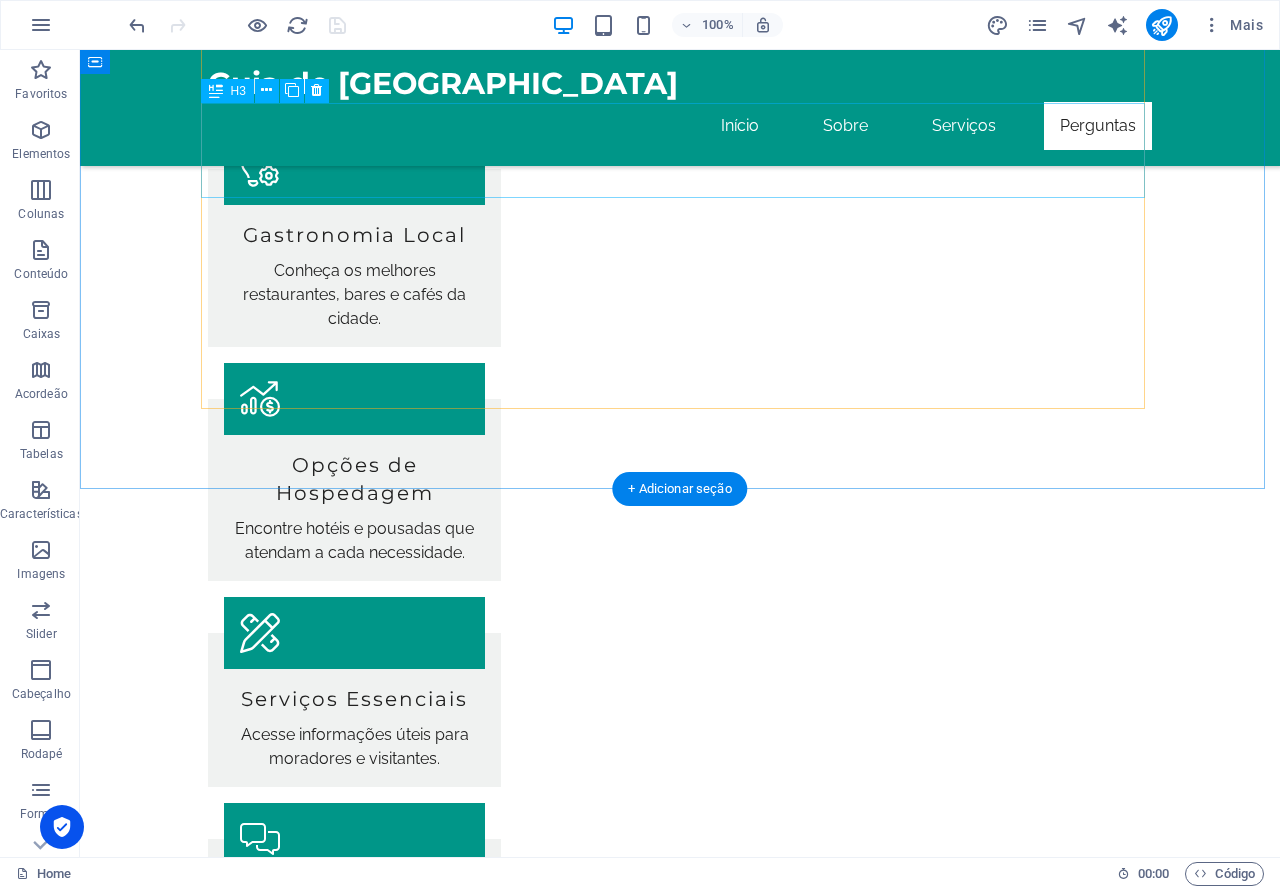 scroll, scrollTop: 2381, scrollLeft: 0, axis: vertical 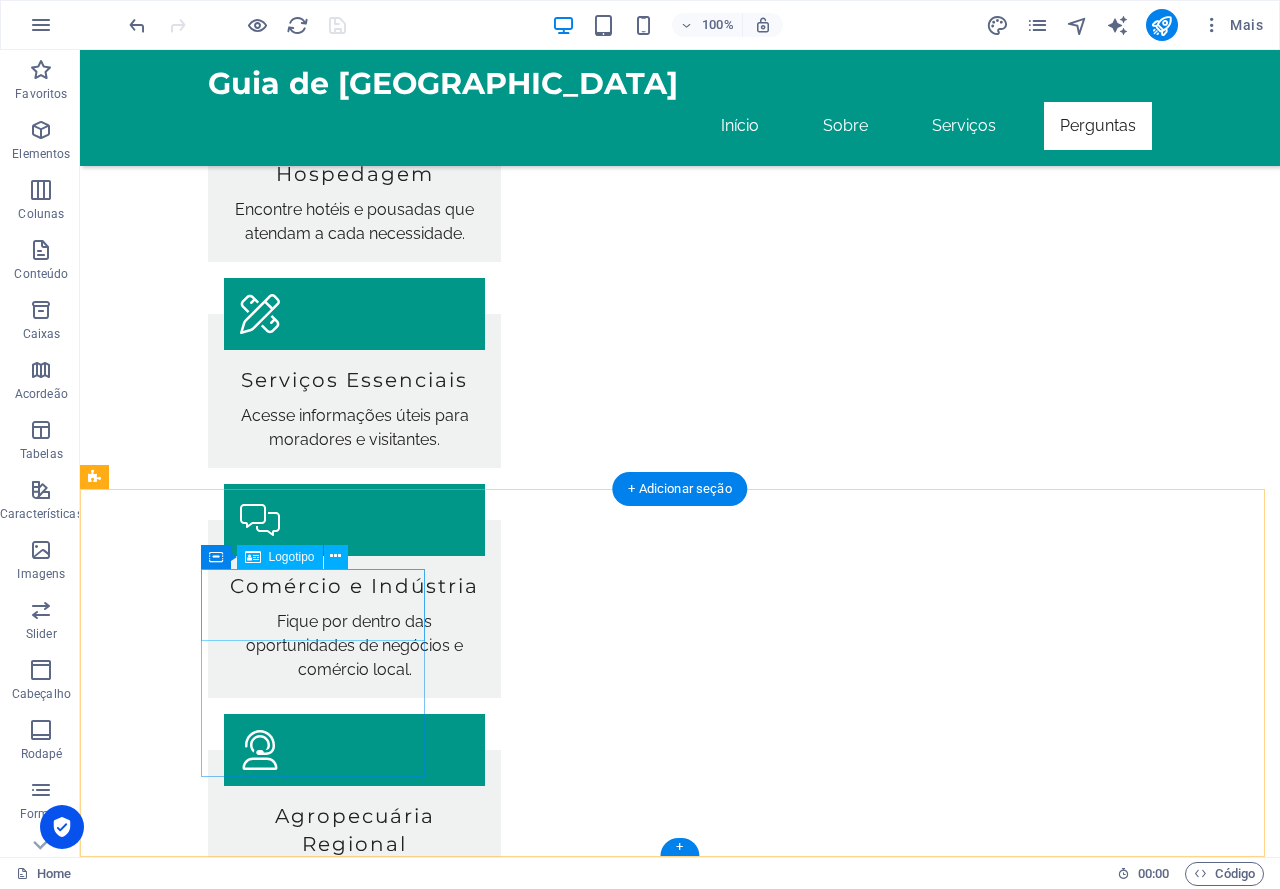 click on "Guia de [GEOGRAPHIC_DATA]" at bounding box center [208, 2267] 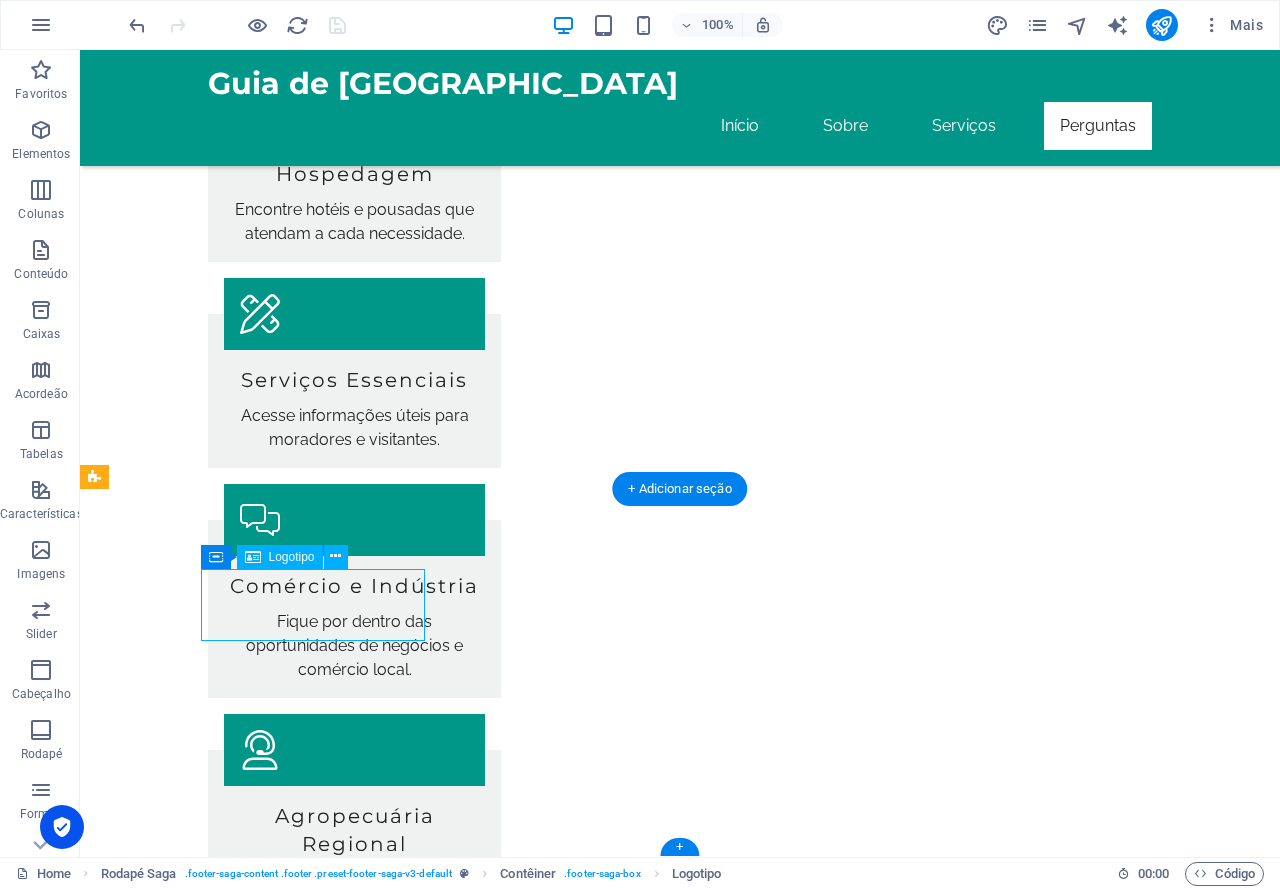 click on "Guia de [GEOGRAPHIC_DATA]" at bounding box center (208, 2267) 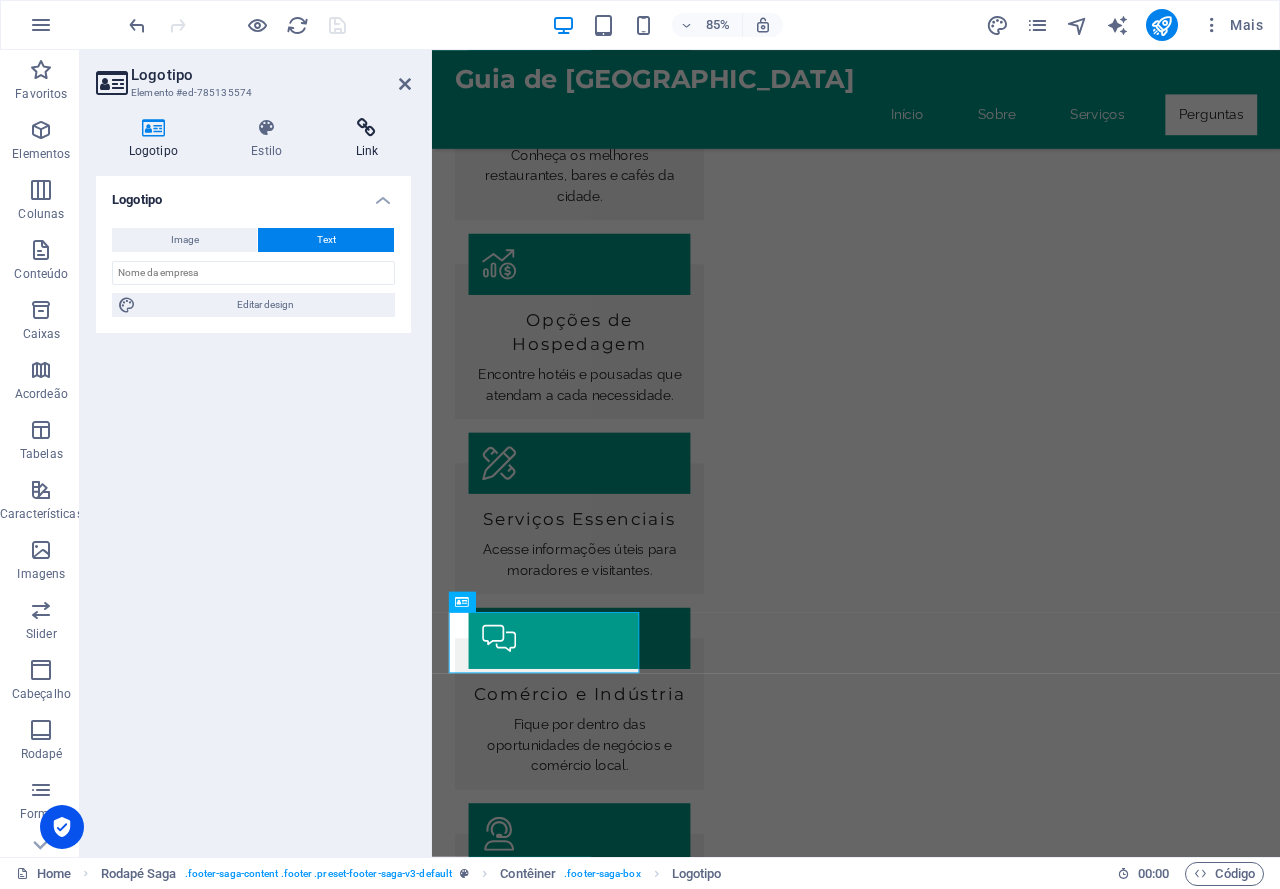 click on "Link" at bounding box center (367, 139) 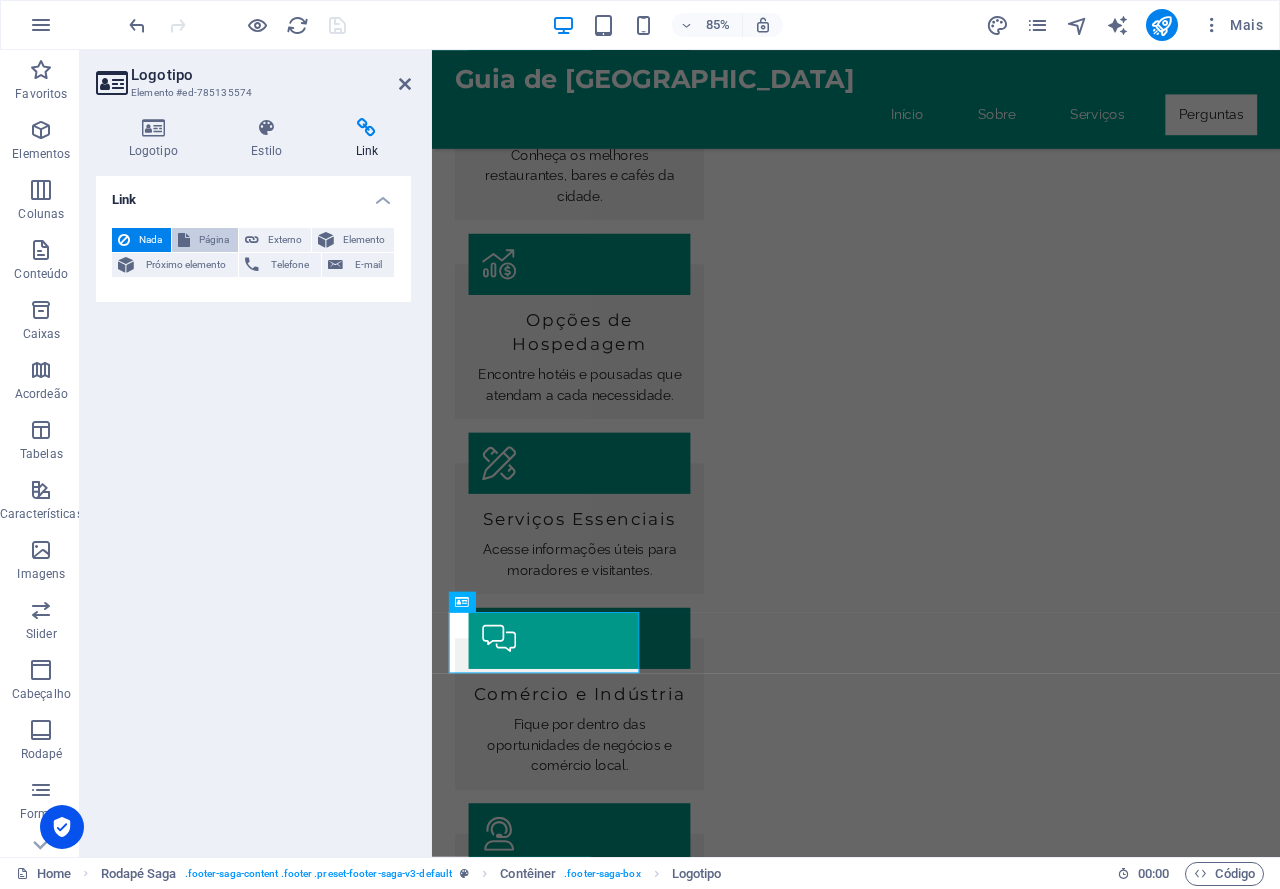 click on "Página" at bounding box center [214, 240] 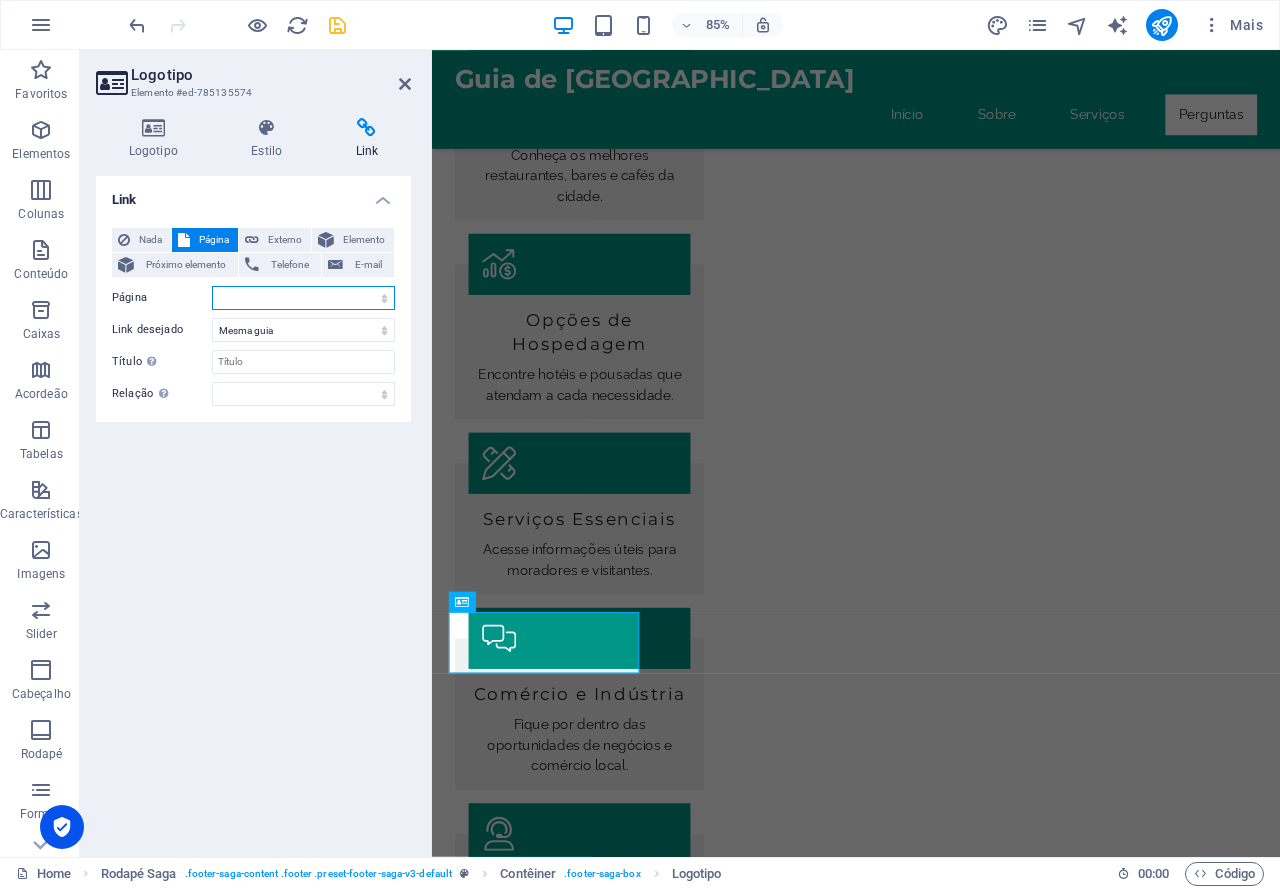 click on "Home Subpage Legal Notice Privacy" at bounding box center (303, 298) 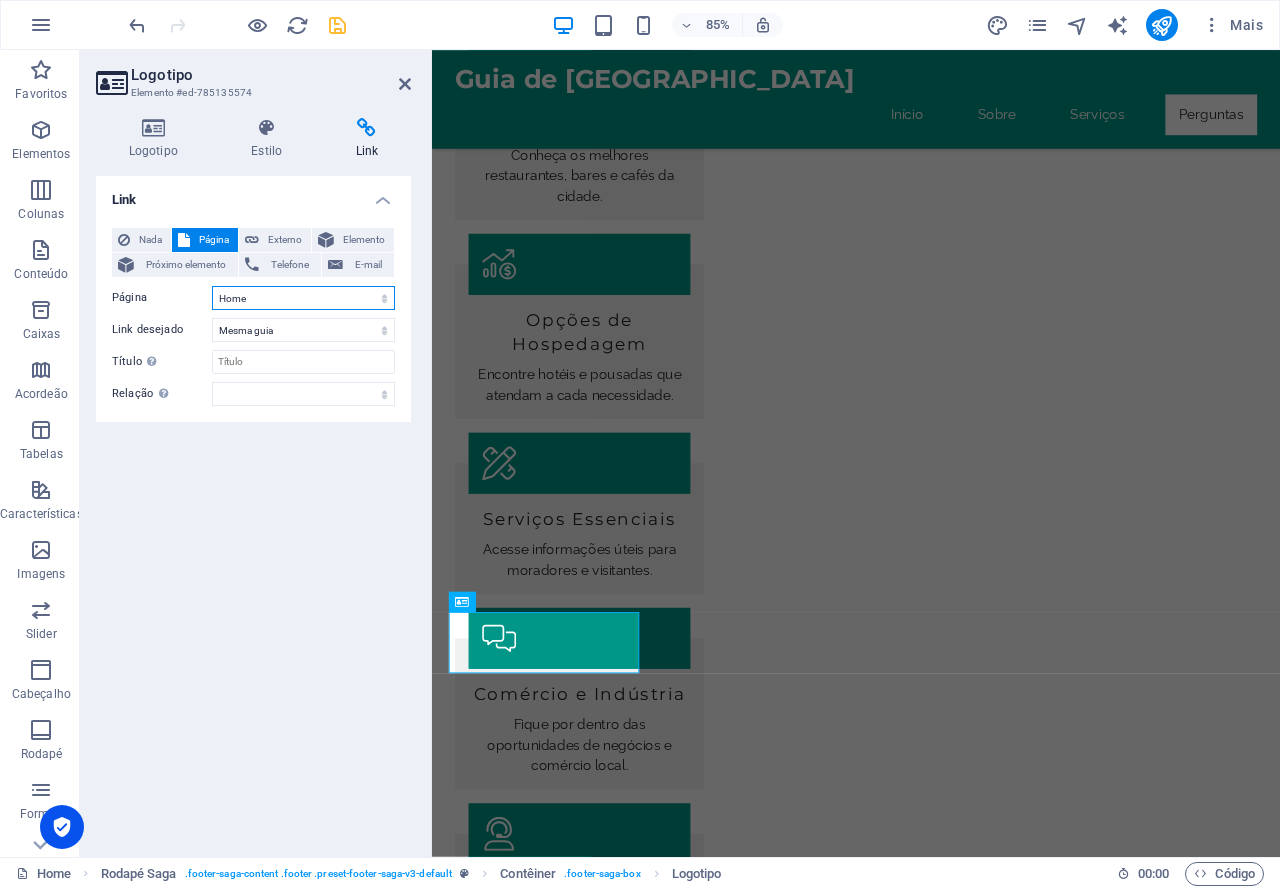 click on "Home Subpage Legal Notice Privacy" at bounding box center [303, 298] 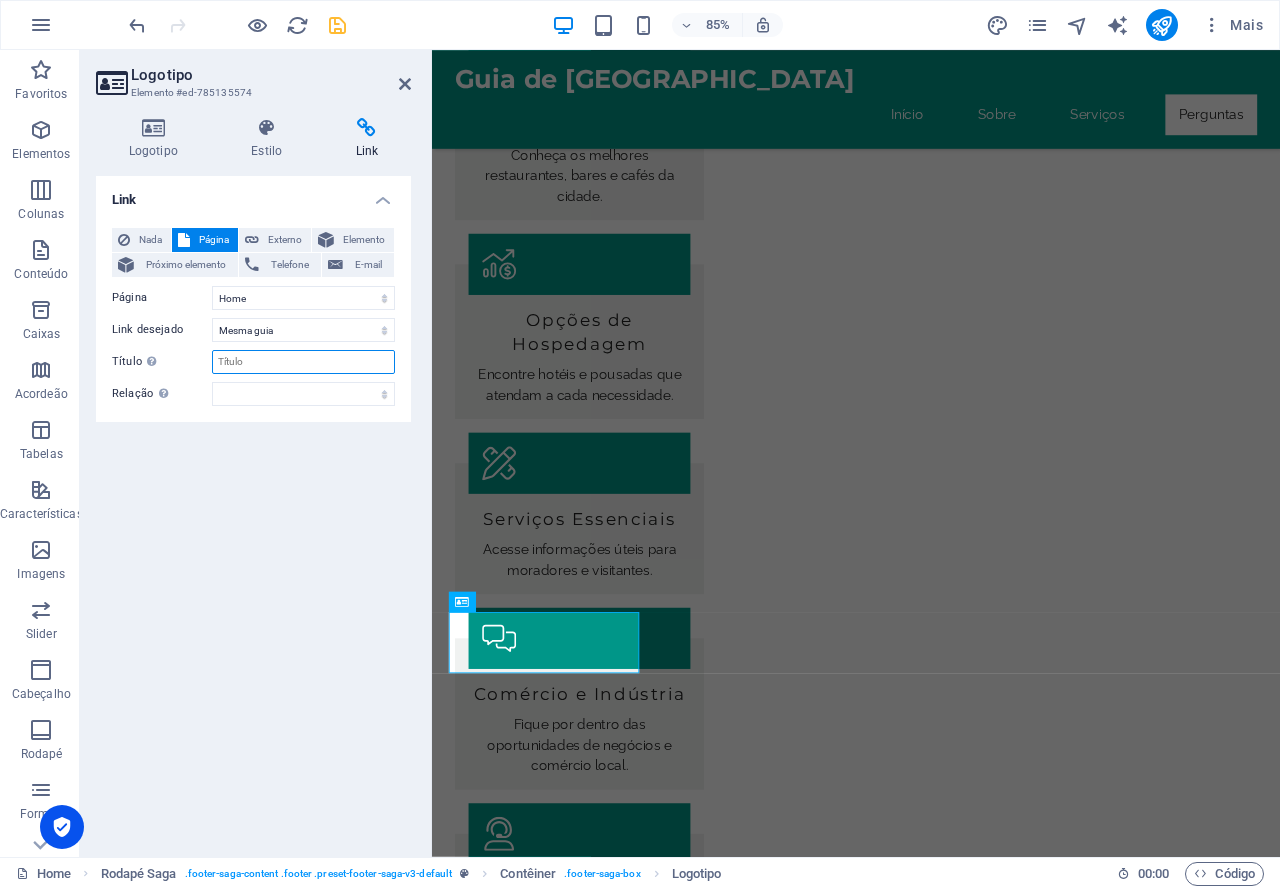 click on "Título A descrição adicional do link não deve ser igual ao texto do link. O título é geralmente mostrado como um texto de dica de ferramenta quando o mouse se move sobre o elemento. Deixe em branco se tiver dúvidas." at bounding box center (303, 362) 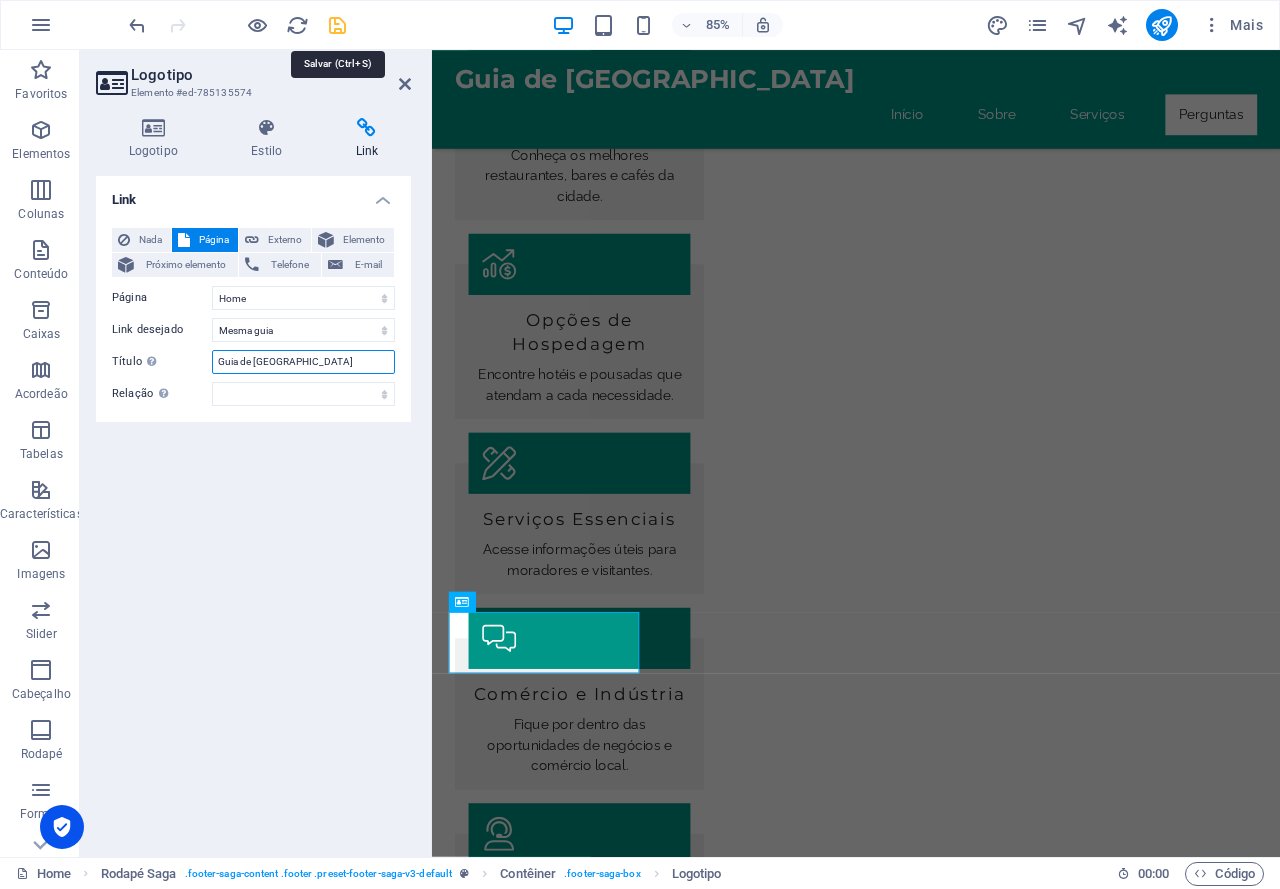 type on "Guia de [GEOGRAPHIC_DATA]" 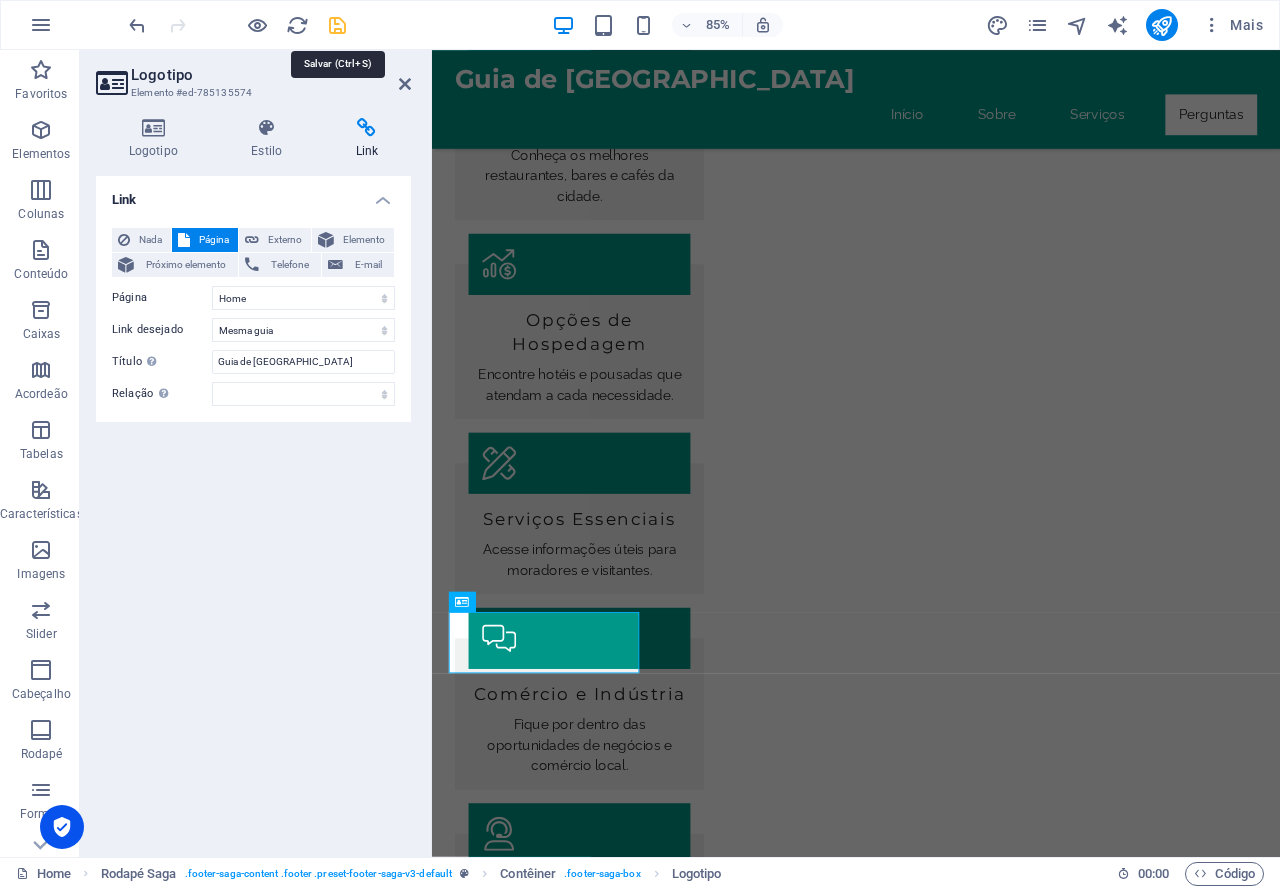 click at bounding box center [337, 25] 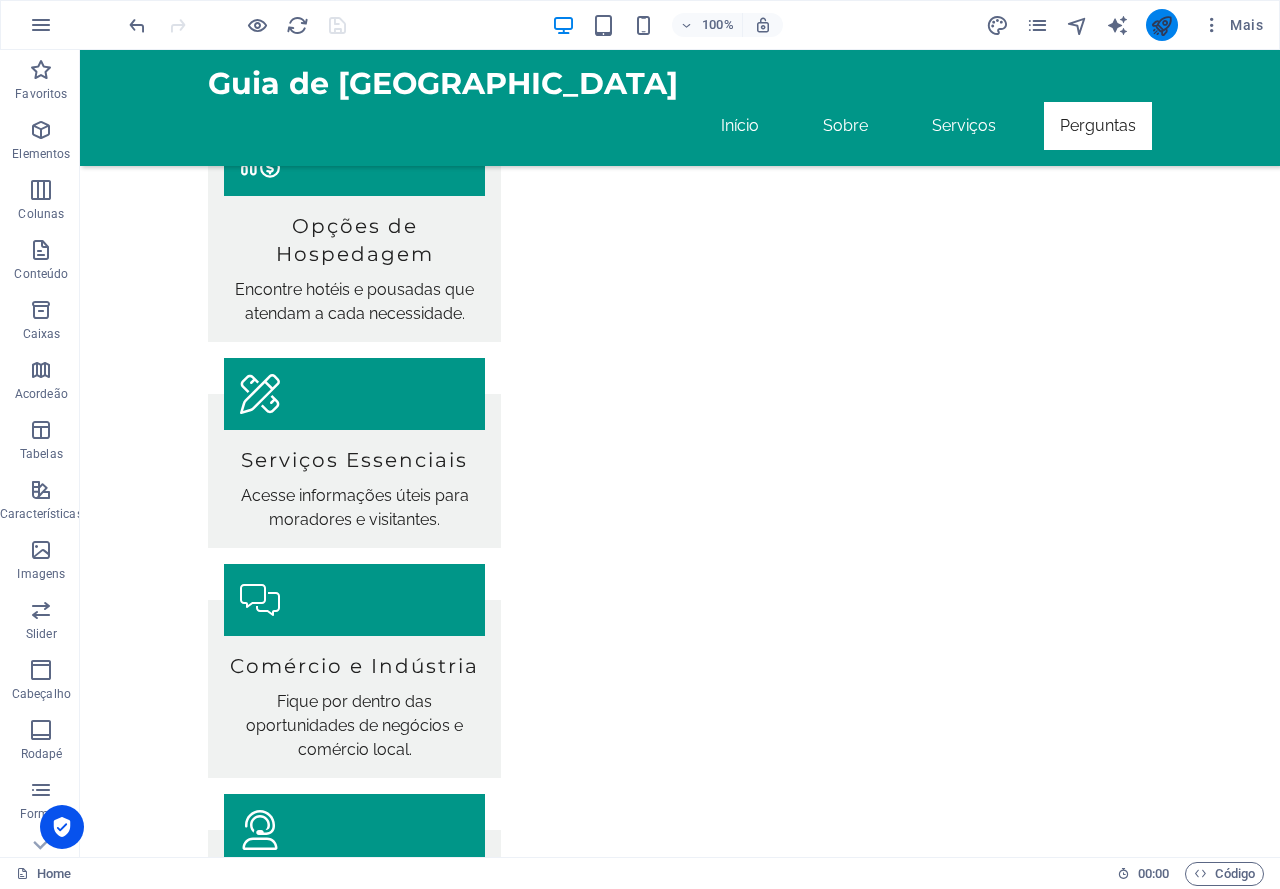 click at bounding box center [1162, 25] 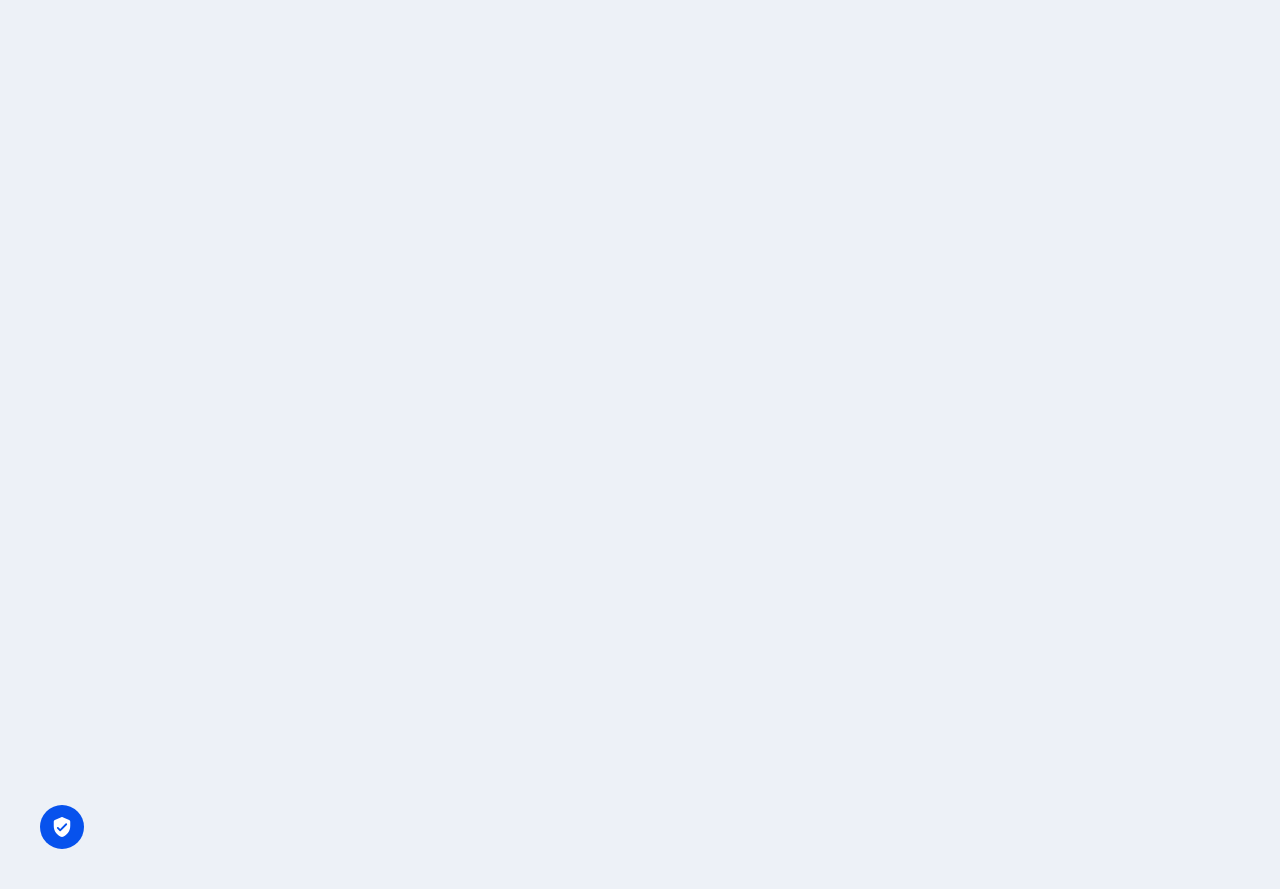 scroll, scrollTop: 0, scrollLeft: 0, axis: both 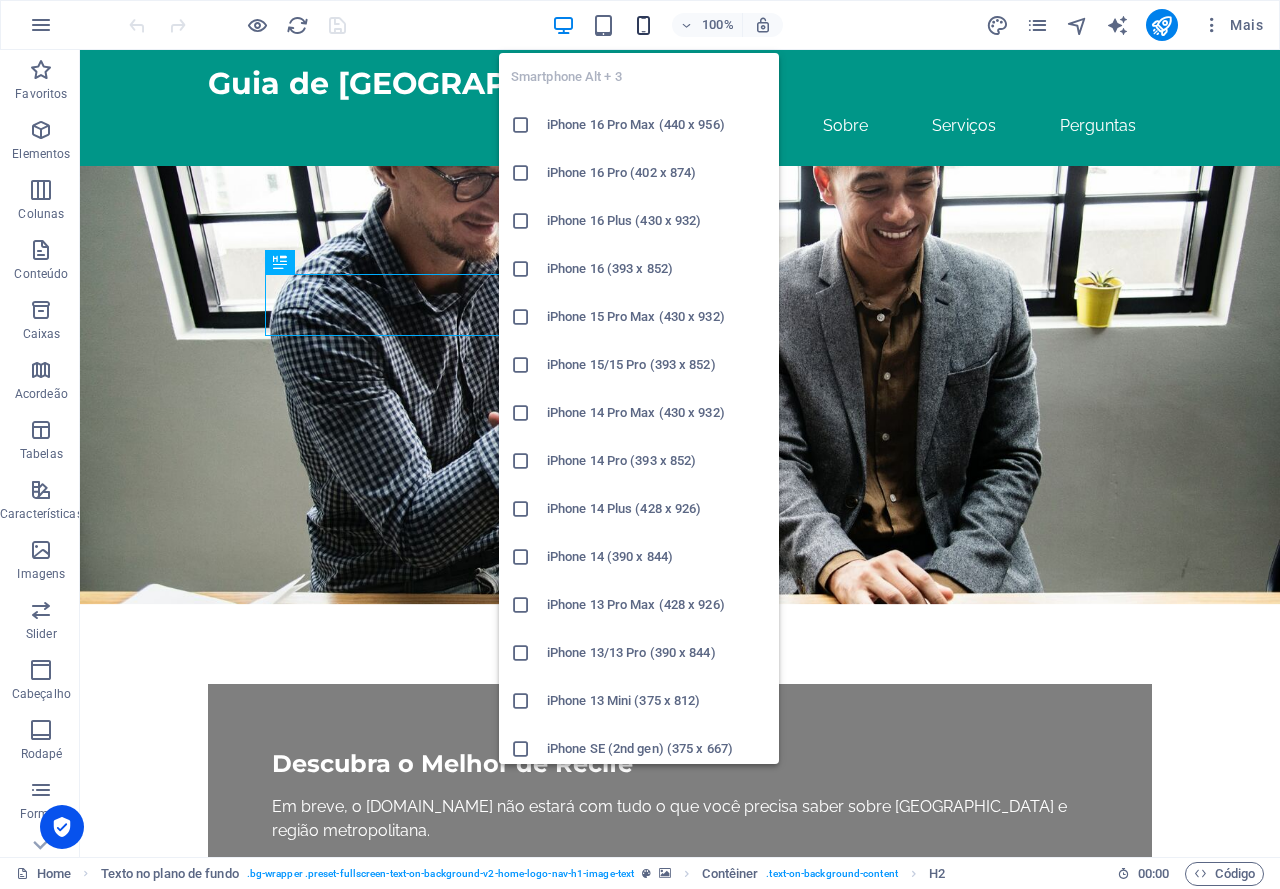 click at bounding box center [643, 25] 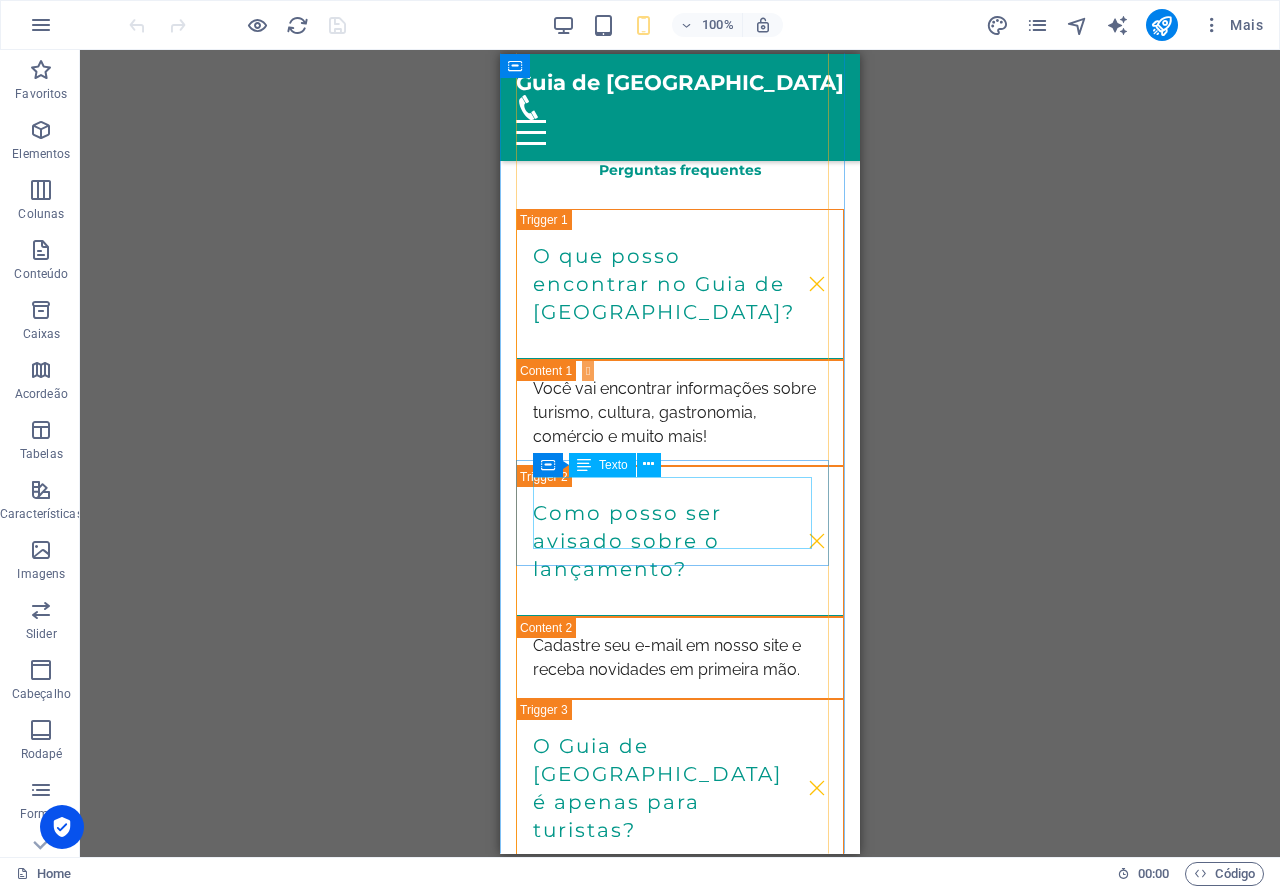 scroll, scrollTop: 3400, scrollLeft: 0, axis: vertical 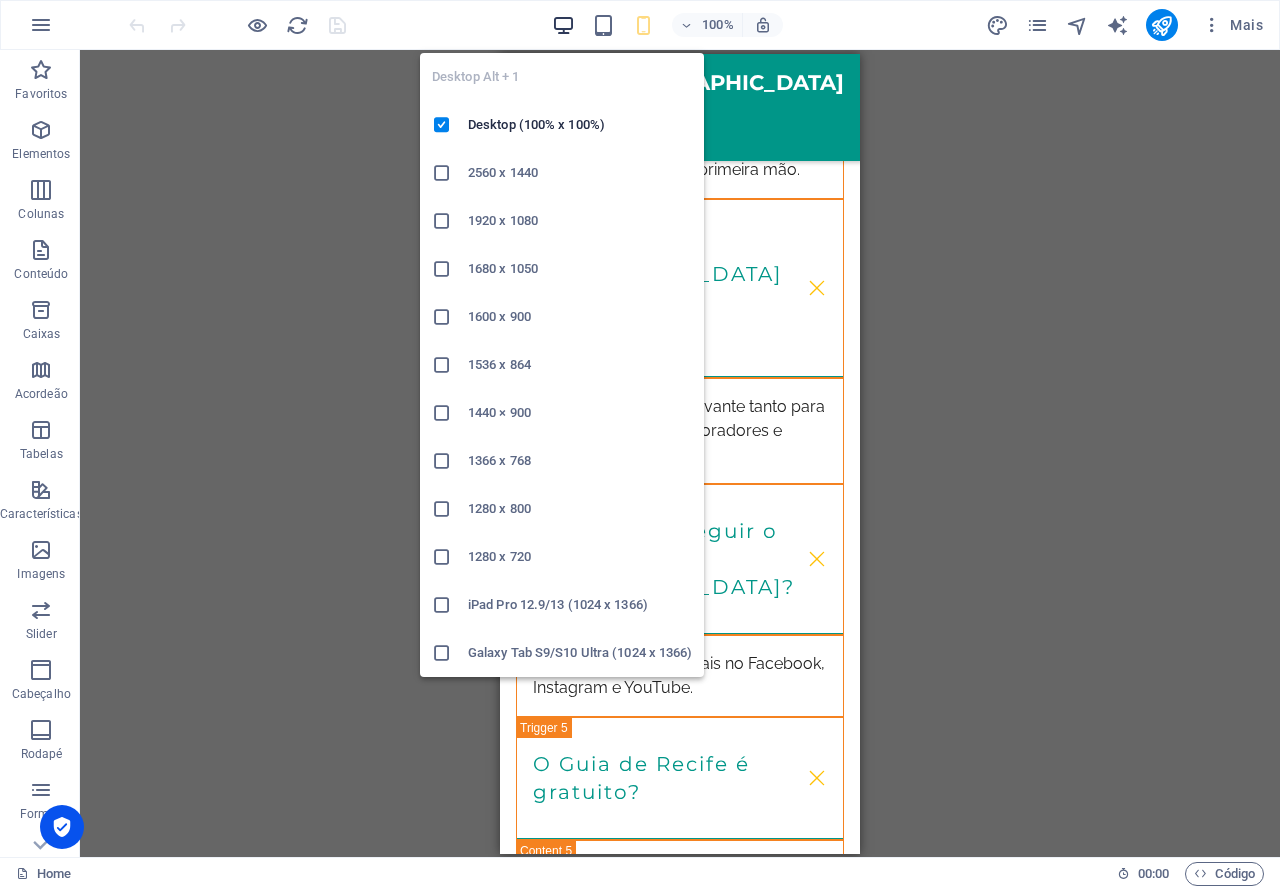 click at bounding box center [563, 25] 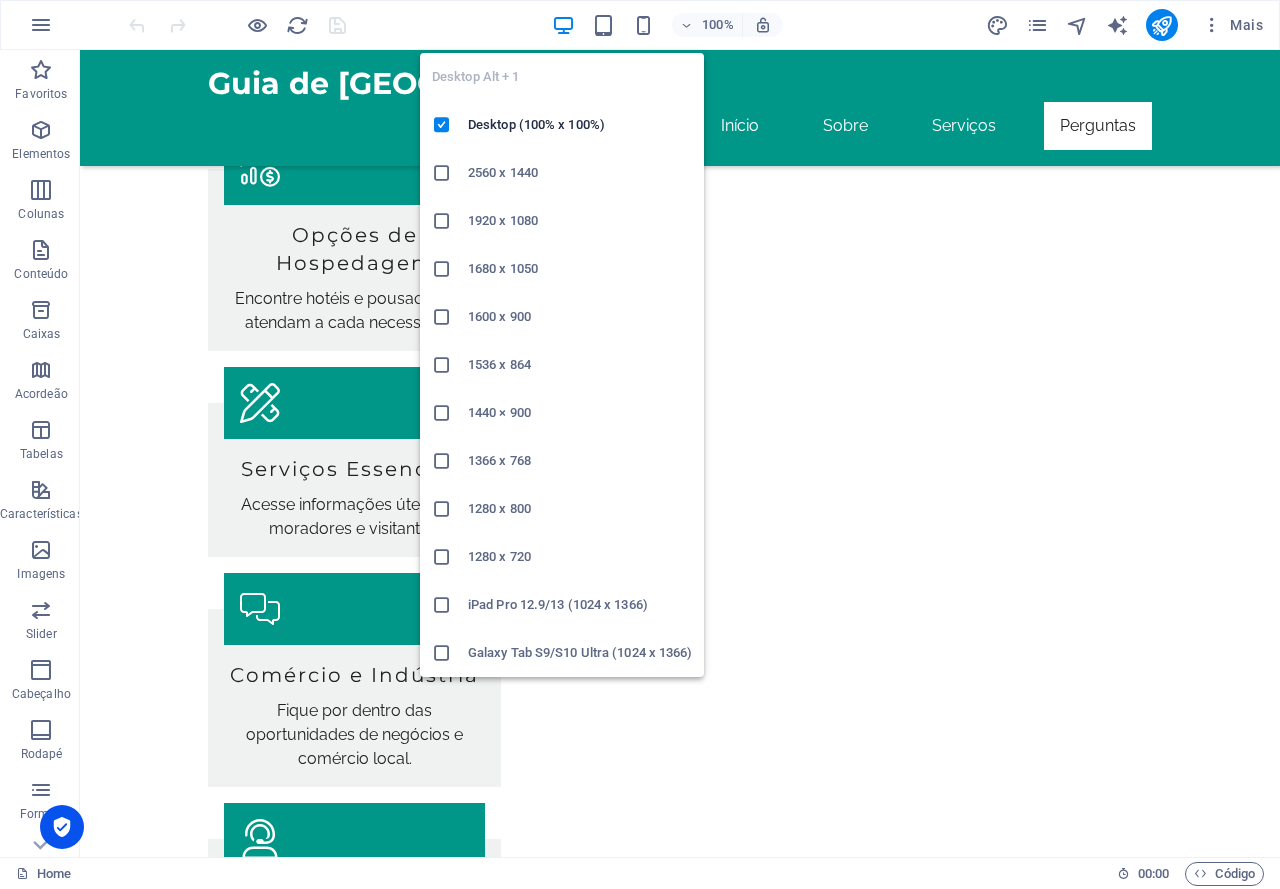 scroll, scrollTop: 2381, scrollLeft: 0, axis: vertical 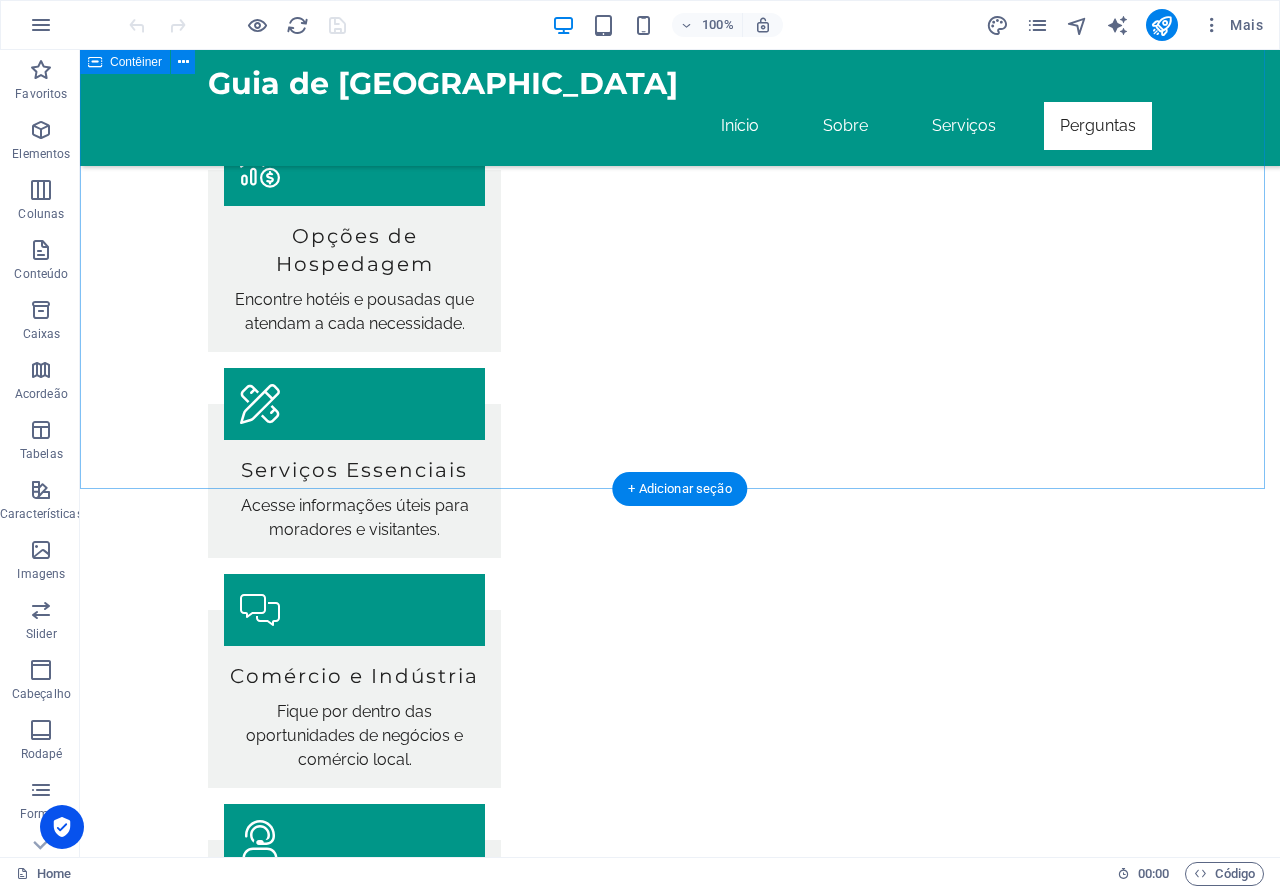 click on "Perguntas frequentes O que posso encontrar no Guia de [GEOGRAPHIC_DATA]? Você vai encontrar informações sobre turismo, cultura, gastronomia, comércio e muito mais! Como posso ser avisado sobre o lançamento? Cadastre seu e-mail em nosso site e receba novidades em primeira mão. O Guia de [GEOGRAPHIC_DATA] é apenas para turistas? Não, é um recurso relevante tanto para turistas quanto para moradores e empreendedores. Onde posso seguir o Guia de [GEOGRAPHIC_DATA]? Siga nossas redes sociais no Facebook, Instagram e YouTube. O Guia de [GEOGRAPHIC_DATA] é gratuito? Sim, todas as informações que oferecemos no guia serão gratuitas para todos. Quando o Guia de [GEOGRAPHIC_DATA] será lançado? O lançamento está próximo! Fique ligado em nossas redes sociais para mais informações." at bounding box center [680, 1671] 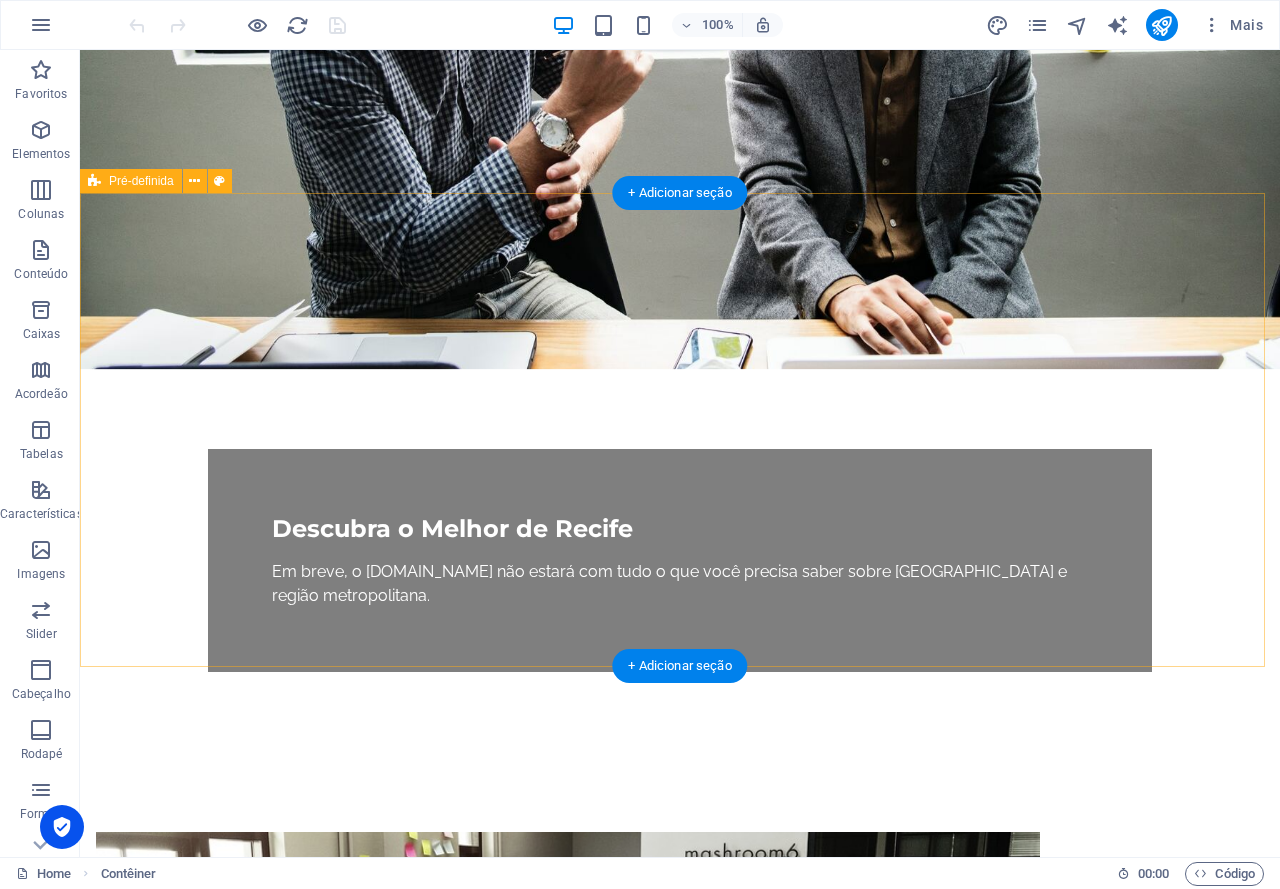 scroll, scrollTop: 0, scrollLeft: 0, axis: both 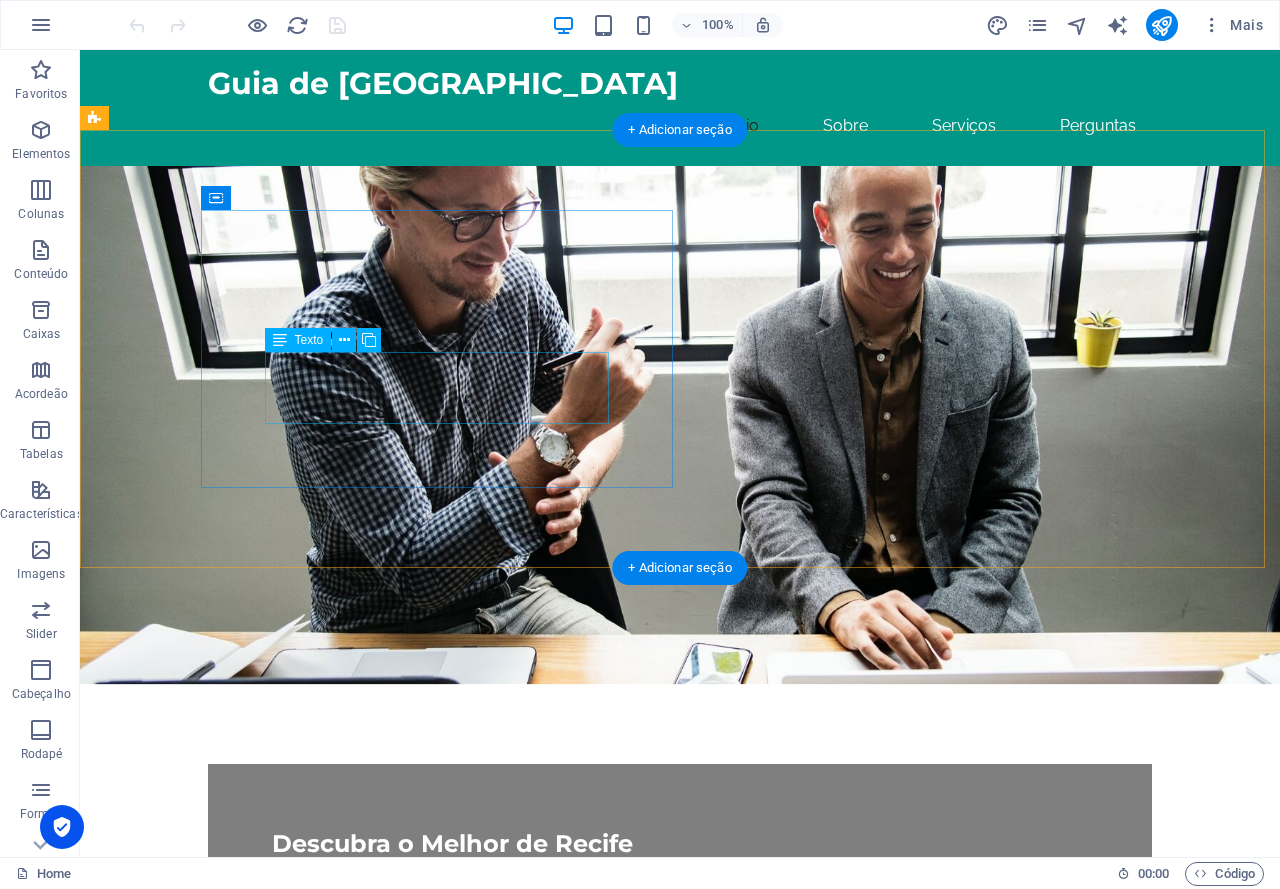 click on "Em breve, o [DOMAIN_NAME] não estará com tudo o que você precisa saber sobre [GEOGRAPHIC_DATA] e região metropolitana." at bounding box center [680, 899] 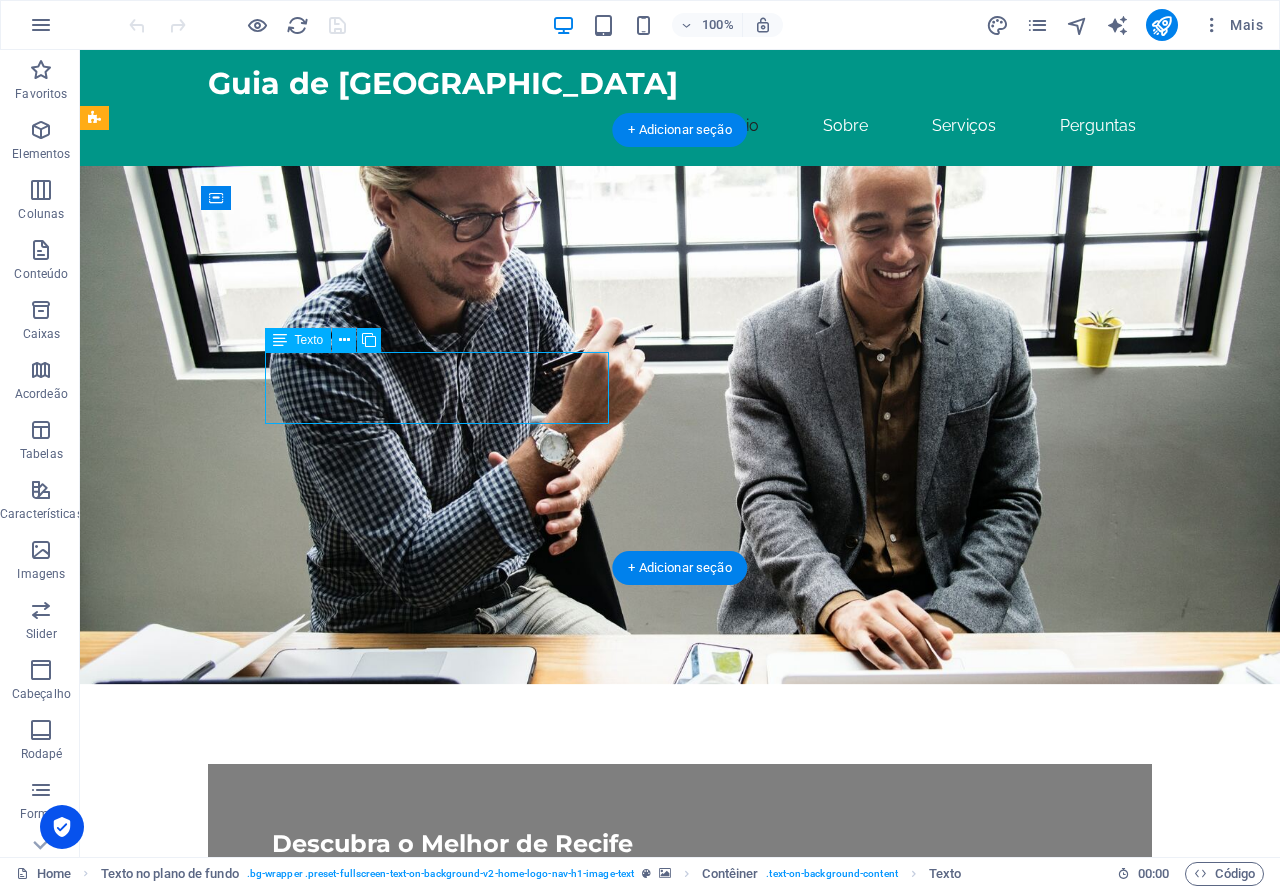click on "Em breve, o [DOMAIN_NAME] não estará com tudo o que você precisa saber sobre [GEOGRAPHIC_DATA] e região metropolitana." at bounding box center [680, 899] 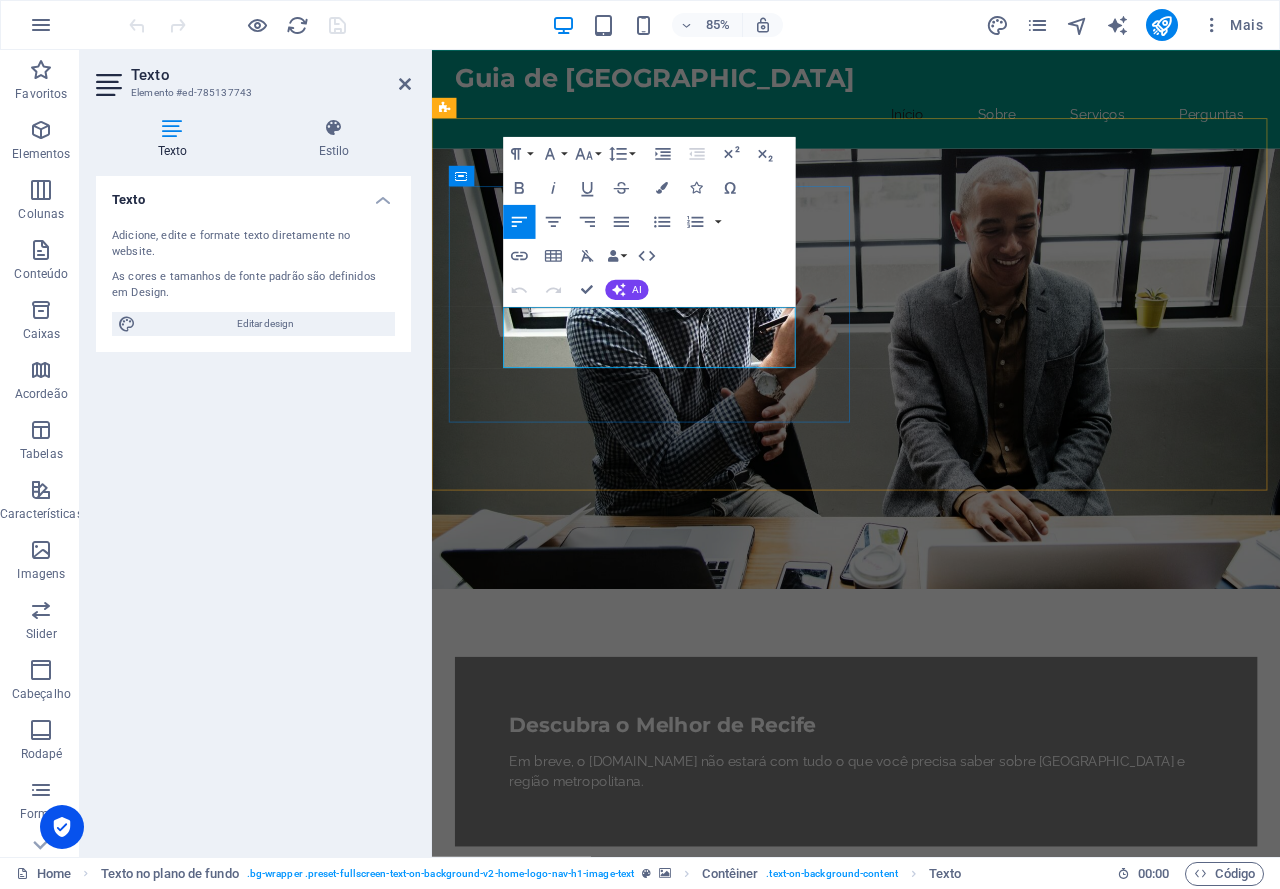 click on "Em breve, o [DOMAIN_NAME] não estará com tudo o que você precisa saber sobre [GEOGRAPHIC_DATA] e região metropolitana." at bounding box center [931, 899] 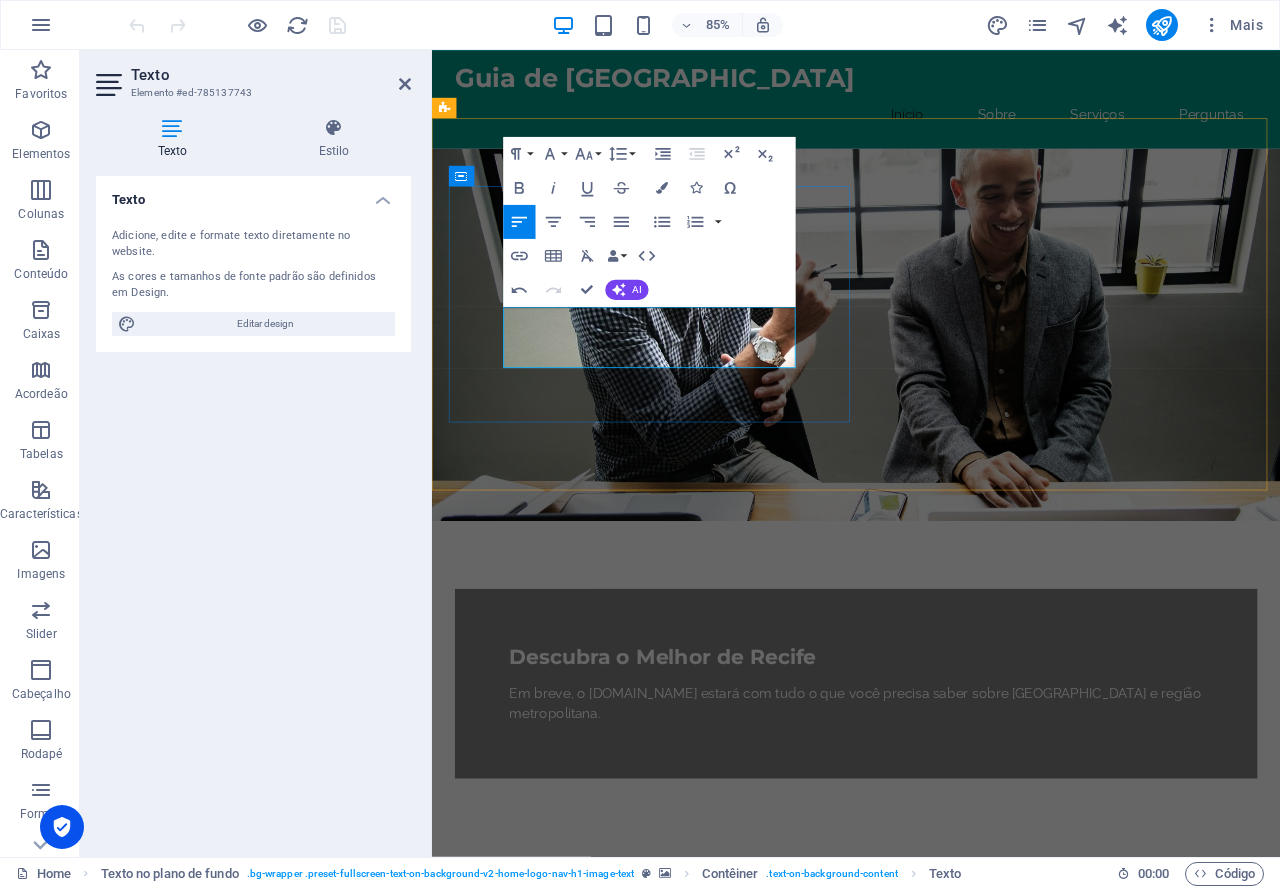 click on "Em breve, o guiaderecife.com estará com tudo o que você precisa saber sobre Recife e região metropolitana." at bounding box center [931, 819] 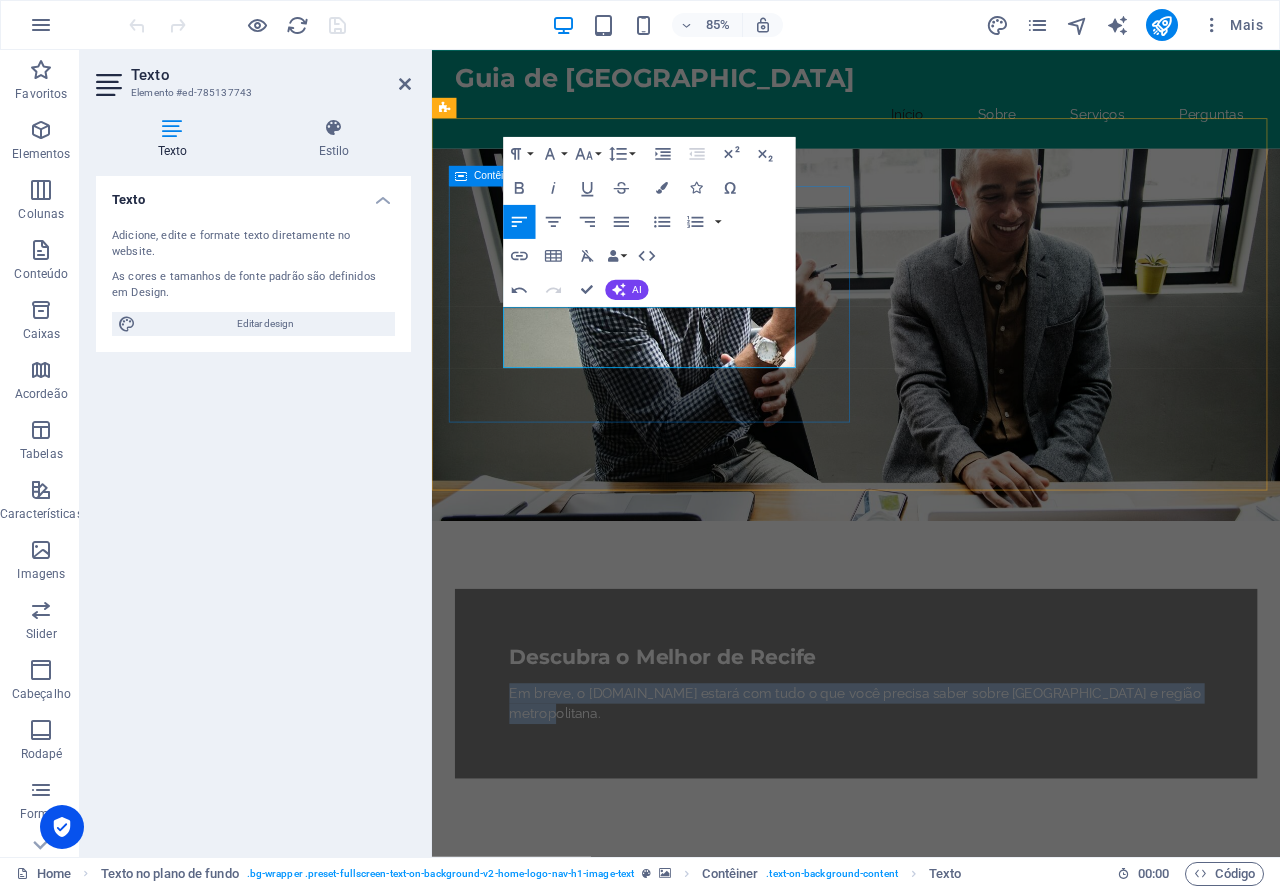drag, startPoint x: 695, startPoint y: 406, endPoint x: 641, endPoint y: 397, distance: 54.74486 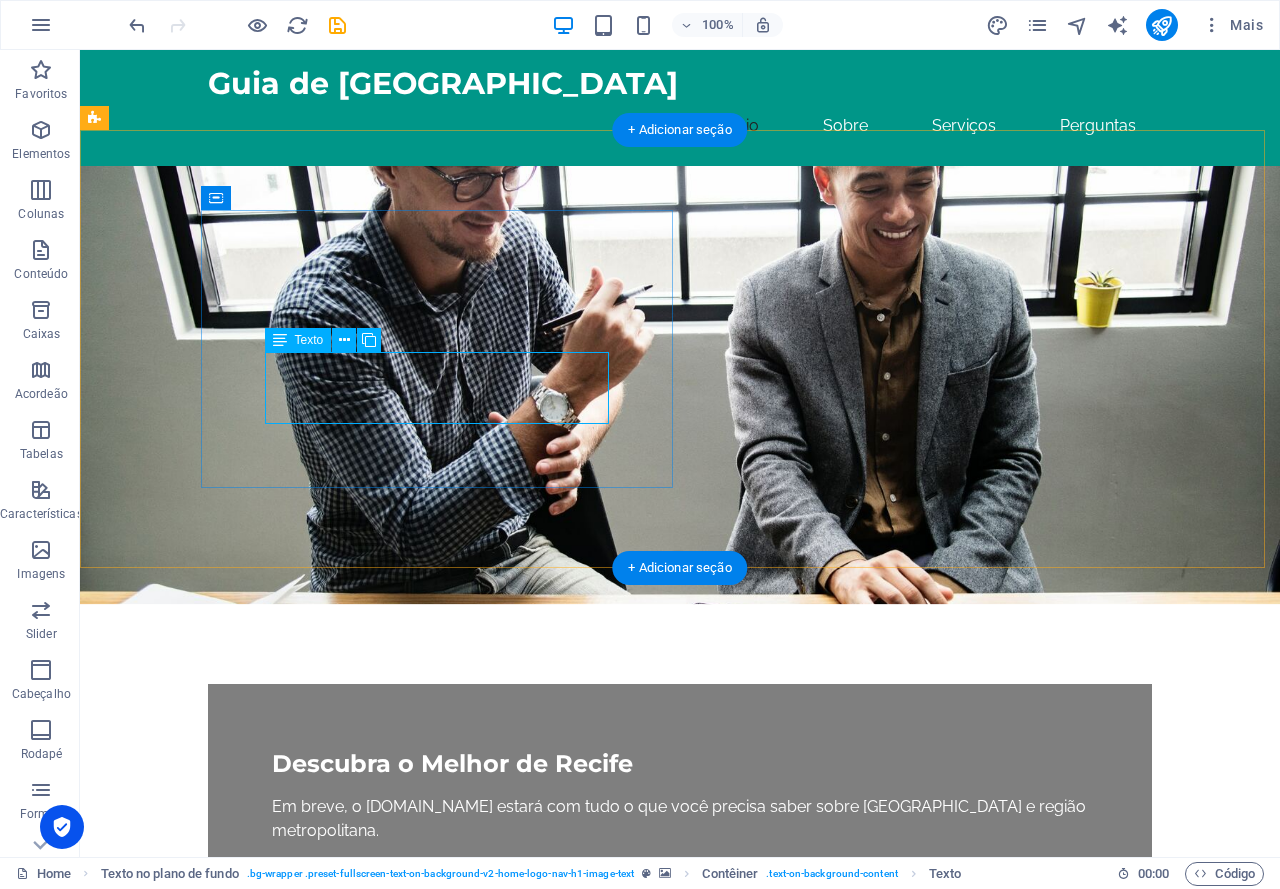 click on "Em breve, o guiaderecife.com estará com tudo o que você precisa saber sobre Recife e região metropolitana." at bounding box center [680, 819] 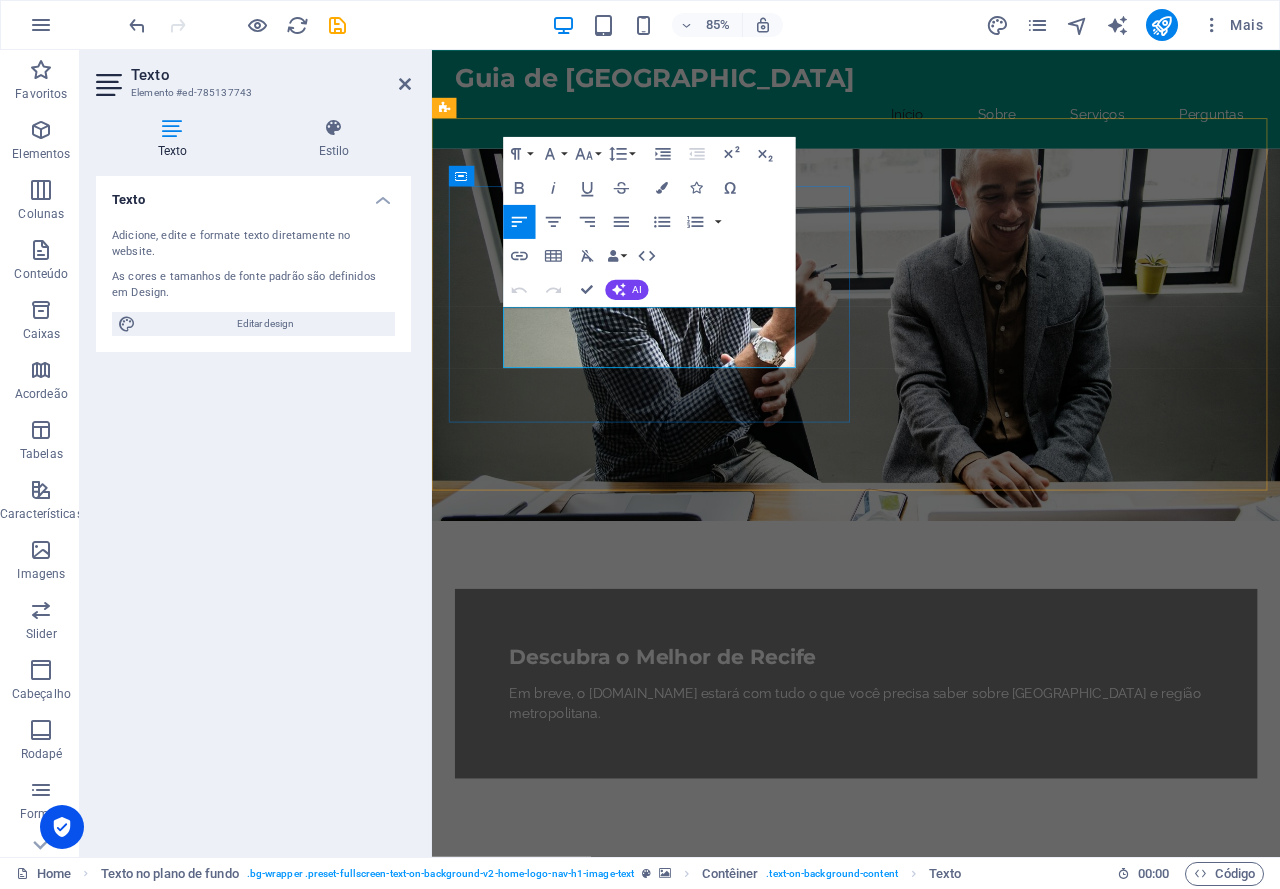 click on "Em breve, o guiaderecife.com estará com tudo o que você precisa saber sobre Recife e região metropolitana." at bounding box center (931, 819) 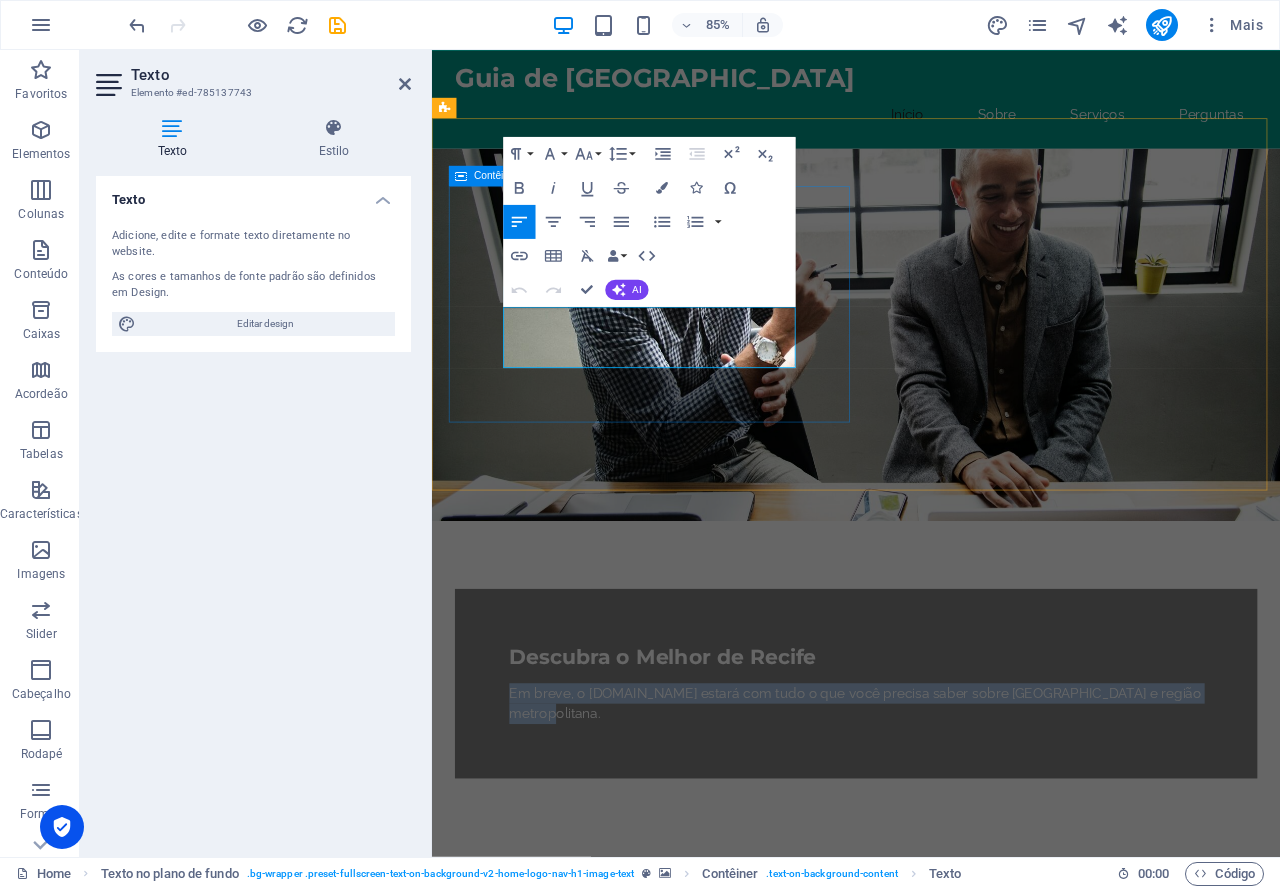 drag, startPoint x: 704, startPoint y: 408, endPoint x: 468, endPoint y: 366, distance: 239.70816 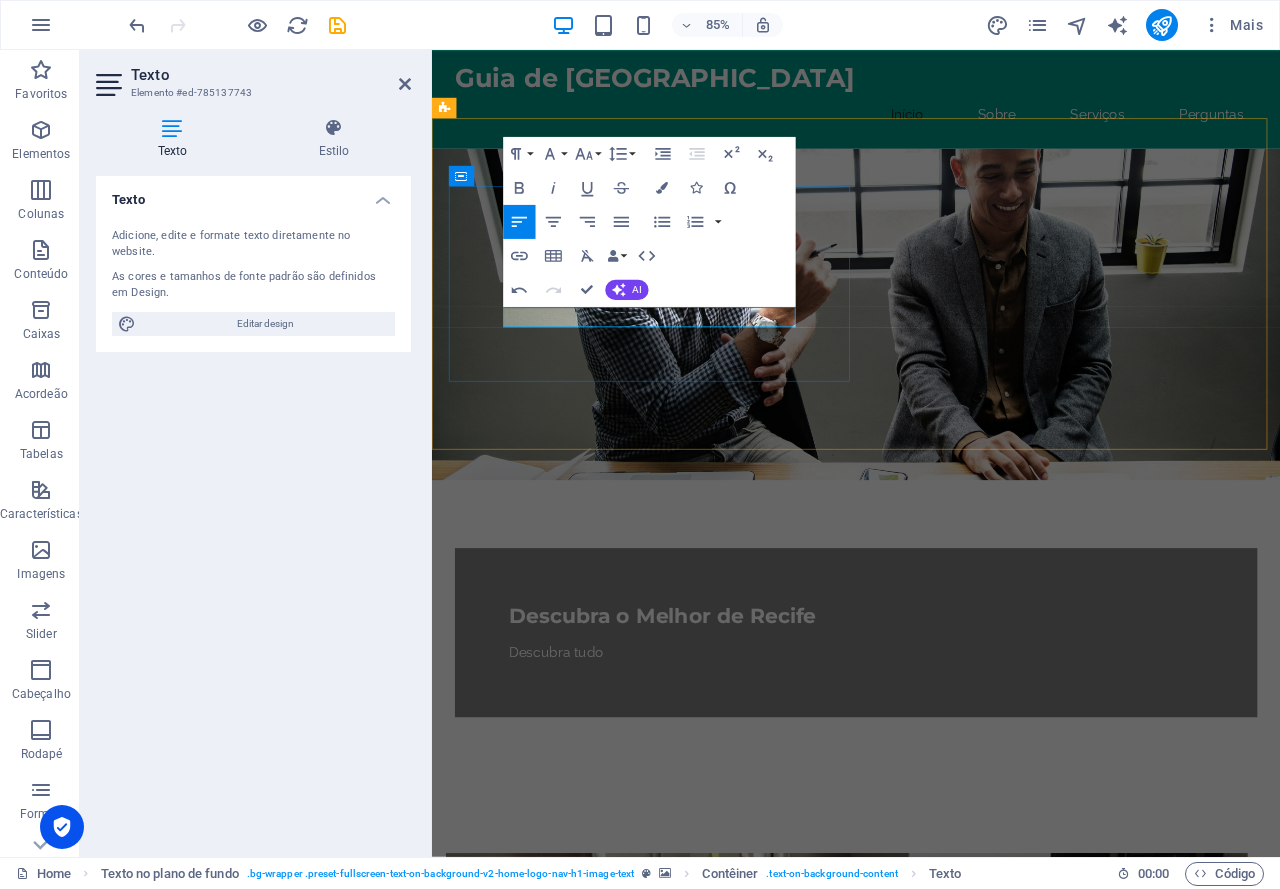 click on "Descubra tudo" at bounding box center (931, 759) 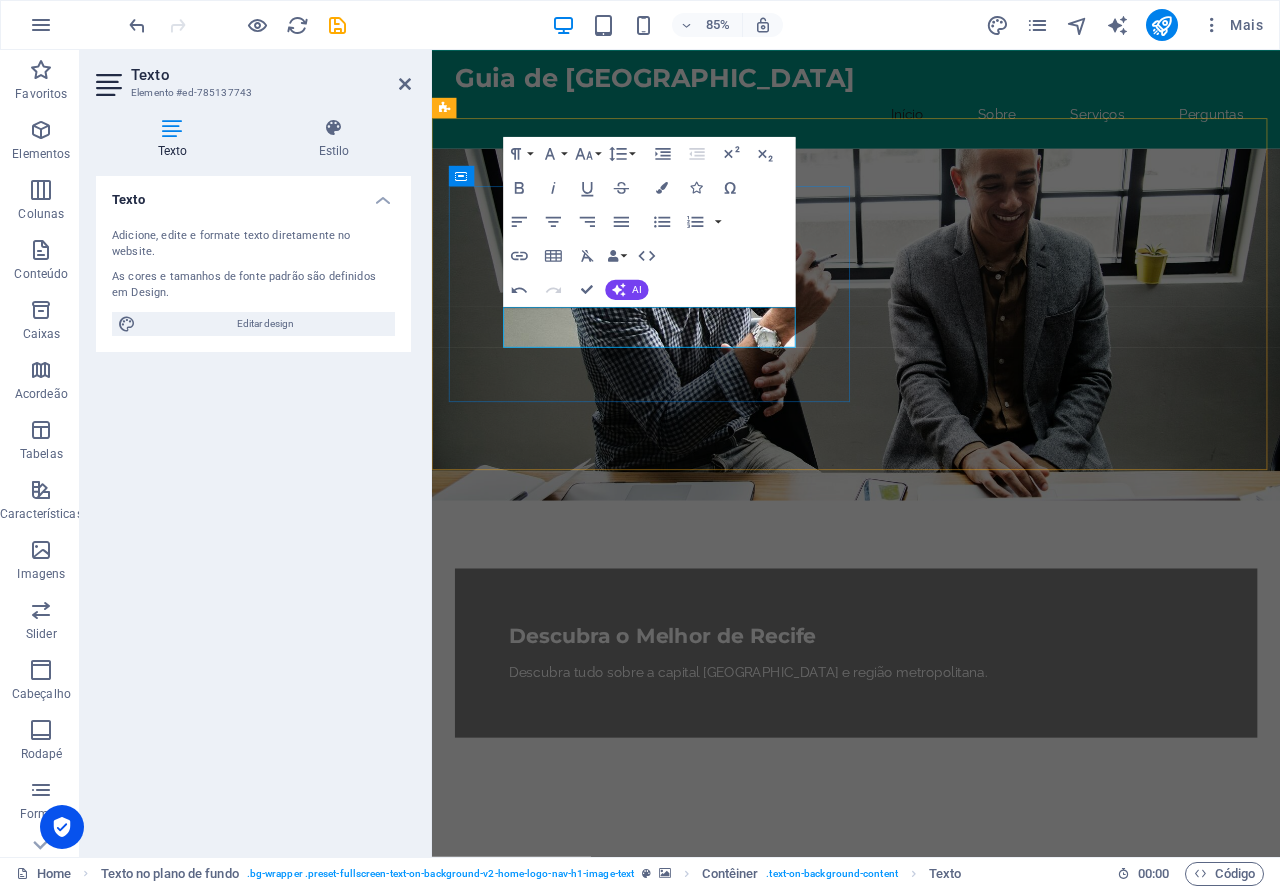 click on "Descubra tudo sobre a capital pernambucana e região metropolitana." at bounding box center (931, 783) 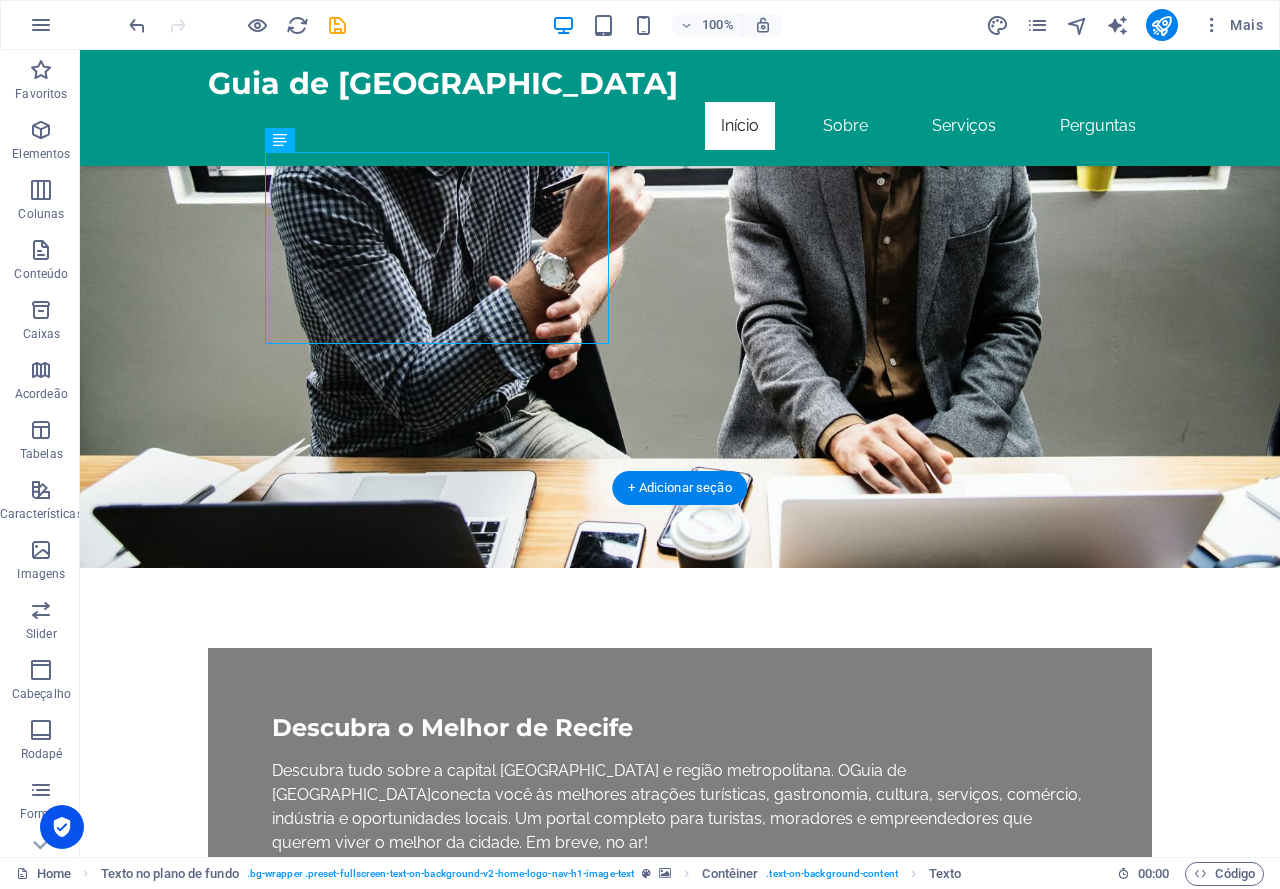 scroll, scrollTop: 500, scrollLeft: 0, axis: vertical 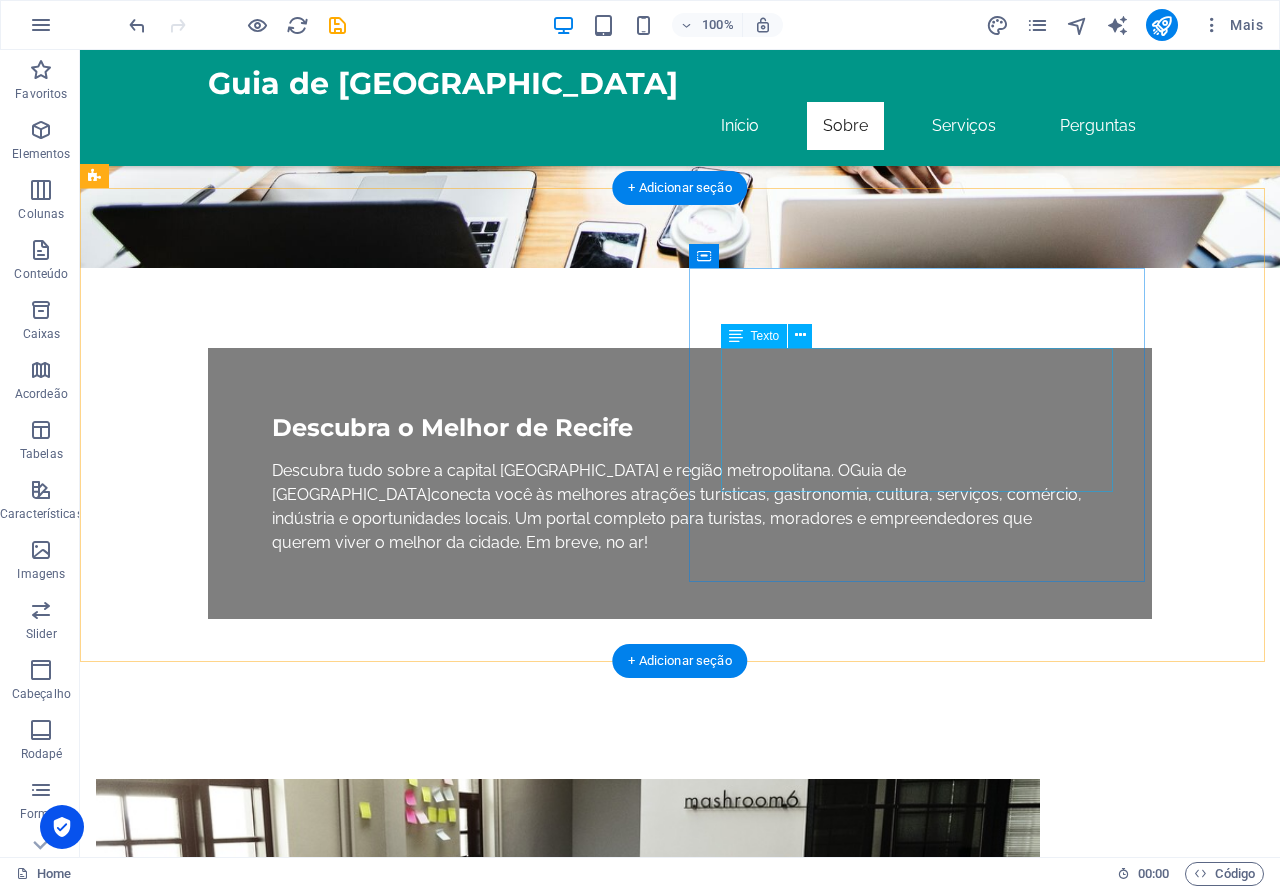 click on "O Guia de Recife é uma fonte confiável para explorar a capital pernambucana. Oferecemos informações completas sobre o que fazer, onde comer e ficar, além de dicas sobre comércio e serviços essenciais. Seja você turista ou morador, nós temos tudo o que você precisa!" at bounding box center (568, 1365) 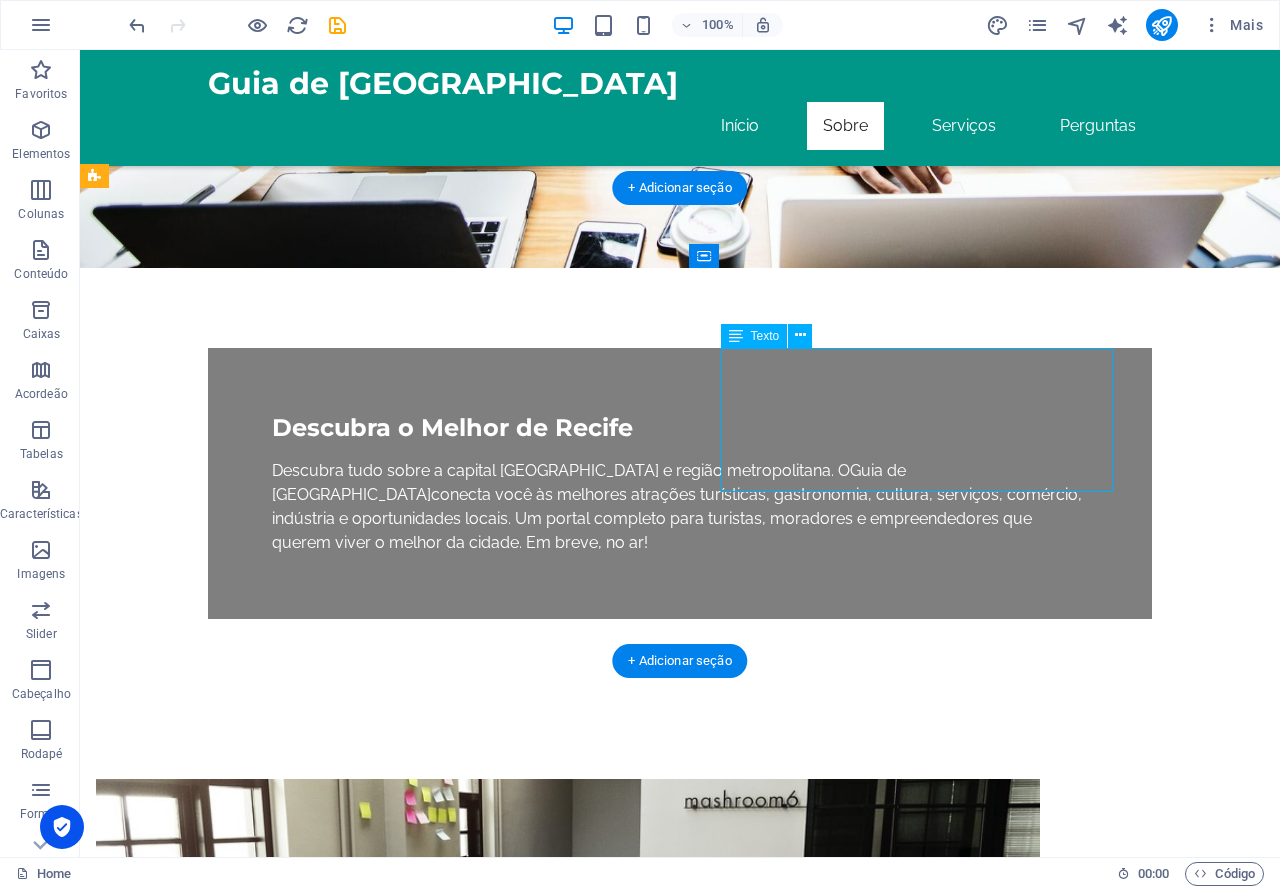 click on "O Guia de Recife é uma fonte confiável para explorar a capital pernambucana. Oferecemos informações completas sobre o que fazer, onde comer e ficar, além de dicas sobre comércio e serviços essenciais. Seja você turista ou morador, nós temos tudo o que você precisa!" at bounding box center [568, 1365] 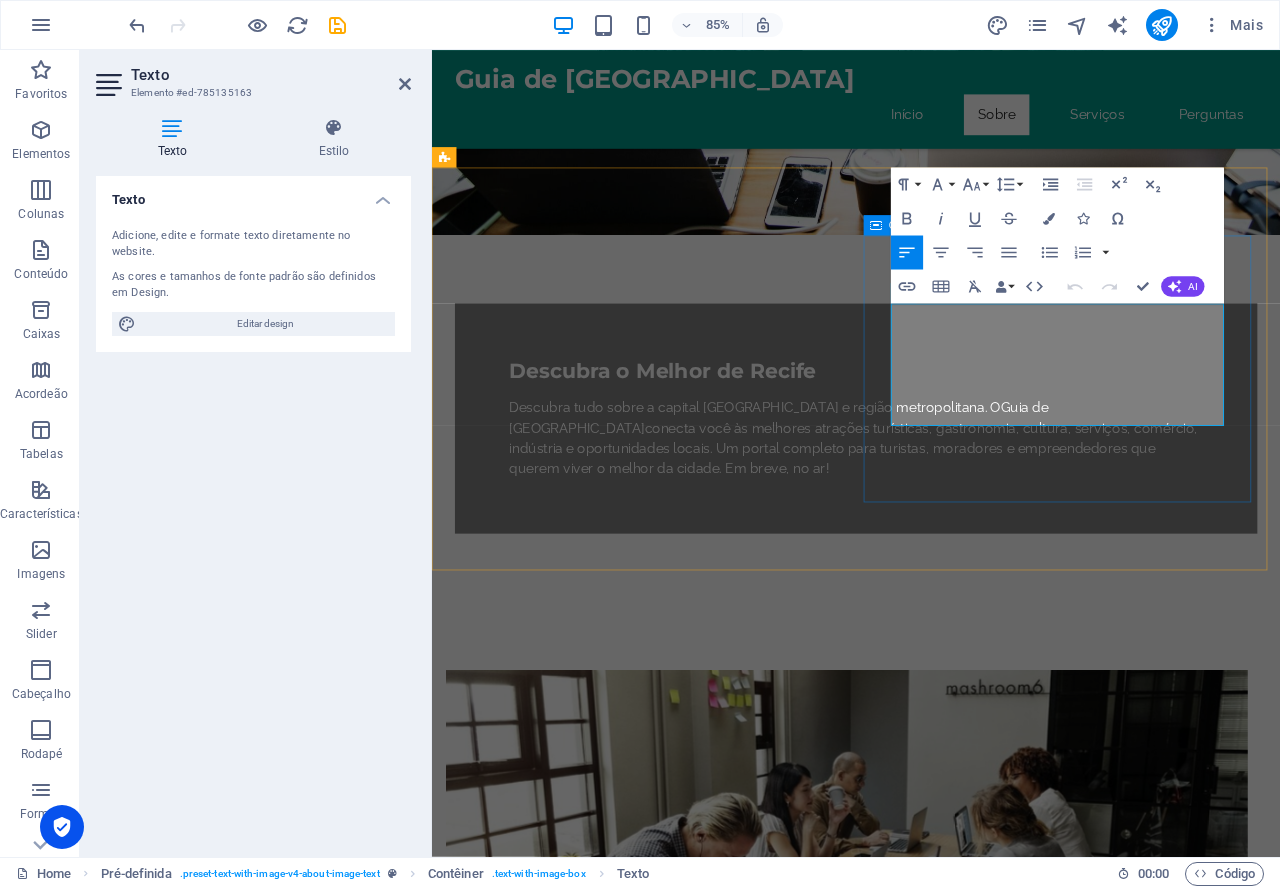 drag, startPoint x: 1096, startPoint y: 482, endPoint x: 960, endPoint y: 366, distance: 178.75122 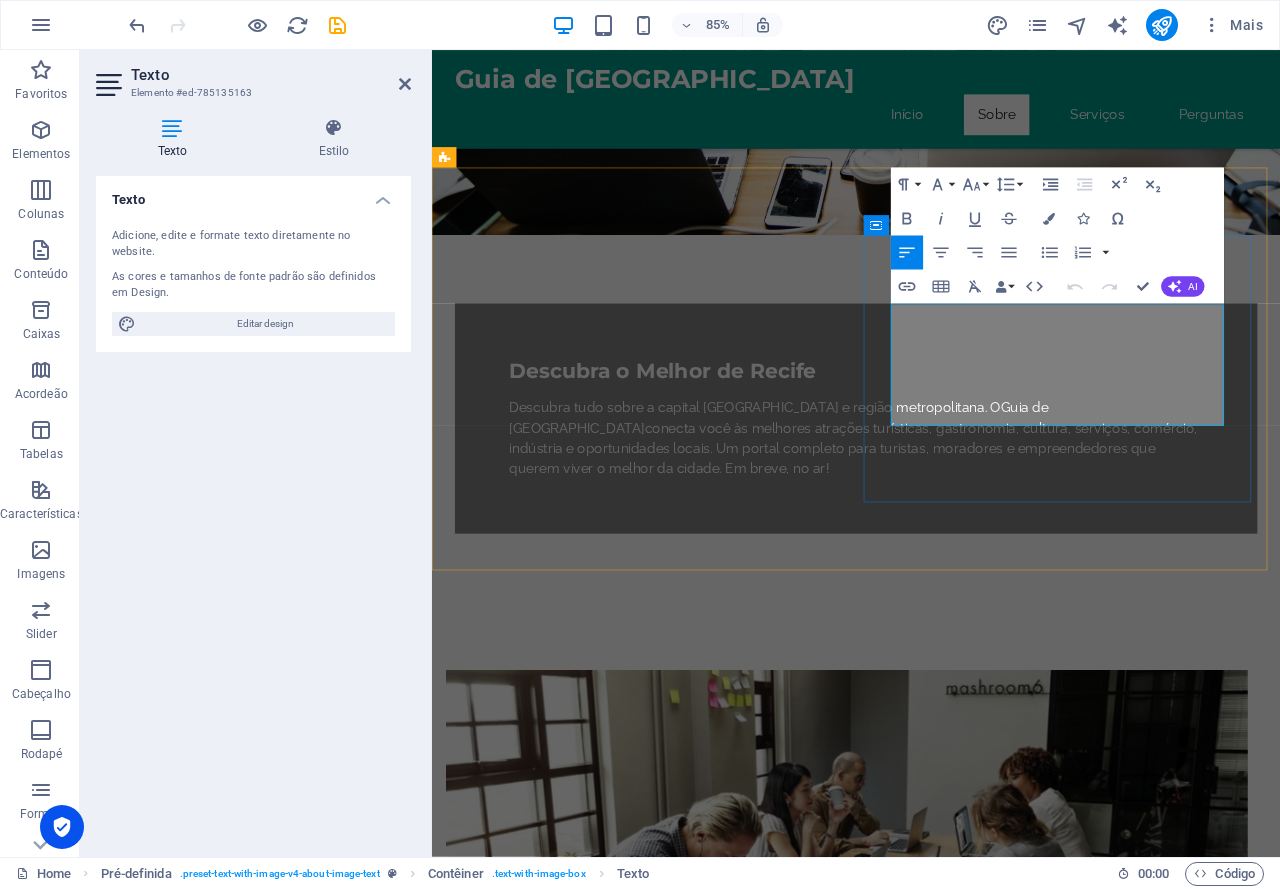 click on "O Guia de Recife é uma fonte confiável para explorar a capital pernambucana. Oferecemos informações completas sobre o que fazer, onde comer e ficar, além de dicas sobre comércio e serviços essenciais. Seja você turista ou morador, nós temos tudo o que você precisa!" at bounding box center (920, 1365) 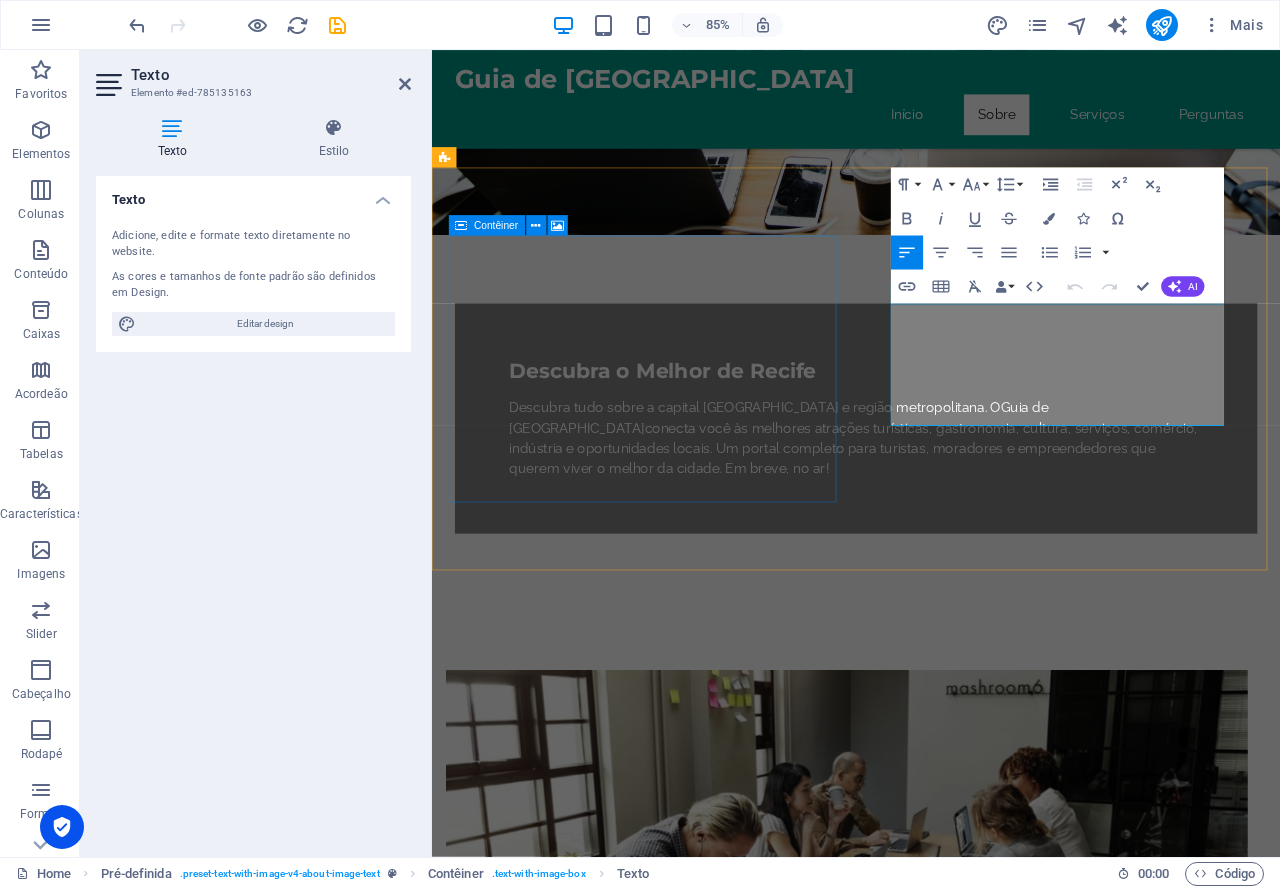 drag, startPoint x: 886, startPoint y: 366, endPoint x: 876, endPoint y: 341, distance: 26.925823 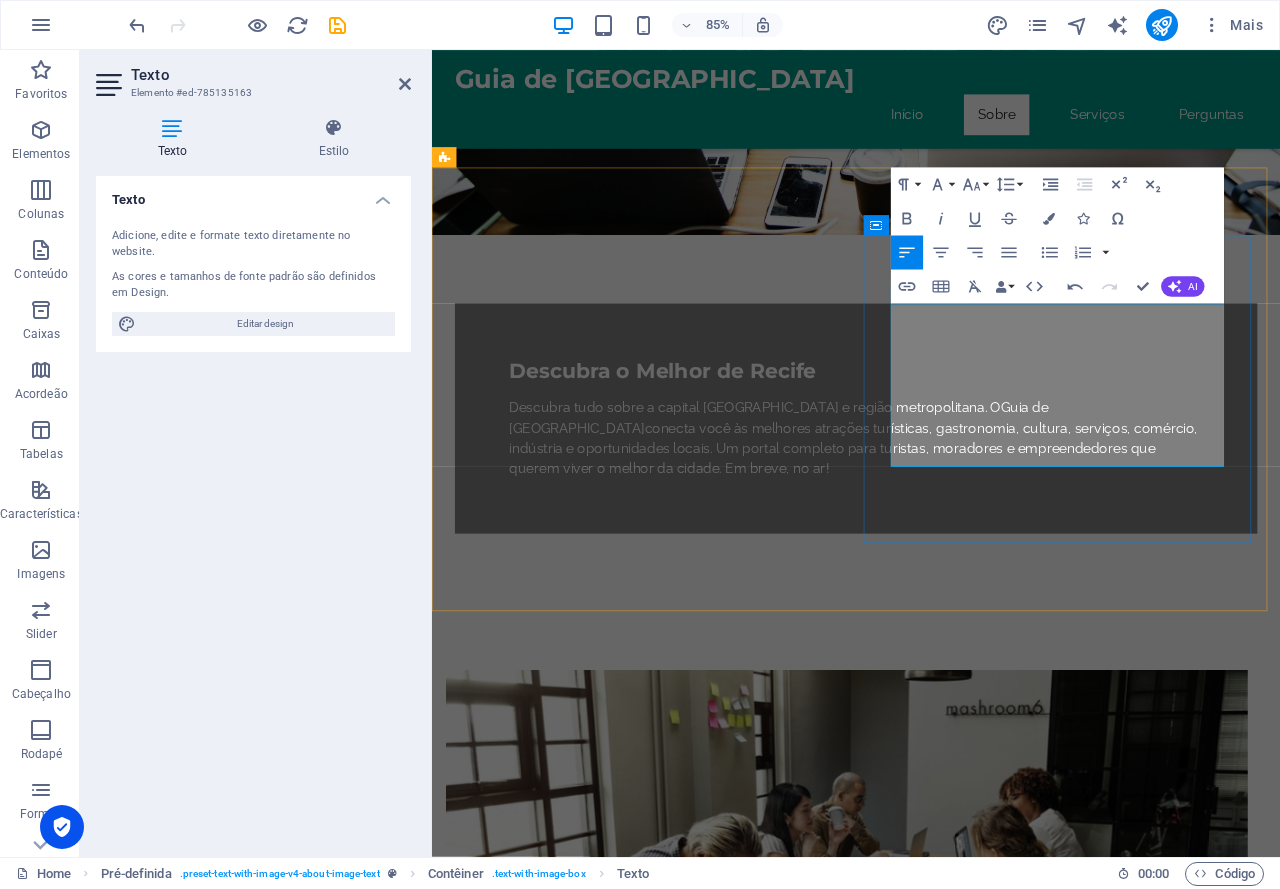 drag, startPoint x: 1223, startPoint y: 429, endPoint x: 1314, endPoint y: 411, distance: 92.76314 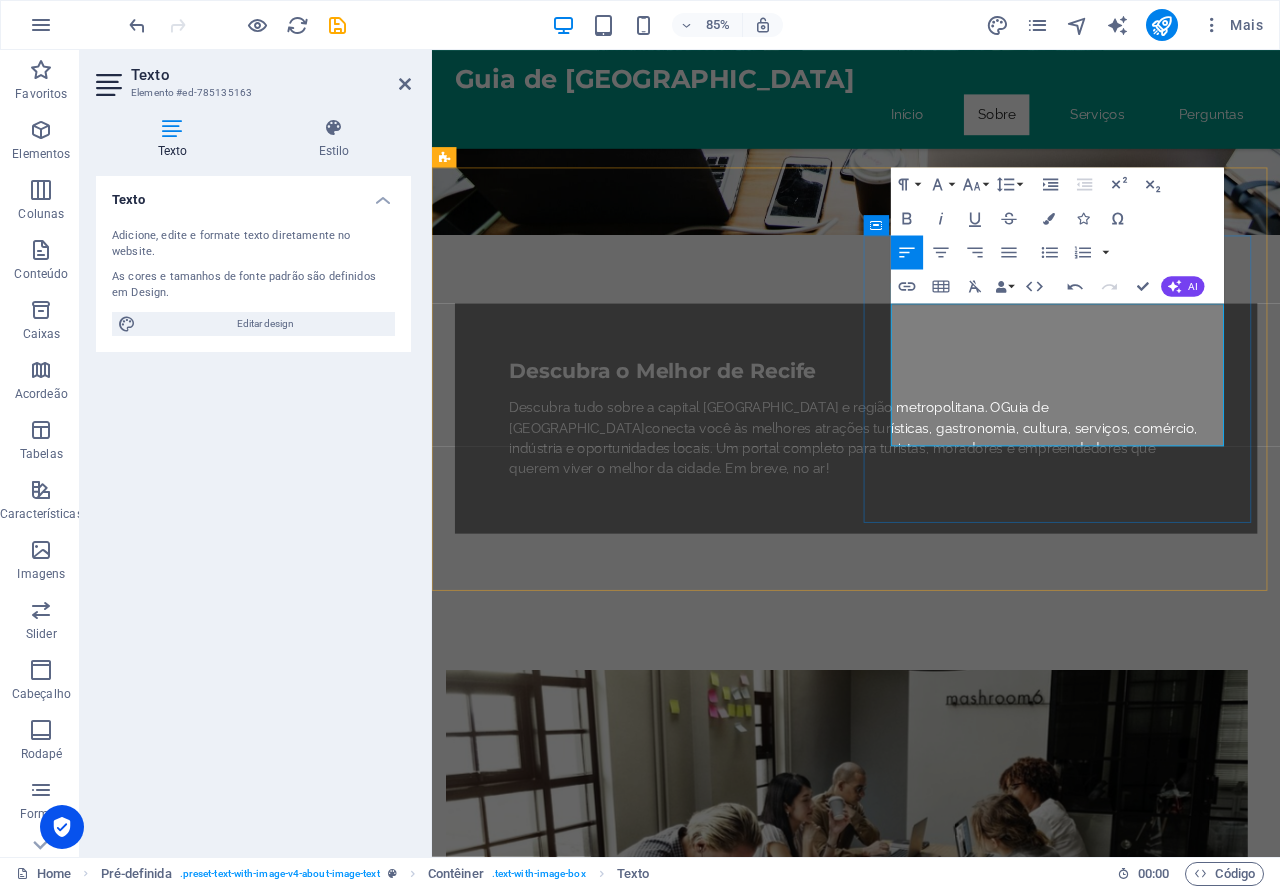 click on "O  Guia de Recife  é o seu ponto de partida para viver o melhor da capital pernambucana. Descubra onde ir, o que fazer, onde comer e onde se hospedar. Do turismo à cultura, do comércio local aos serviços essenciais, reunimos tudo em um só lugar. Seja você turista ou morador, aqui é onde Recife começa pra valer." at bounding box center [920, 1401] 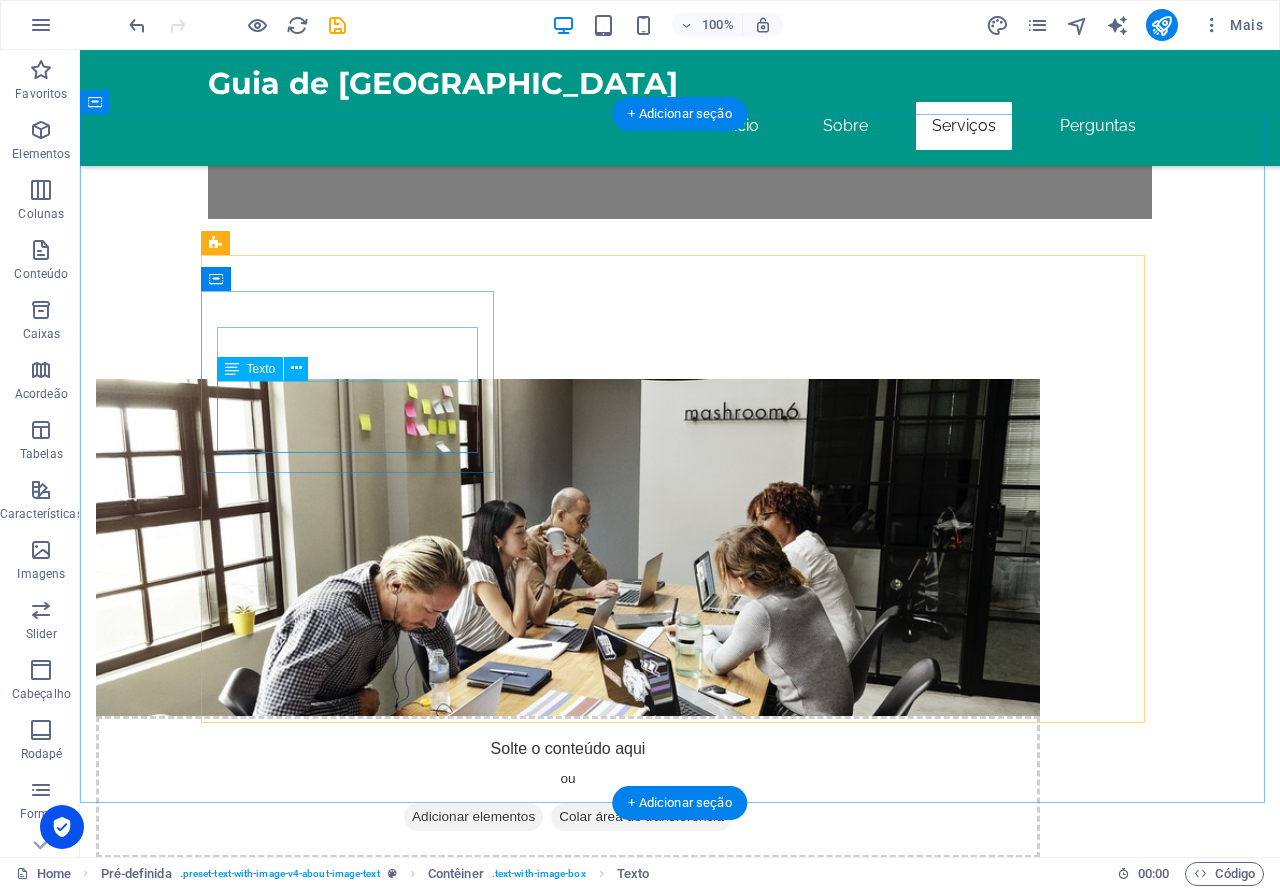 scroll, scrollTop: 1300, scrollLeft: 0, axis: vertical 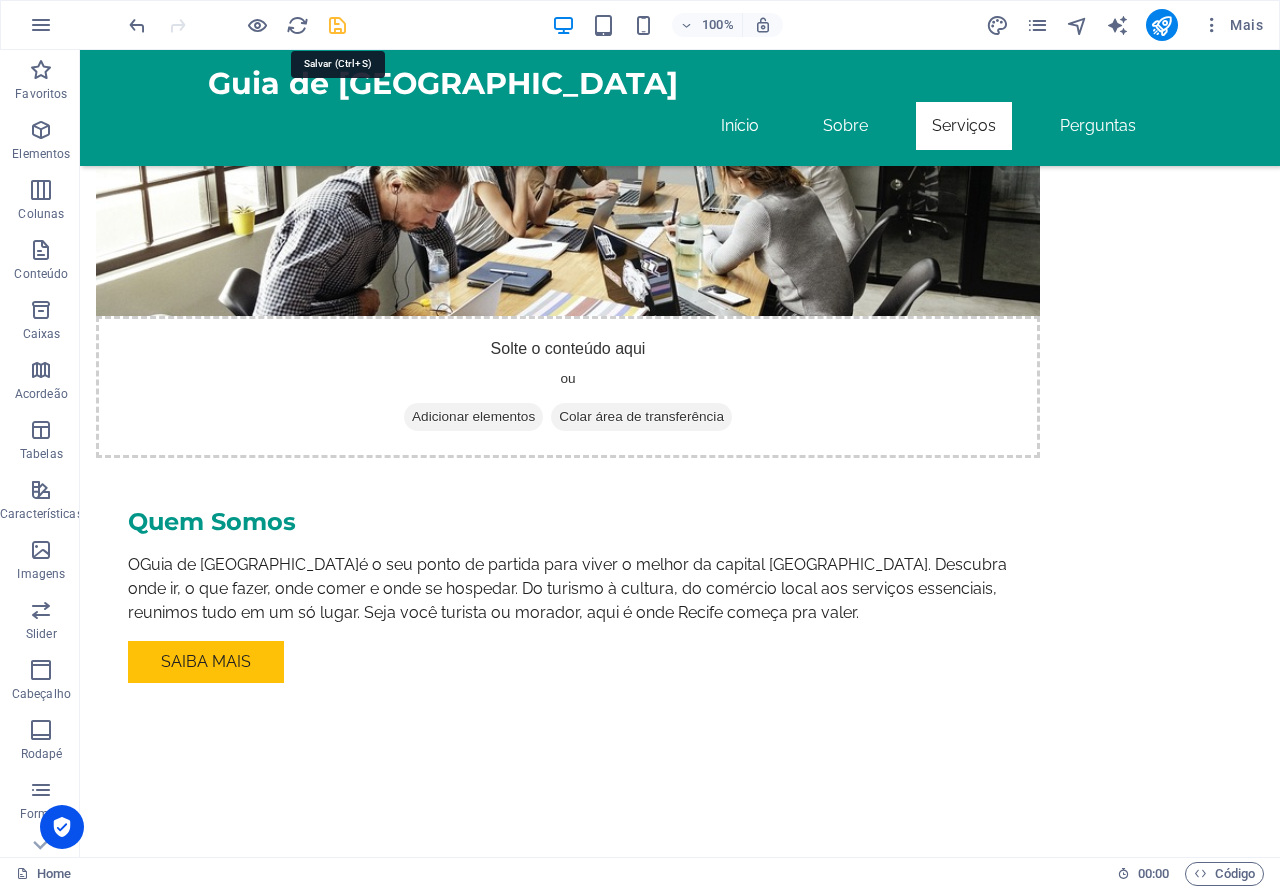 click at bounding box center (337, 25) 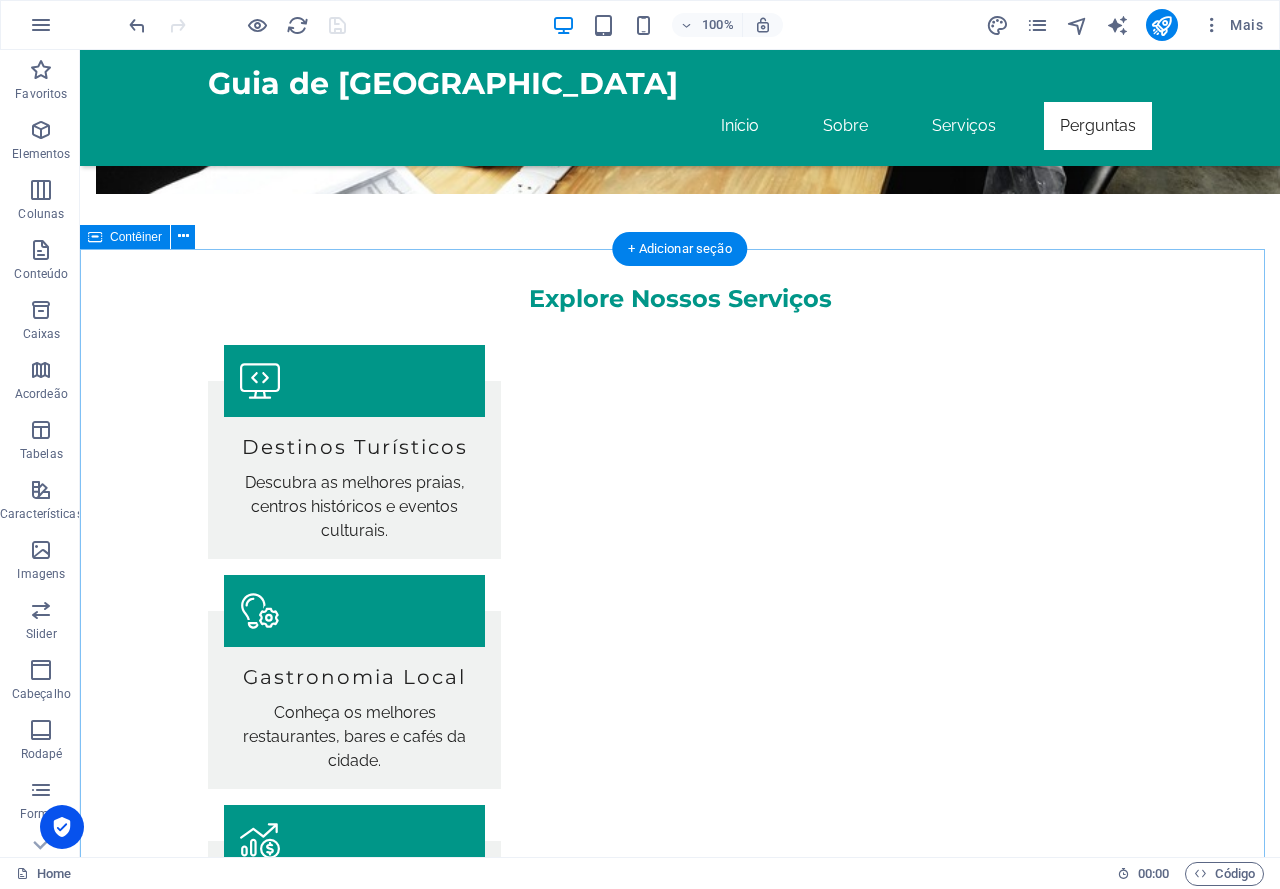 scroll, scrollTop: 1900, scrollLeft: 0, axis: vertical 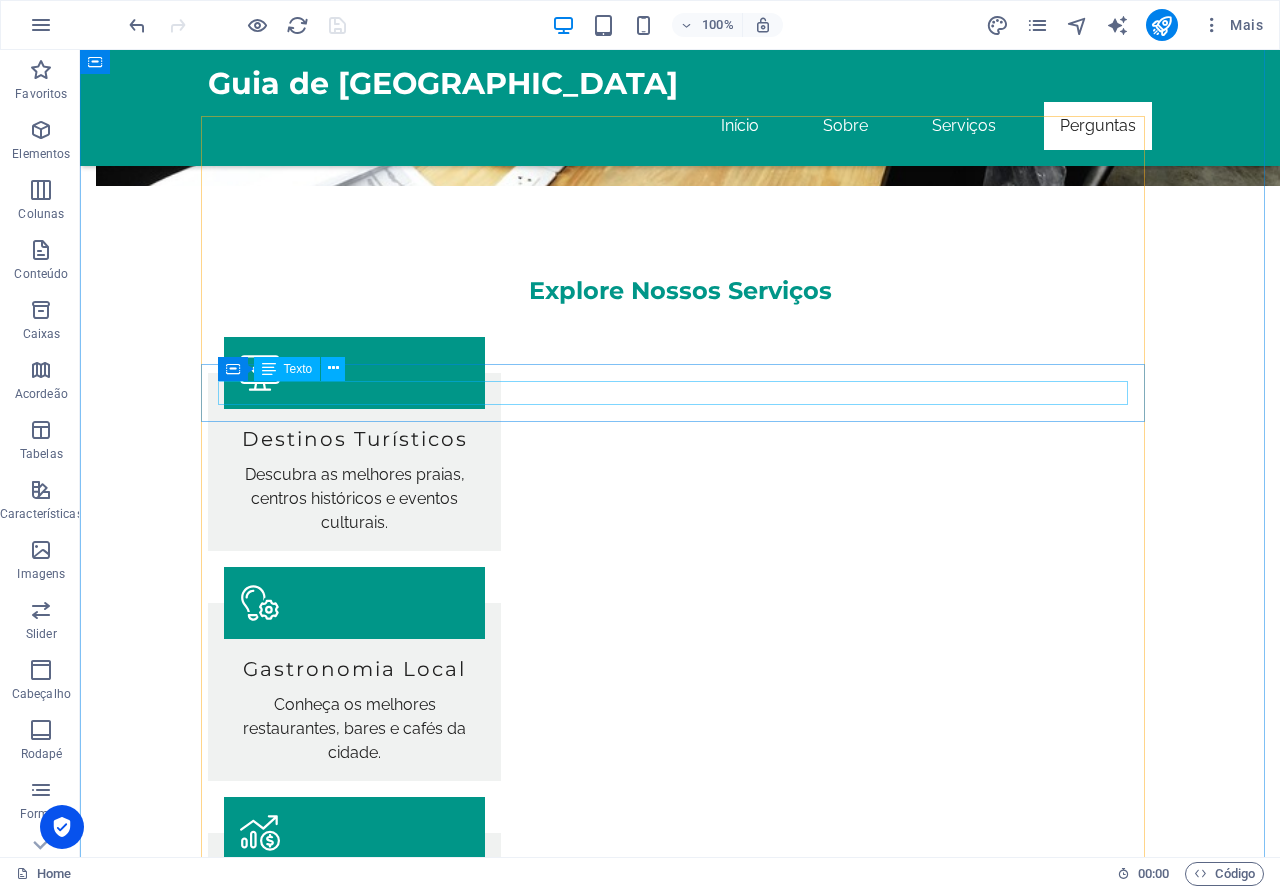 click on "Cadastre seu e-mail em nosso site e receba novidades em primeira mão." at bounding box center [680, 2183] 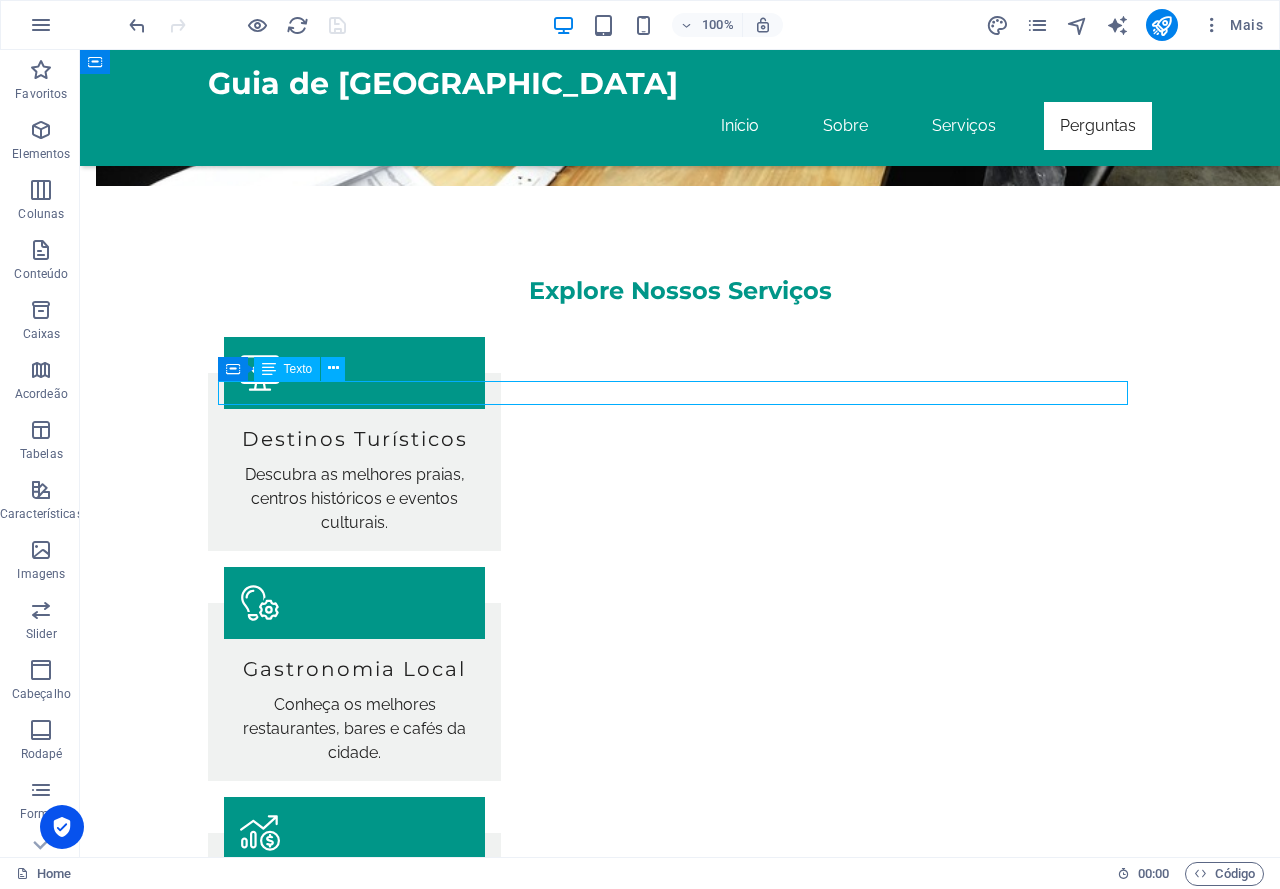 click on "Cadastre seu e-mail em nosso site e receba novidades em primeira mão." at bounding box center [680, 2183] 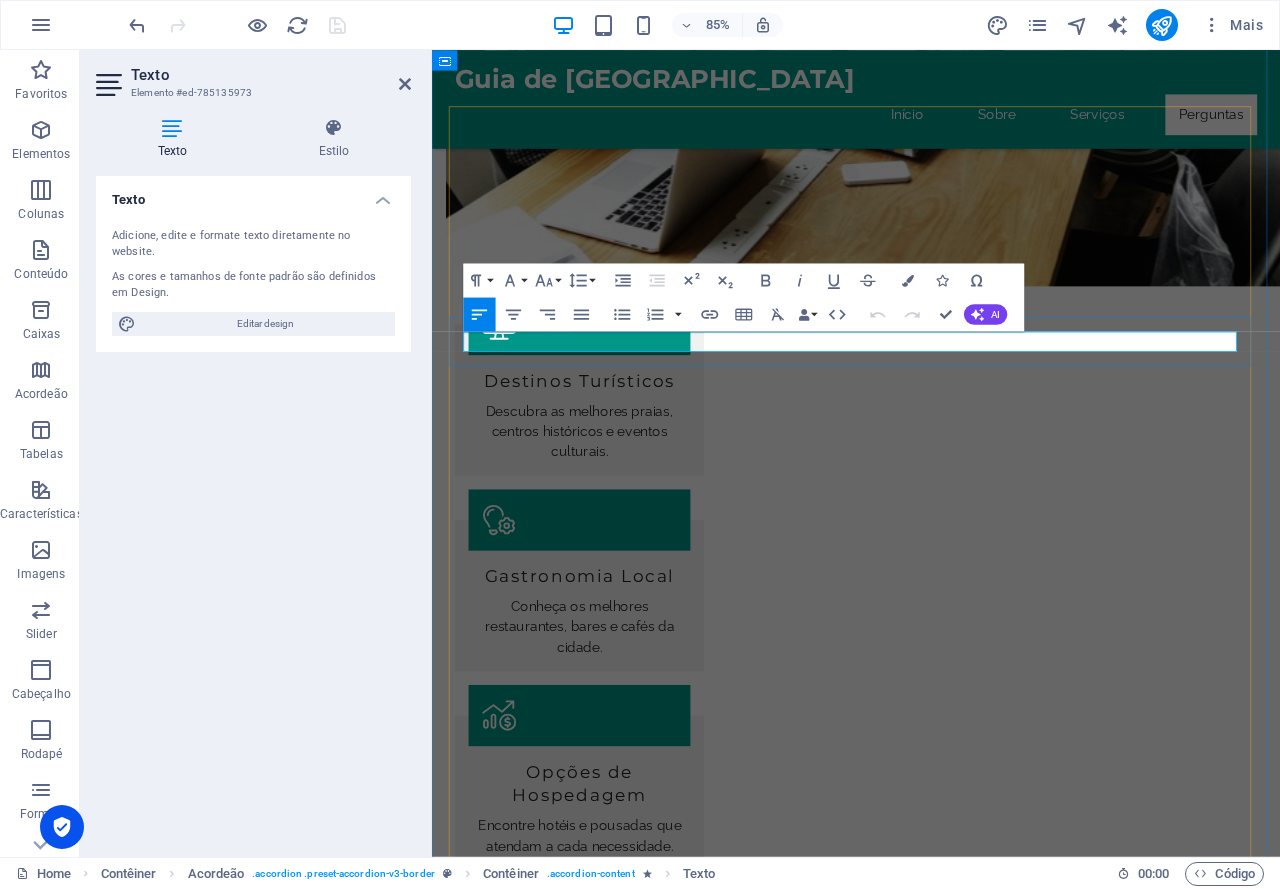 click on "Cadastre seu e-mail em nosso site e receba novidades em primeira mão." at bounding box center [931, 2183] 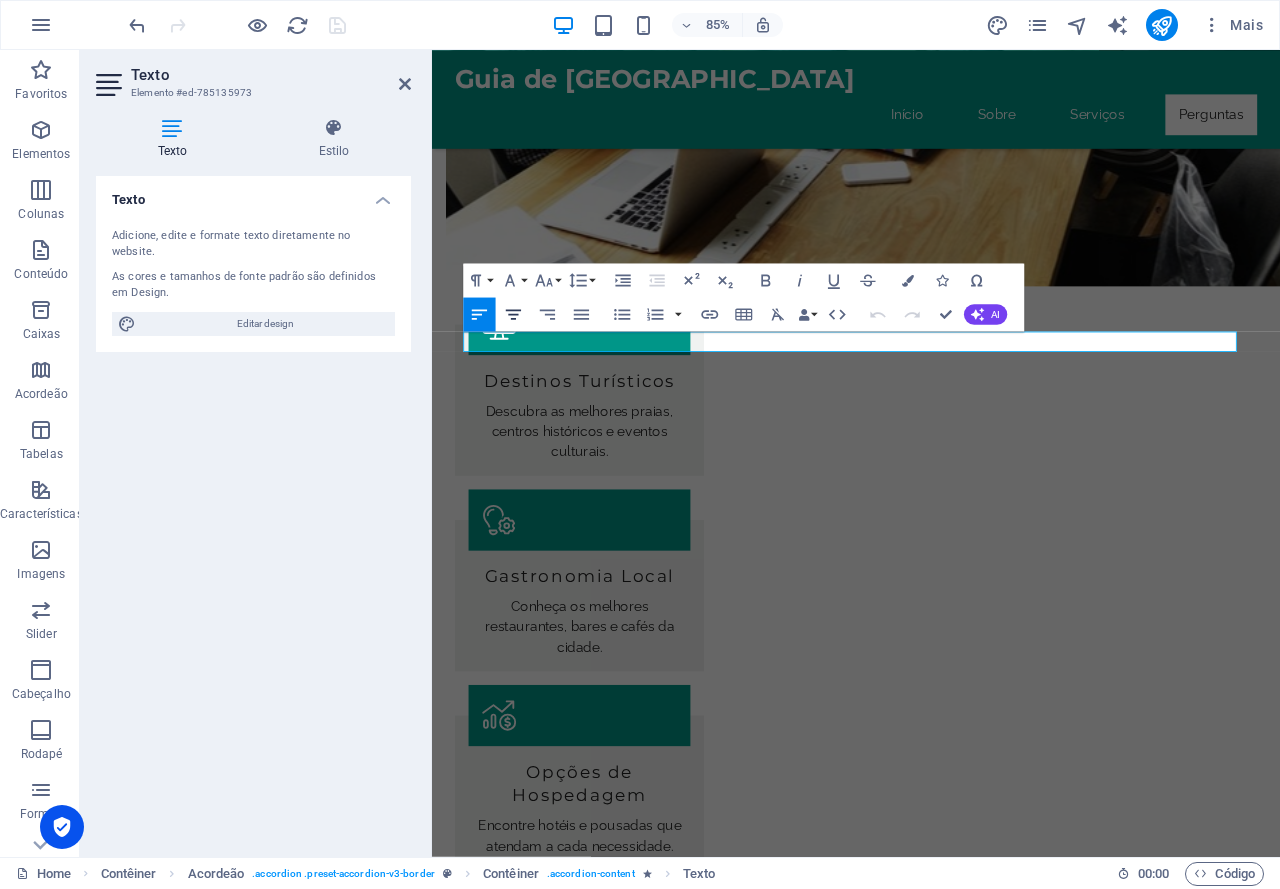 type 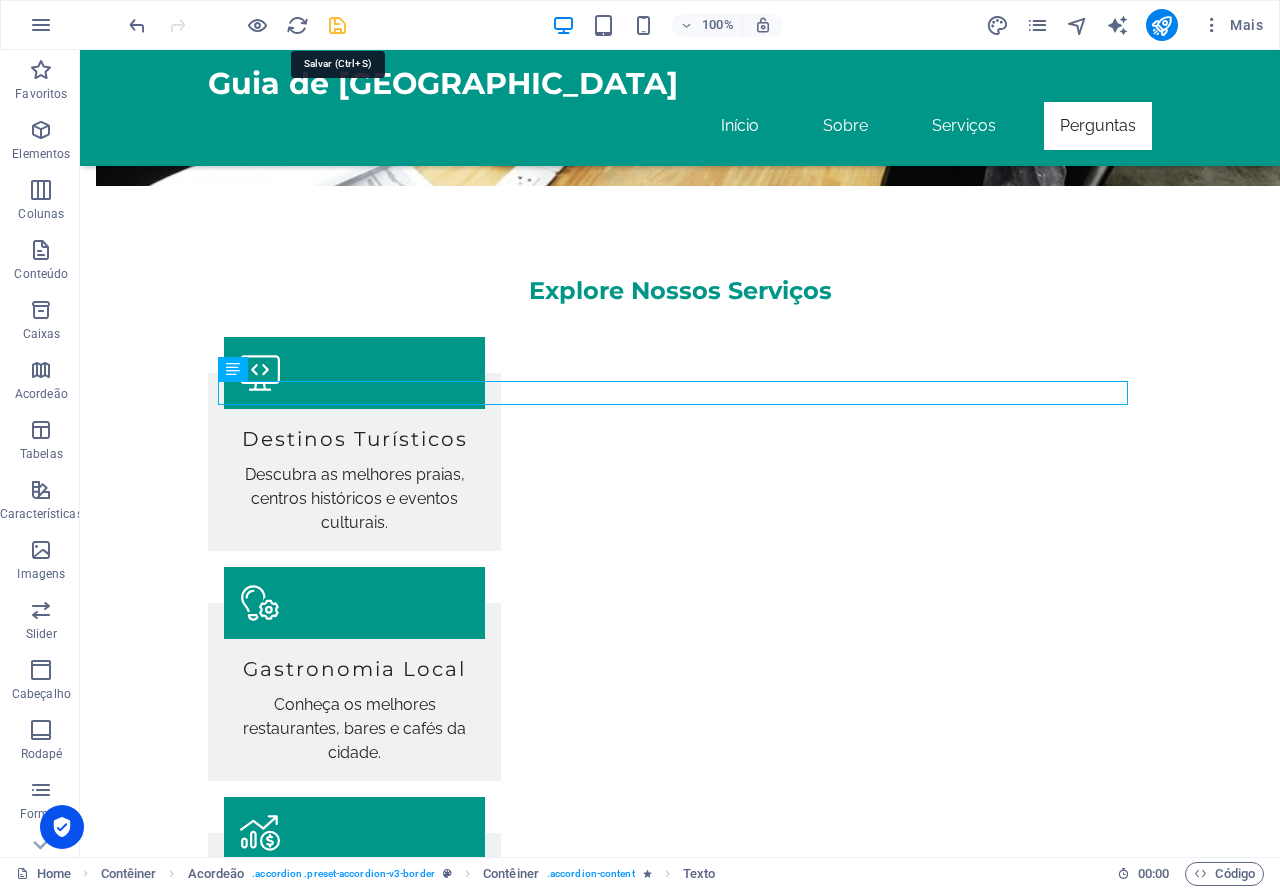 click at bounding box center [337, 25] 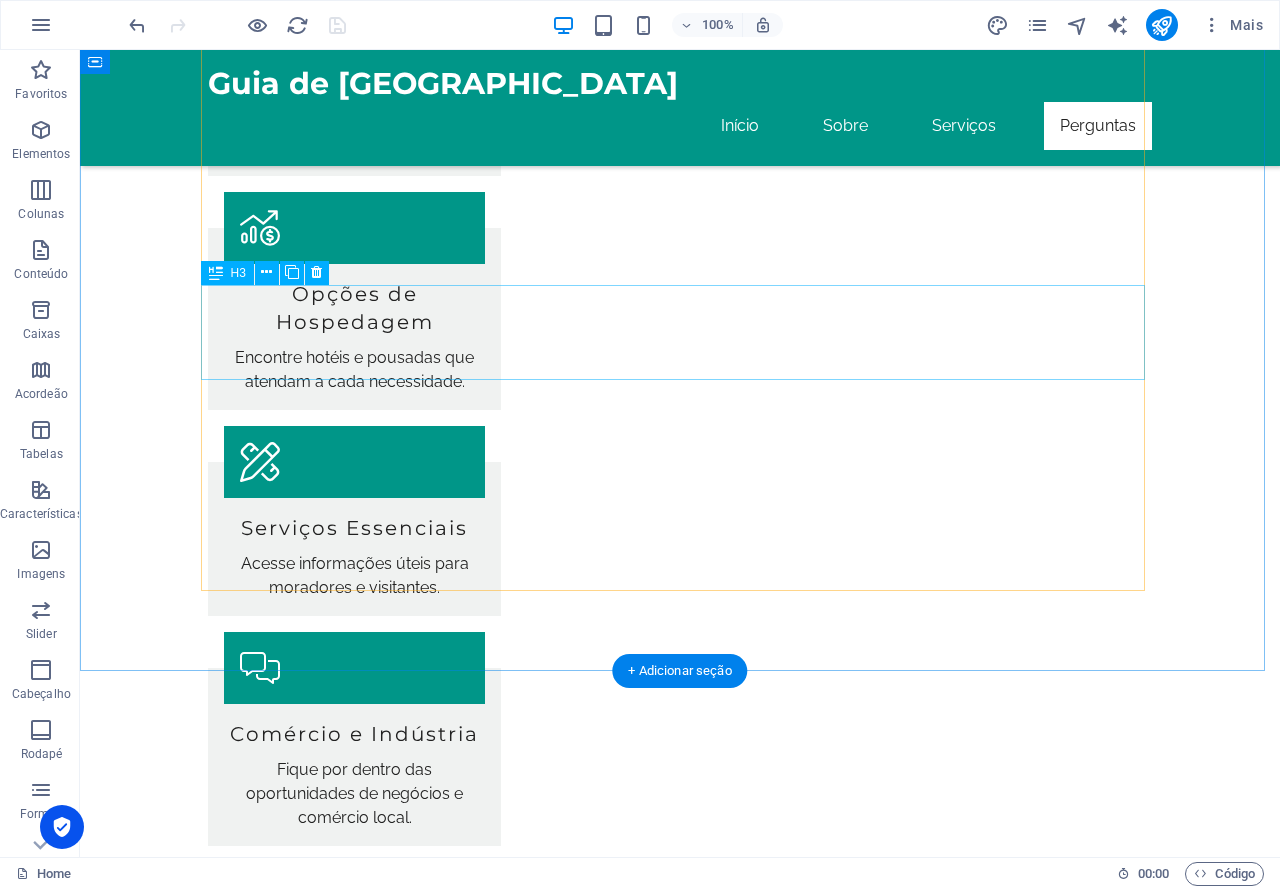 scroll, scrollTop: 2525, scrollLeft: 0, axis: vertical 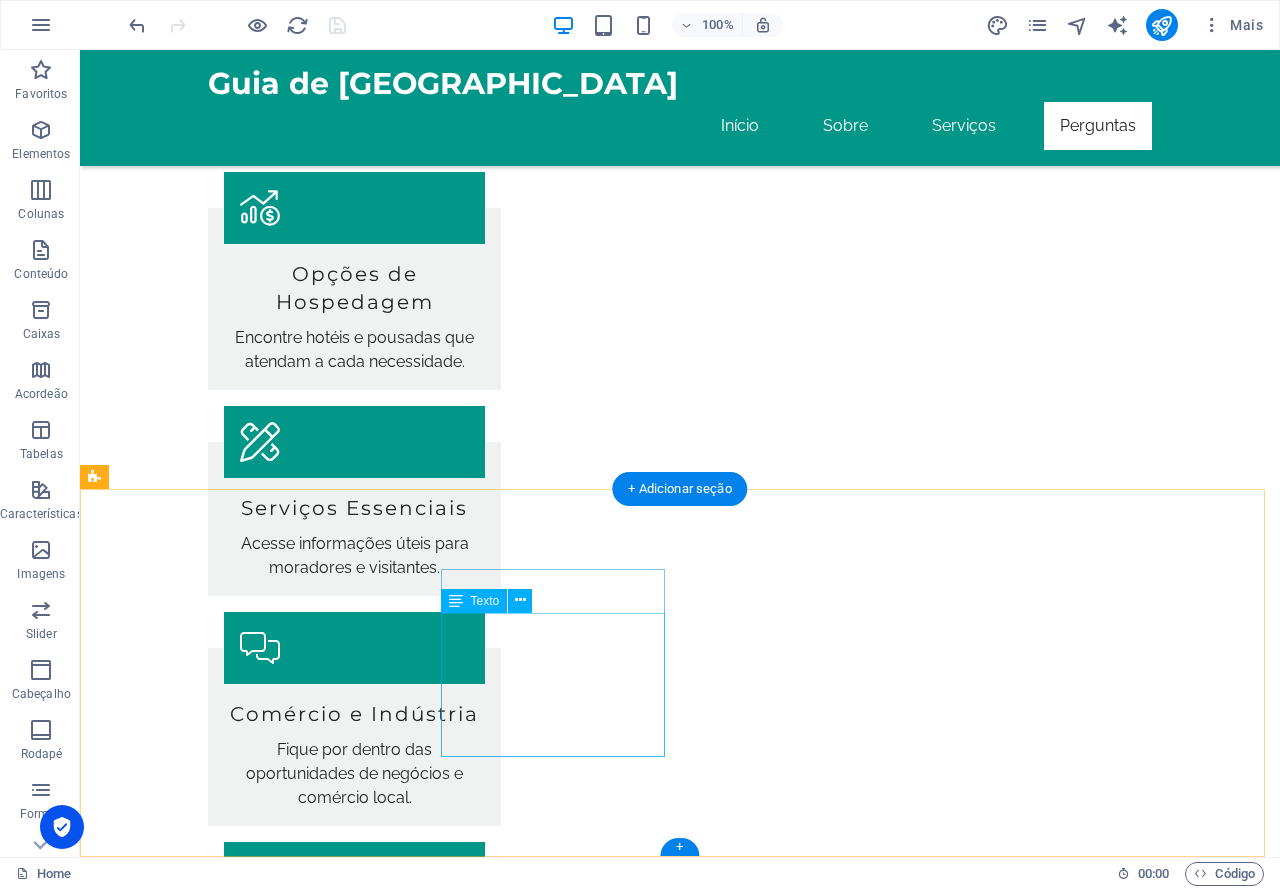 click on "Av. Boa Viagem 51021-000   Recife Telefone:  Móvel: E-mail:  contato@guiarecife.com" at bounding box center [208, 2727] 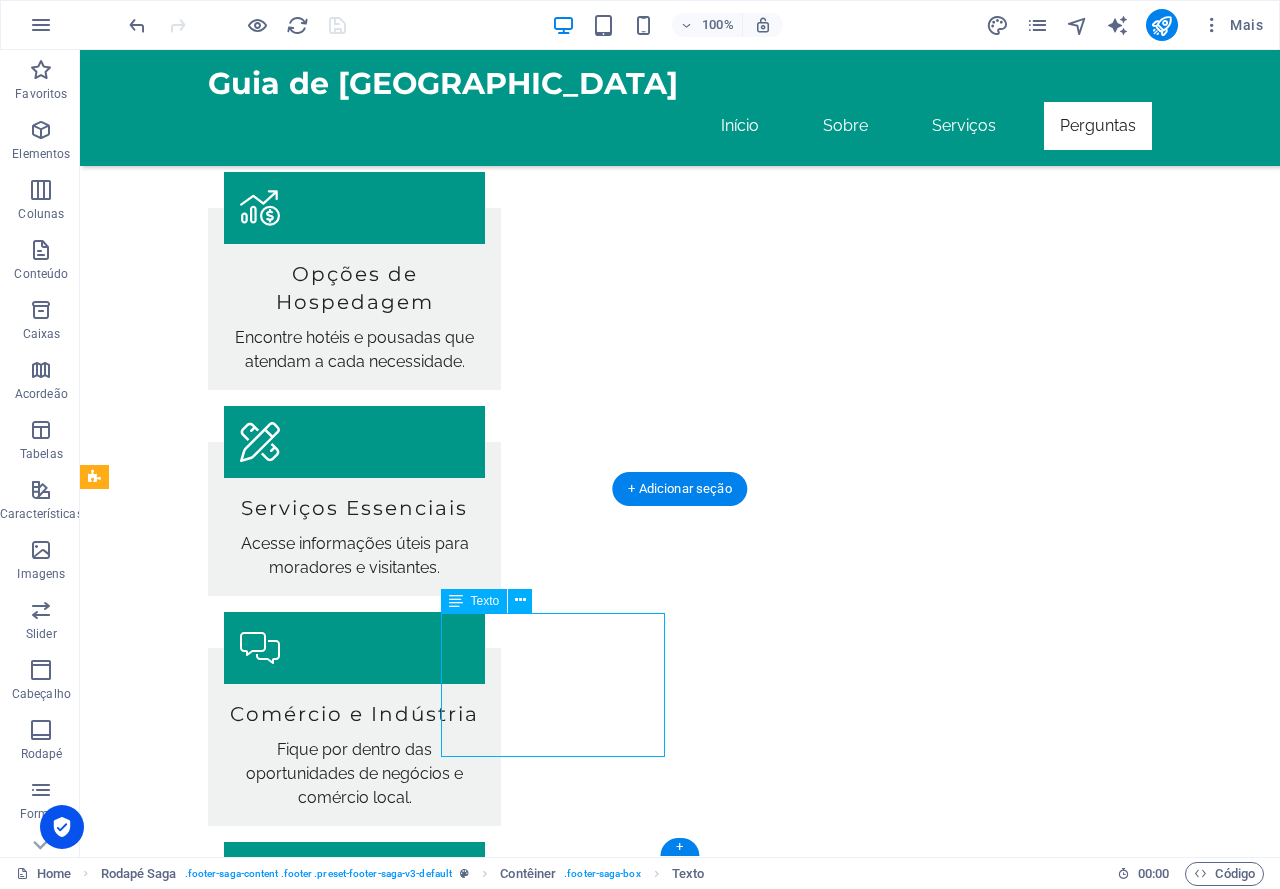 click on "Av. Boa Viagem 51021-000   Recife Telefone:  Móvel: E-mail:  contato@guiarecife.com" at bounding box center [208, 2727] 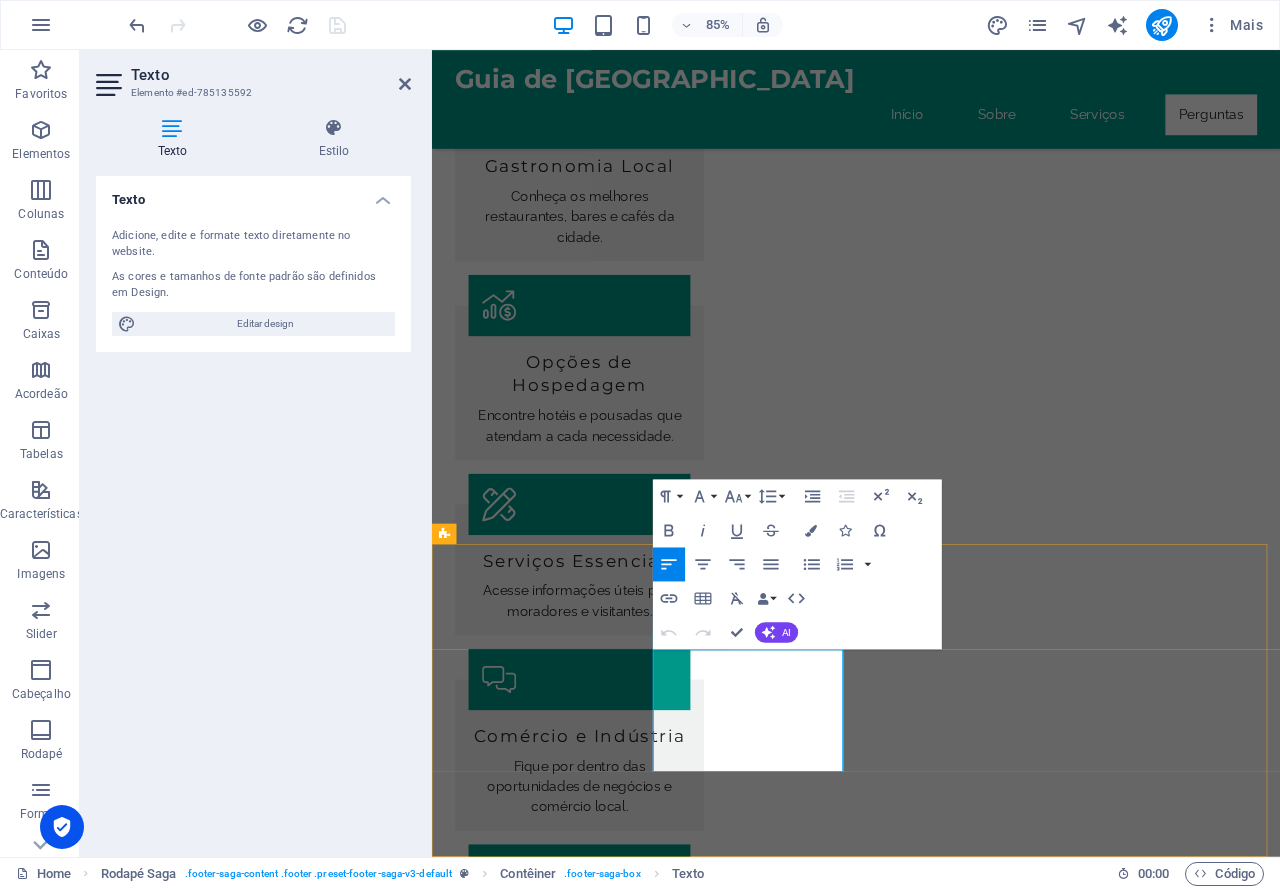 click on "Telefone:" at bounding box center [560, 2869] 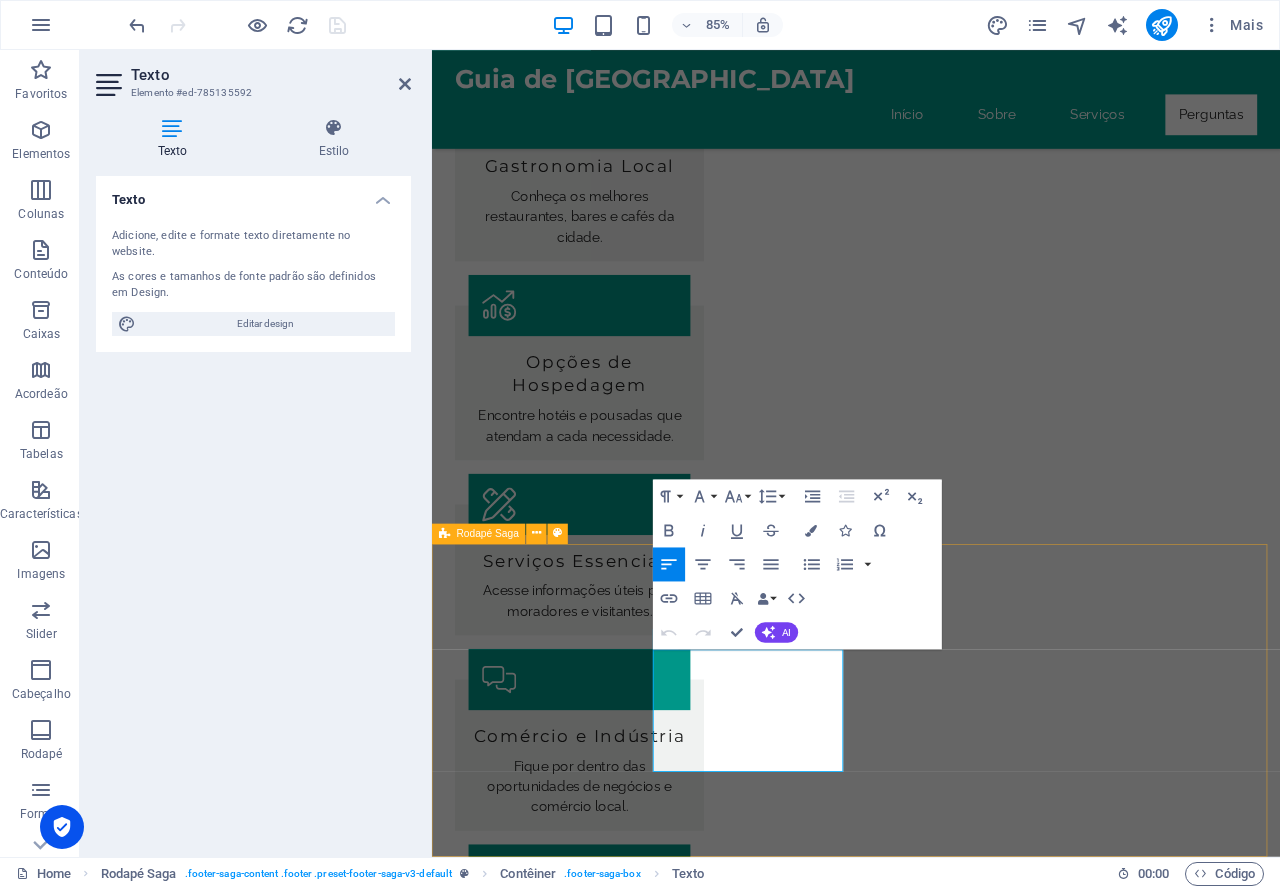 drag, startPoint x: 762, startPoint y: 862, endPoint x: 682, endPoint y: 866, distance: 80.09994 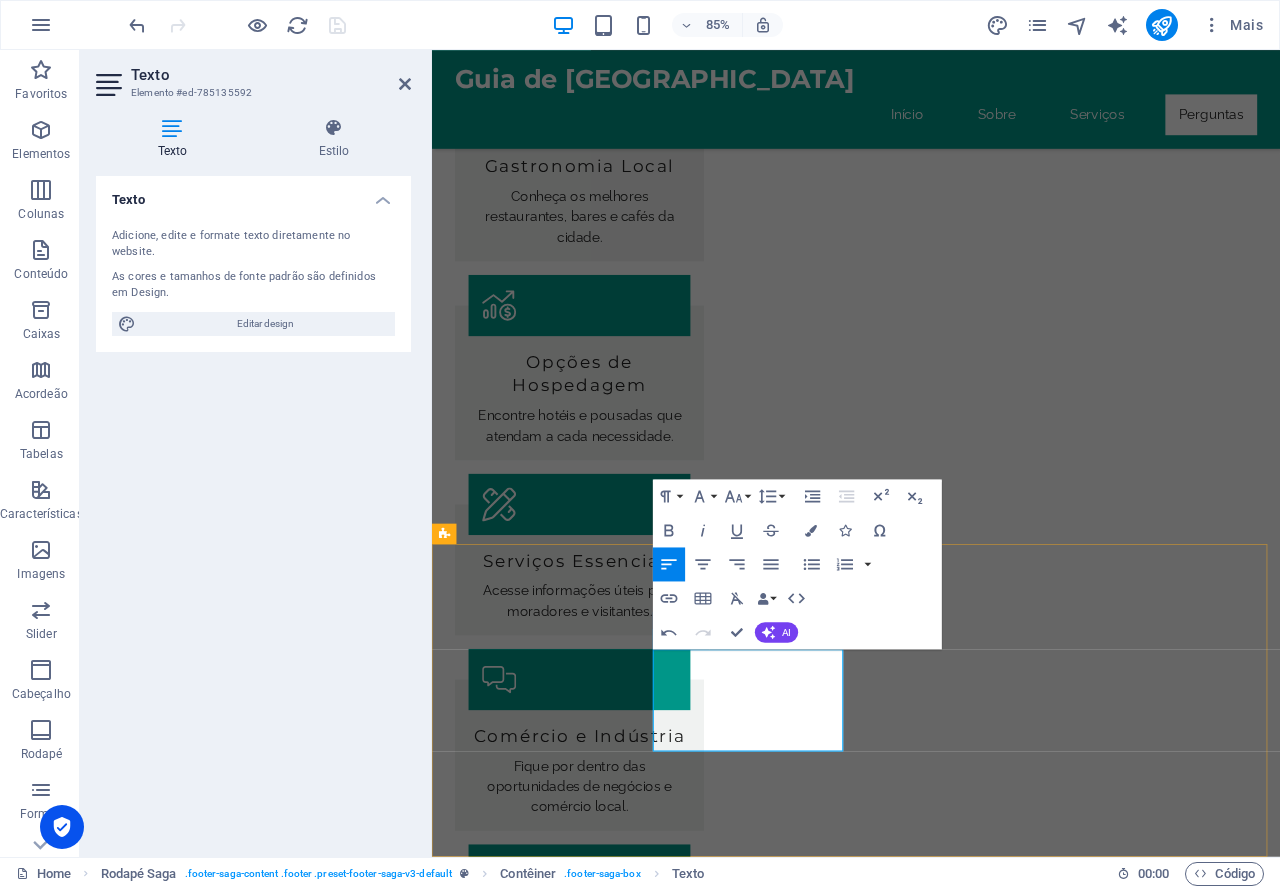drag, startPoint x: 740, startPoint y: 833, endPoint x: 693, endPoint y: 838, distance: 47.26521 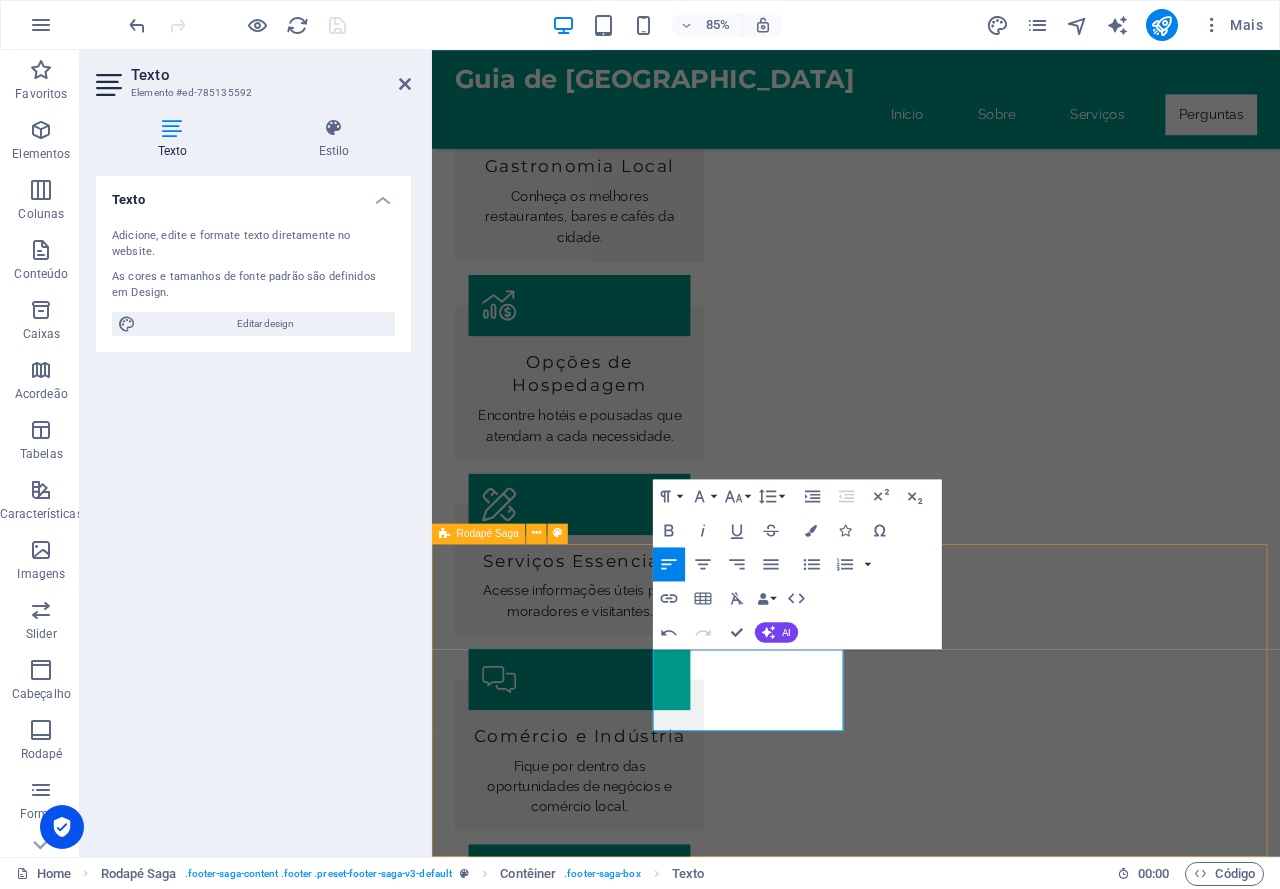 drag, startPoint x: 770, startPoint y: 812, endPoint x: 689, endPoint y: 815, distance: 81.055534 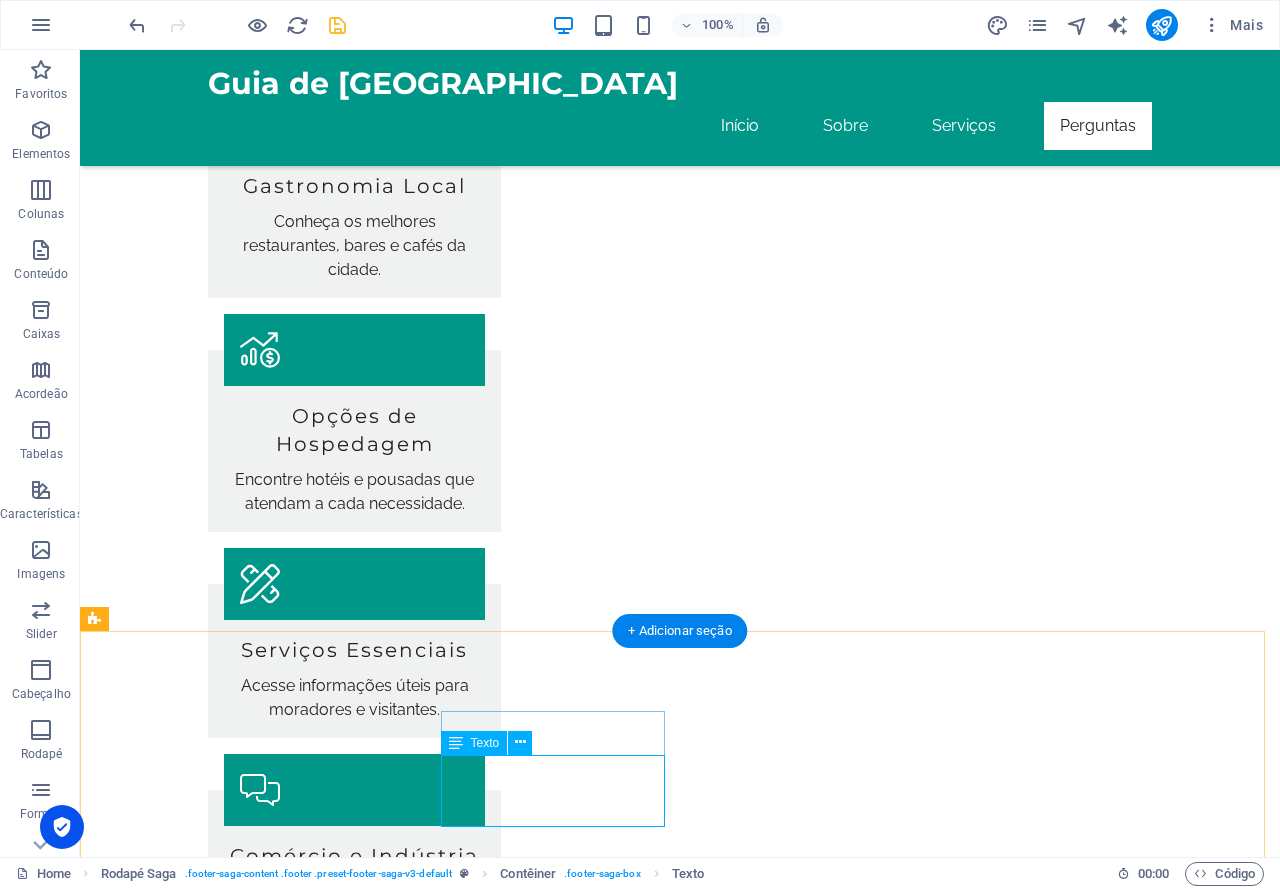 click on "contato@guiarecife.com" at bounding box center (164, 2880) 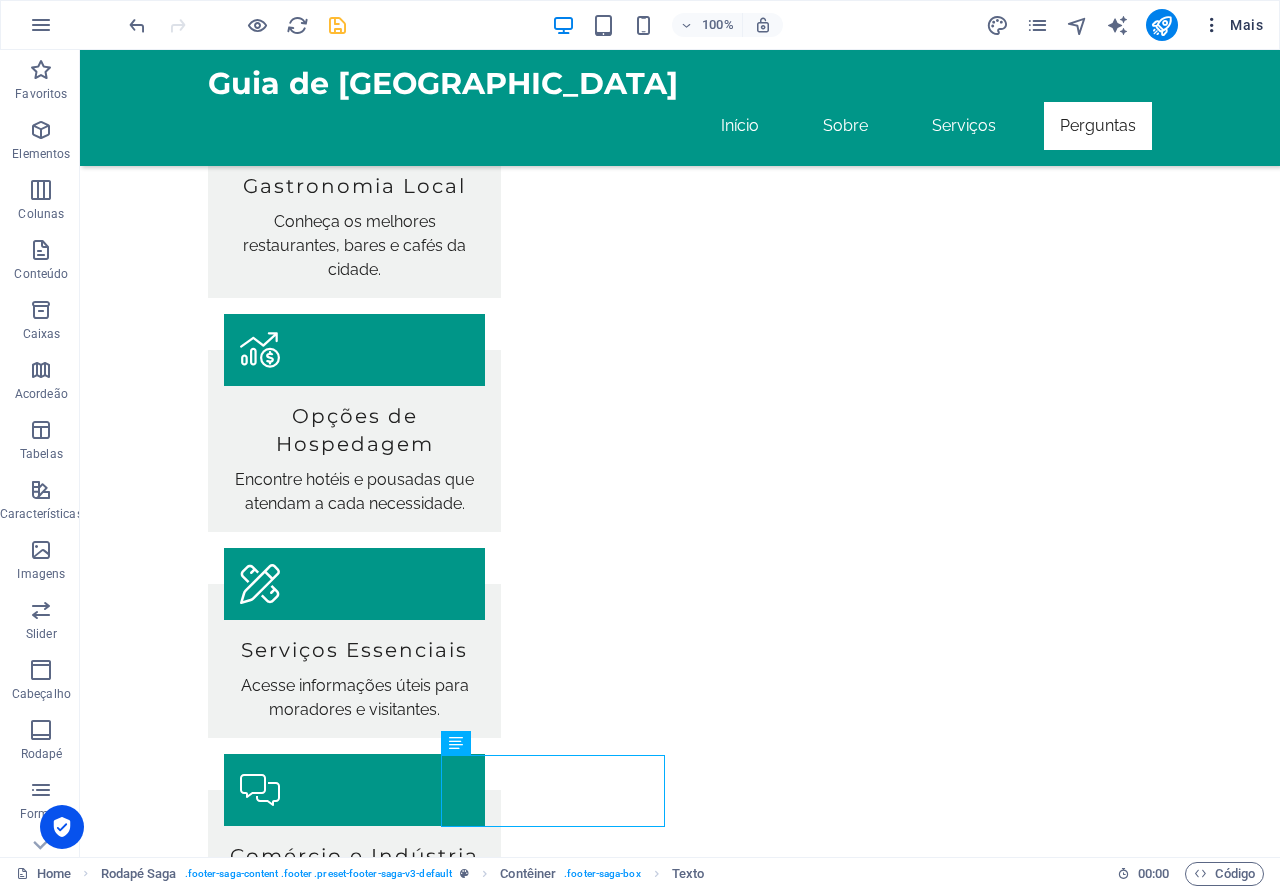 click on "Mais" at bounding box center [1232, 25] 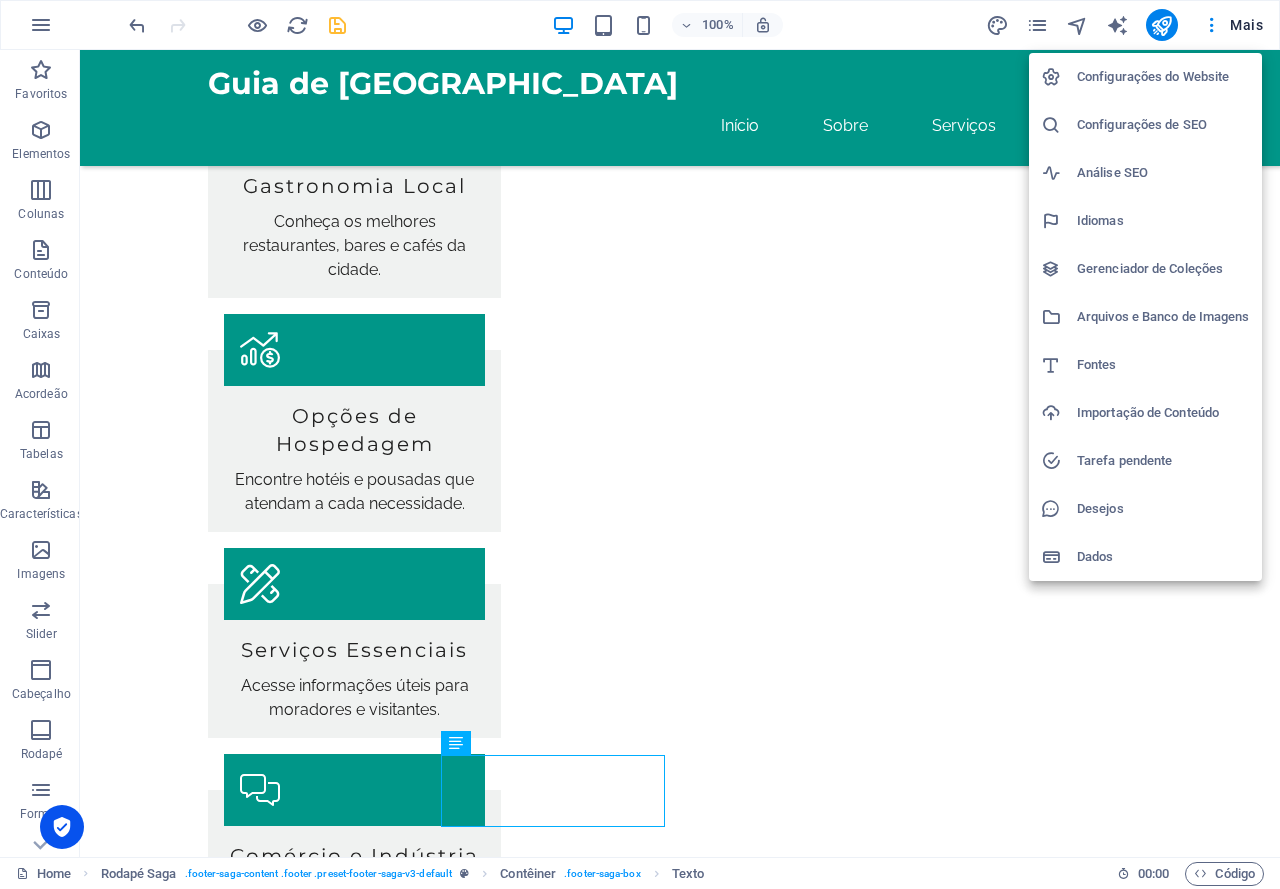 click on "Configurações do Website" at bounding box center (1163, 77) 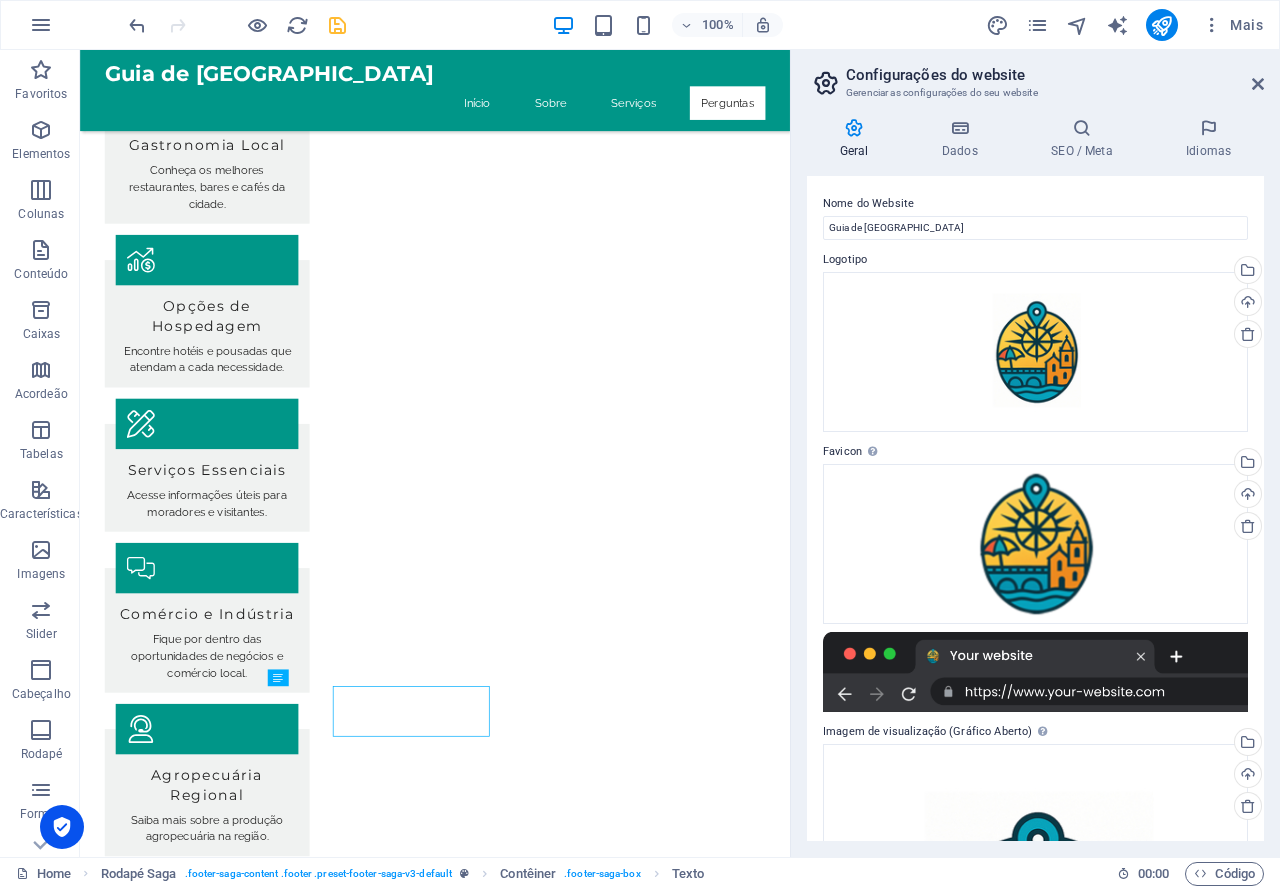 scroll, scrollTop: 2179, scrollLeft: 0, axis: vertical 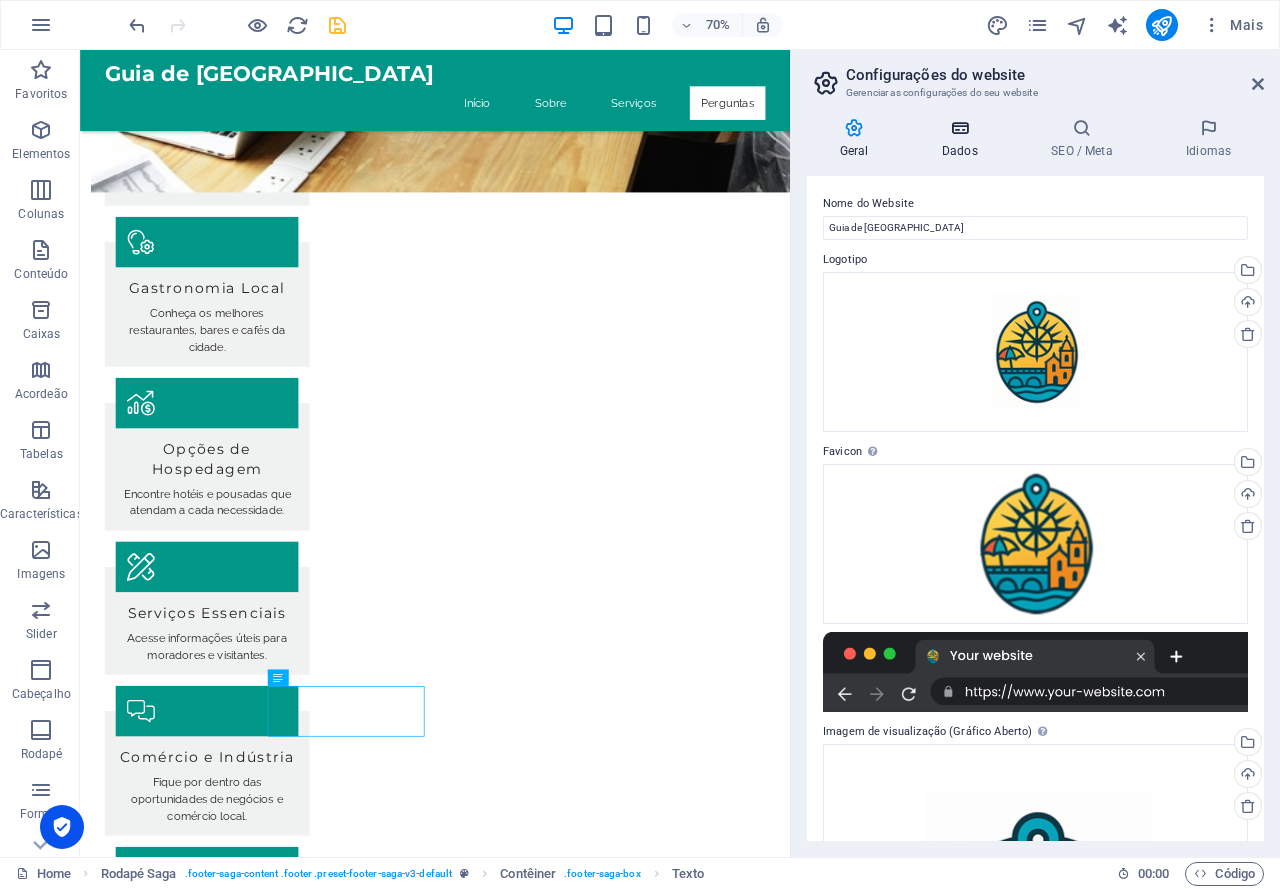 click on "Dados" at bounding box center (963, 139) 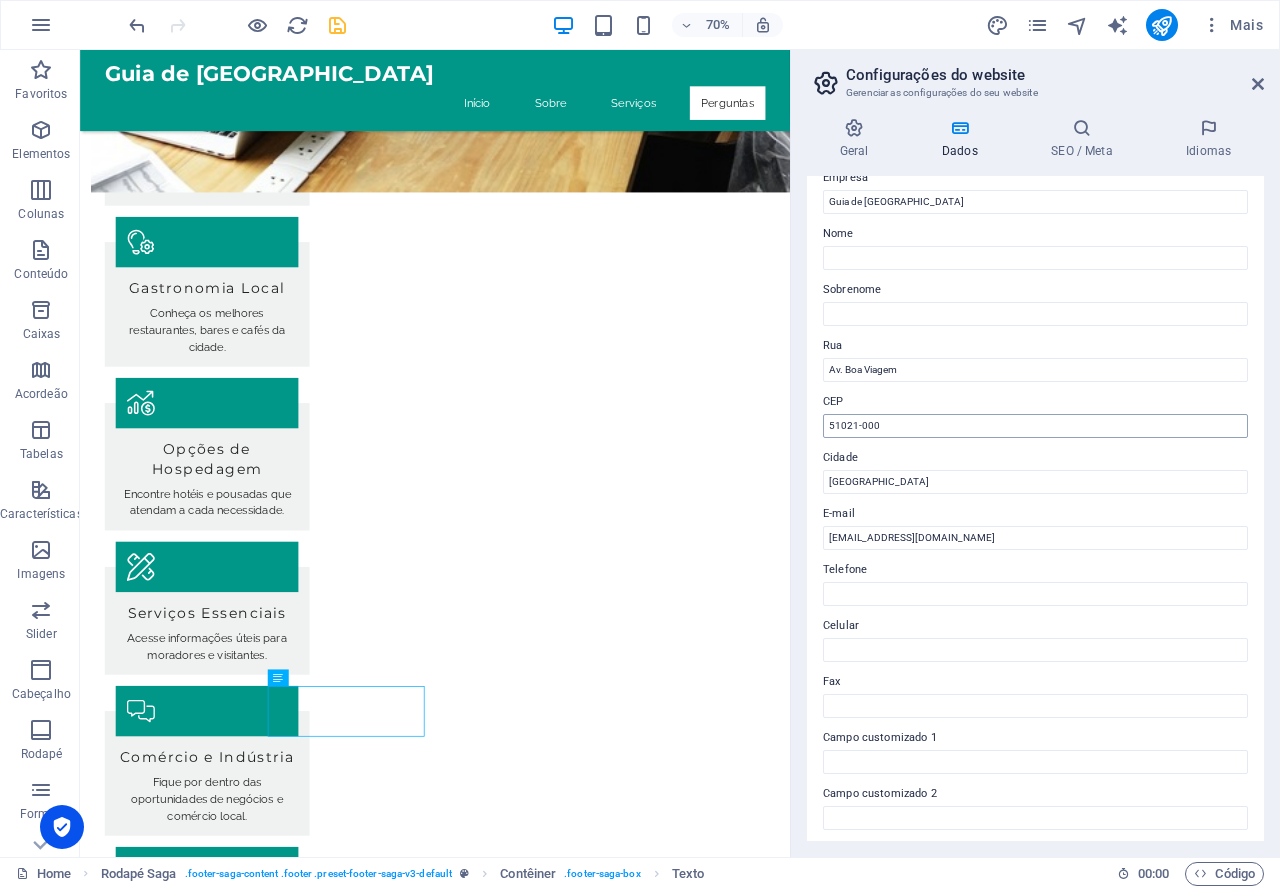 scroll, scrollTop: 100, scrollLeft: 0, axis: vertical 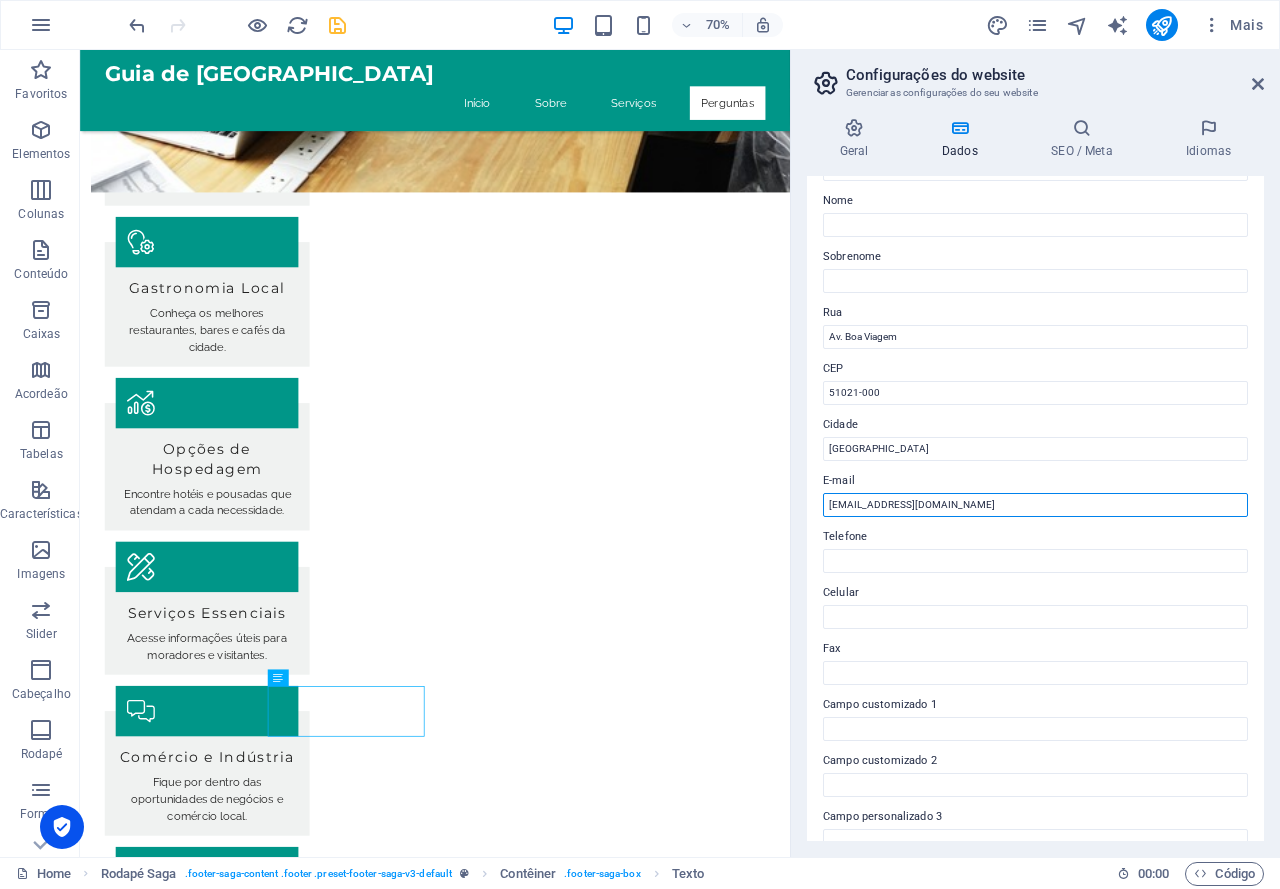 click on "contato@guiarecife.com" at bounding box center (1035, 505) 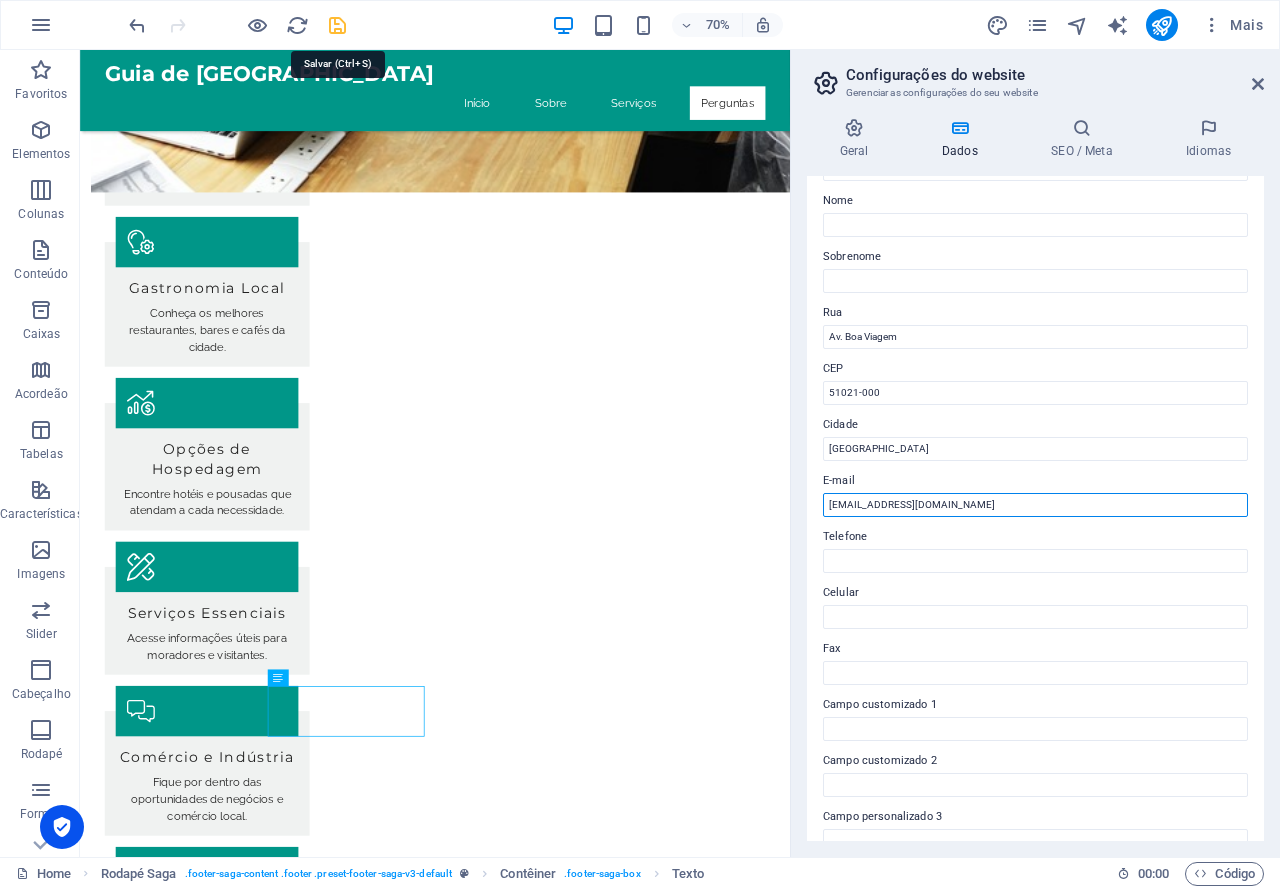 type on "[EMAIL_ADDRESS][DOMAIN_NAME]" 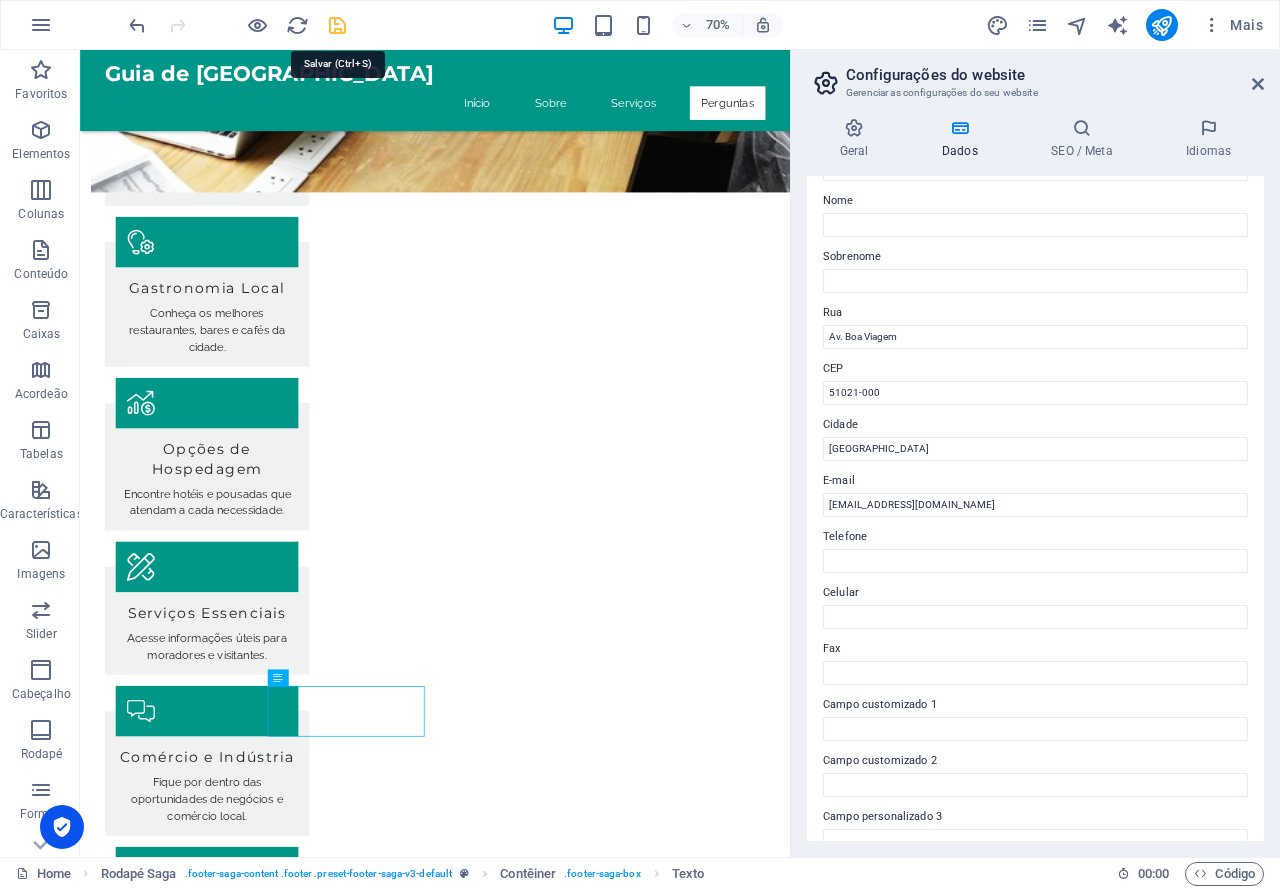 click at bounding box center [337, 25] 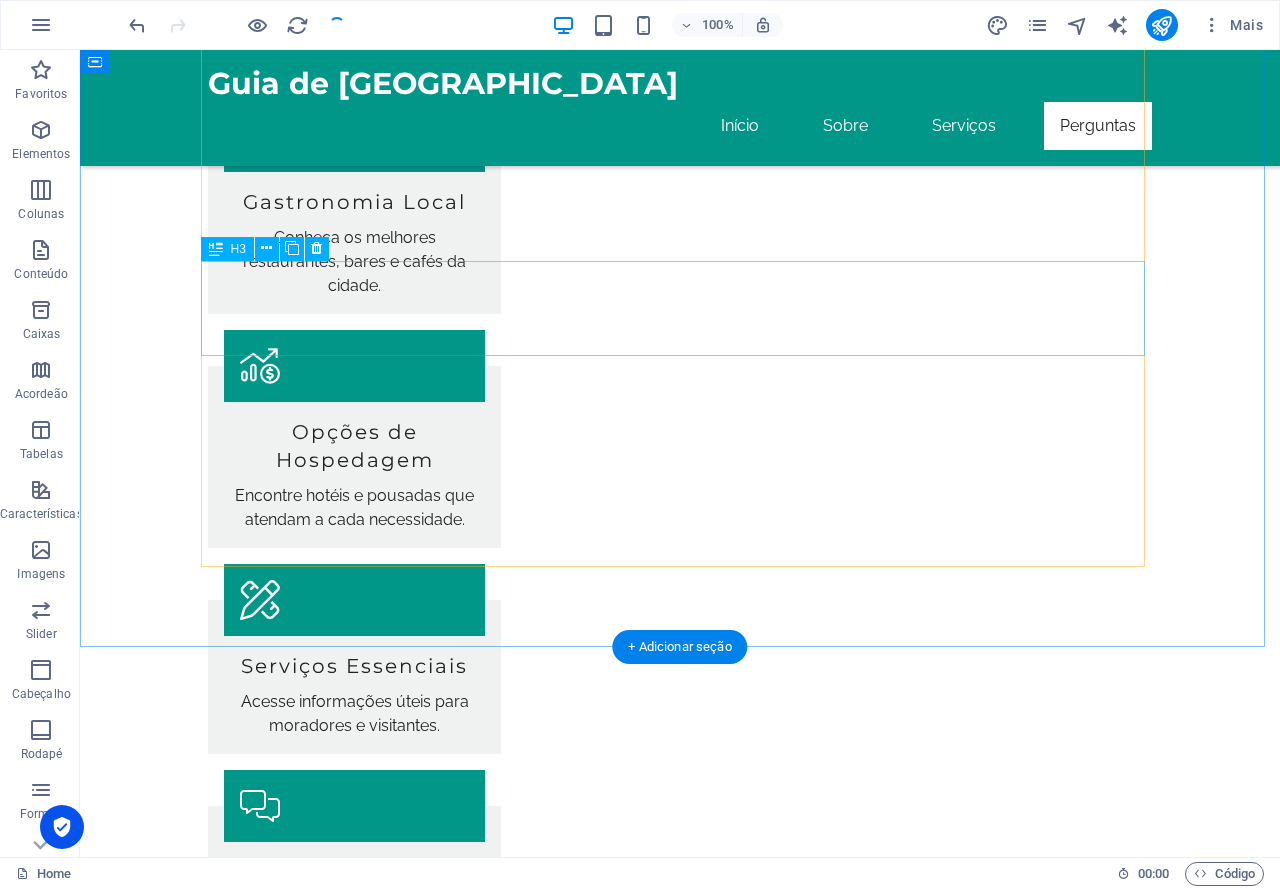 scroll, scrollTop: 2525, scrollLeft: 0, axis: vertical 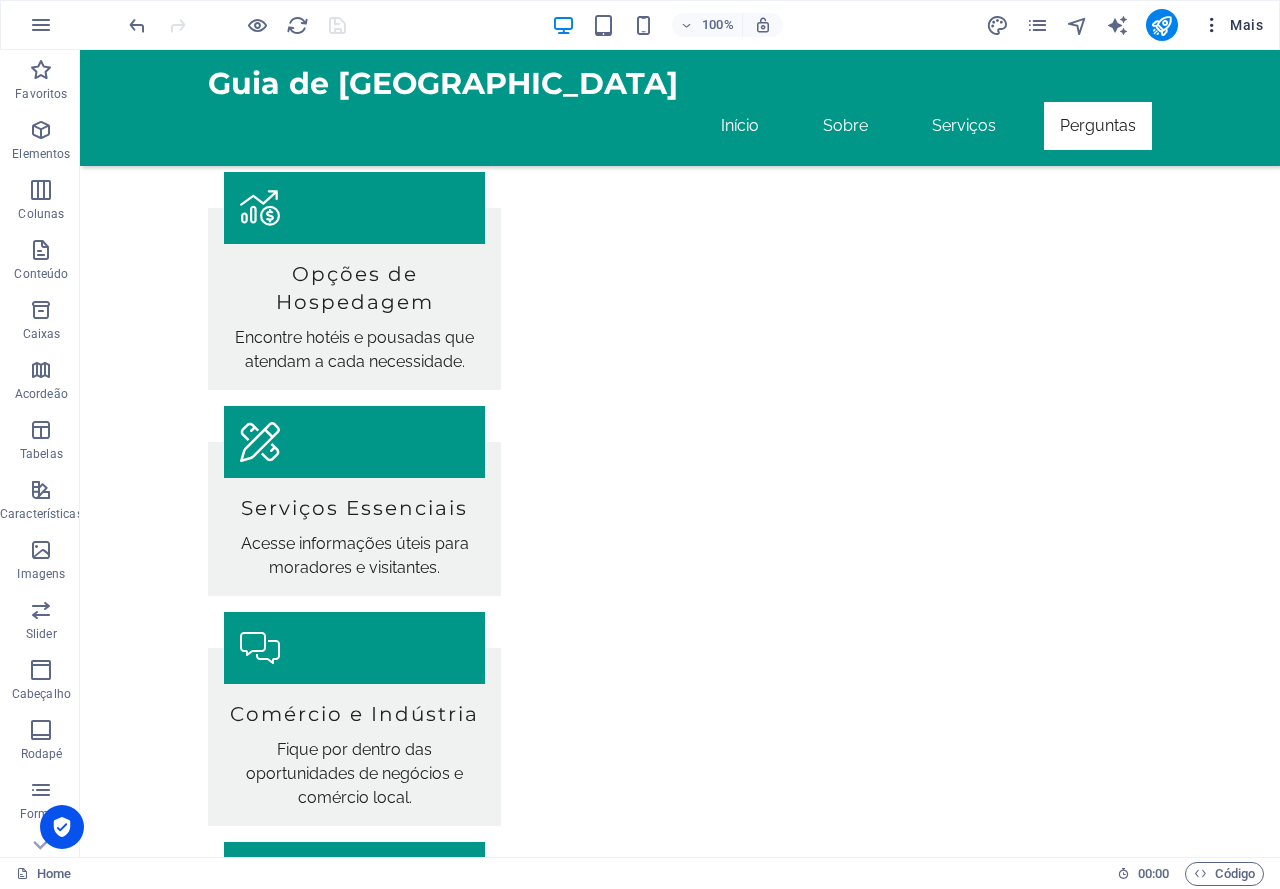 click on "Mais" at bounding box center [1232, 25] 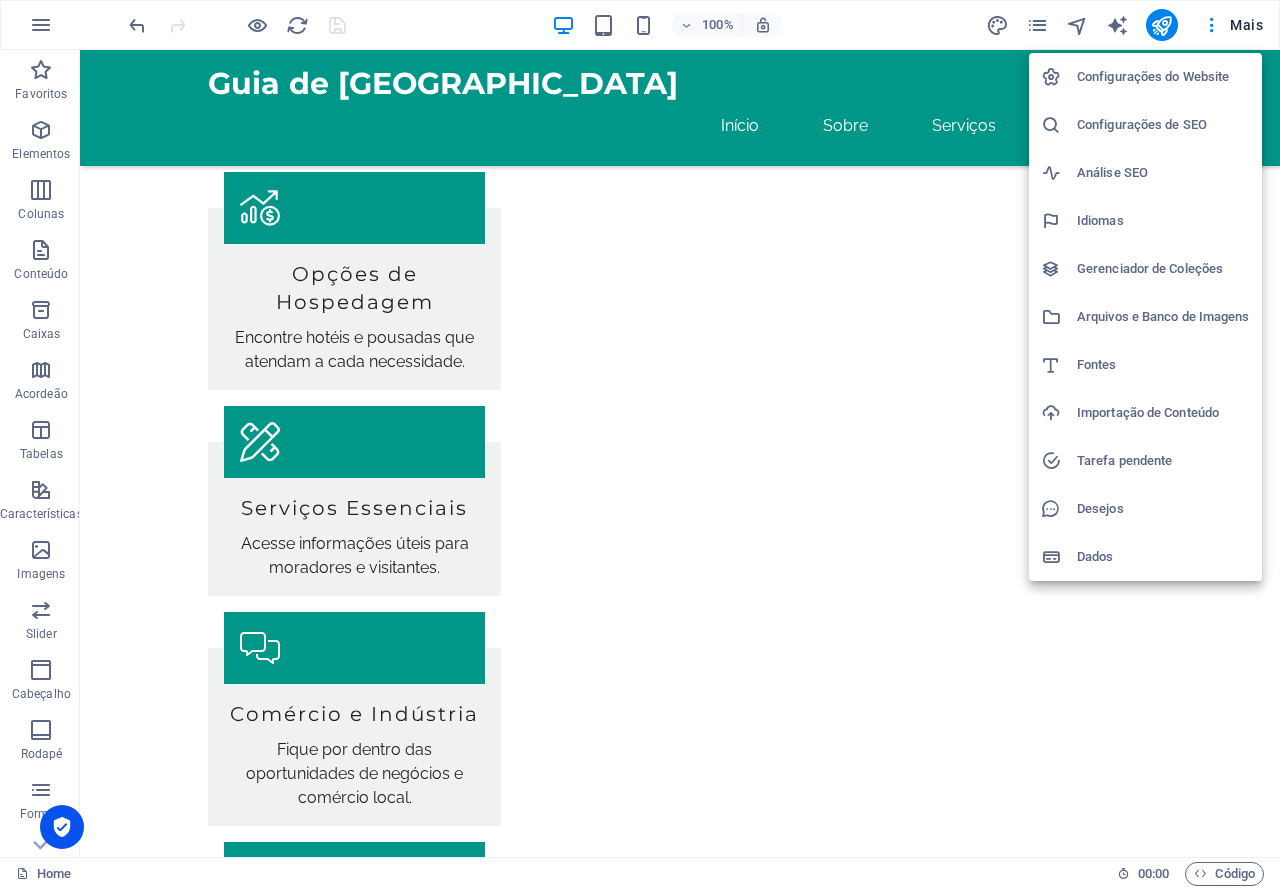 click on "Configurações de SEO" at bounding box center (1163, 125) 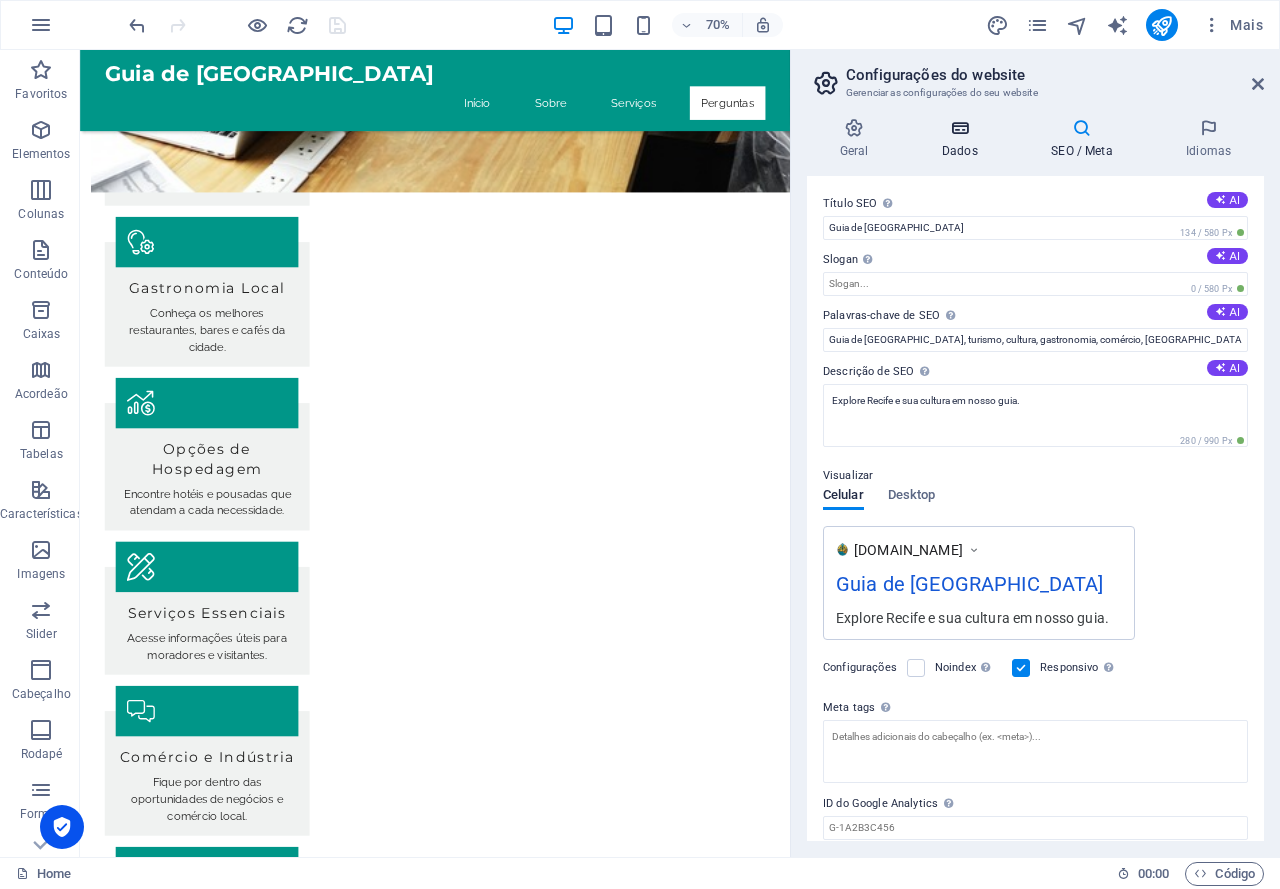 click on "Dados" at bounding box center [963, 139] 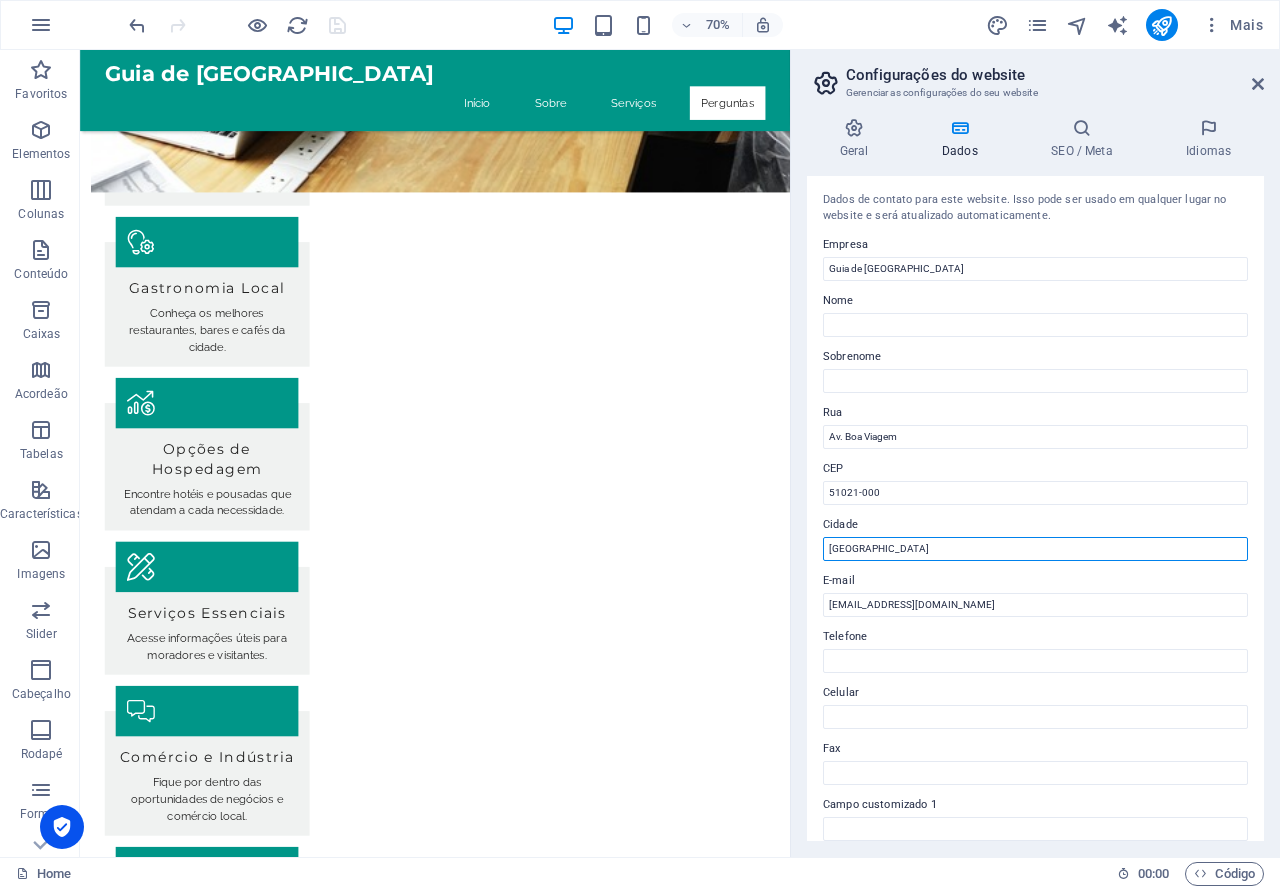 click on "Recife" at bounding box center [1035, 549] 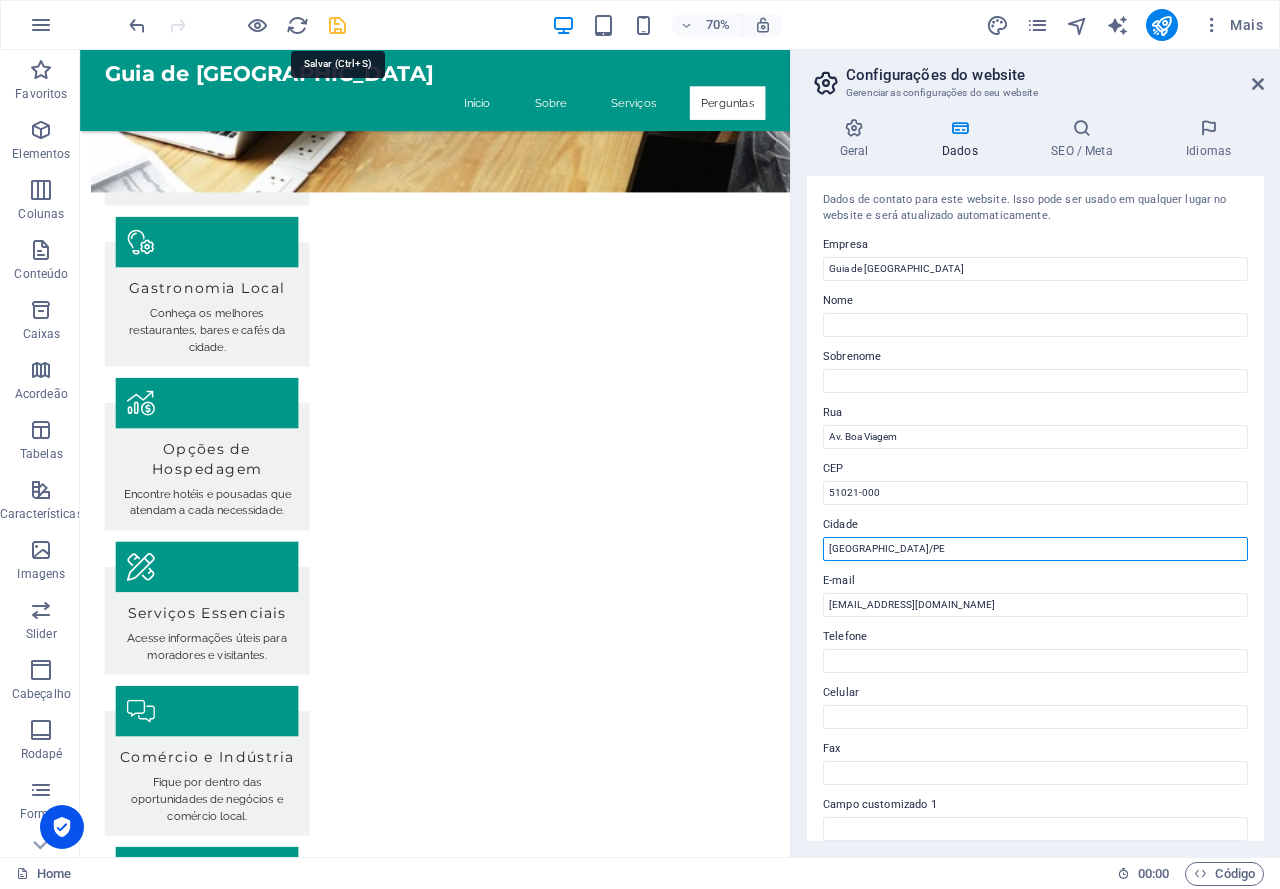 type on "[GEOGRAPHIC_DATA]/PE" 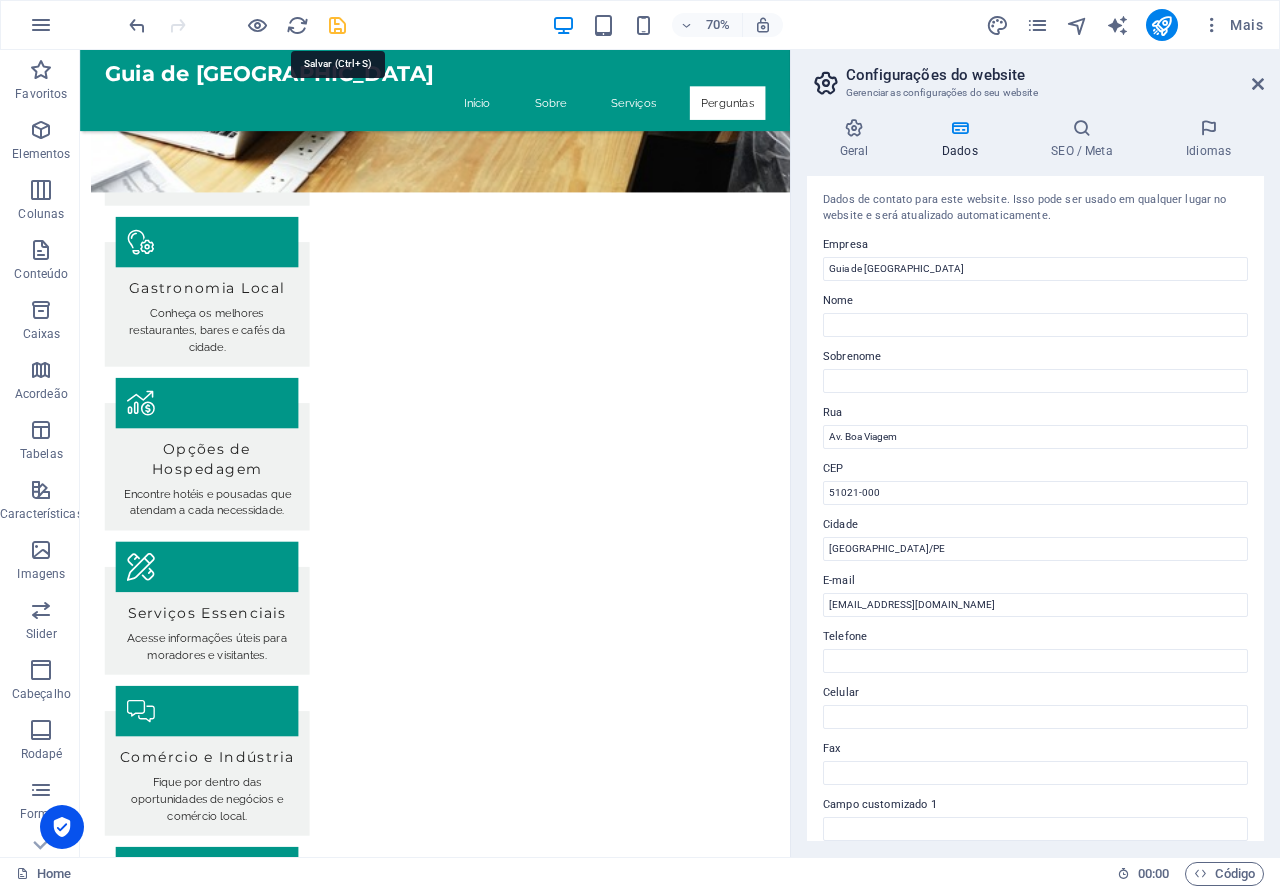 click at bounding box center (337, 25) 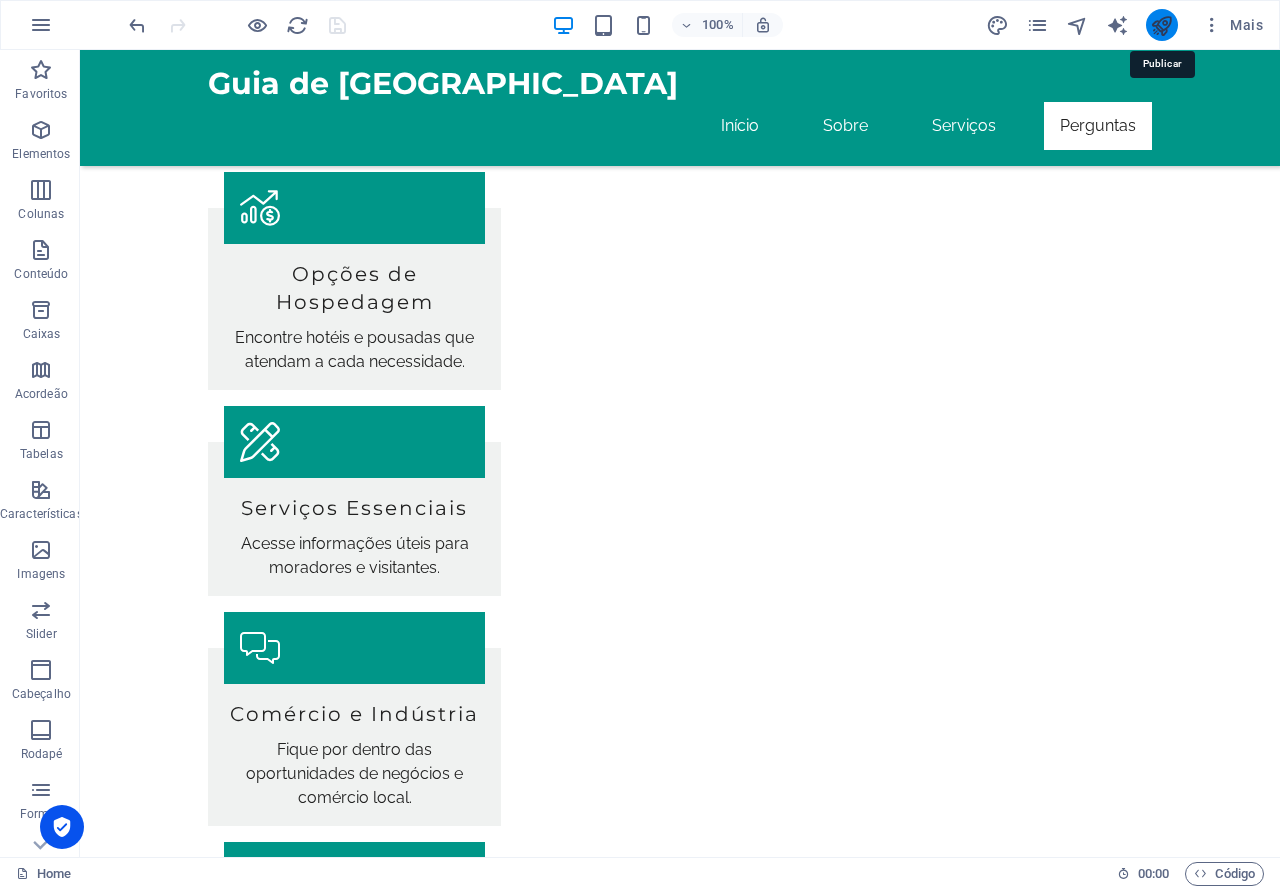click at bounding box center (1161, 25) 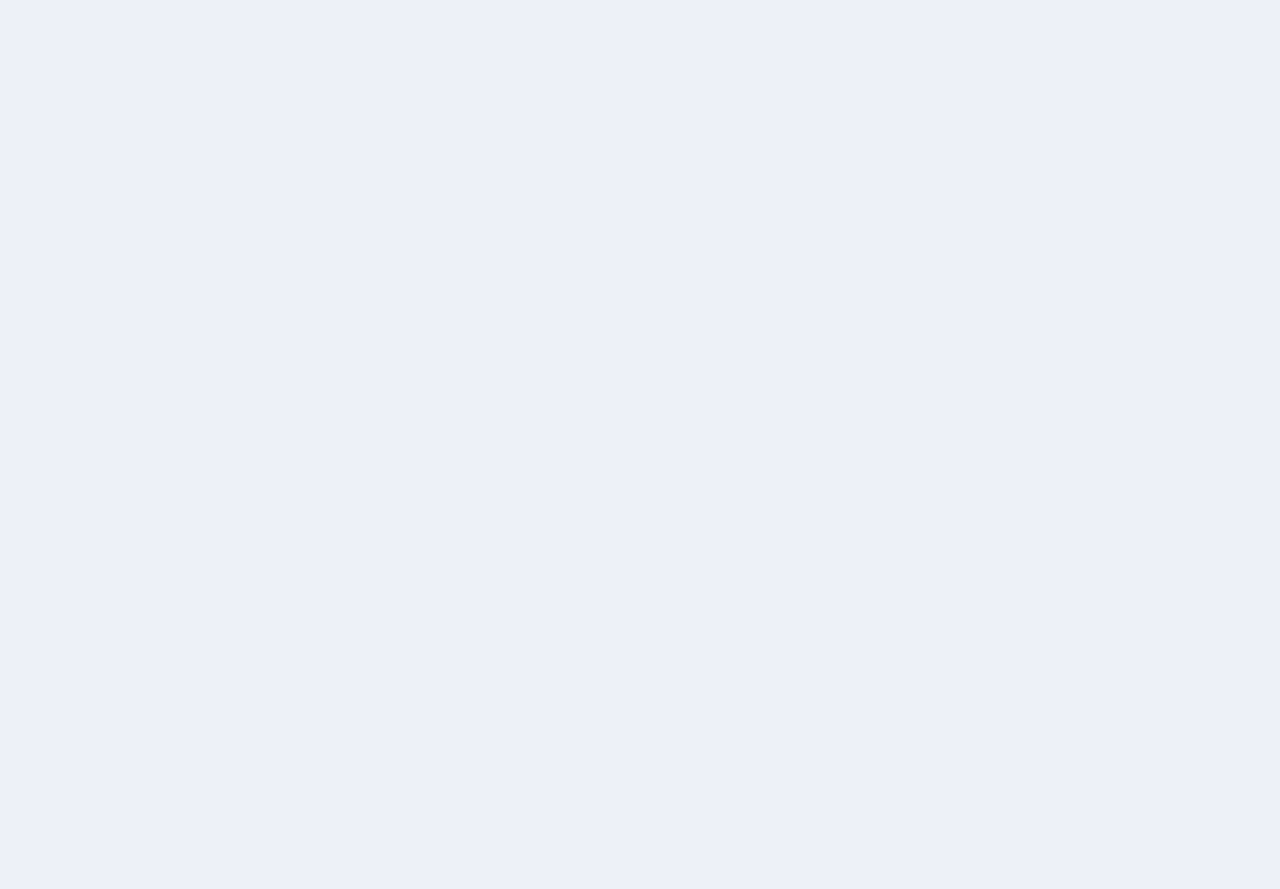 scroll, scrollTop: 0, scrollLeft: 0, axis: both 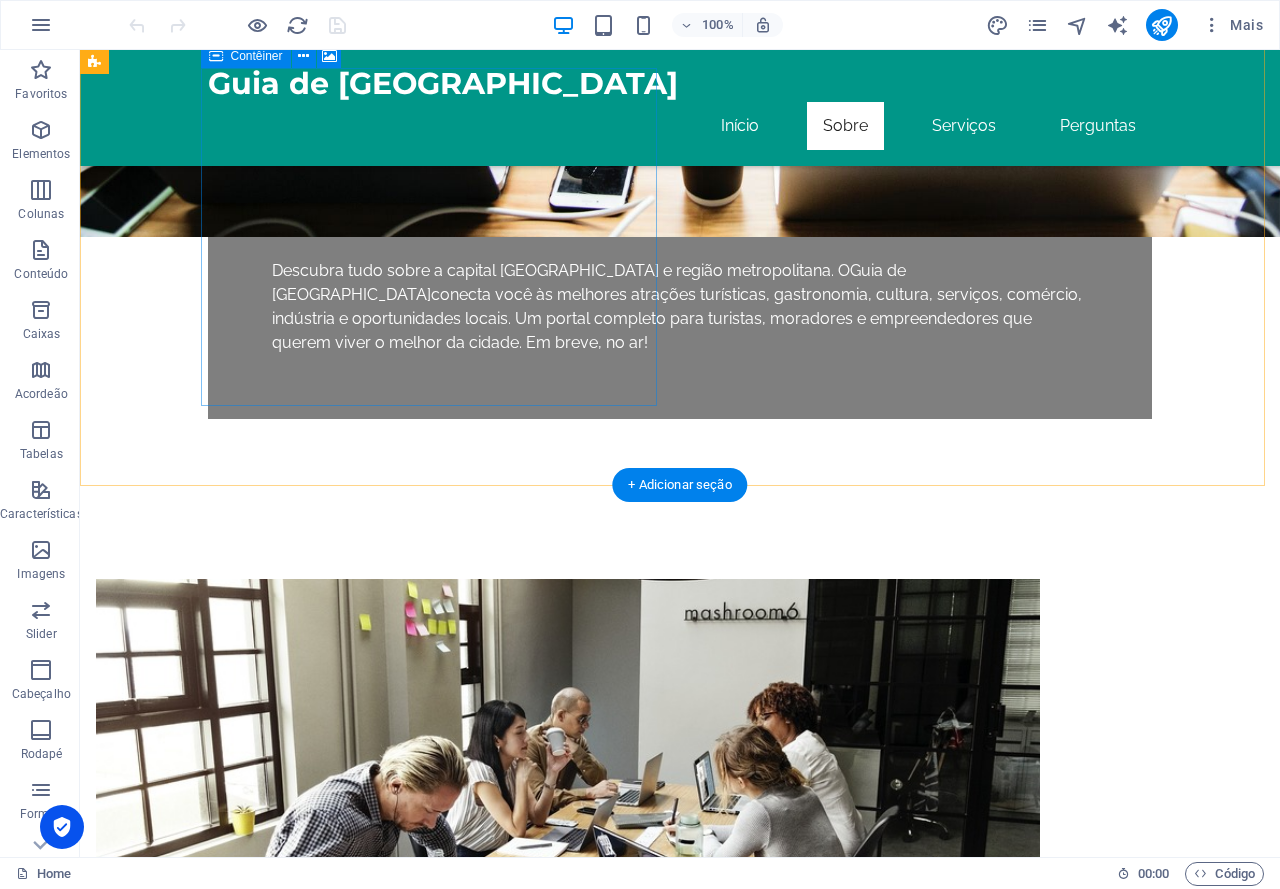 click on "Colar área de transferência" at bounding box center (641, 1017) 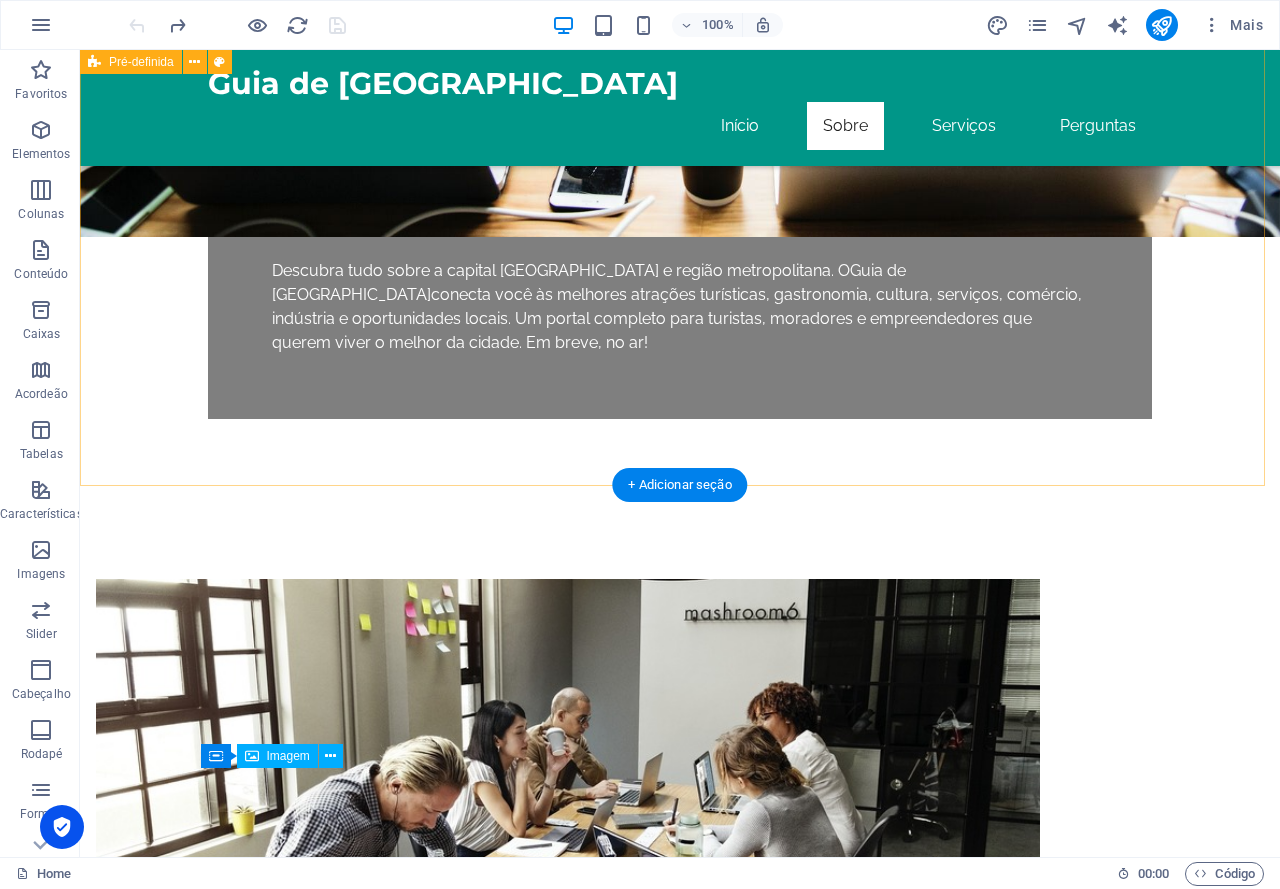 click at bounding box center (568, 747) 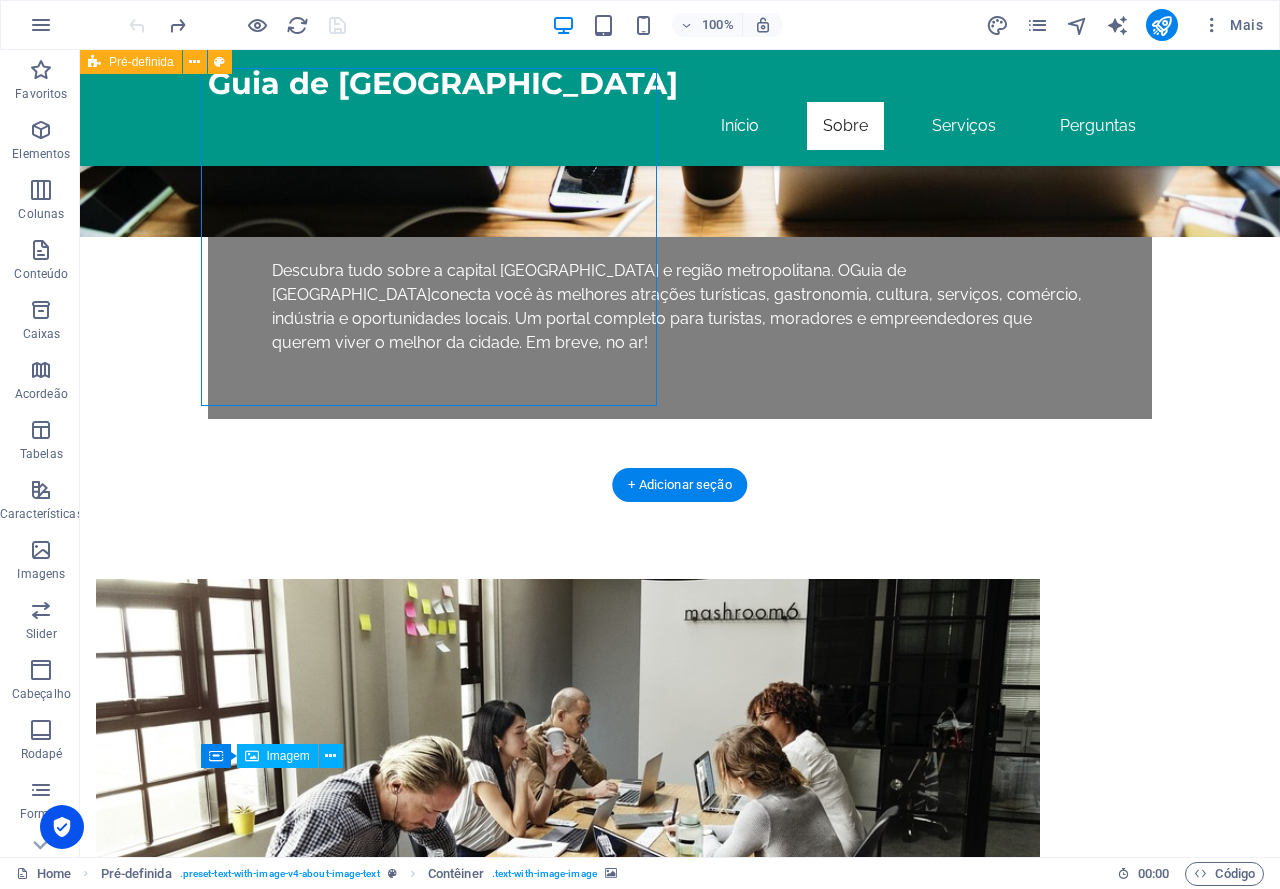 click at bounding box center [568, 747] 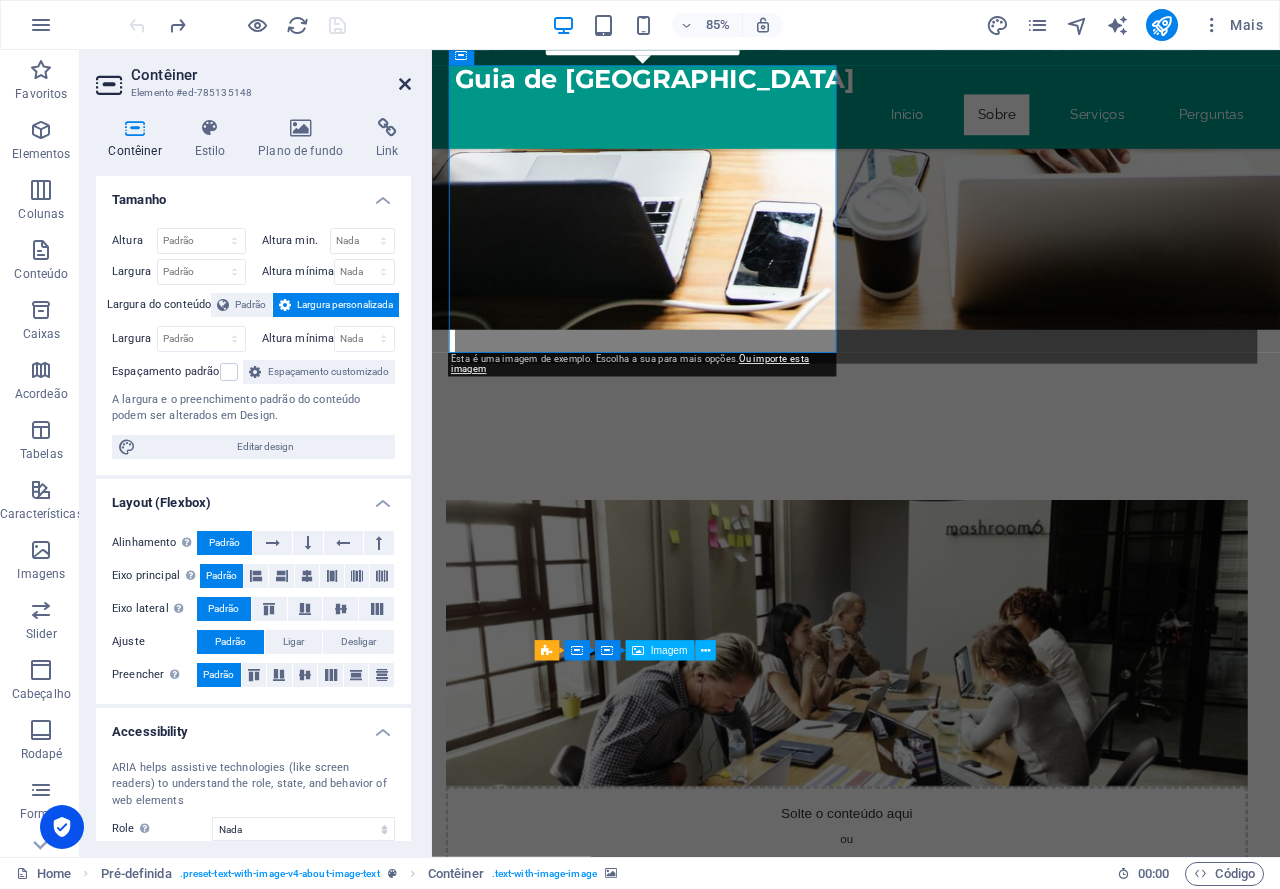 click at bounding box center [405, 84] 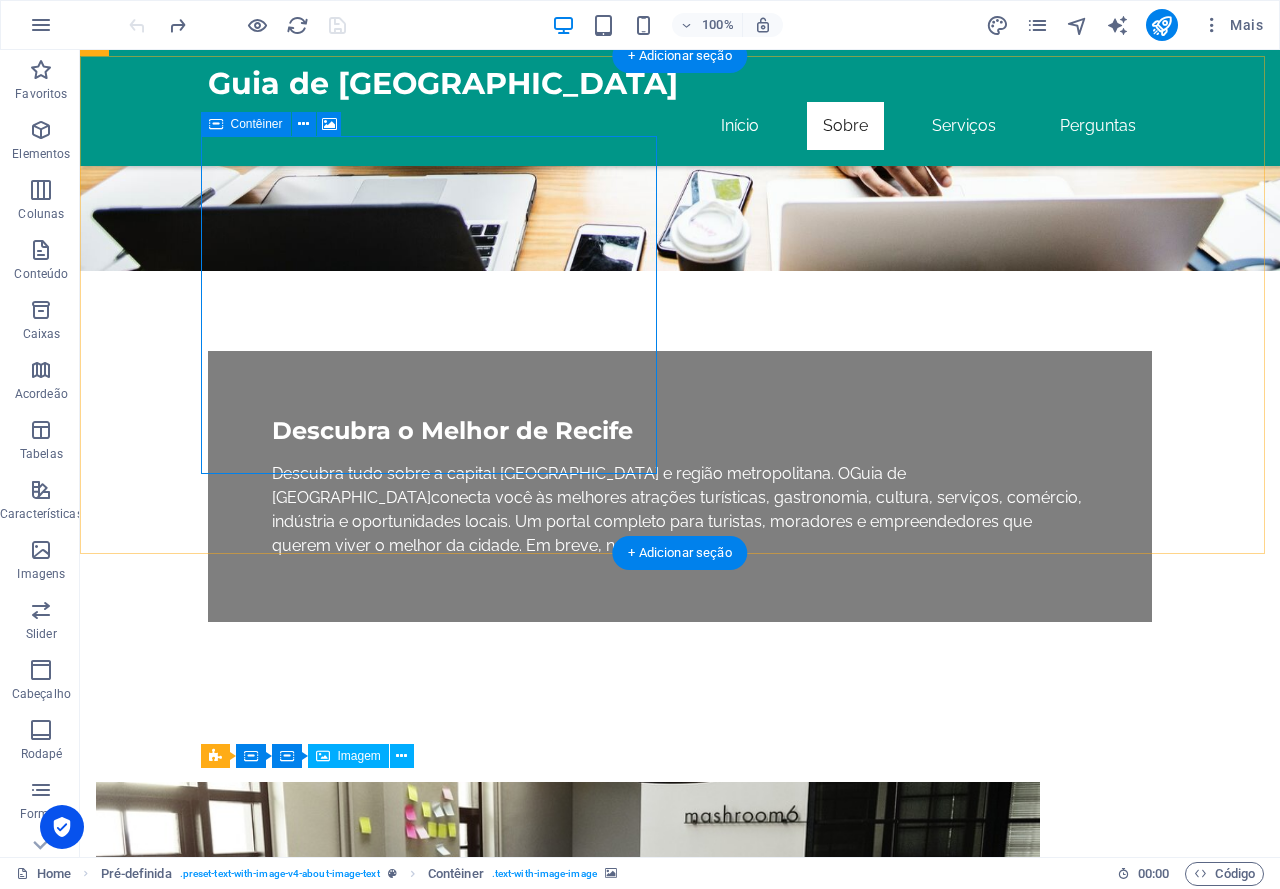 scroll, scrollTop: 400, scrollLeft: 0, axis: vertical 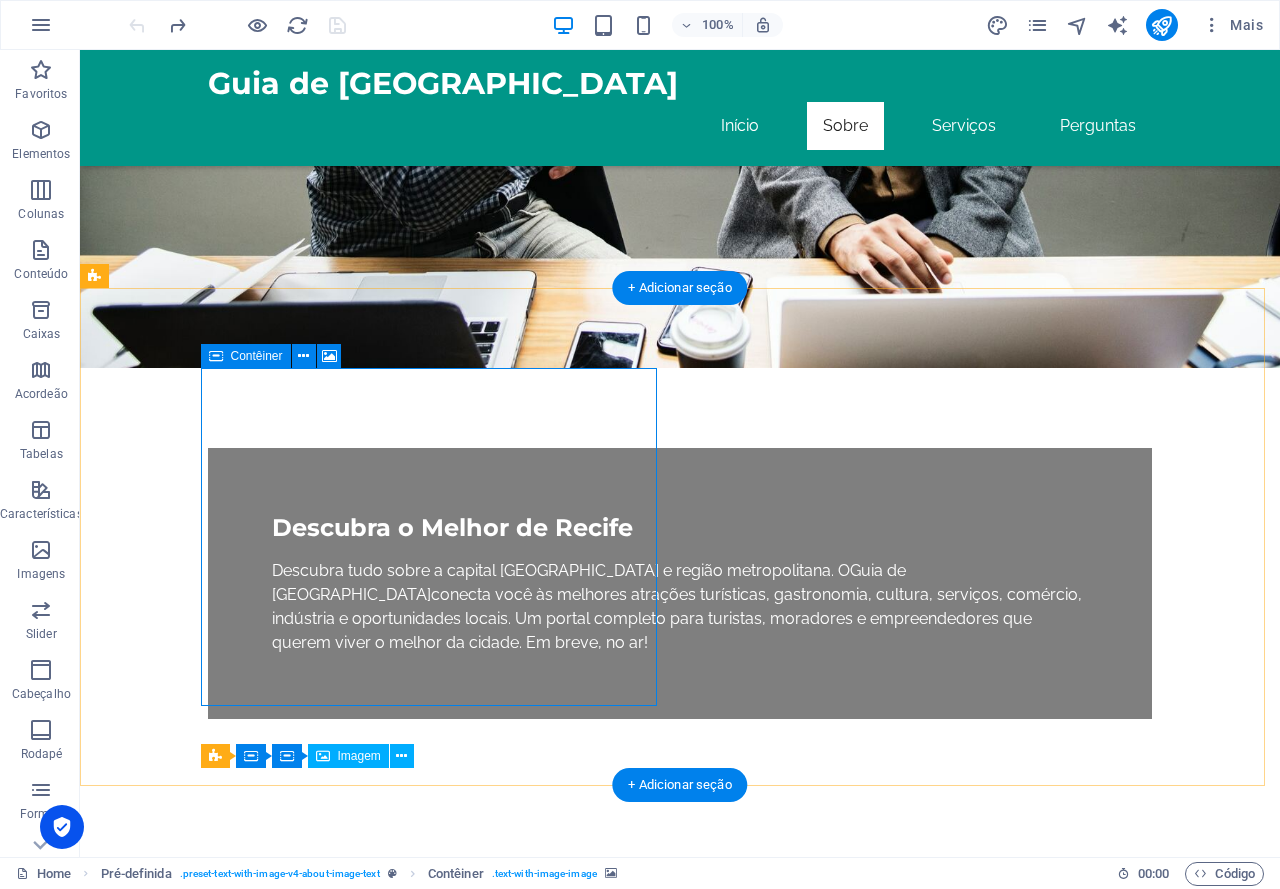 click on "Adicionar elementos" at bounding box center (473, 1317) 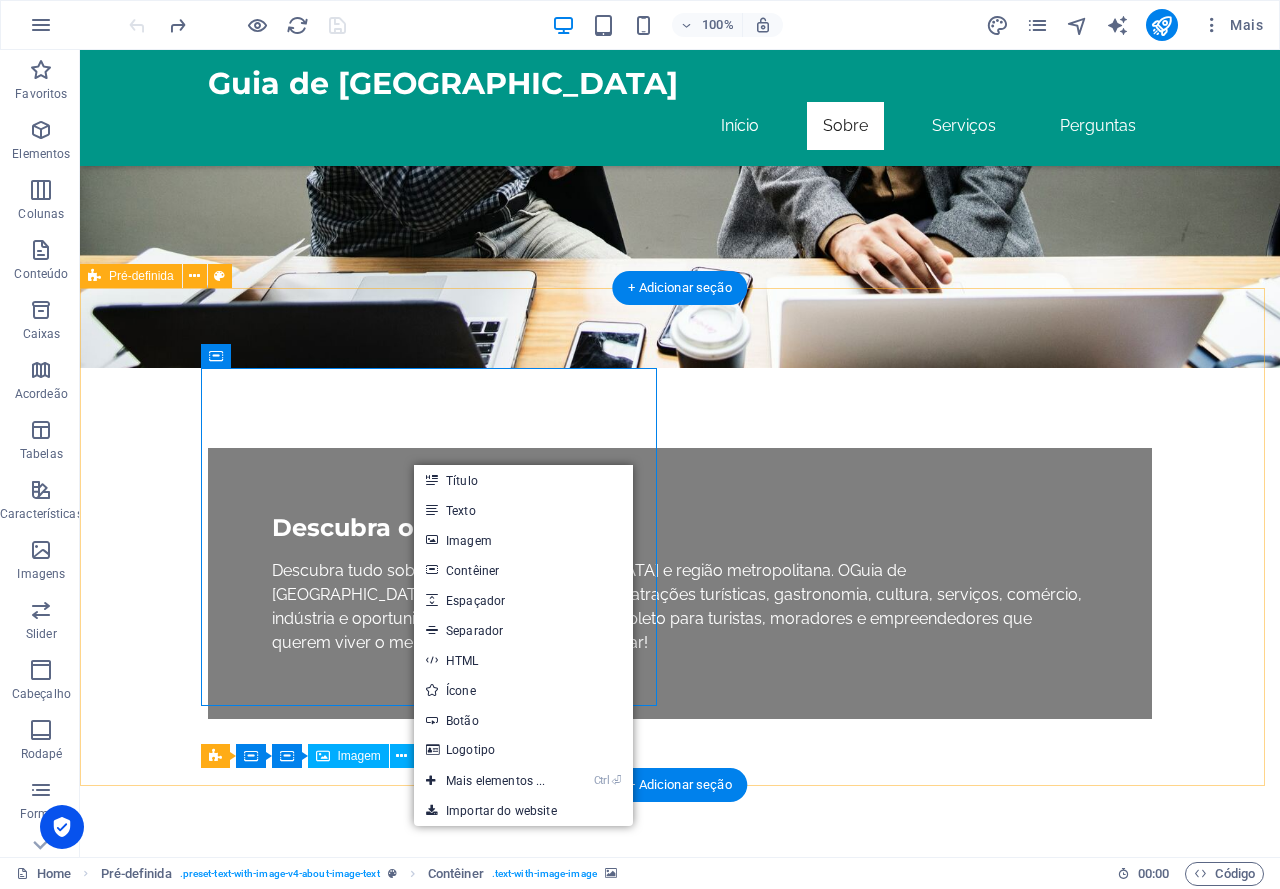click on "Solte o conteúdo aqui ou  Adicionar elementos  Colar área de transferência Quem Somos O  Guia de [GEOGRAPHIC_DATA]  é o seu ponto de partida para viver o melhor da capital [GEOGRAPHIC_DATA]. Descubra onde ir, o que fazer, onde comer e onde se hospedar. Do turismo à cultura, do comércio local aos serviços essenciais, reunimos tudo em um só lugar. Seja você turista ou morador, aqui é onde Recife começa pra valer. Saiba Mais" at bounding box center (680, 1247) 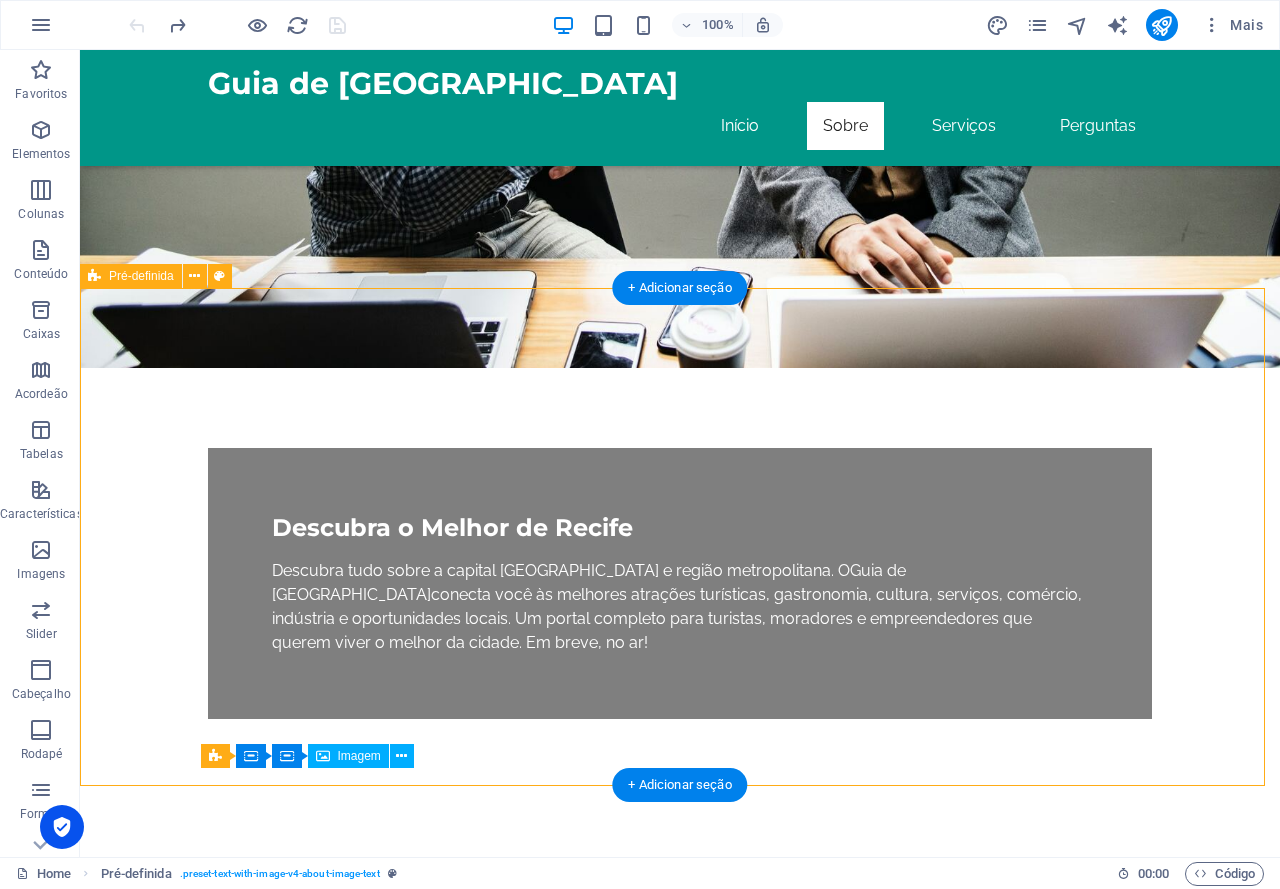 click at bounding box center [568, 1047] 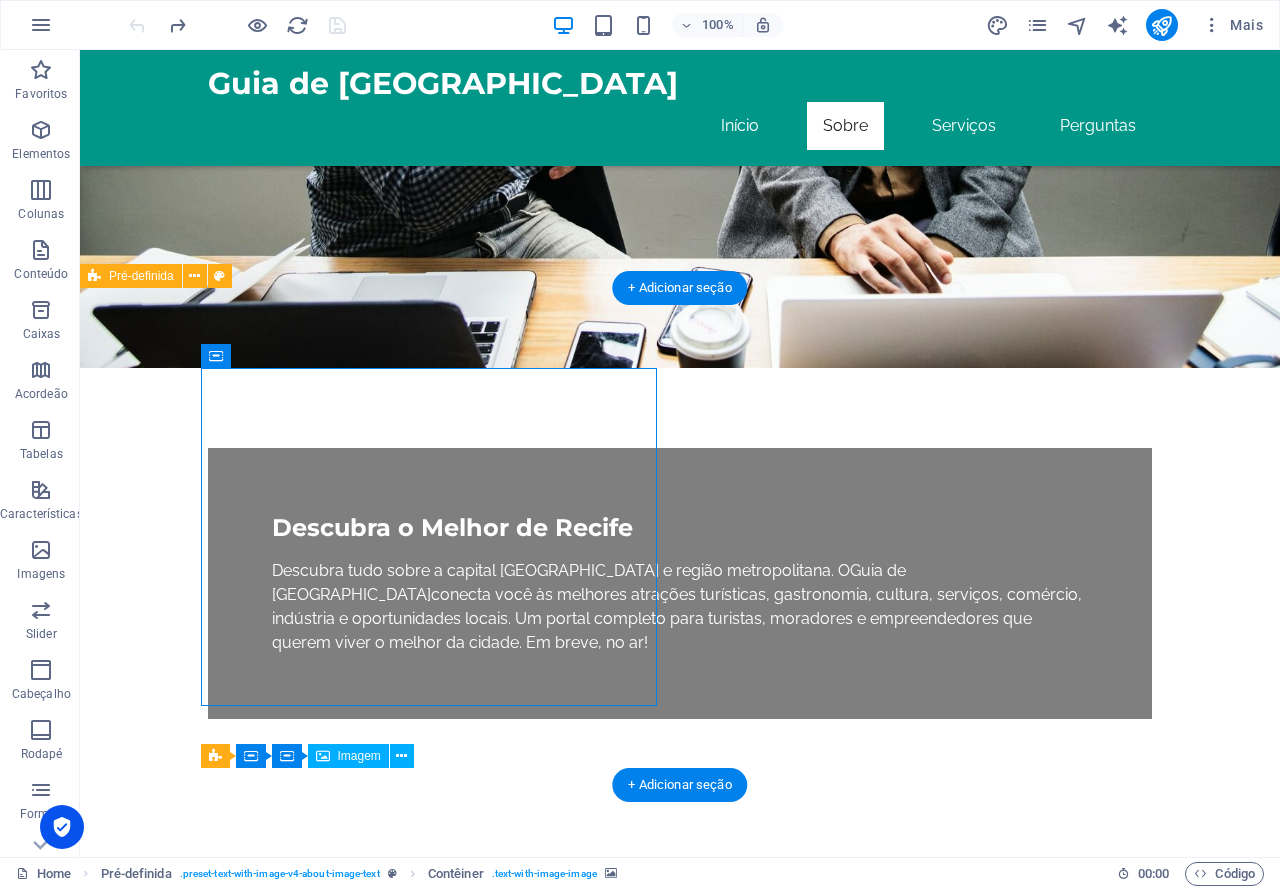click at bounding box center [568, 1047] 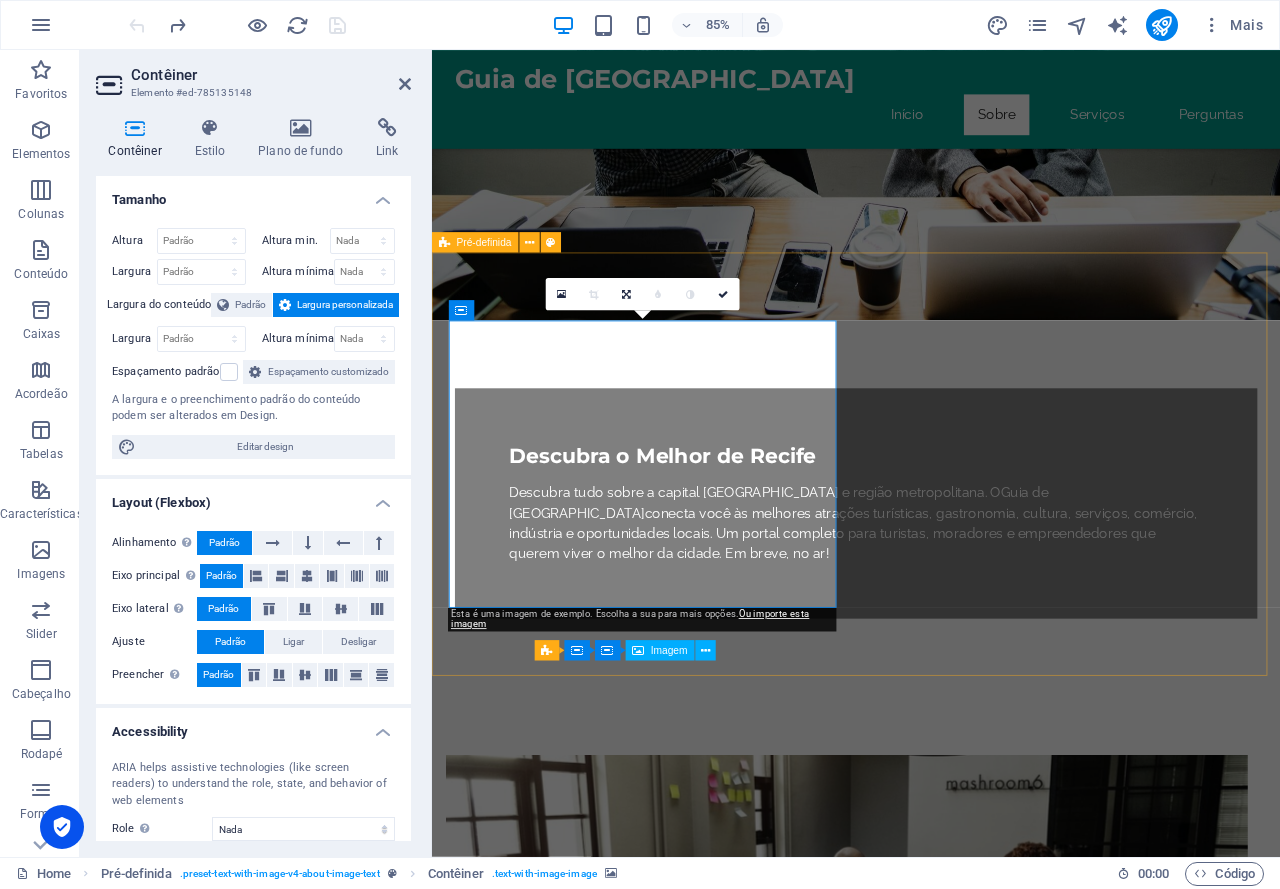 click on "Solte o conteúdo aqui ou  Adicionar elementos  Colar área de transferência Quem Somos O  Guia de [GEOGRAPHIC_DATA]  é o seu ponto de partida para viver o melhor da capital [GEOGRAPHIC_DATA]. Descubra onde ir, o que fazer, onde comer e onde se hospedar. Do turismo à cultura, do comércio local aos serviços essenciais, reunimos tudo em um só lugar. Seja você turista ou morador, aqui é onde Recife começa pra valer. Saiba Mais" at bounding box center [931, 1247] 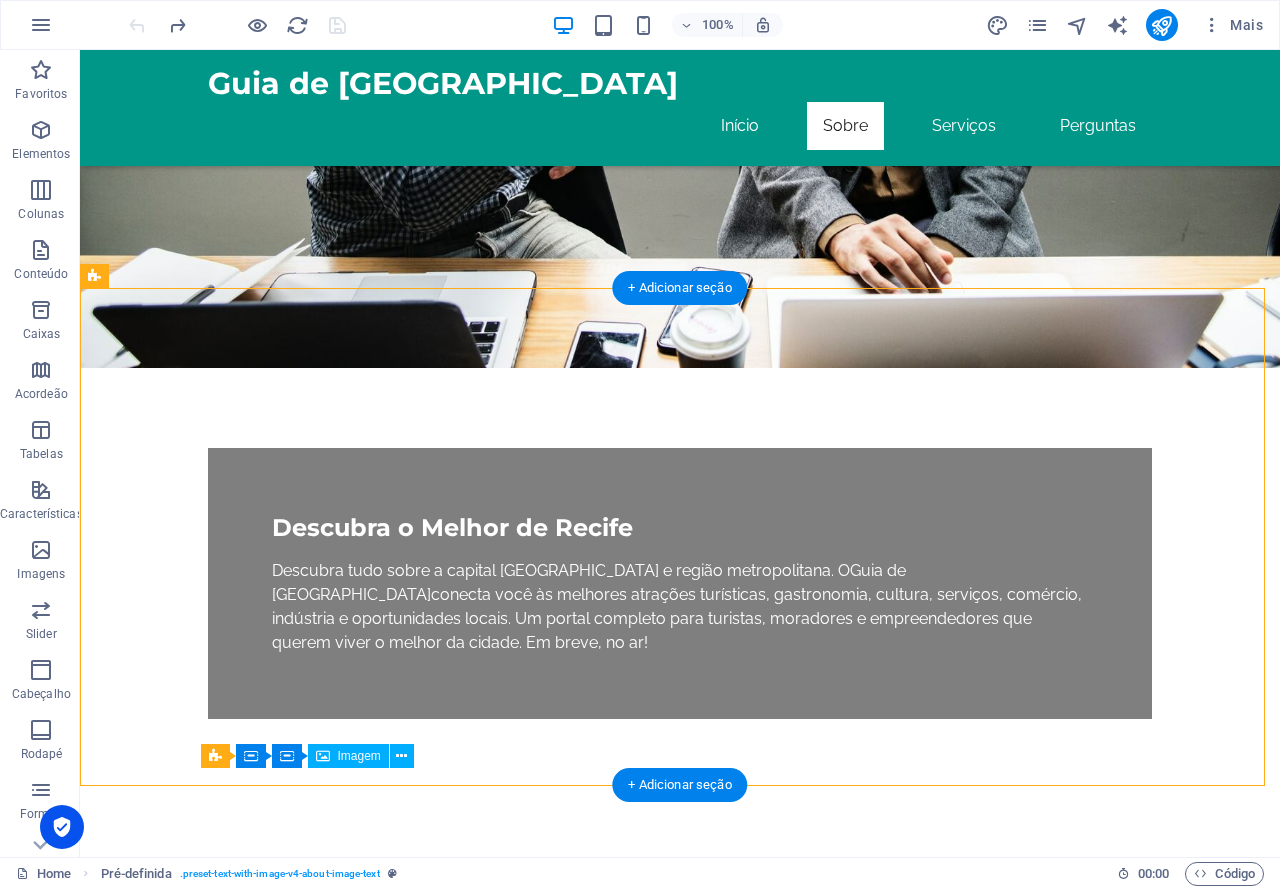 click at bounding box center [568, 1047] 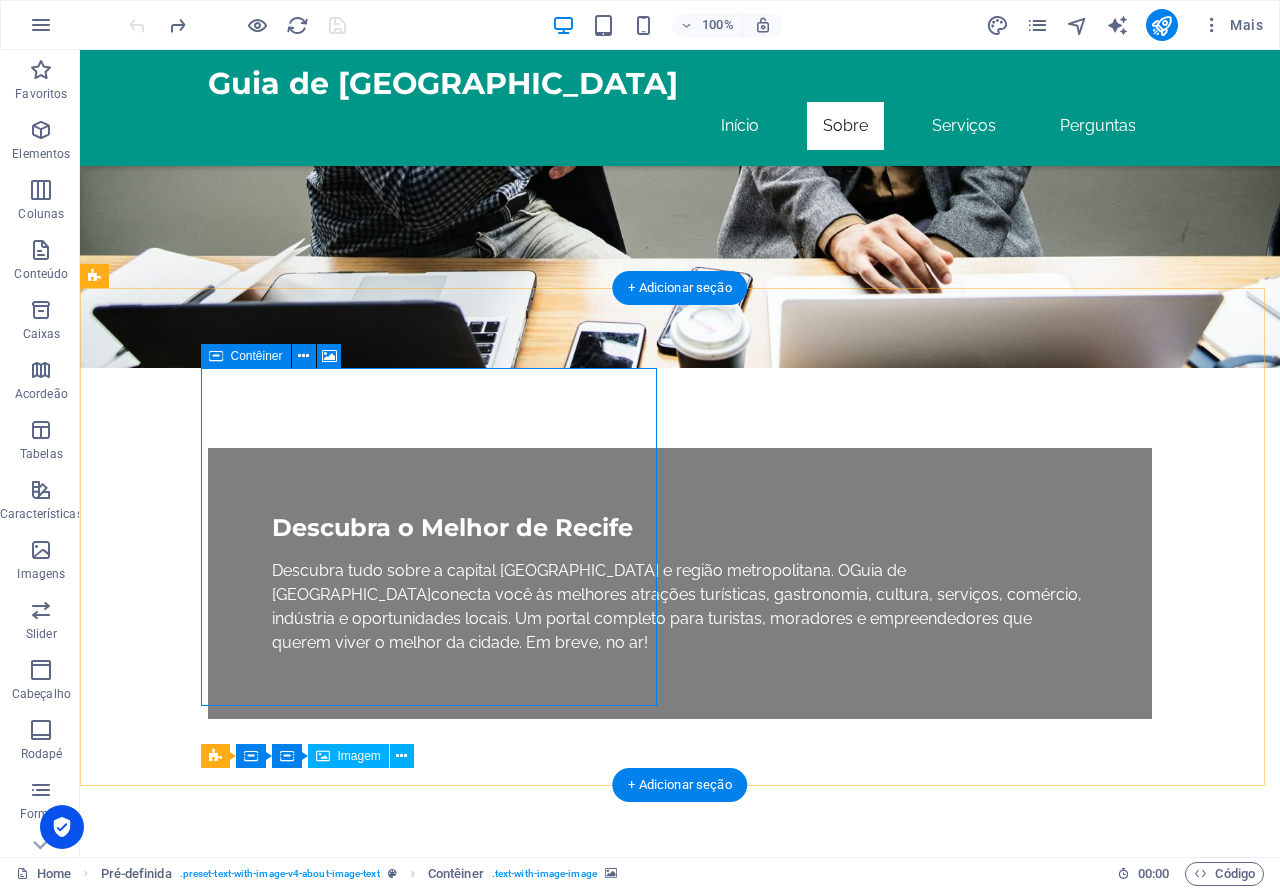 click on "Solte o conteúdo aqui ou  Adicionar elementos  Colar área de transferência" at bounding box center (568, 1287) 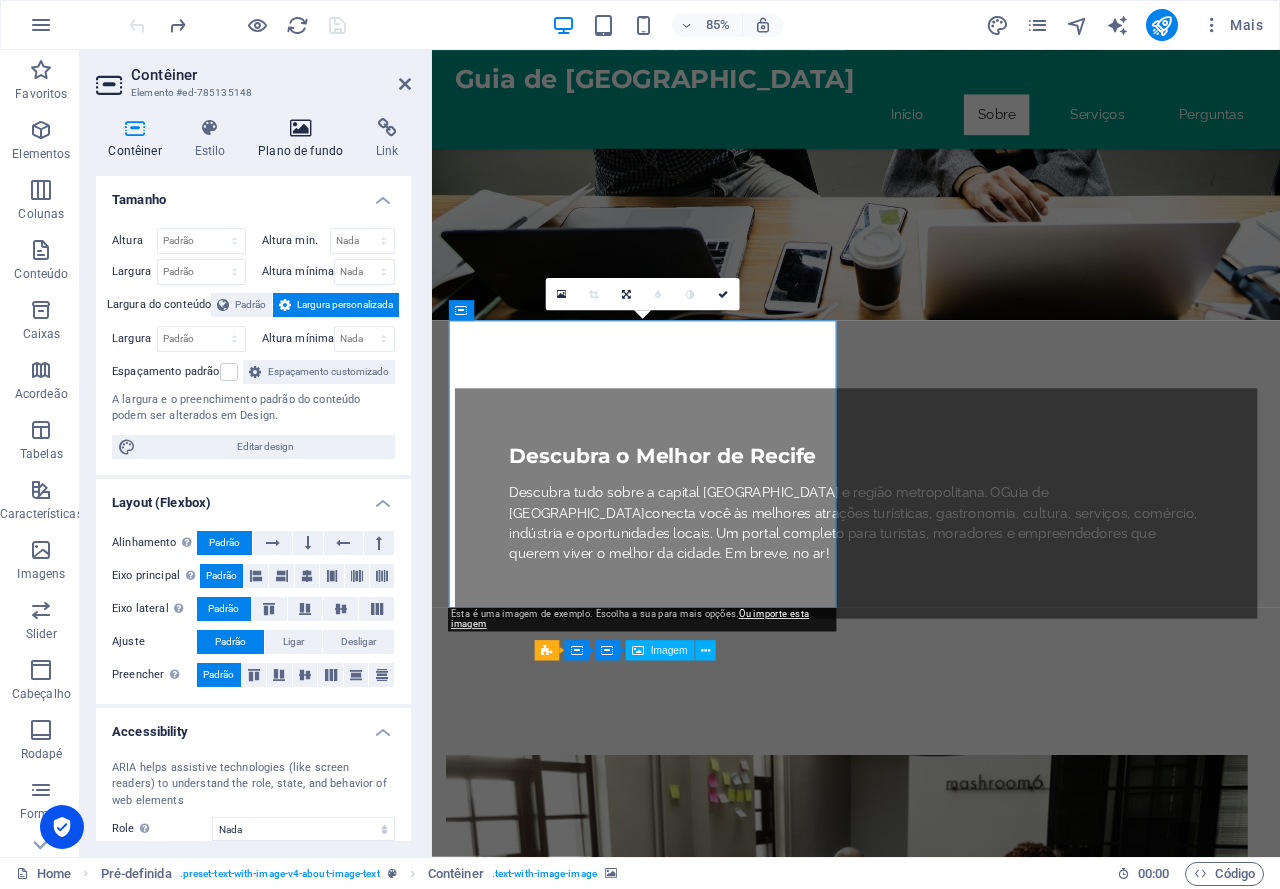 click on "Plano de fundo" at bounding box center (305, 139) 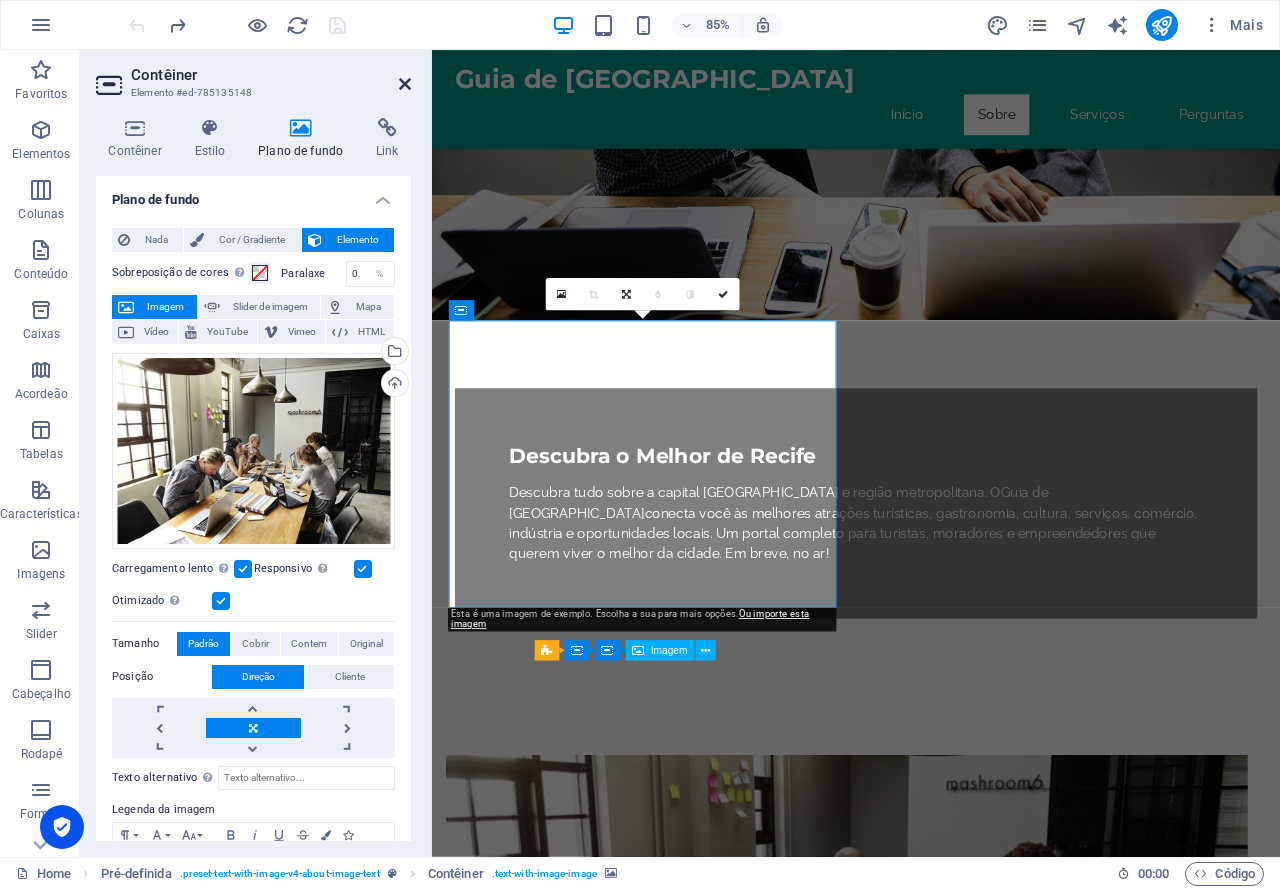 click at bounding box center [405, 84] 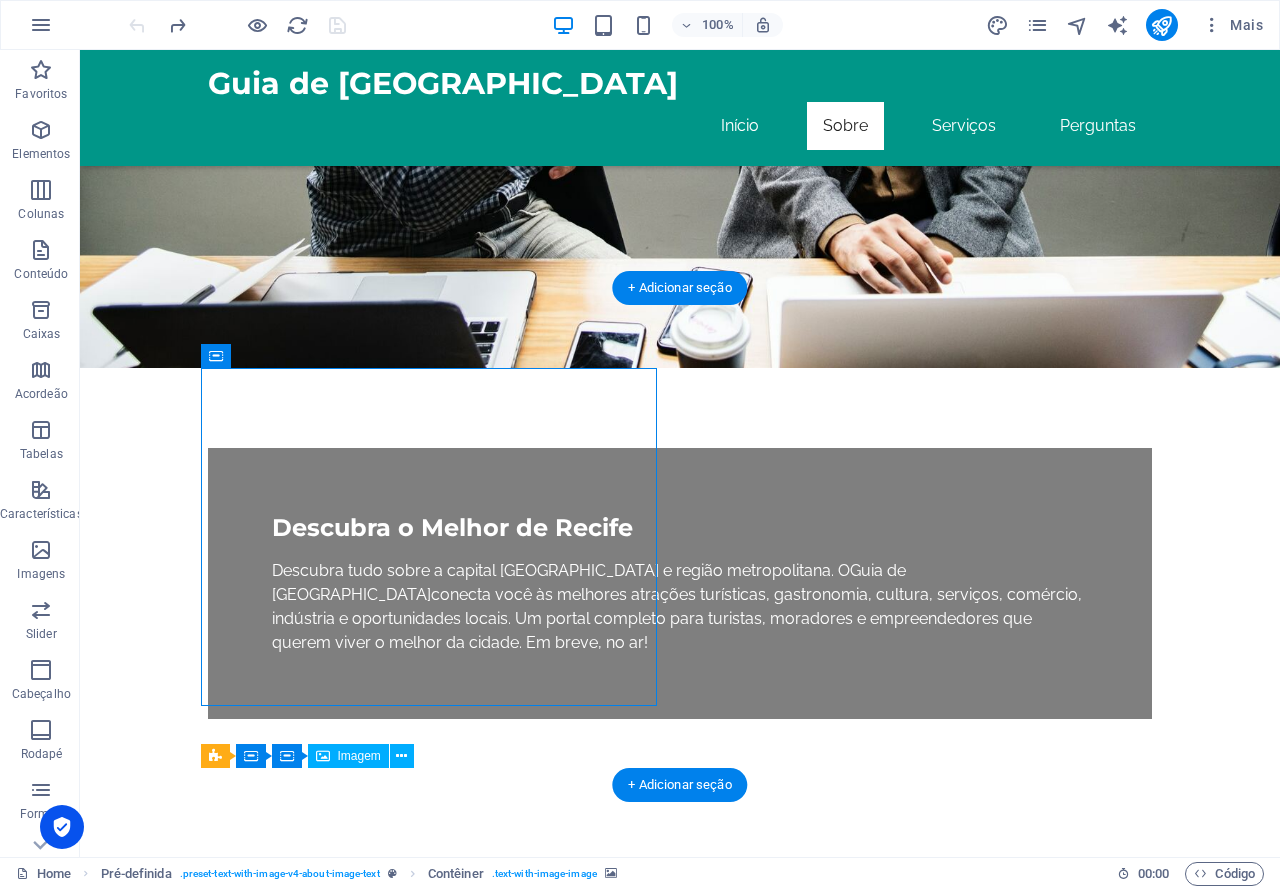 click at bounding box center [568, 1047] 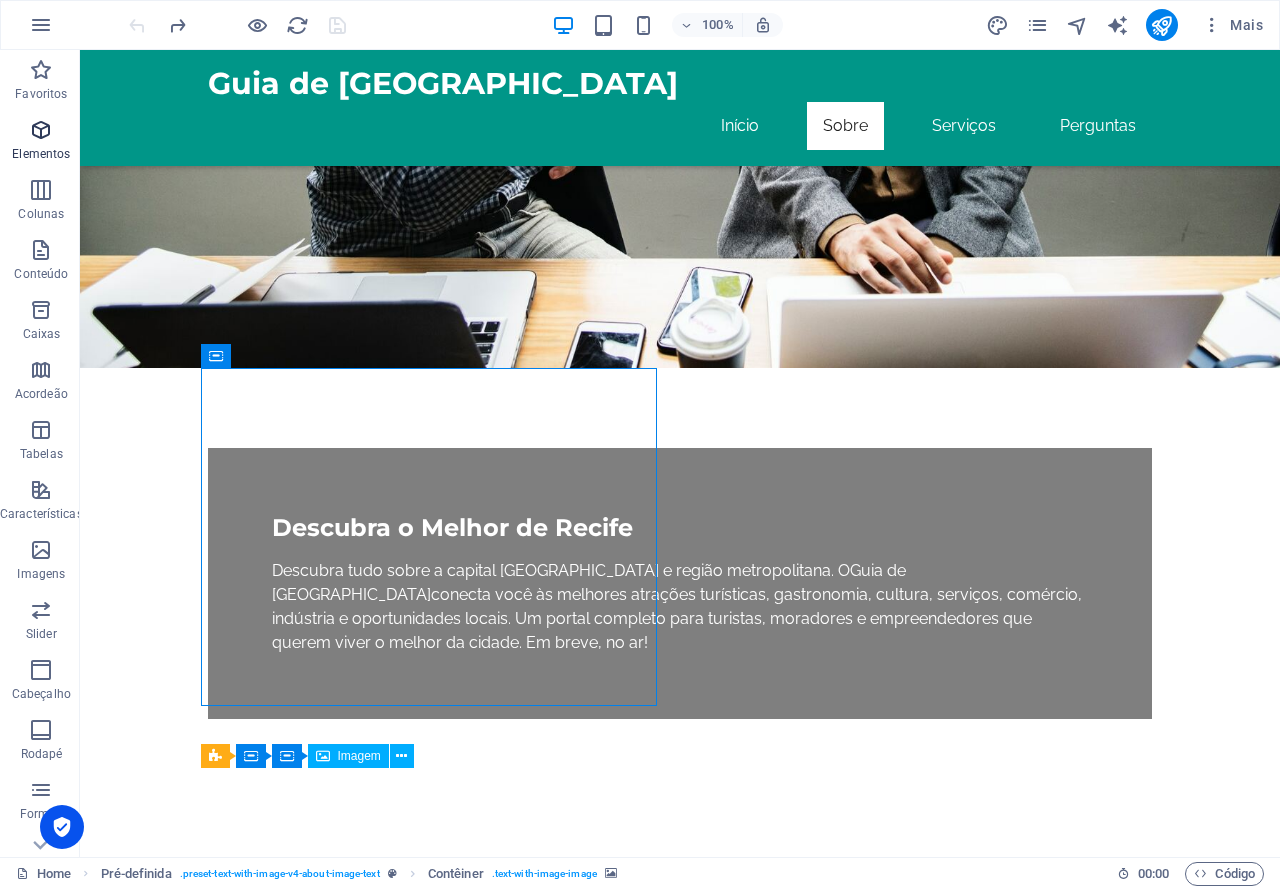 click at bounding box center (41, 130) 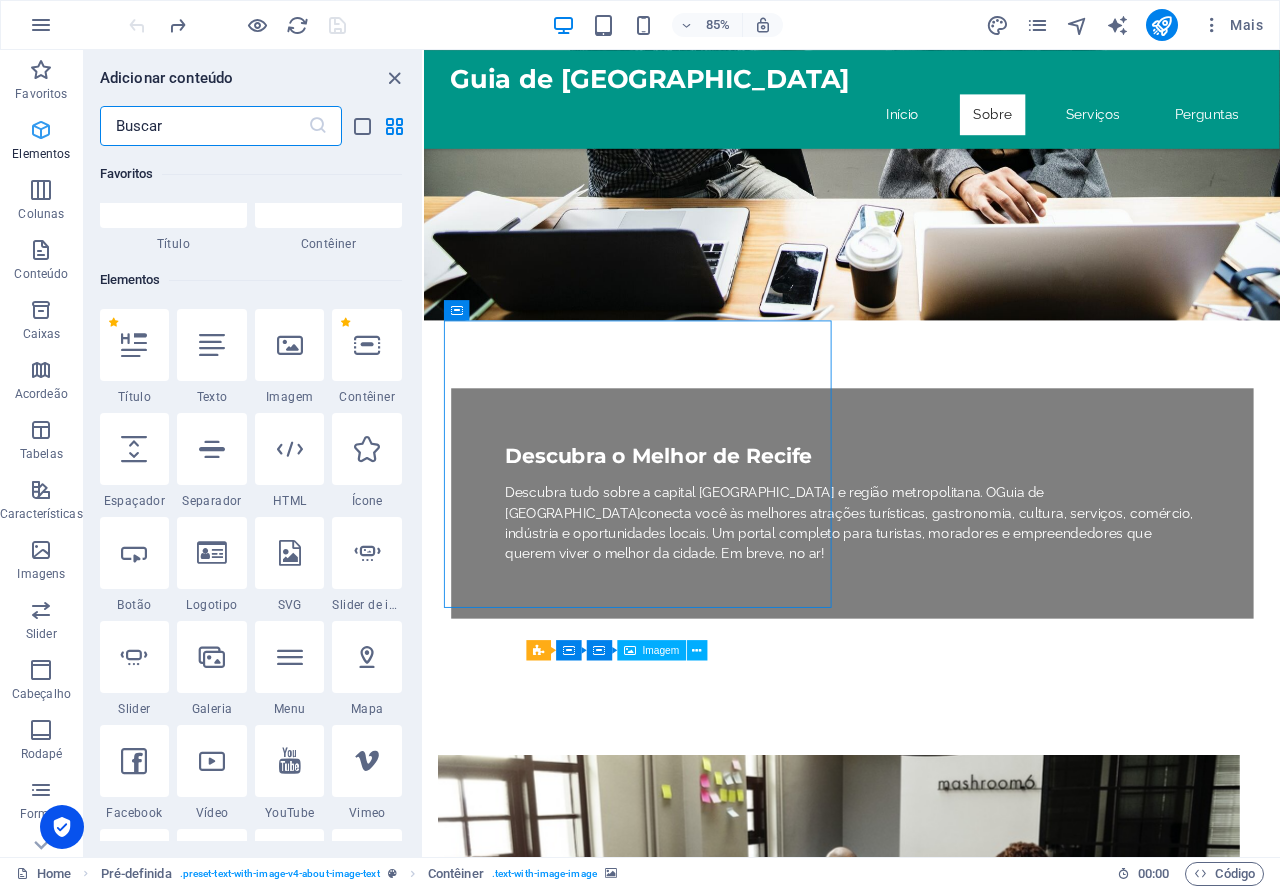 scroll, scrollTop: 213, scrollLeft: 0, axis: vertical 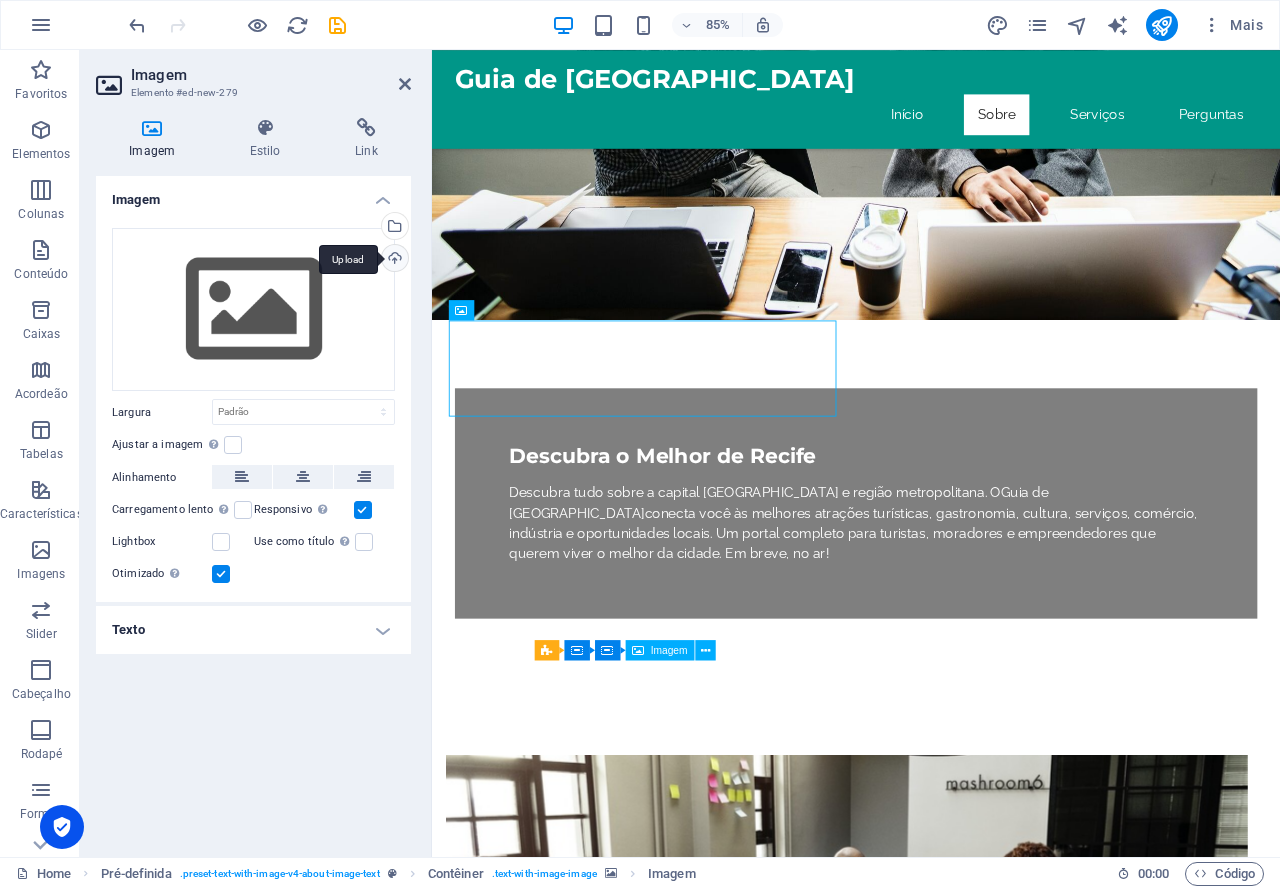 click on "Upload" at bounding box center [393, 260] 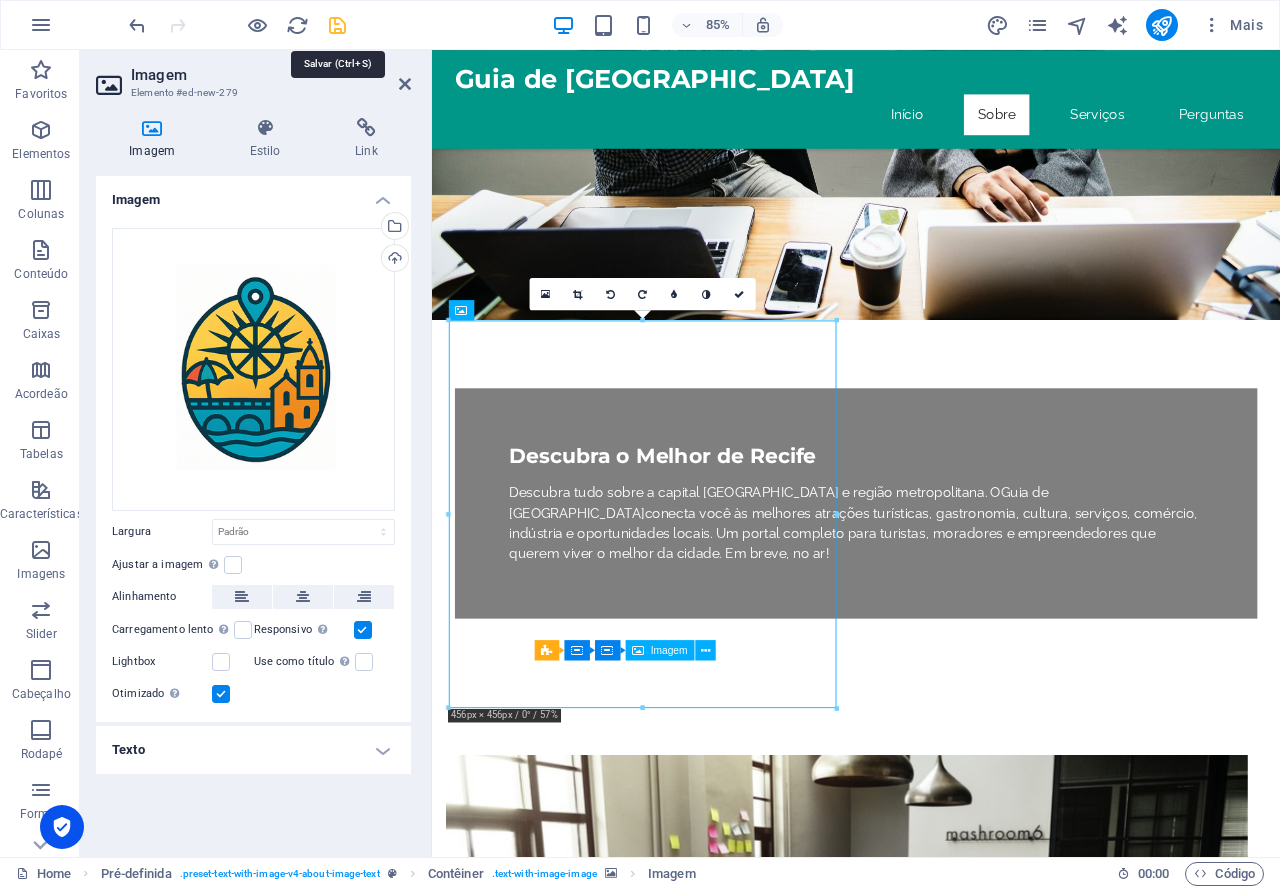 click at bounding box center (337, 25) 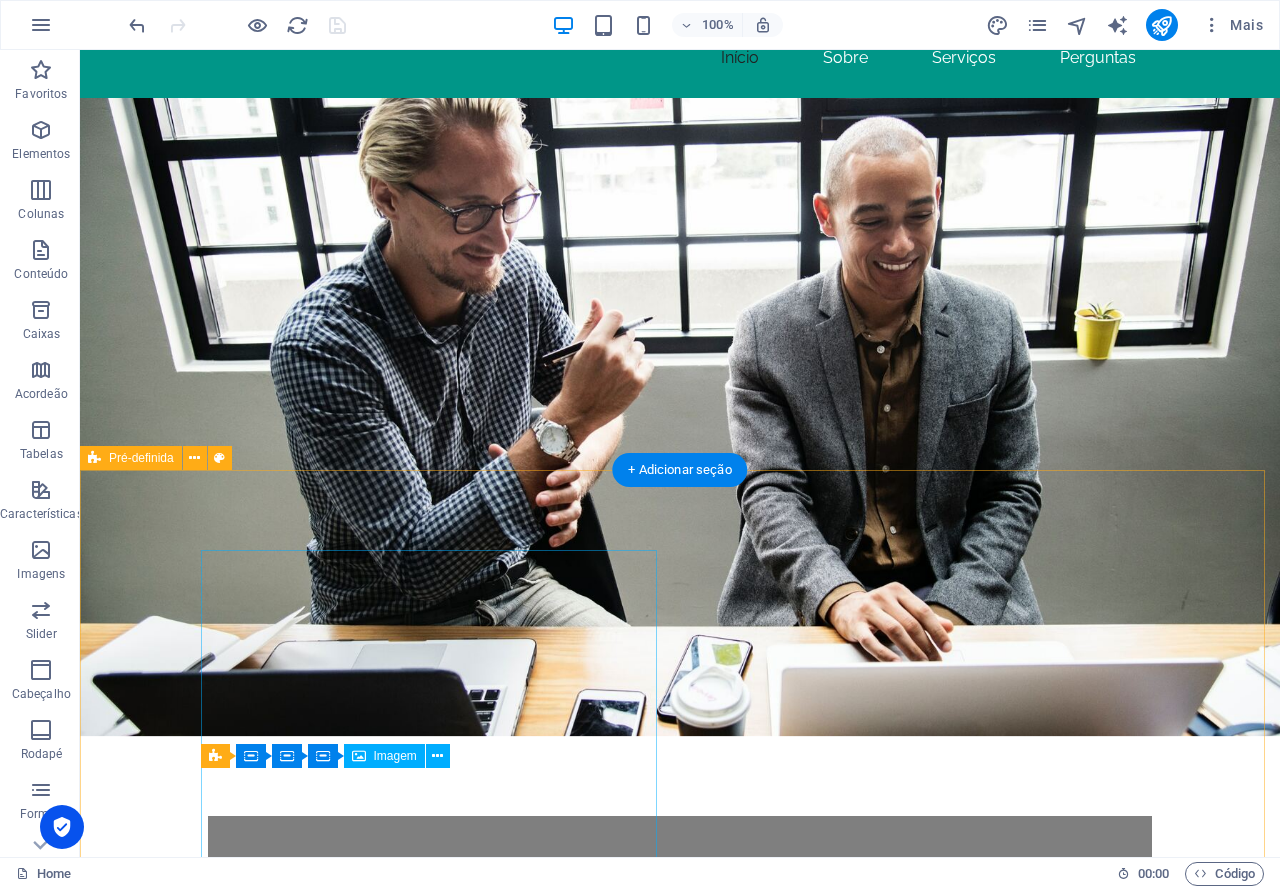 scroll, scrollTop: 0, scrollLeft: 0, axis: both 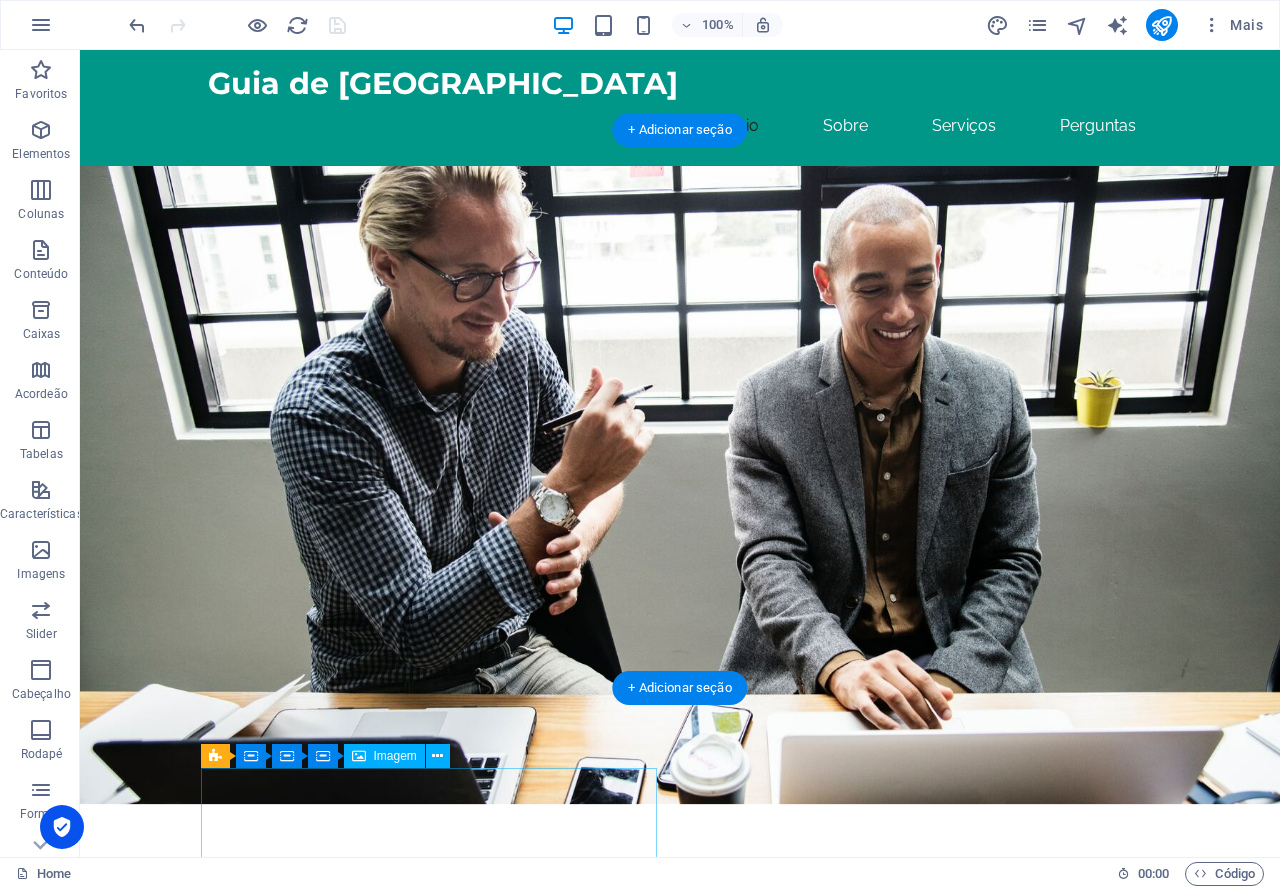 click at bounding box center [680, 485] 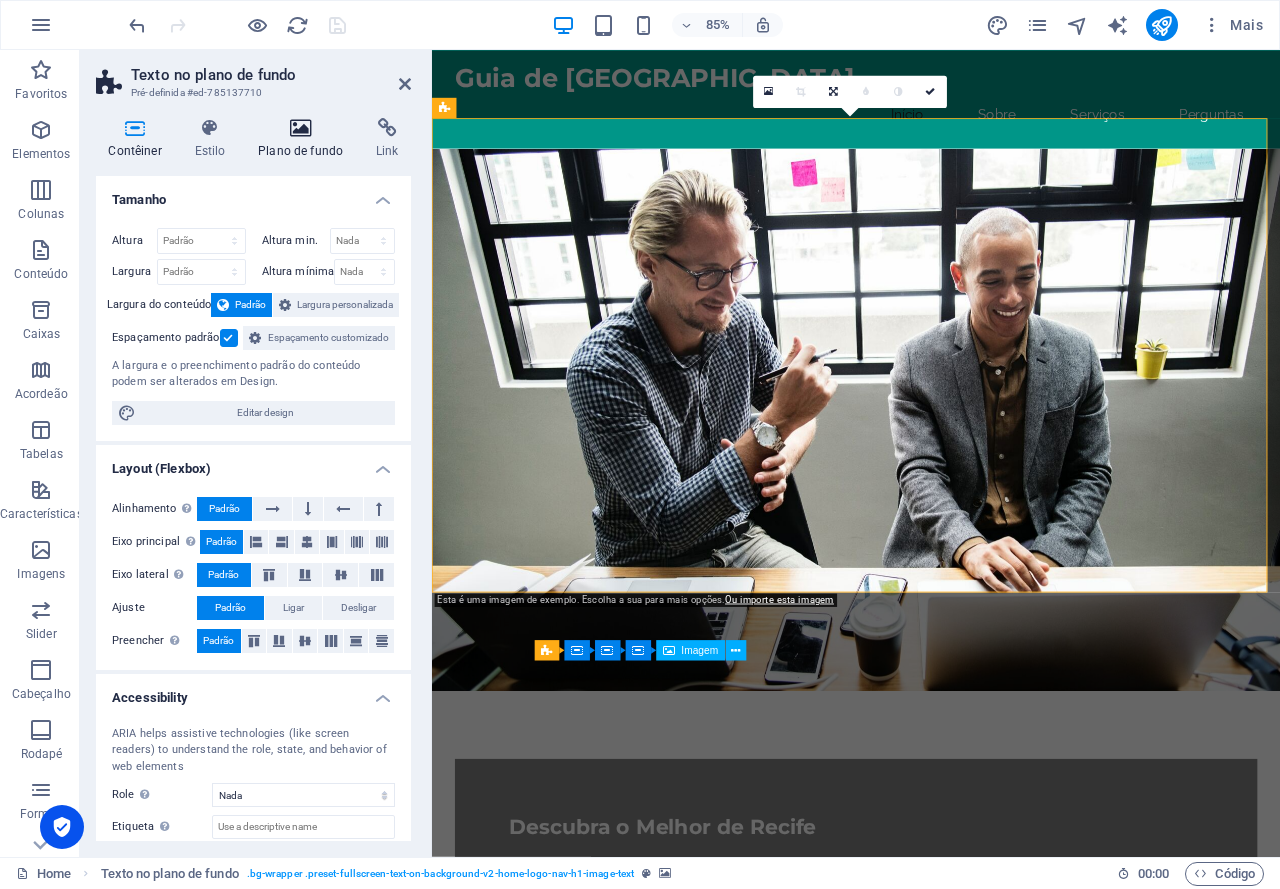 click on "Plano de fundo" at bounding box center (305, 139) 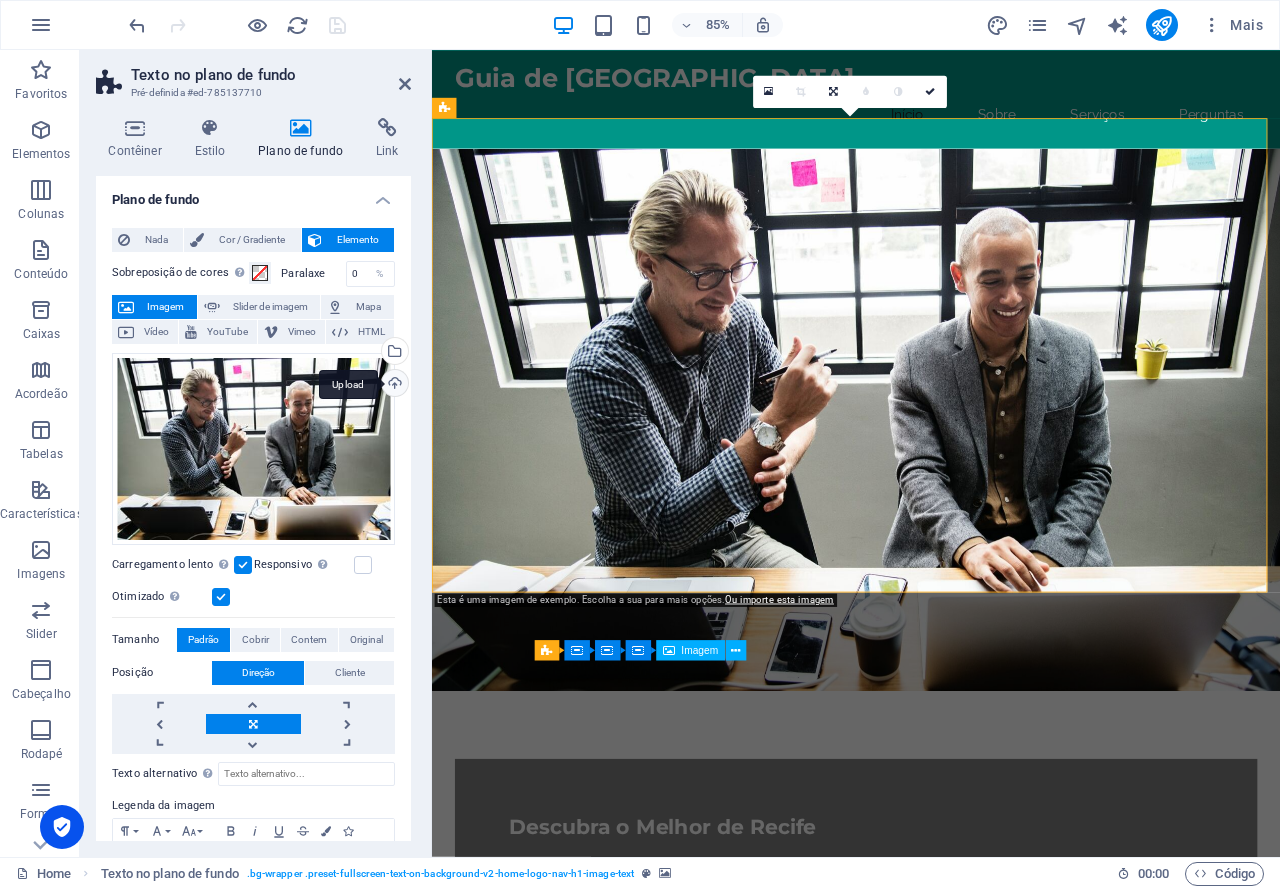 click on "Upload" at bounding box center (393, 385) 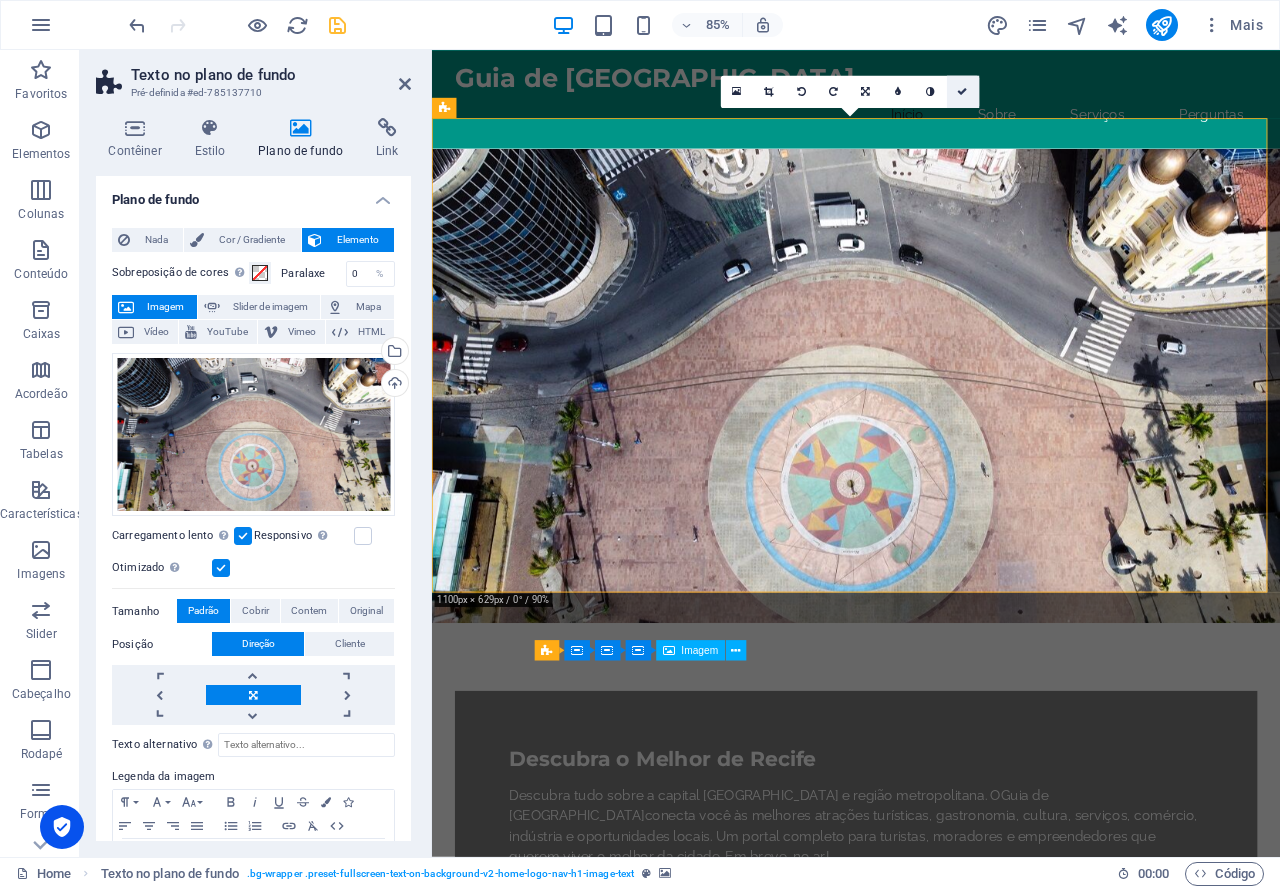 click at bounding box center [963, 92] 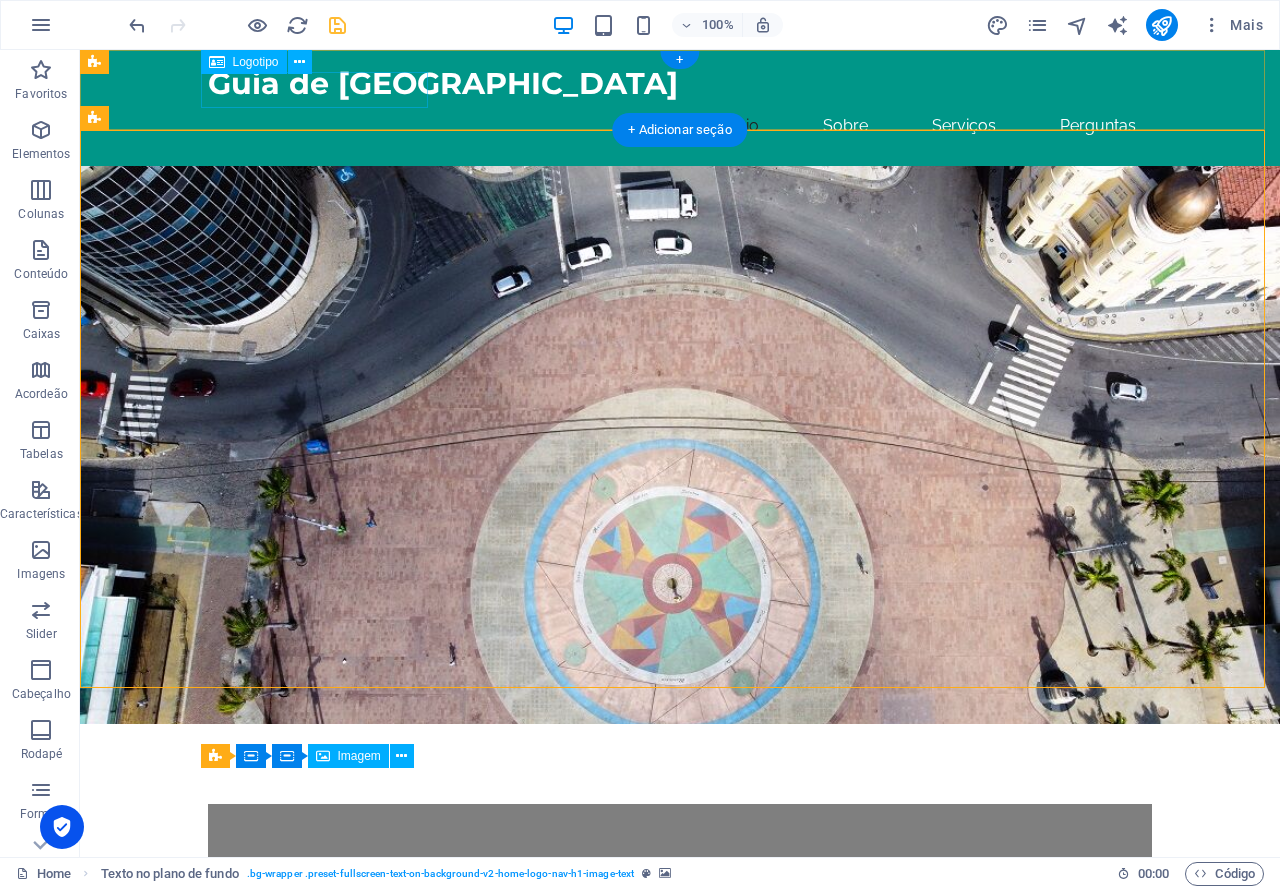 click on "Guia de [GEOGRAPHIC_DATA]" at bounding box center (680, 84) 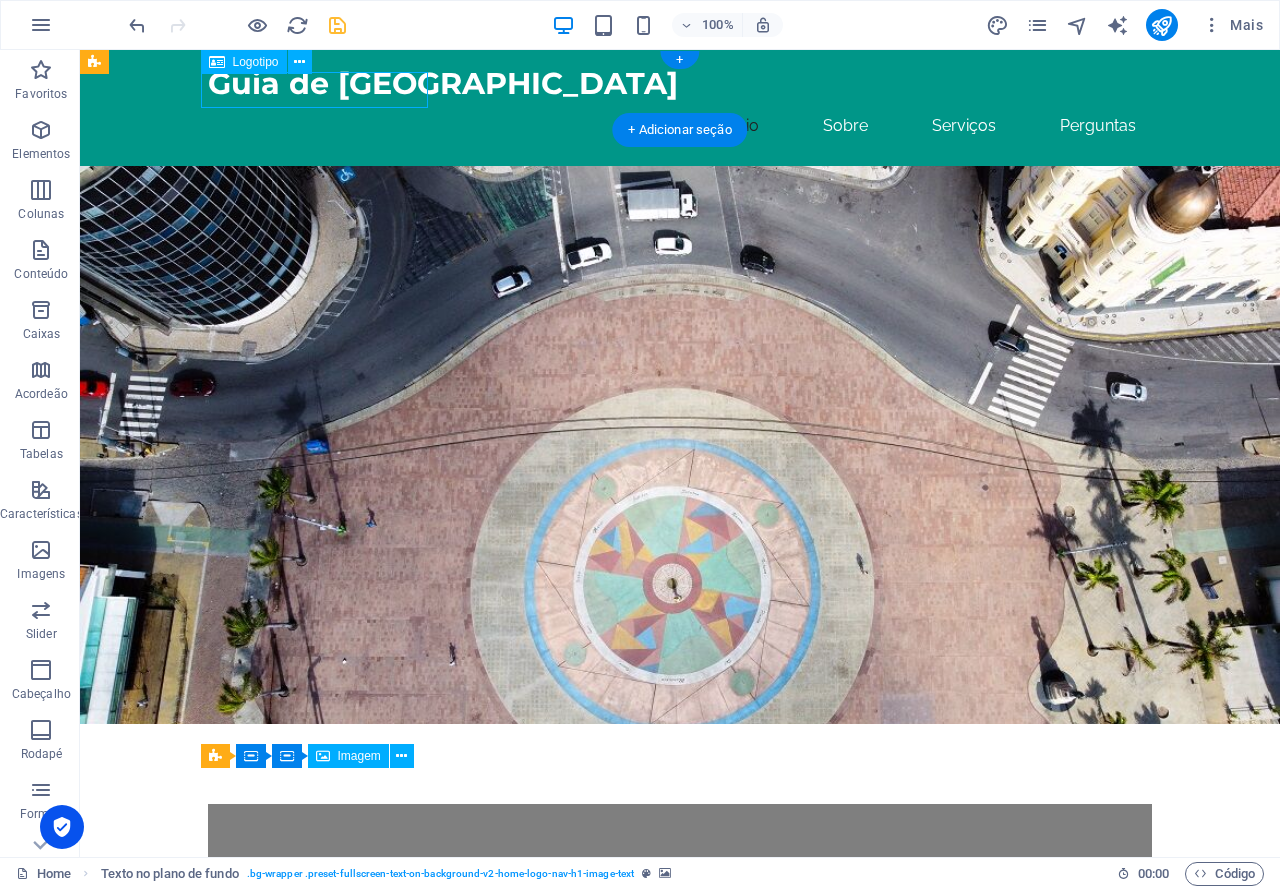 click on "Guia de [GEOGRAPHIC_DATA]" at bounding box center [680, 84] 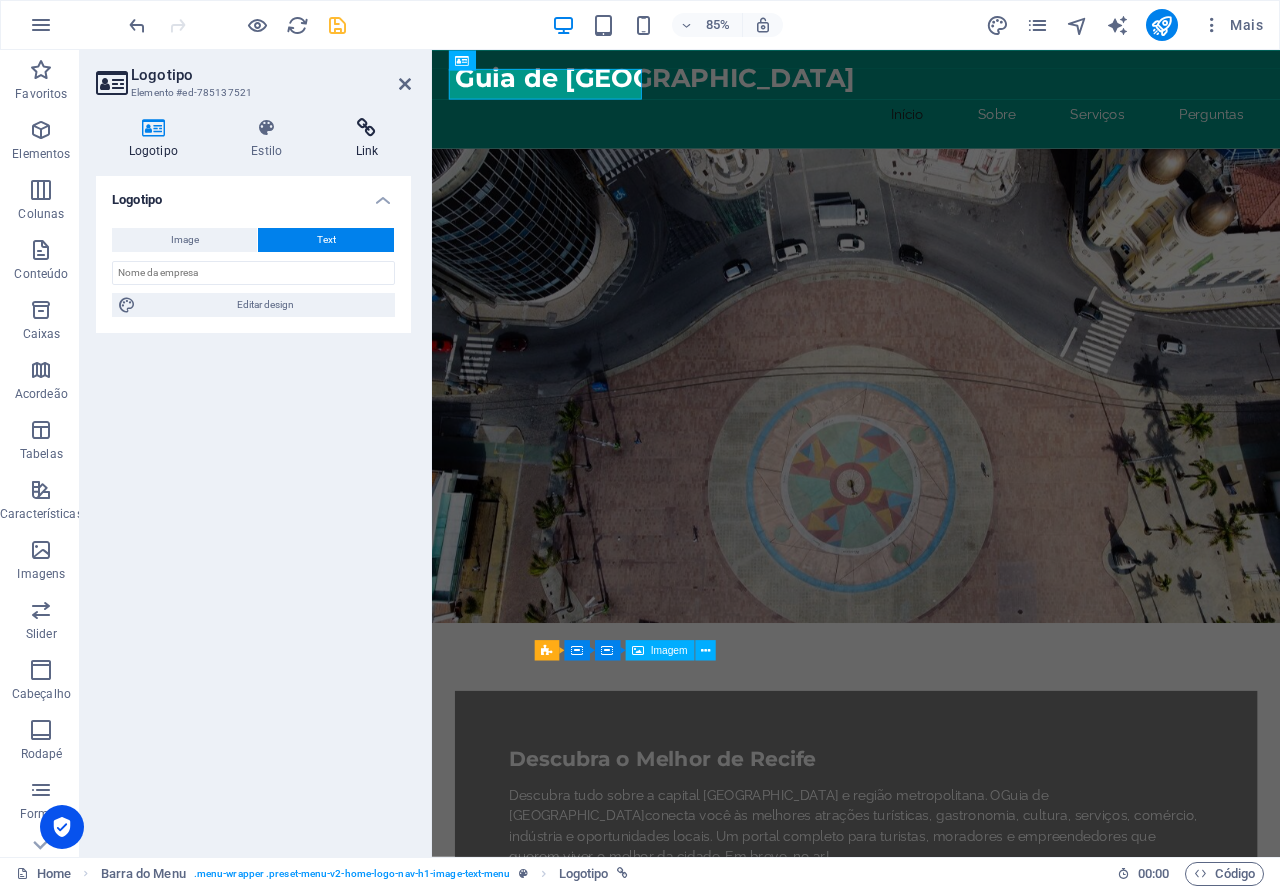click on "Link" at bounding box center (367, 139) 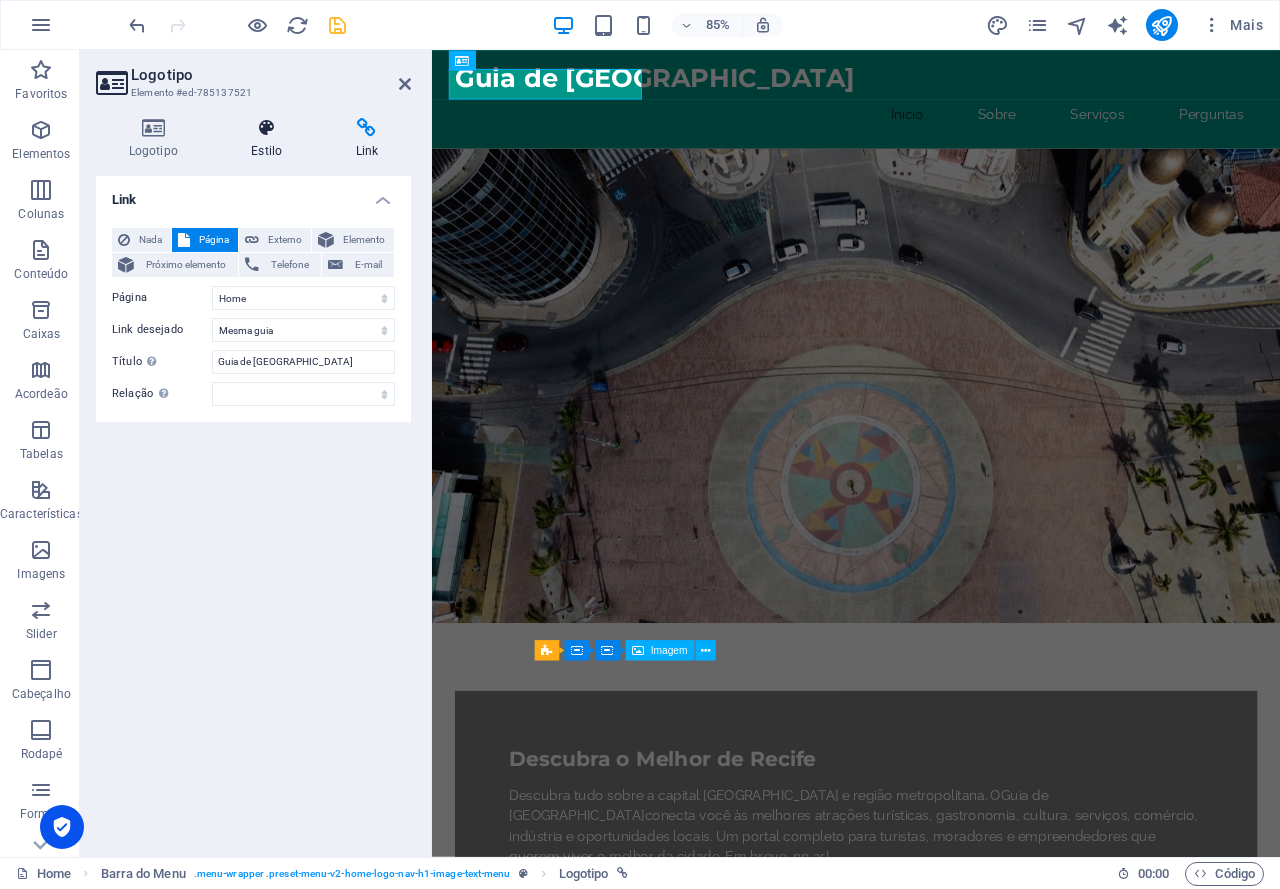 click at bounding box center (267, 128) 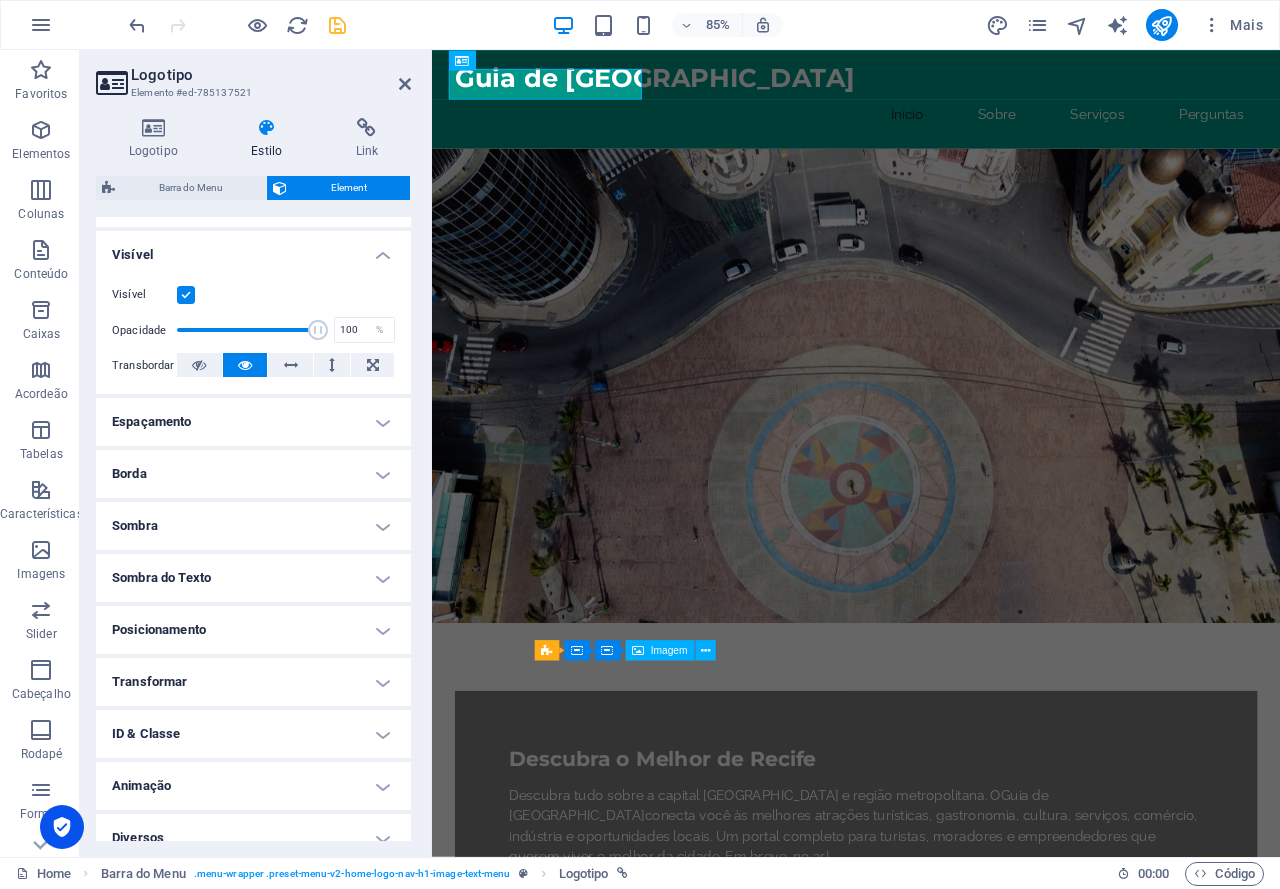 scroll, scrollTop: 221, scrollLeft: 0, axis: vertical 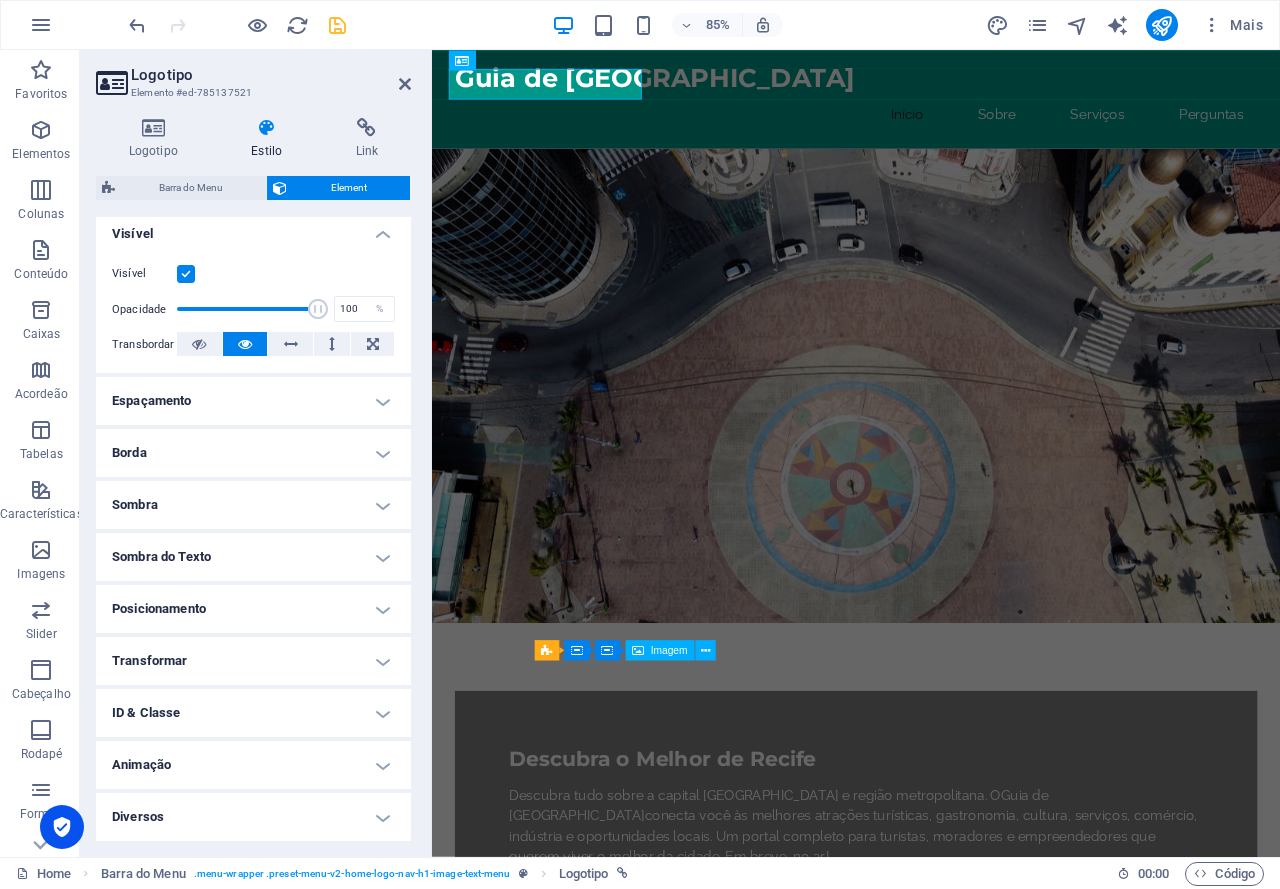 click on "Logotipo" at bounding box center (271, 75) 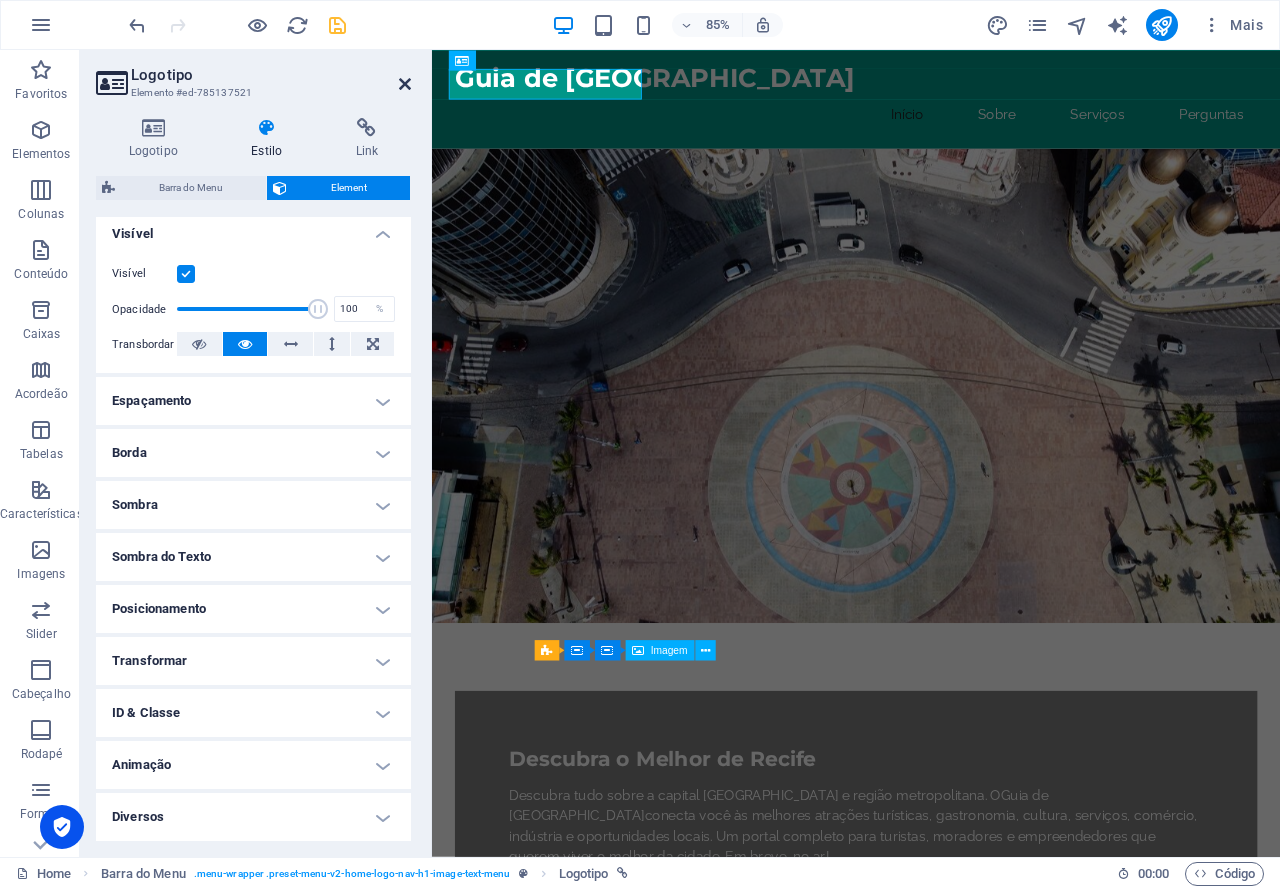 click at bounding box center (405, 84) 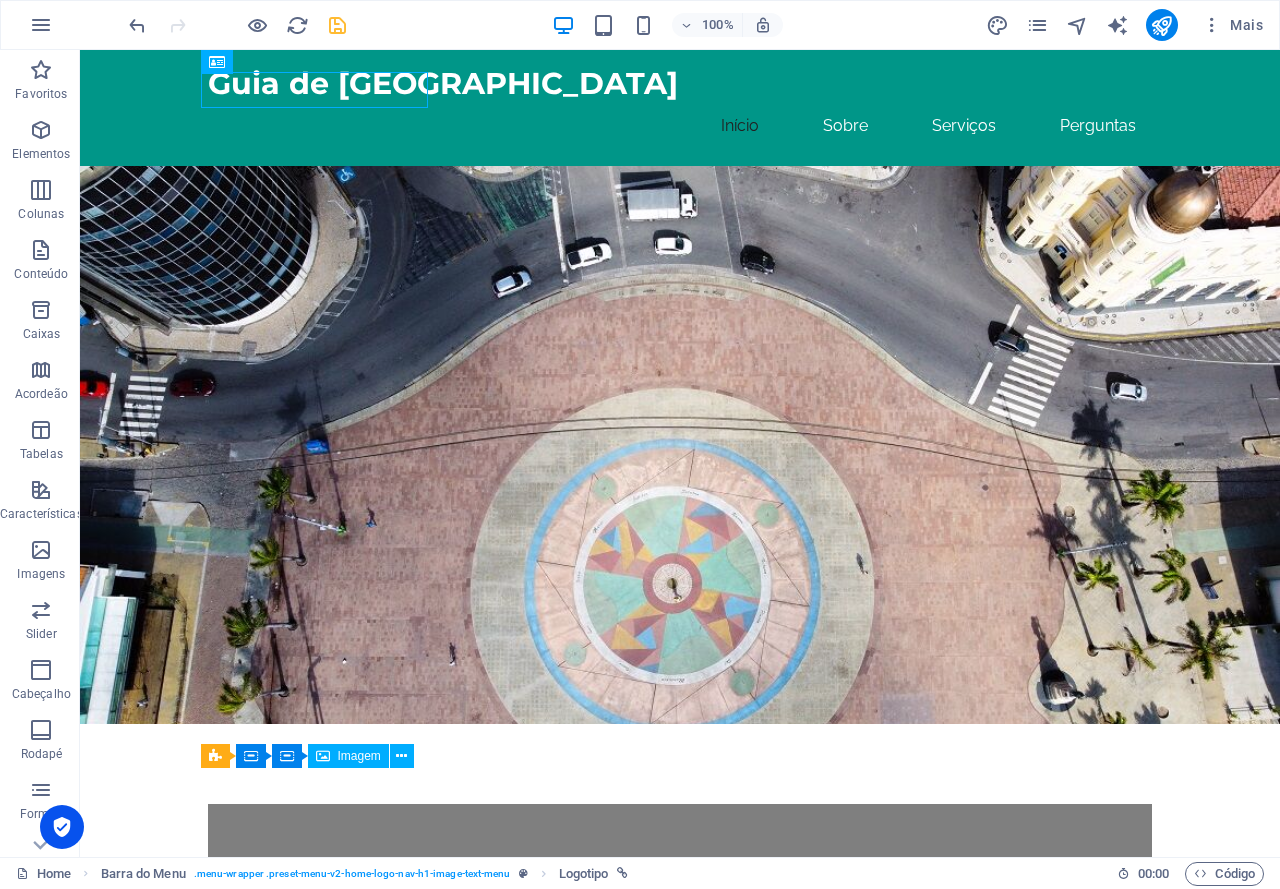 click on "100% Mais" at bounding box center [698, 25] 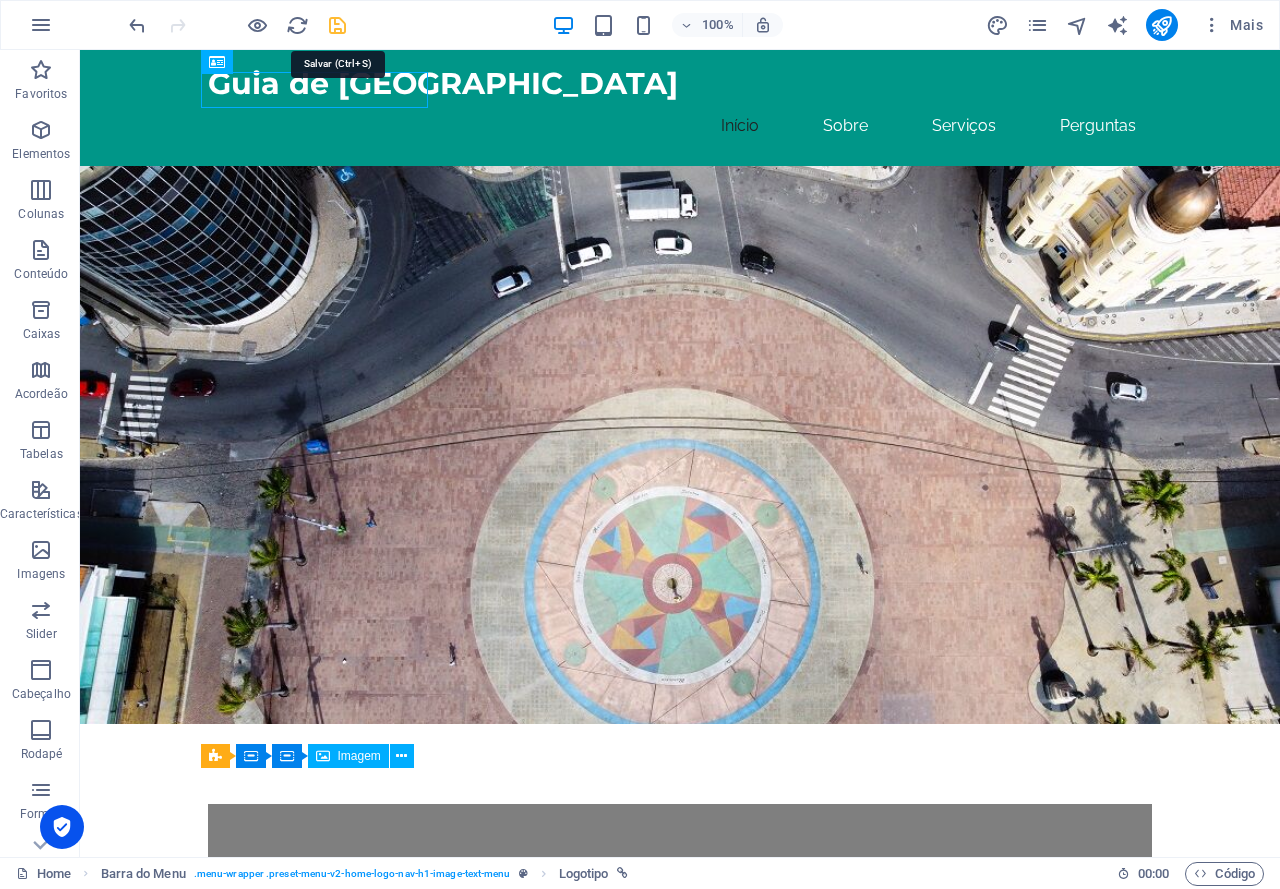 click at bounding box center (337, 25) 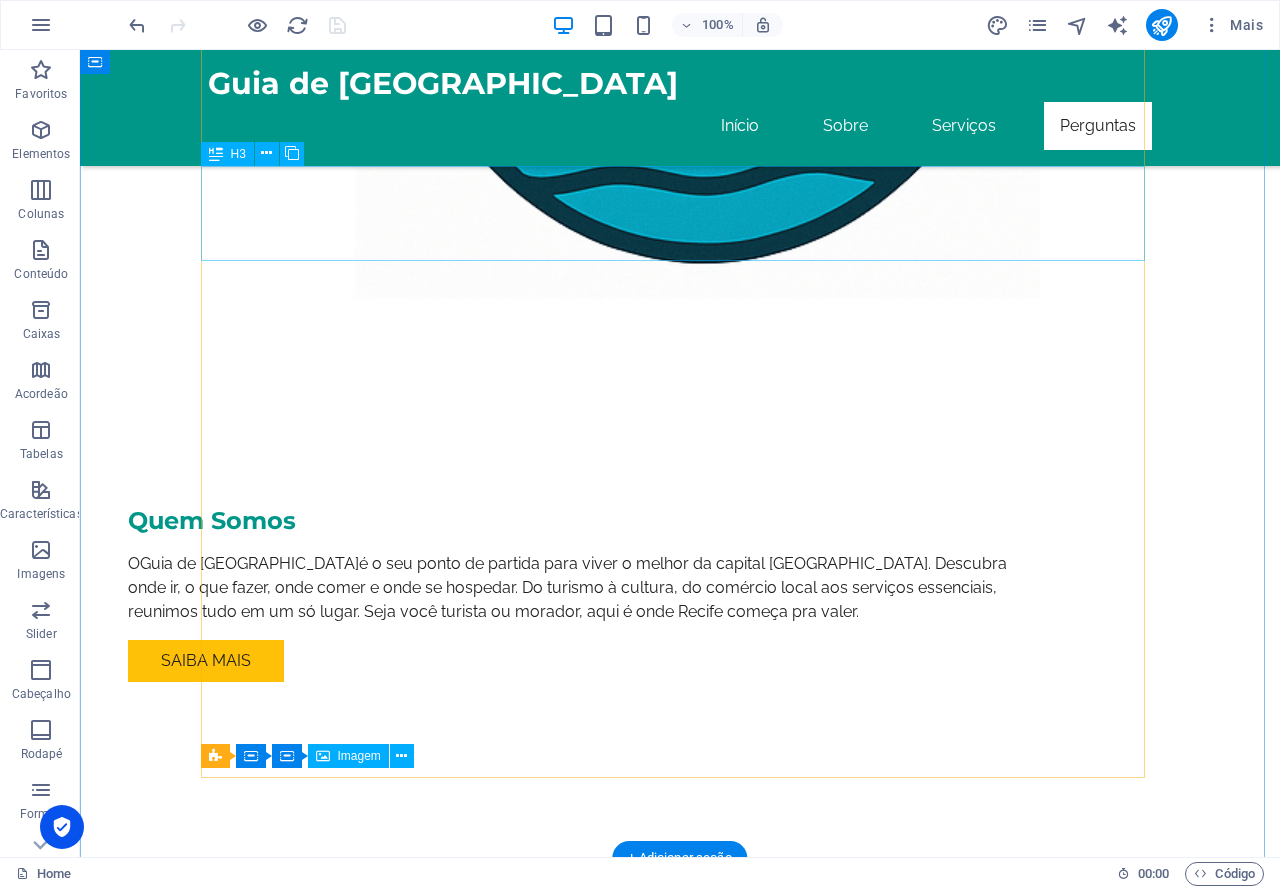 scroll, scrollTop: 2644, scrollLeft: 0, axis: vertical 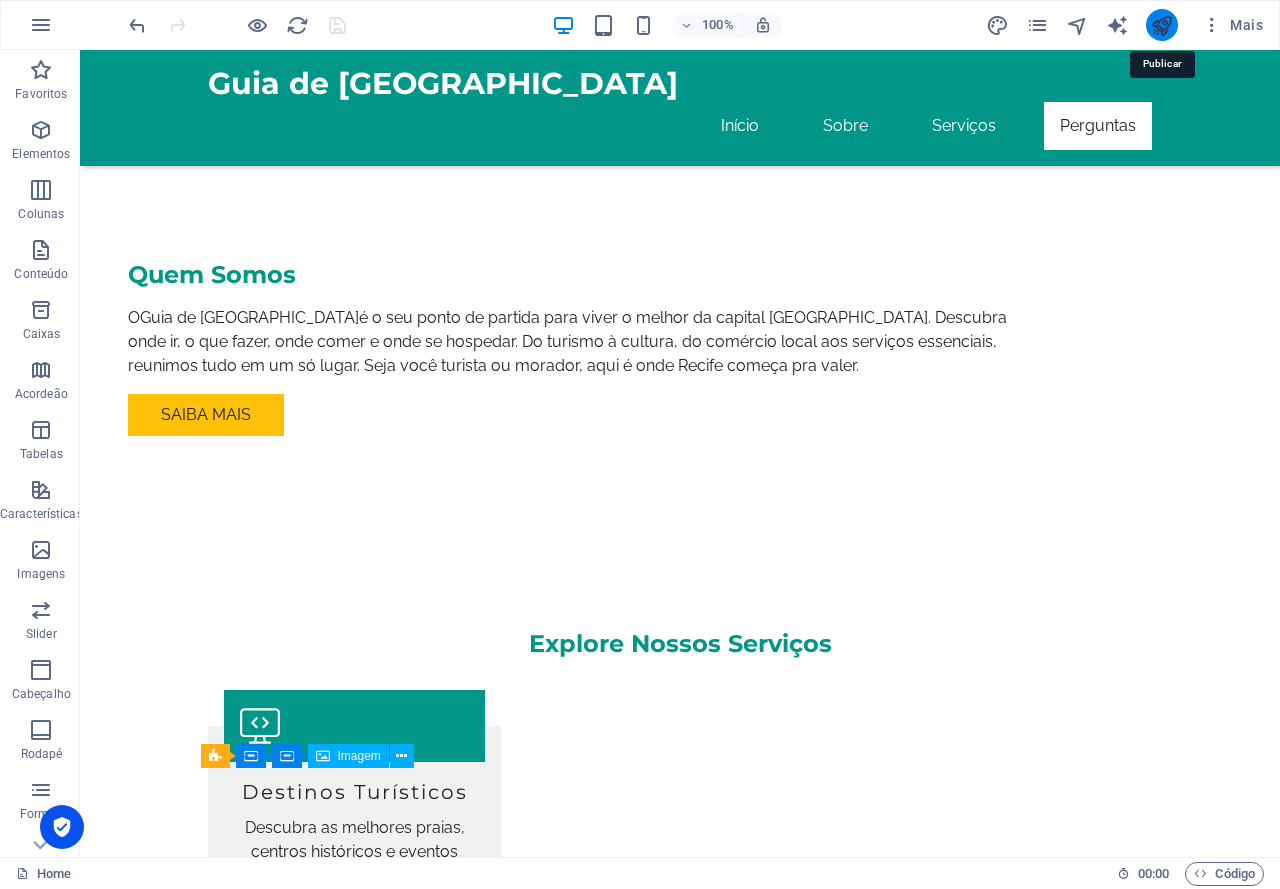 click at bounding box center [1161, 25] 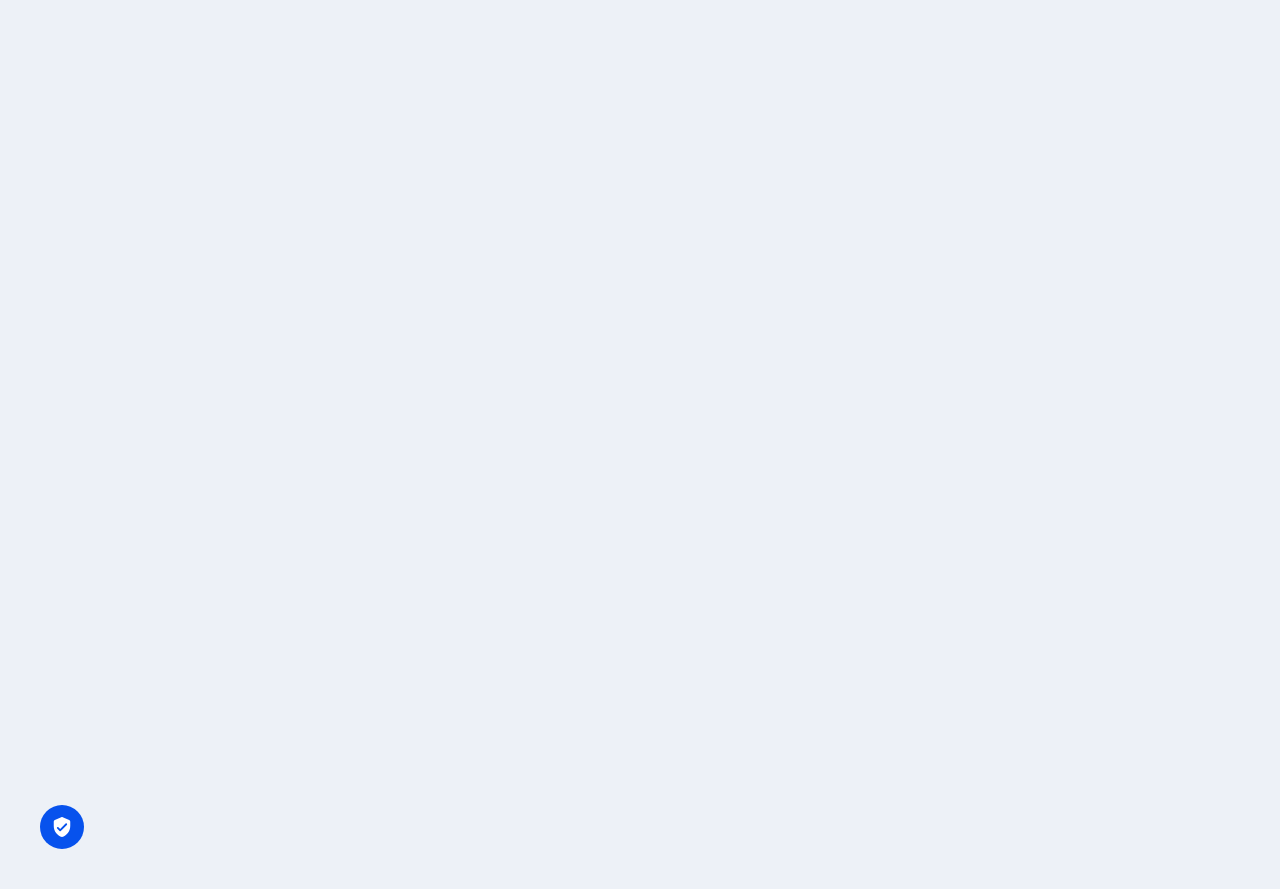 scroll, scrollTop: 0, scrollLeft: 0, axis: both 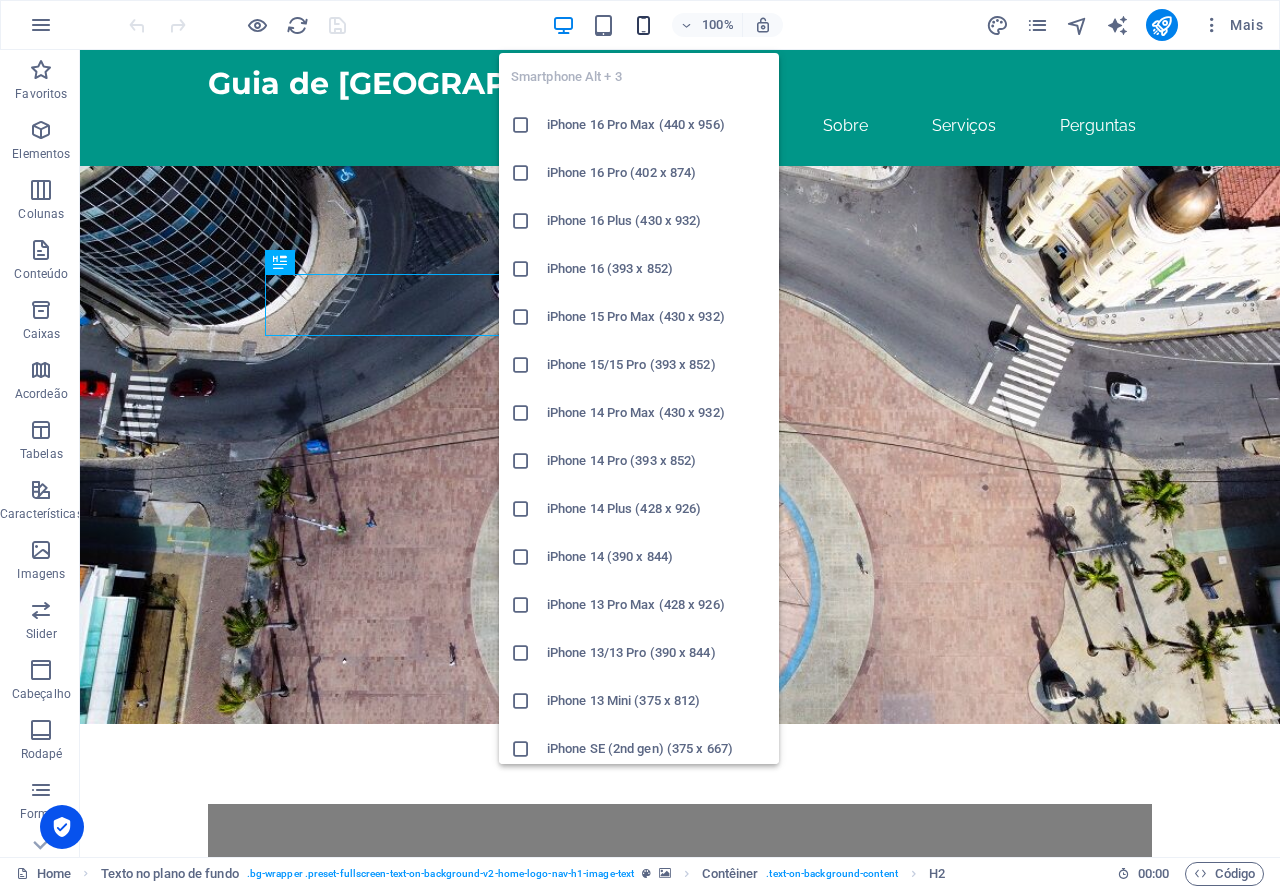 click at bounding box center (643, 25) 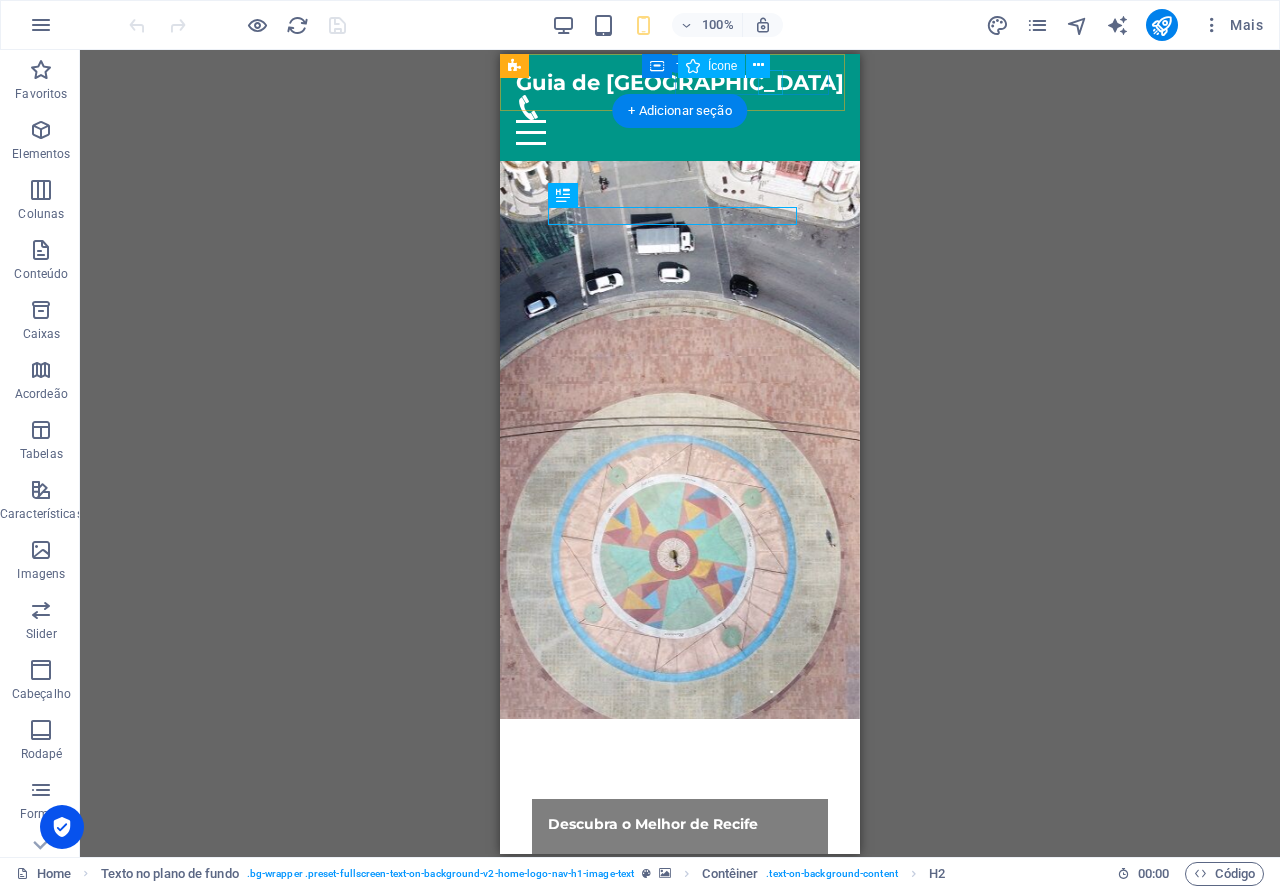 click at bounding box center [672, 106] 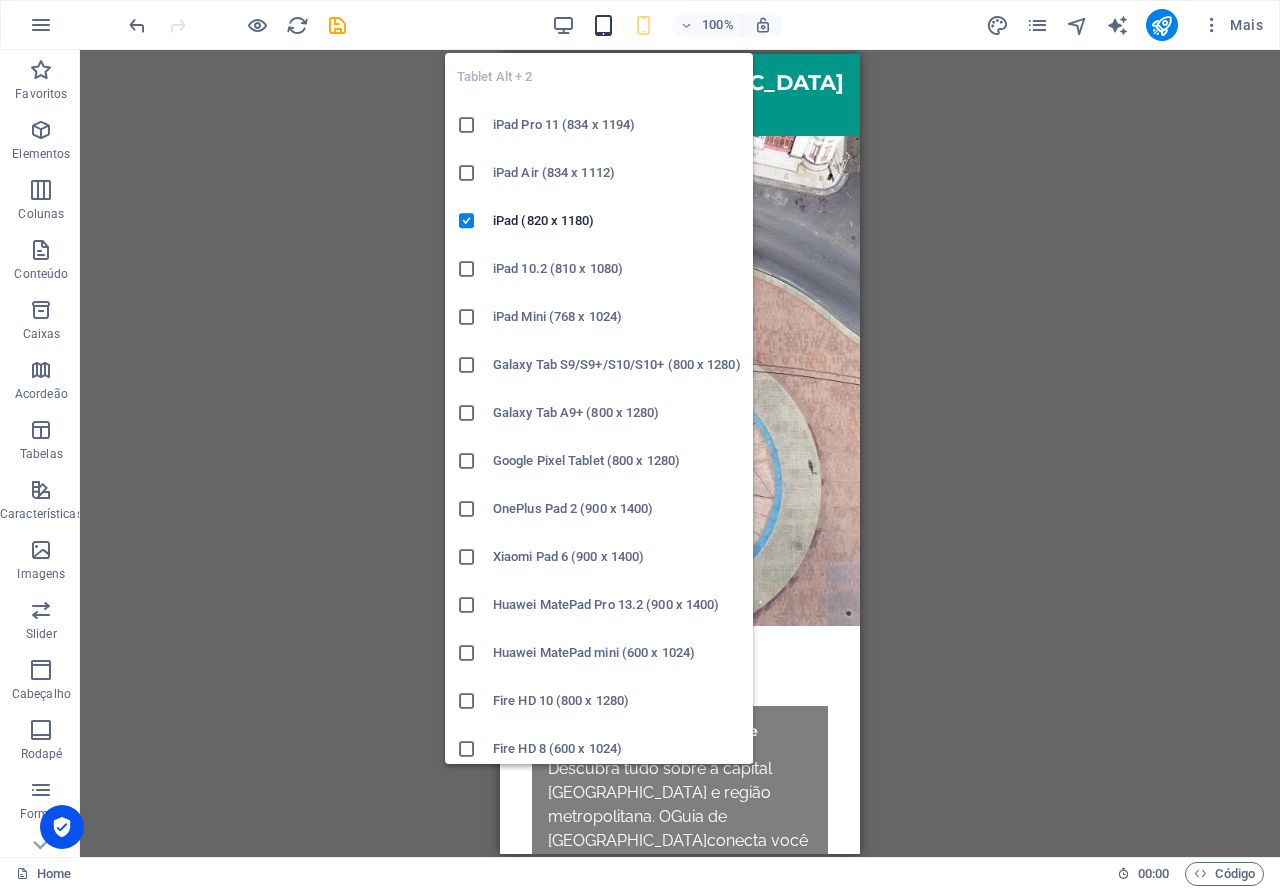 click at bounding box center (603, 25) 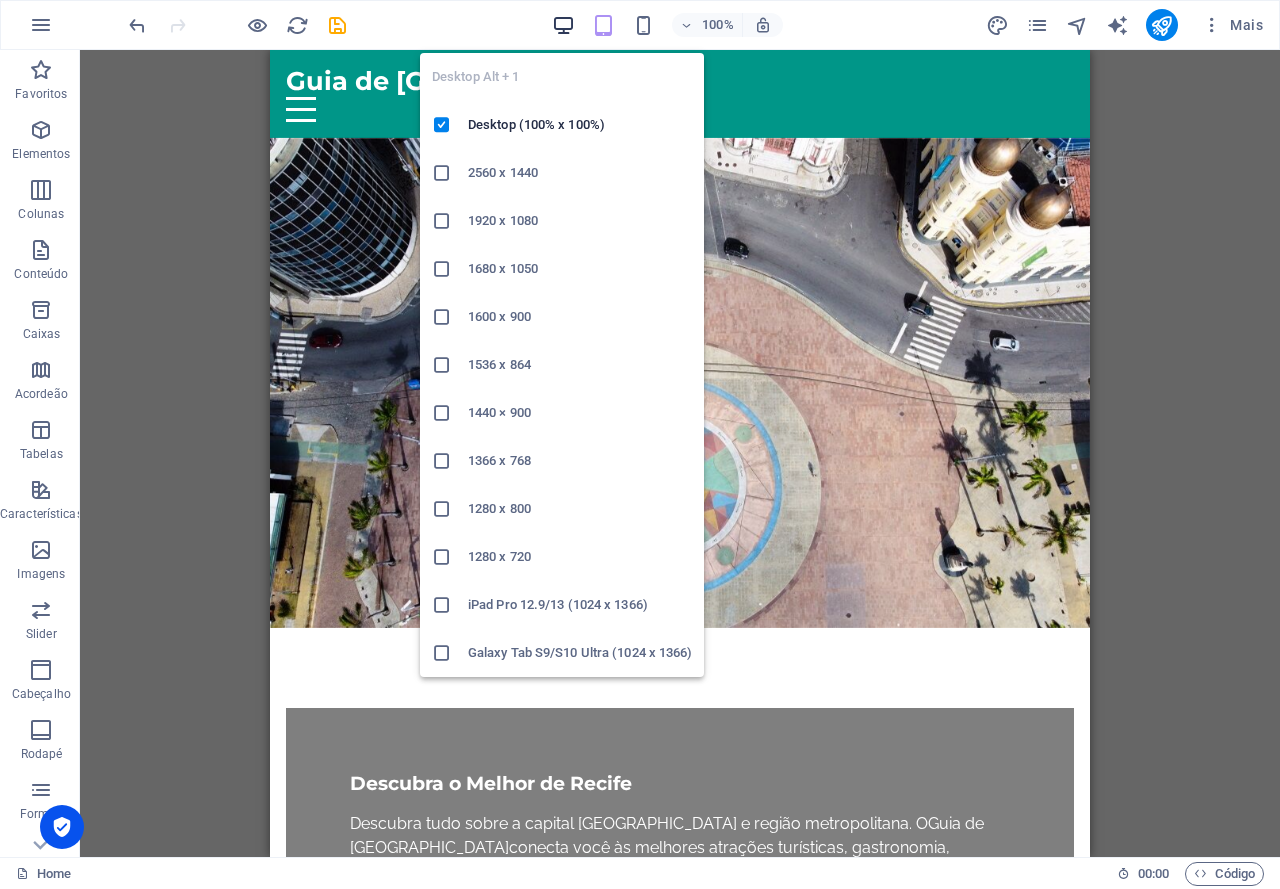 click at bounding box center (563, 25) 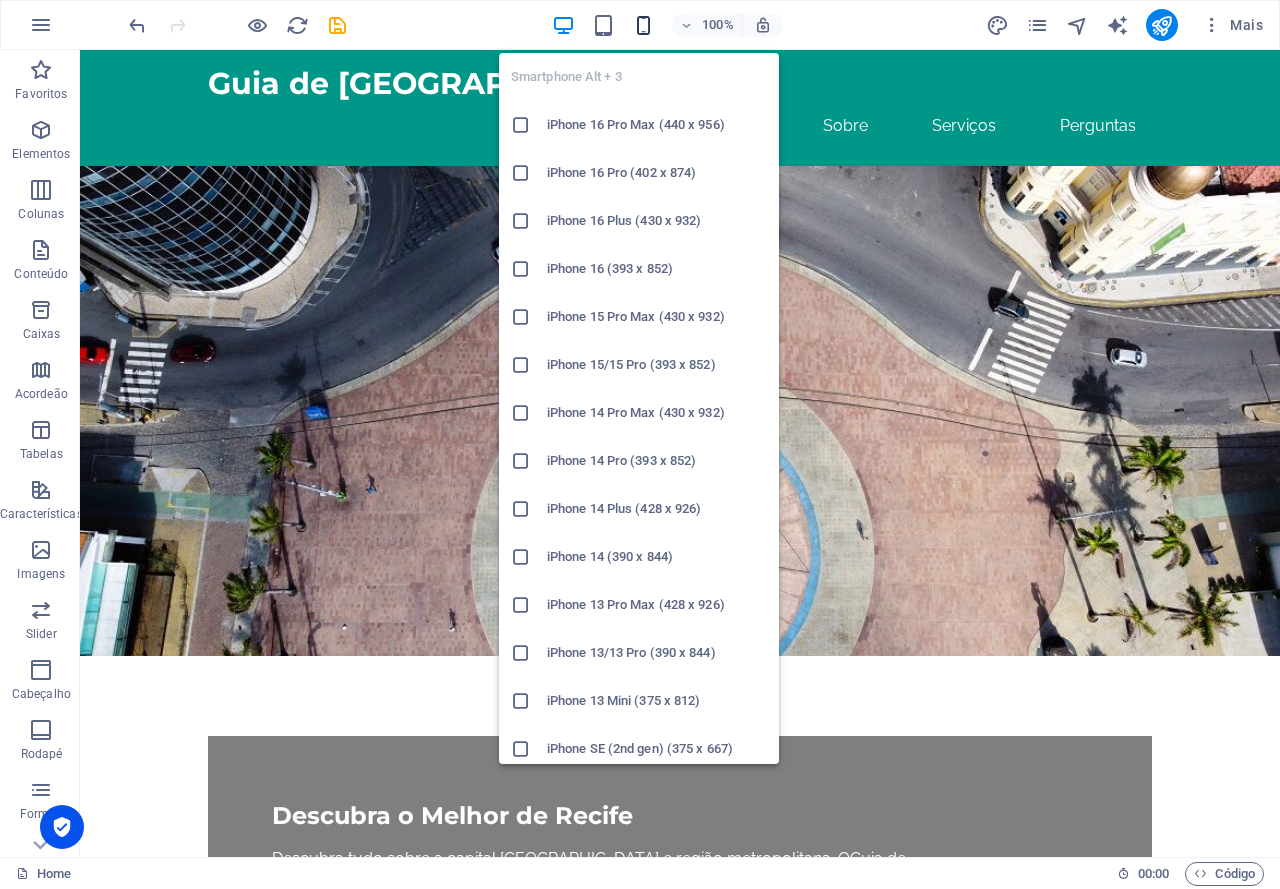 click at bounding box center (643, 25) 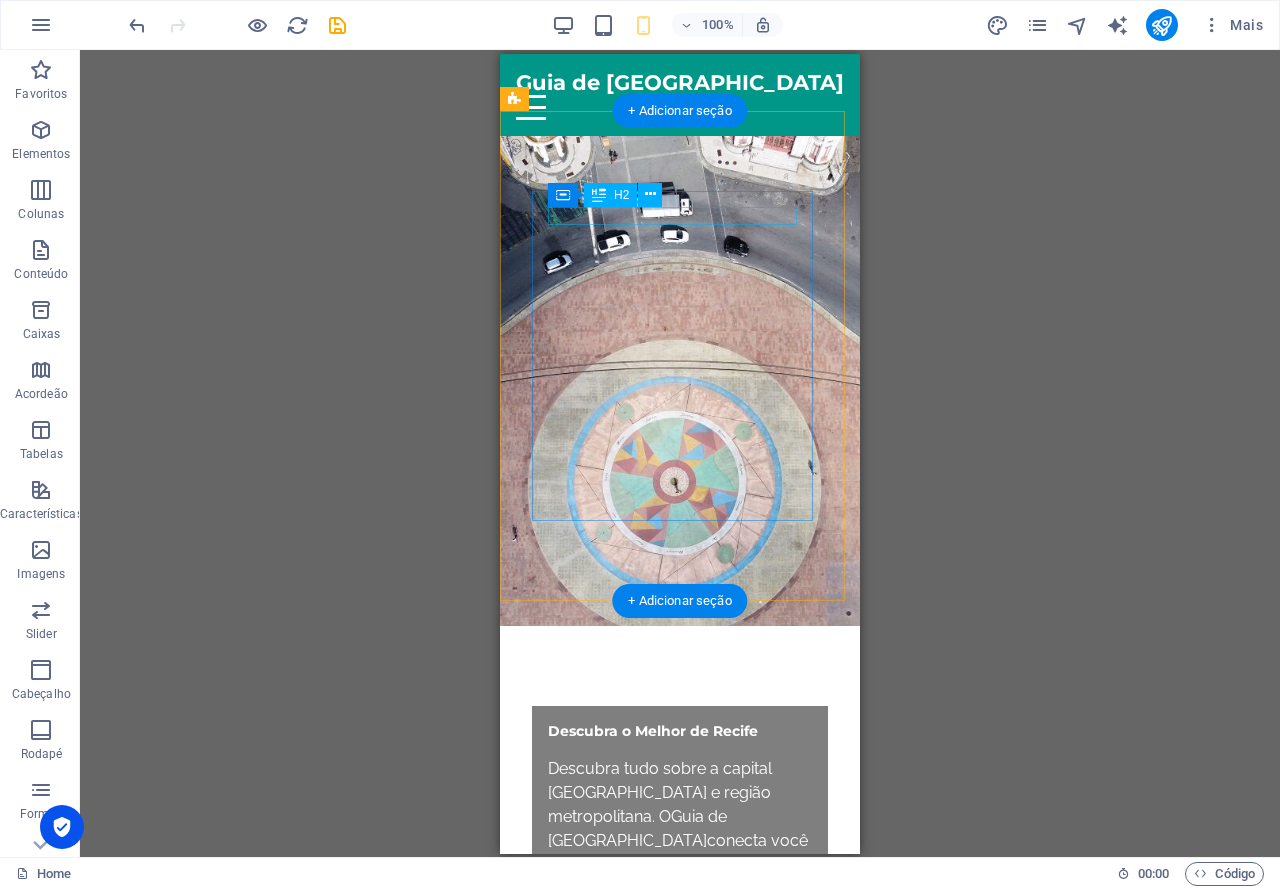 click on "Descubra o Melhor de Recife" at bounding box center [680, 730] 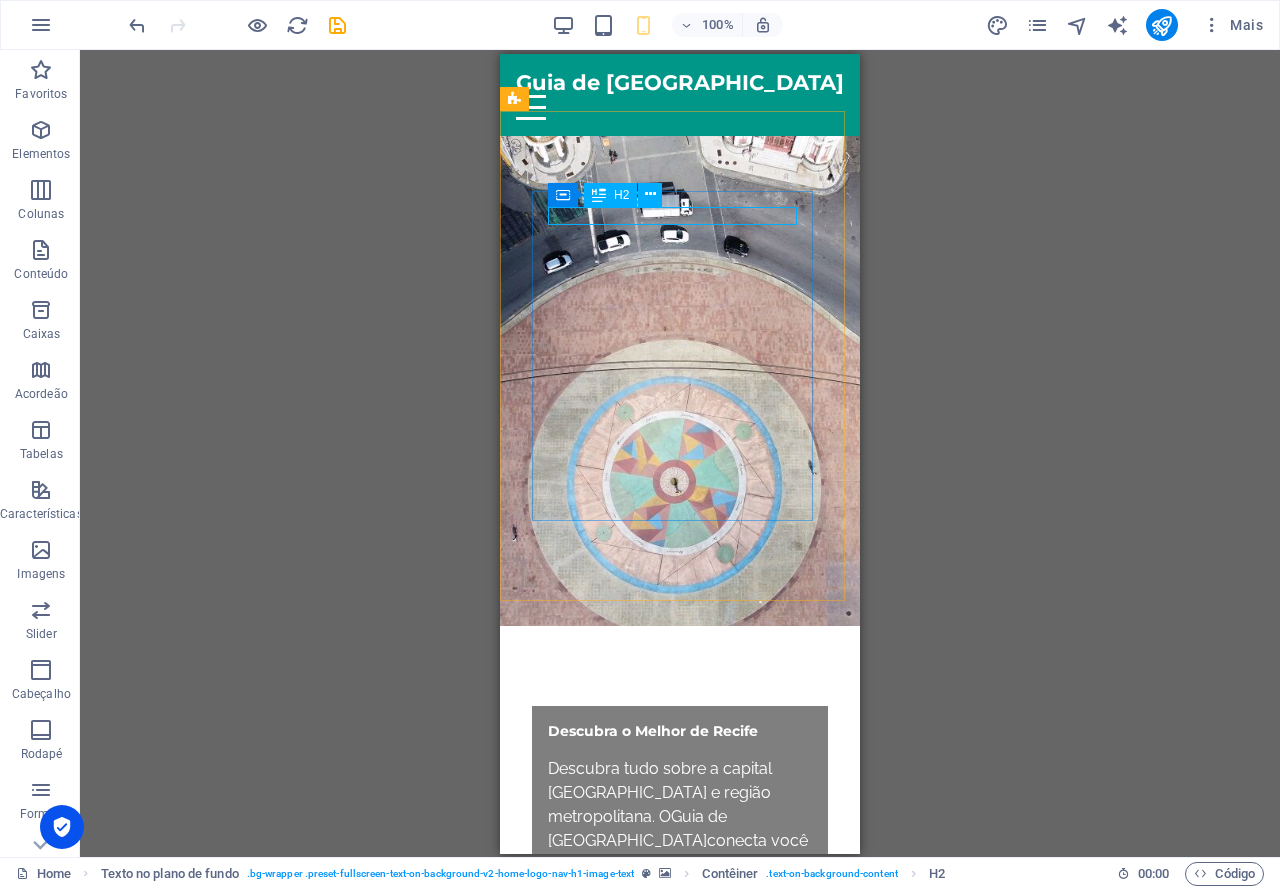 click on "H2" at bounding box center (621, 195) 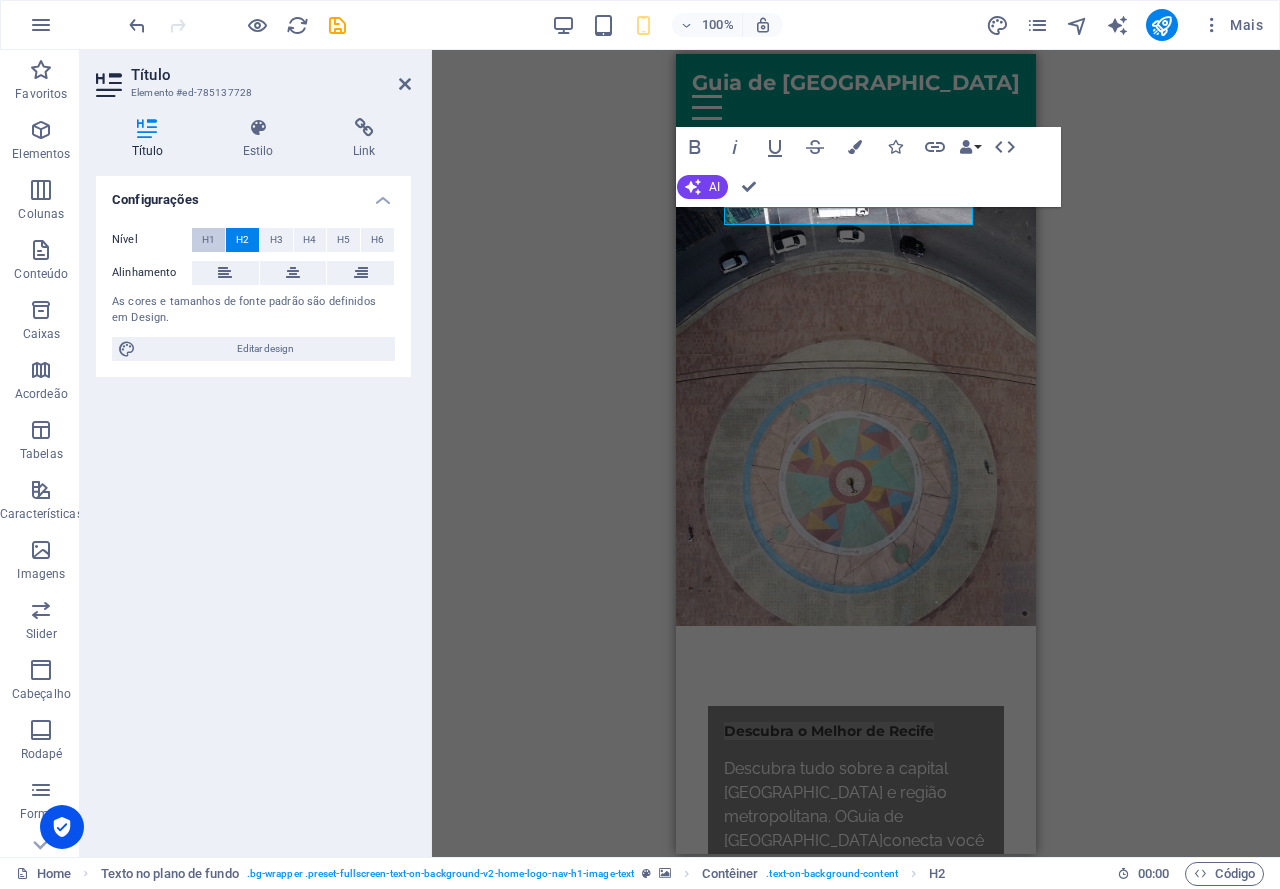 click on "H1" at bounding box center [208, 240] 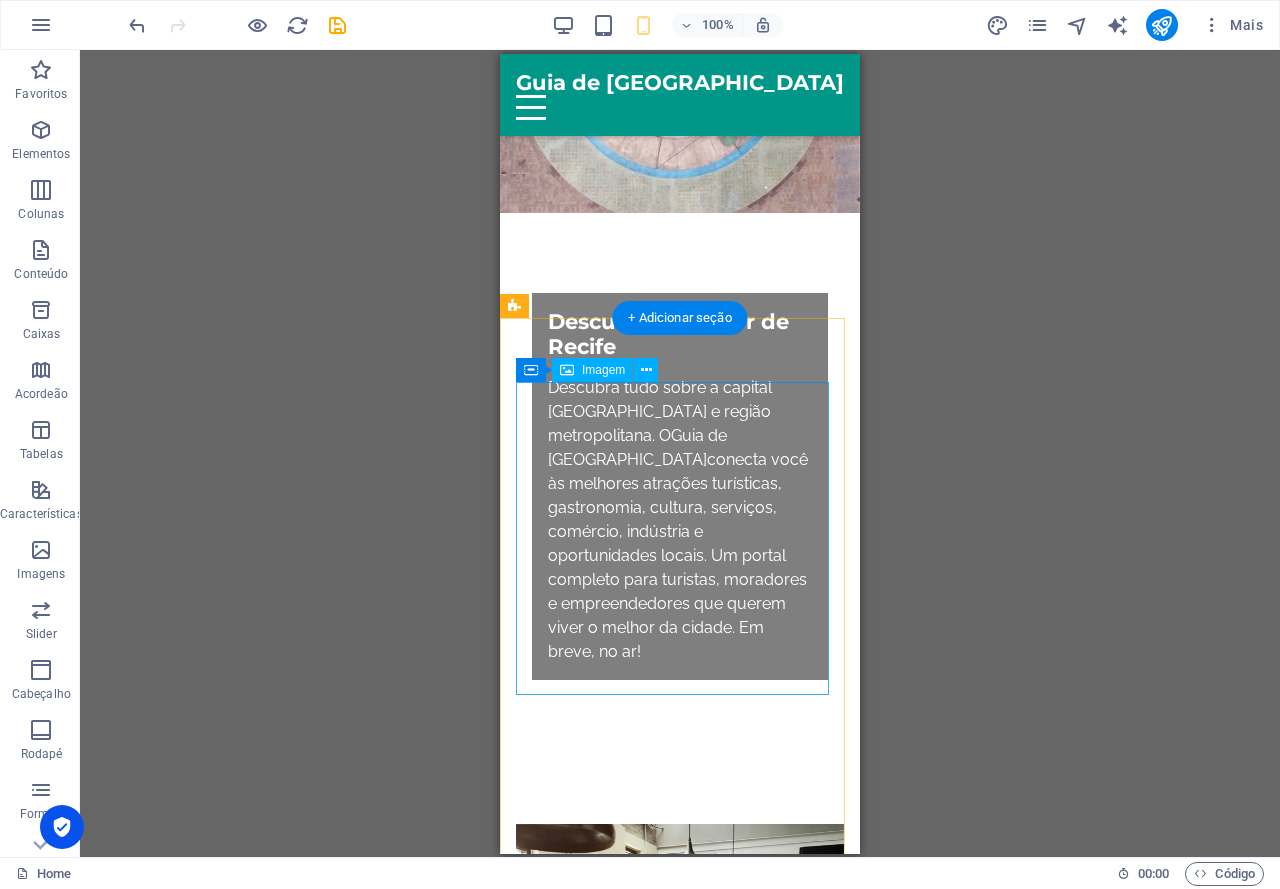scroll, scrollTop: 600, scrollLeft: 0, axis: vertical 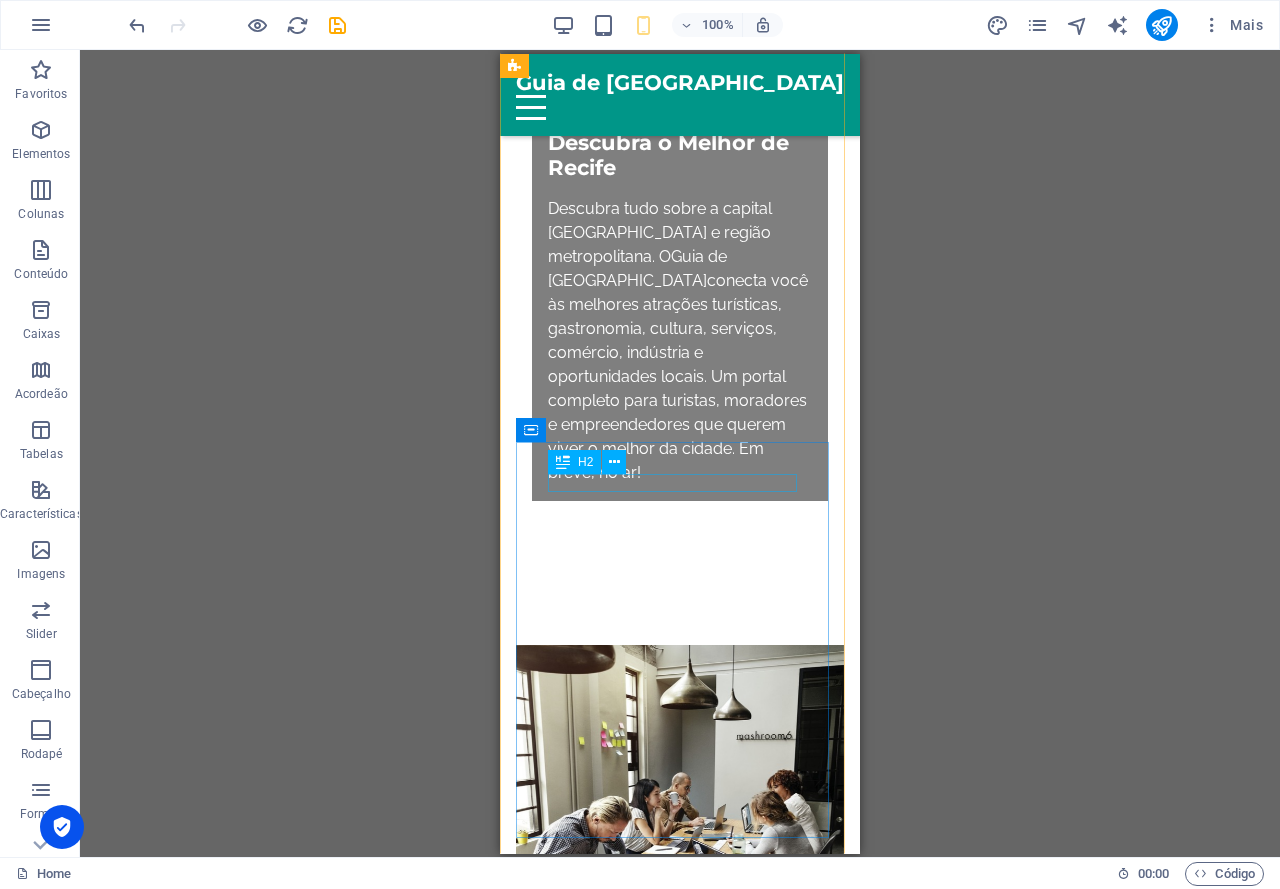 click on "Quem Somos" at bounding box center (680, 1374) 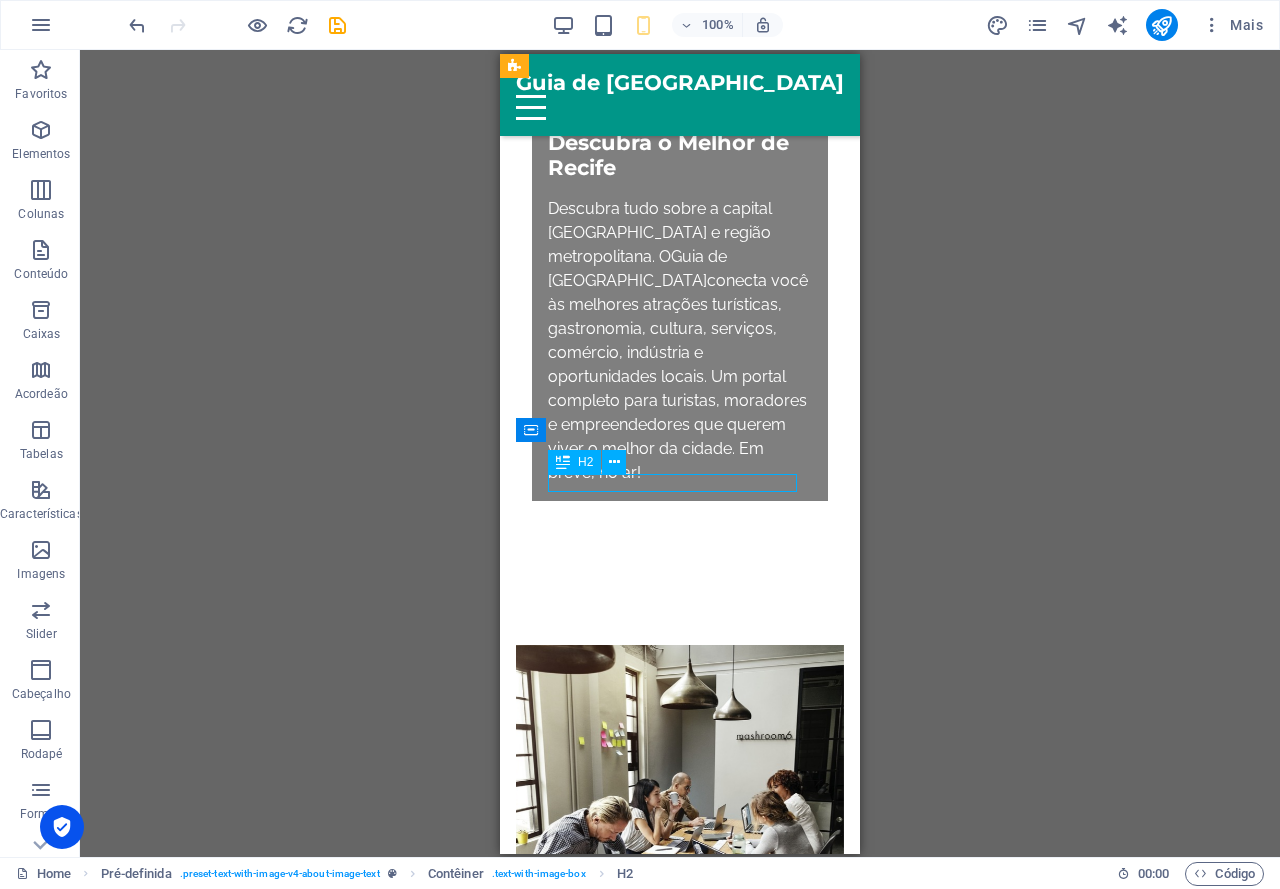 click on "Quem Somos" at bounding box center [680, 1374] 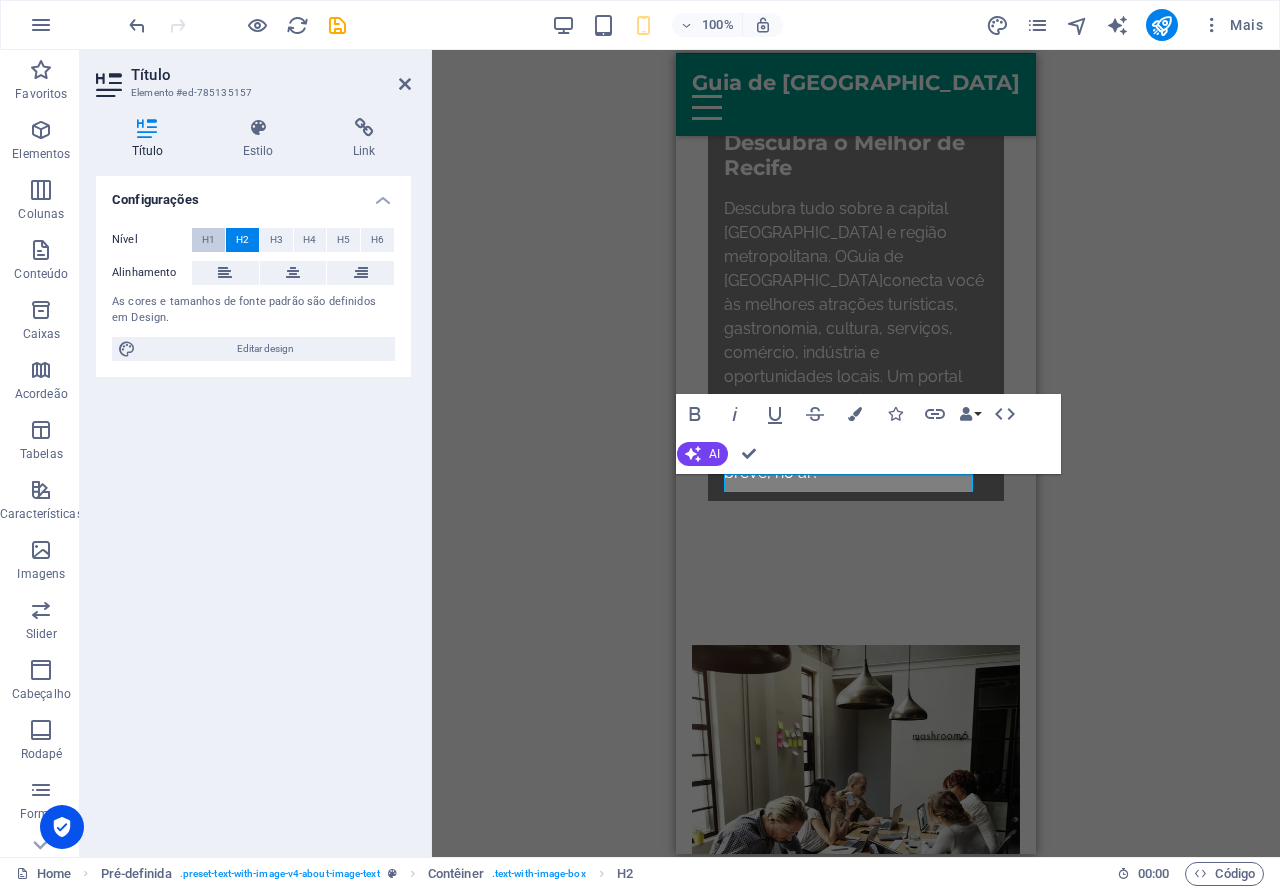 click on "H1" at bounding box center [208, 240] 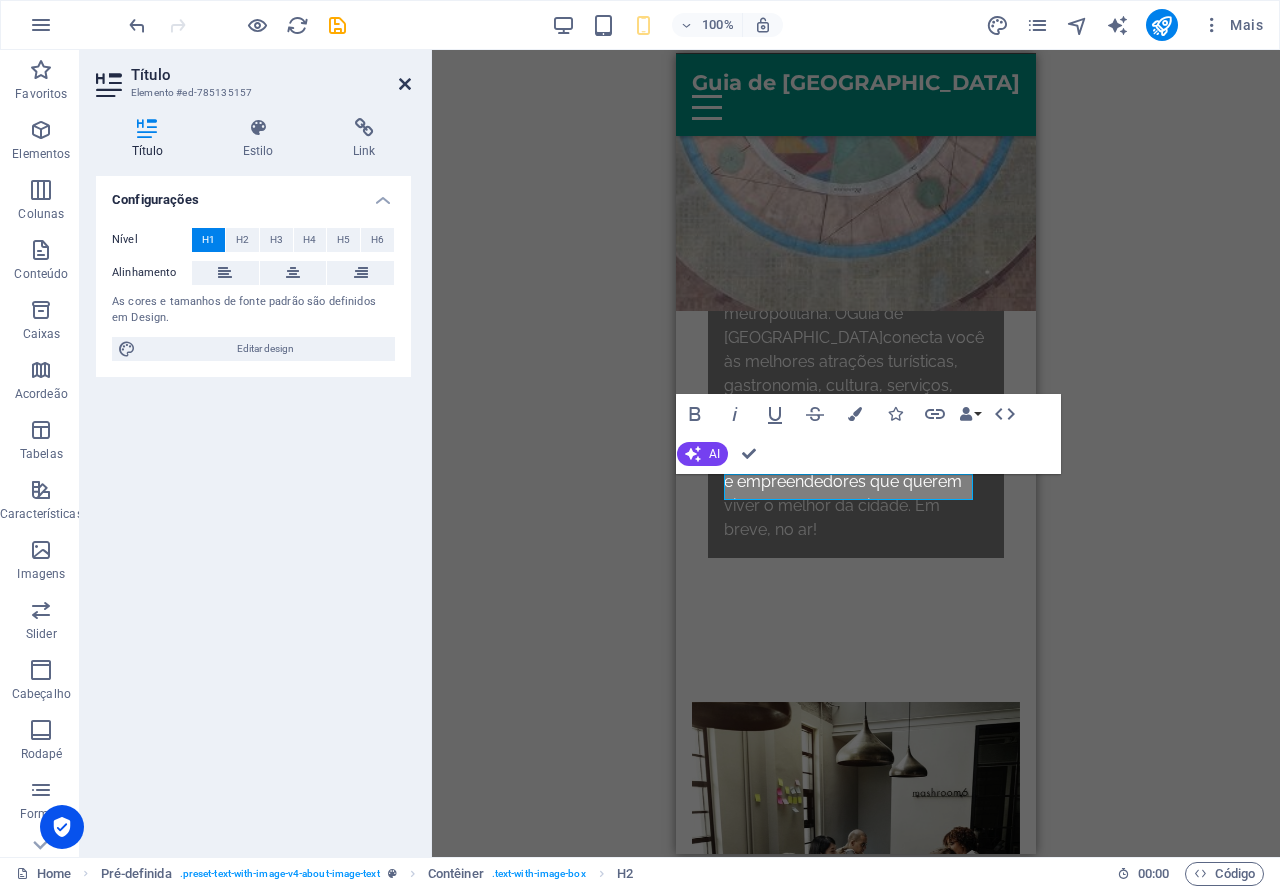 click at bounding box center [405, 84] 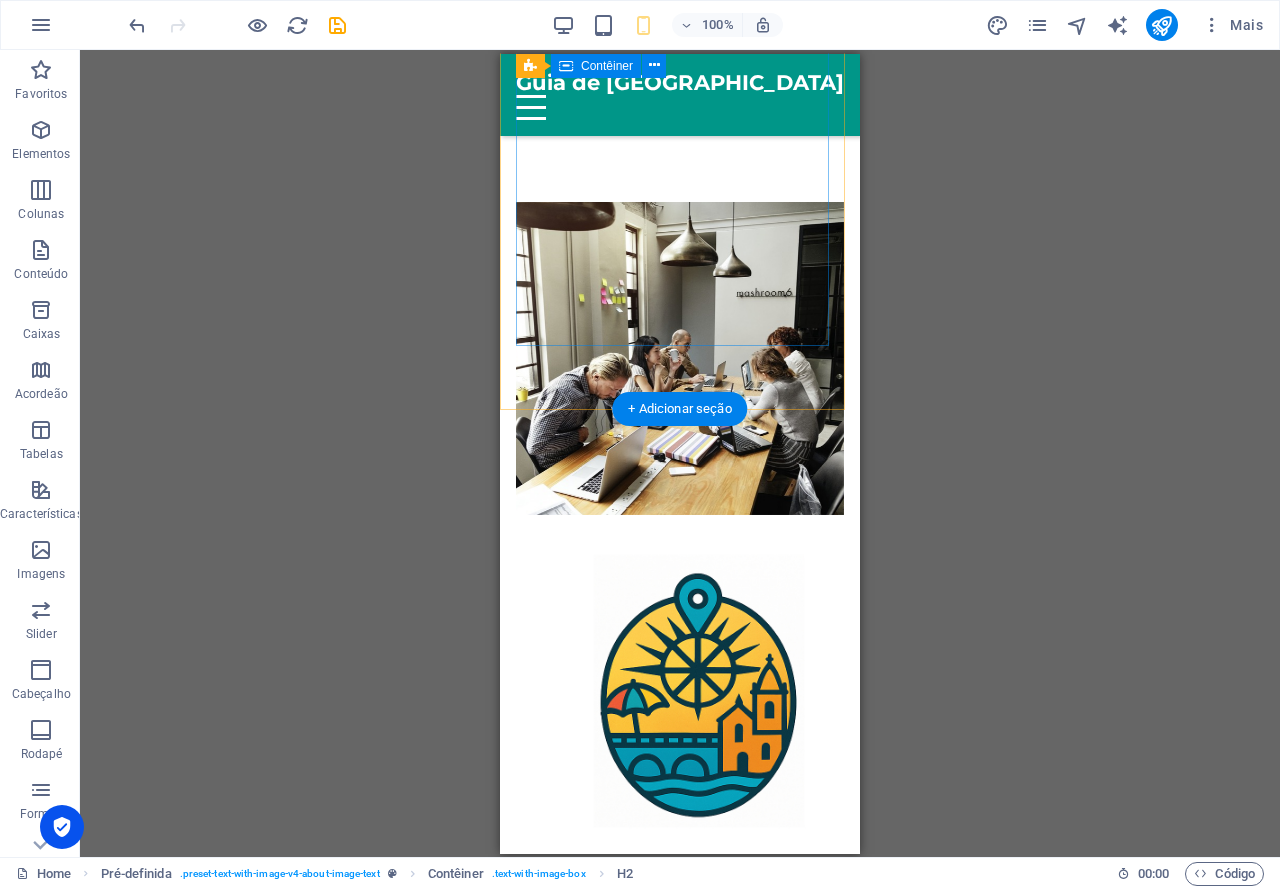 scroll, scrollTop: 1200, scrollLeft: 0, axis: vertical 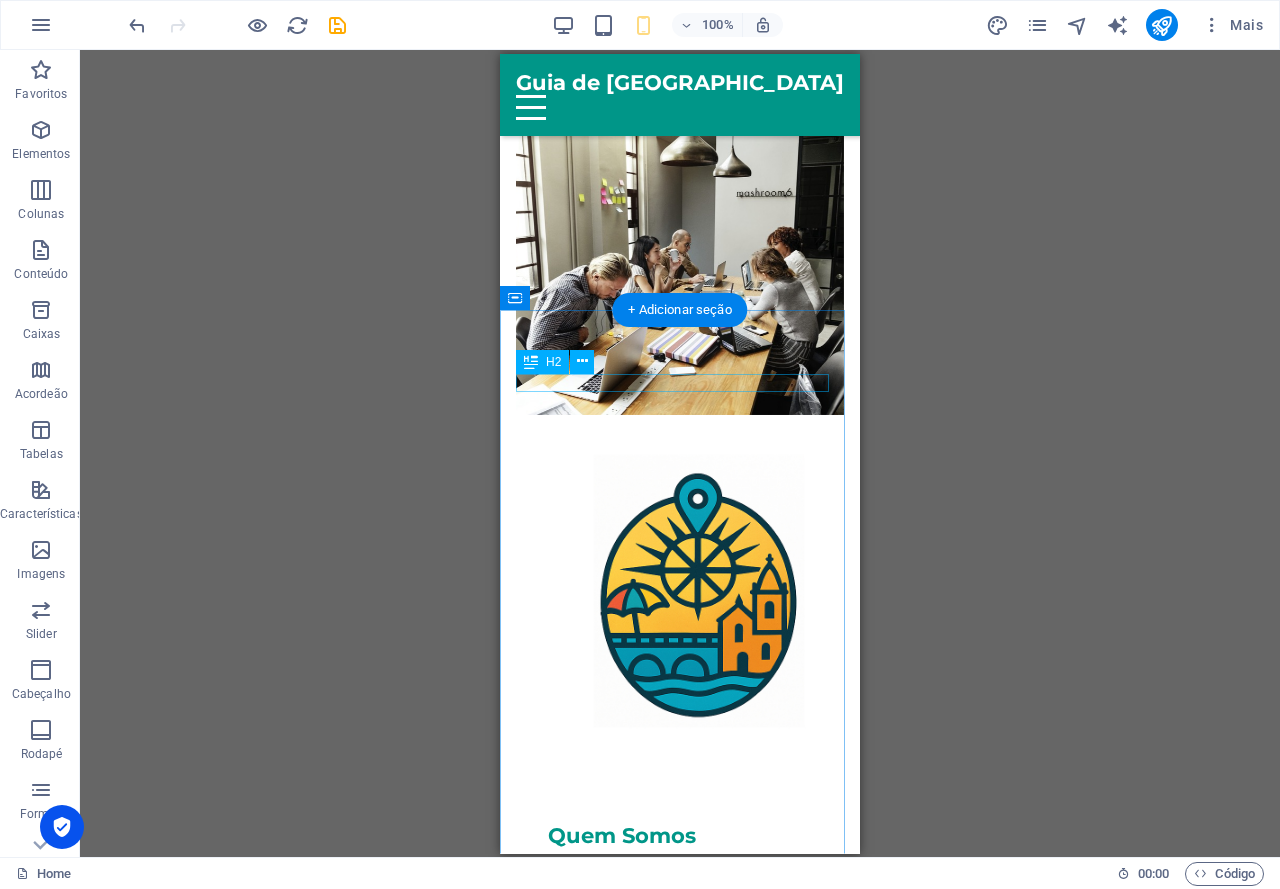 click on "Explore Nossos Serviços" at bounding box center [680, 1354] 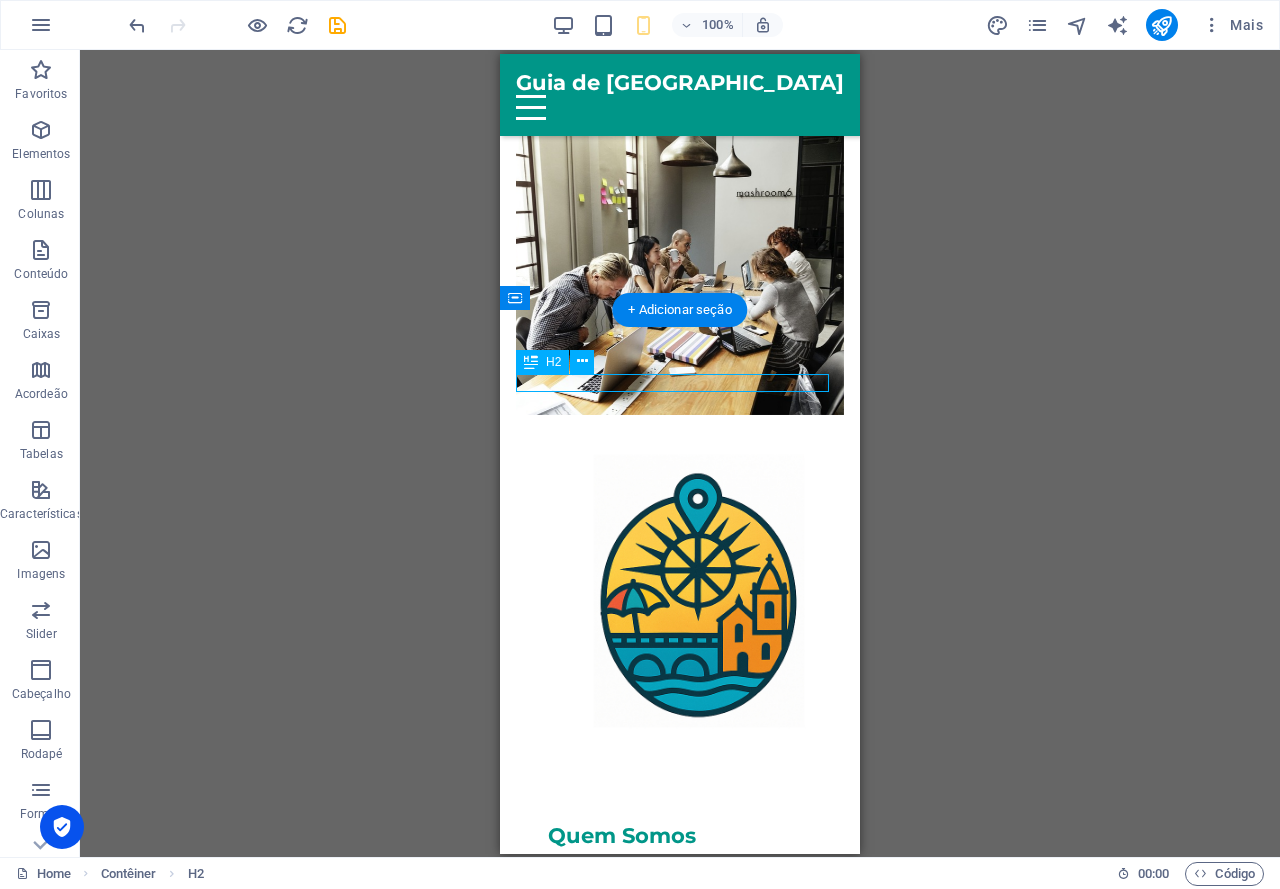 click on "Explore Nossos Serviços" at bounding box center (680, 1354) 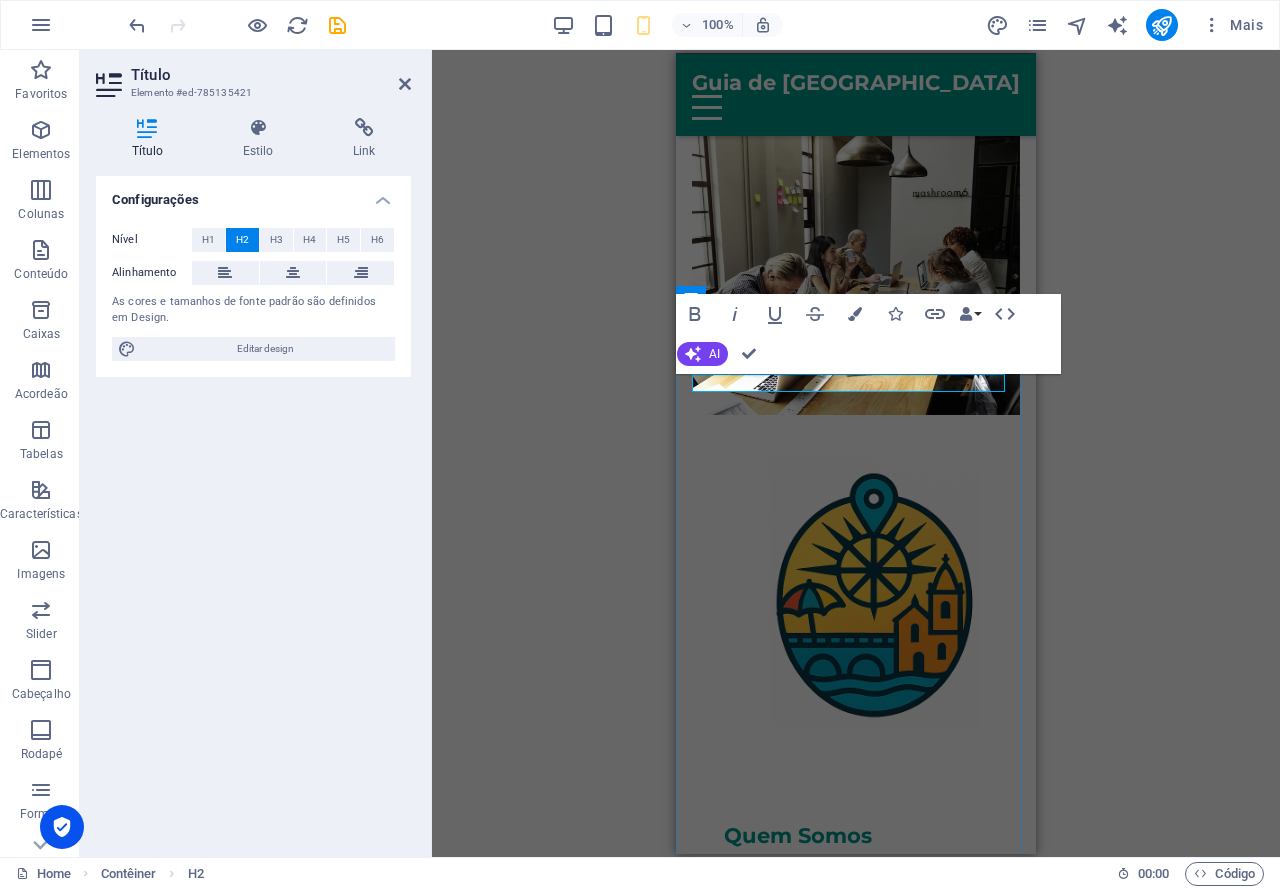 click on "Explore Nossos Serviços" at bounding box center (856, 1354) 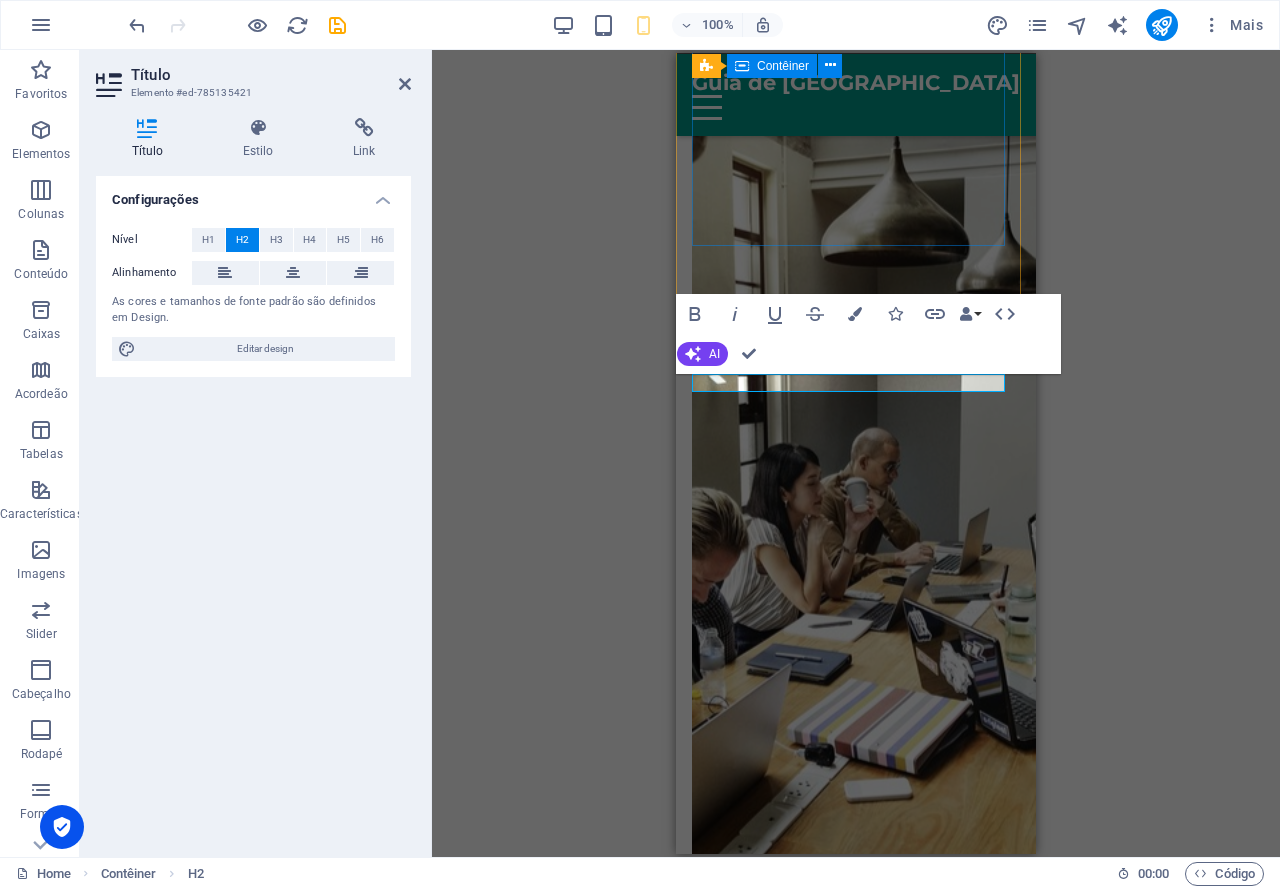 click on "Quem Somos O  Guia de [GEOGRAPHIC_DATA]  é o seu ponto de partida para viver o melhor da capital [GEOGRAPHIC_DATA]. Descubra onde ir, o que fazer, onde comer e onde se hospedar. Do turismo à cultura, do comércio local aos serviços essenciais, reunimos tudo em um só lugar. Seja você turista ou morador, aqui é onde Recife começa pra valer. Saiba Mais" at bounding box center [856, 1003] 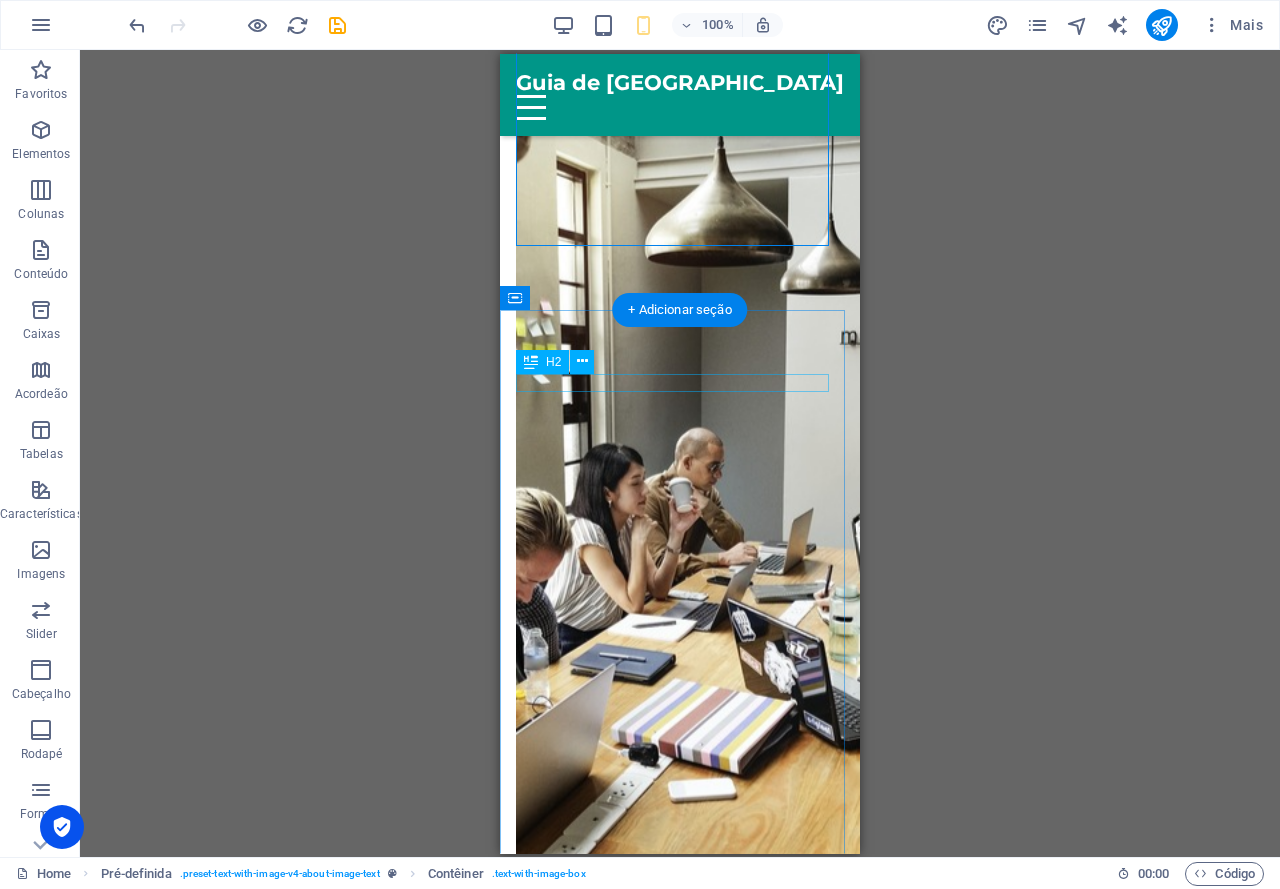 click on "Serviços" at bounding box center (680, 1354) 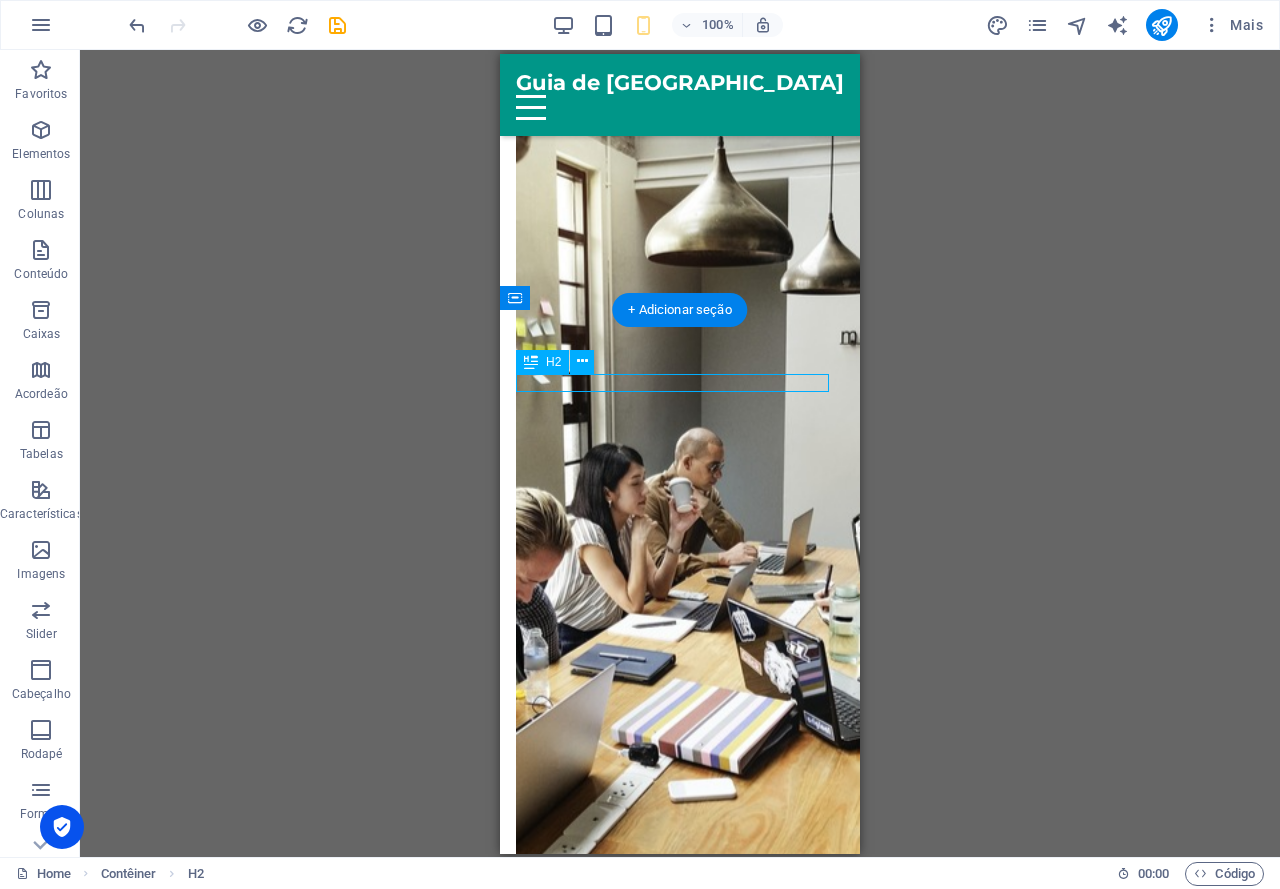 click on "Serviços" at bounding box center (680, 1354) 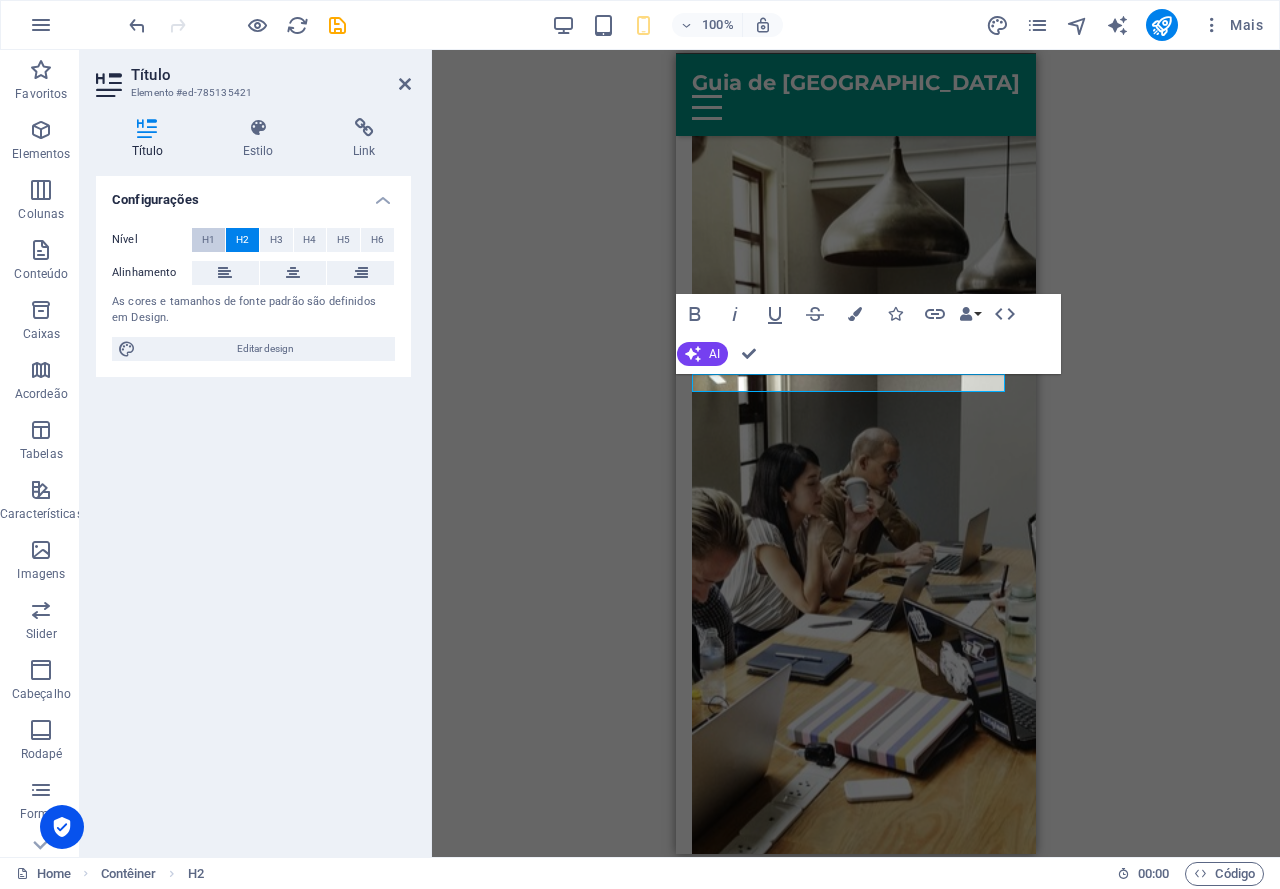 click on "H1" at bounding box center (208, 240) 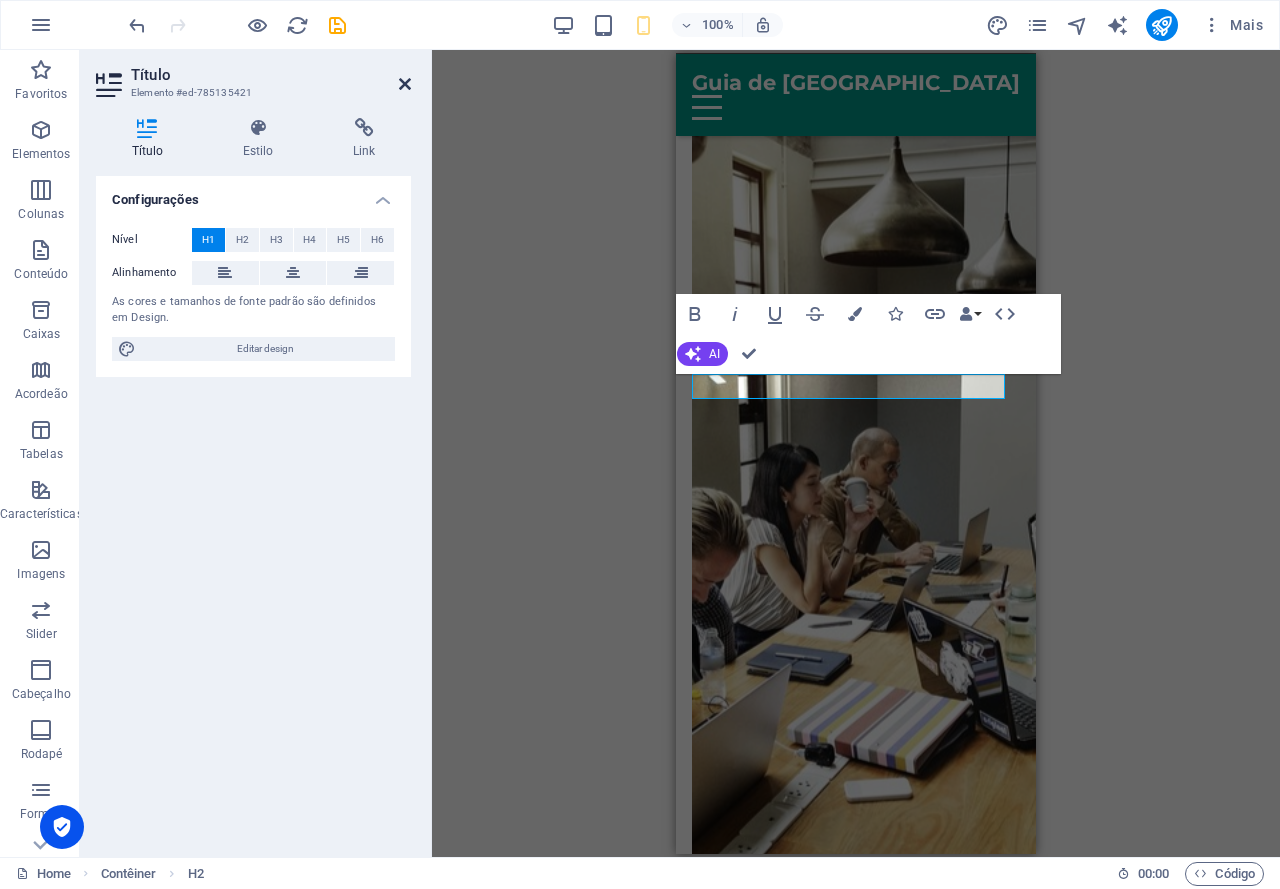 click at bounding box center [405, 84] 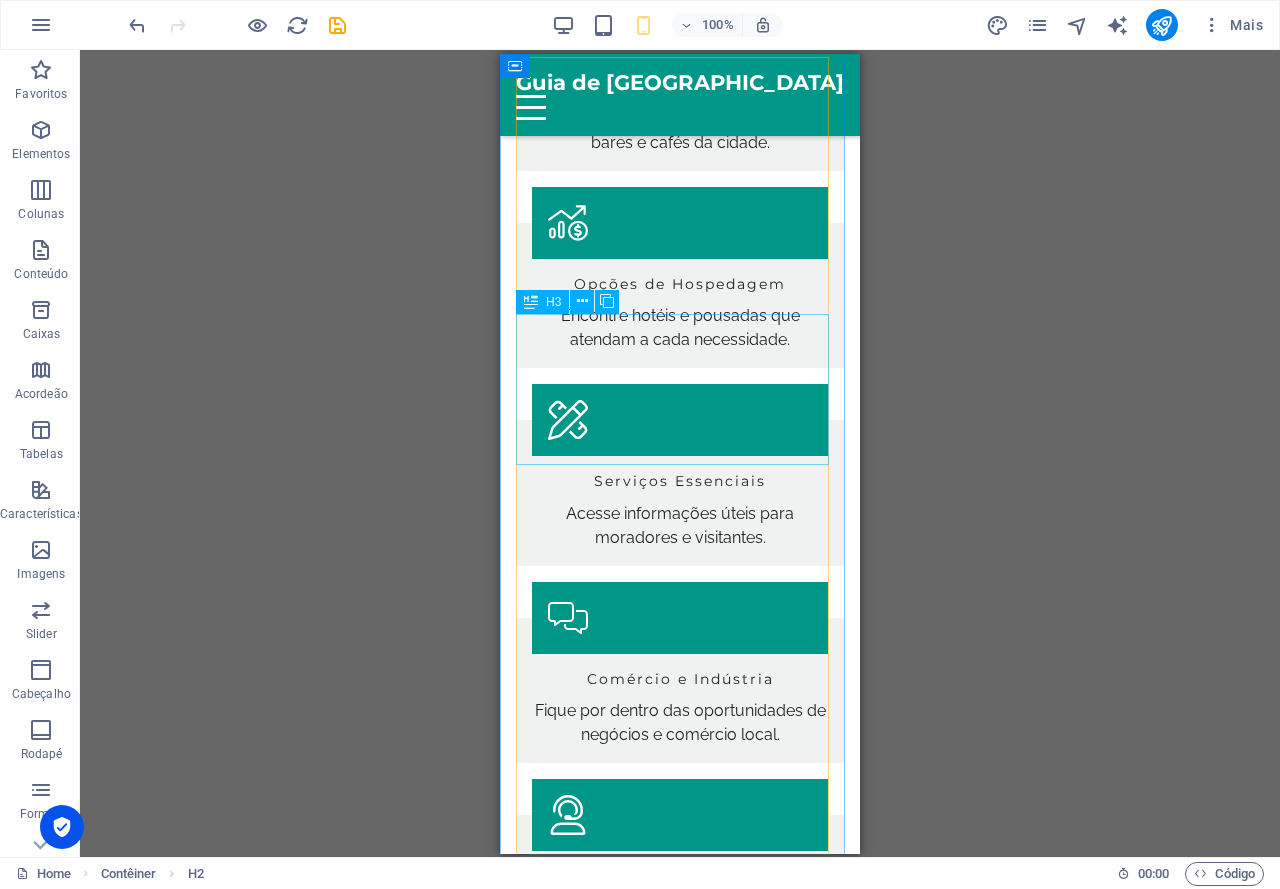 scroll, scrollTop: 2600, scrollLeft: 0, axis: vertical 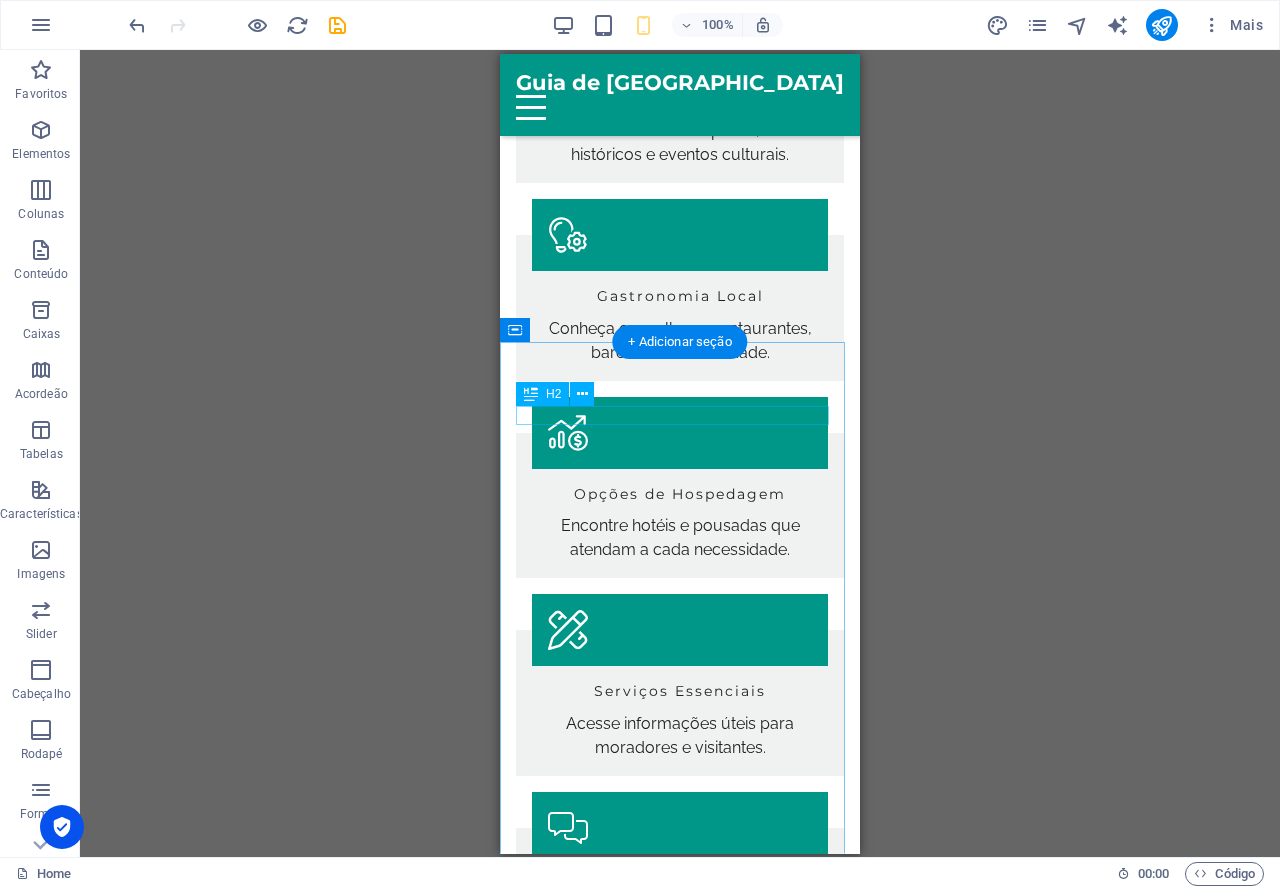 click on "Perguntas frequentes" at bounding box center [680, 1307] 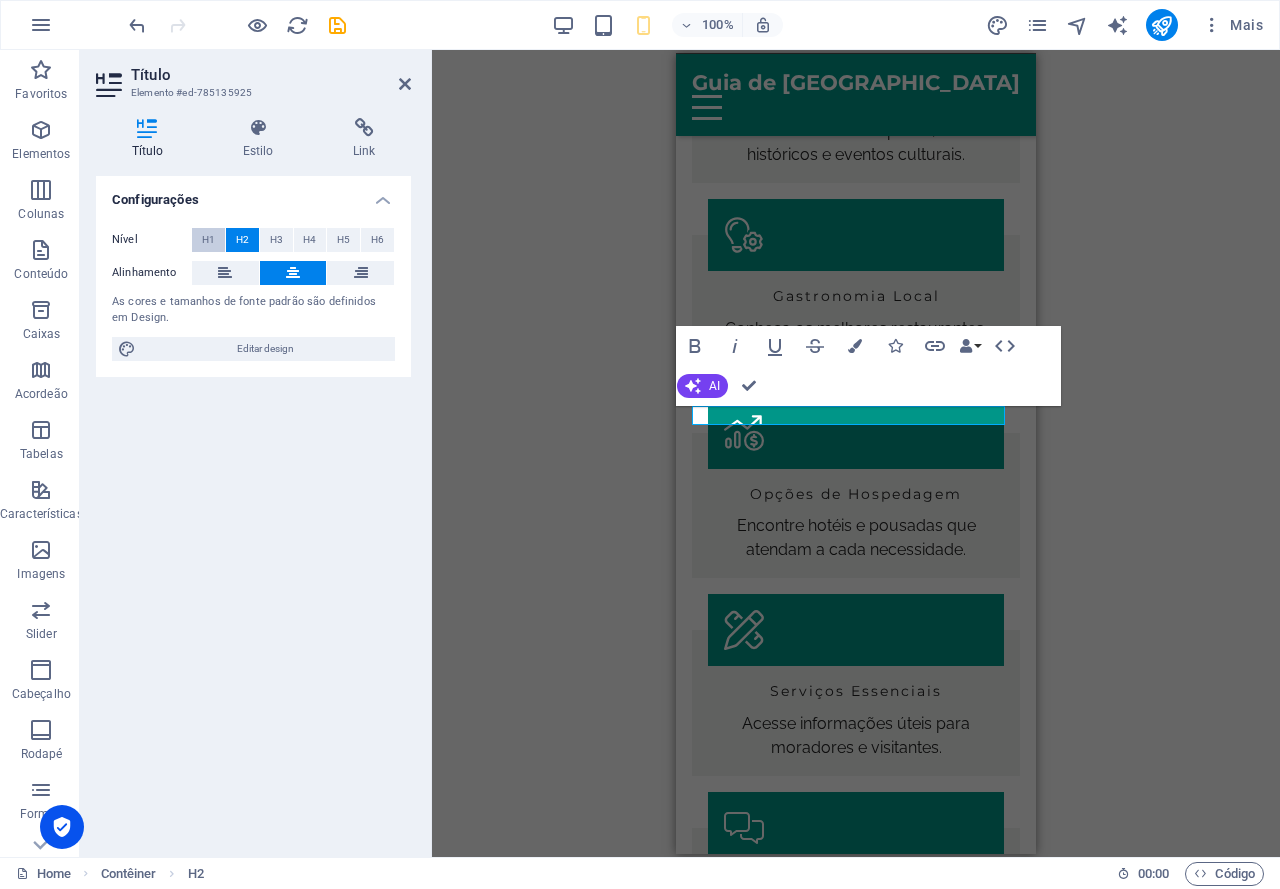 click on "H1" at bounding box center [208, 240] 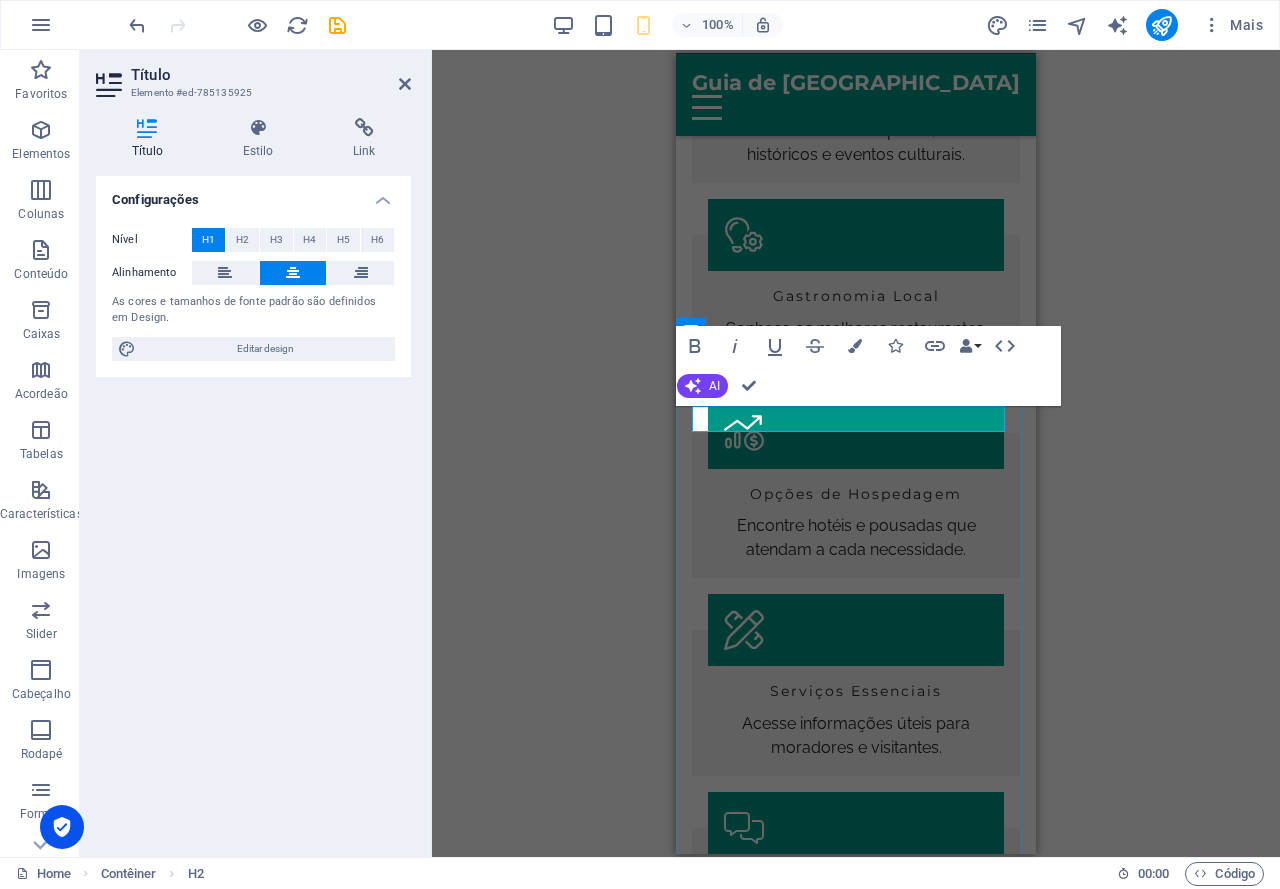 click on "Perguntas frequentes" at bounding box center (856, 1310) 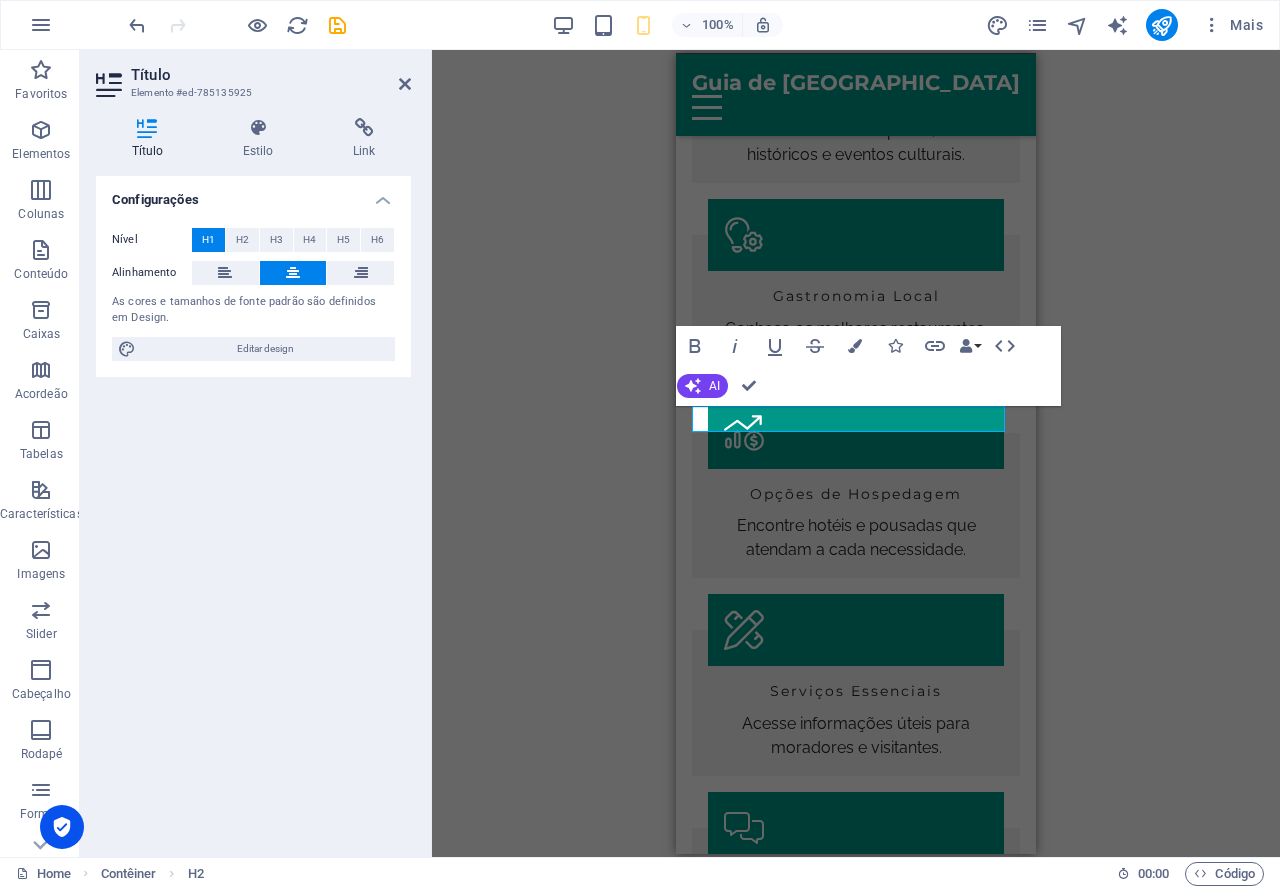 type 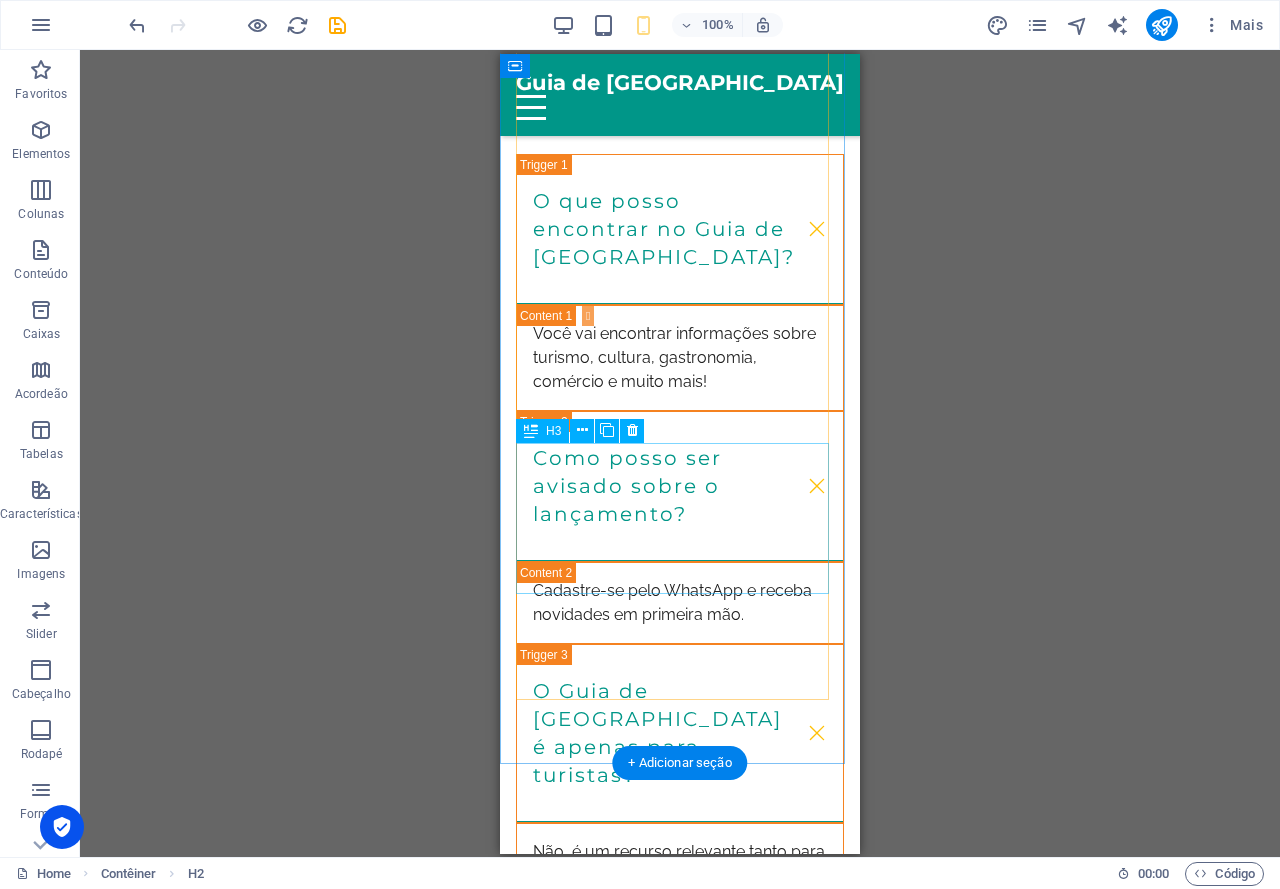 scroll, scrollTop: 4346, scrollLeft: 0, axis: vertical 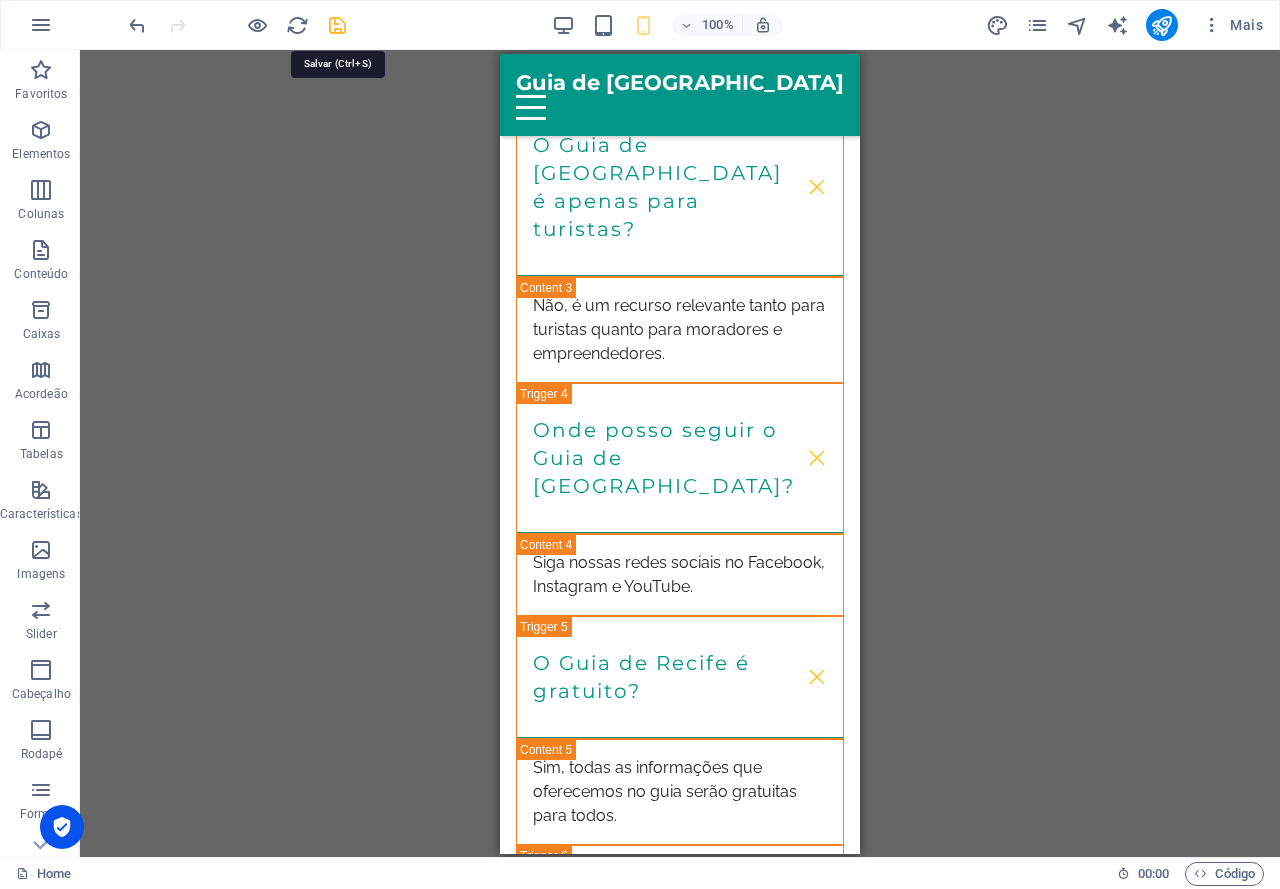 click at bounding box center [337, 25] 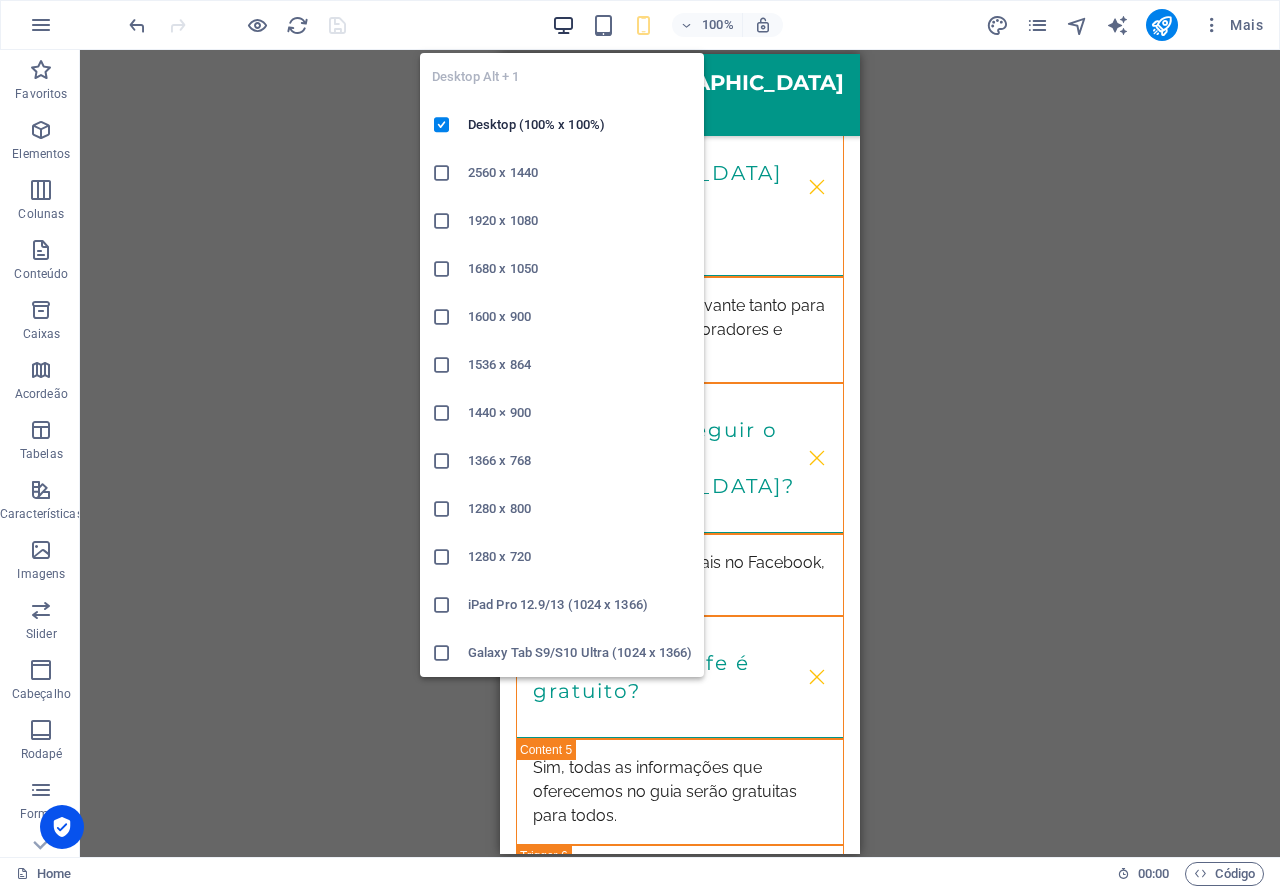 click at bounding box center [564, 25] 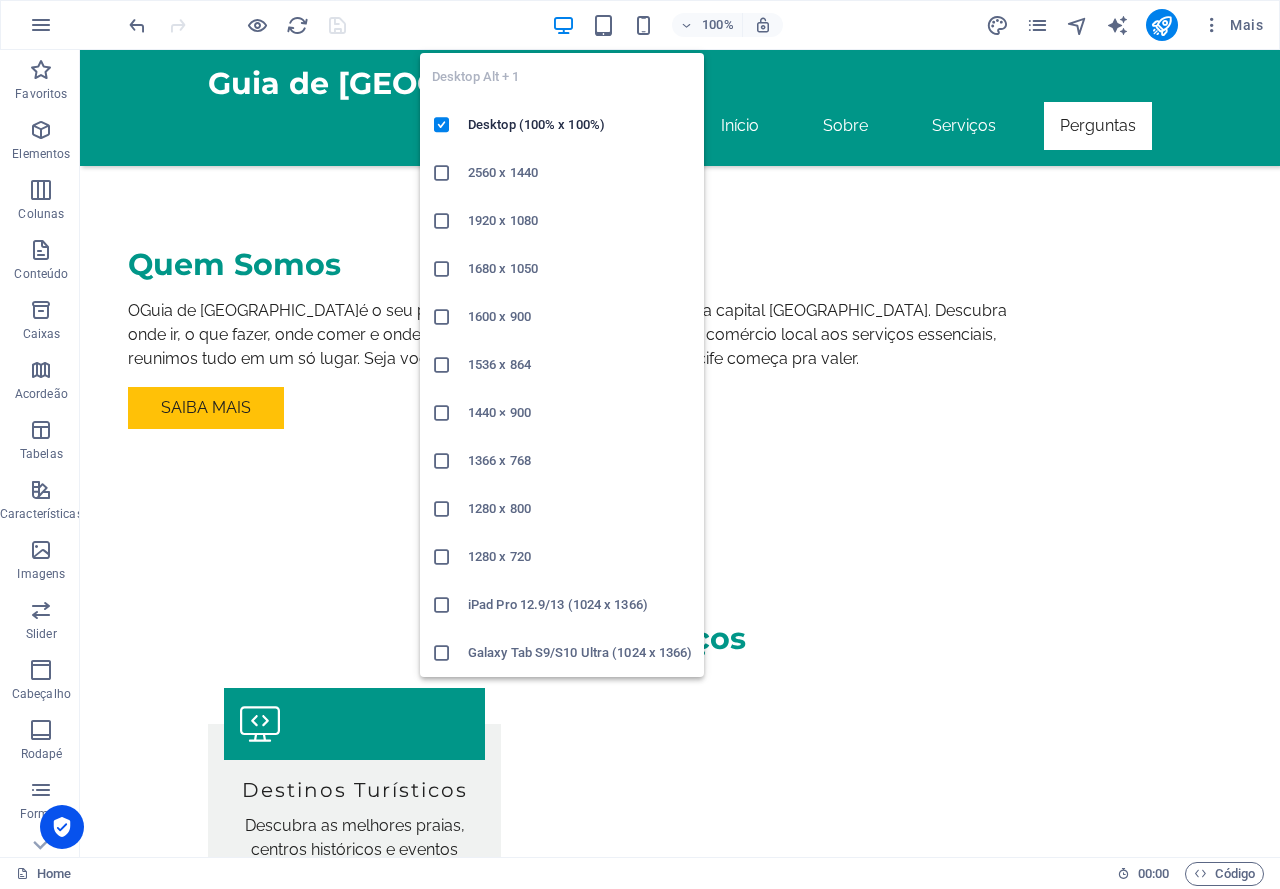 scroll, scrollTop: 2664, scrollLeft: 0, axis: vertical 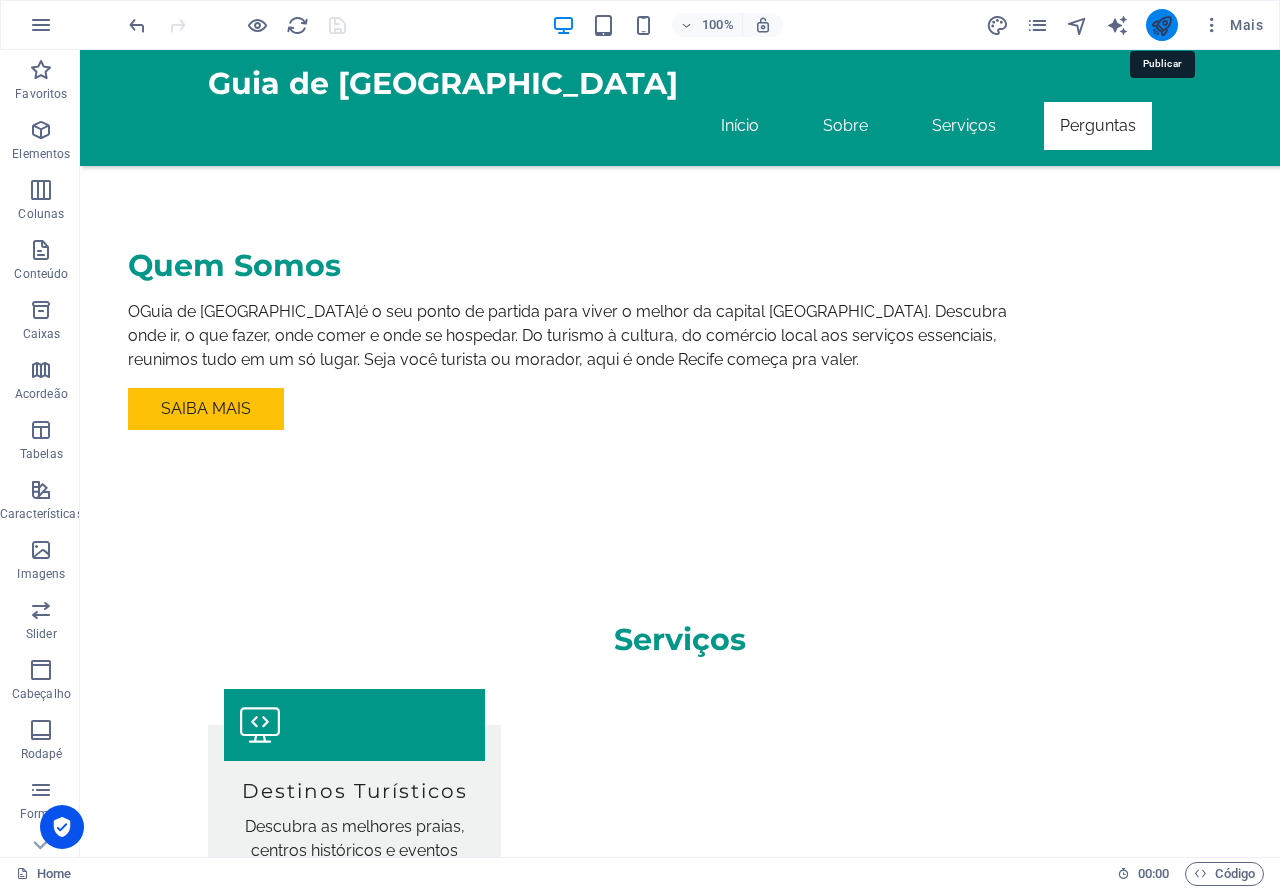 click at bounding box center (1161, 25) 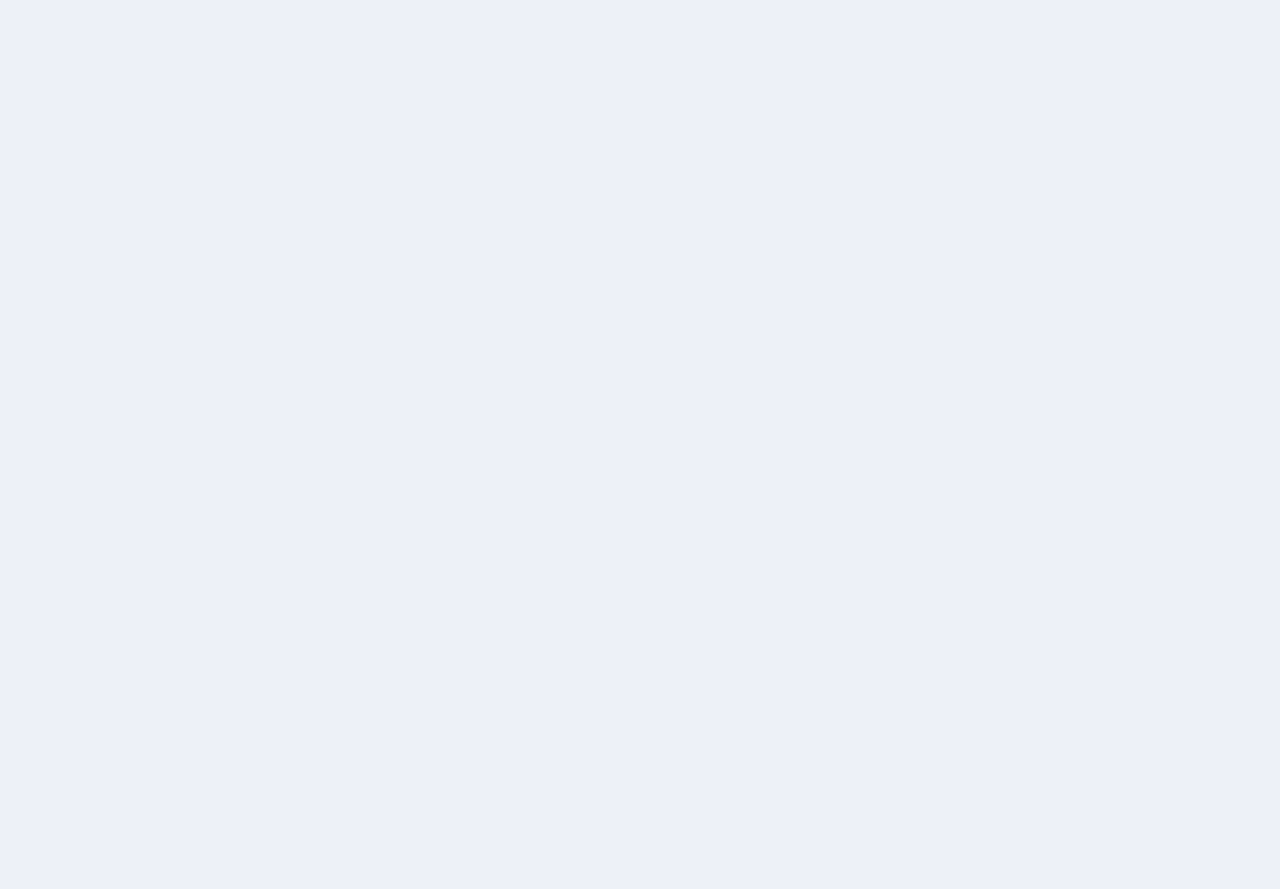 scroll, scrollTop: 0, scrollLeft: 0, axis: both 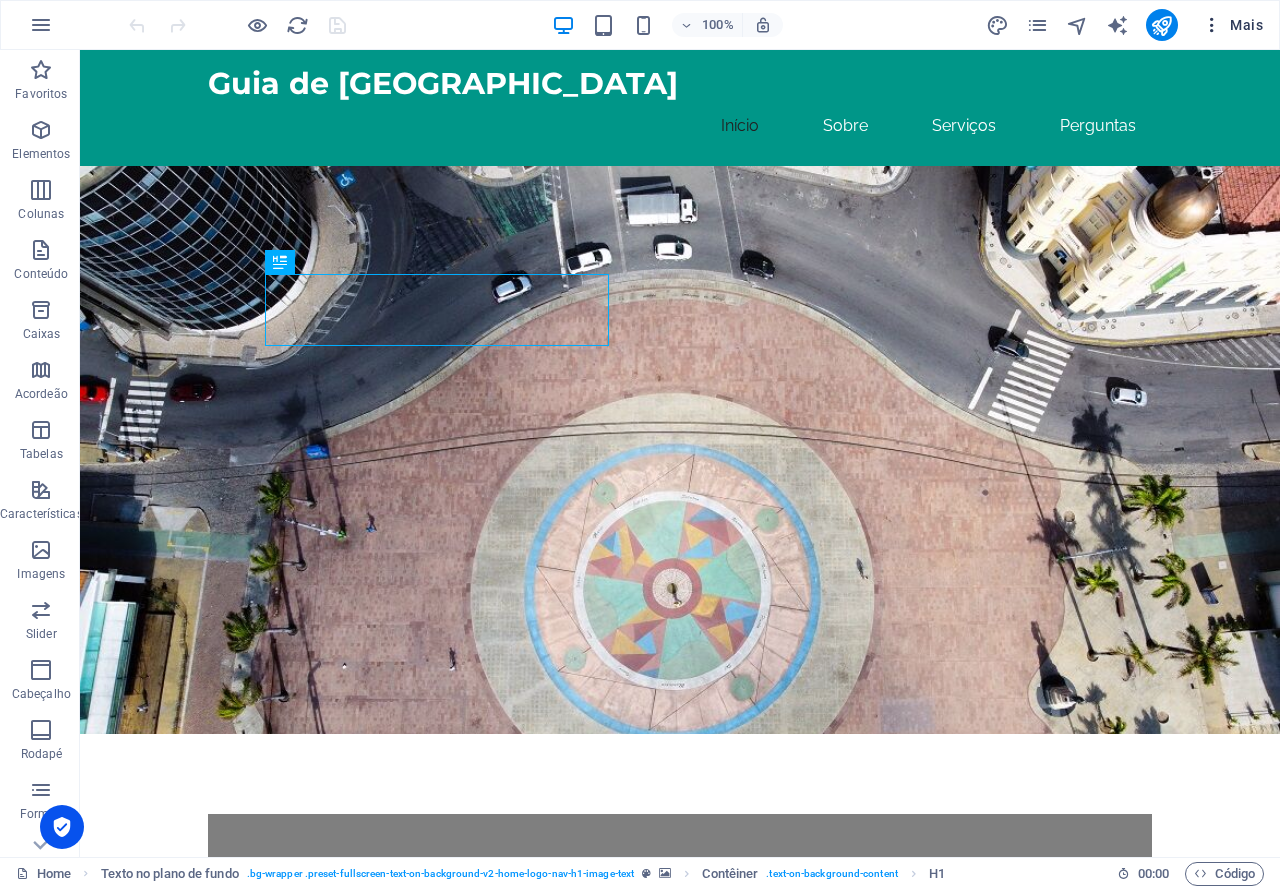 click on "Mais" at bounding box center [1232, 25] 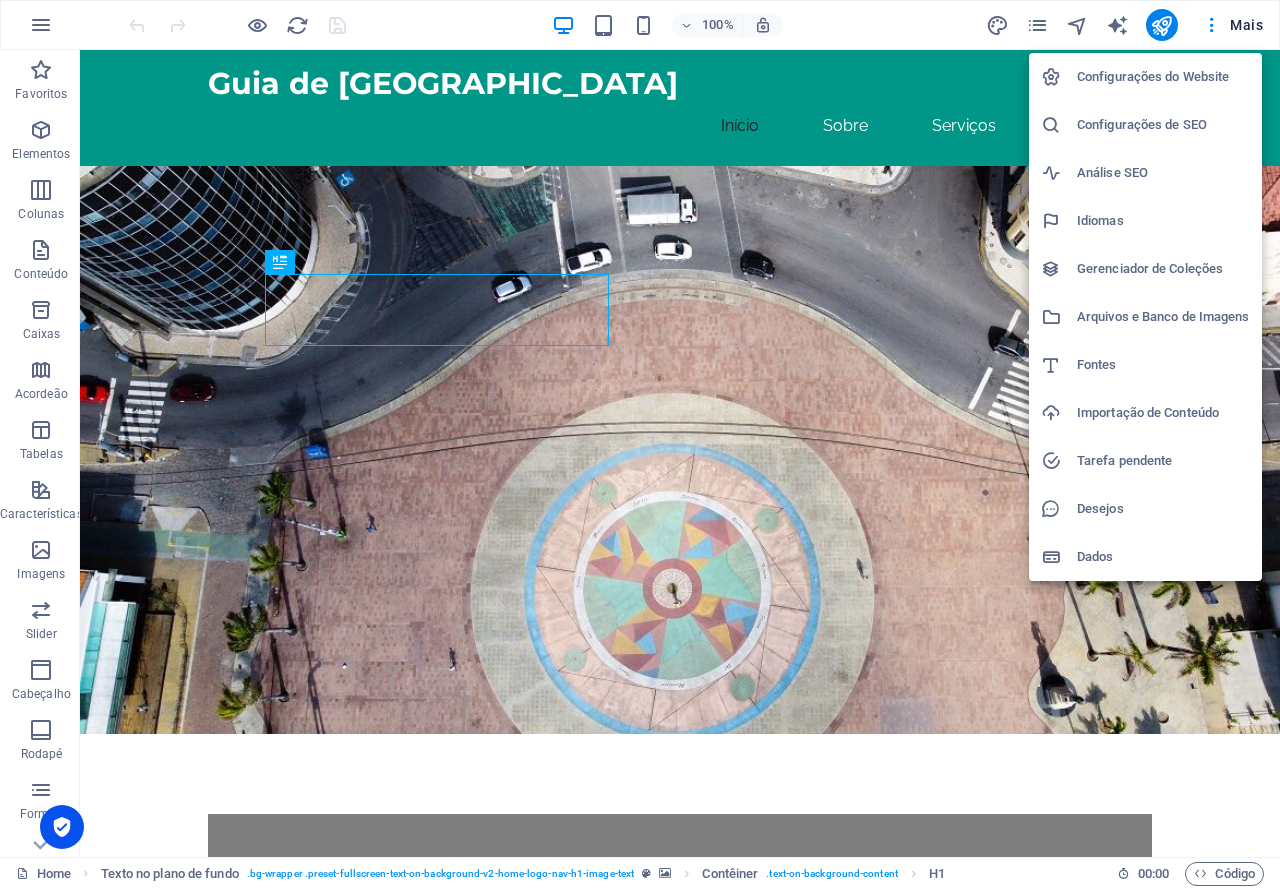 click on "Configurações do Website" at bounding box center (1163, 77) 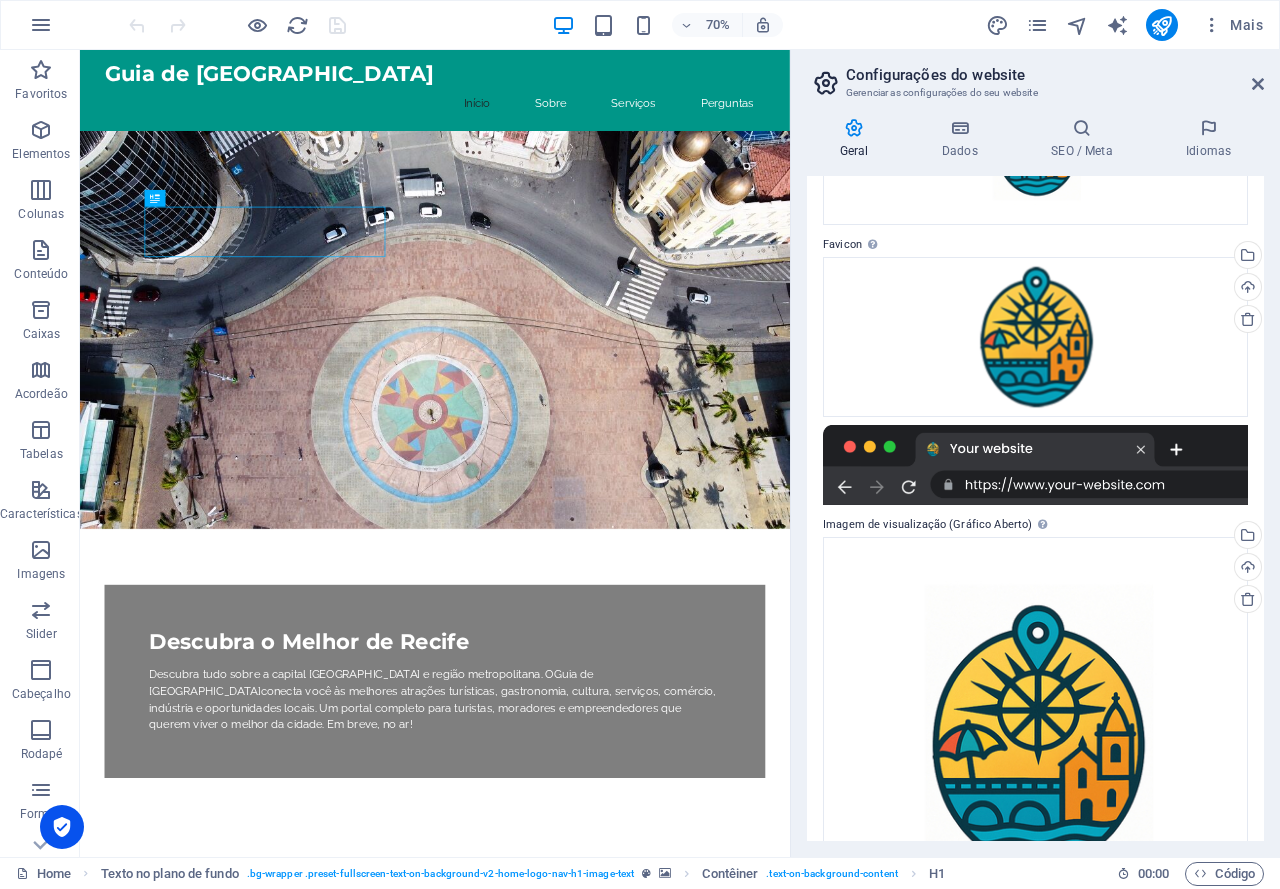 scroll, scrollTop: 319, scrollLeft: 0, axis: vertical 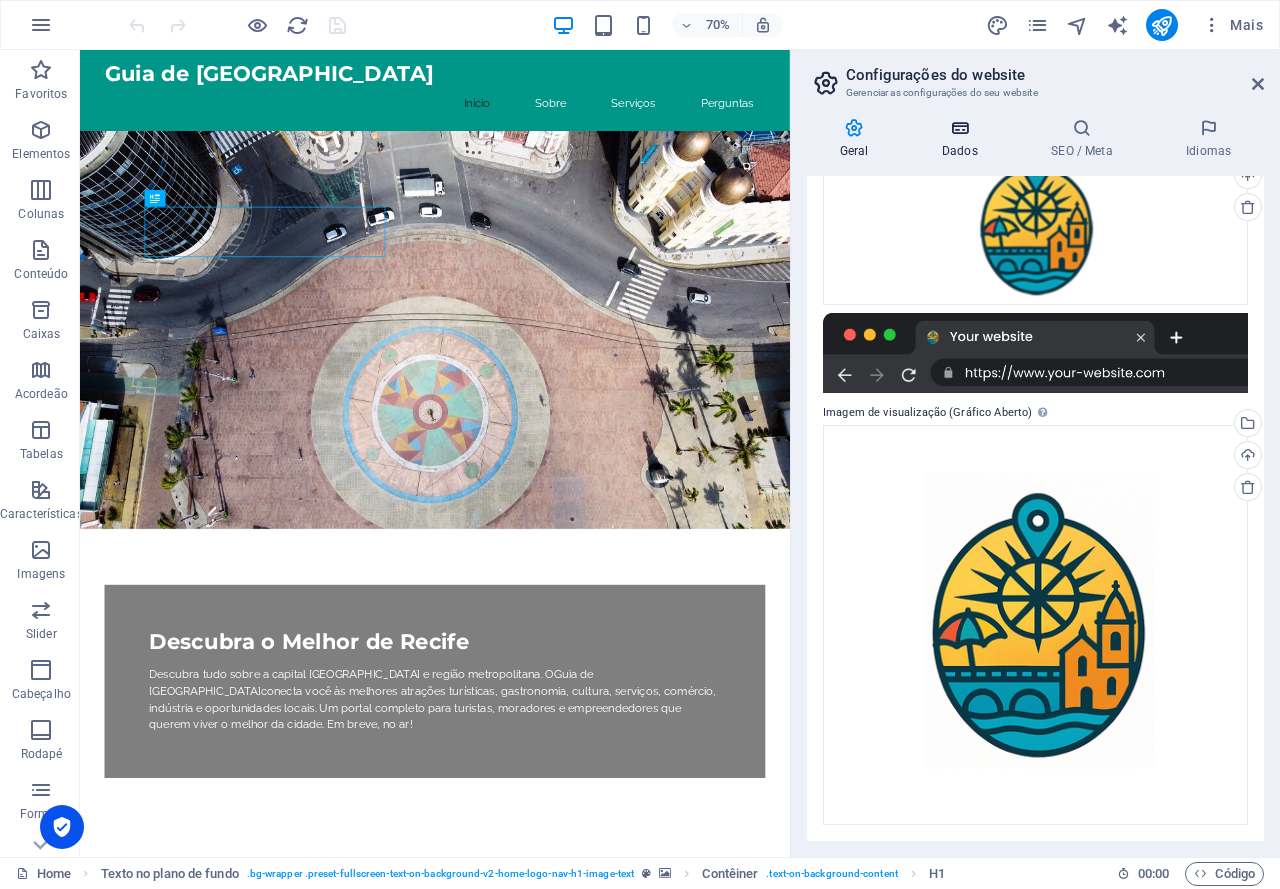 click on "Dados" at bounding box center [963, 139] 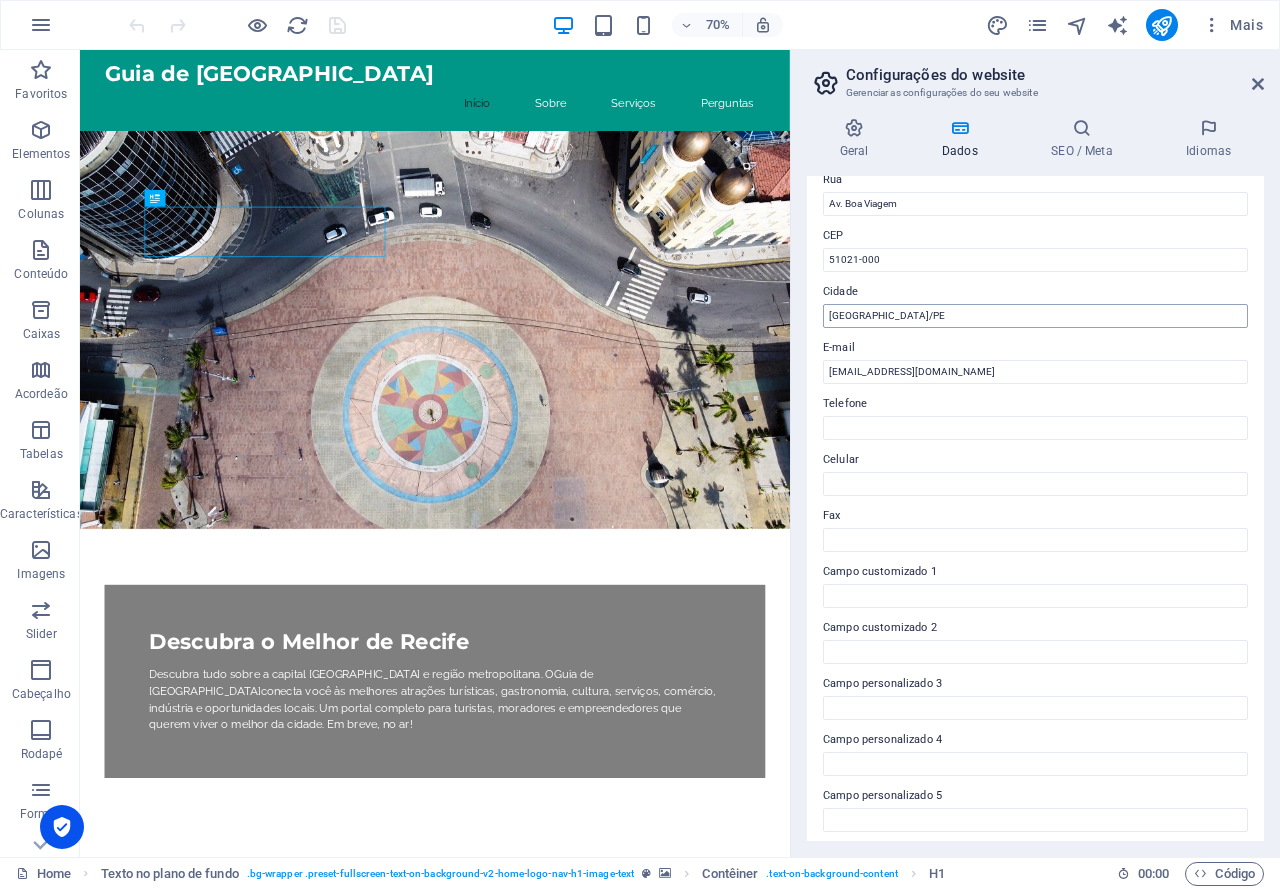 scroll, scrollTop: 296, scrollLeft: 0, axis: vertical 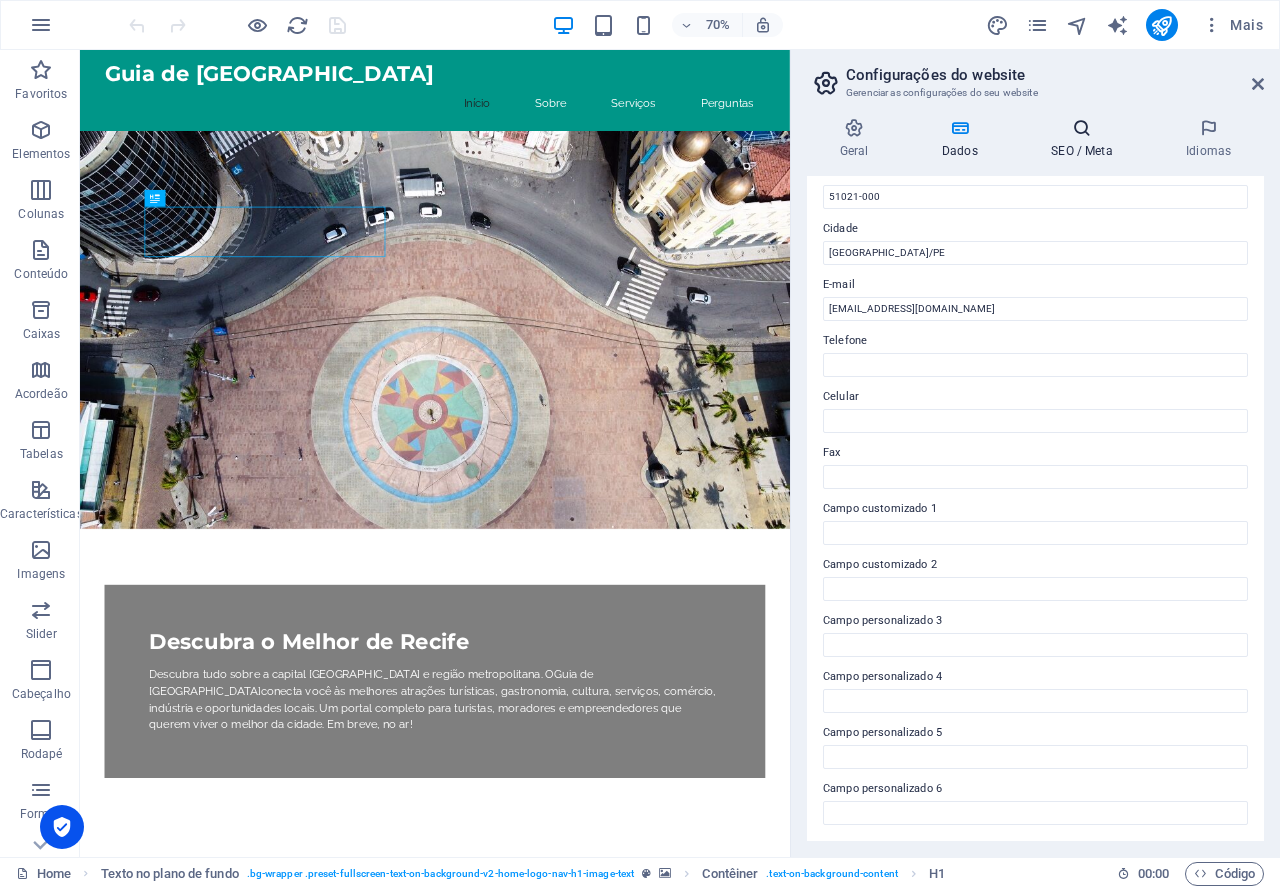 click on "SEO / Meta" at bounding box center [1086, 139] 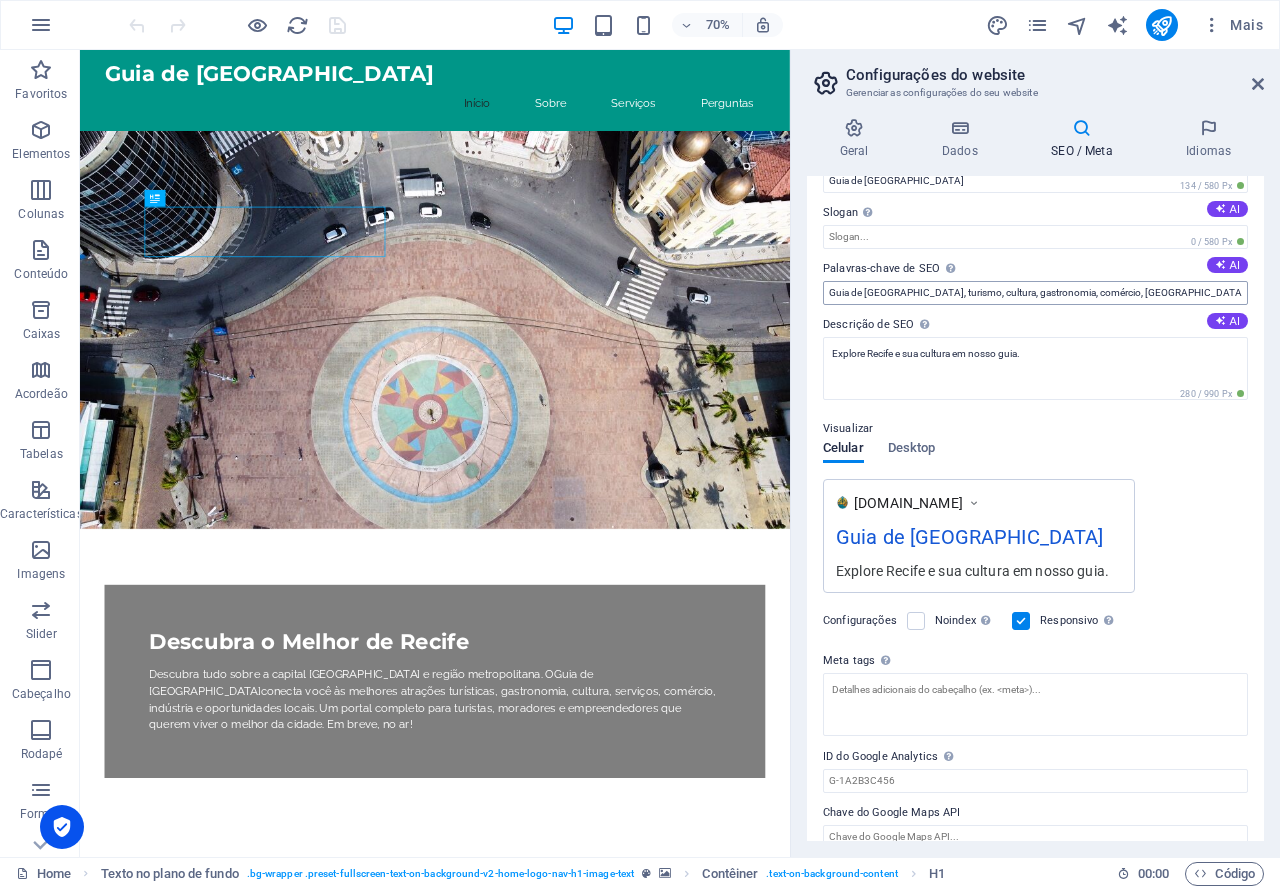 scroll, scrollTop: 71, scrollLeft: 0, axis: vertical 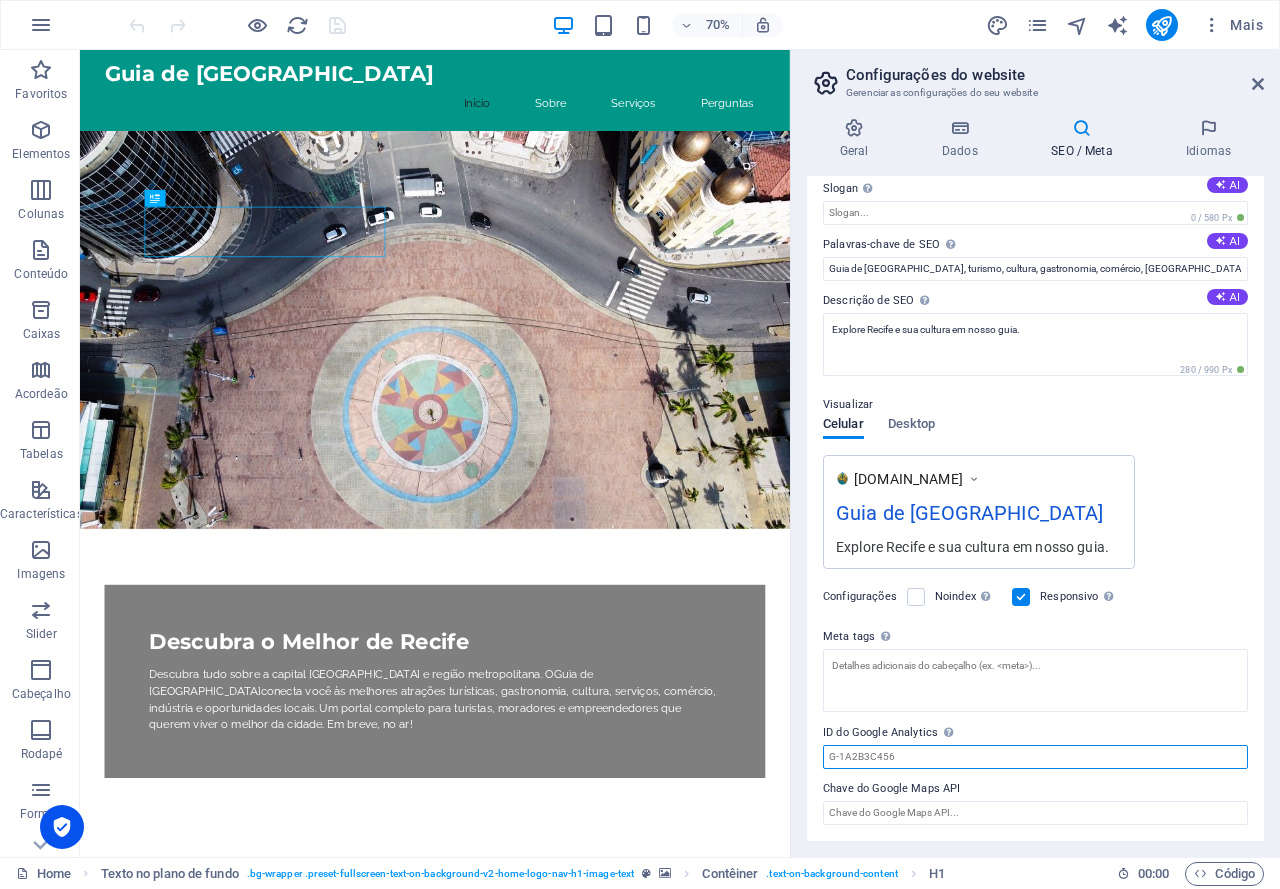 click on "ID do Google Analytics Adicione apenas o ID do Google Analytics. Incluímos automaticamente o ID no snippet de rastreamento. O ID do Analytics é semelhante a G-1A2B3C456" at bounding box center [1035, 757] 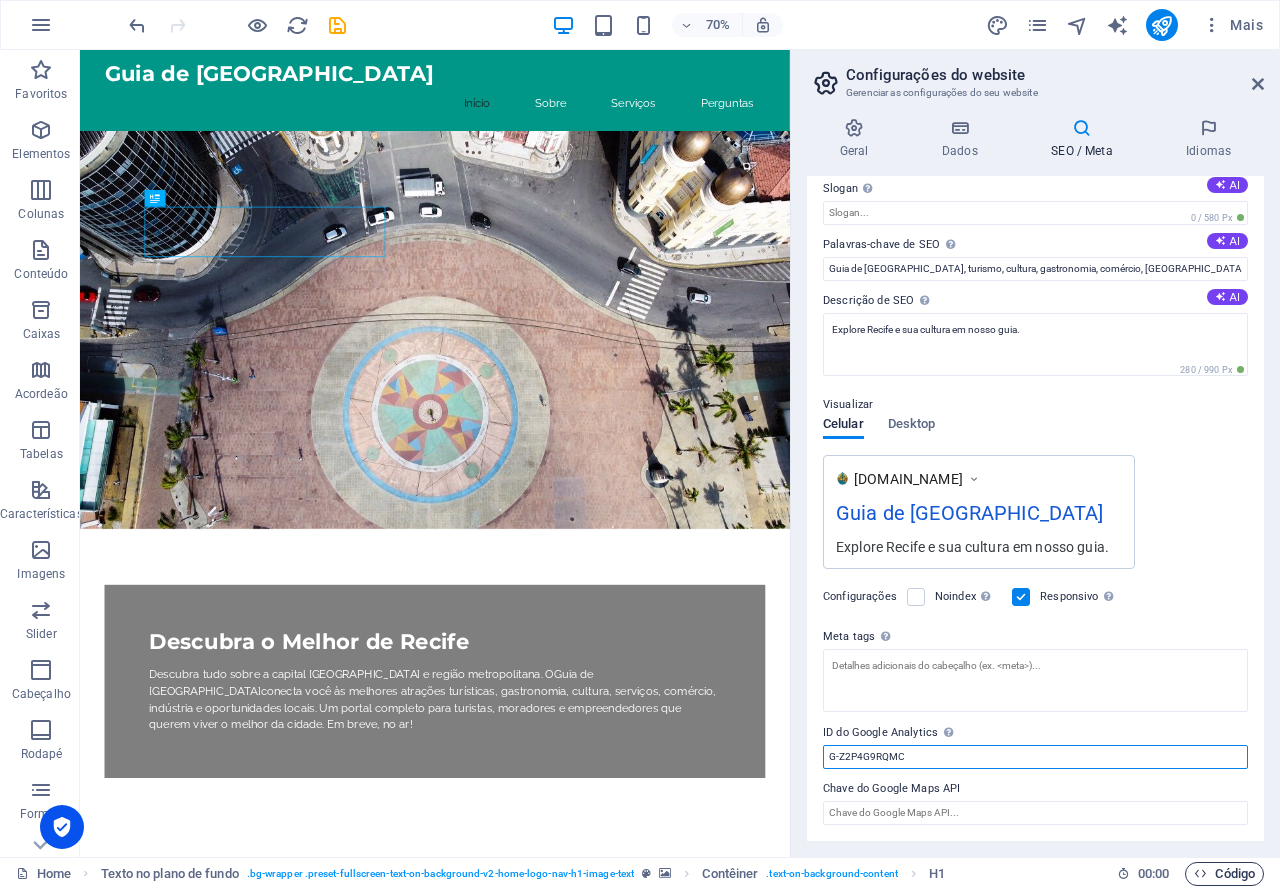 type on "G-Z2P4G9RQMC" 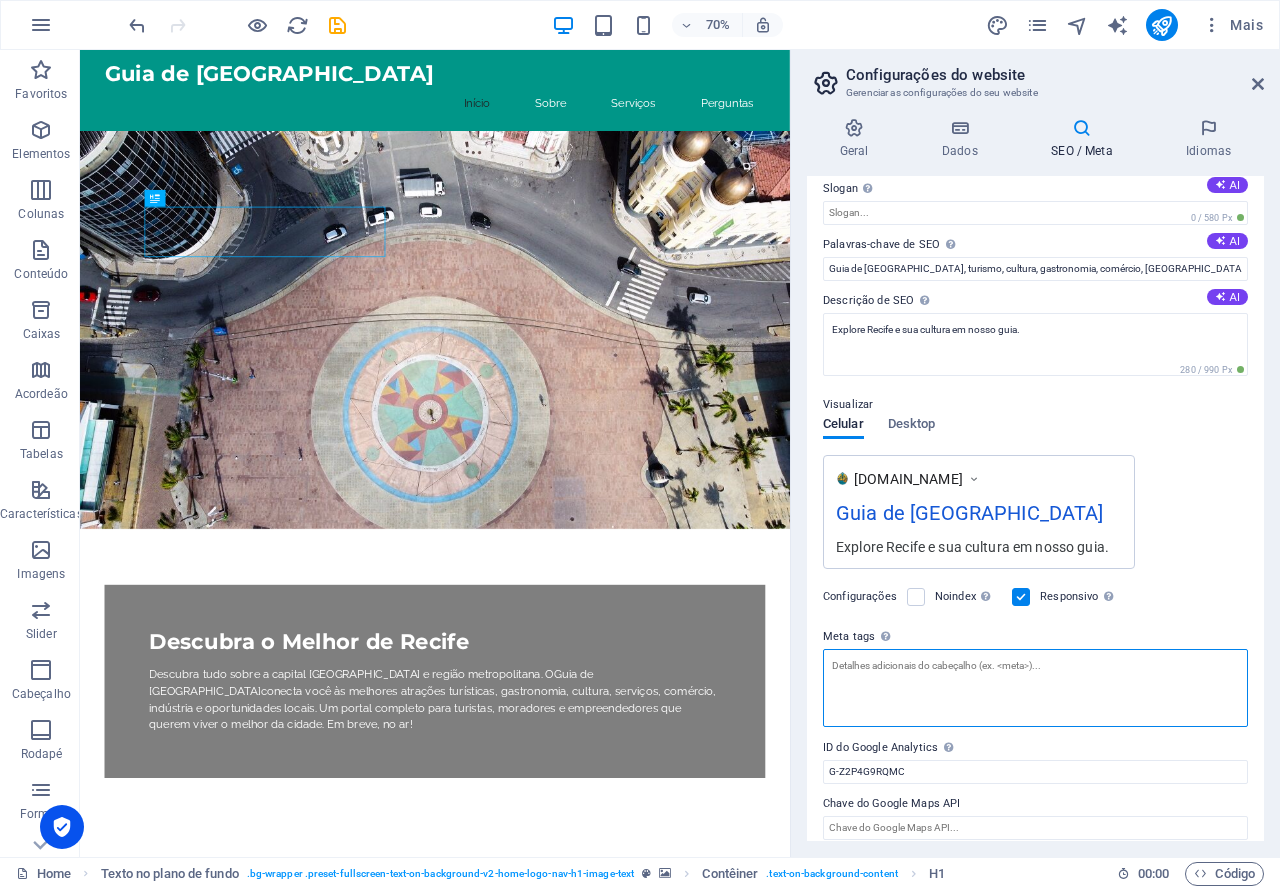 click on "Meta tags Insira o código HTML aqui que será colocado dentro das tags  do seu website. Observe que seu website pode não funcionar se você incluir um código com erros." at bounding box center [1035, 688] 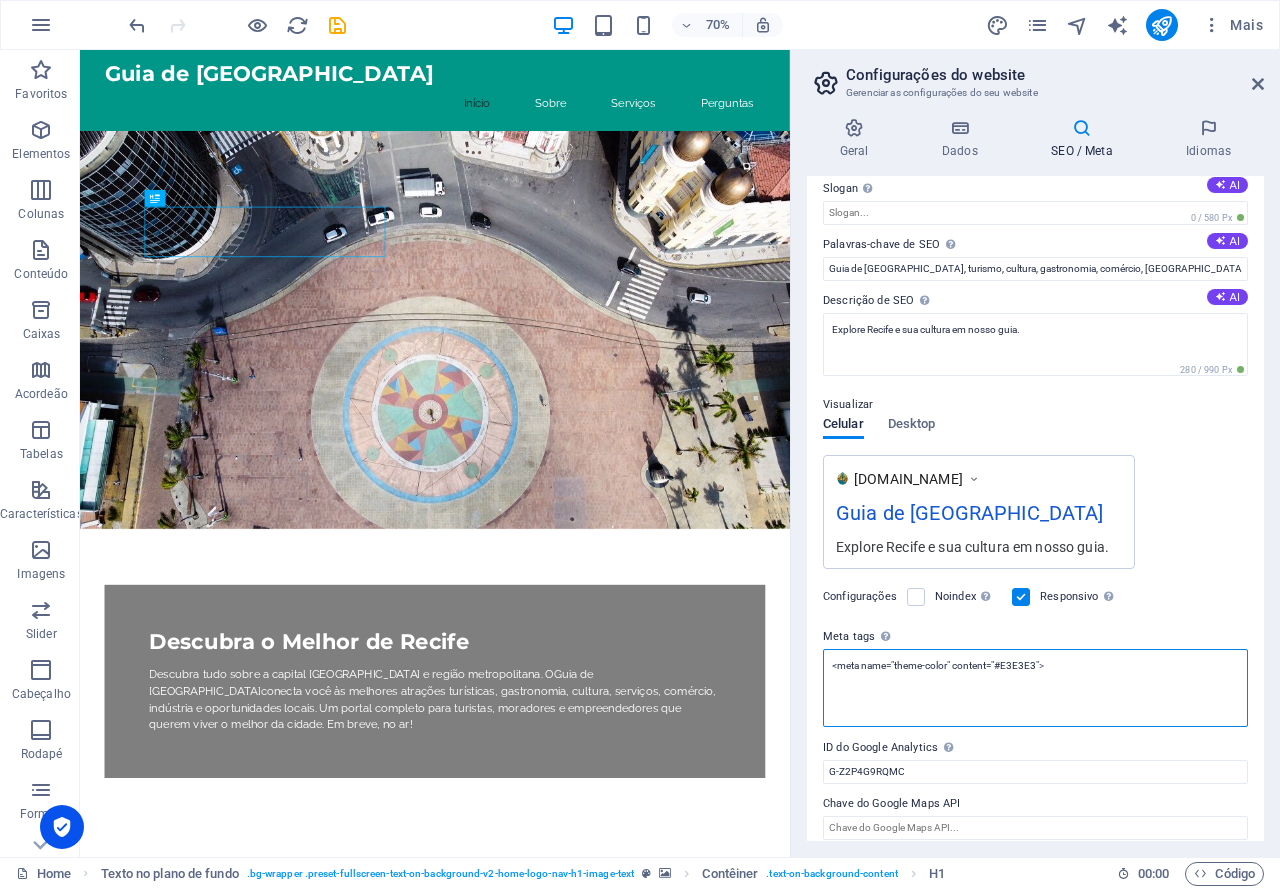 drag, startPoint x: 1035, startPoint y: 666, endPoint x: 997, endPoint y: 664, distance: 38.052597 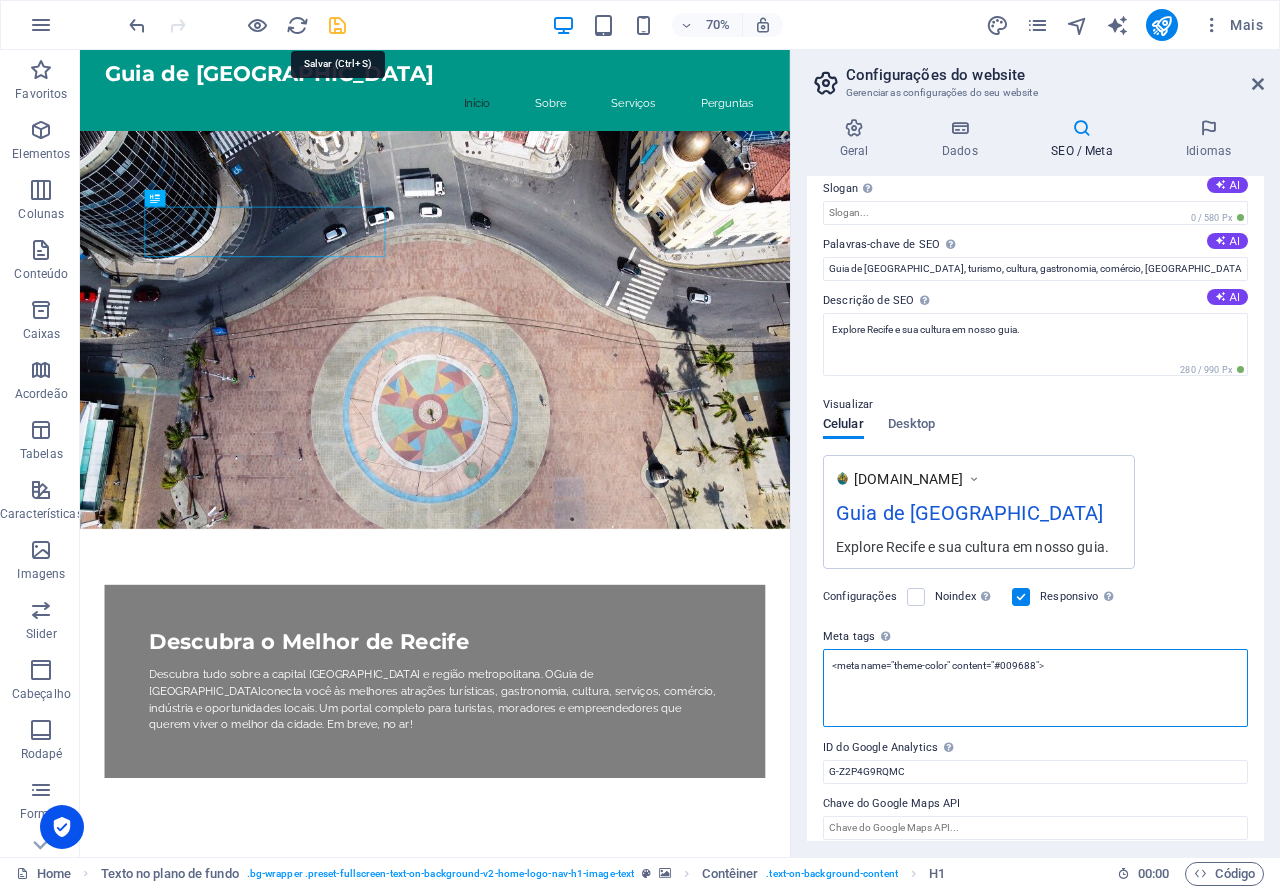 type on "<meta name="theme-color" content="#009688">" 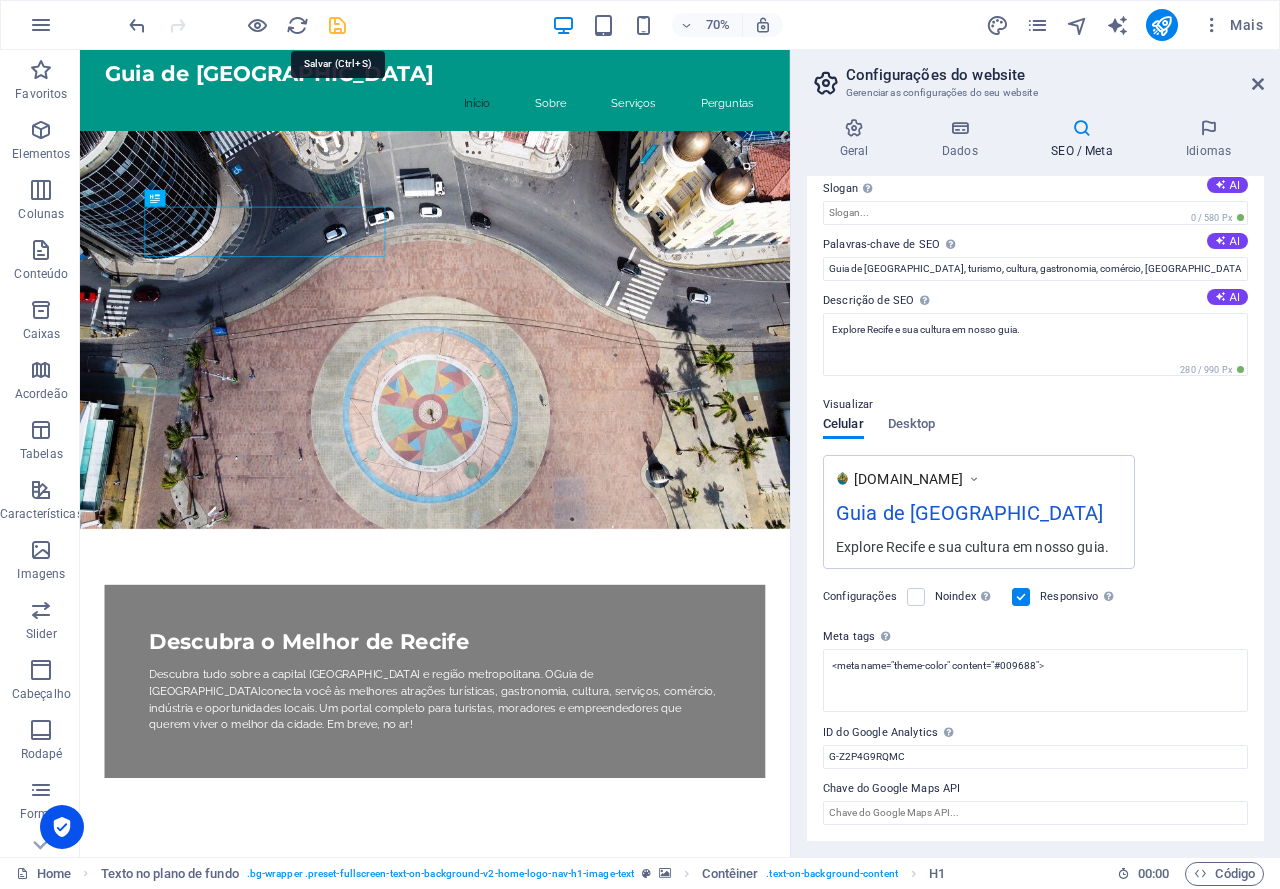 click at bounding box center [337, 25] 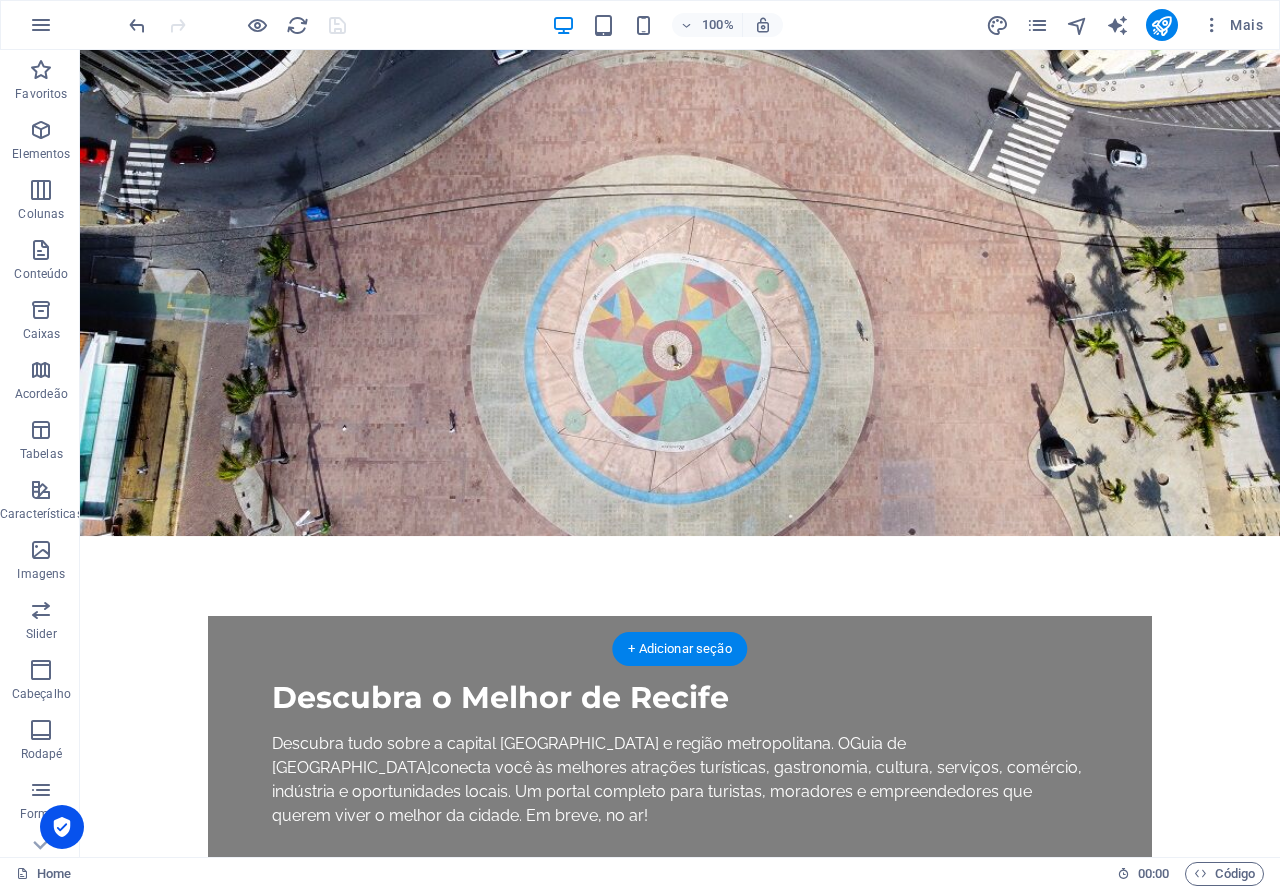 scroll, scrollTop: 0, scrollLeft: 0, axis: both 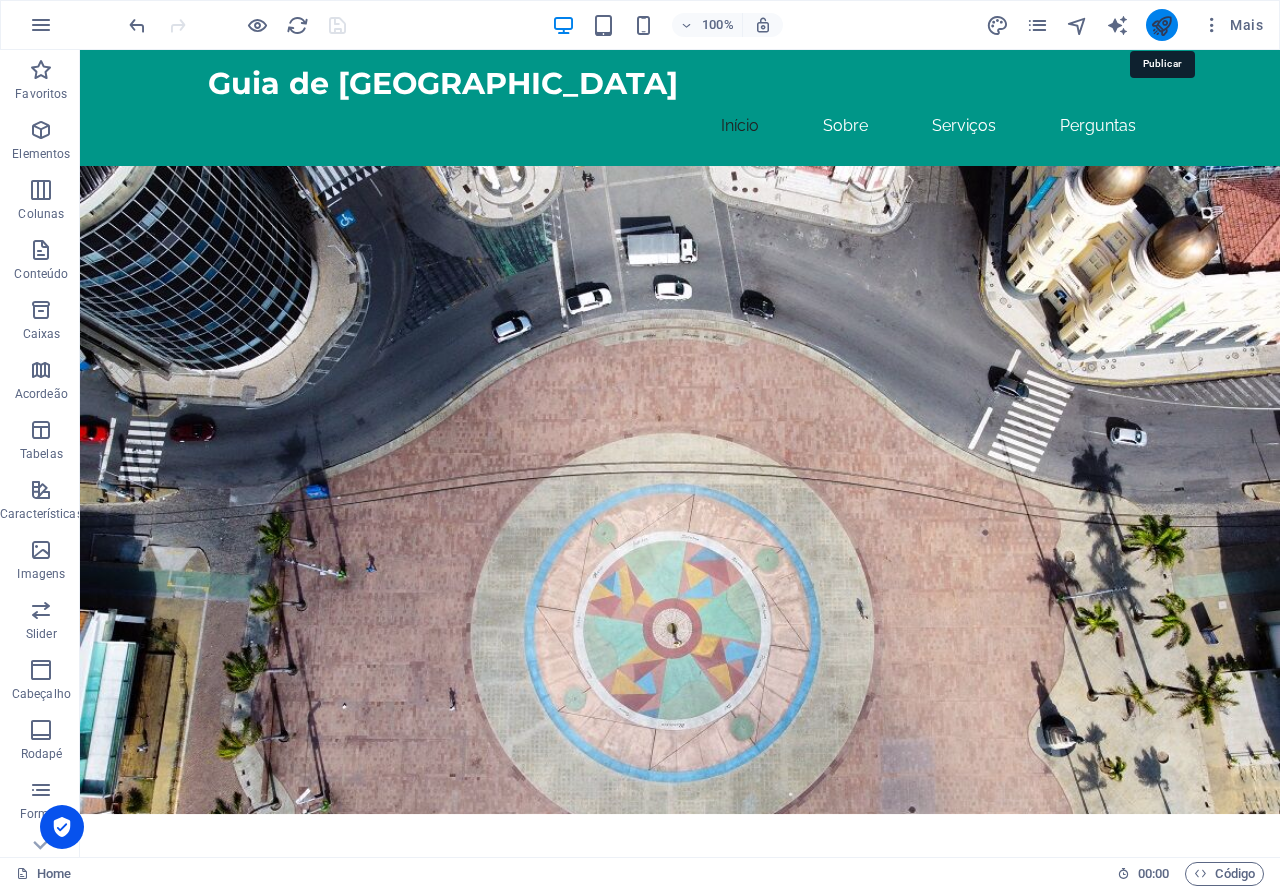 click at bounding box center [1161, 25] 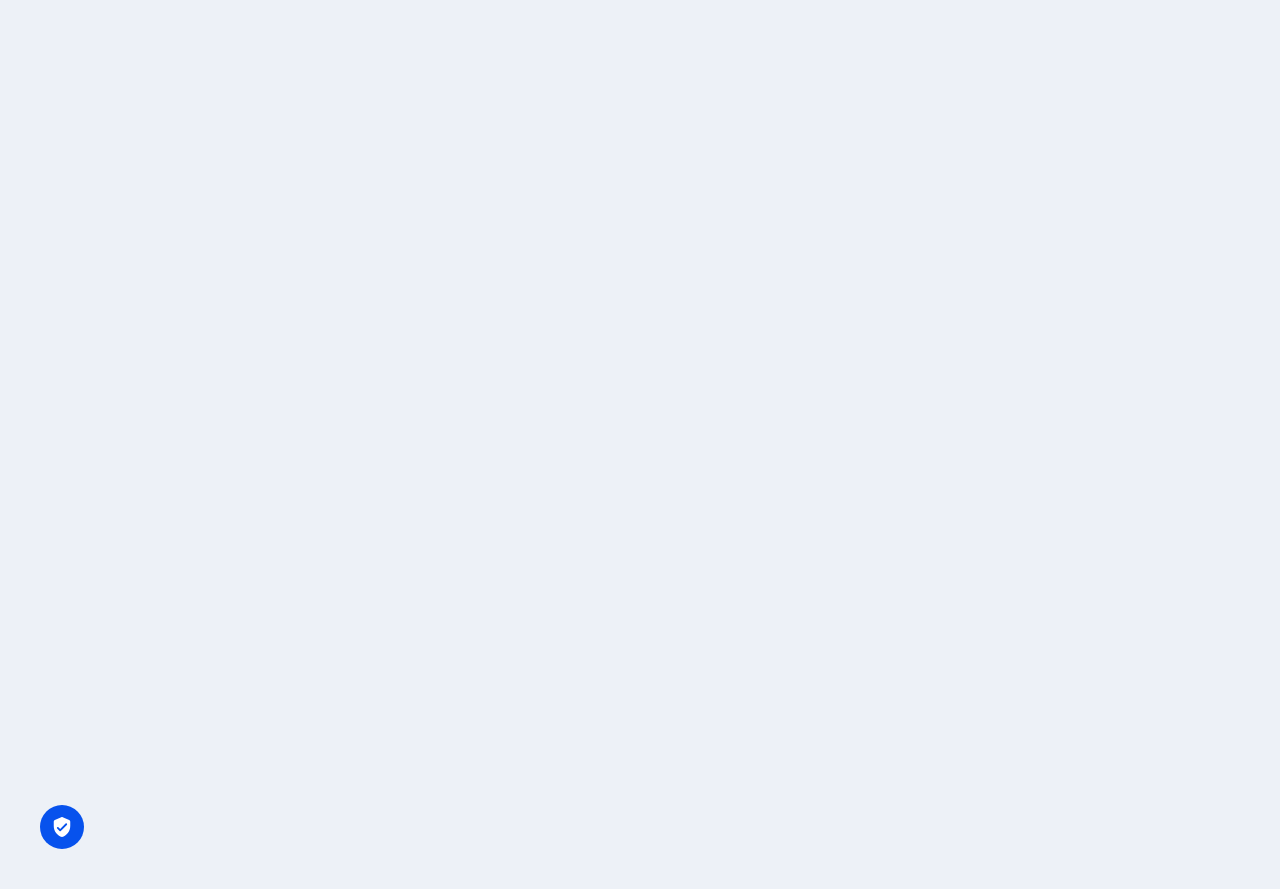 scroll, scrollTop: 0, scrollLeft: 0, axis: both 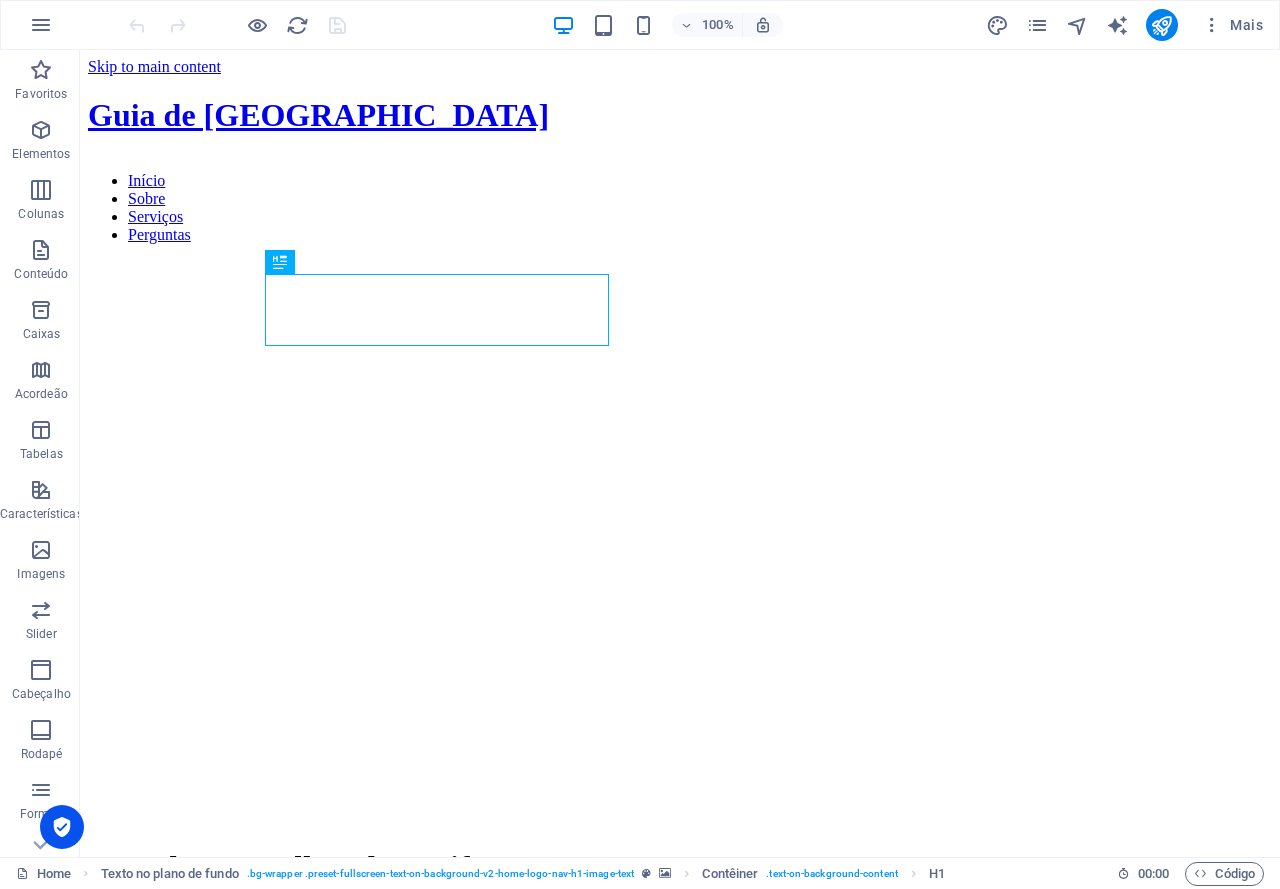 click at bounding box center (680, 260) 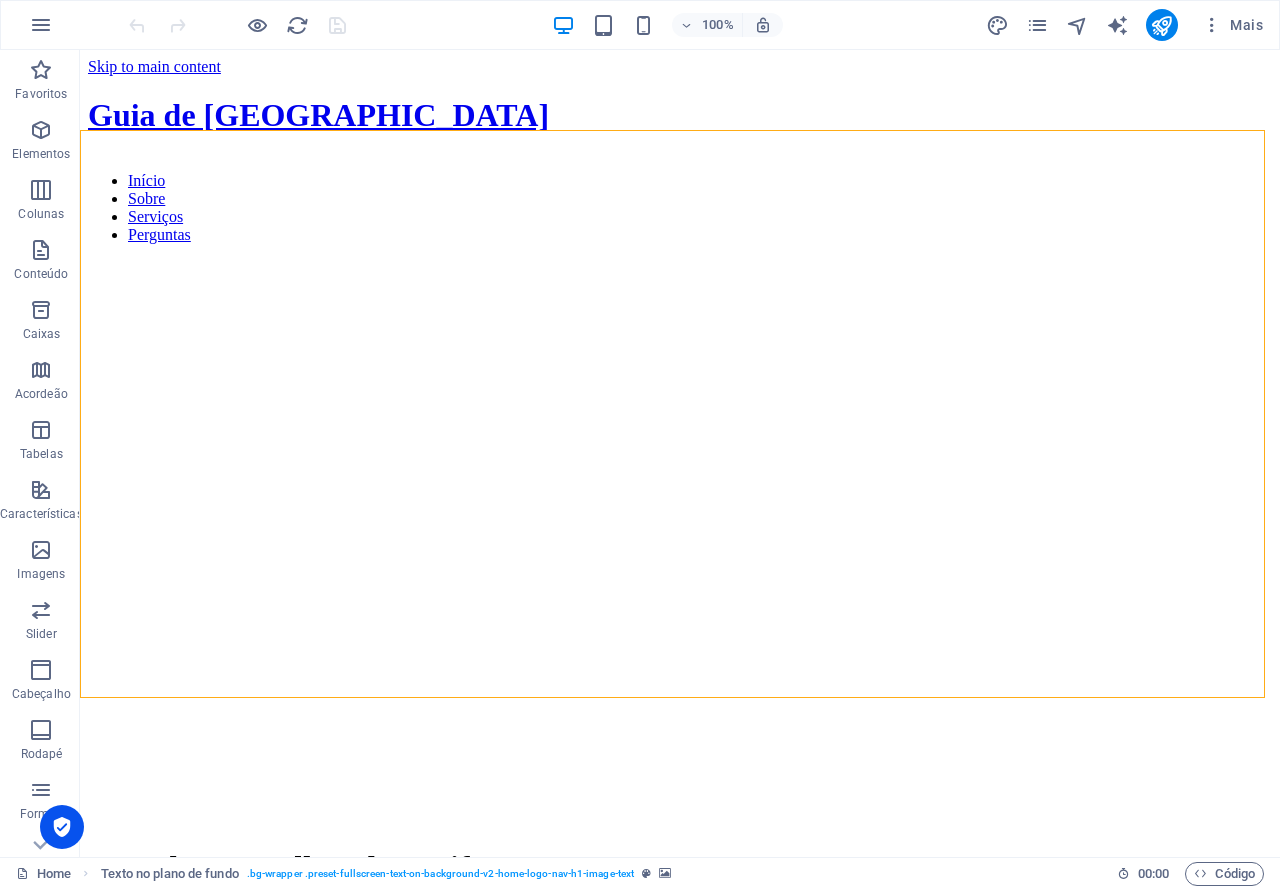 click at bounding box center (680, 260) 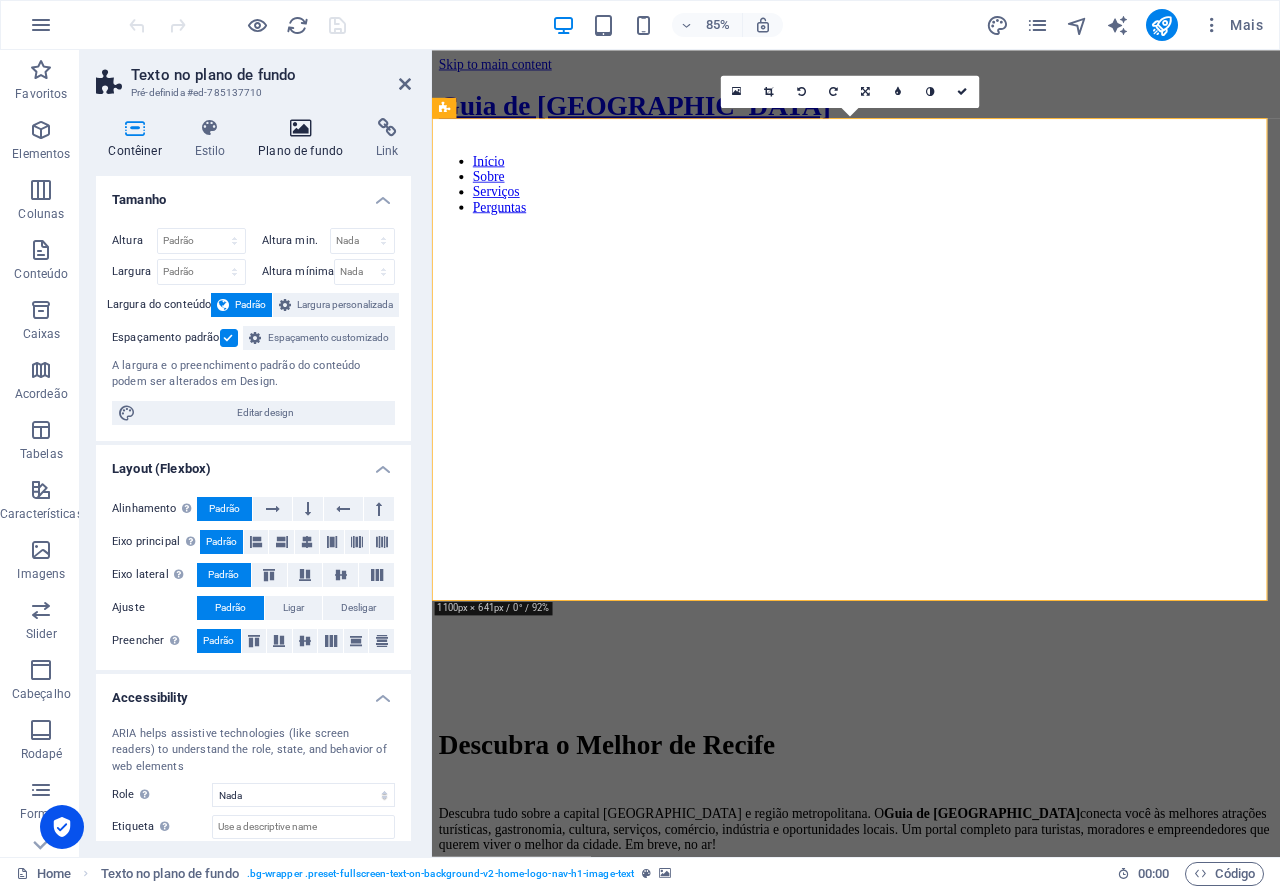 click at bounding box center (301, 128) 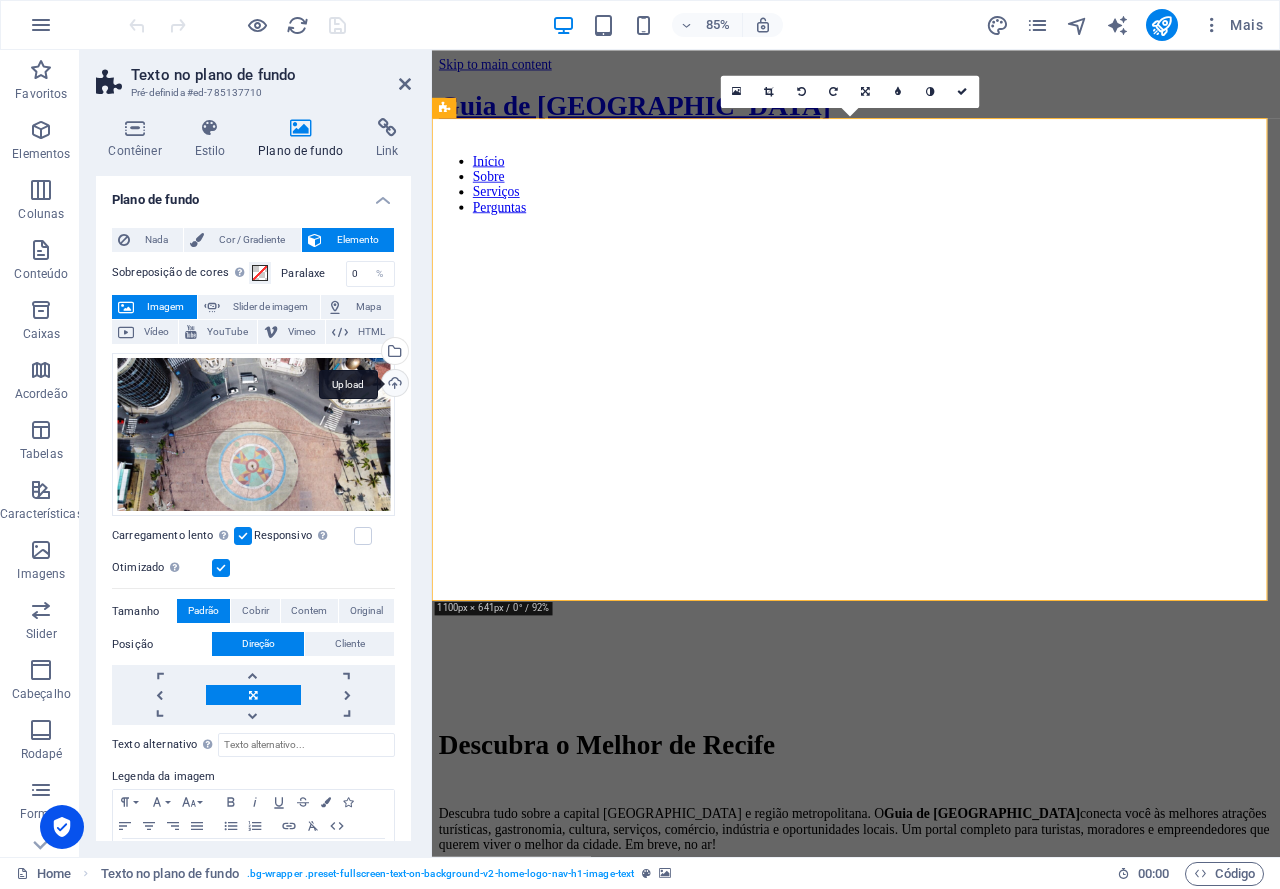 click on "Upload" at bounding box center (393, 385) 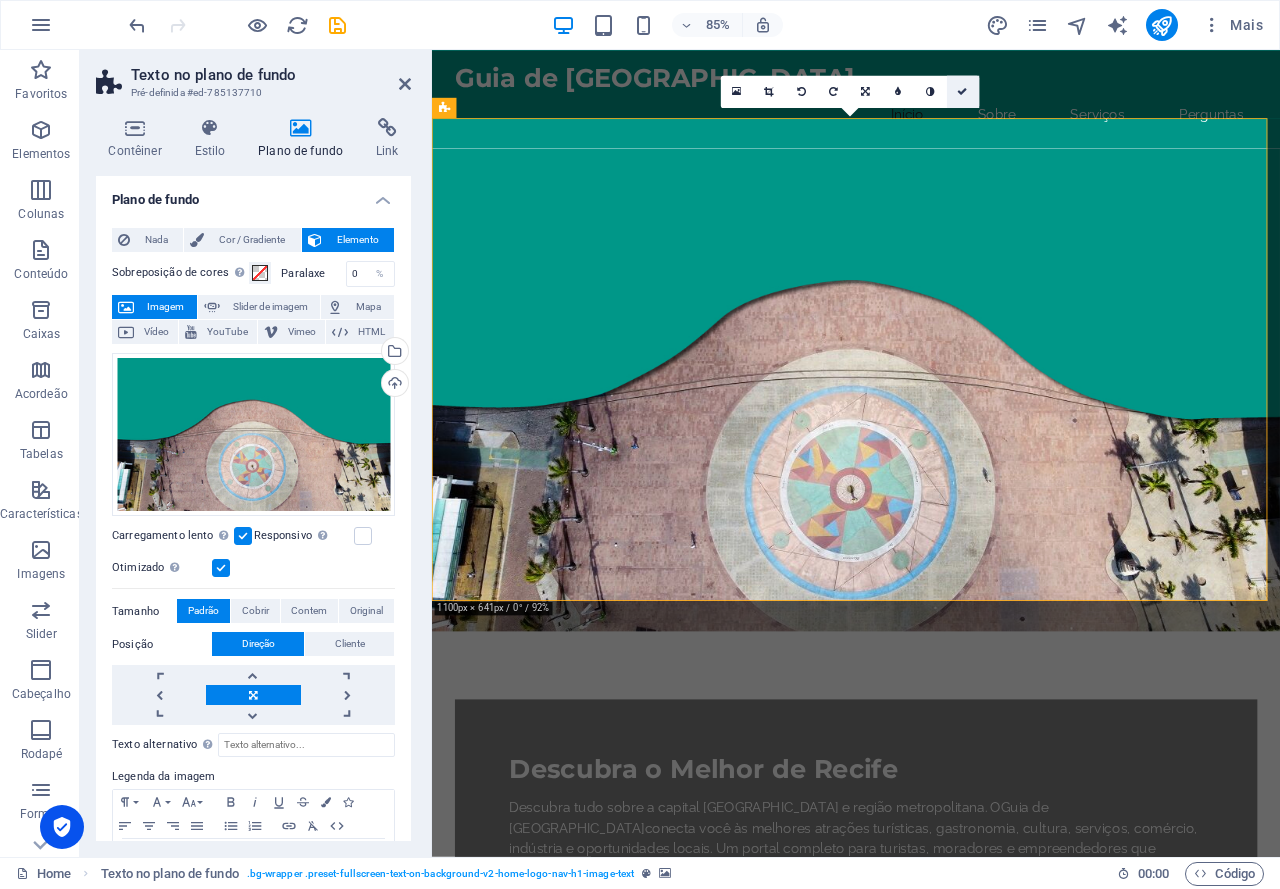 click at bounding box center [963, 92] 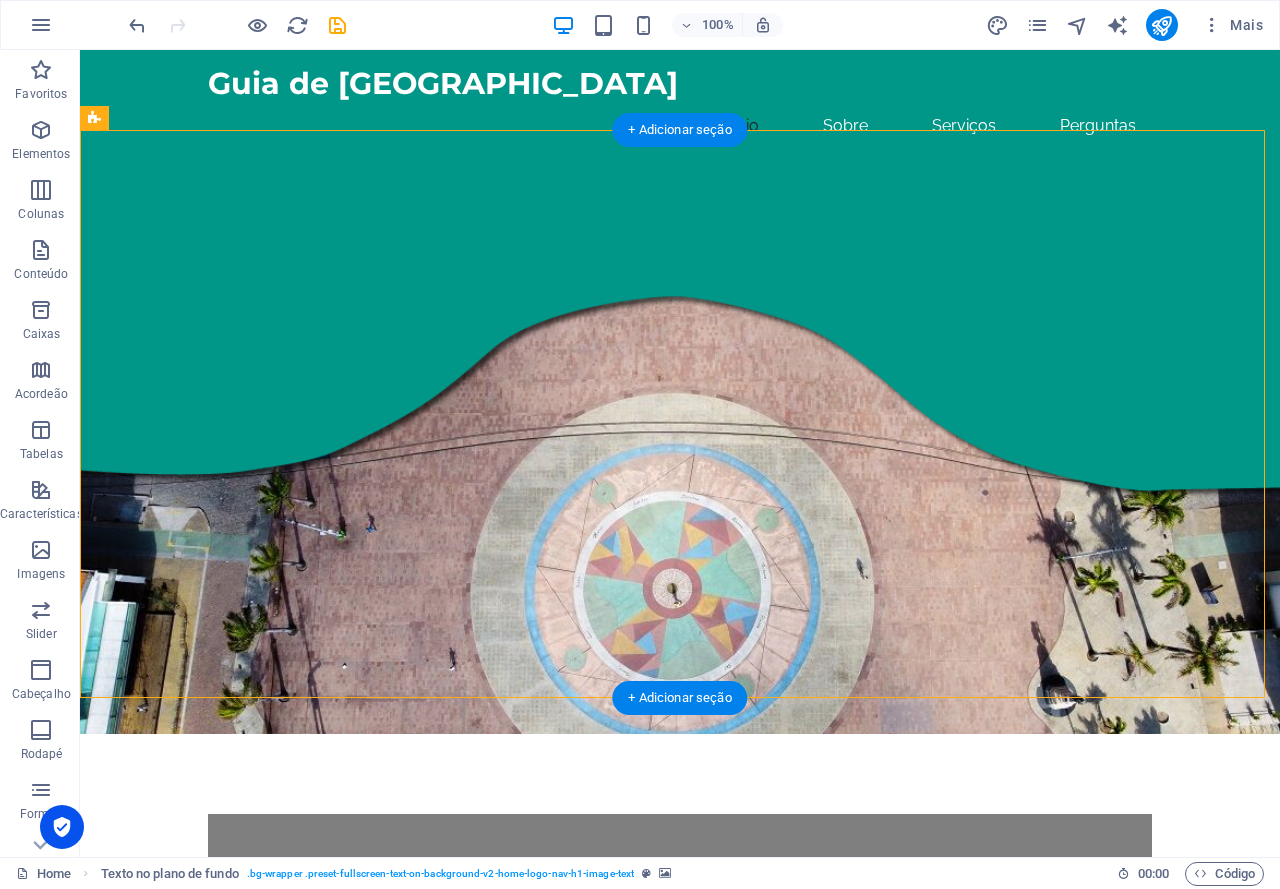 click at bounding box center [680, 450] 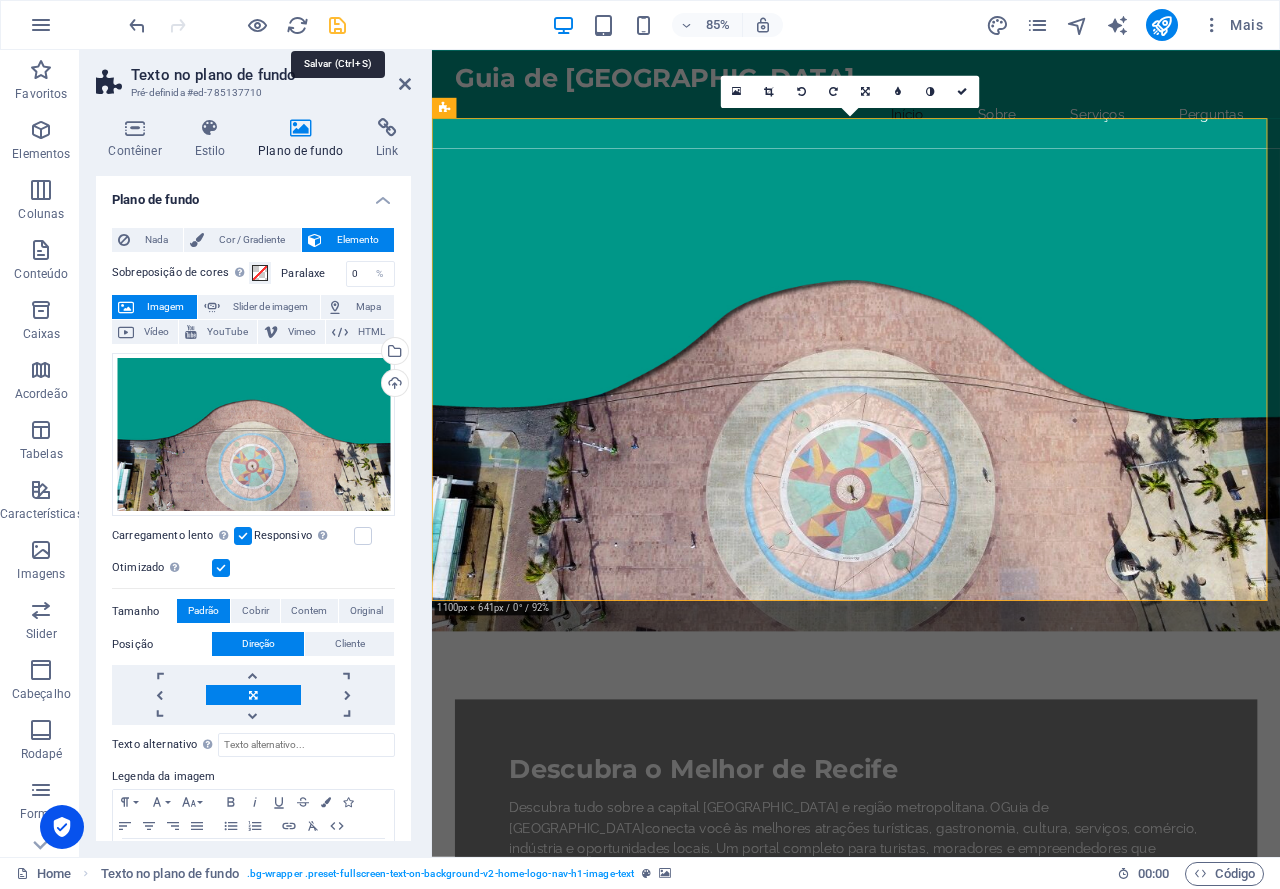 click at bounding box center [337, 25] 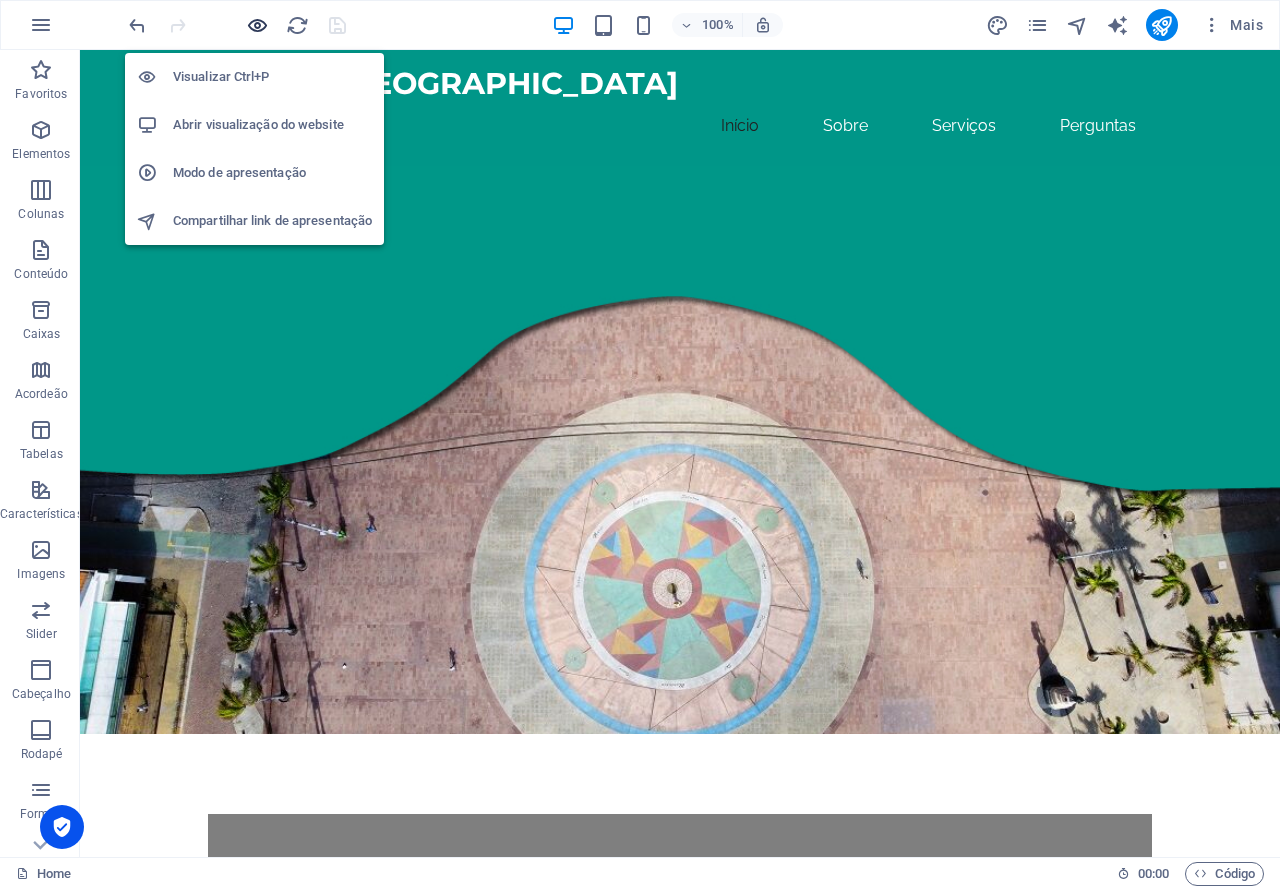 click at bounding box center (257, 25) 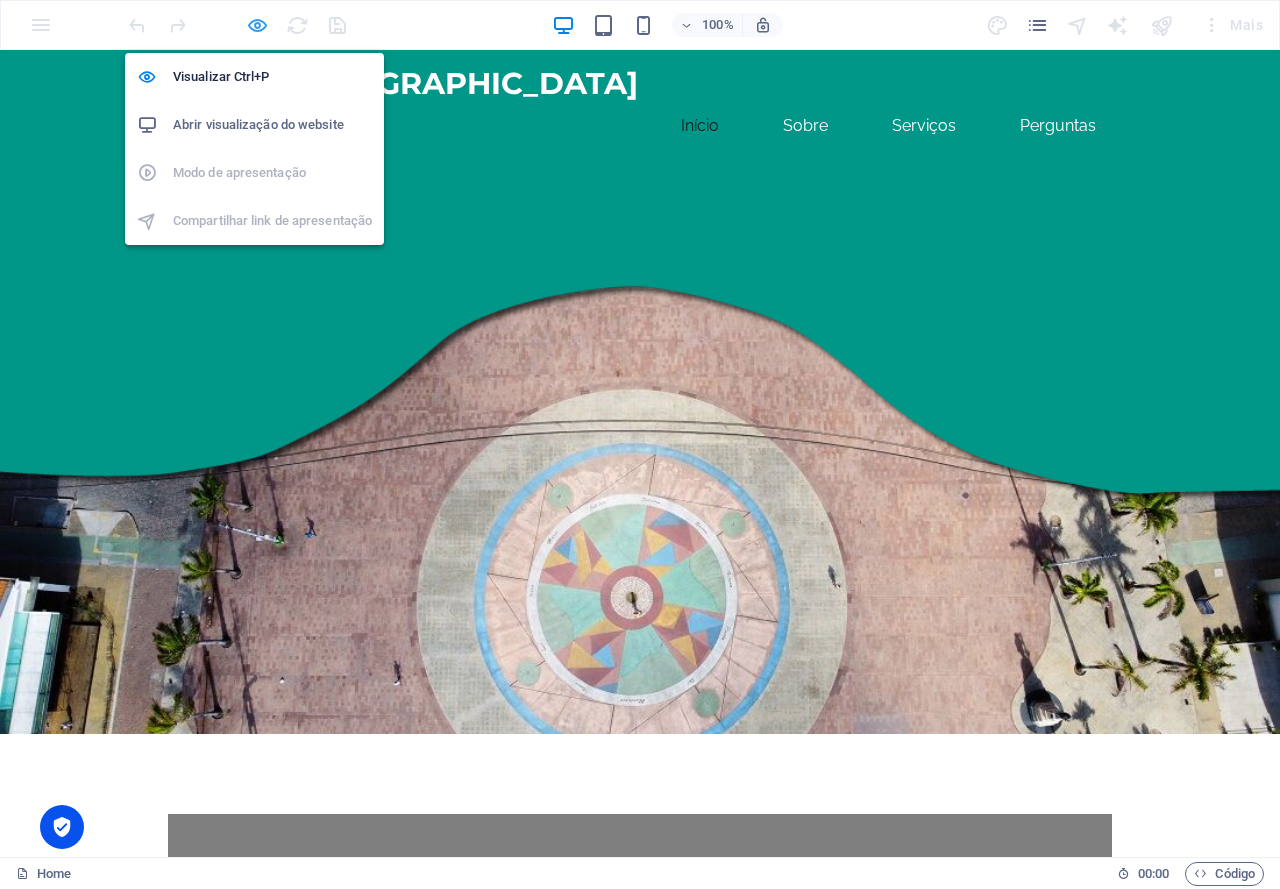 click at bounding box center (257, 25) 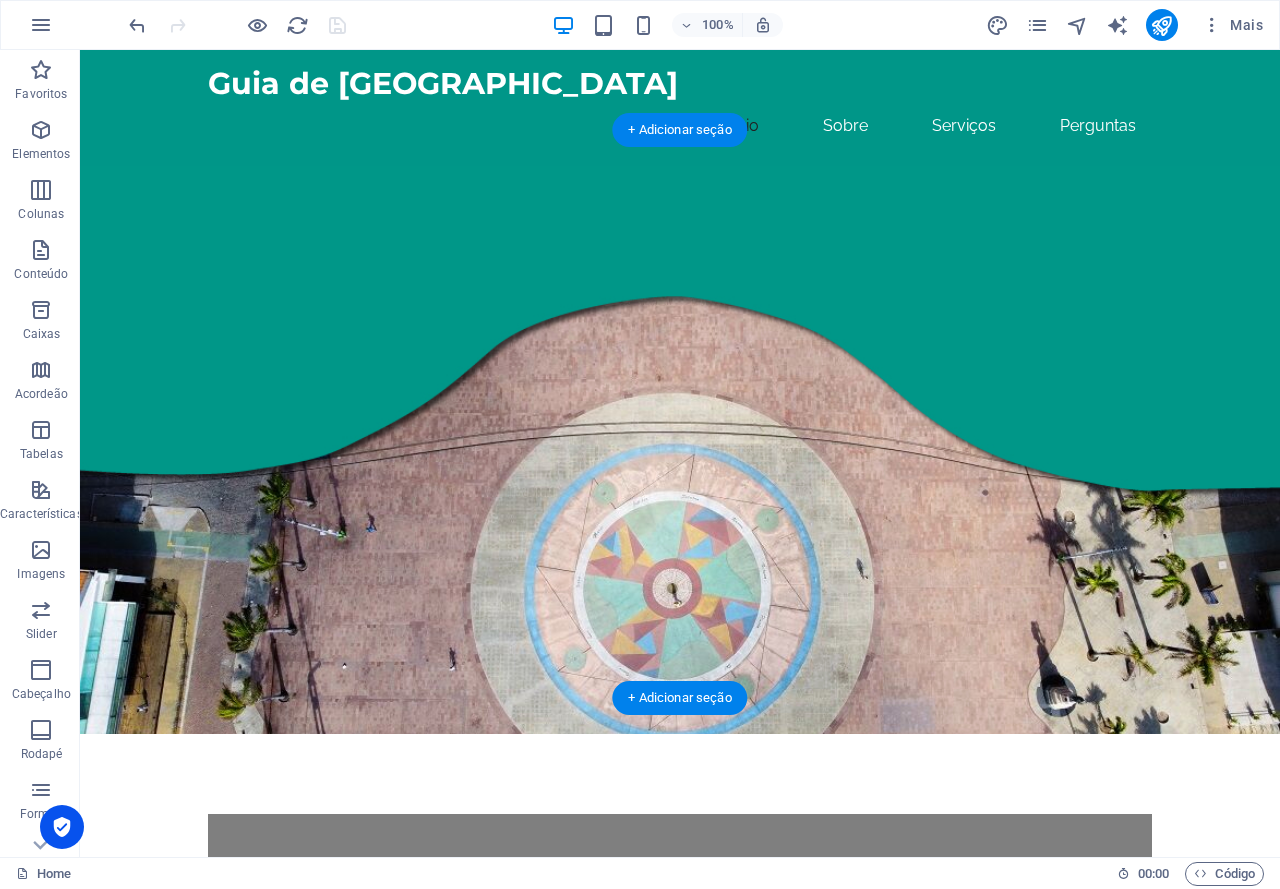 click at bounding box center (680, 450) 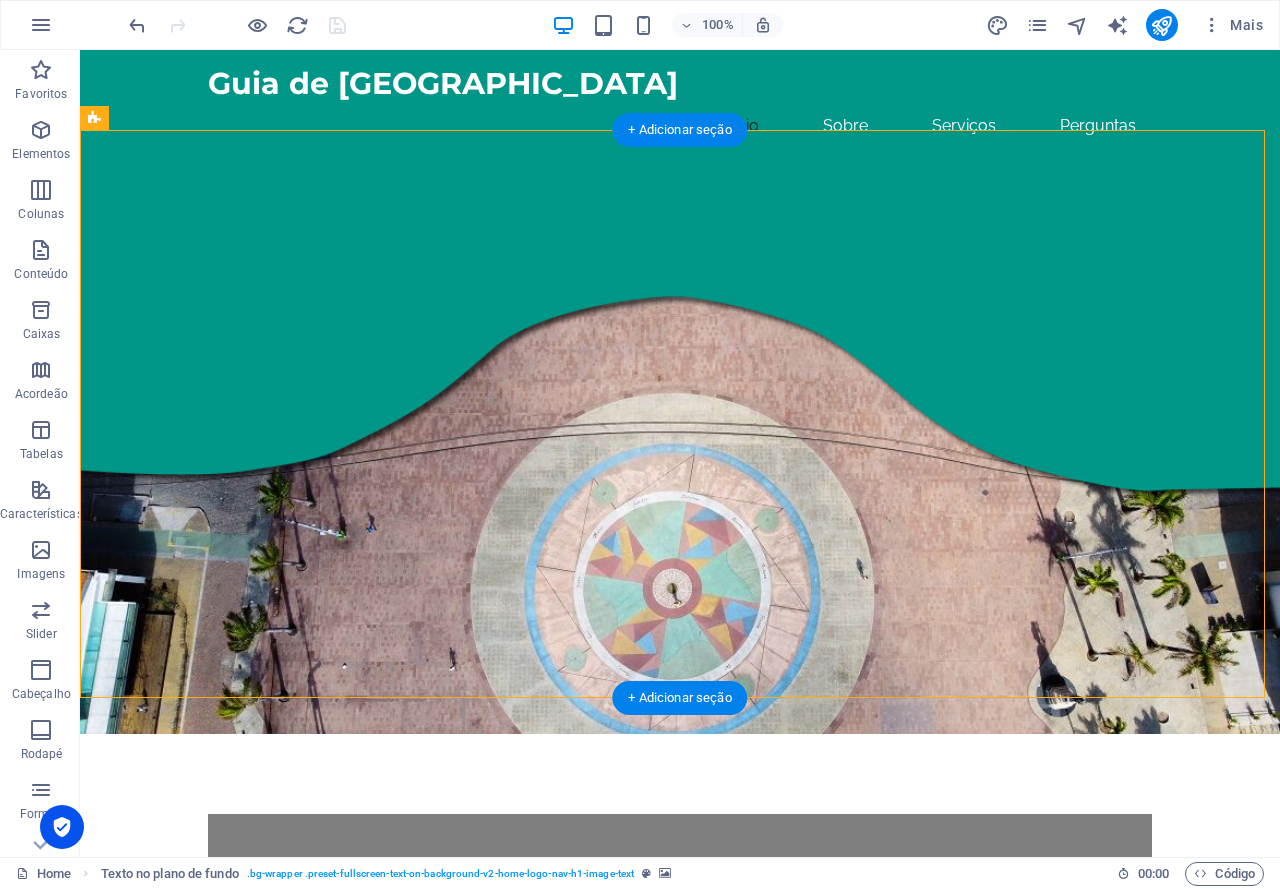 click at bounding box center [680, 450] 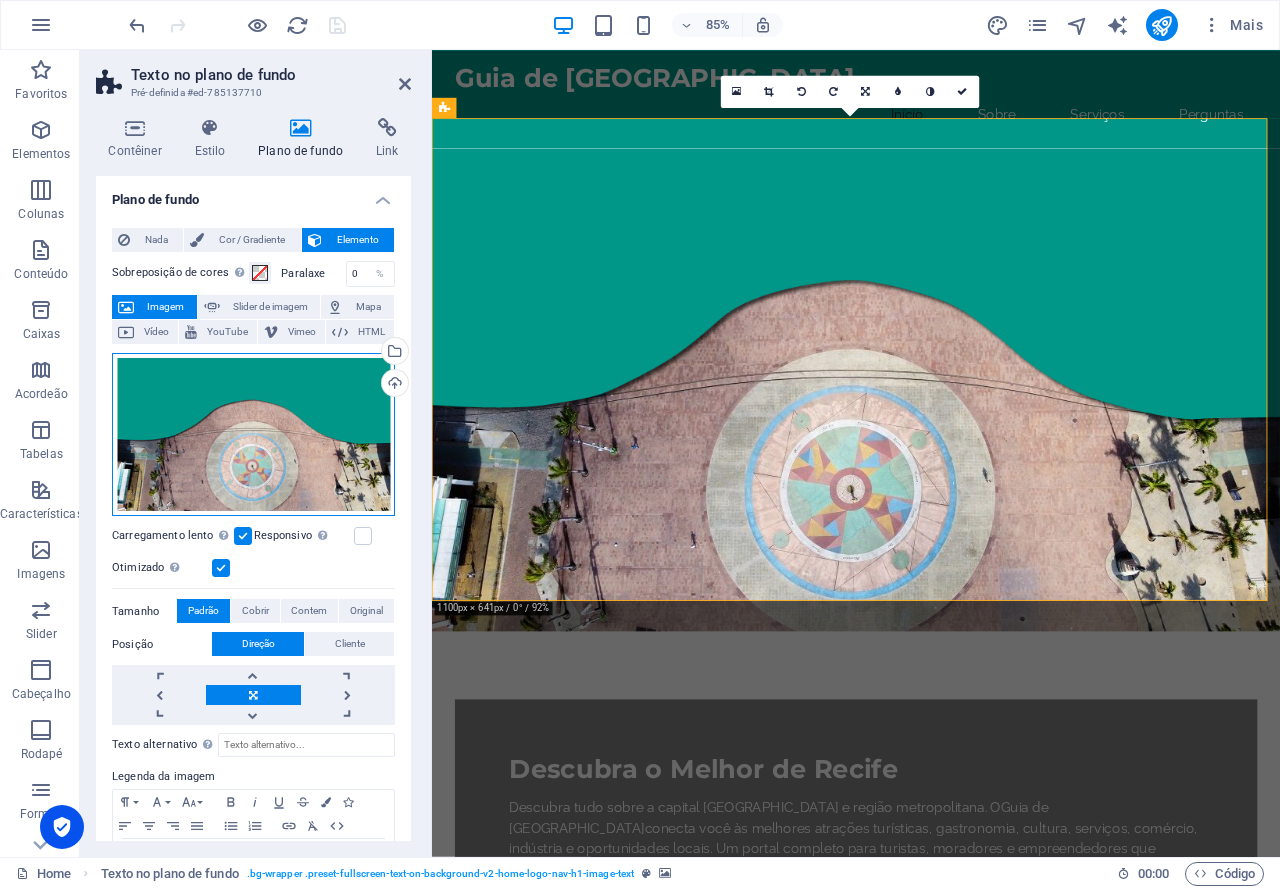 click on "Arraste os arquivos aqui, clique para escolher os arquivos ou selecione os arquivos em Arquivos ou em nossa galeria de fotos e vídeos gratuitos" at bounding box center (253, 435) 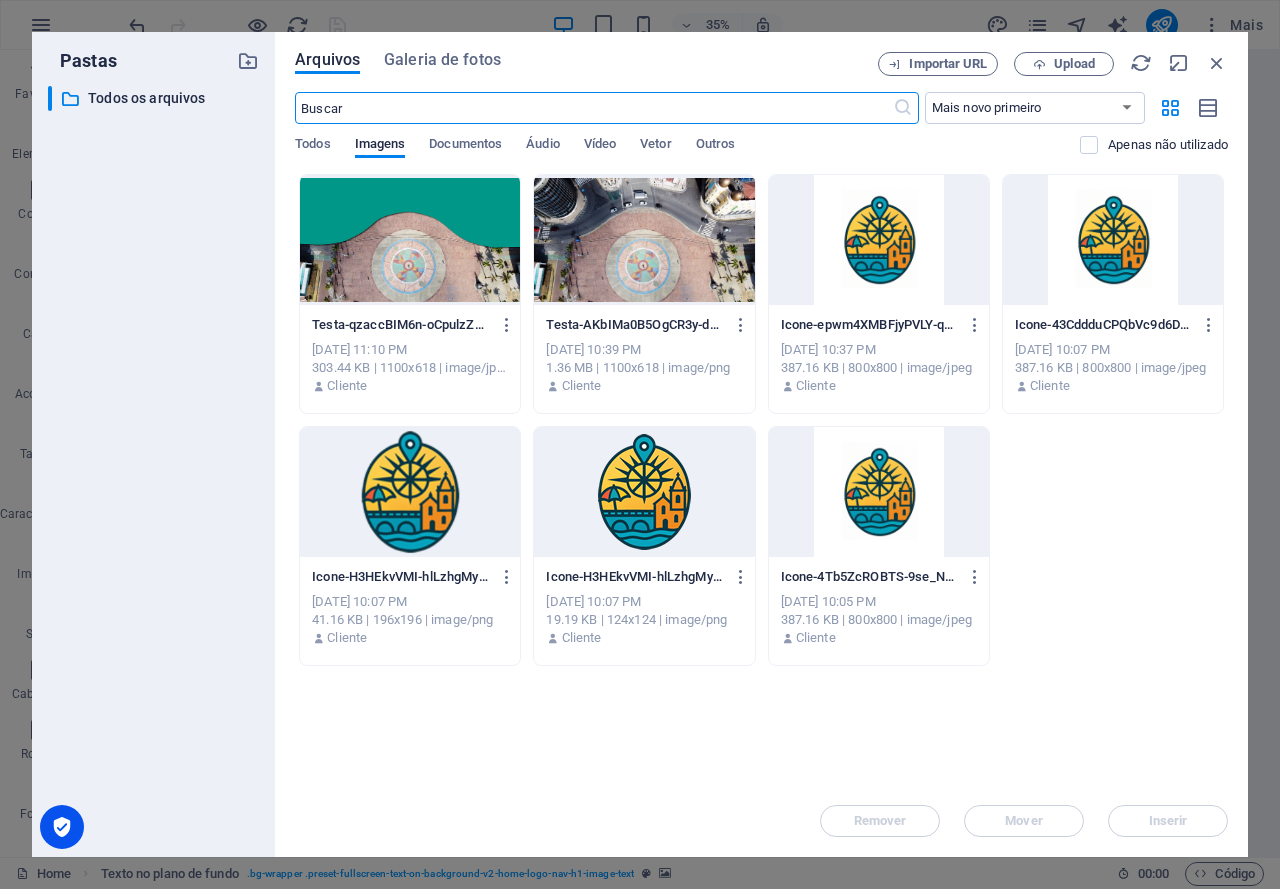 click at bounding box center [644, 240] 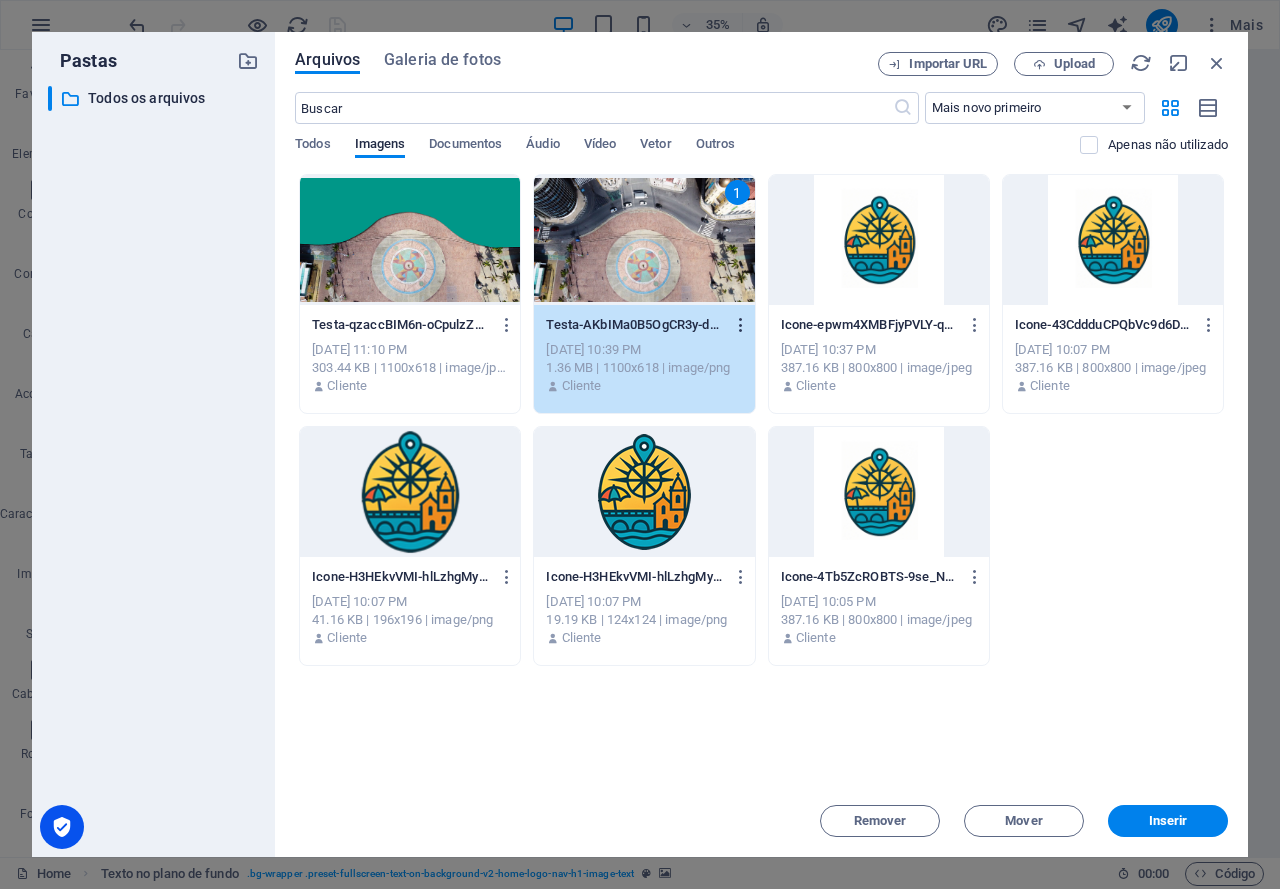 click at bounding box center [741, 325] 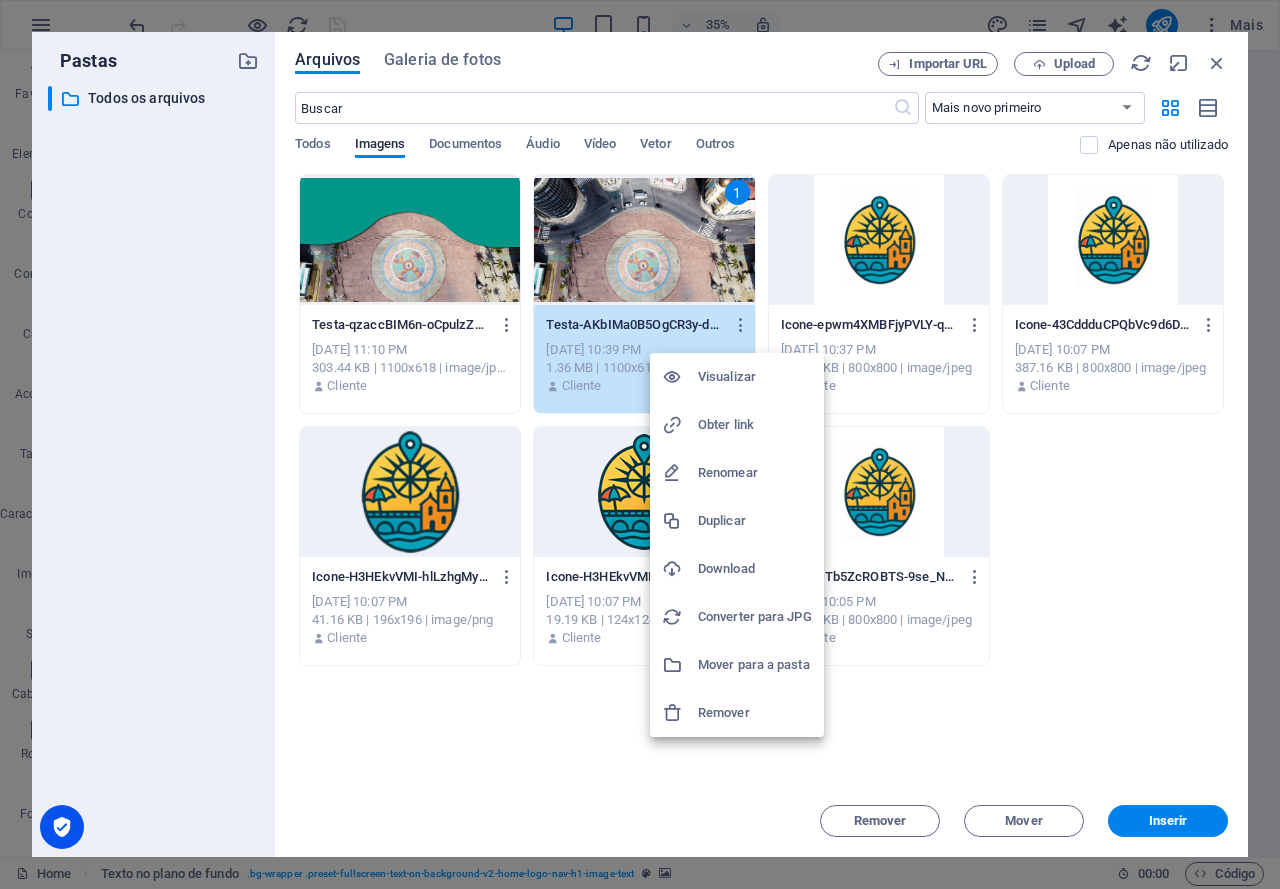click on "Remover" at bounding box center (755, 713) 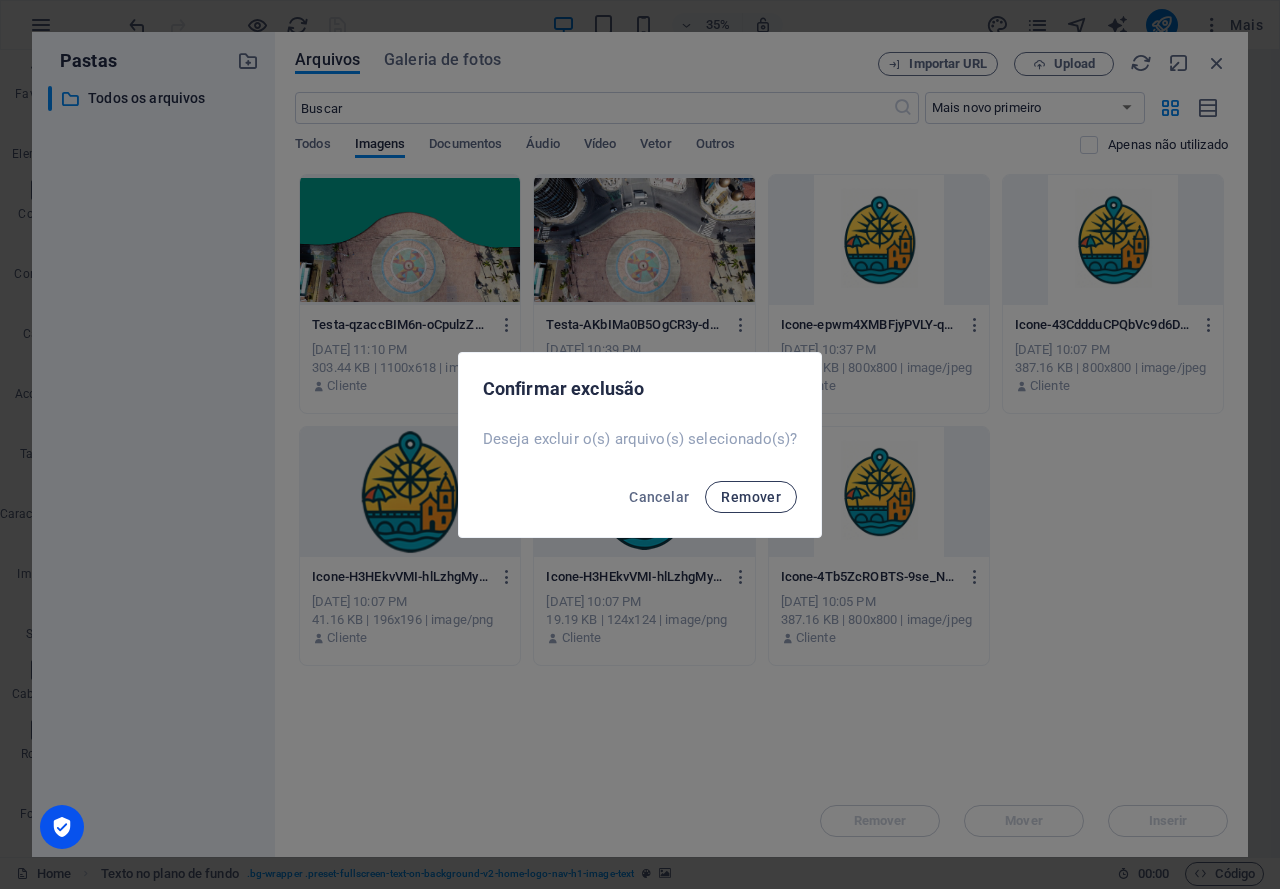 click on "Remover" at bounding box center (751, 497) 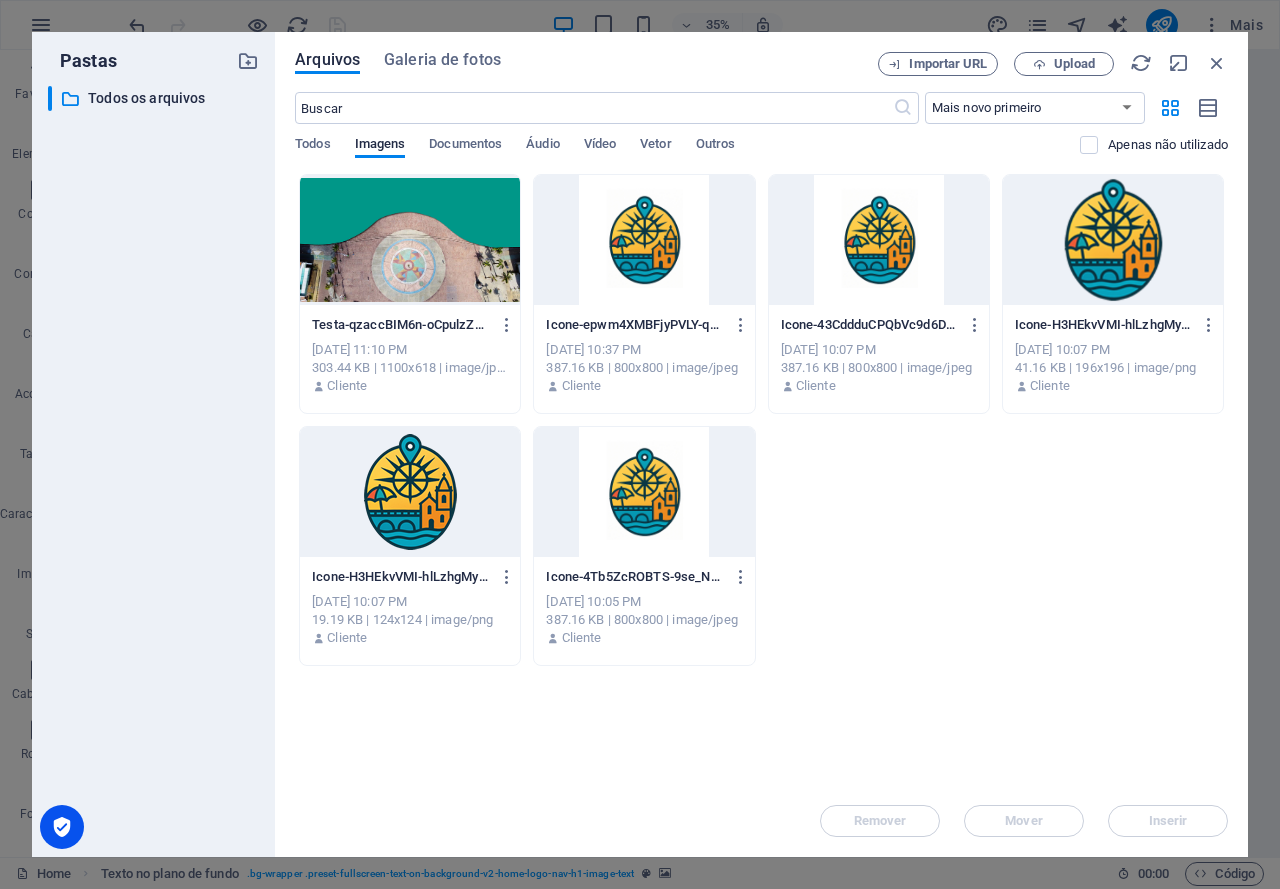 click at bounding box center [410, 240] 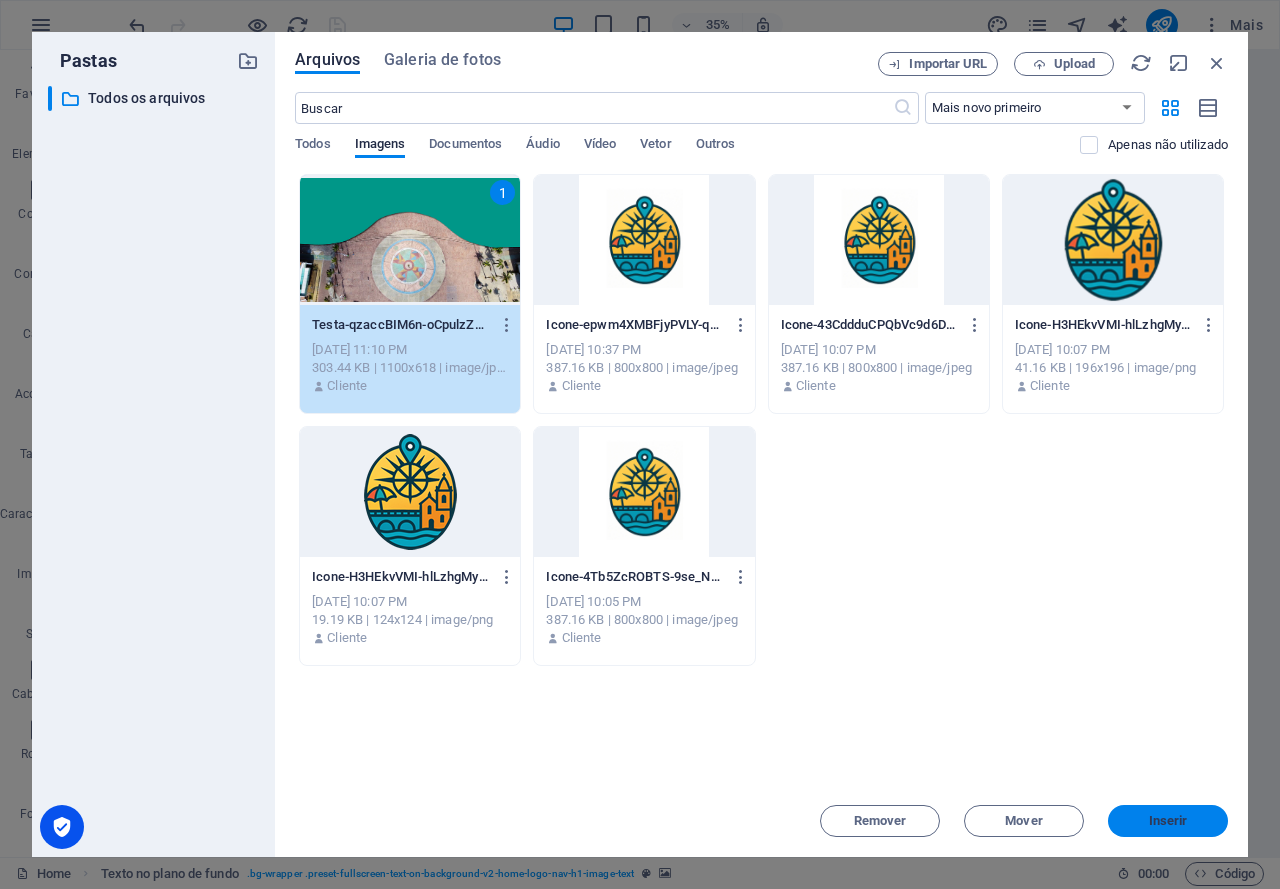 click on "Inserir" at bounding box center (1168, 821) 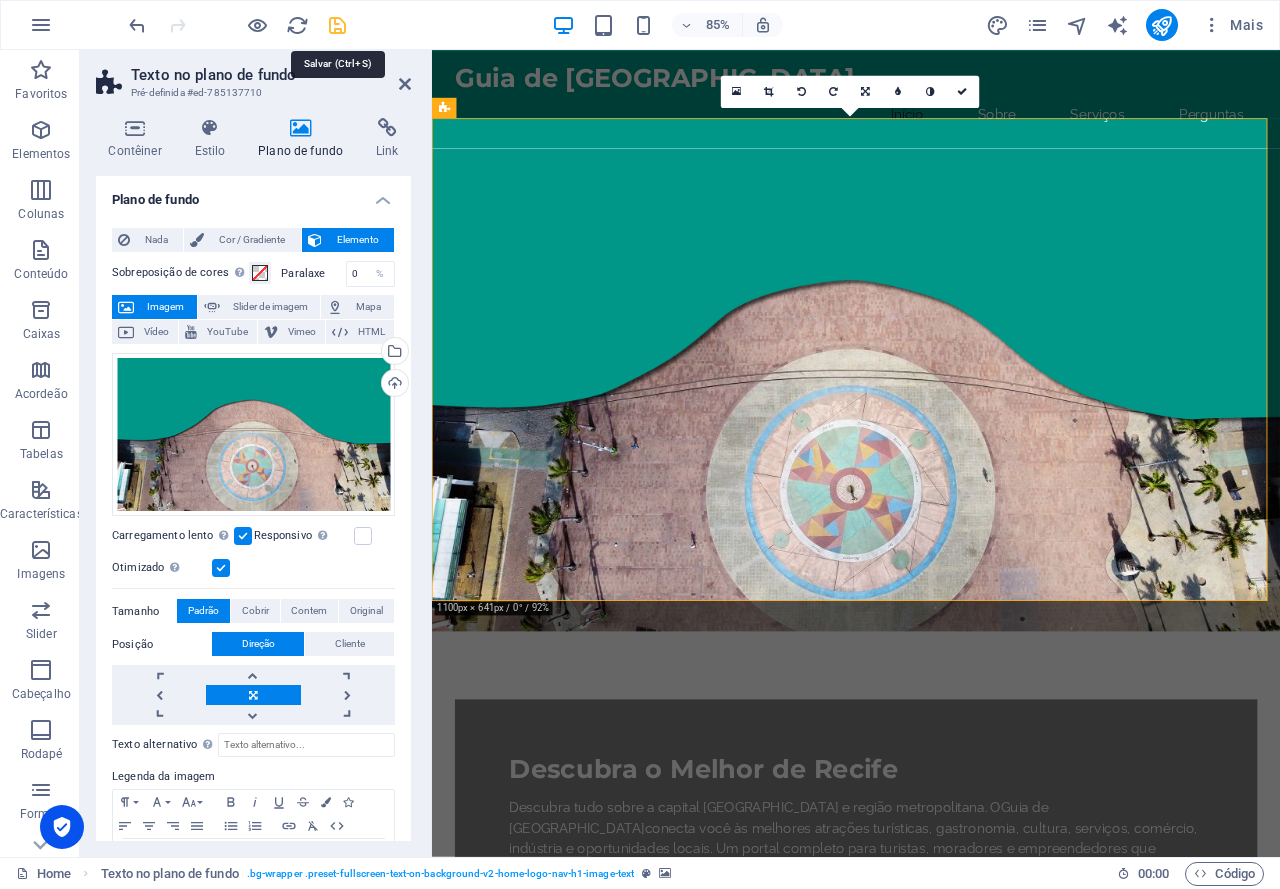 click at bounding box center [337, 25] 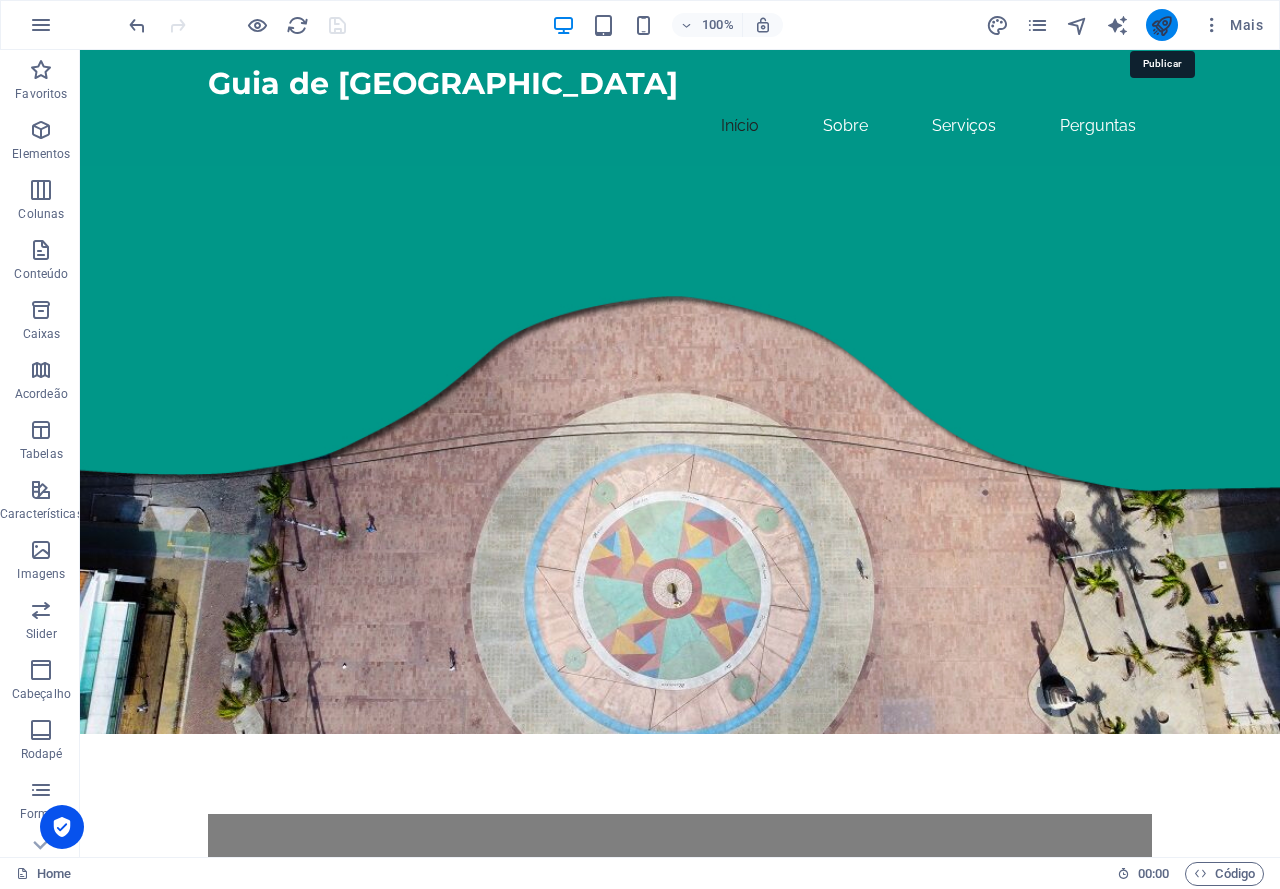 click at bounding box center [1161, 25] 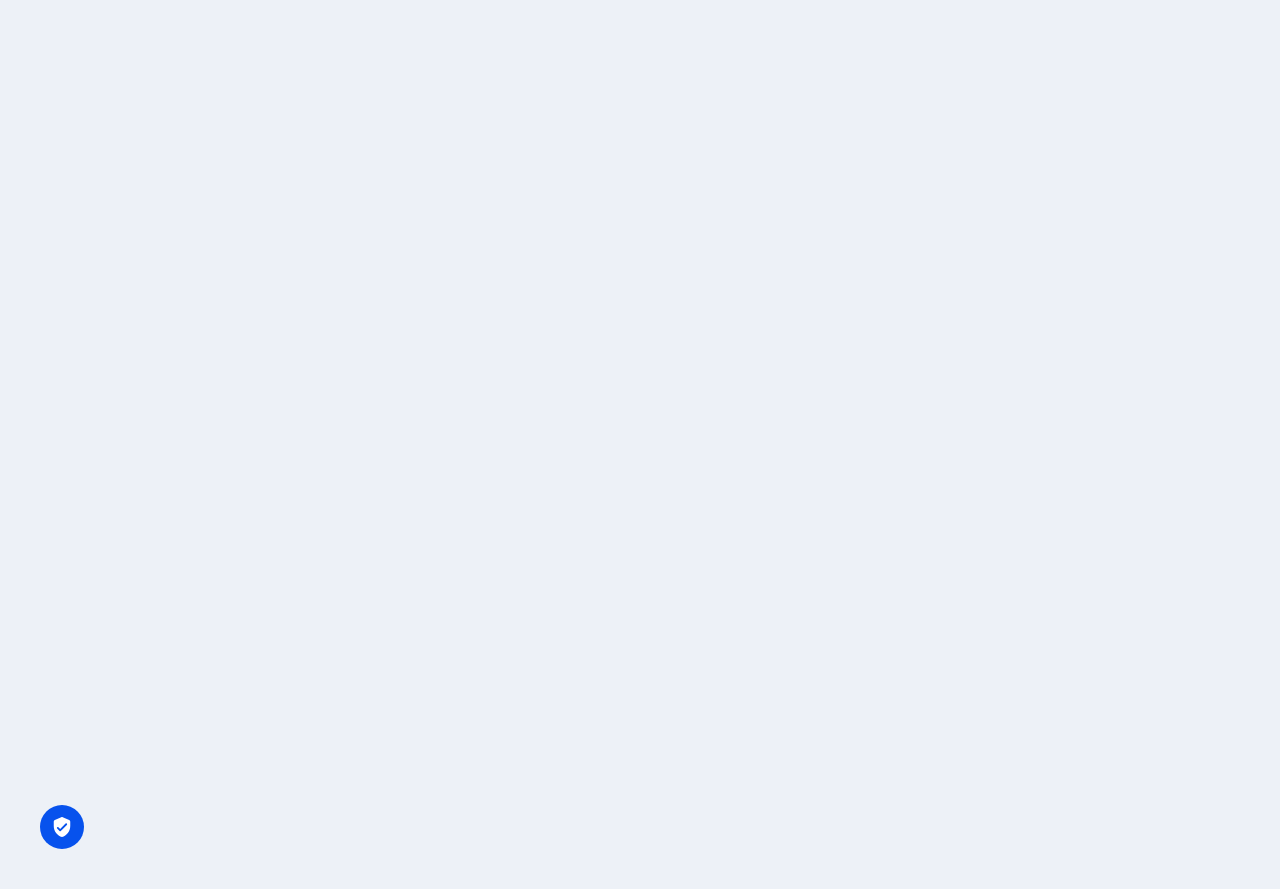scroll, scrollTop: 0, scrollLeft: 0, axis: both 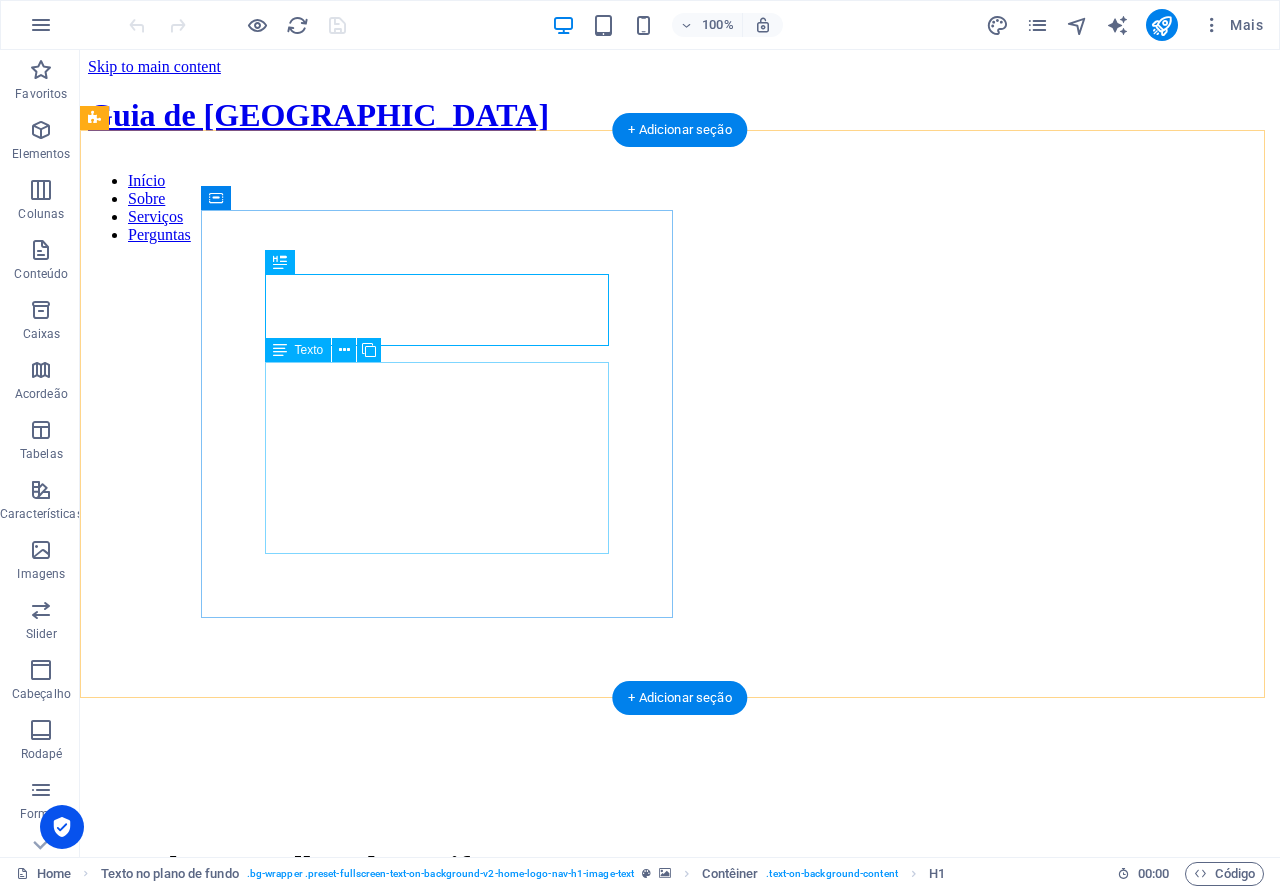 click on "Descubra tudo sobre a capital [GEOGRAPHIC_DATA] e região metropolitana. O  Guia de [GEOGRAPHIC_DATA]  conecta você às melhores atrações turísticas, gastronomia, cultura, serviços, comércio, indústria e oportunidades locais. Um portal completo para turistas, moradores e empreendedores que querem viver o melhor da cidade. Em breve, no ar!" at bounding box center (680, 958) 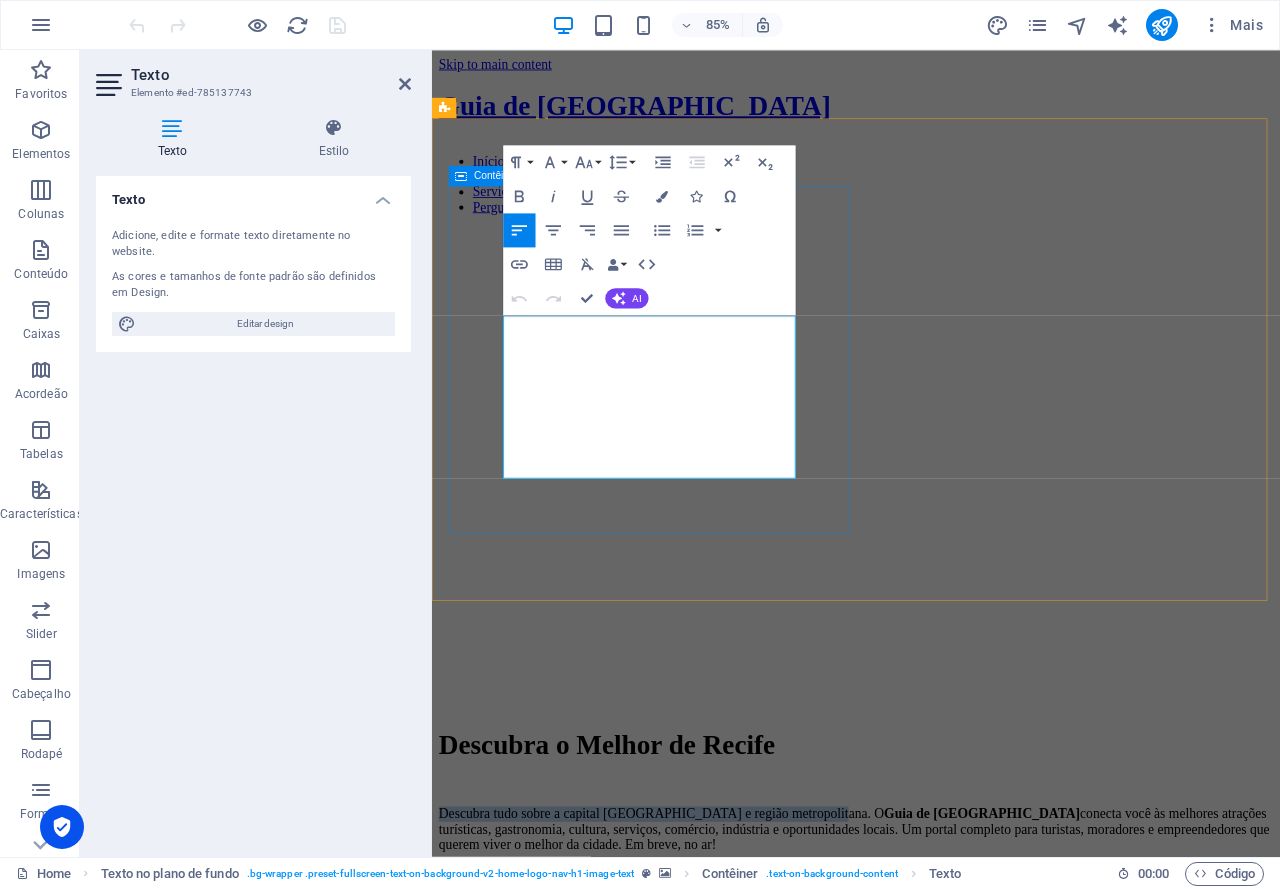 drag, startPoint x: 689, startPoint y: 394, endPoint x: 489, endPoint y: 366, distance: 201.95049 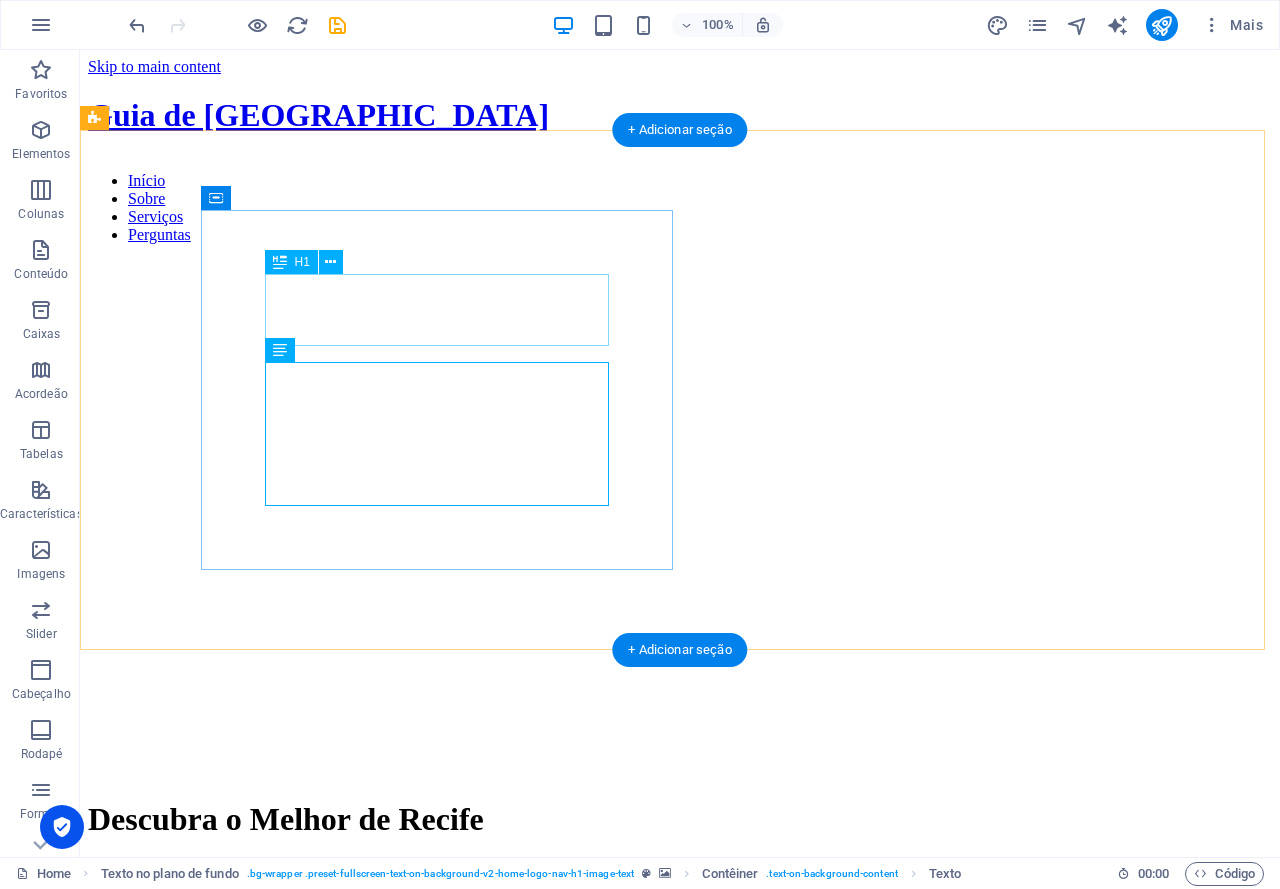 click on "Descubra o Melhor de Recife" at bounding box center (680, 819) 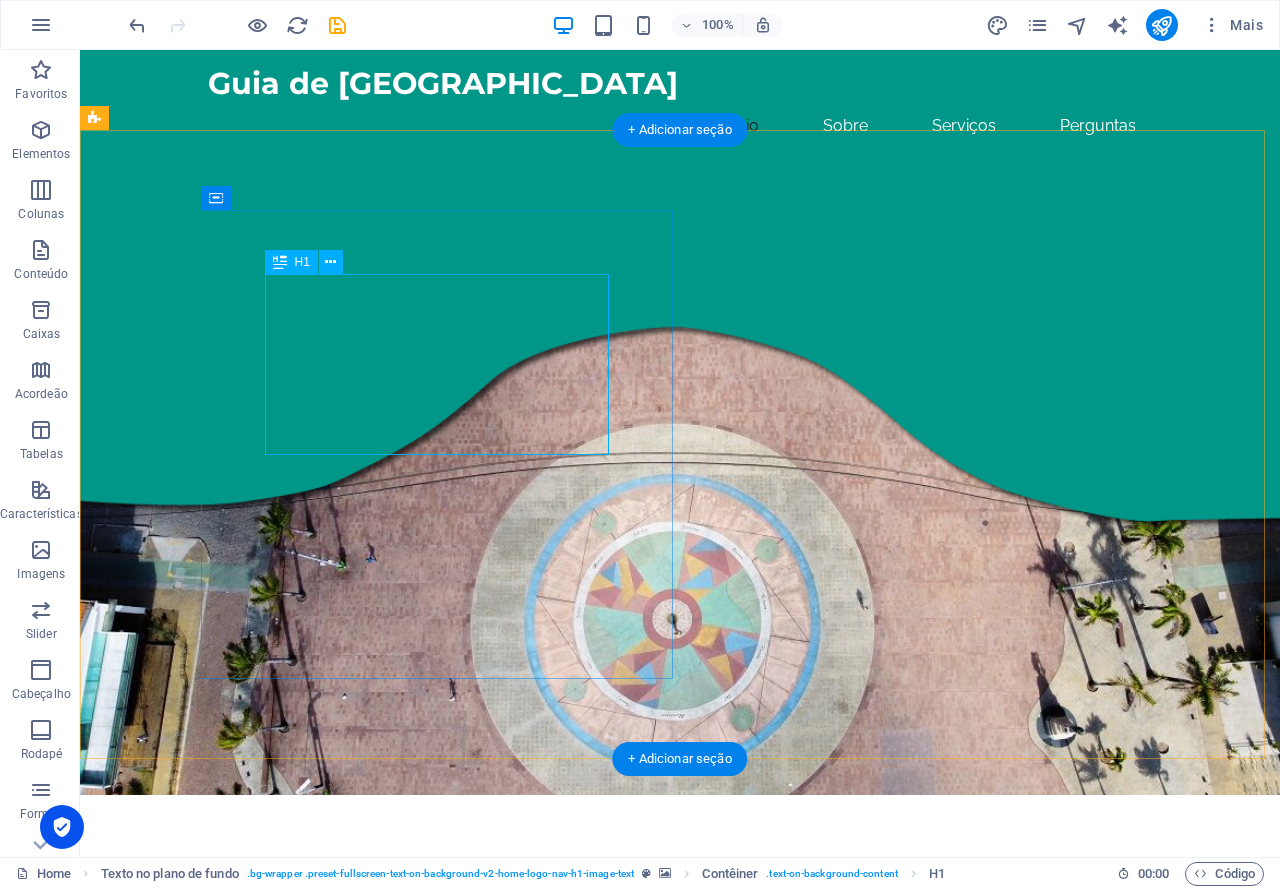 click on "Descubra tudo sobre a capital pernambucana e região metropolitana." at bounding box center (680, 975) 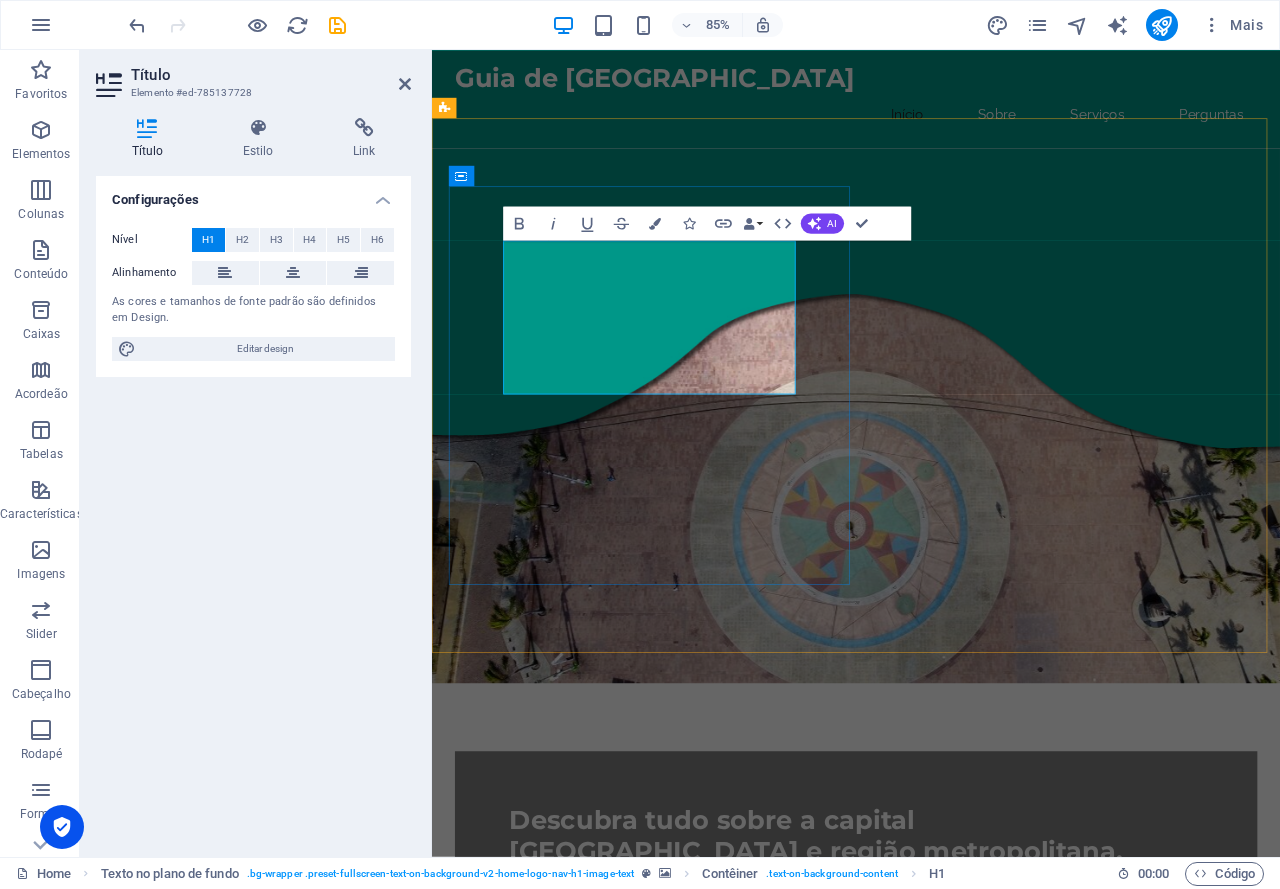 click on "Descubra tudo sobre a capital pernambucana e região metropolitana." at bounding box center [931, 975] 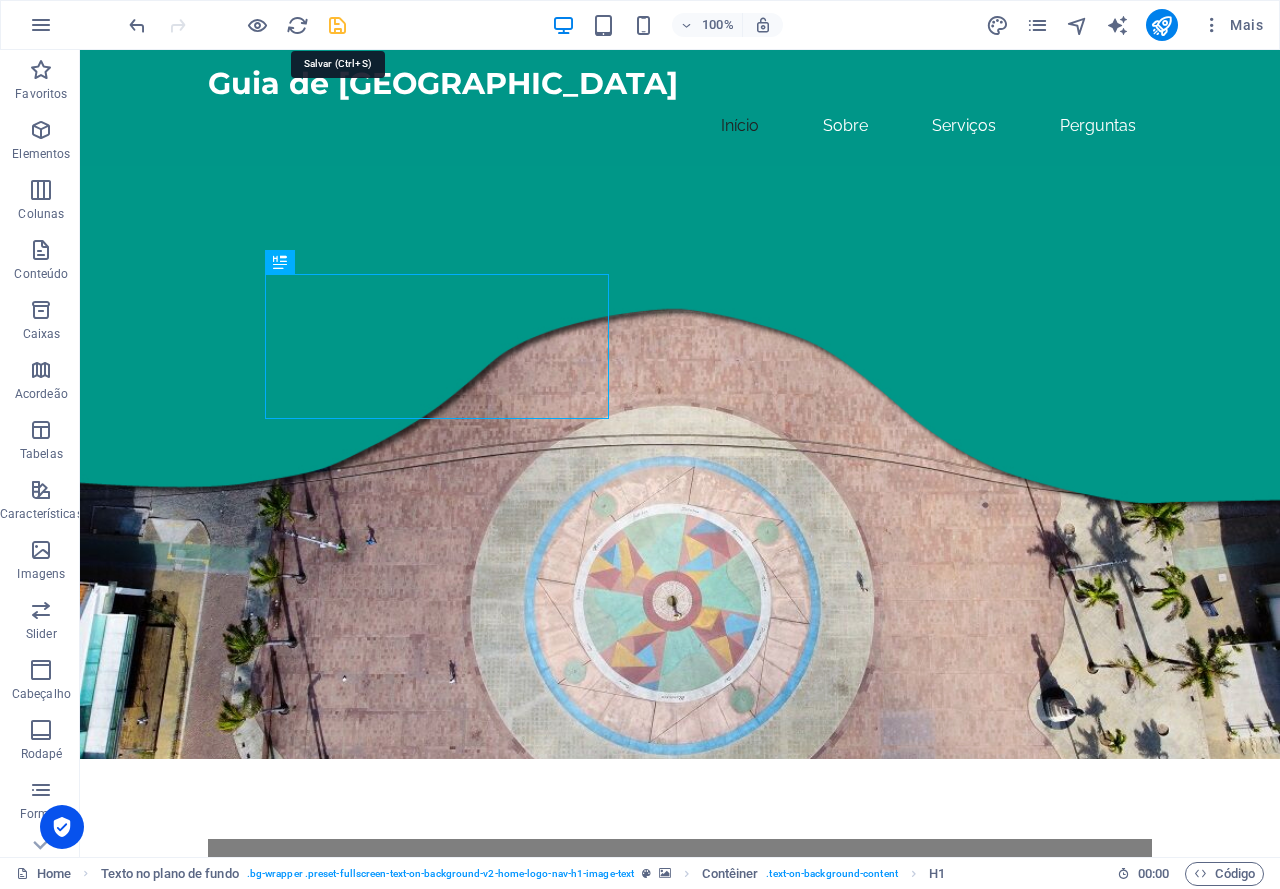 click at bounding box center (337, 25) 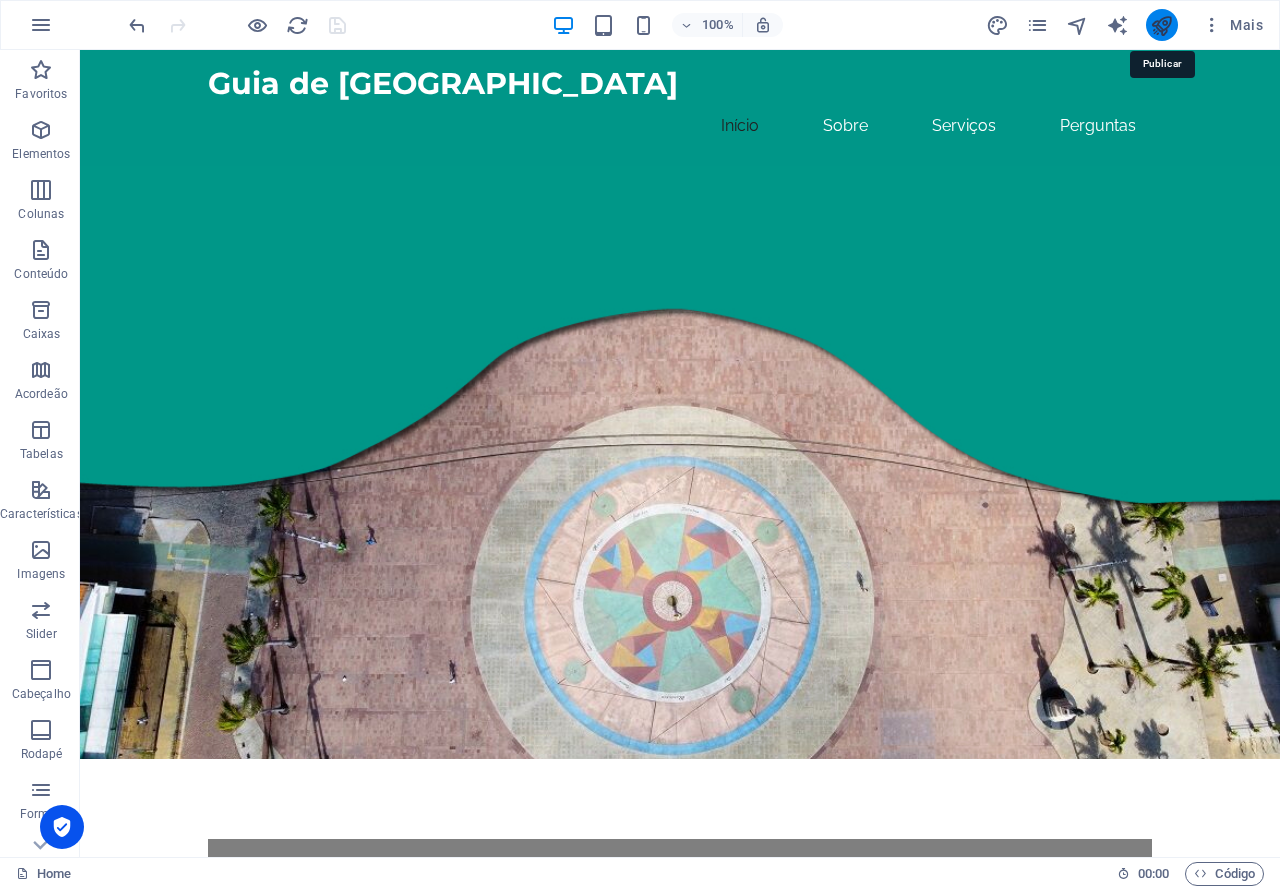 click at bounding box center [1161, 25] 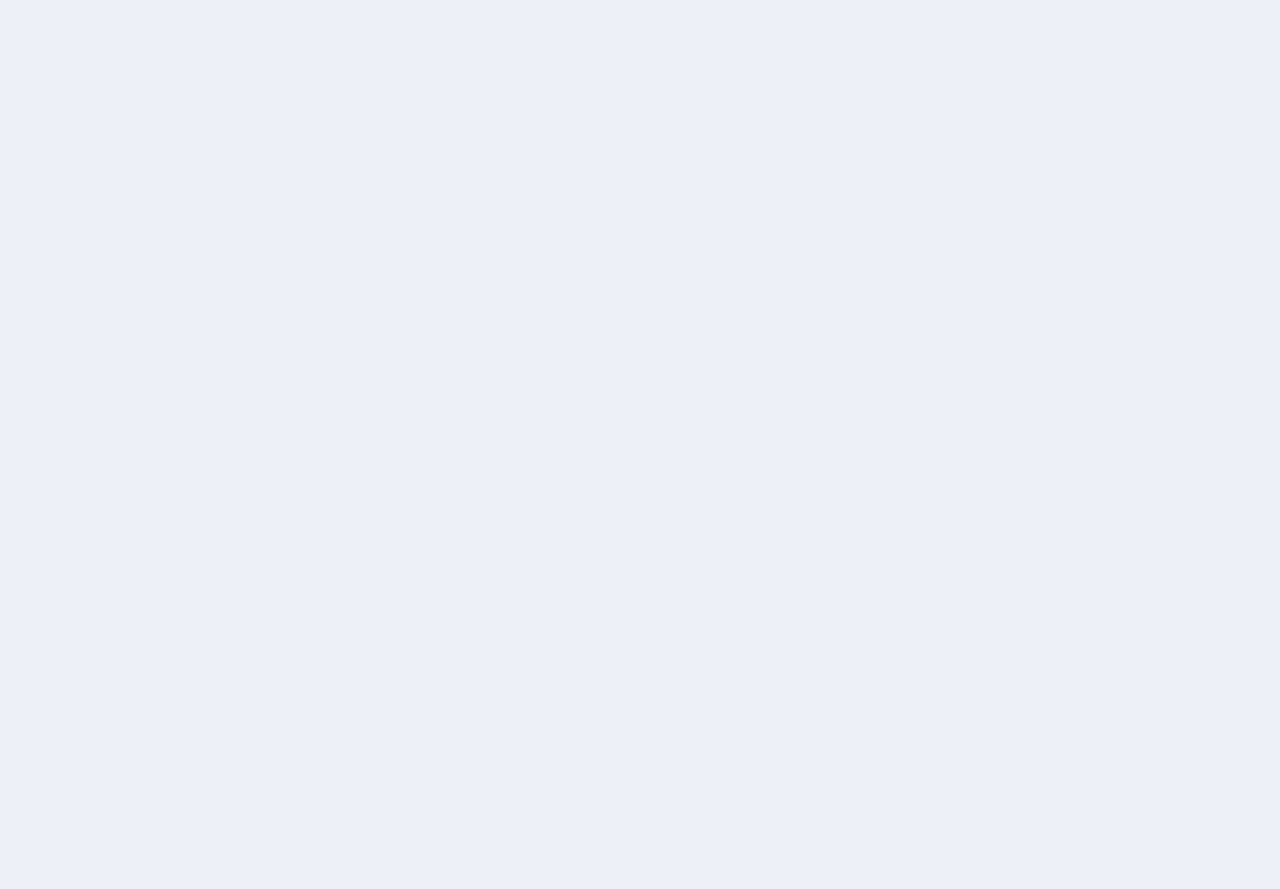 scroll, scrollTop: 0, scrollLeft: 0, axis: both 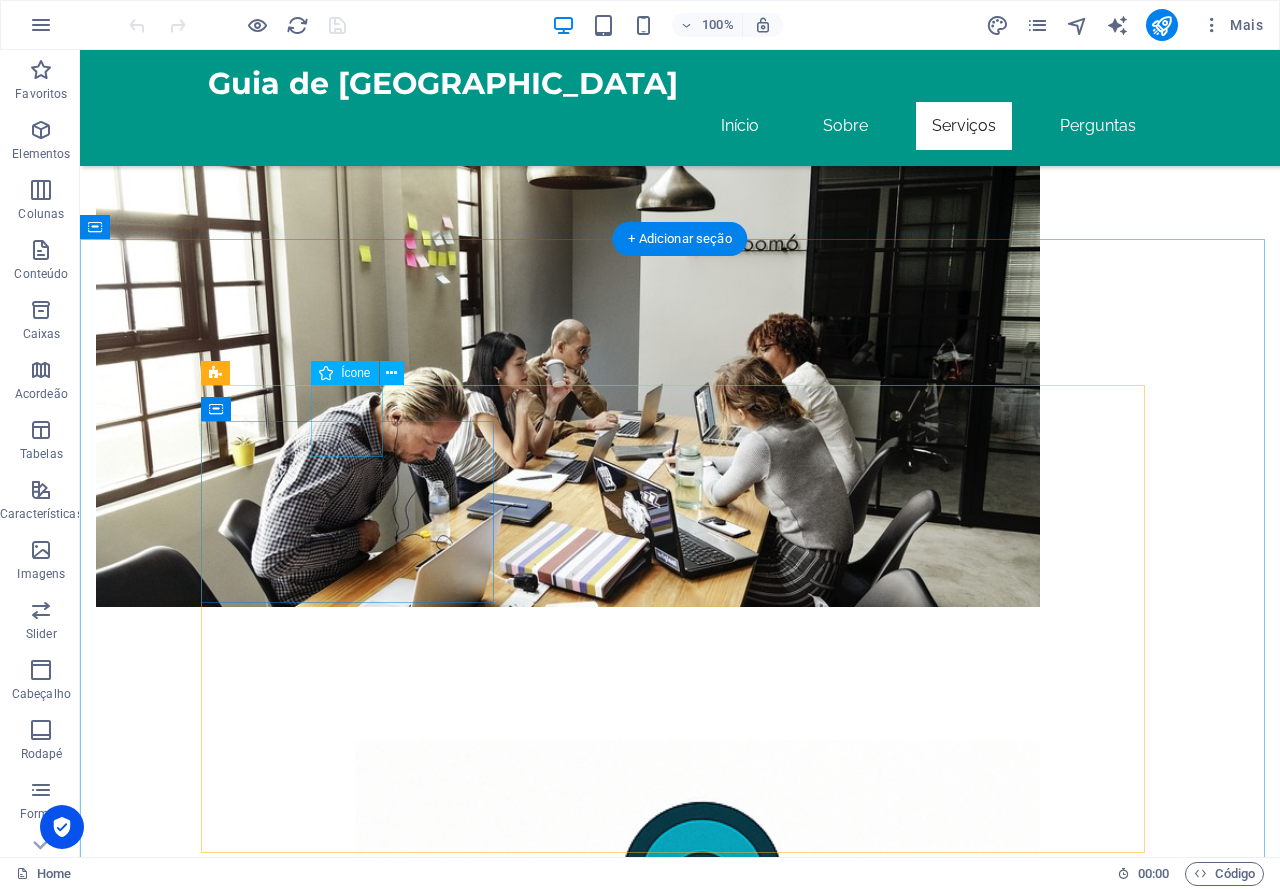 click at bounding box center (354, 2332) 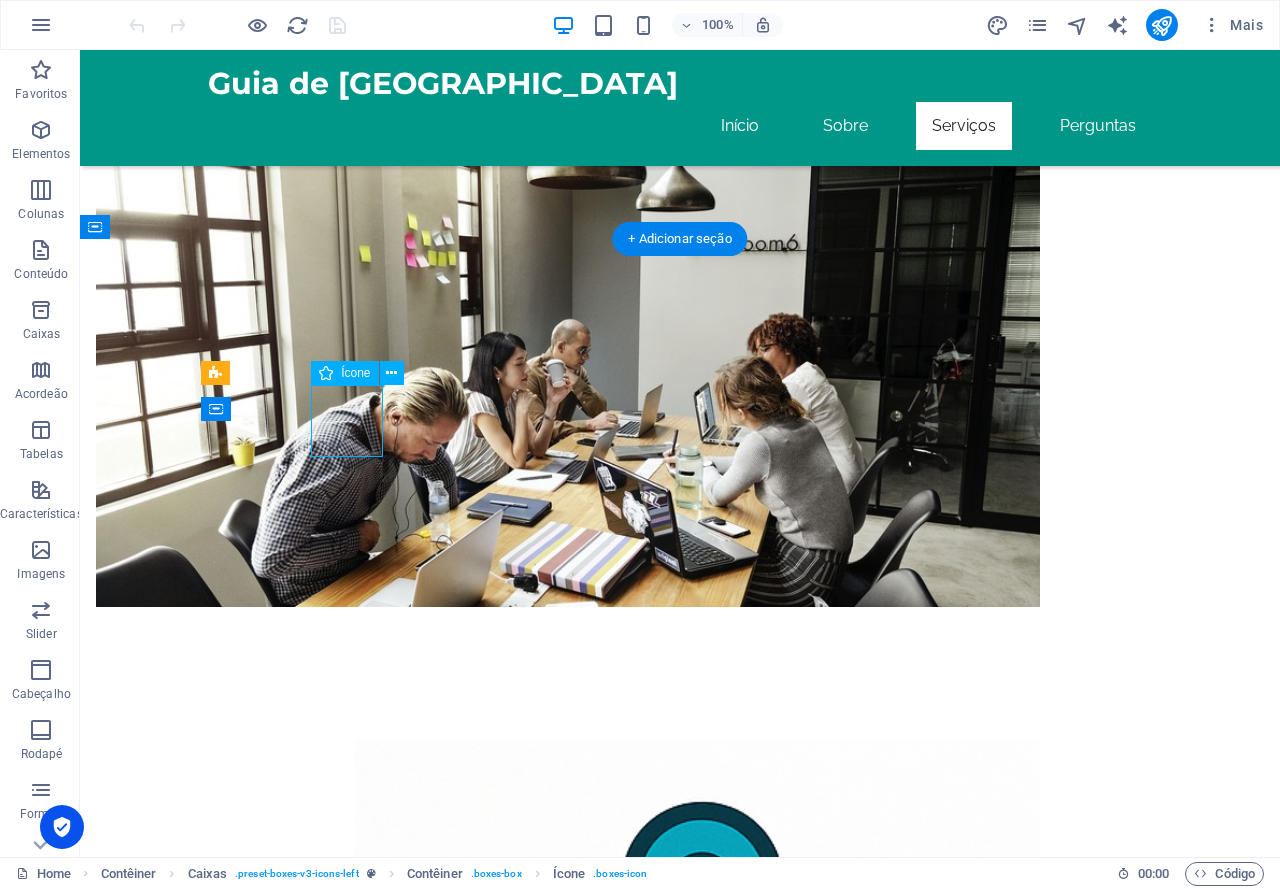 click at bounding box center (354, 2332) 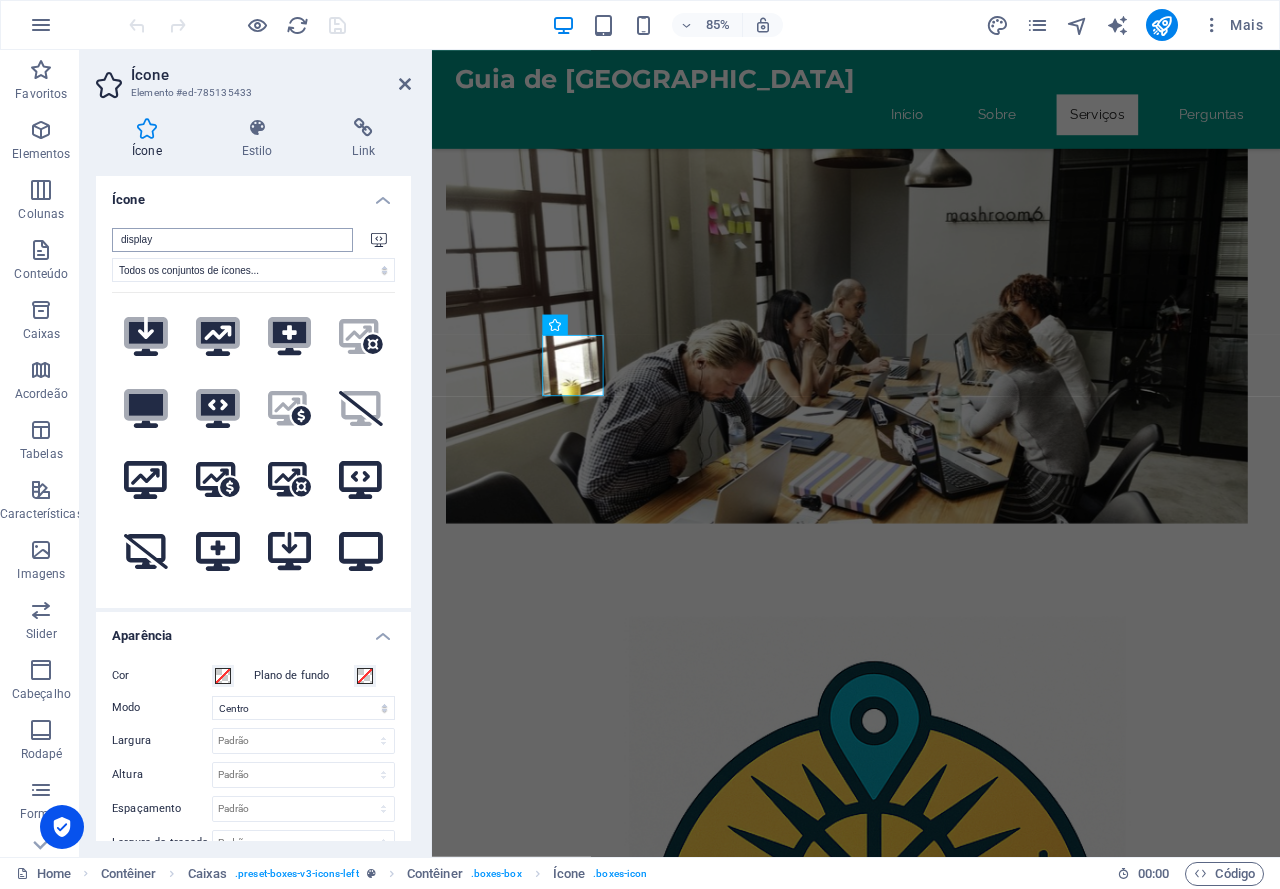click on "display" at bounding box center (232, 240) 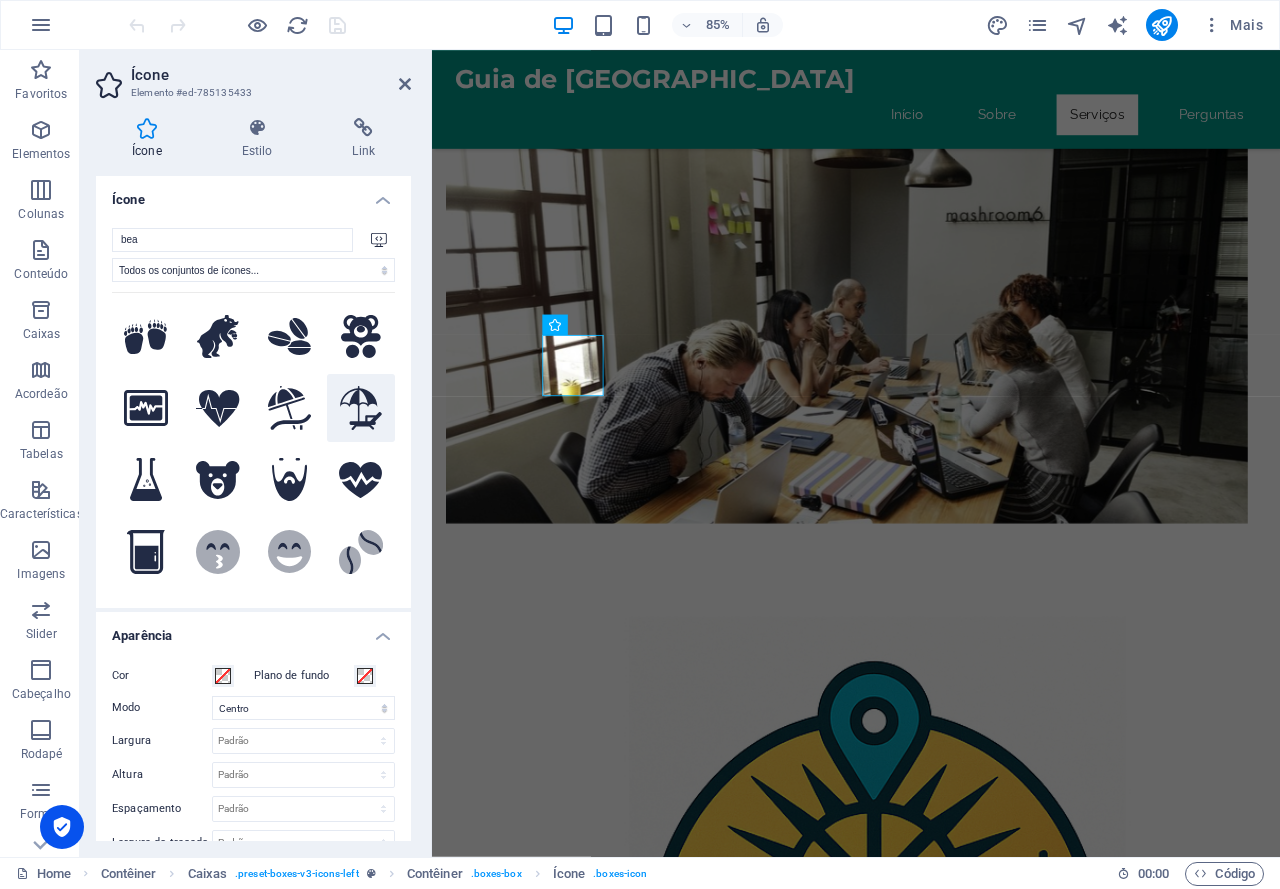 type on "bea" 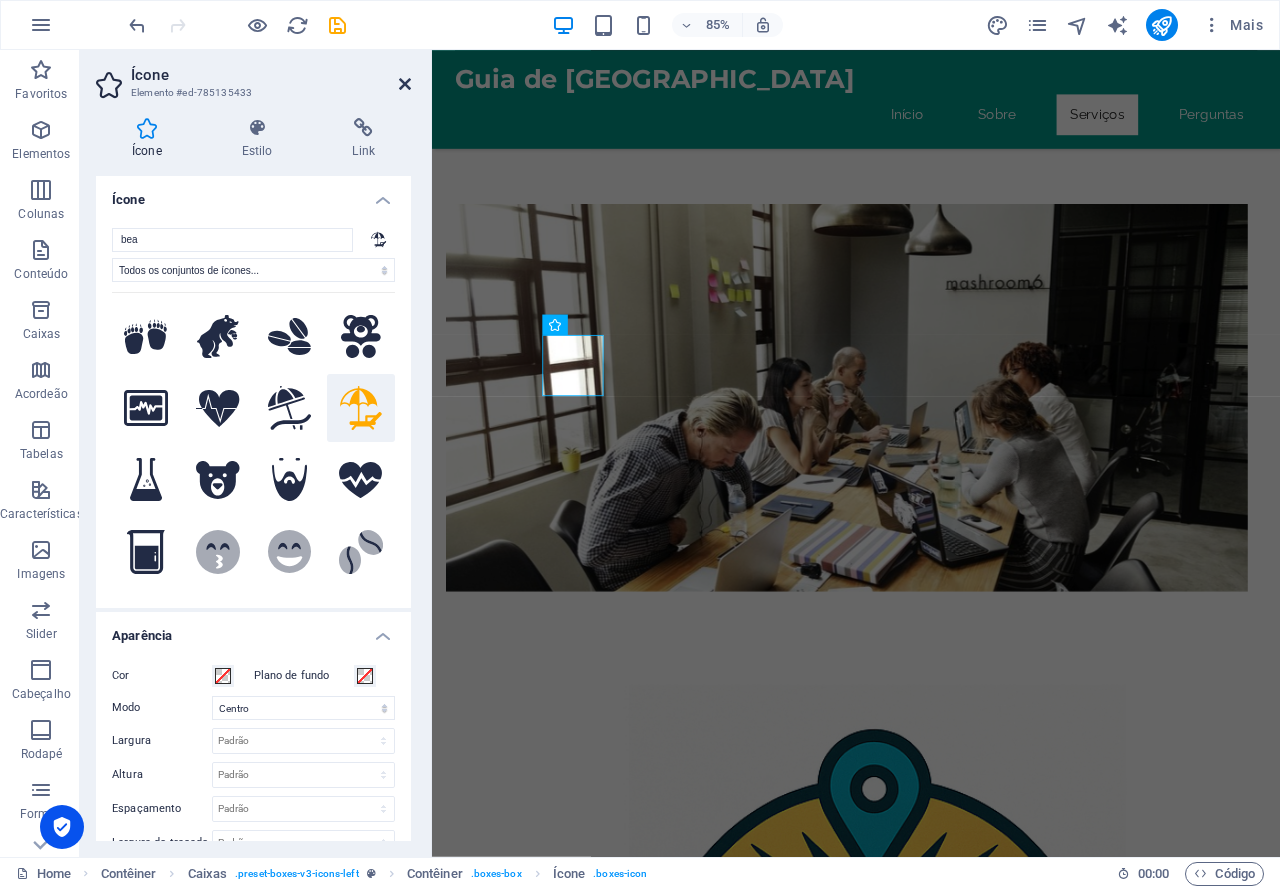 click at bounding box center (405, 84) 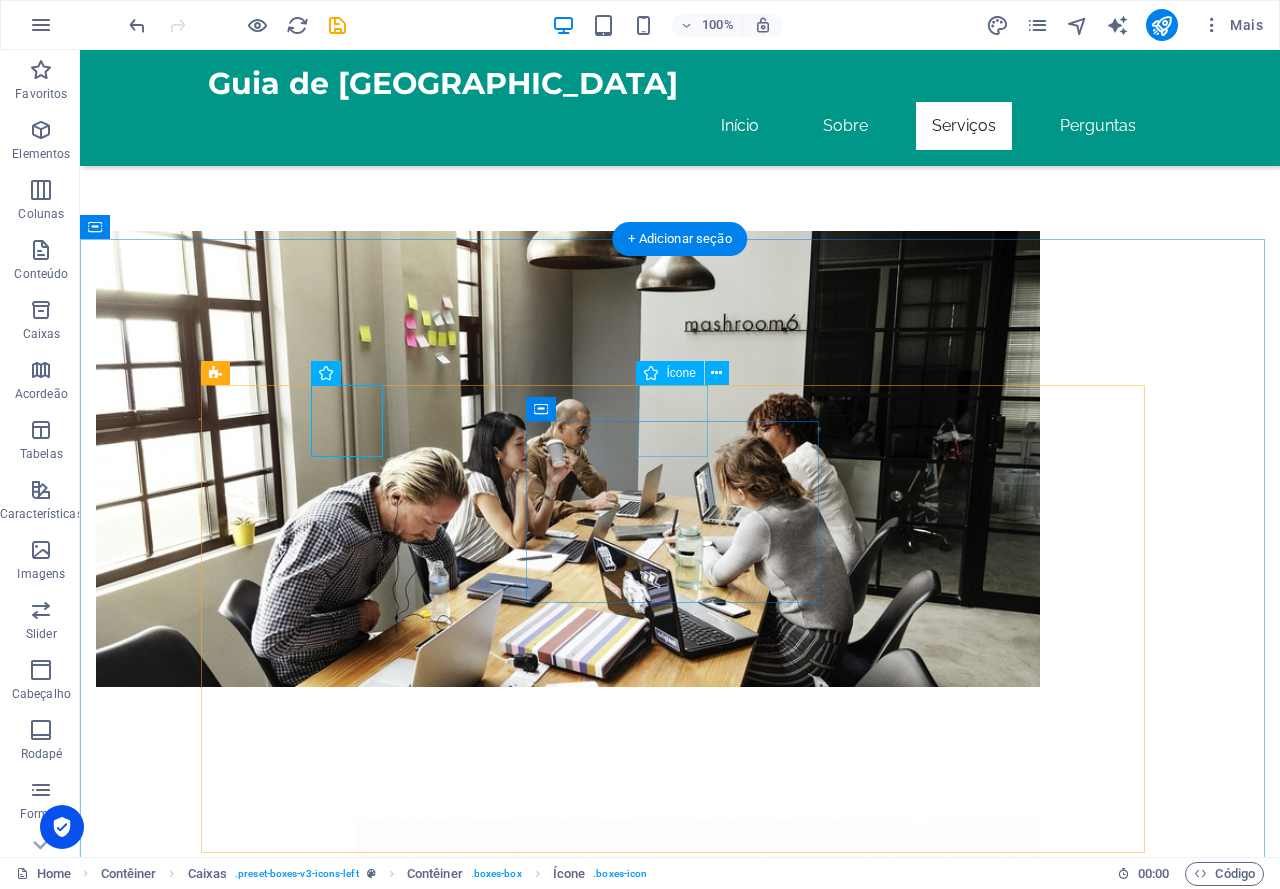 click at bounding box center [354, 2642] 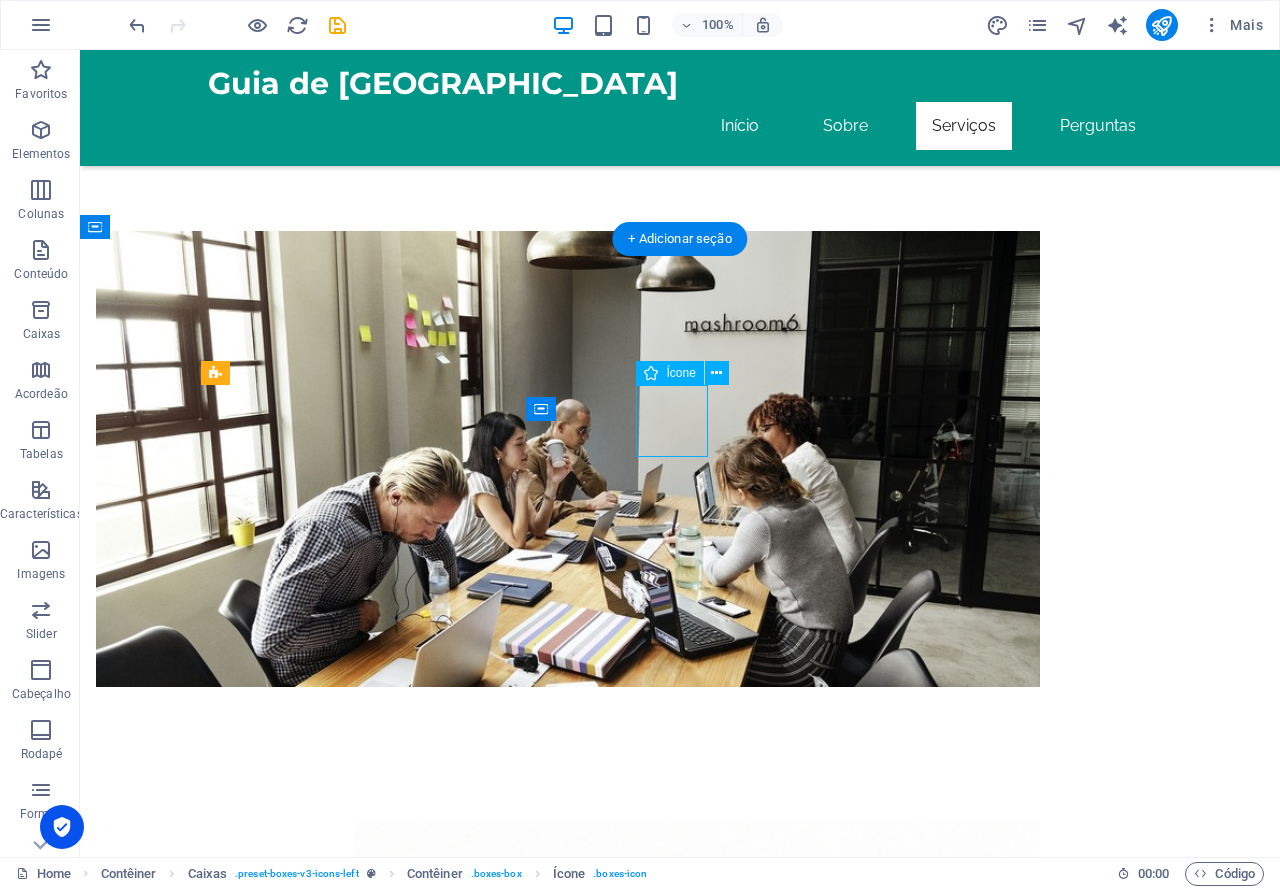 click at bounding box center (354, 2642) 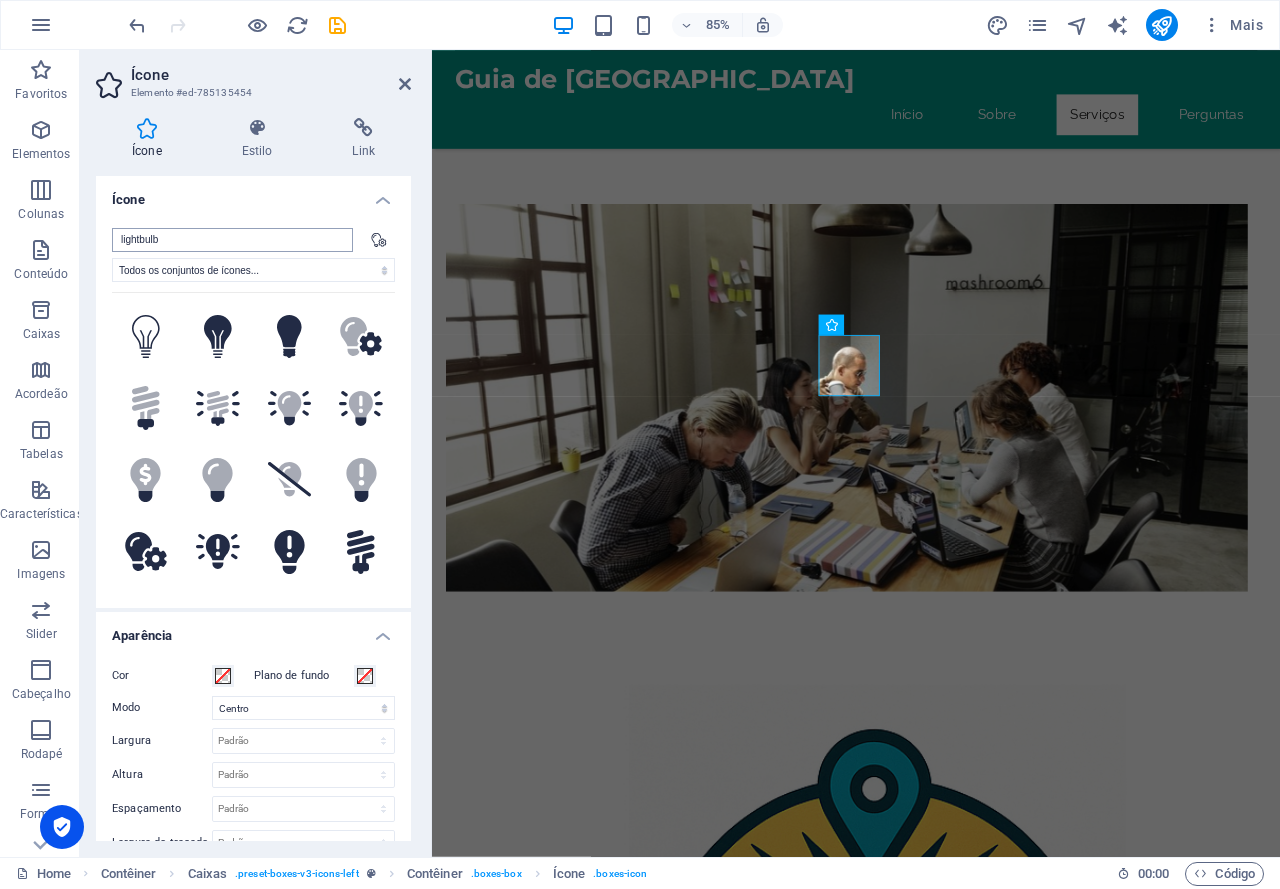 click on "lightbulb" at bounding box center (232, 240) 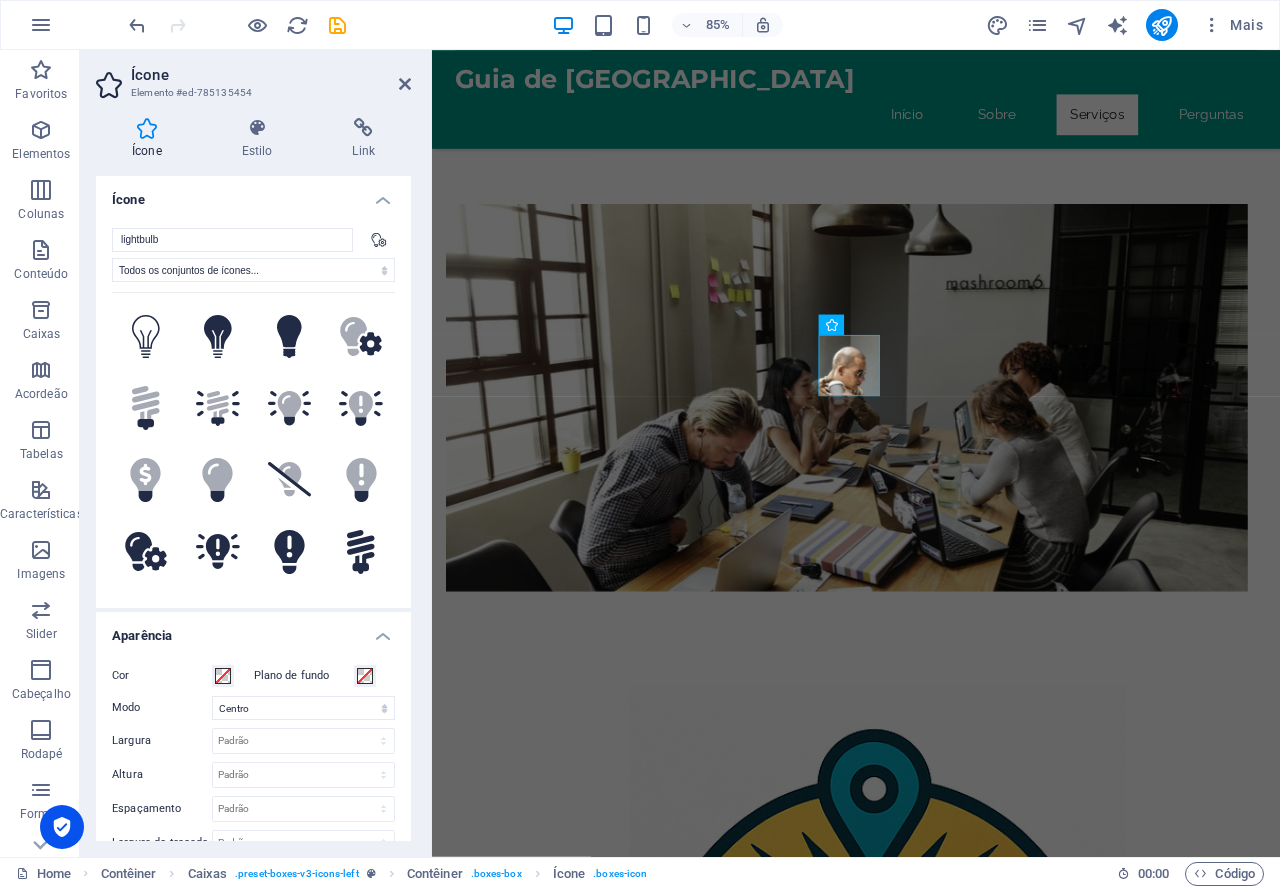 drag, startPoint x: 211, startPoint y: 242, endPoint x: 104, endPoint y: 241, distance: 107.00467 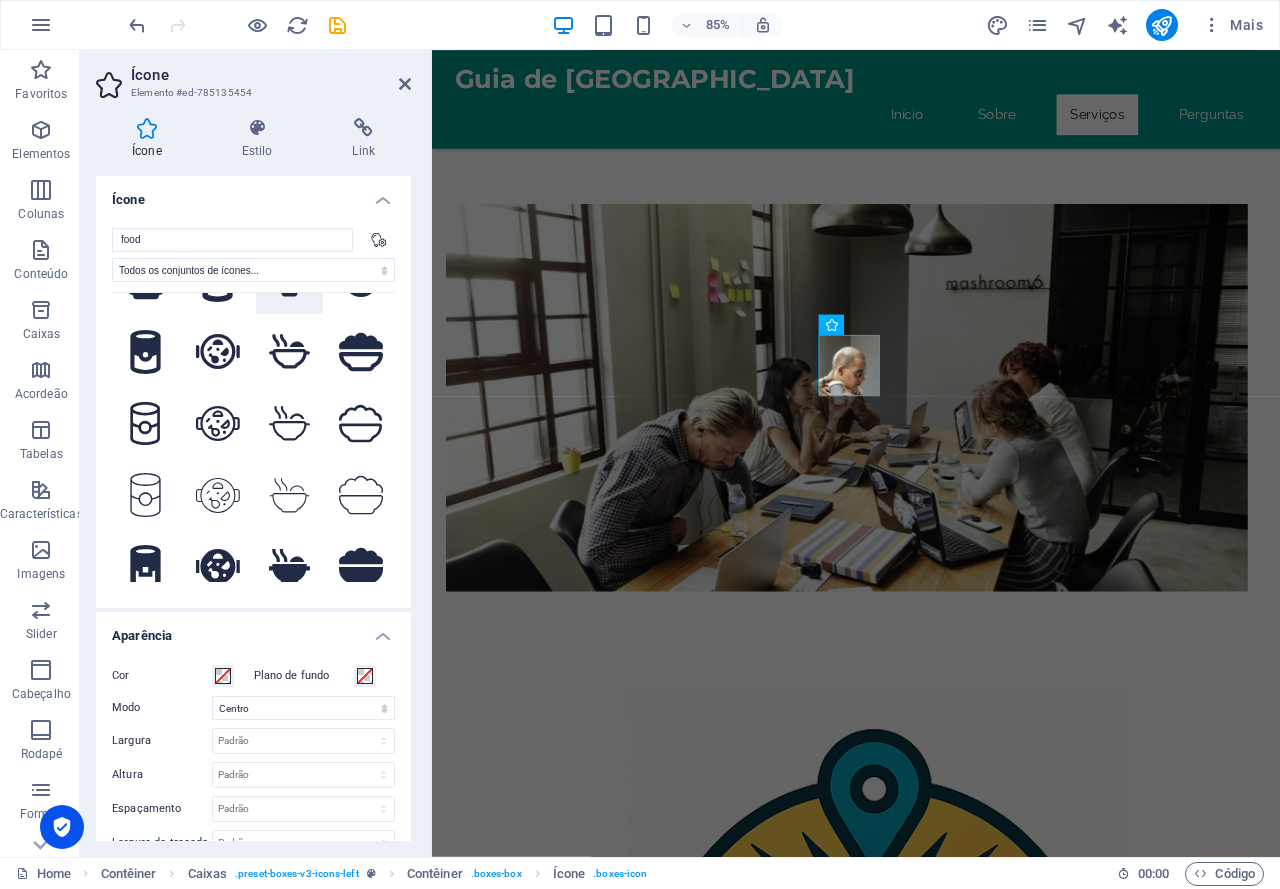 scroll, scrollTop: 300, scrollLeft: 0, axis: vertical 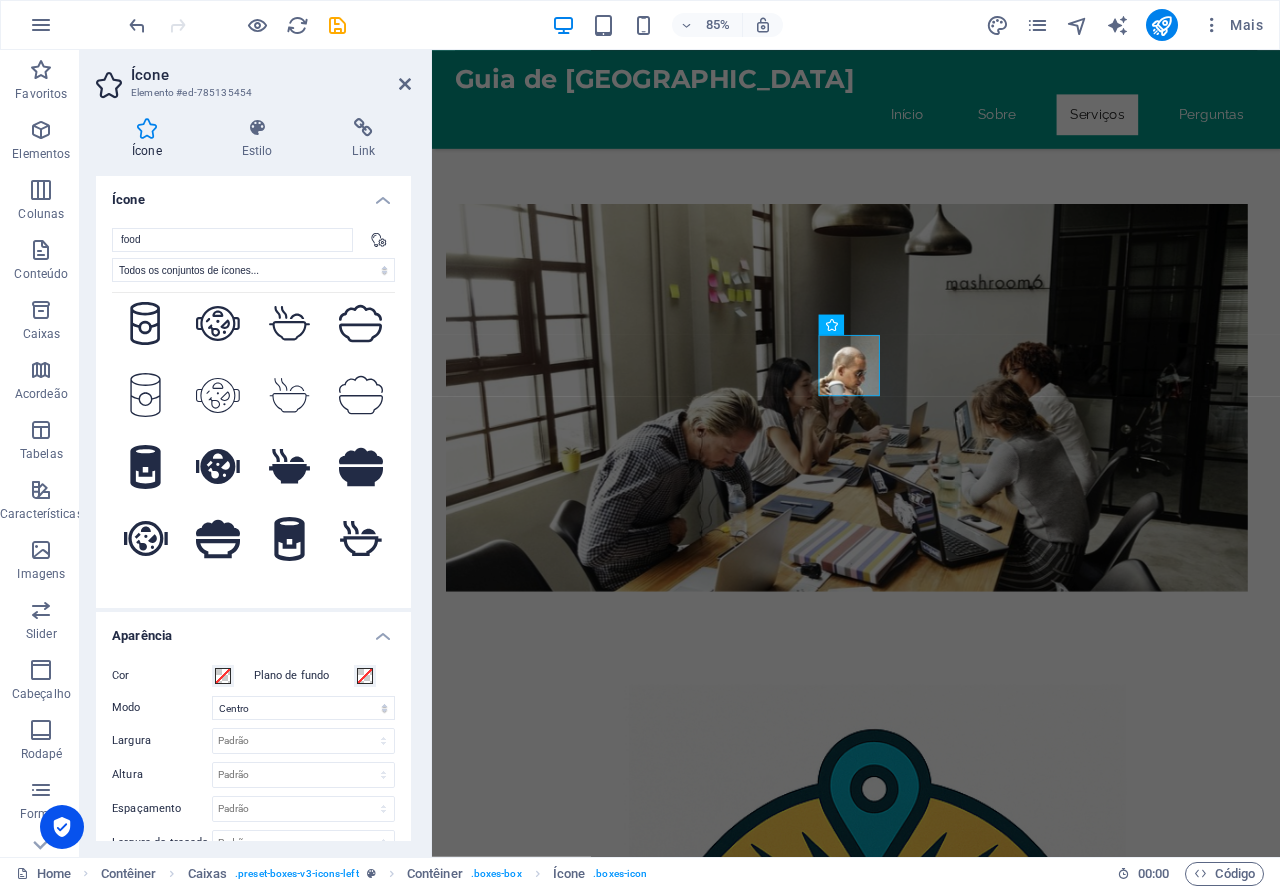 type on "food" 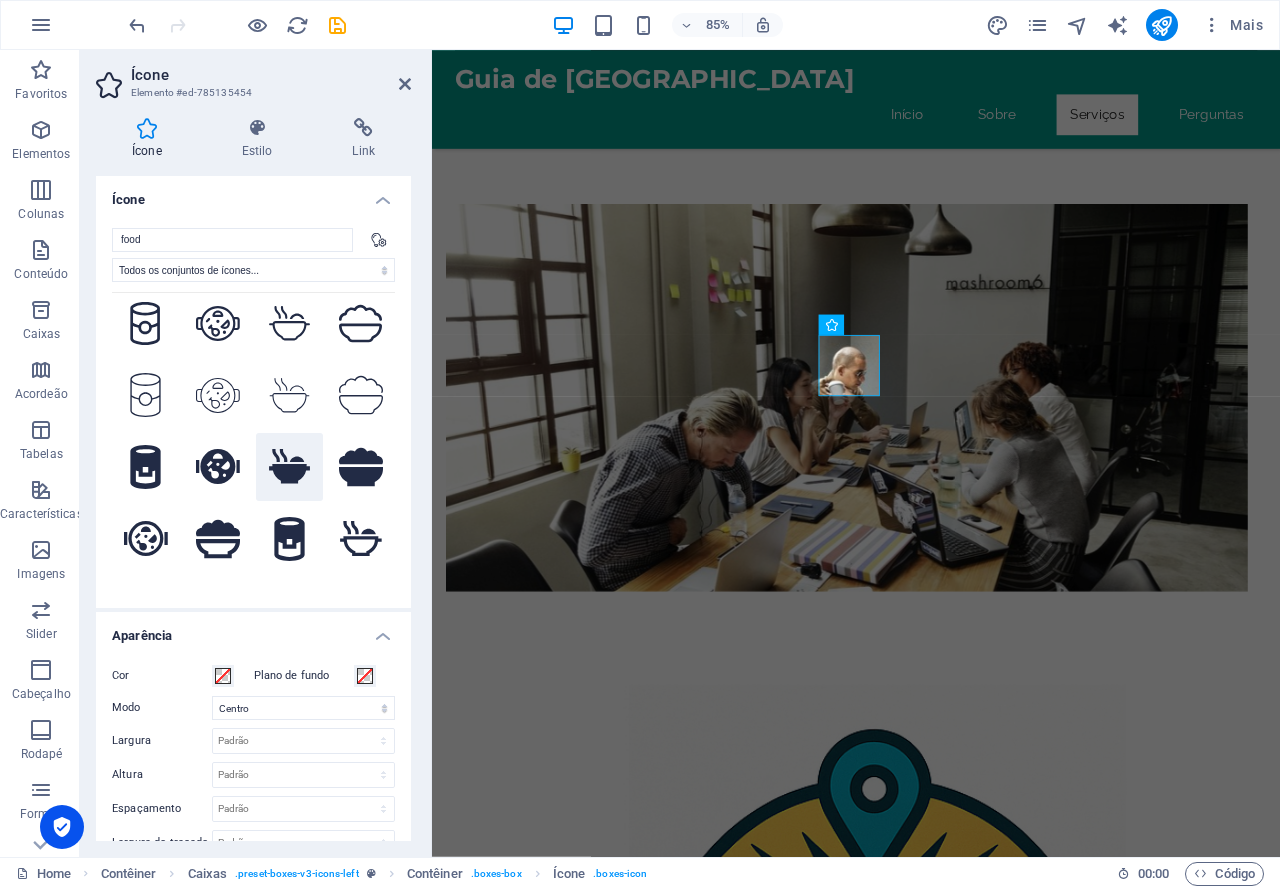 click 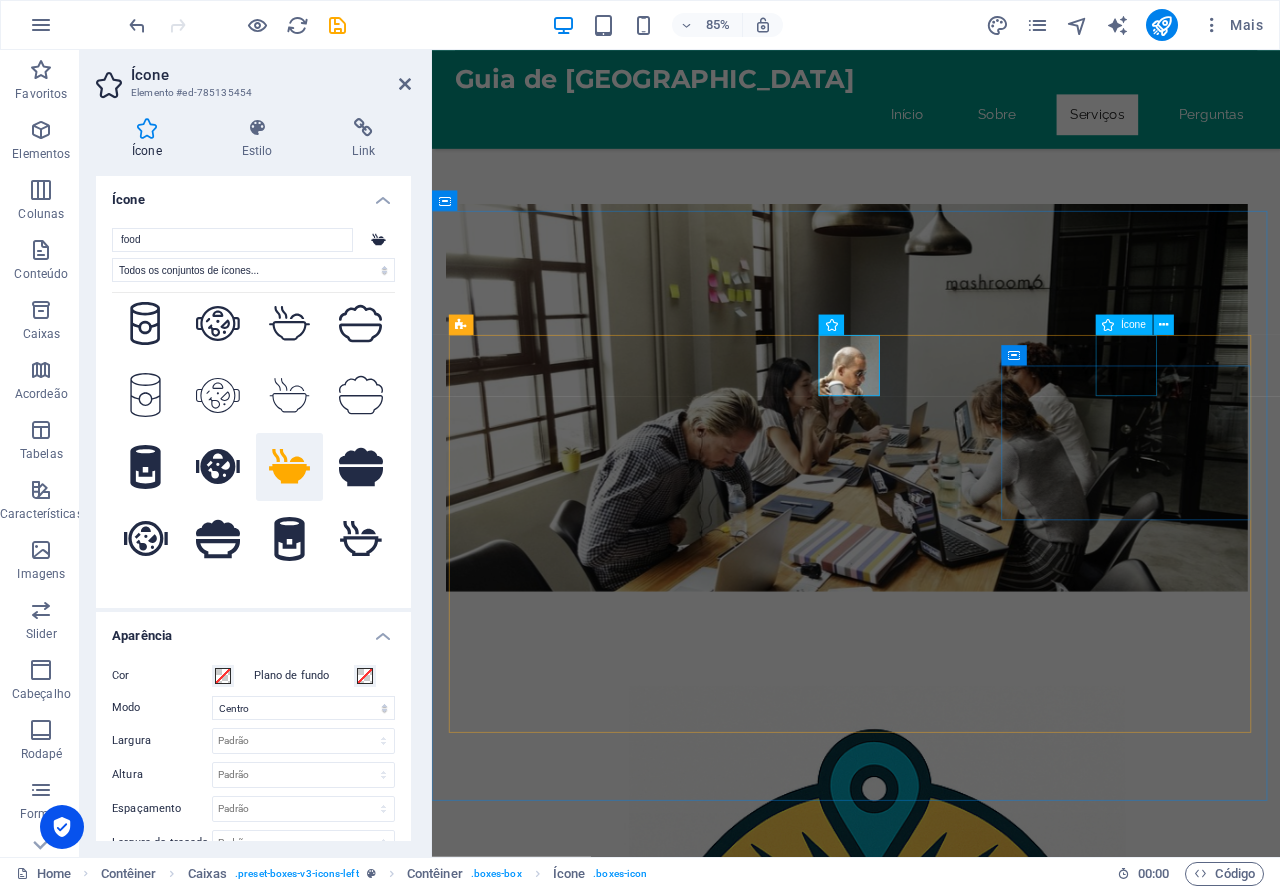 click at bounding box center [605, 2670] 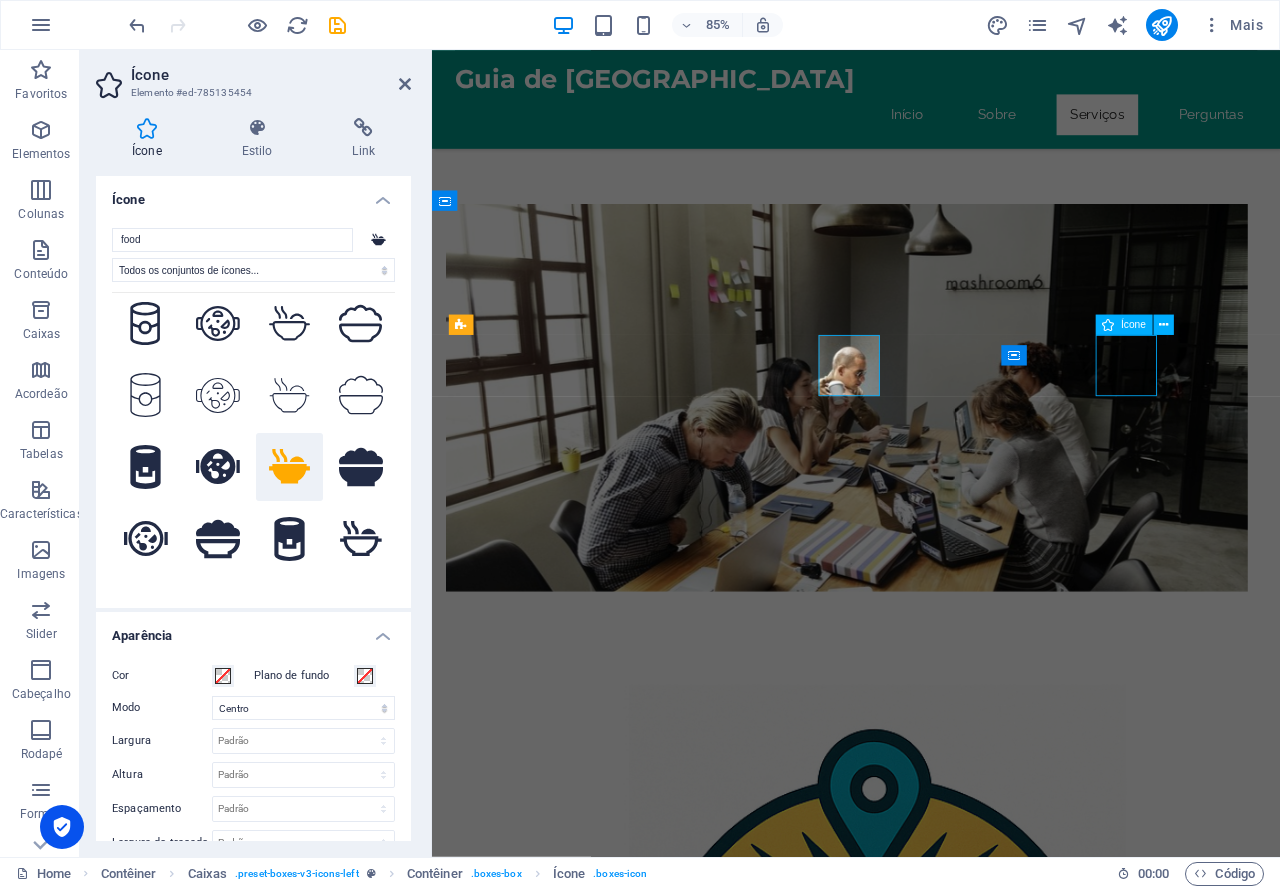 click at bounding box center [605, 2670] 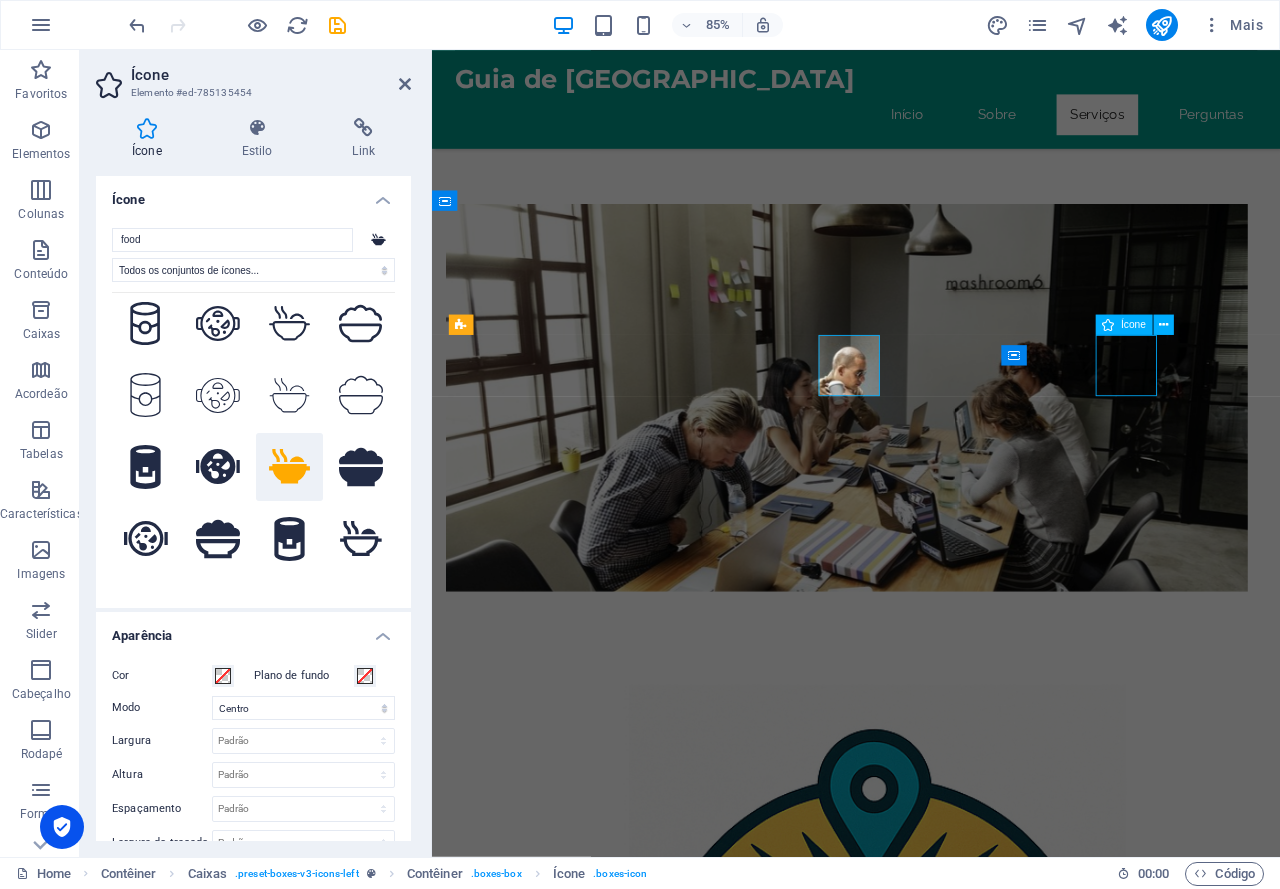 select on "xMidYMid" 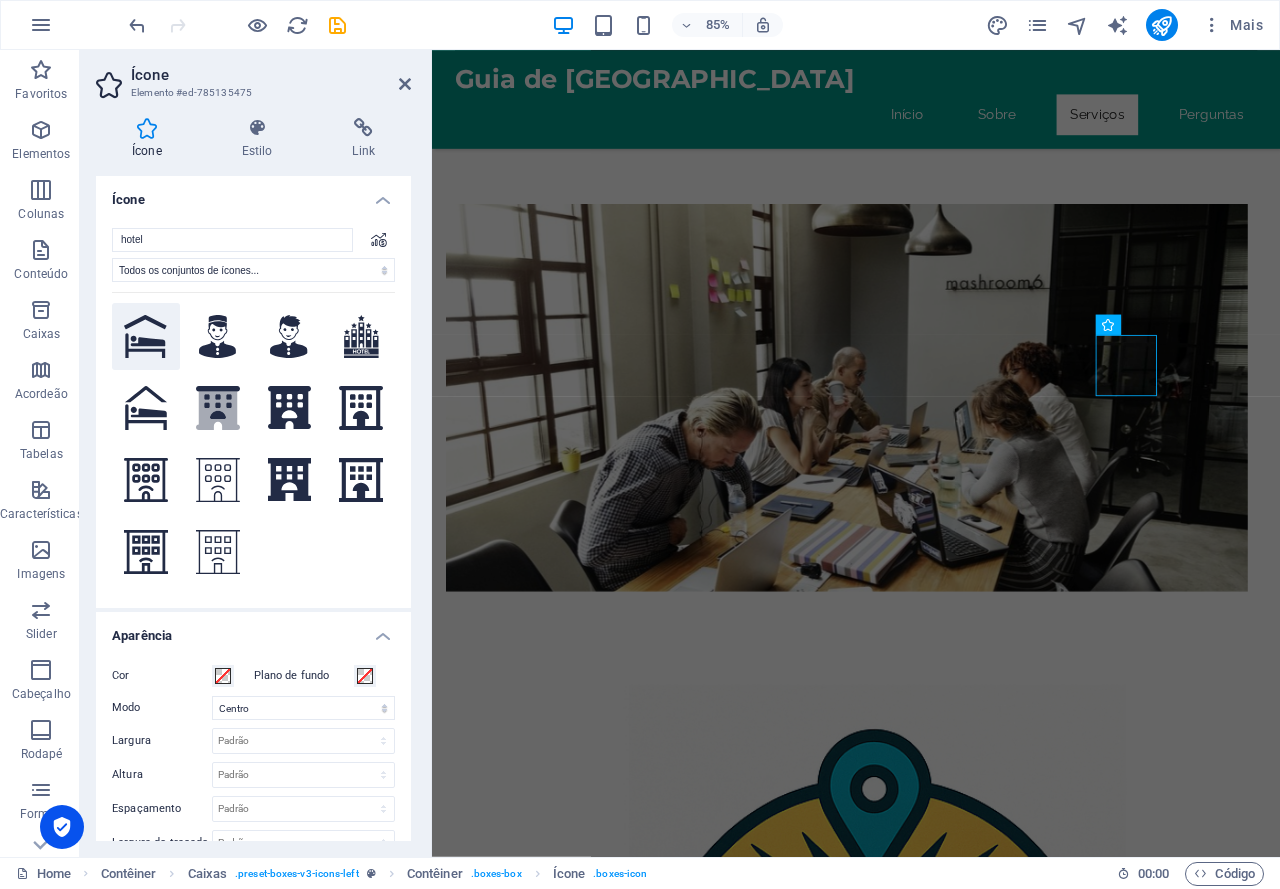 type on "hotel" 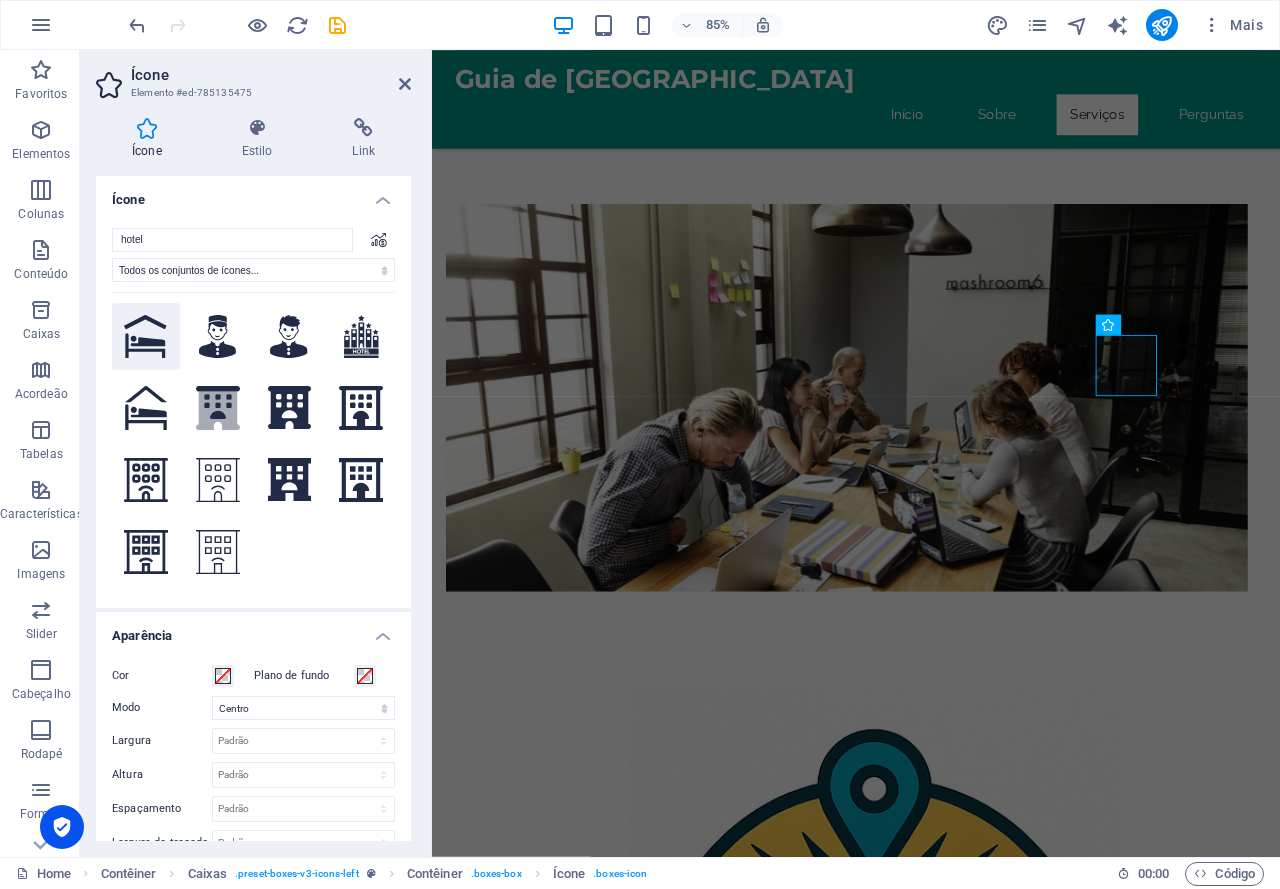 click 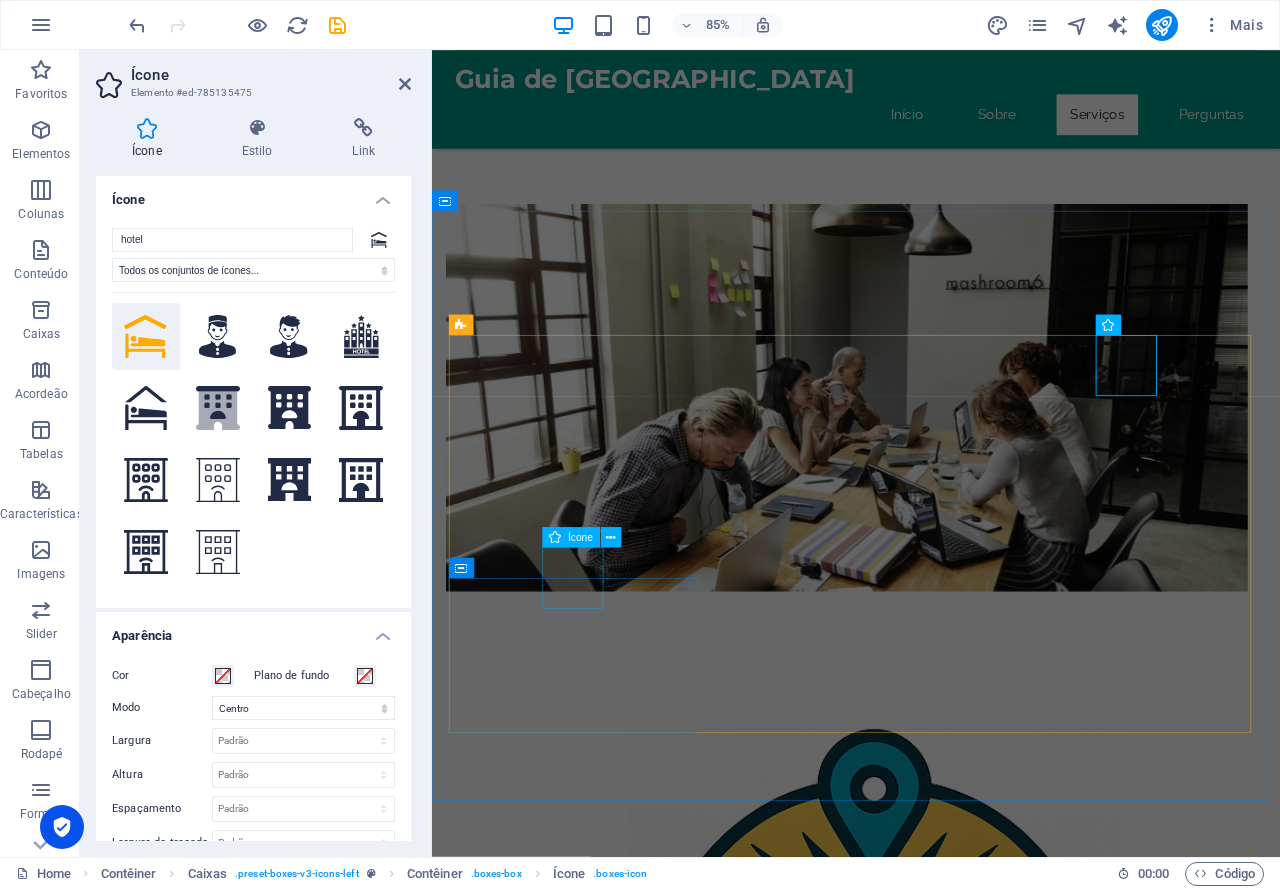 click at bounding box center [605, 2904] 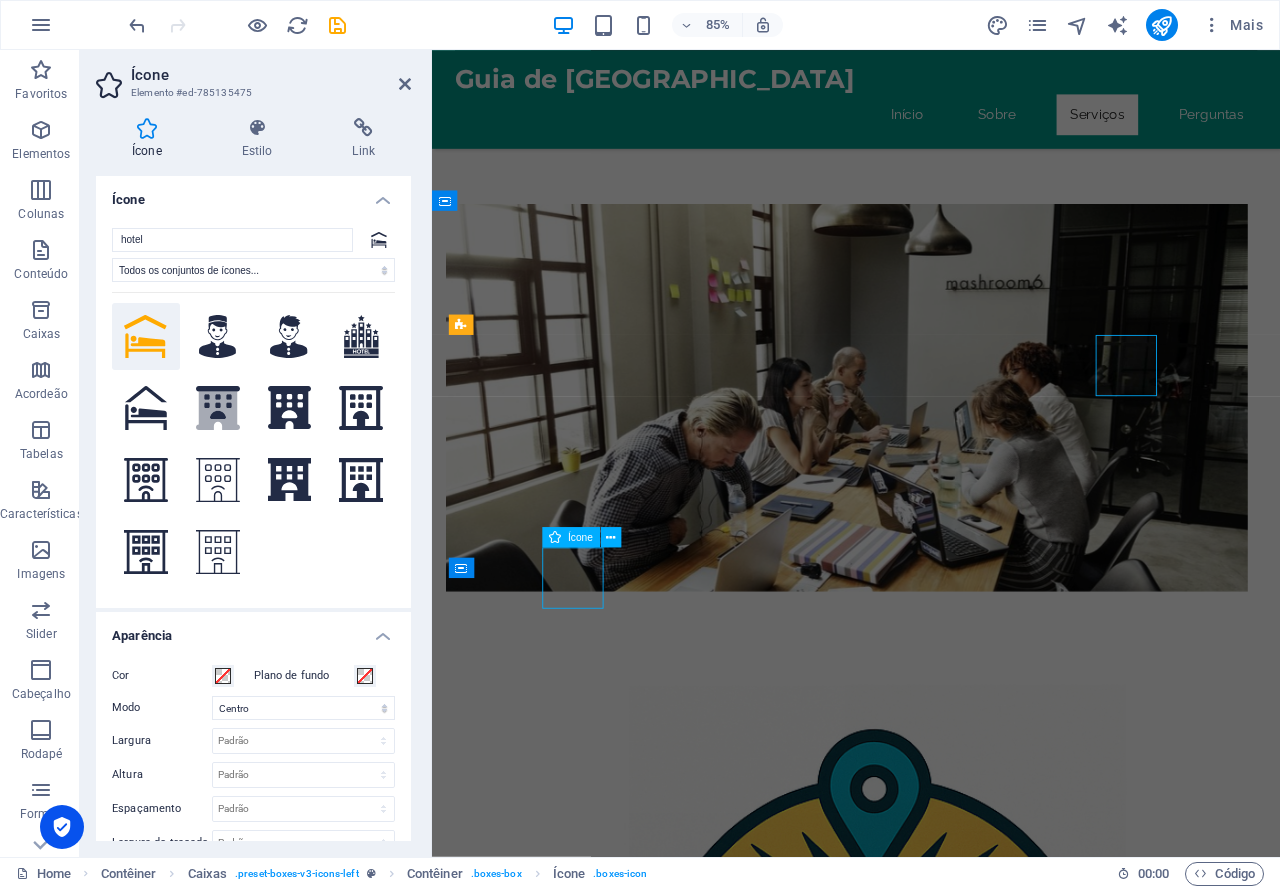 click at bounding box center (605, 2904) 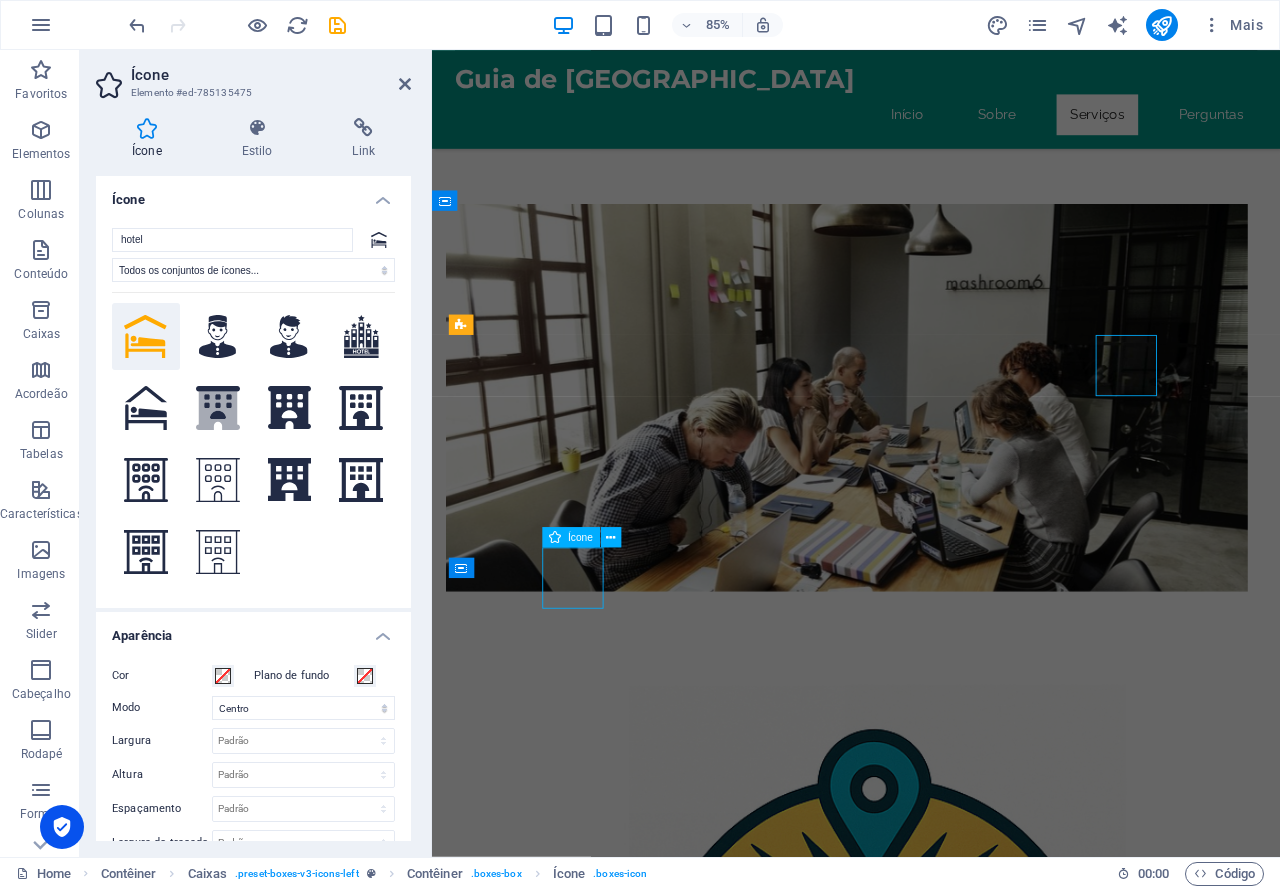 select on "xMidYMid" 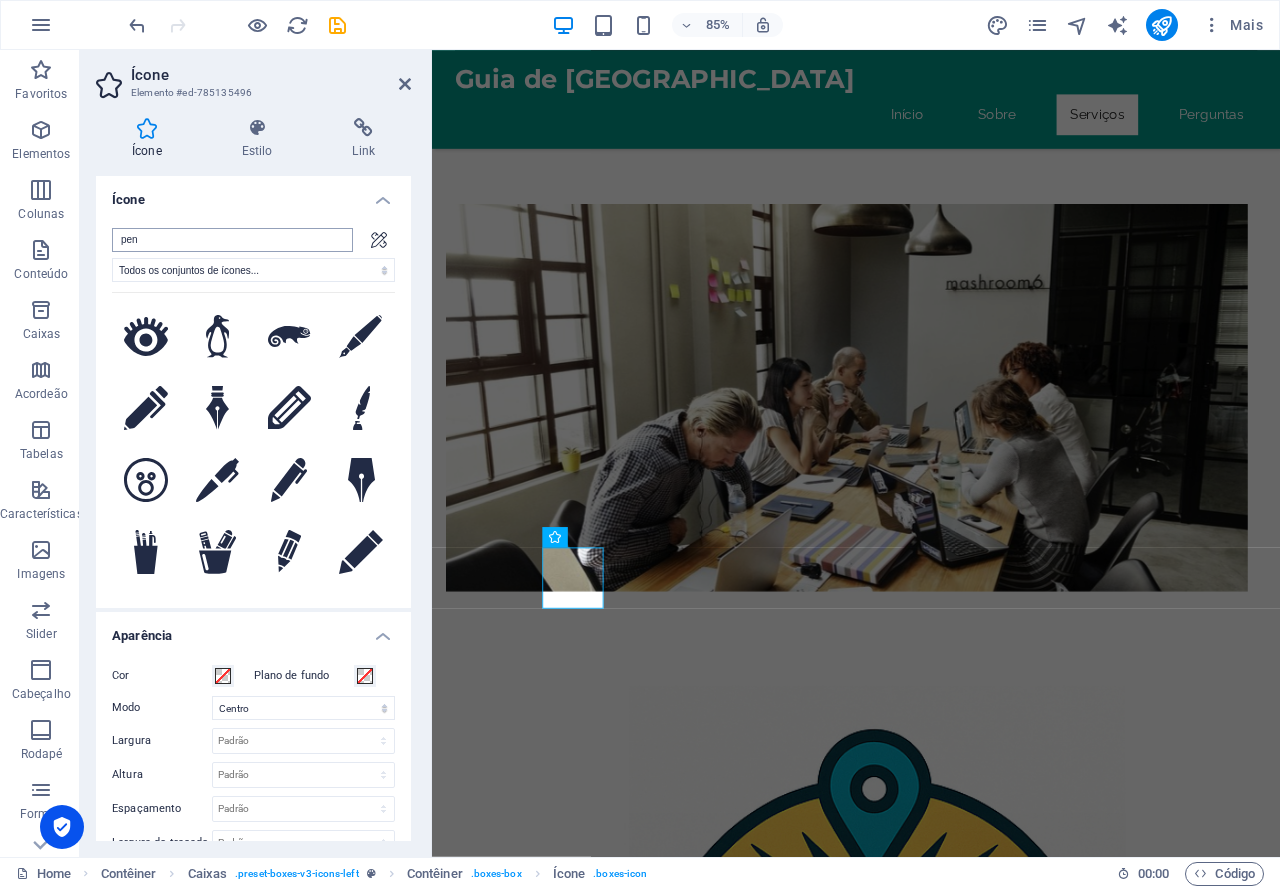 click on "pen" at bounding box center (232, 240) 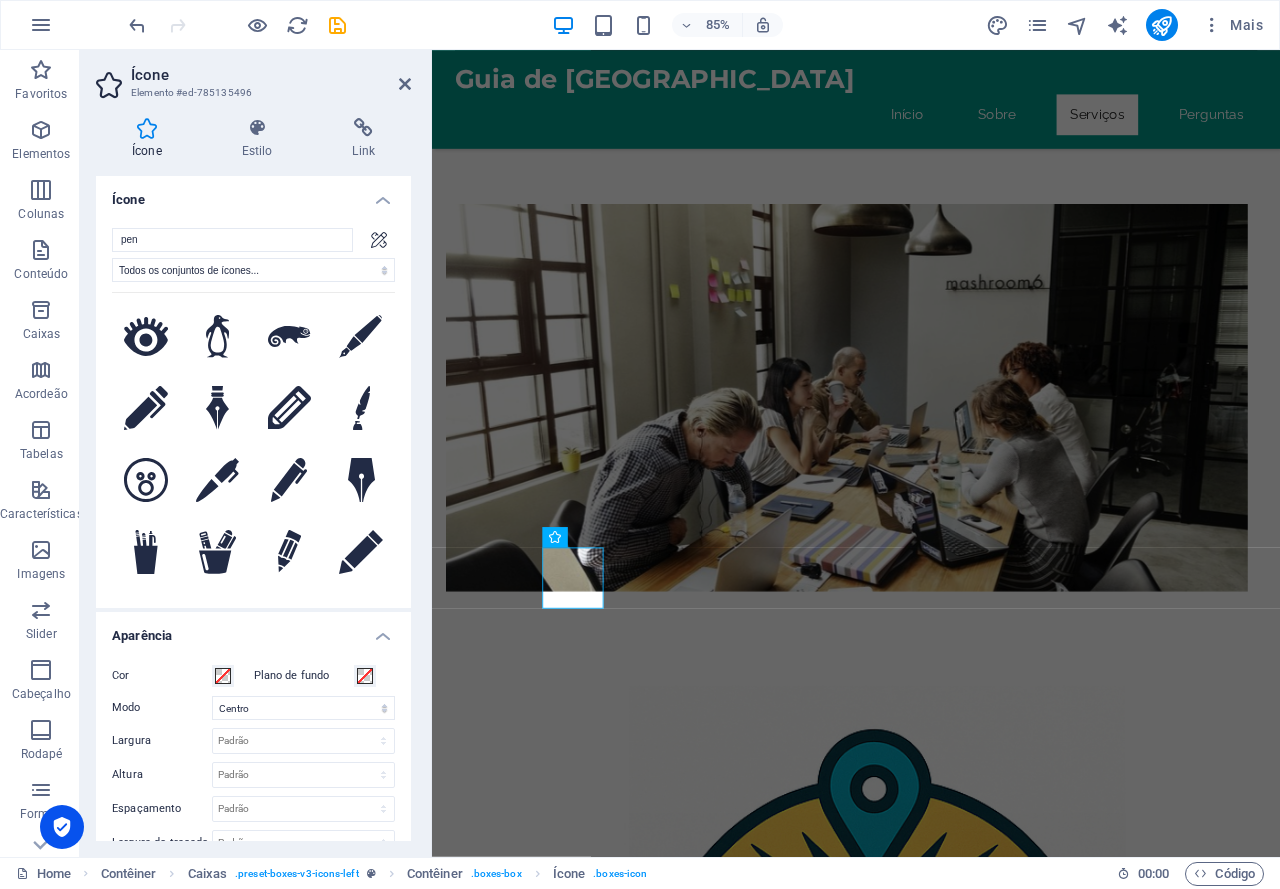 drag, startPoint x: 162, startPoint y: 237, endPoint x: 79, endPoint y: 242, distance: 83.15047 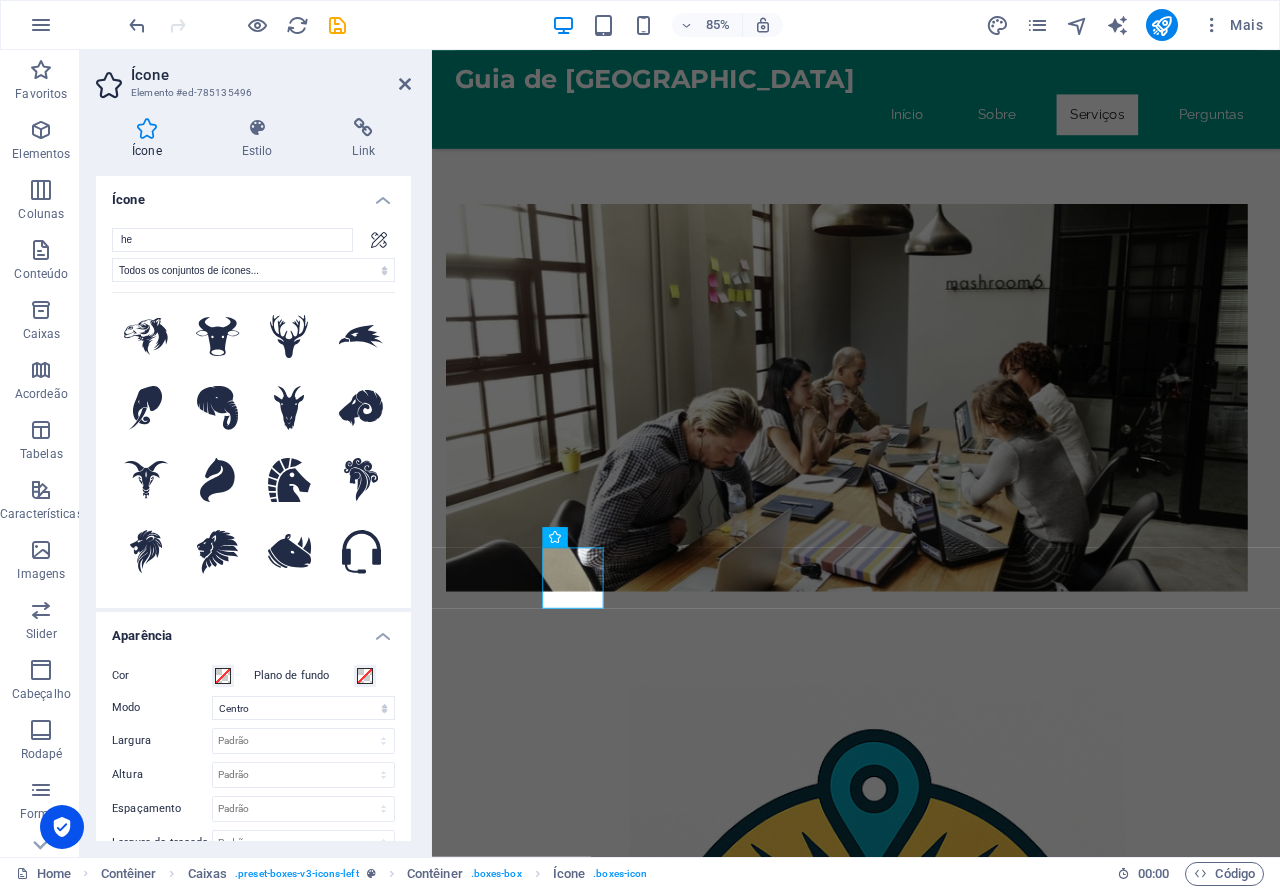 type on "h" 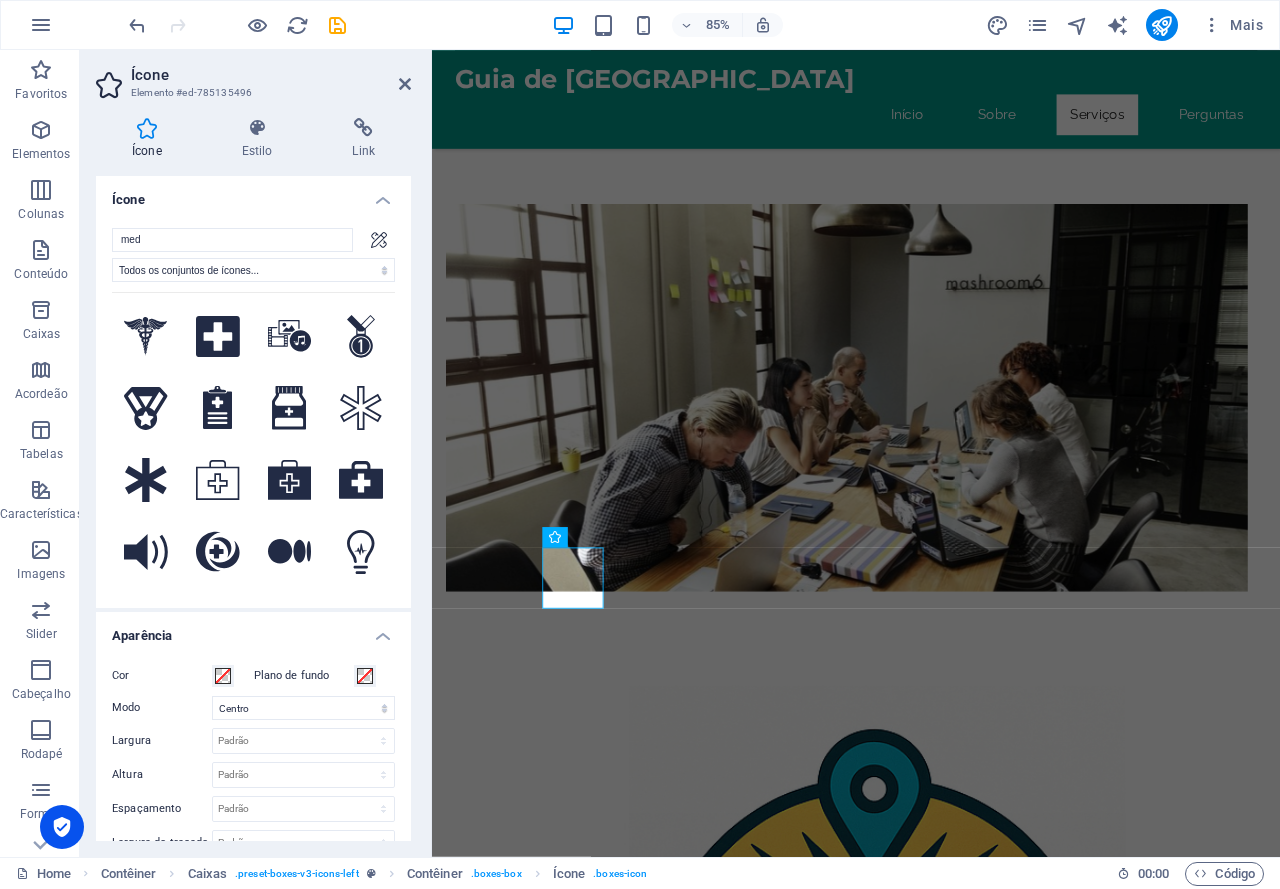 drag, startPoint x: 174, startPoint y: 237, endPoint x: 110, endPoint y: 238, distance: 64.00781 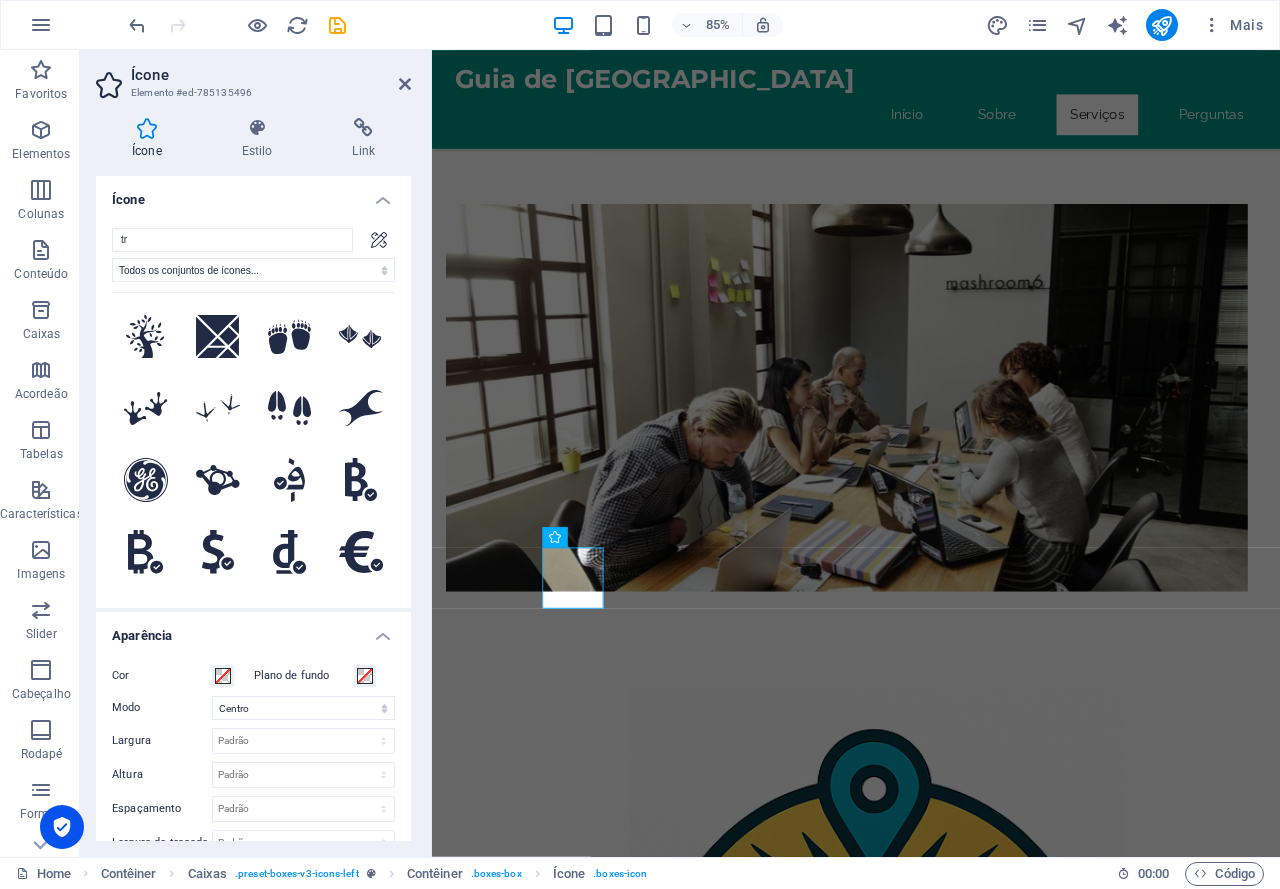 type on "t" 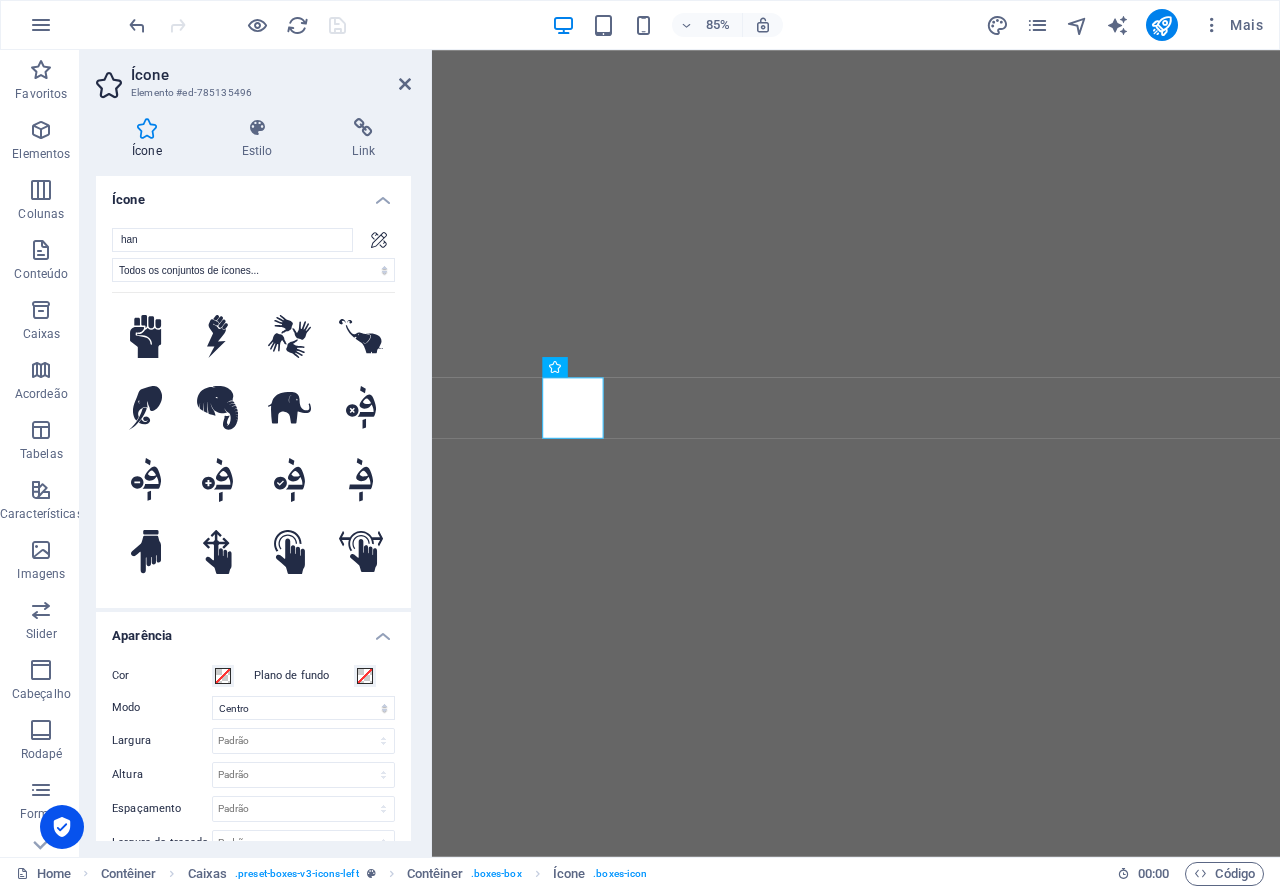select on "xMidYMid" 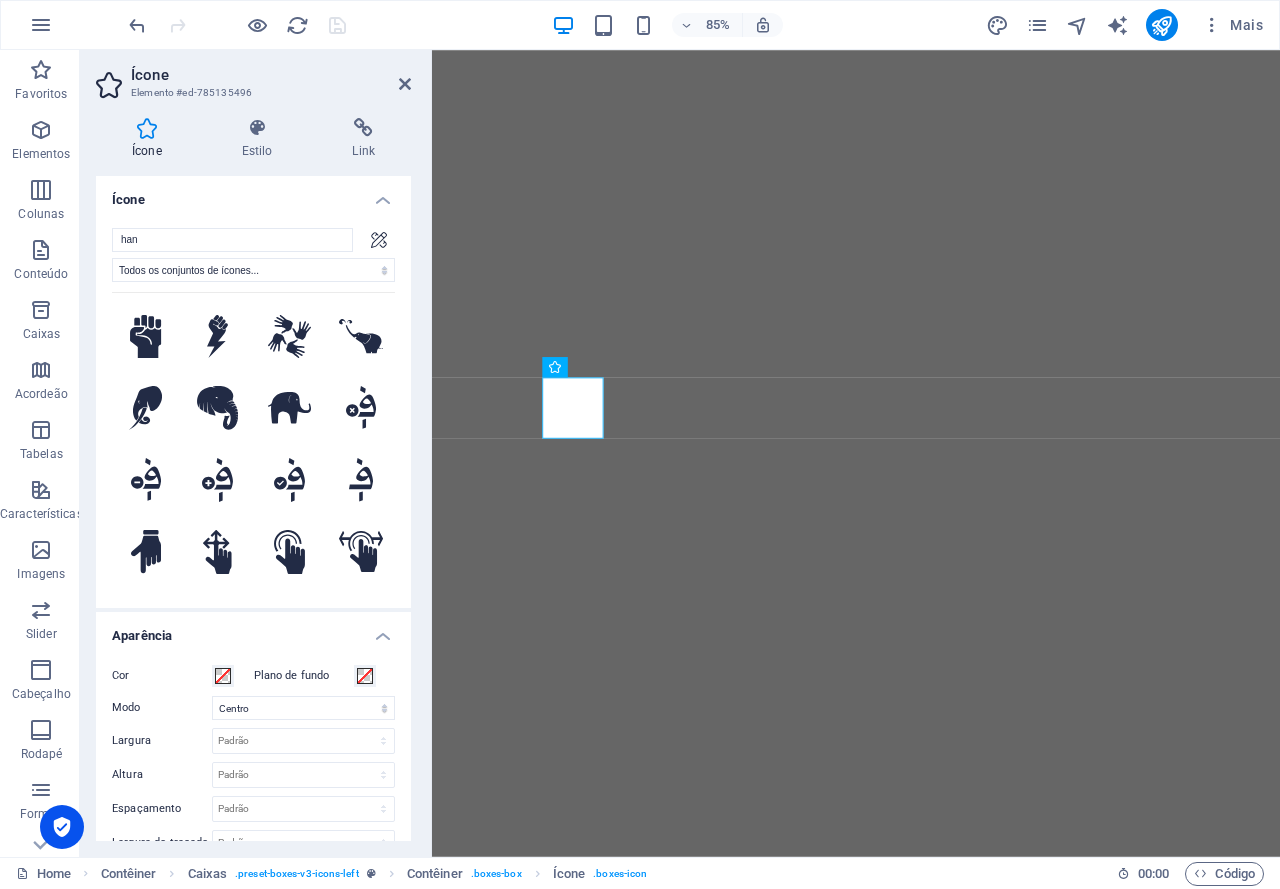 scroll, scrollTop: 0, scrollLeft: 0, axis: both 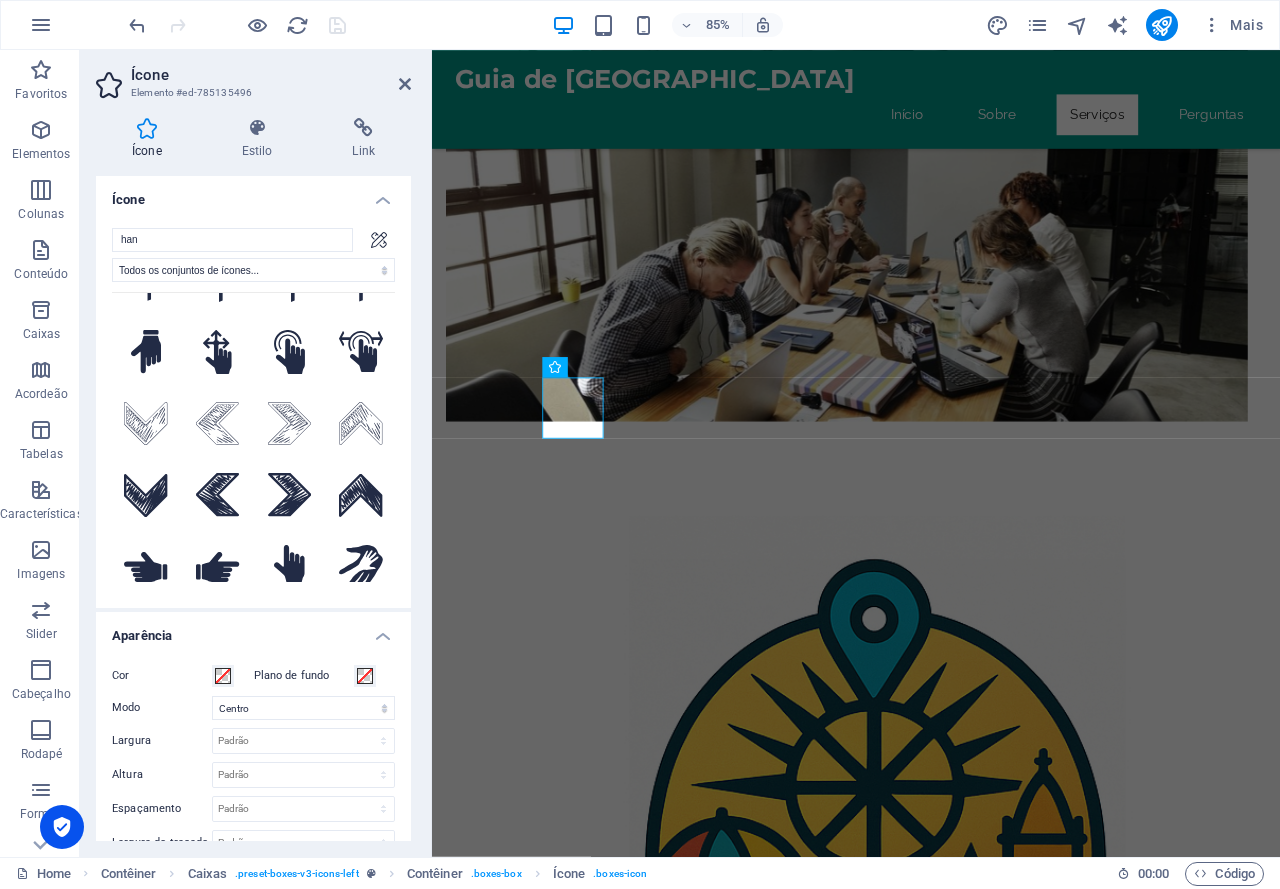 drag, startPoint x: 148, startPoint y: 239, endPoint x: 109, endPoint y: 247, distance: 39.812057 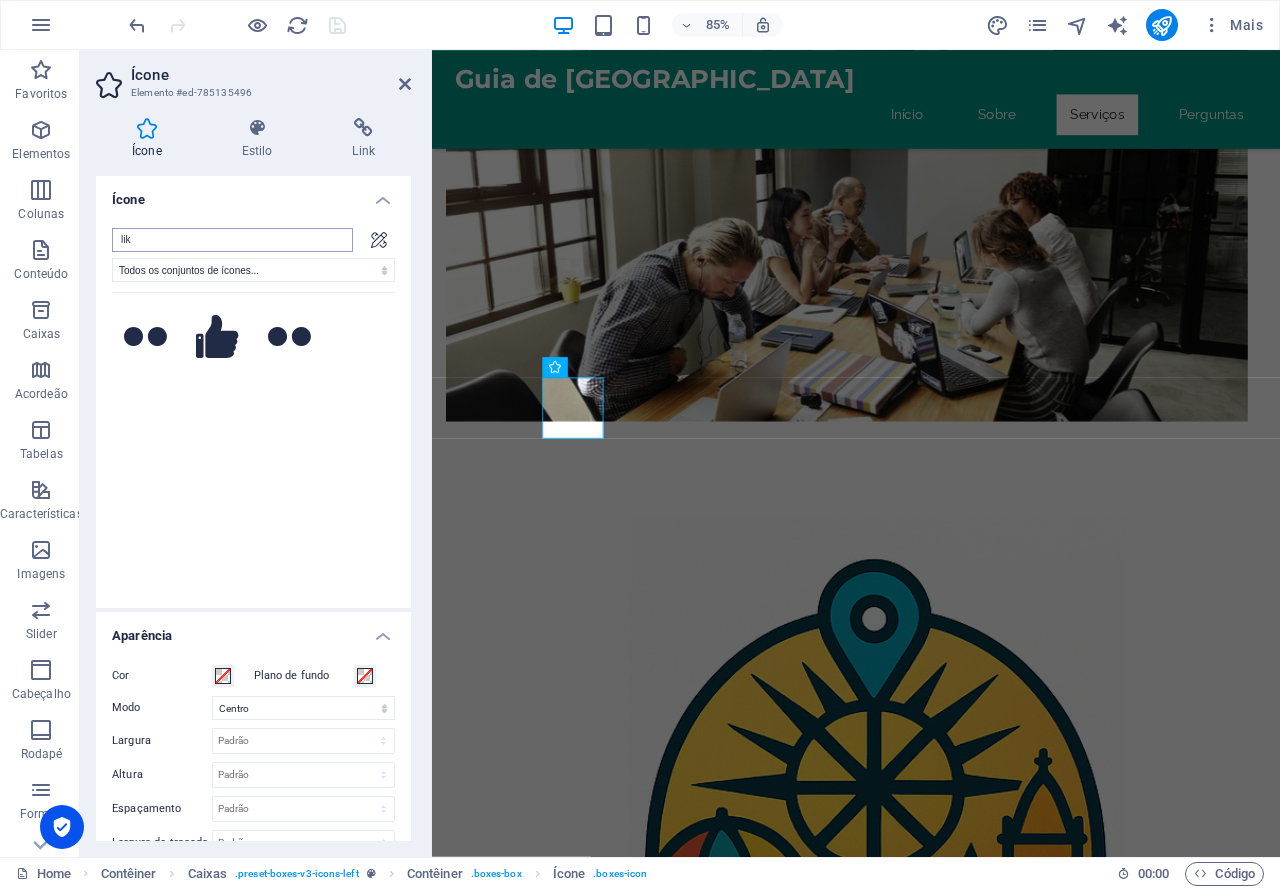 scroll, scrollTop: 0, scrollLeft: 0, axis: both 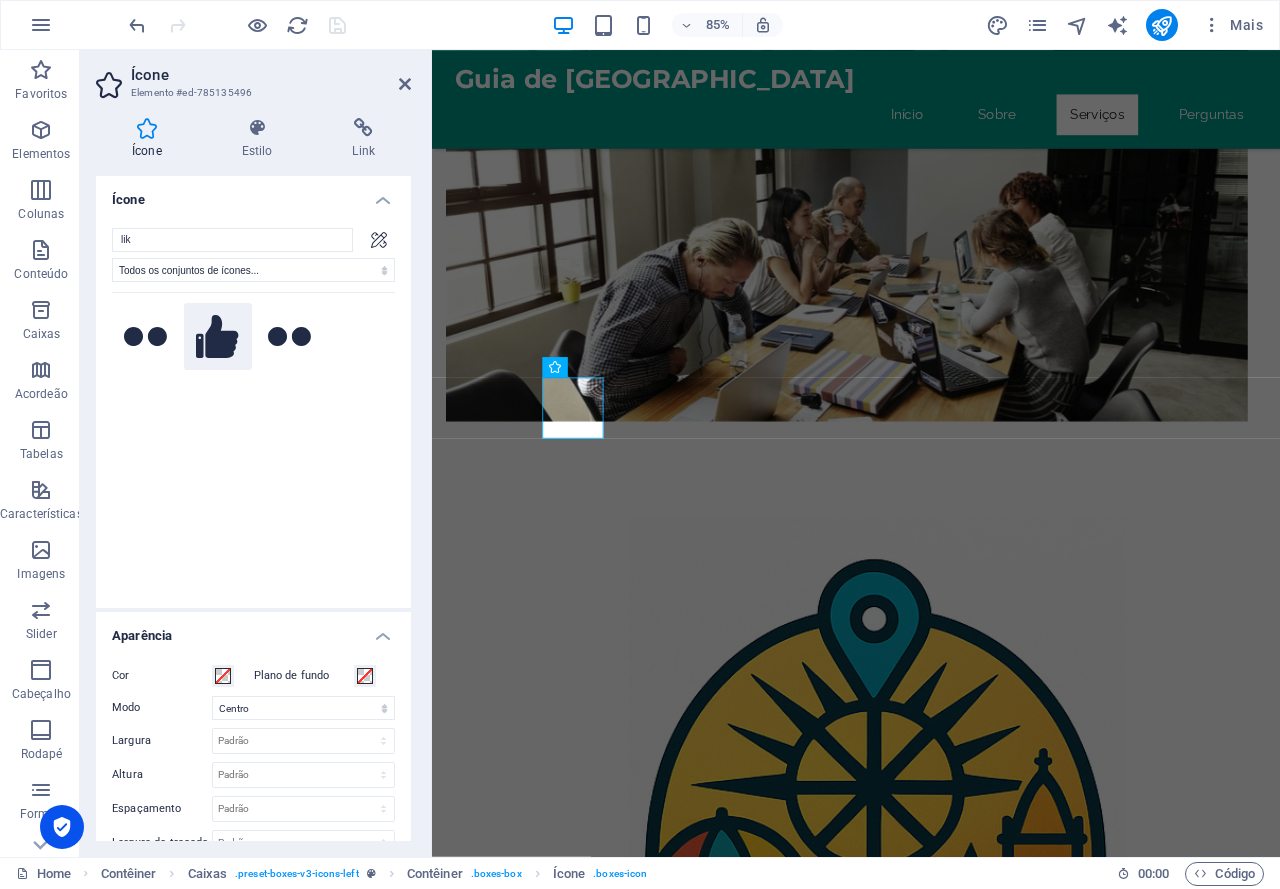 type on "lik" 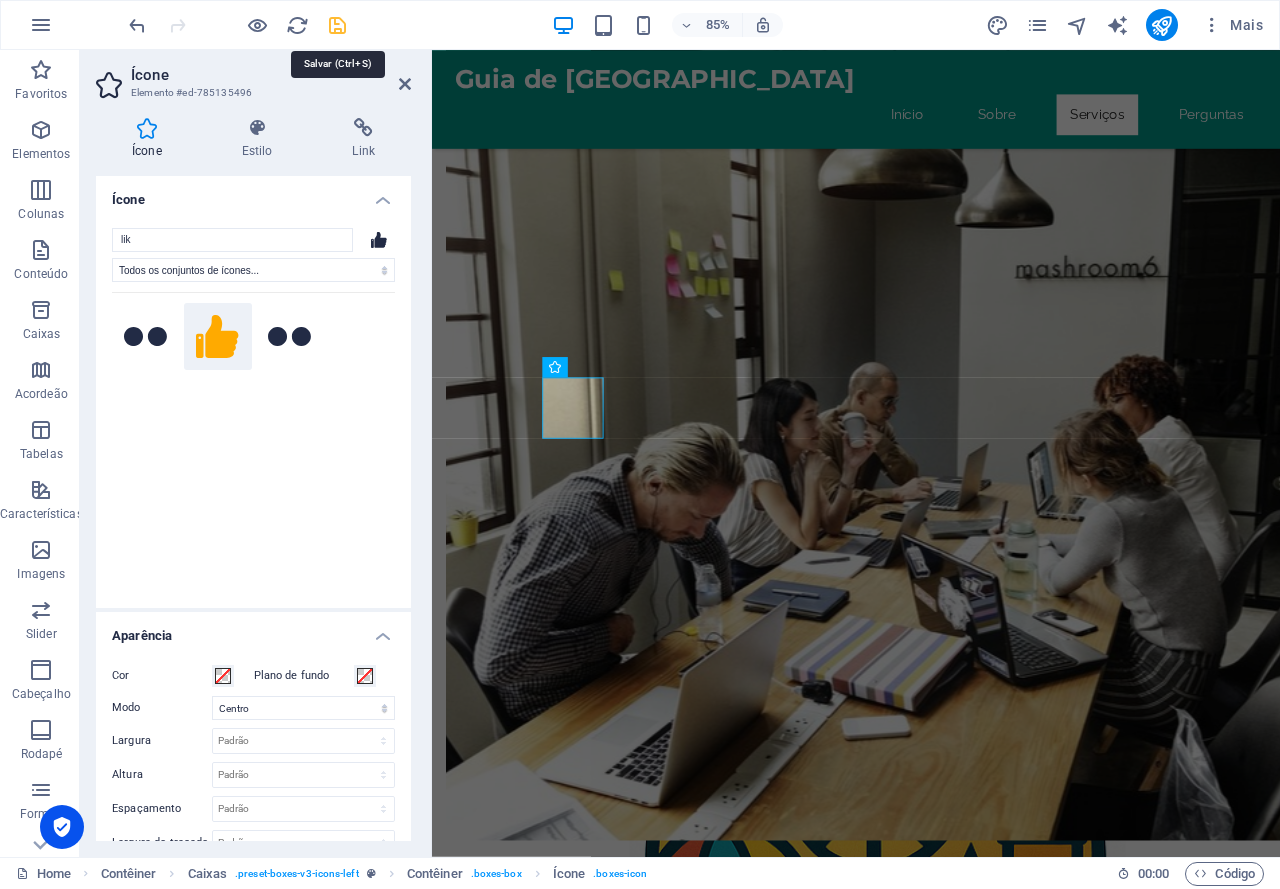 click at bounding box center [337, 25] 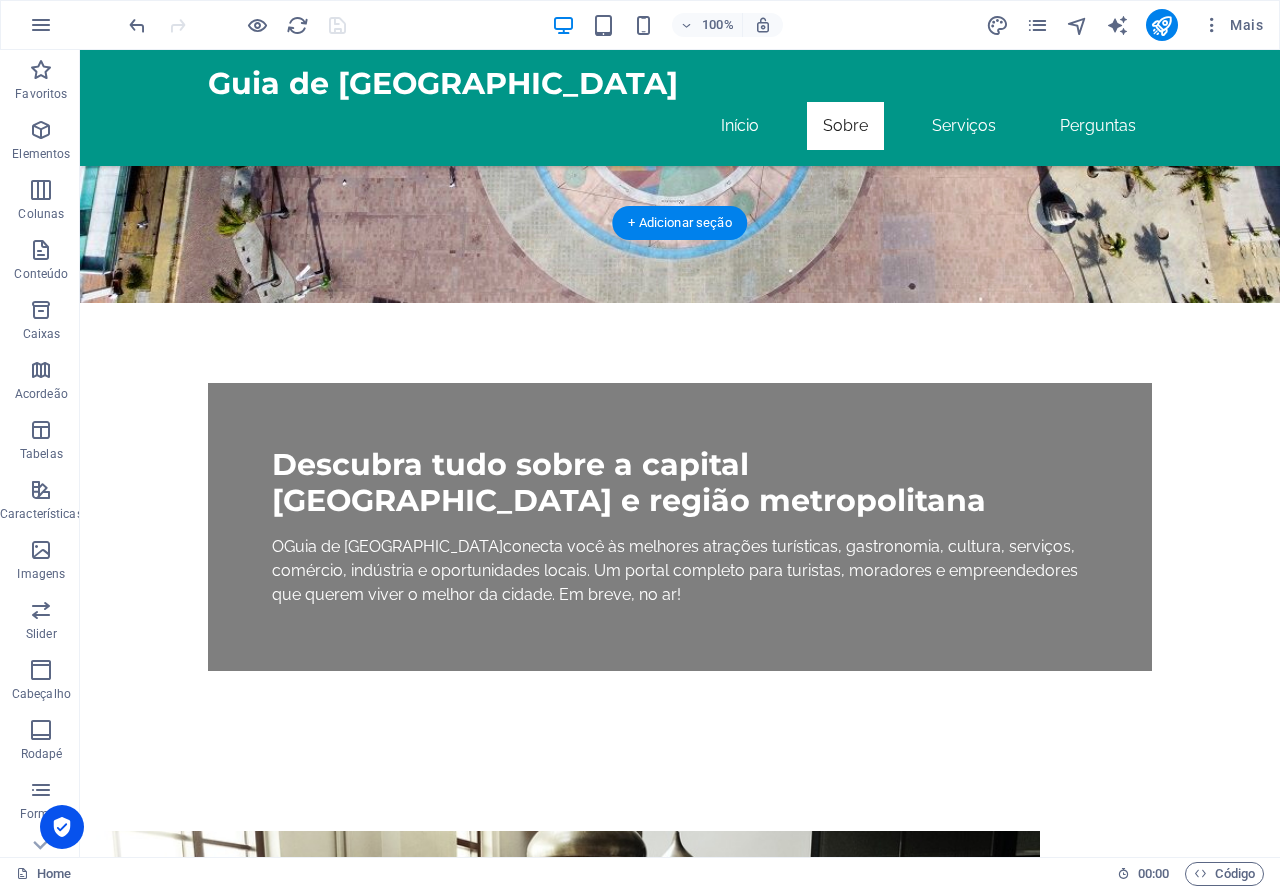 scroll, scrollTop: 0, scrollLeft: 0, axis: both 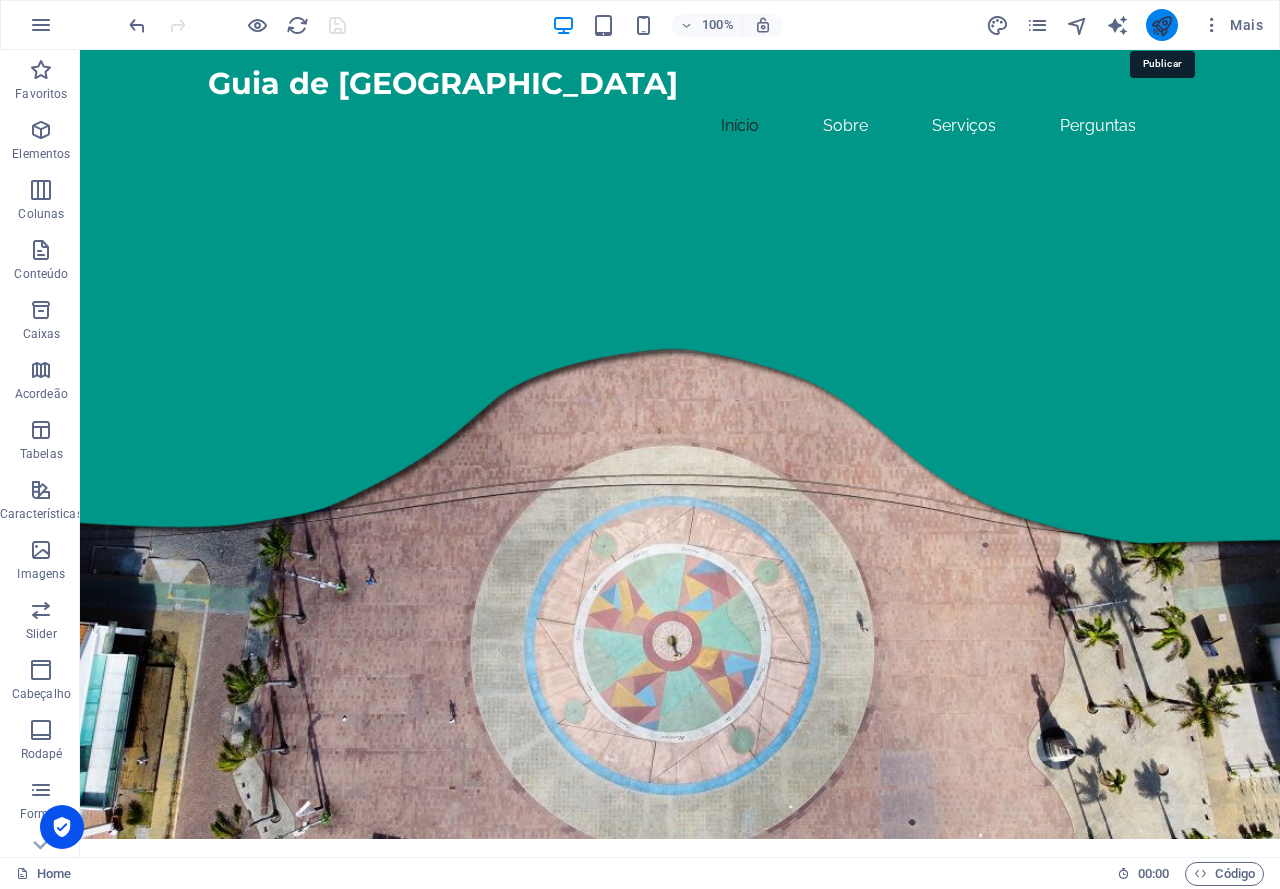 click at bounding box center [1161, 25] 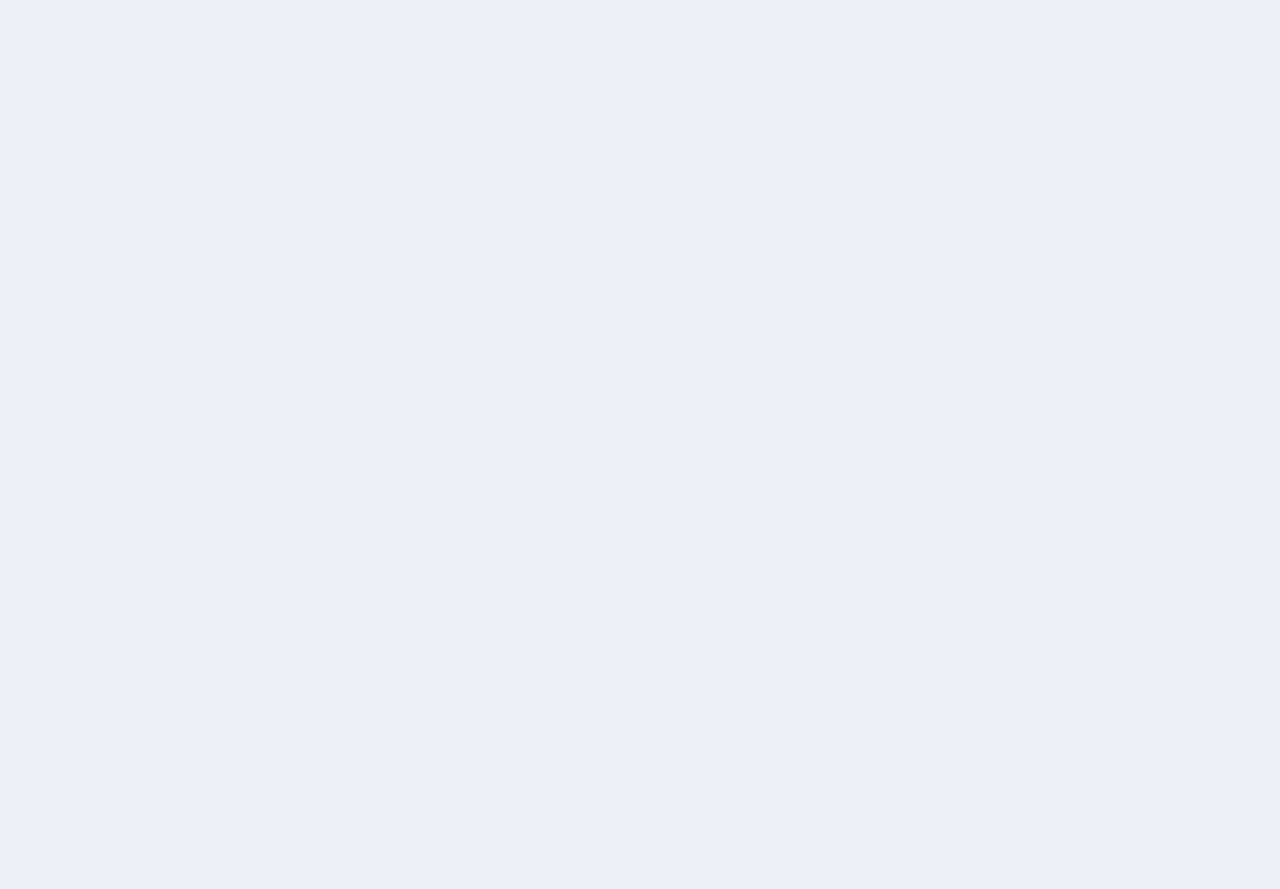scroll, scrollTop: 0, scrollLeft: 0, axis: both 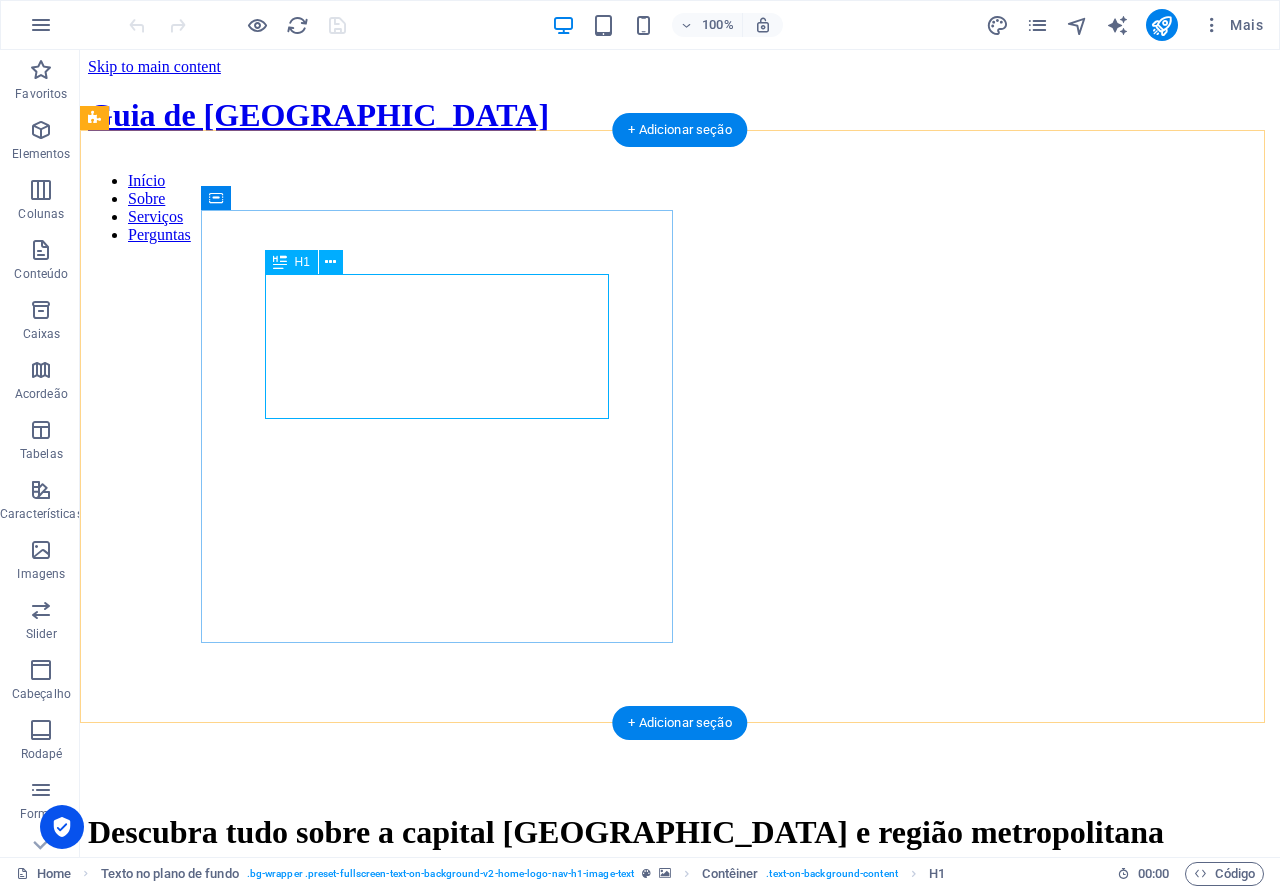 click on "Descubra tudo sobre a capital [GEOGRAPHIC_DATA] e região metropolitana" at bounding box center [680, 832] 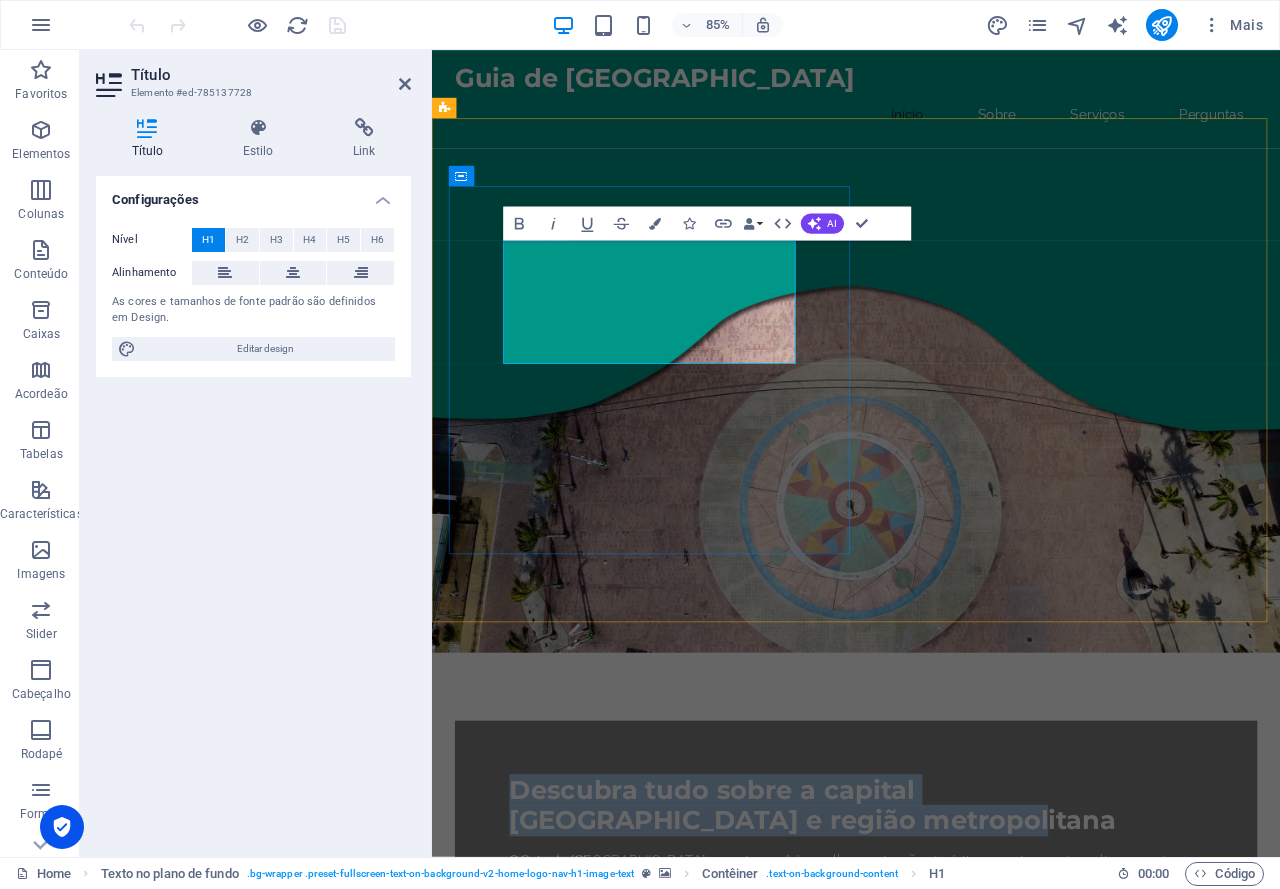 click on "Descubra tudo sobre a capital [GEOGRAPHIC_DATA] e região metropolitana" at bounding box center (880, 938) 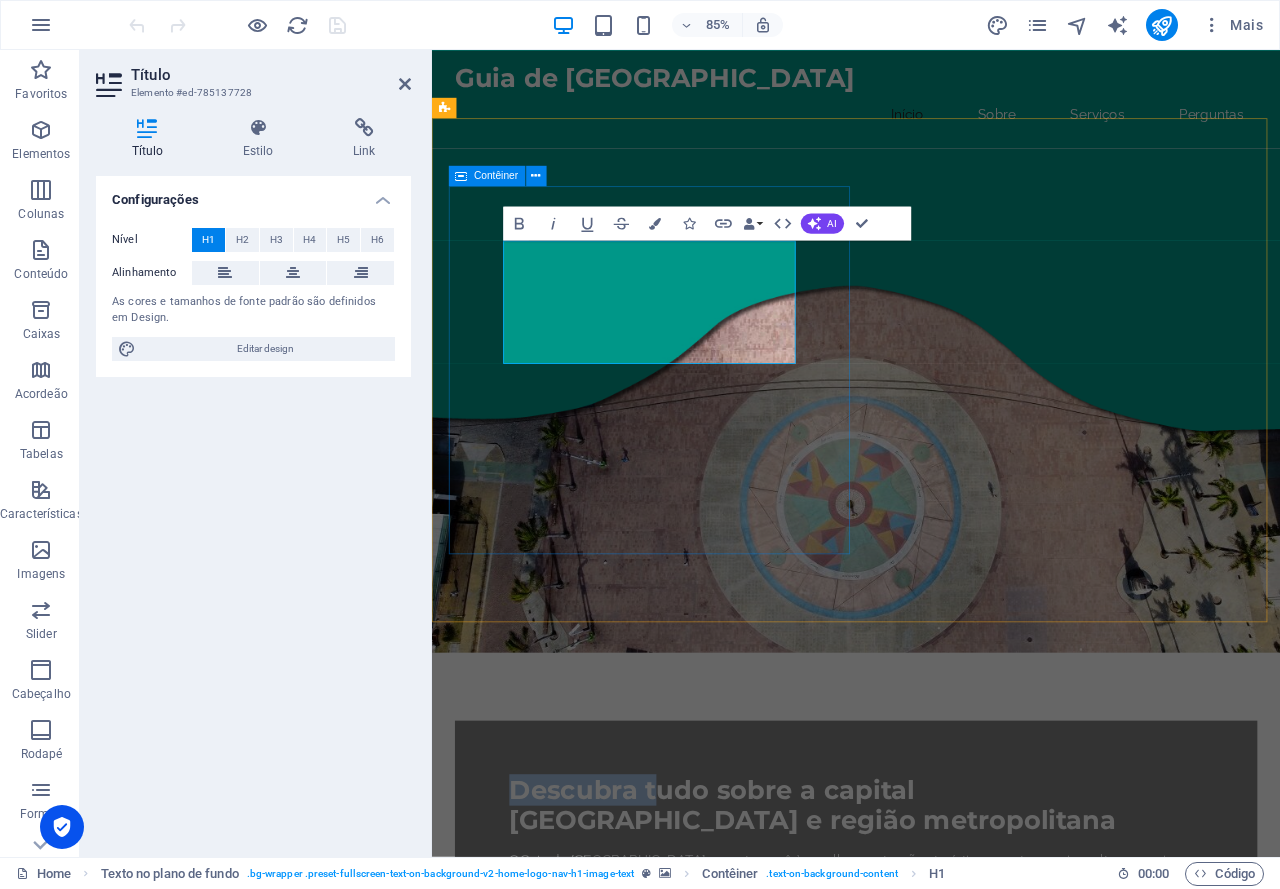 drag, startPoint x: 684, startPoint y: 287, endPoint x: 511, endPoint y: 294, distance: 173.14156 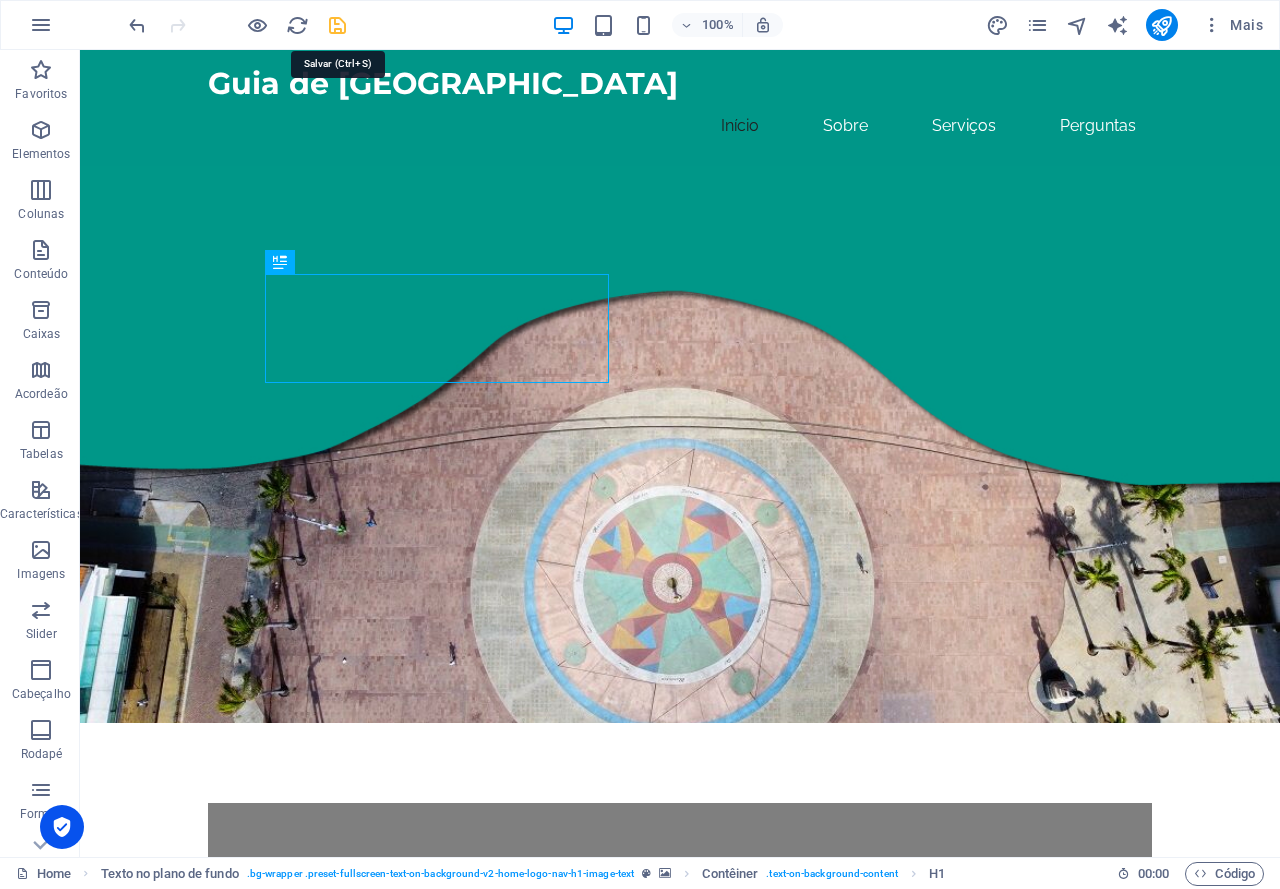 click at bounding box center [337, 25] 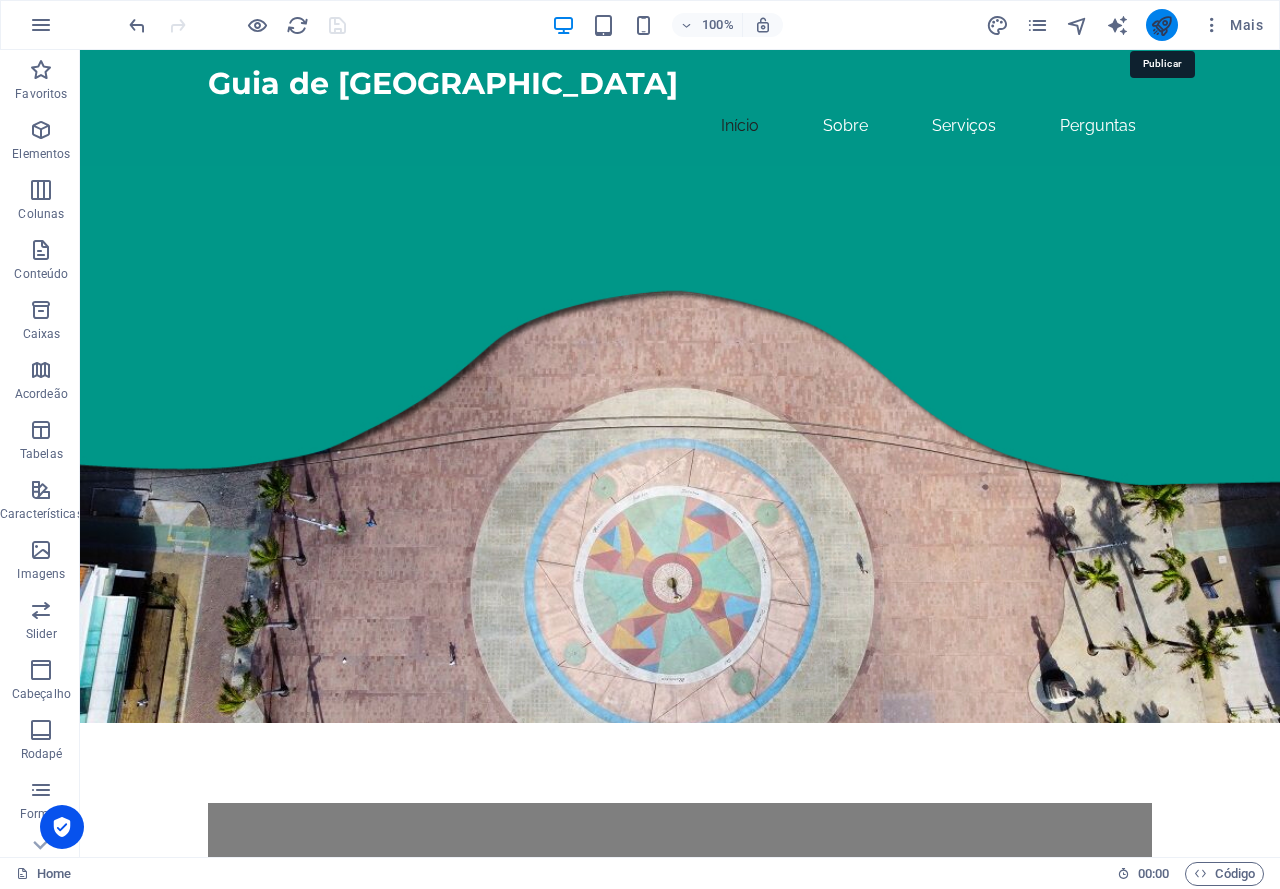 click at bounding box center [1161, 25] 